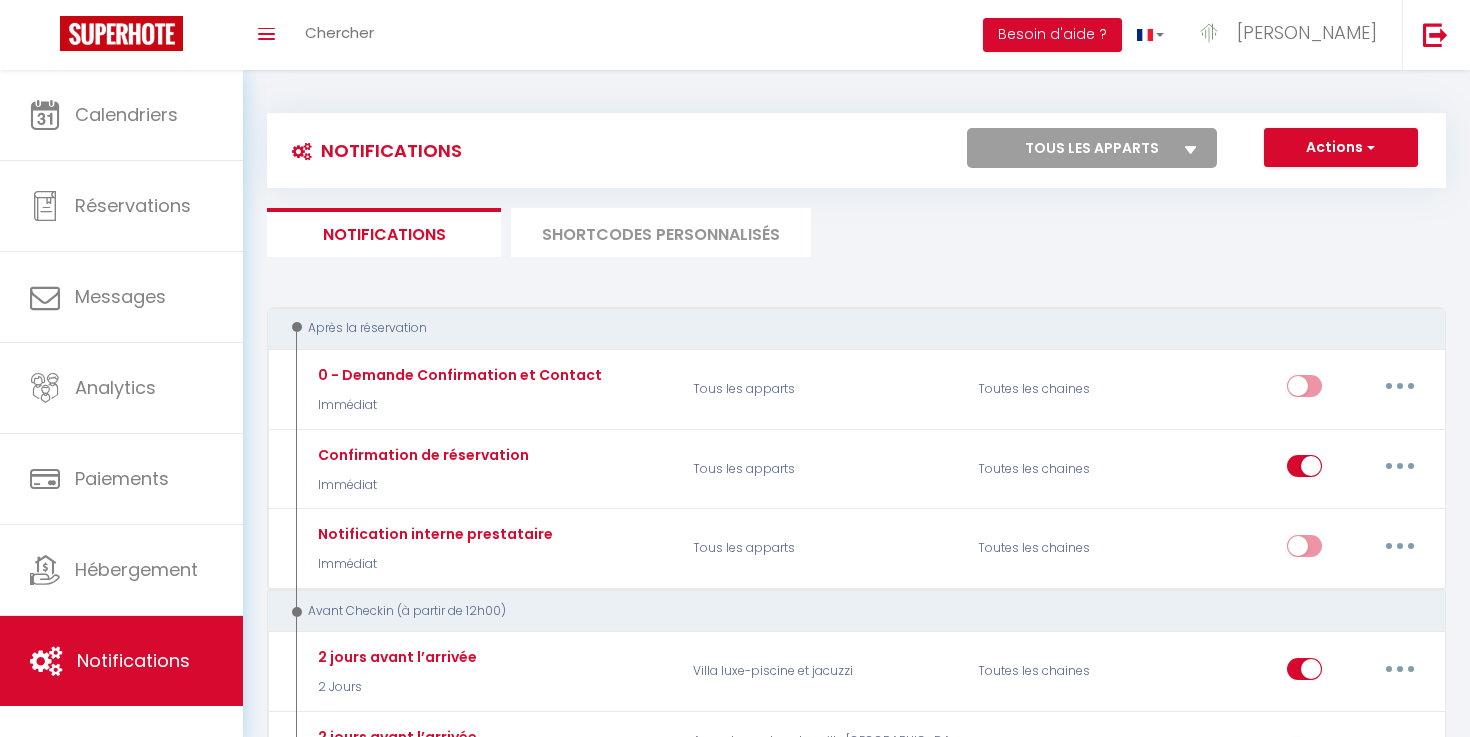 scroll, scrollTop: 596, scrollLeft: 0, axis: vertical 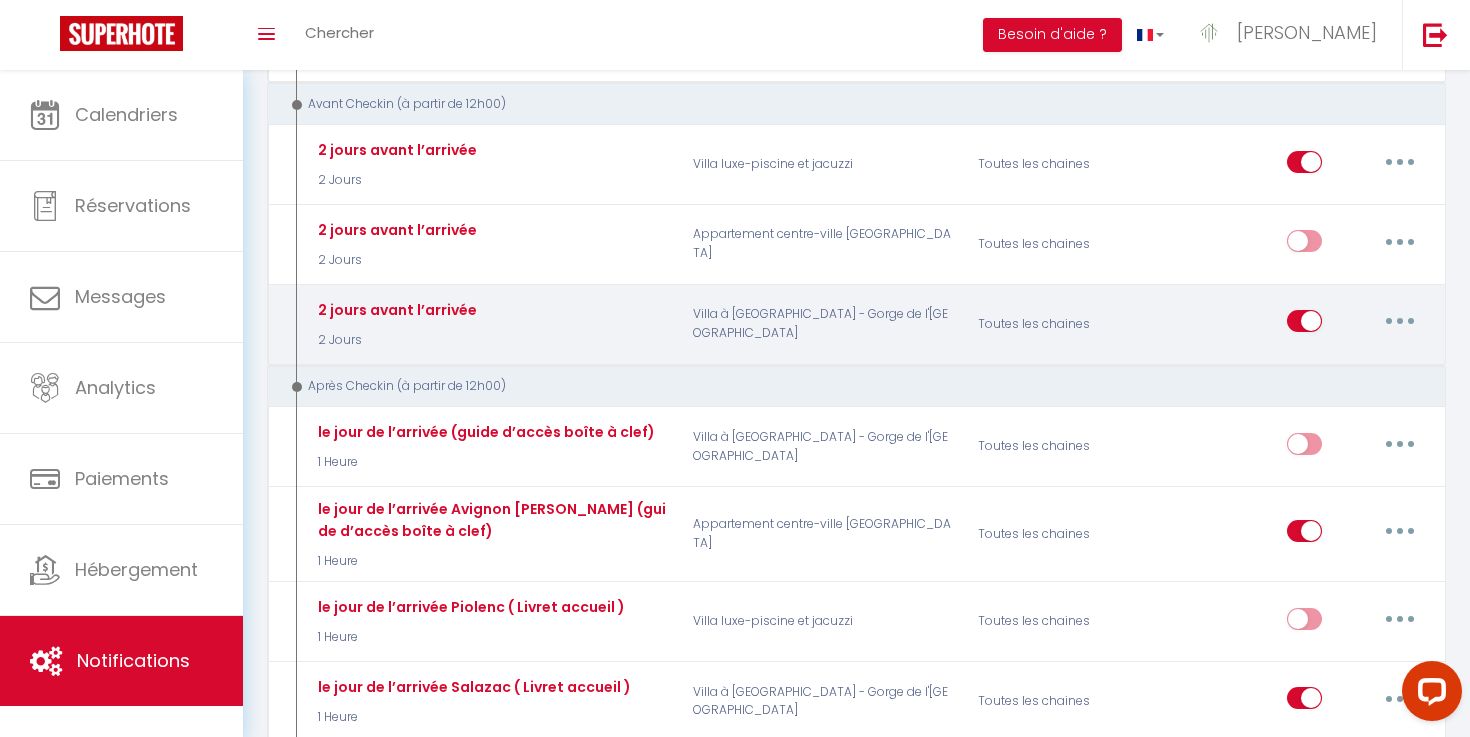 click at bounding box center [1400, 321] 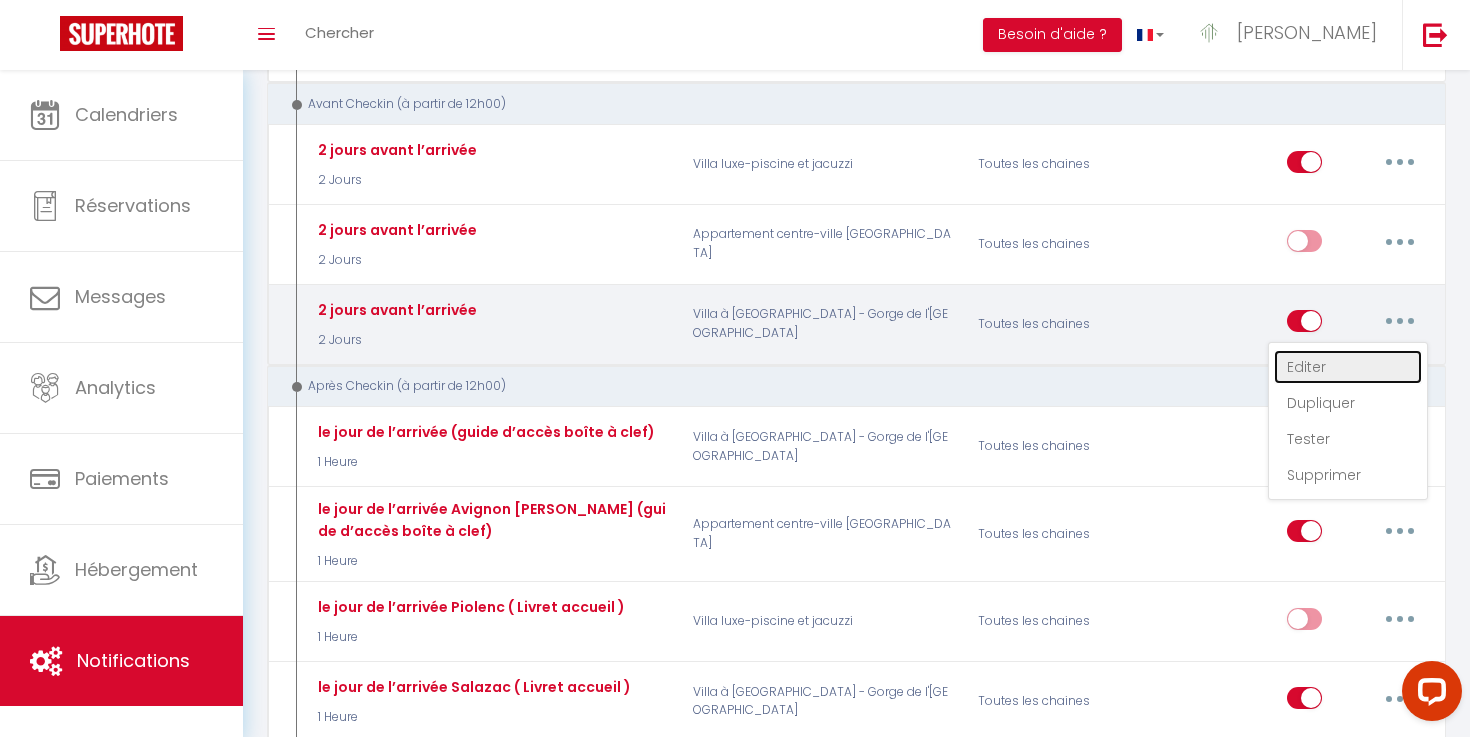 click on "Editer" at bounding box center [1348, 367] 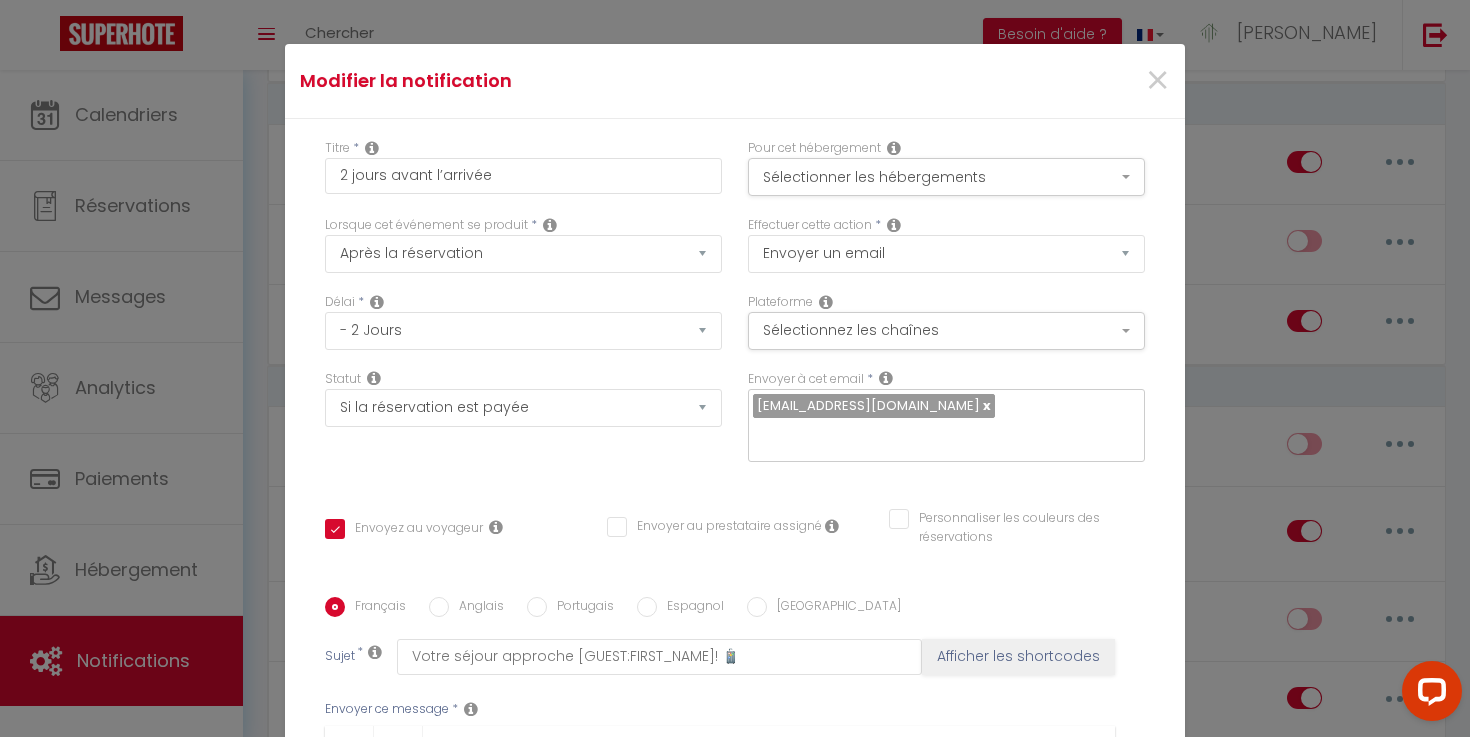 scroll, scrollTop: 0, scrollLeft: 0, axis: both 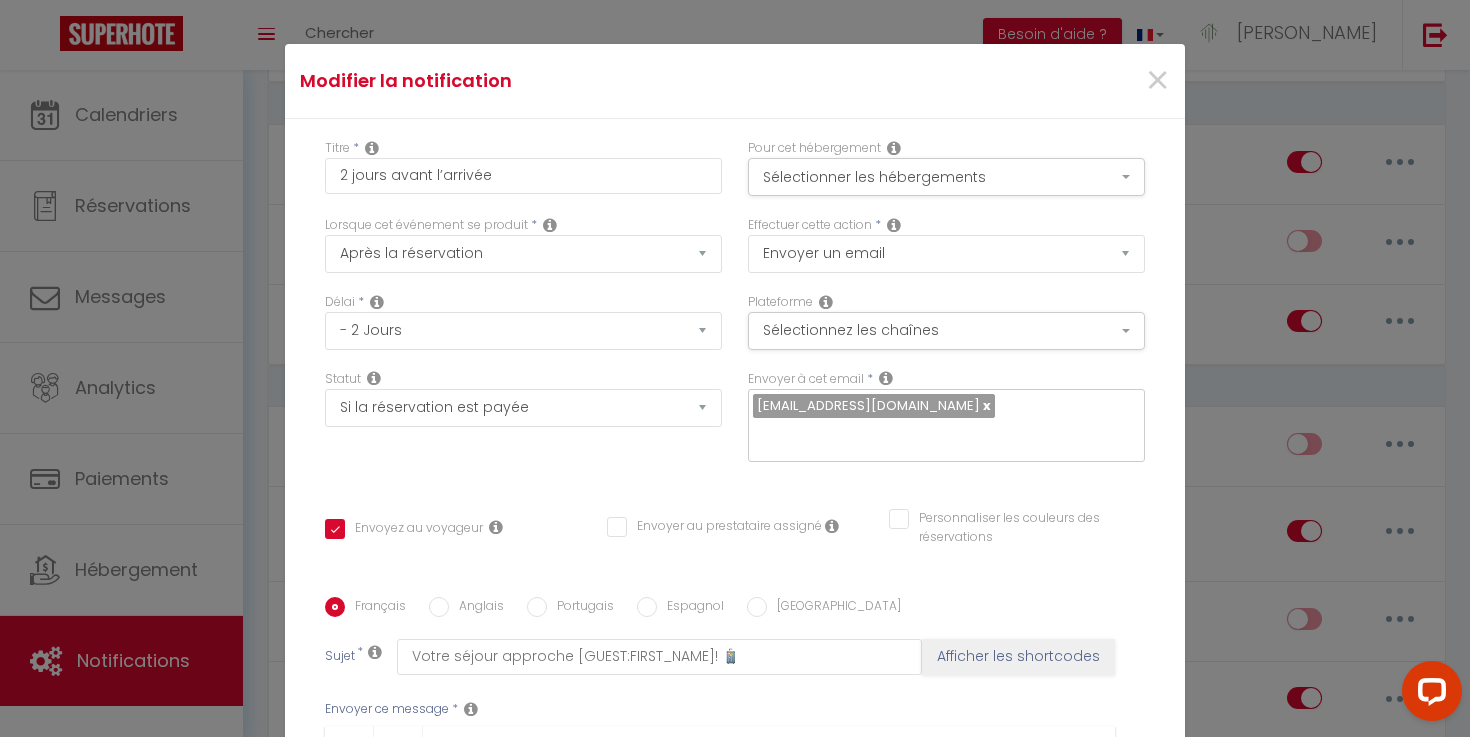 click on "Annuler" at bounding box center [669, 1099] 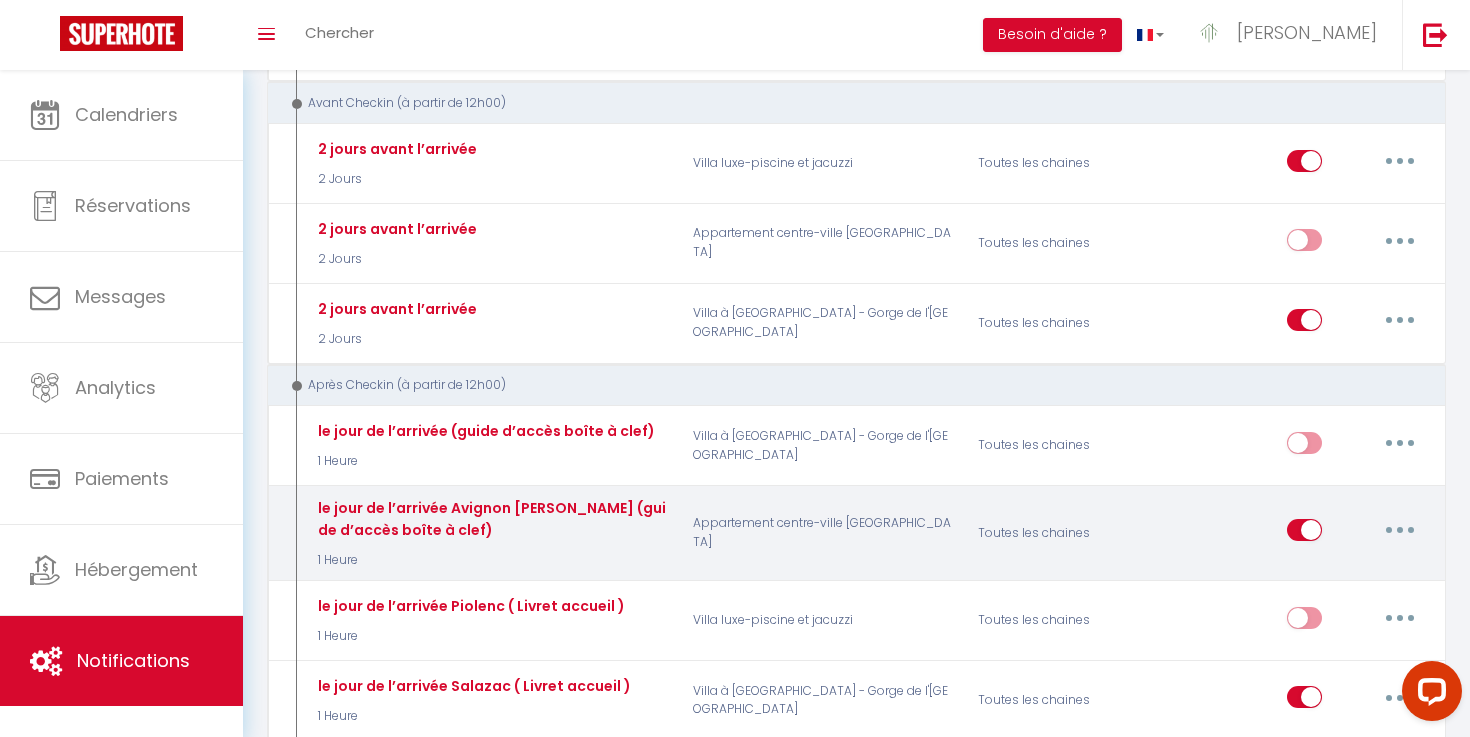 scroll, scrollTop: 465, scrollLeft: 0, axis: vertical 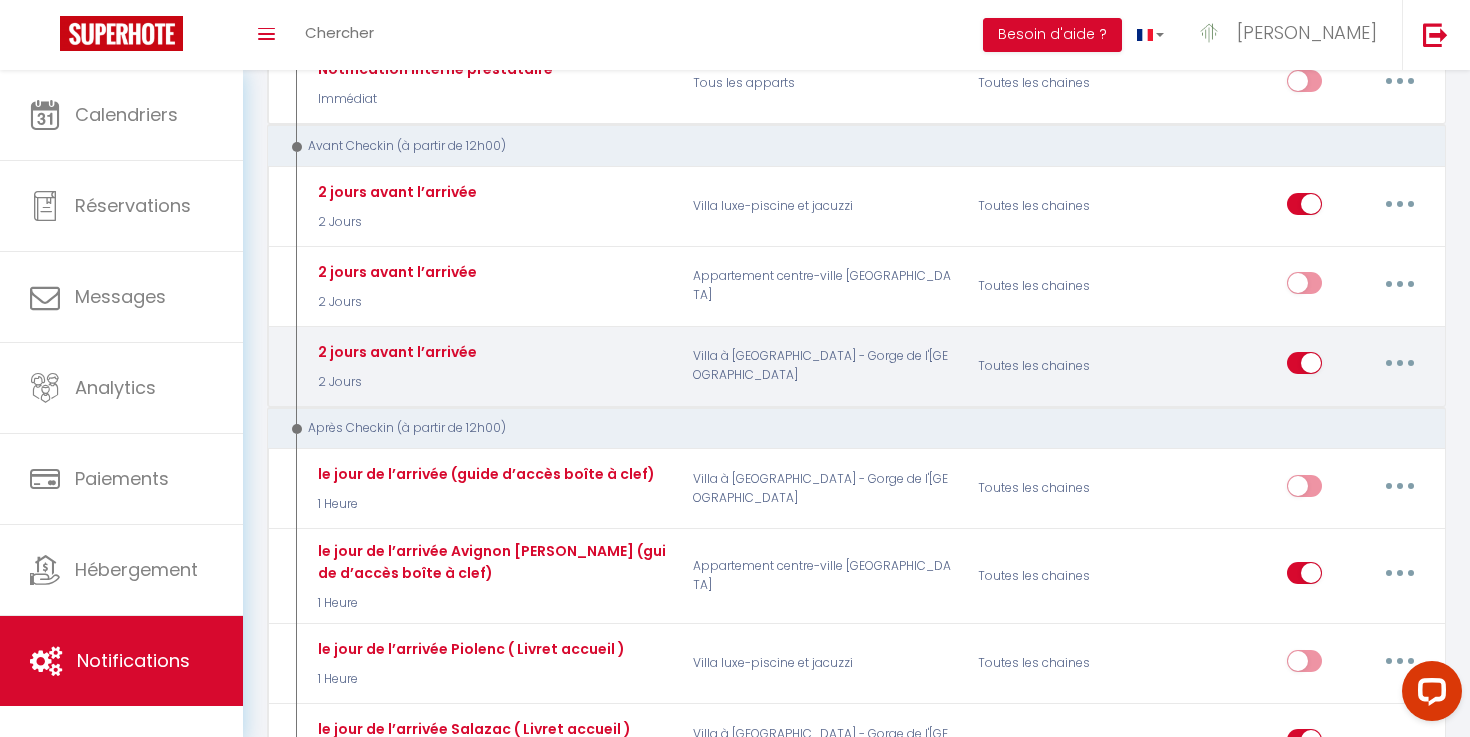 click at bounding box center [1400, 363] 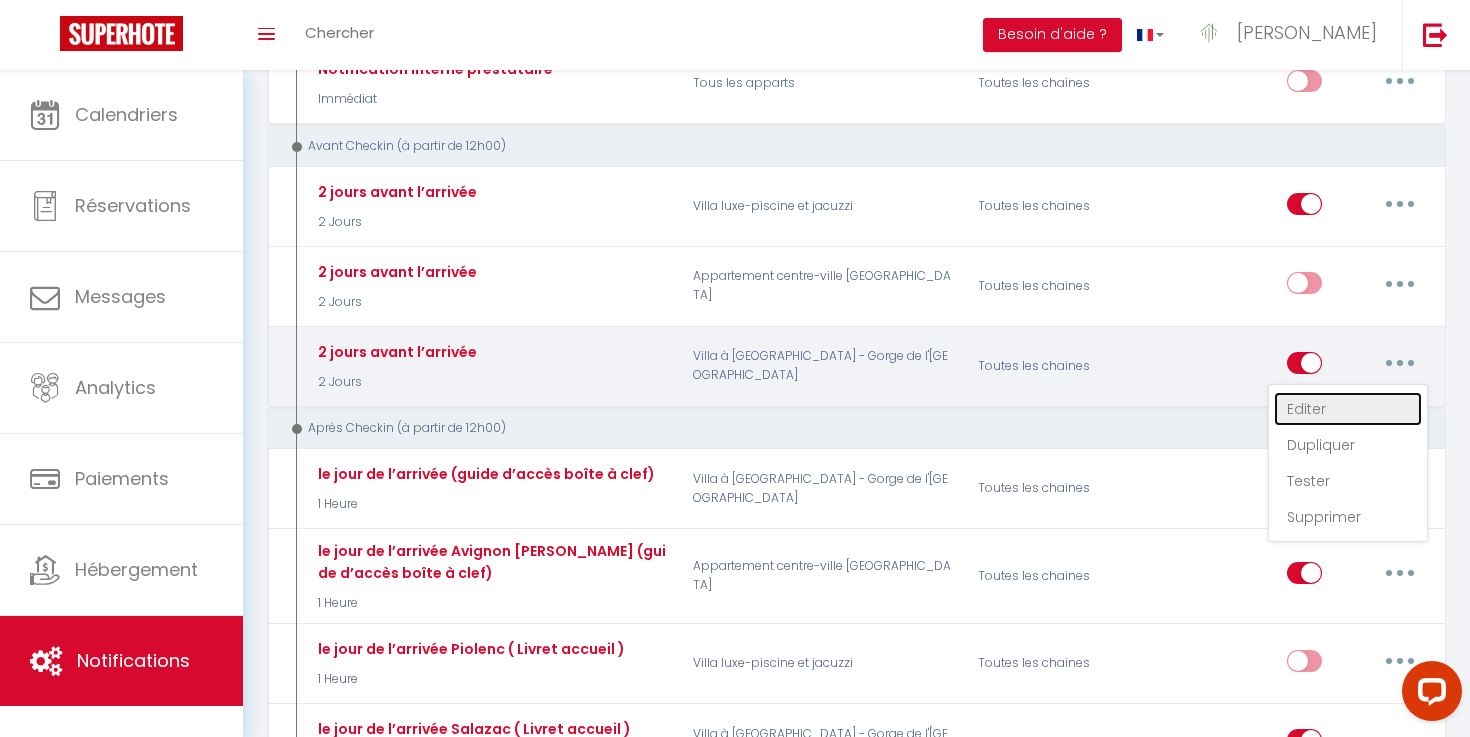 click on "Editer" at bounding box center (1348, 409) 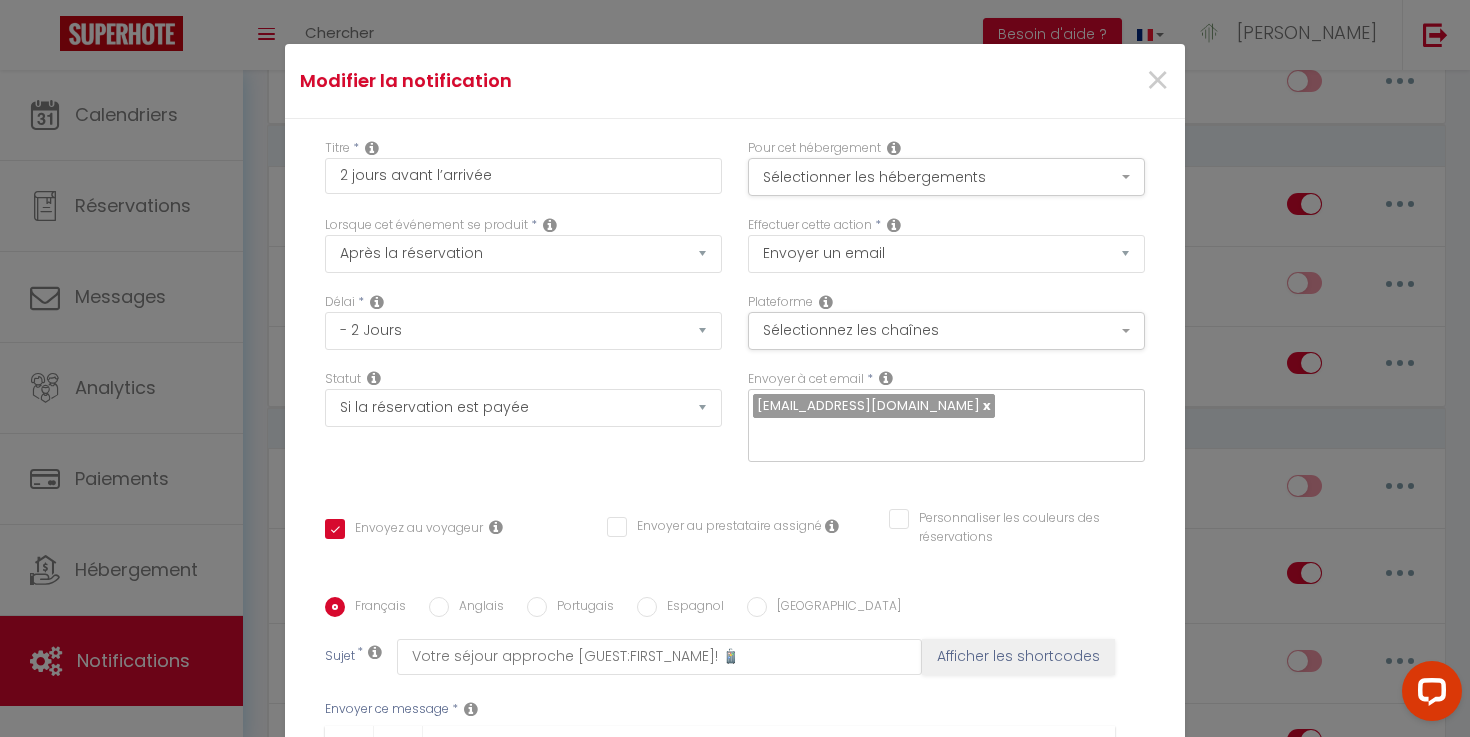 scroll, scrollTop: 31, scrollLeft: 0, axis: vertical 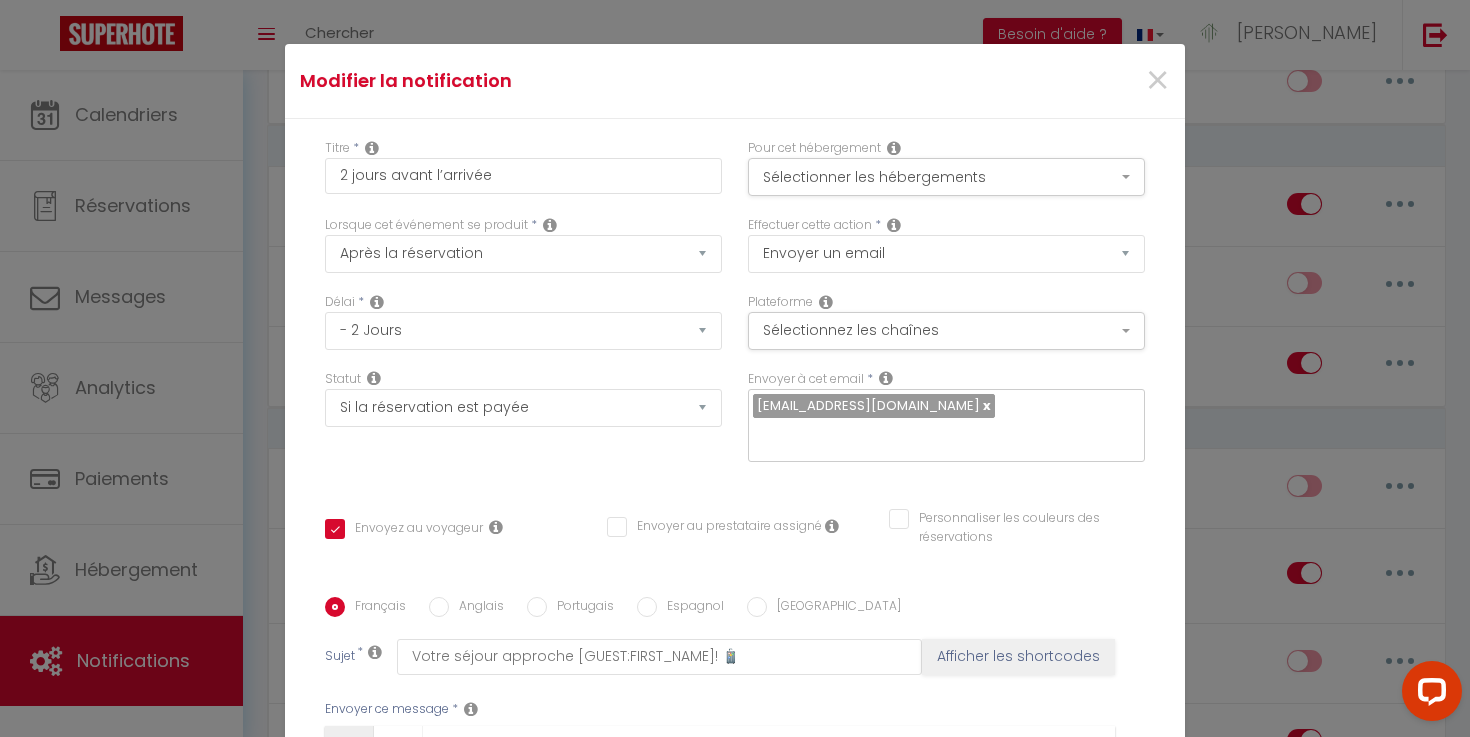 click on "🔑  Pour recevoir le livret d’accueil  (avec toutes les infos pratiques sur le logement, la piscine, etc.), merci de remplir ce petit formulaire — ça prend moins de 30 secondes : ​ ​" at bounding box center [720, 805] 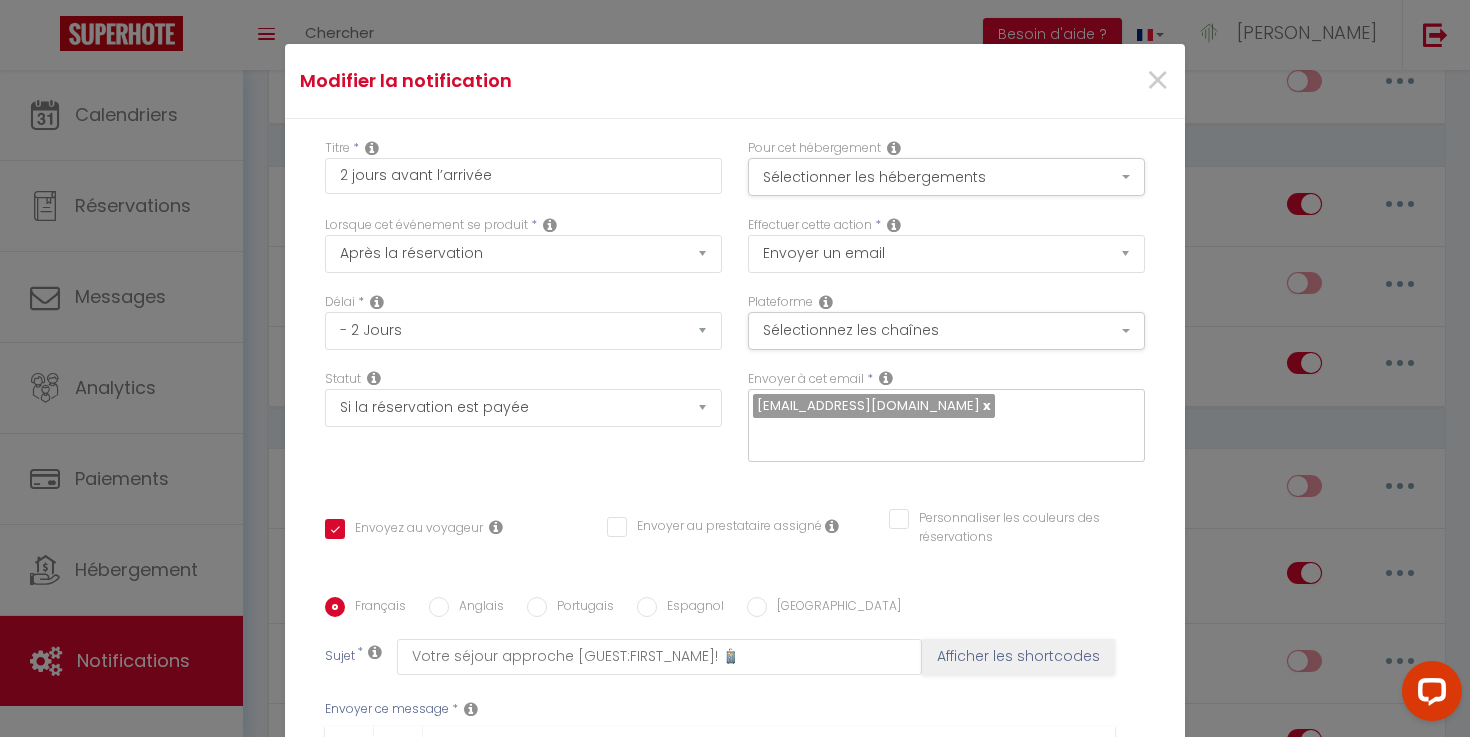 click on "Bonjour [GUEST:FIRST_NAME]​,
Votre séjour au  [RENTAL:NAME]  approche, et je suis ravi de vous recevoir bientôt ! 😊 Voici quelques infos utiles pour bien préparer votre arrivée 🧳
🔑  Pour recevoir le livret d’accueil  (avec toutes les infos pratiques sur le logement, la piscine, etc.), merci de remplir ce petit formulaire, ça prend moins de 30 secondes : ​ ​ 📍 Adresse du logement  : [RENTAL:ADDRESS]​ ⏰  Heure d’arrivée  : [RENTAL:ARRIVAL_TIME]​​
Si vous avez une demande particulière (lit bébé, check-in anticipé…), dites-le-nous 😉
À très bientôt !
[RENTAL:HOSTFIRSTNAME]​​​" at bounding box center [720, 875] 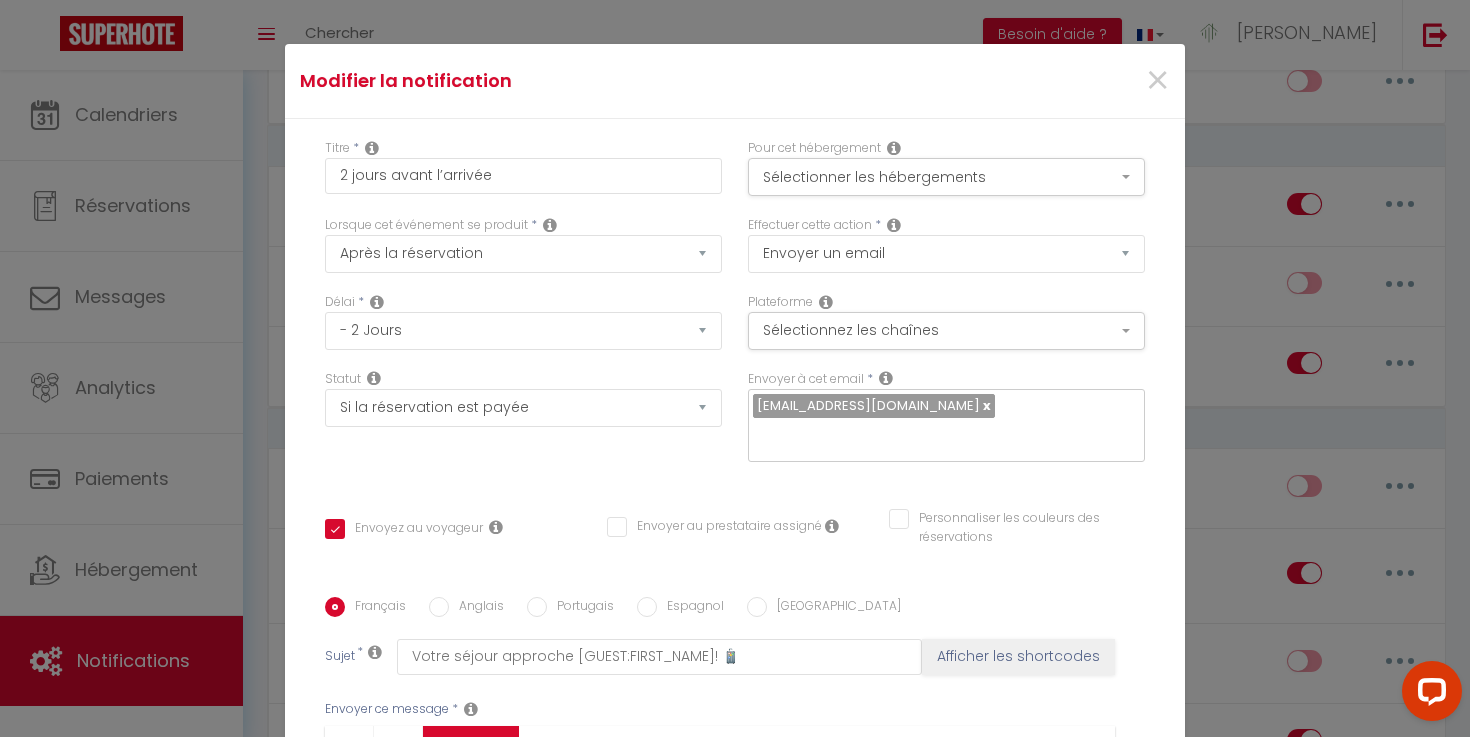 click on "Coaching SuperHote ce soir à 18h00, pour participer:  [URL][DOMAIN_NAME][SECURITY_DATA]   ×     Toggle navigation       Toggle Search     Toggle menubar     Chercher   BUTTON
Besoin d'aide ?
[PERSON_NAME]        Équipe     Résultat de la recherche   Aucun résultat     Calendriers     Réservations     Messages     Analytics      Paiements     Hébergement     Notifications                 Résultat de la recherche   Id   Appart   Voyageur    Checkin   Checkout   Nuits   Pers.   Plateforme   Statut     Résultat de la recherche   Aucun résultat          Notifications
Actions
Nouvelle Notification    Exporter    Importer    Tous les apparts    Appartement centre-ville [GEOGRAPHIC_DATA] Villa luxe-piscine et [GEOGRAPHIC_DATA] à [GEOGRAPHIC_DATA] - Gorge de l'Ardèche
Actions
Notifications" at bounding box center (735, 1565) 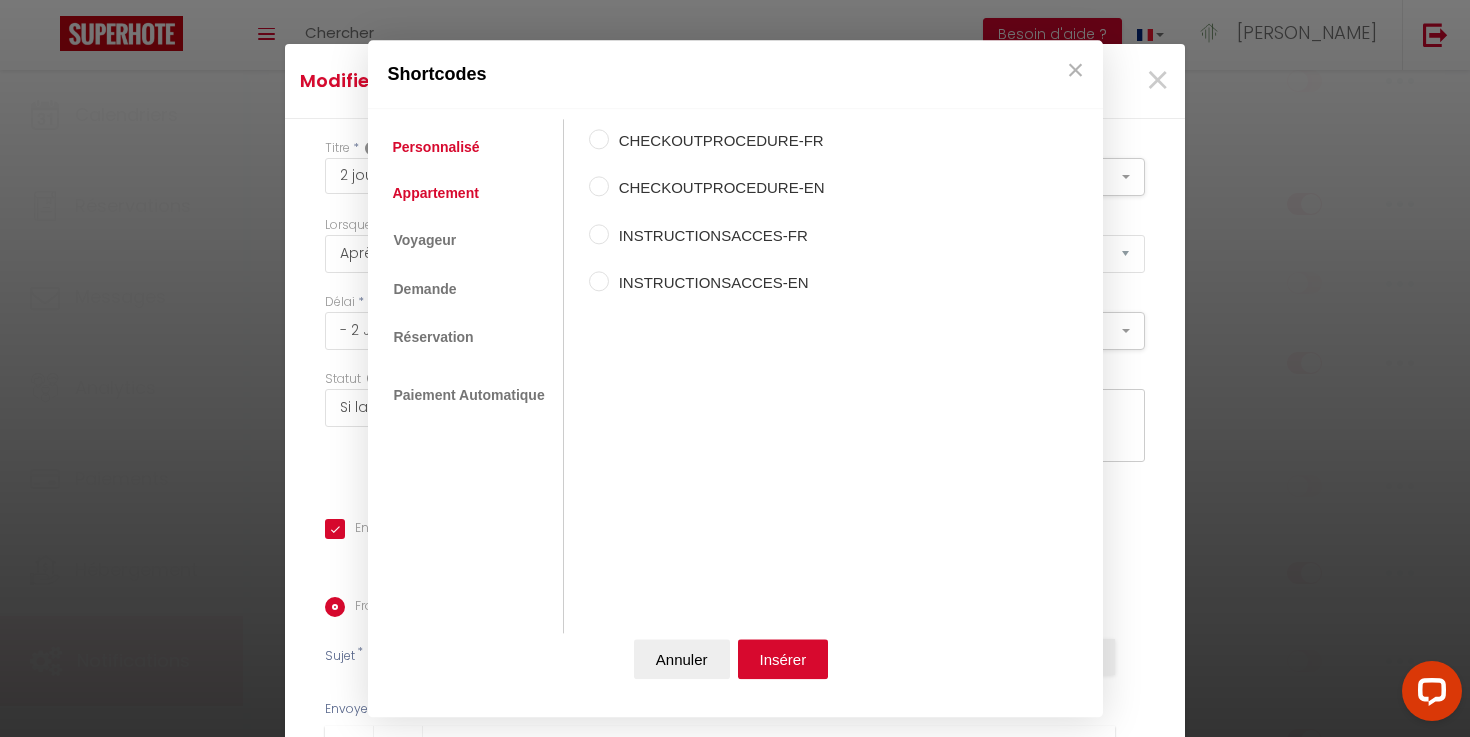 click on "Appartement" at bounding box center [436, 193] 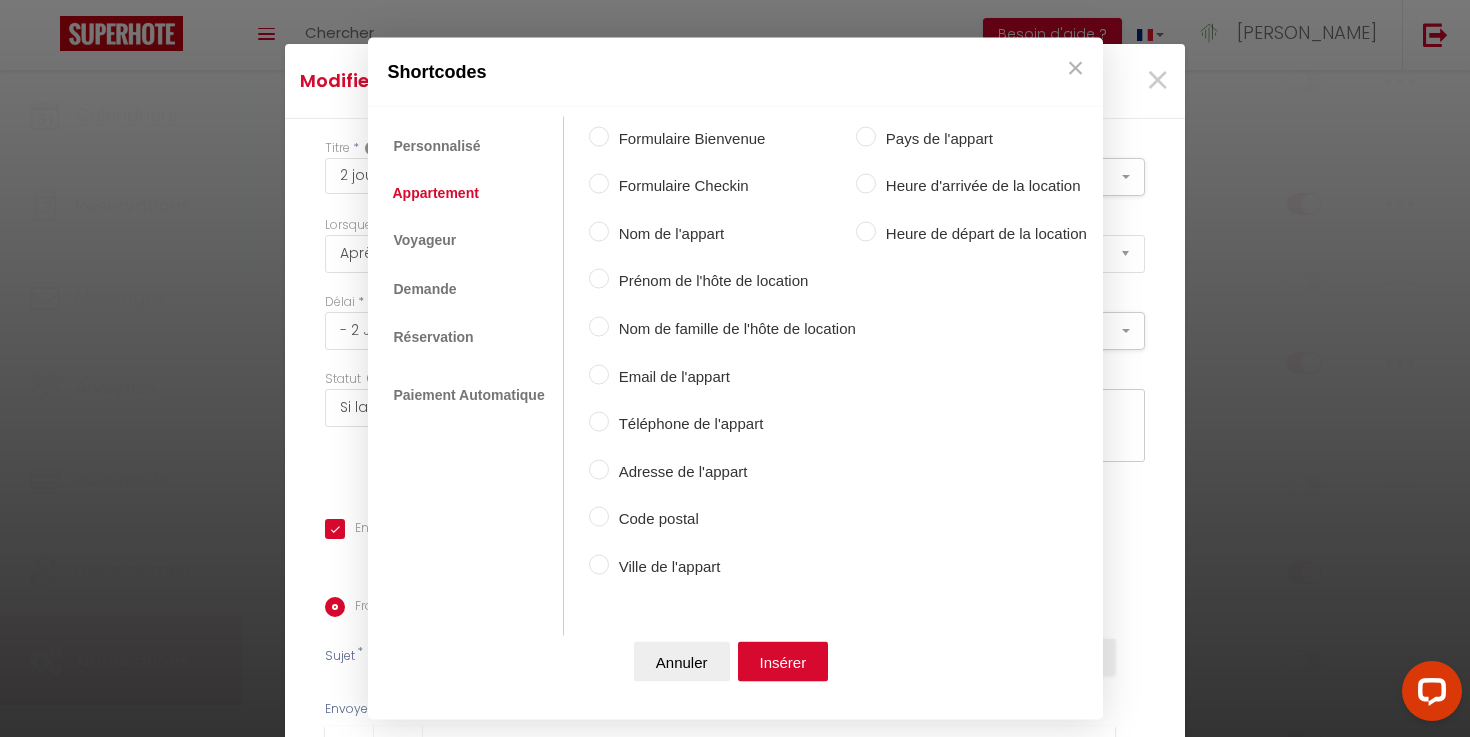 click on "Formulaire Bienvenue" at bounding box center (732, 138) 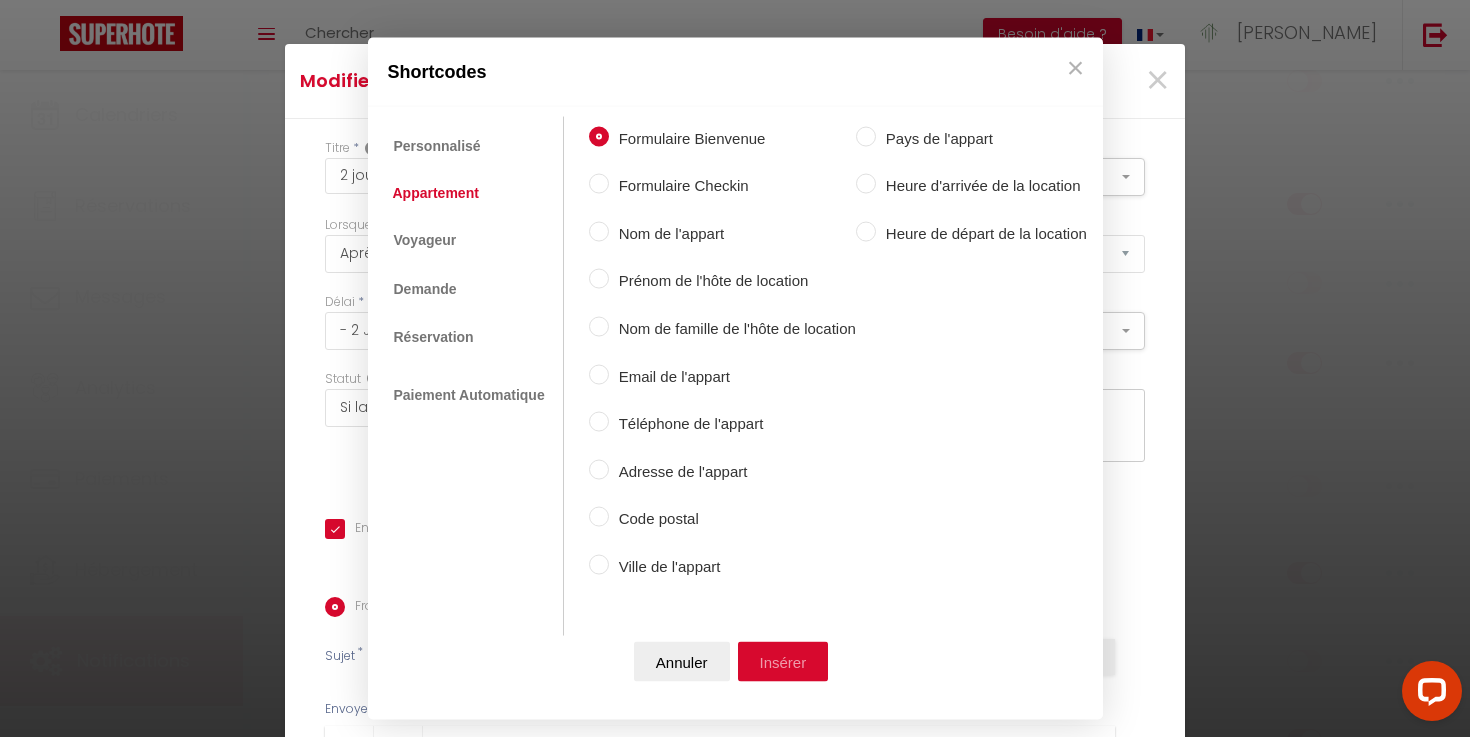 click on "Insérer" at bounding box center [783, 662] 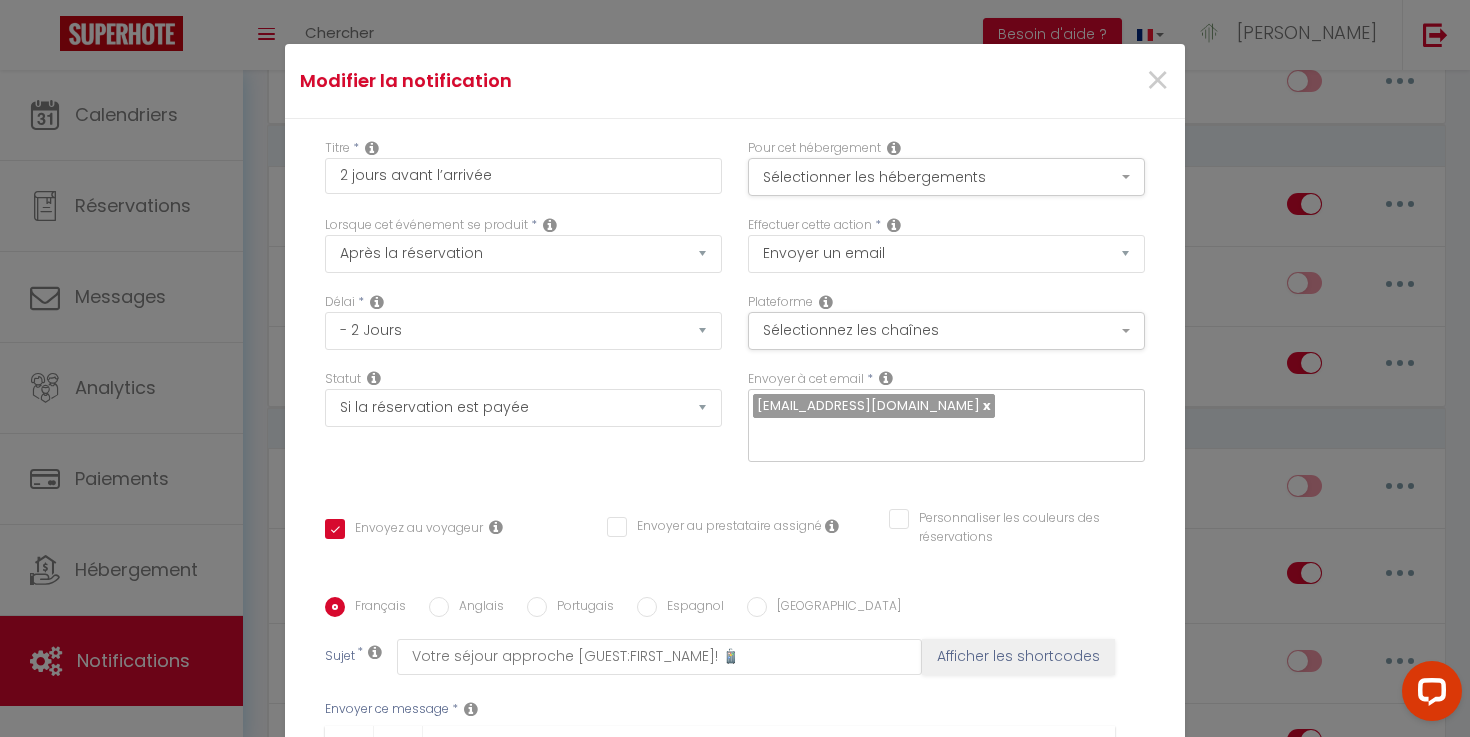 click on "👉  [WELCOME_FORM_URL] ​ ​ ​ ​" at bounding box center [720, 877] 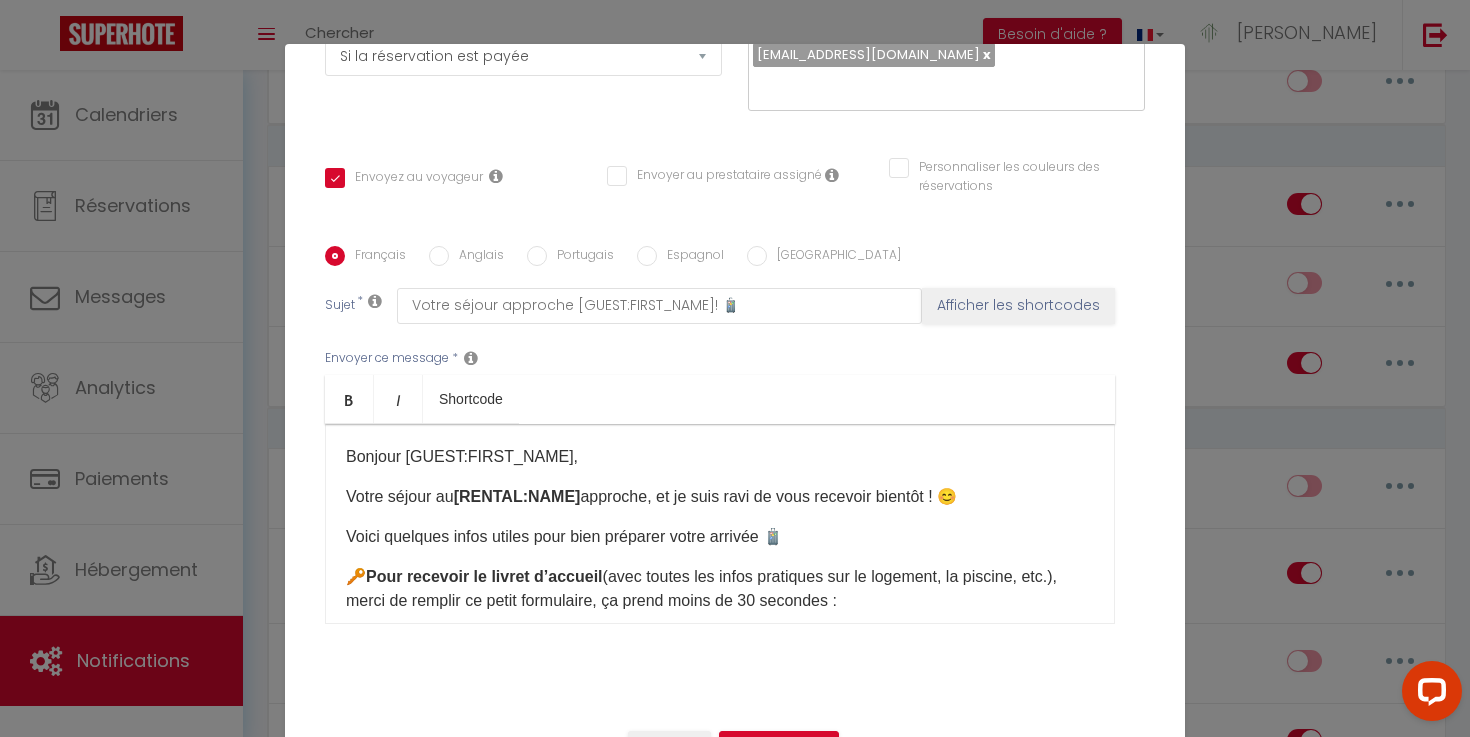 click on "Votre séjour au  [RENTAL:NAME]  approche, et je suis ravi de vous recevoir bientôt ! 😊" 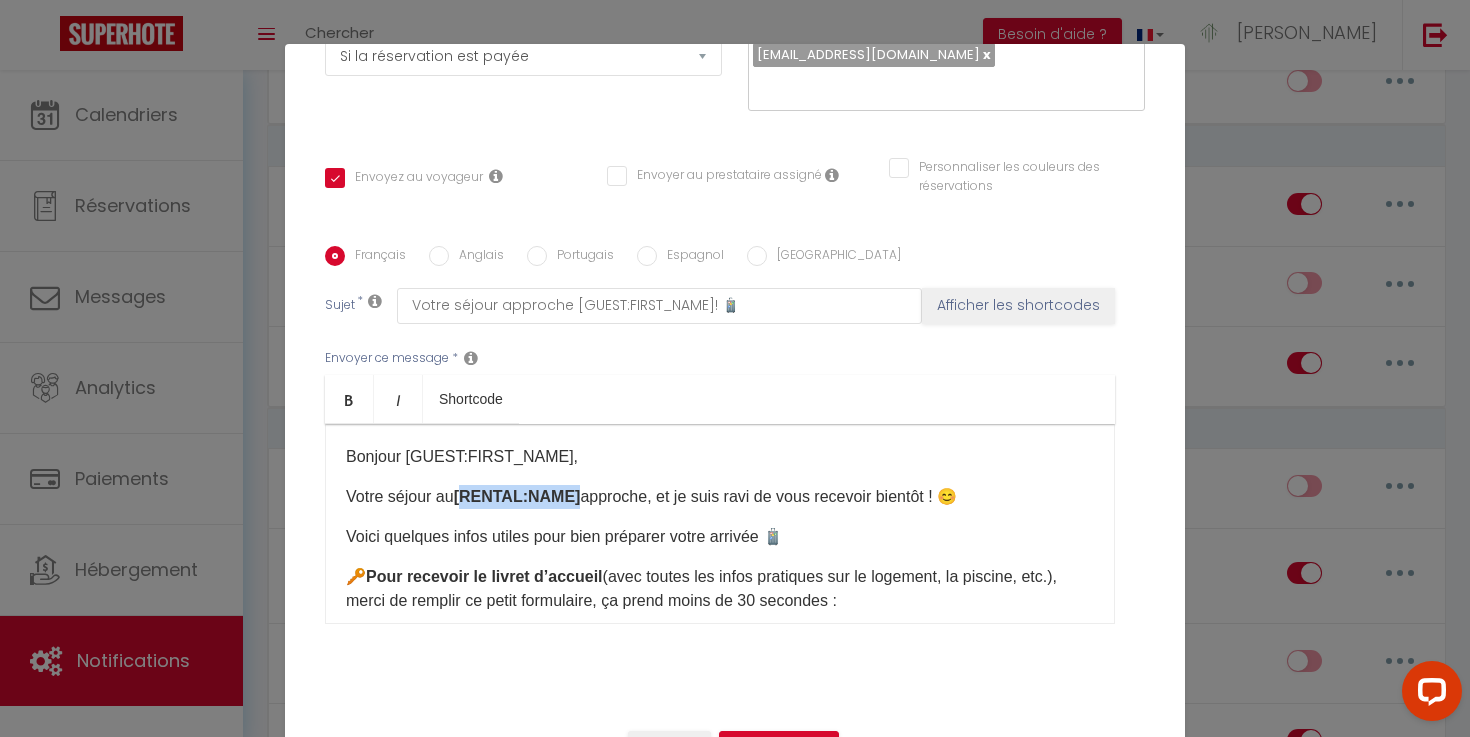 drag, startPoint x: 576, startPoint y: 416, endPoint x: 468, endPoint y: 417, distance: 108.00463 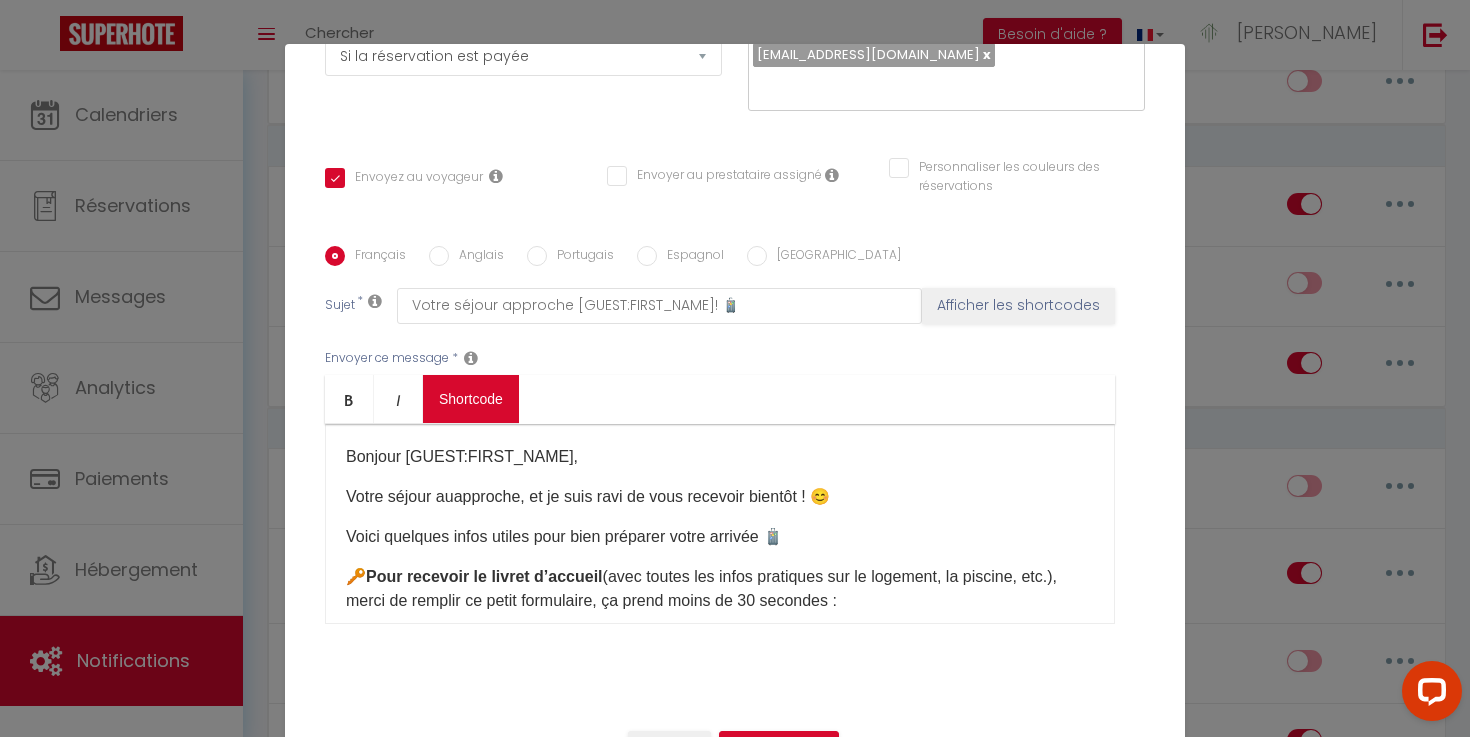 click on "Coaching SuperHote ce soir à 18h00, pour participer:  [URL][DOMAIN_NAME][SECURITY_DATA]   ×     Toggle navigation       Toggle Search     Toggle menubar     Chercher   BUTTON
Besoin d'aide ?
[PERSON_NAME]        Équipe     Résultat de la recherche   Aucun résultat     Calendriers     Réservations     Messages     Analytics      Paiements     Hébergement     Notifications                 Résultat de la recherche   Id   Appart   Voyageur    Checkin   Checkout   Nuits   Pers.   Plateforme   Statut     Résultat de la recherche   Aucun résultat          Notifications
Actions
Nouvelle Notification    Exporter    Importer    Tous les apparts    Appartement centre-ville [GEOGRAPHIC_DATA] Villa luxe-piscine et [GEOGRAPHIC_DATA] à [GEOGRAPHIC_DATA] - Gorge de l'Ardèche
Actions
Notifications" at bounding box center [735, 1565] 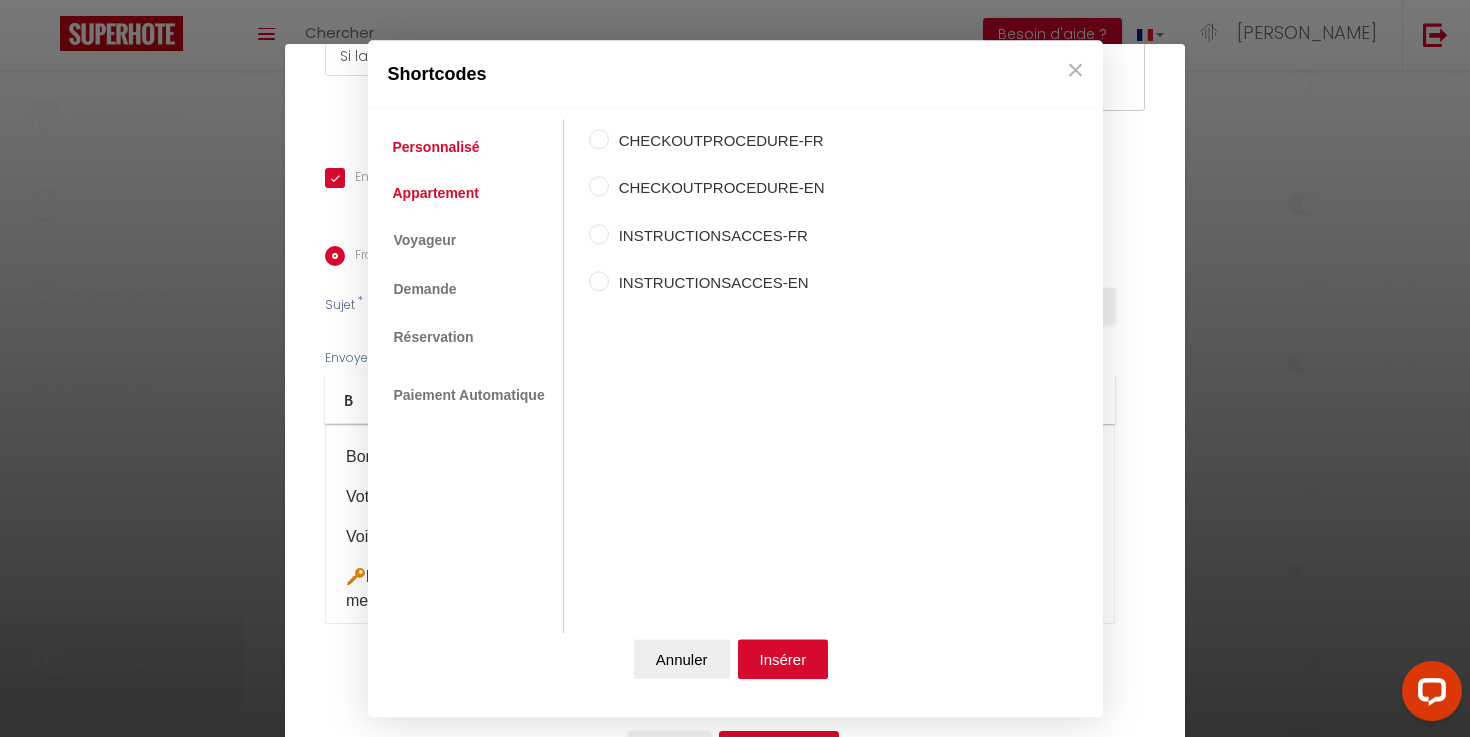 click on "Appartement" at bounding box center [436, 193] 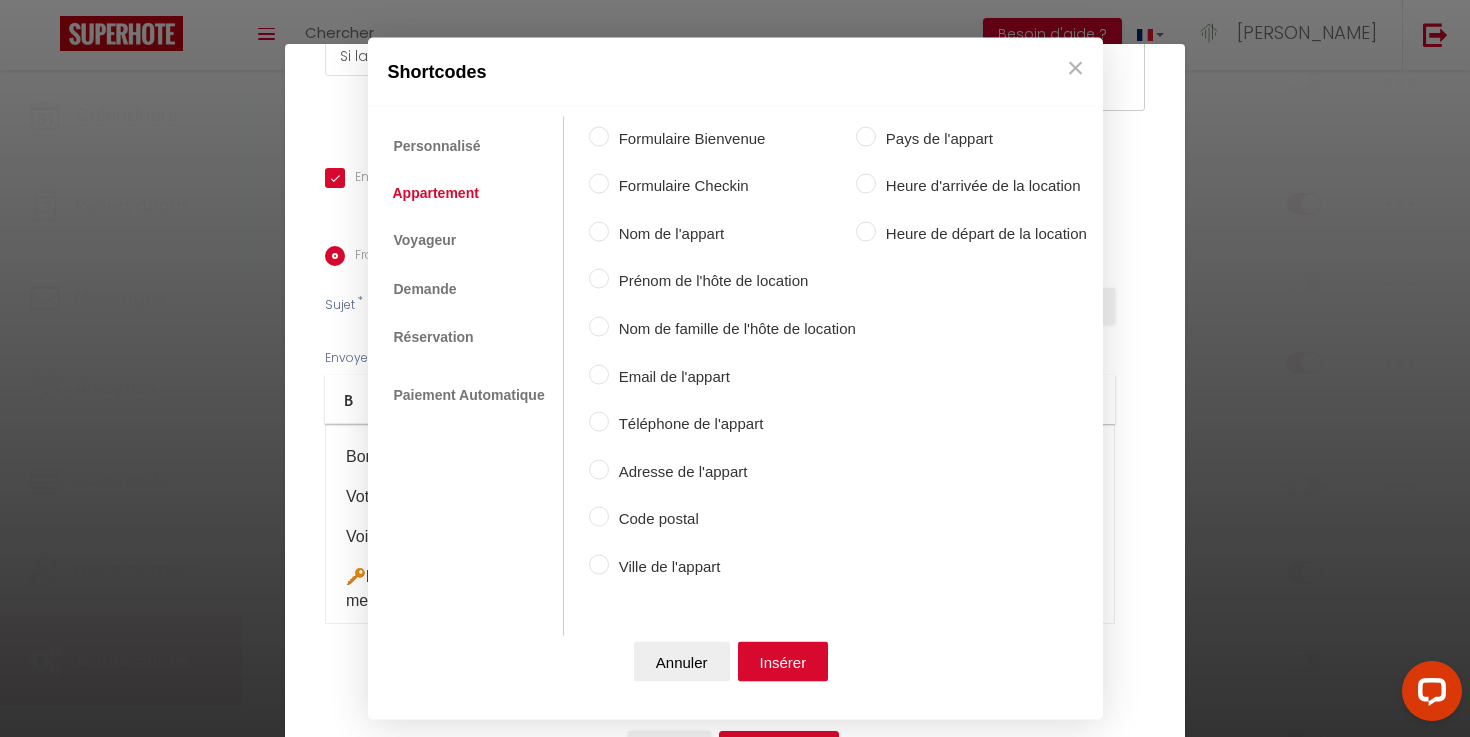 click on "Ville de l'appart" at bounding box center [732, 566] 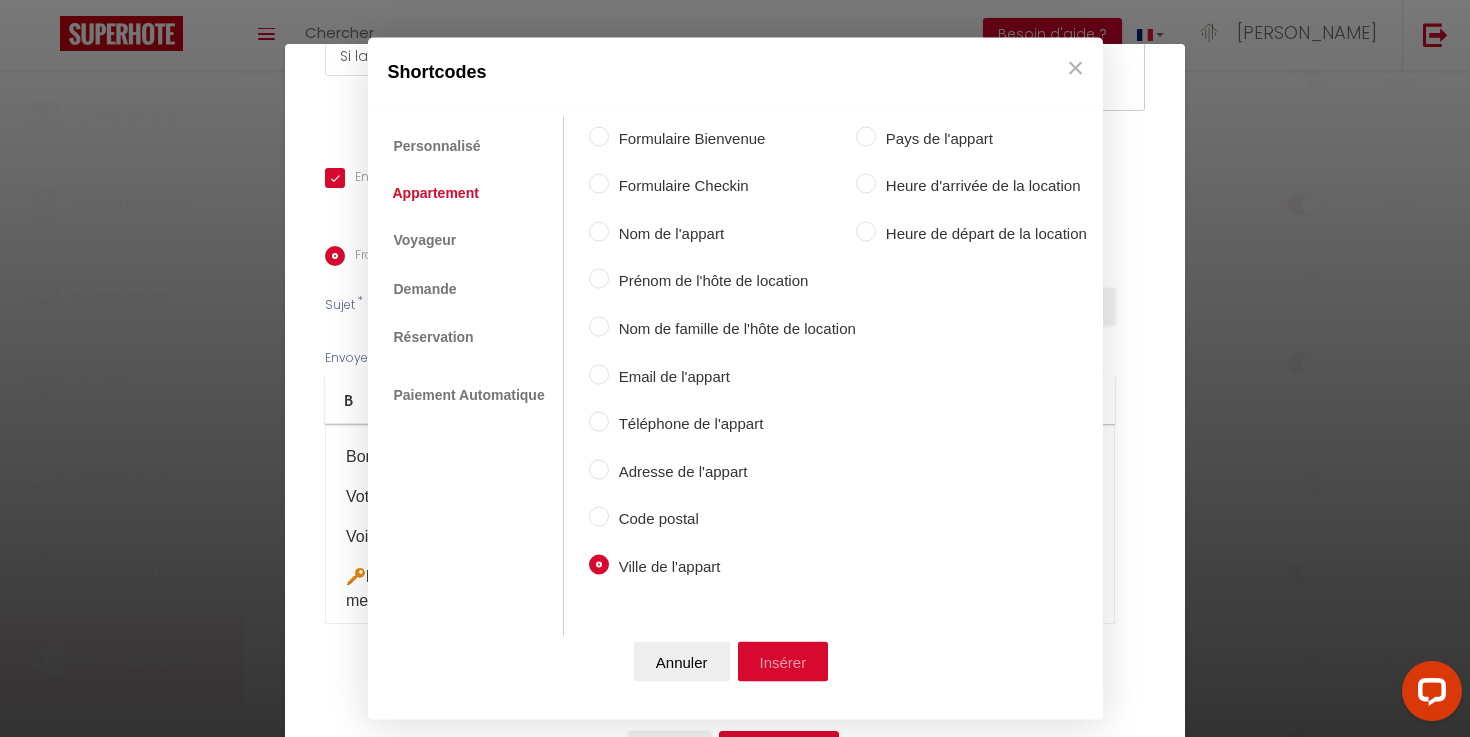 click on "Insérer" at bounding box center (783, 662) 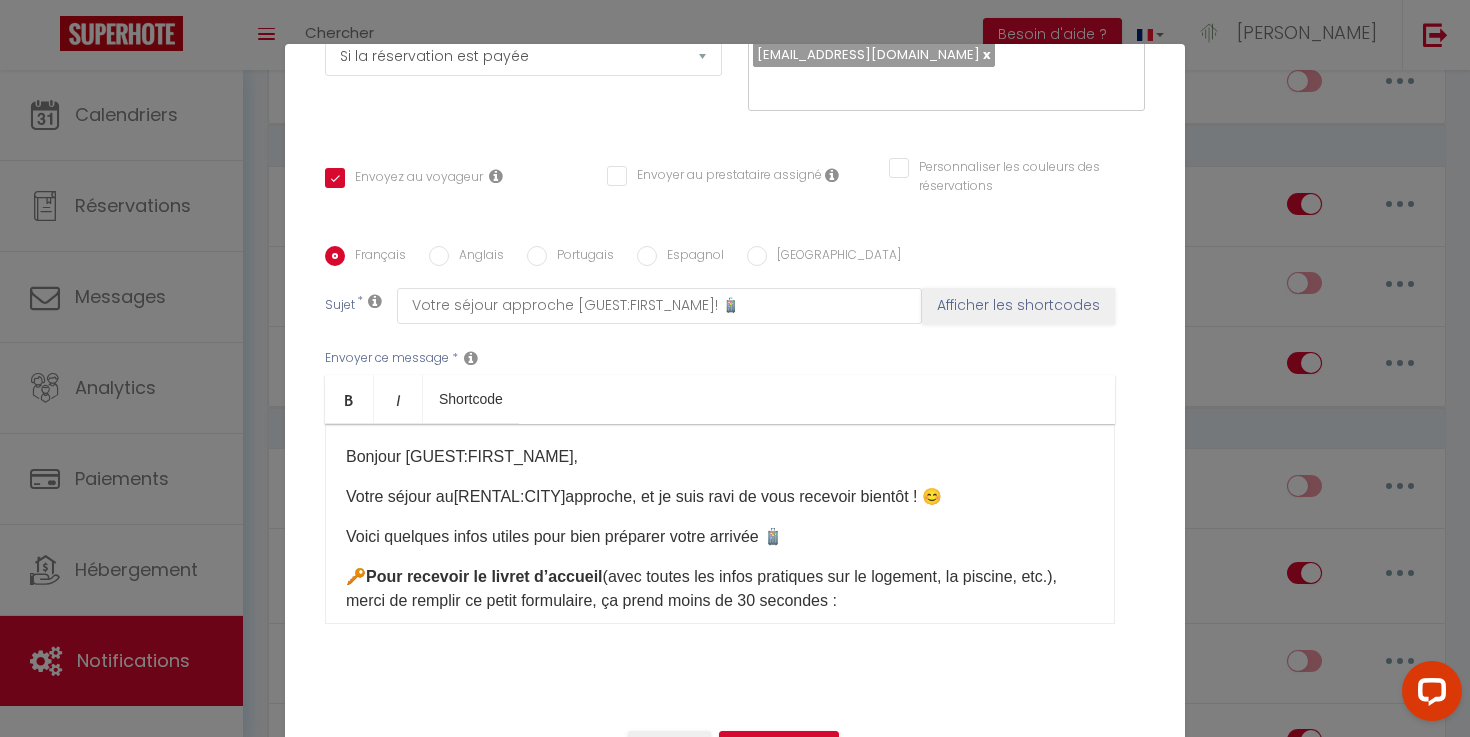 click on "Votre séjour au  [RENTAL:CITY] ​  approche, et je suis ravi de vous recevoir bientôt ! 😊" 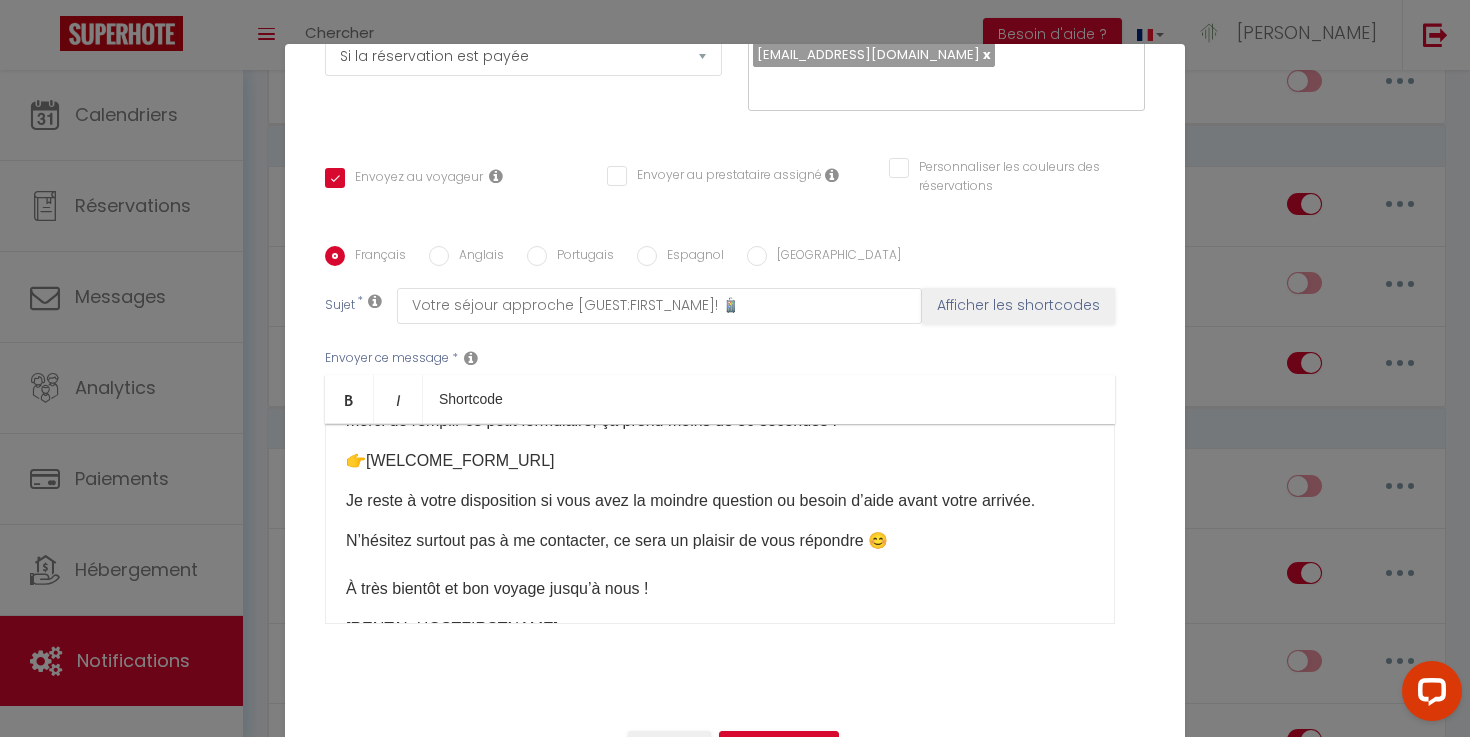 scroll, scrollTop: 189, scrollLeft: 0, axis: vertical 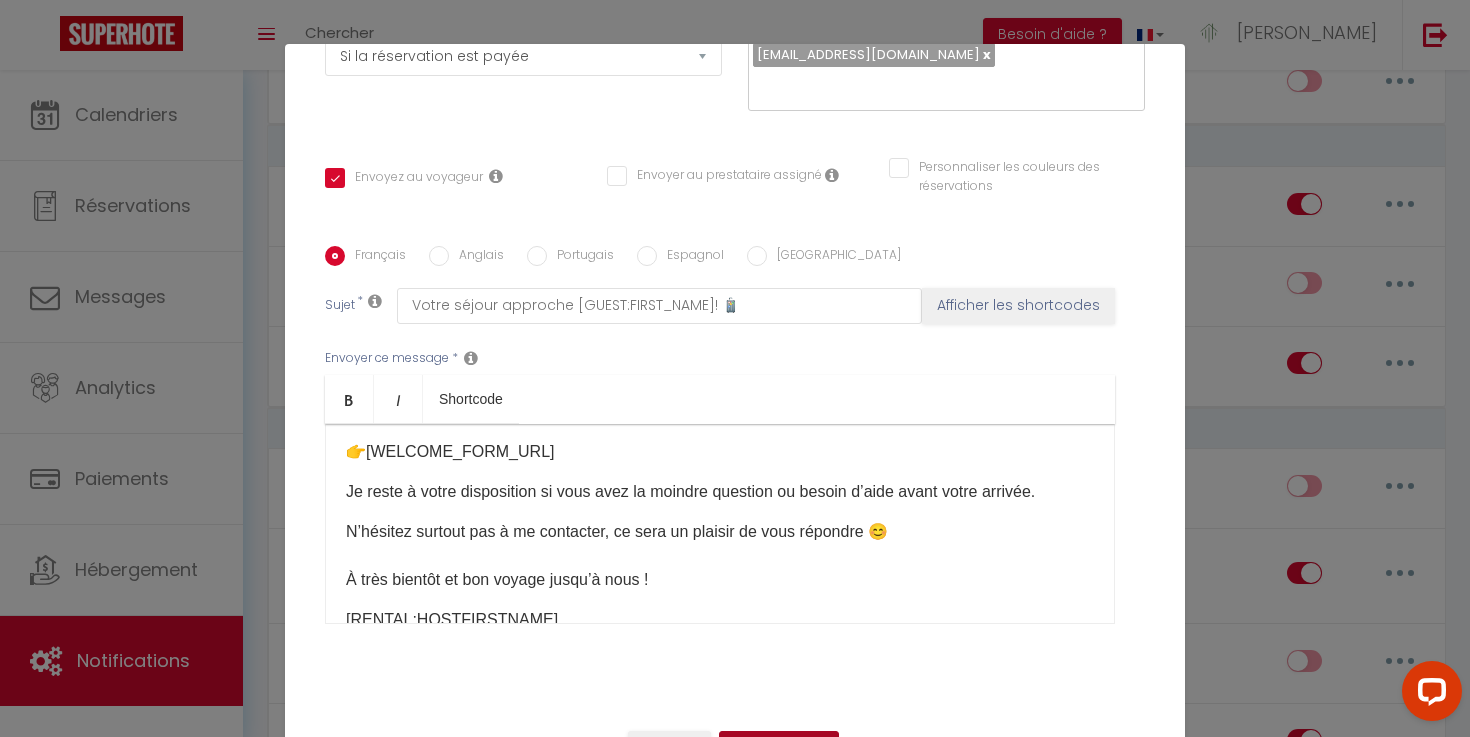 click on "Mettre à jour" at bounding box center (779, 748) 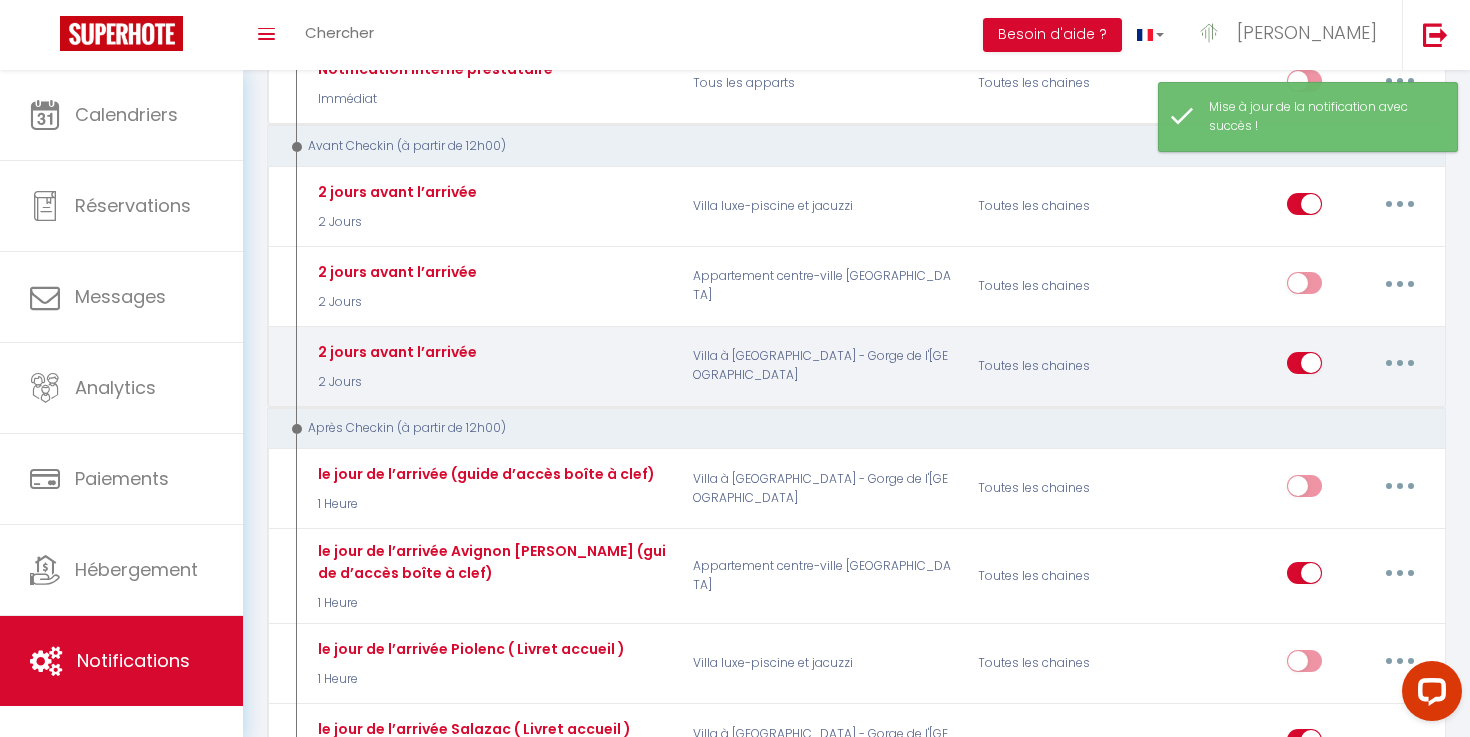 click at bounding box center [1400, 363] 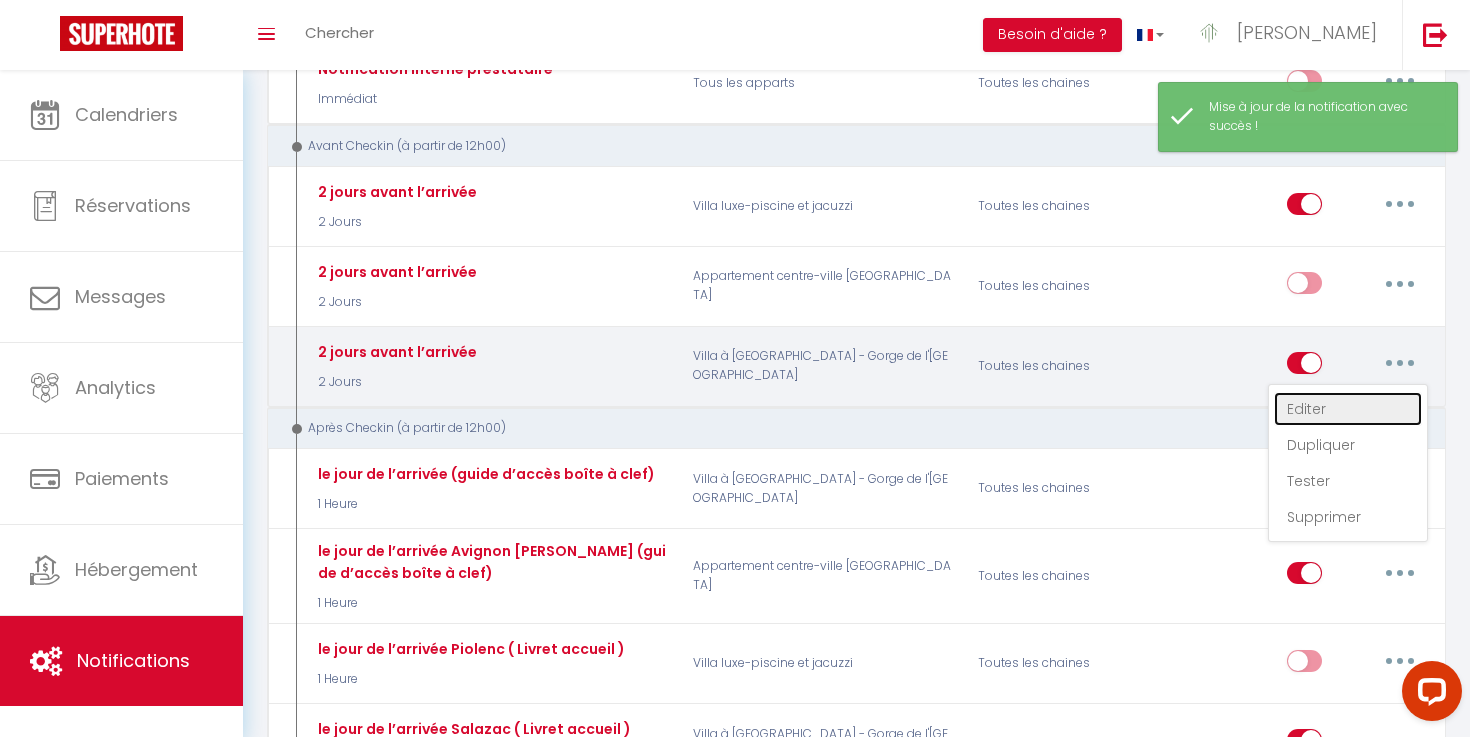 click on "Editer" at bounding box center (1348, 409) 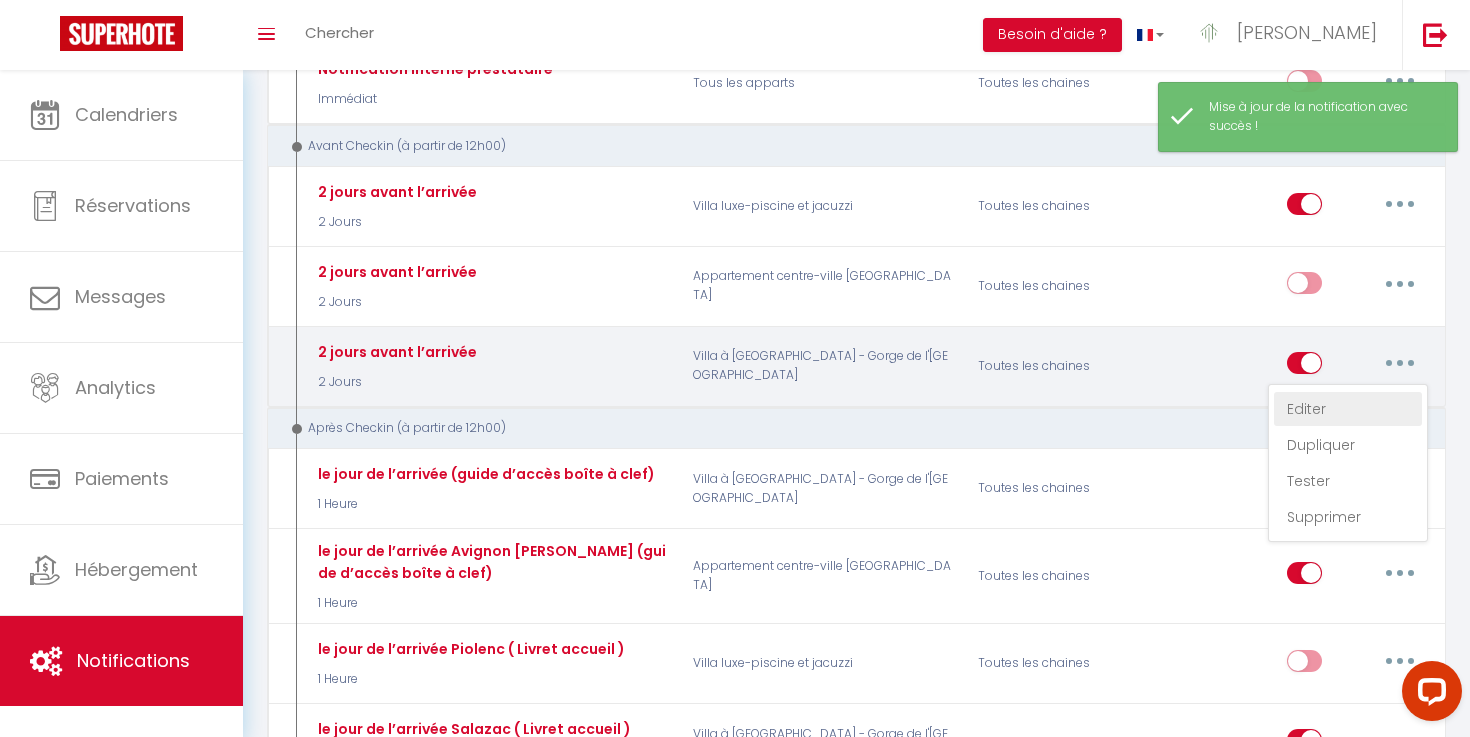 type on "2 jours avant l’arrivée" 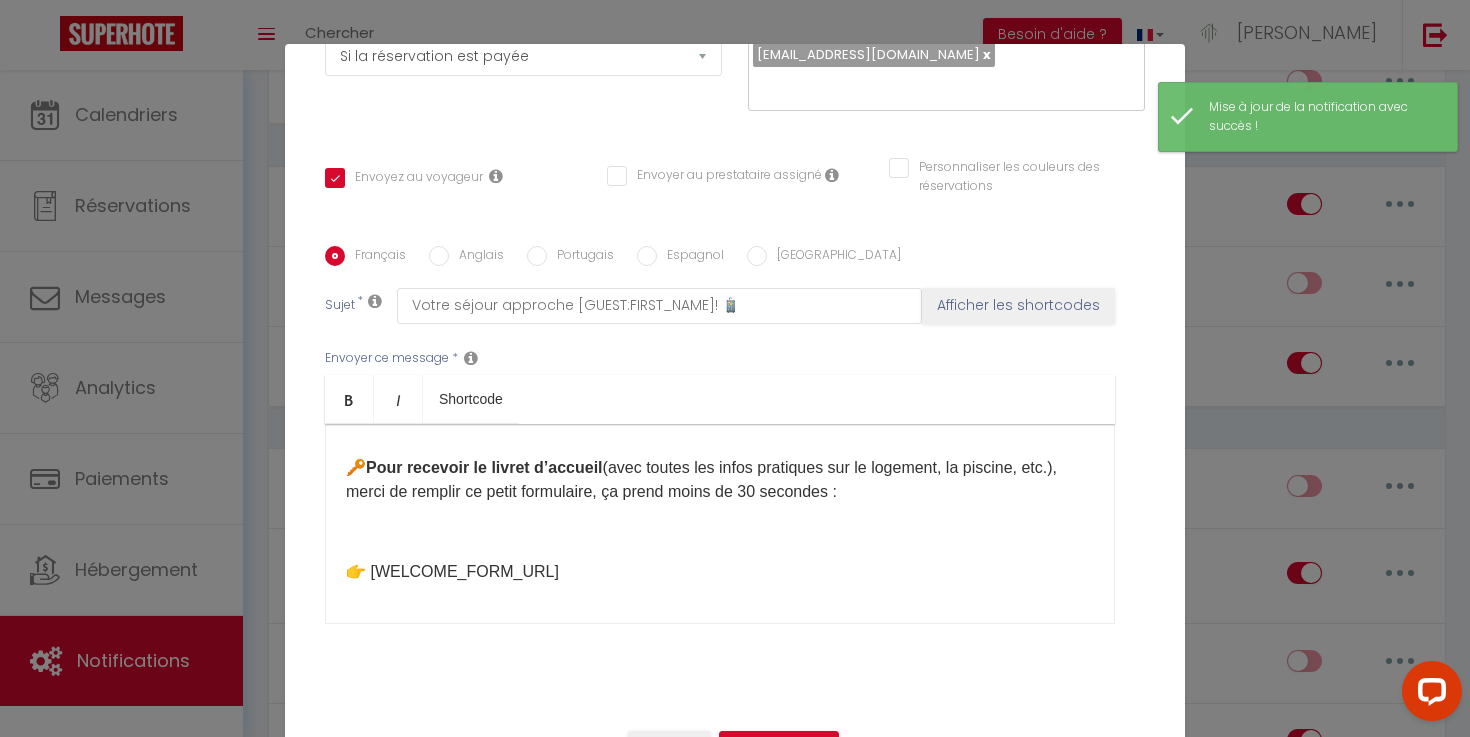 scroll, scrollTop: 0, scrollLeft: 0, axis: both 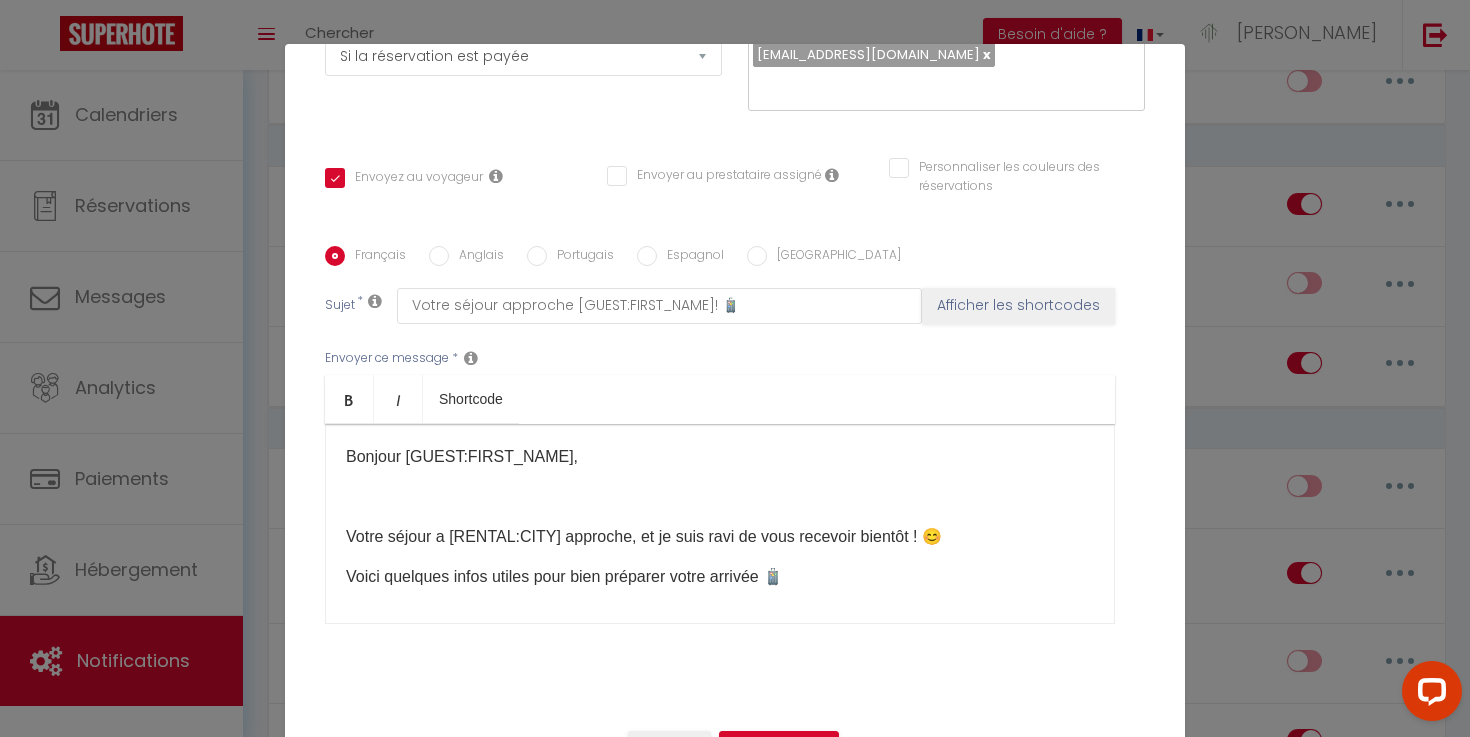 click at bounding box center [720, 497] 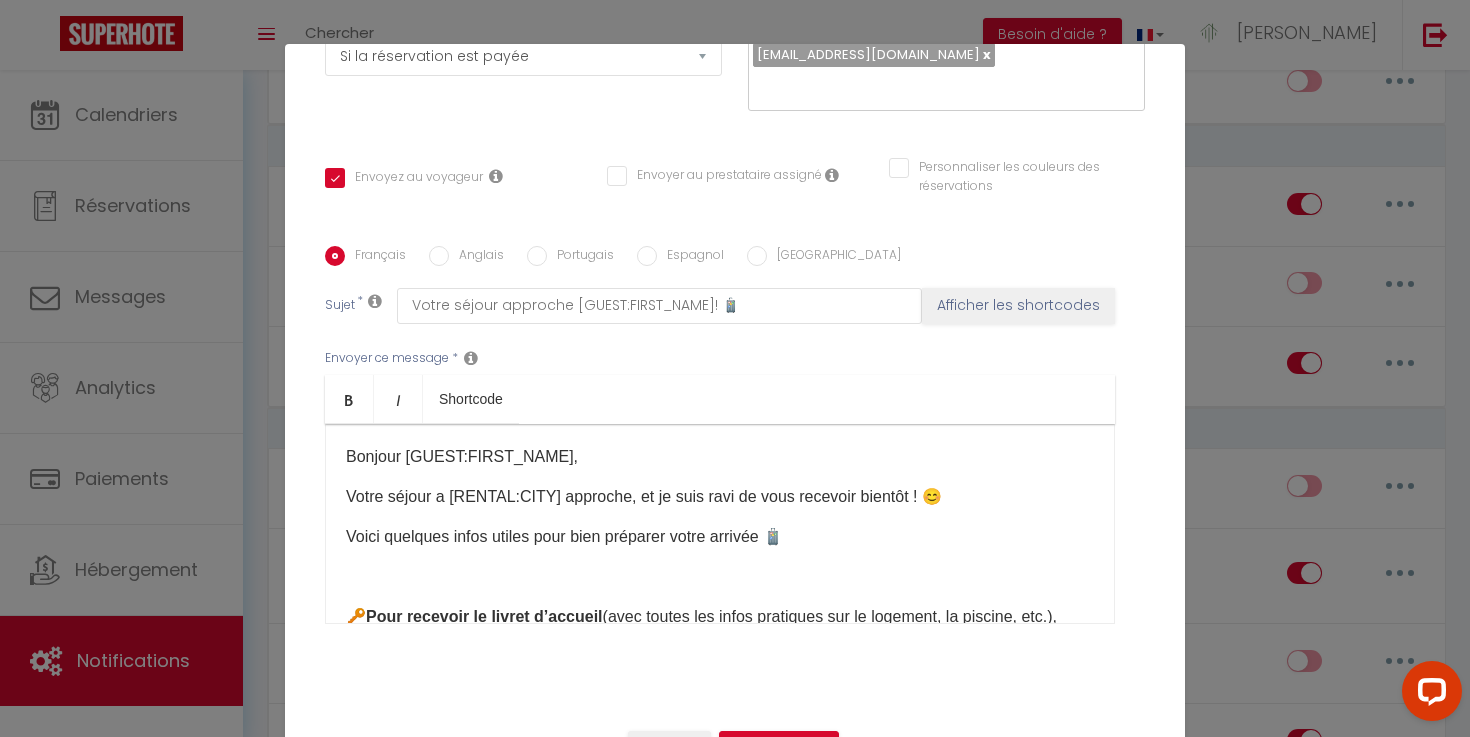 click at bounding box center [720, 577] 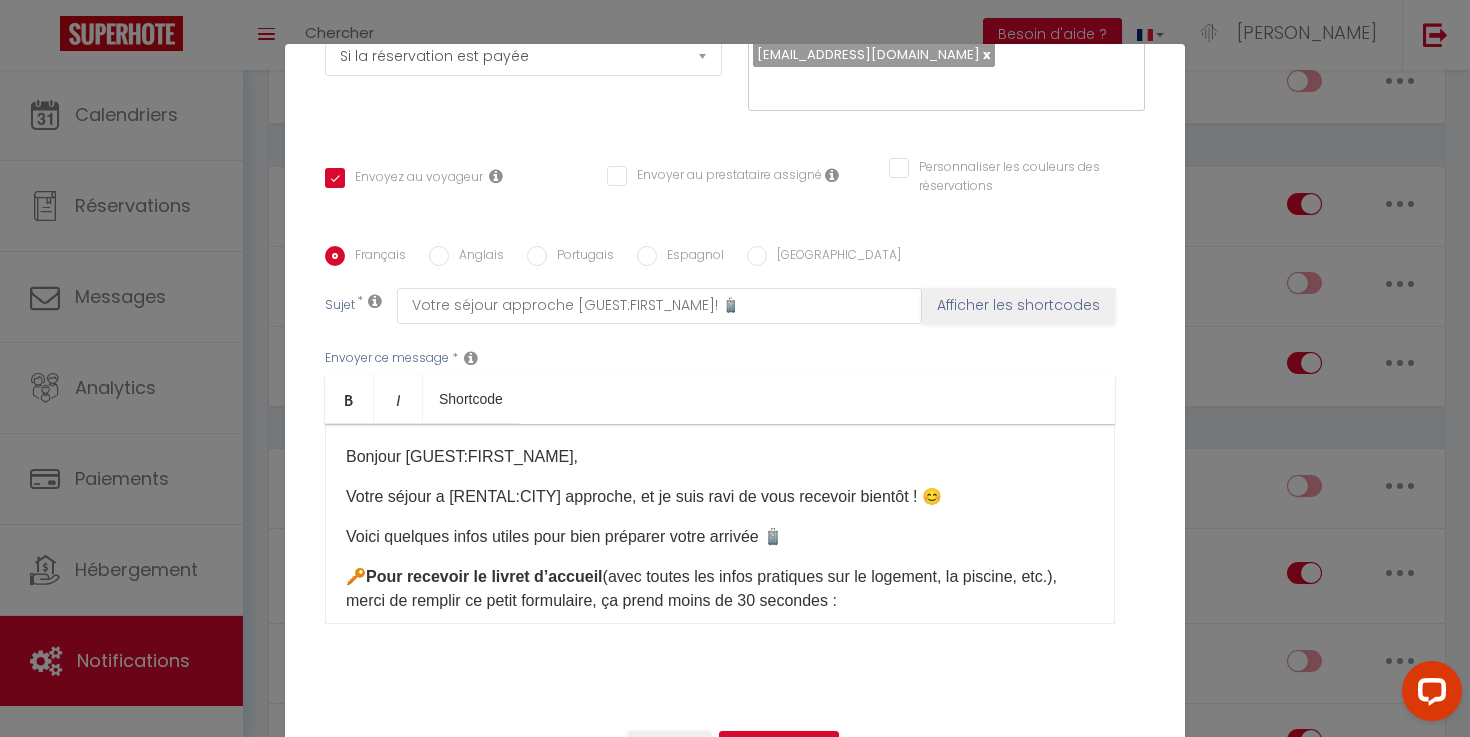 scroll, scrollTop: 95, scrollLeft: 0, axis: vertical 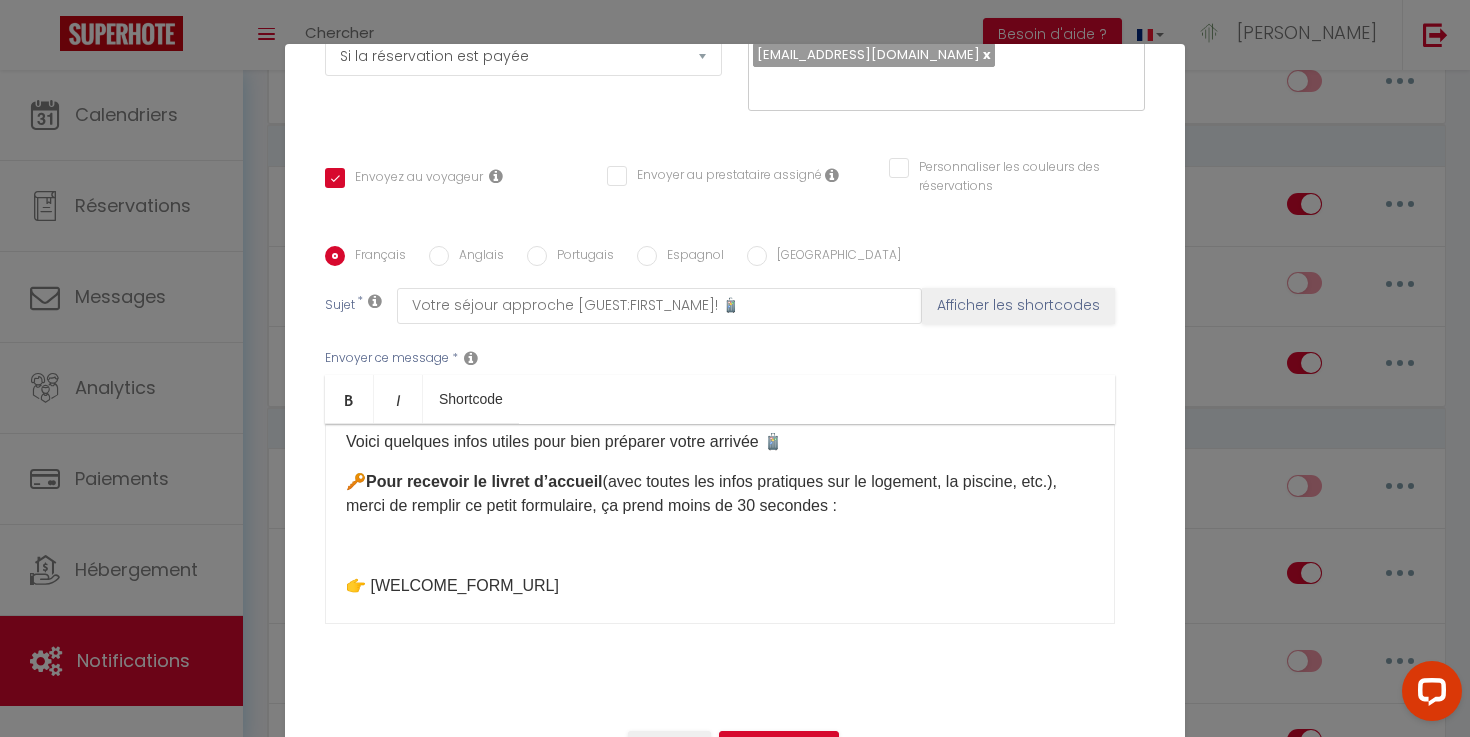 click at bounding box center (720, 546) 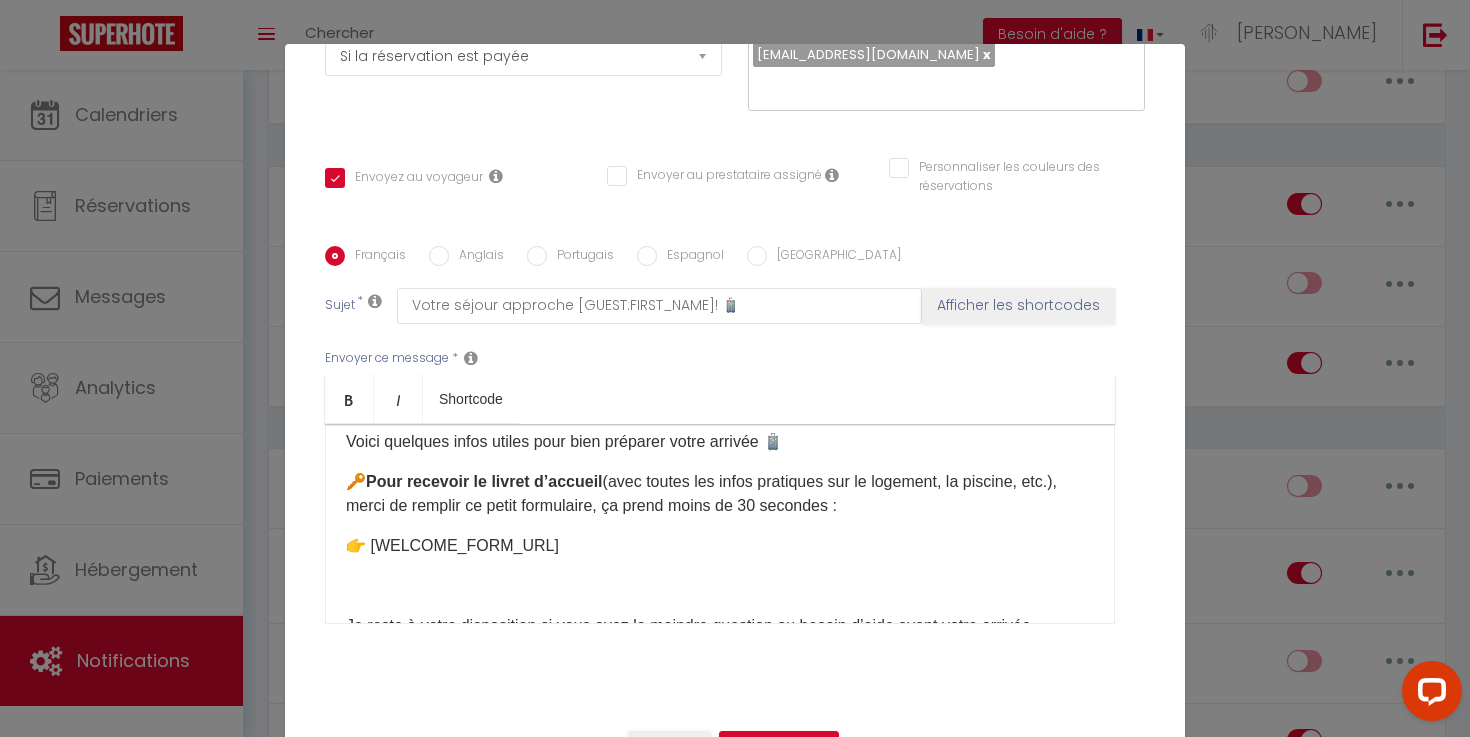 click on "Bonjour [GUEST:FIRST_NAME]​, Votre séjour a [RENTAL:CITY]​ approche, et je suis ravi de vous recevoir bientôt ! 😊 Voici quelques infos utiles pour bien préparer votre arrivée 🧳
🔑  Pour recevoir le livret d’accueil  (avec toutes les infos pratiques sur le logement, la piscine, etc.), merci de remplir ce petit formulaire, ça prend moins de 30 secondes : 👉 [WELCOME_FORM_URL]​​​ Je reste à votre disposition si vous avez la moindre question ou besoin d’aide avant votre arrivée.
N’hésitez surtout pas à me contacter, ce sera un plaisir de vous répondre 😊 À très bientôt et bon voyage jusqu’à nous !
[RENTAL:HOSTFIRSTNAME]​​​" at bounding box center (720, 524) 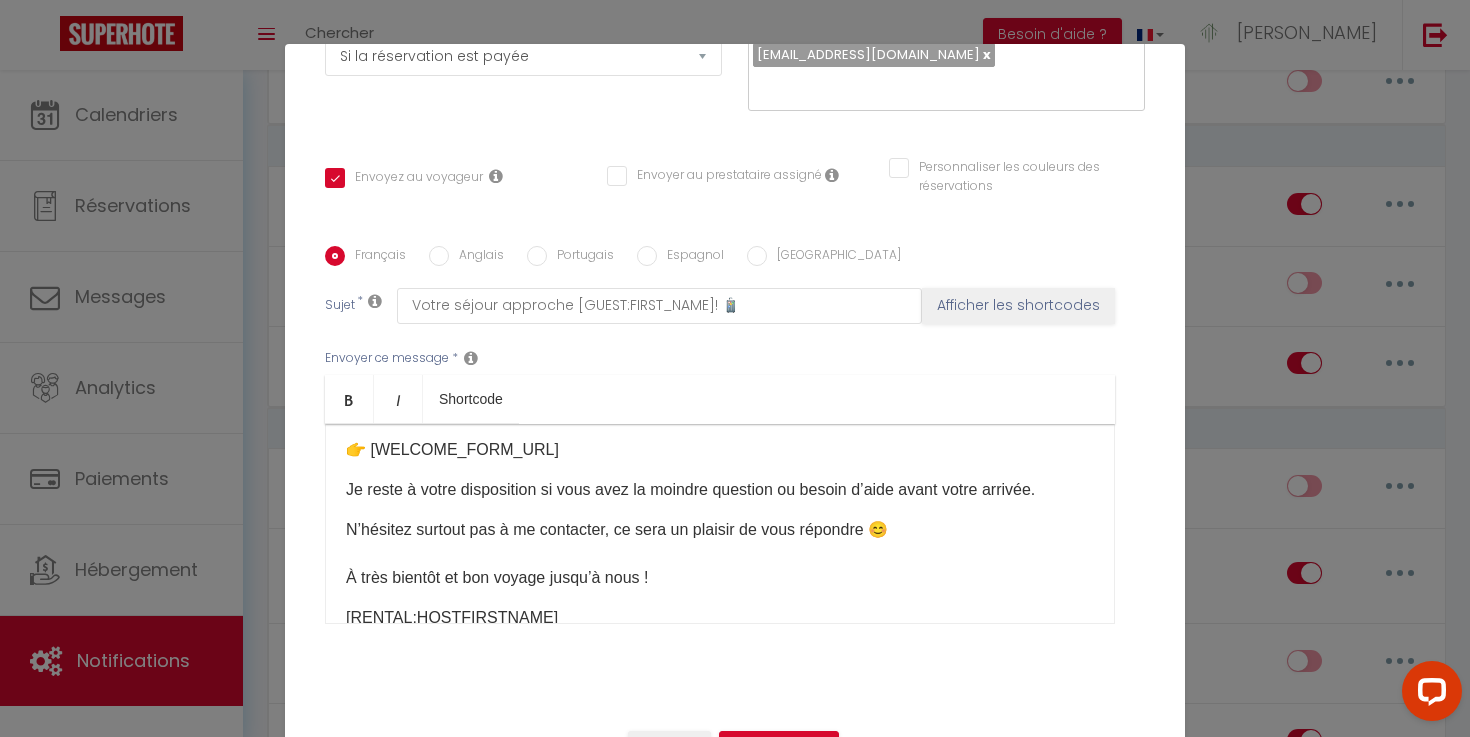 scroll, scrollTop: 194, scrollLeft: 0, axis: vertical 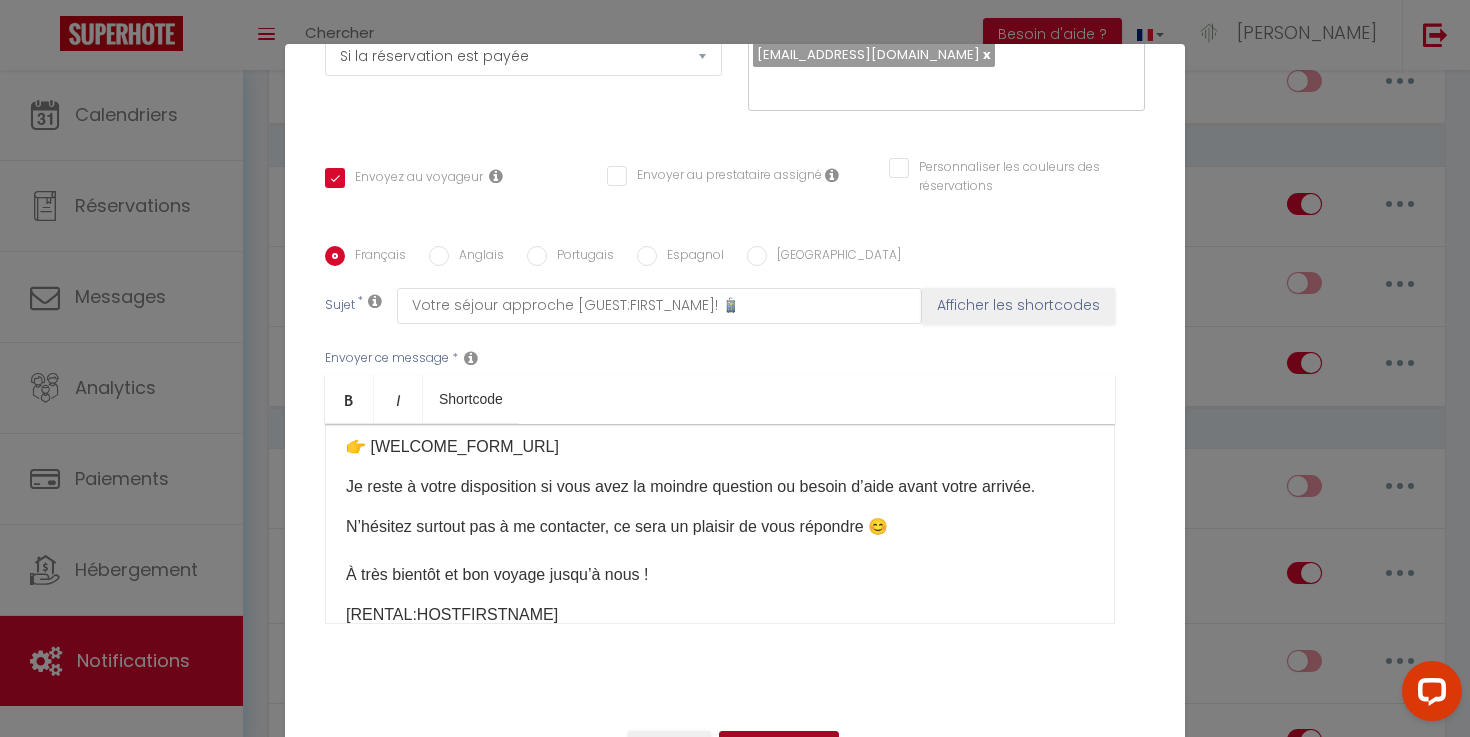 click on "Mettre à jour" at bounding box center [779, 748] 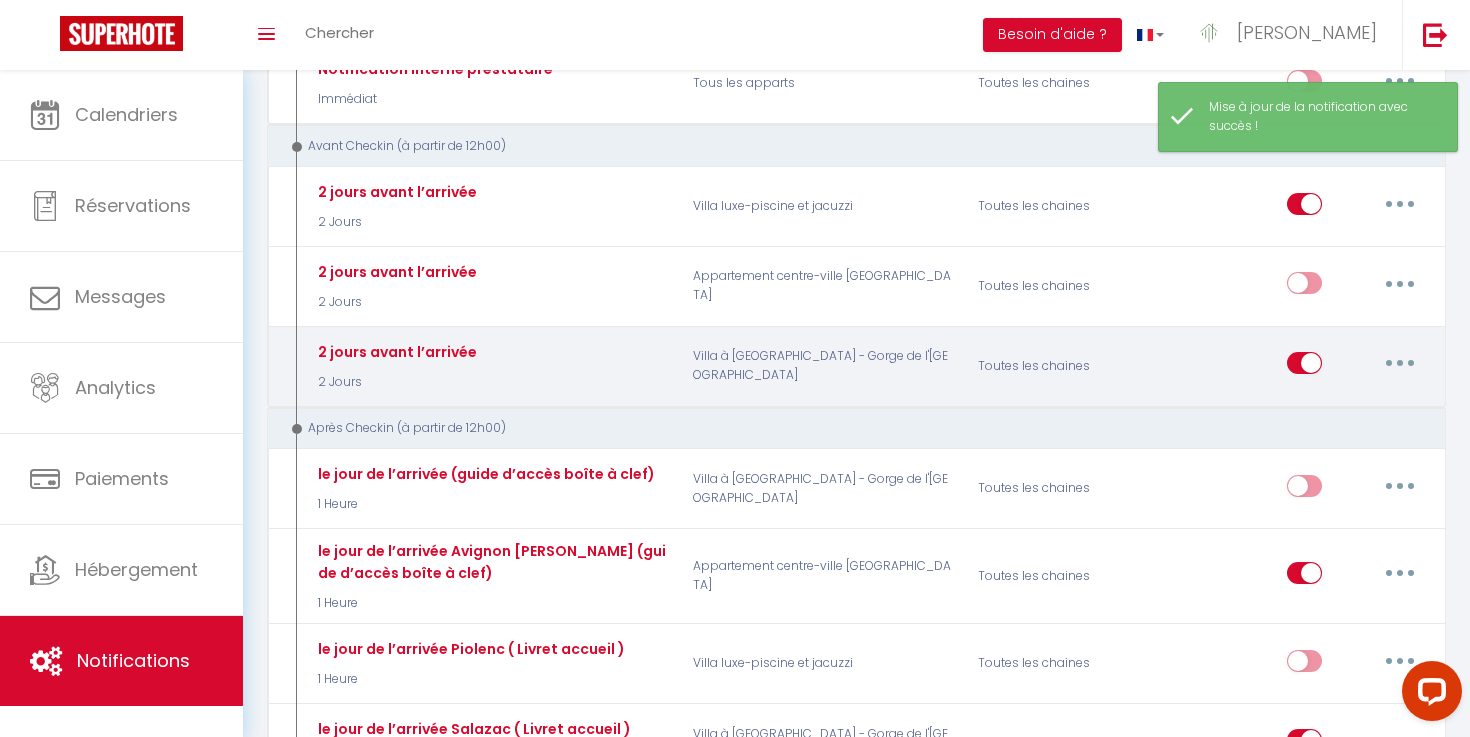 click at bounding box center (1400, 363) 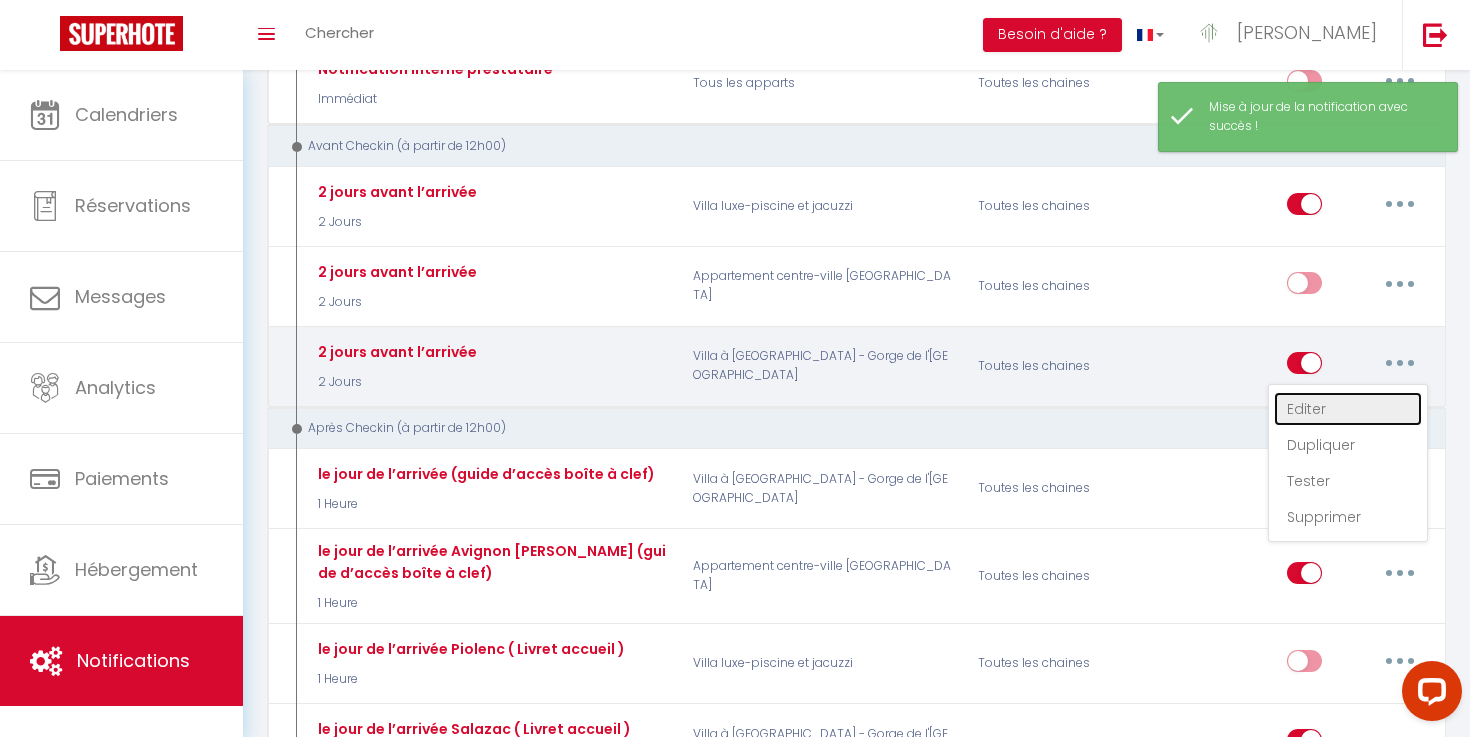 click on "Editer" at bounding box center (1348, 409) 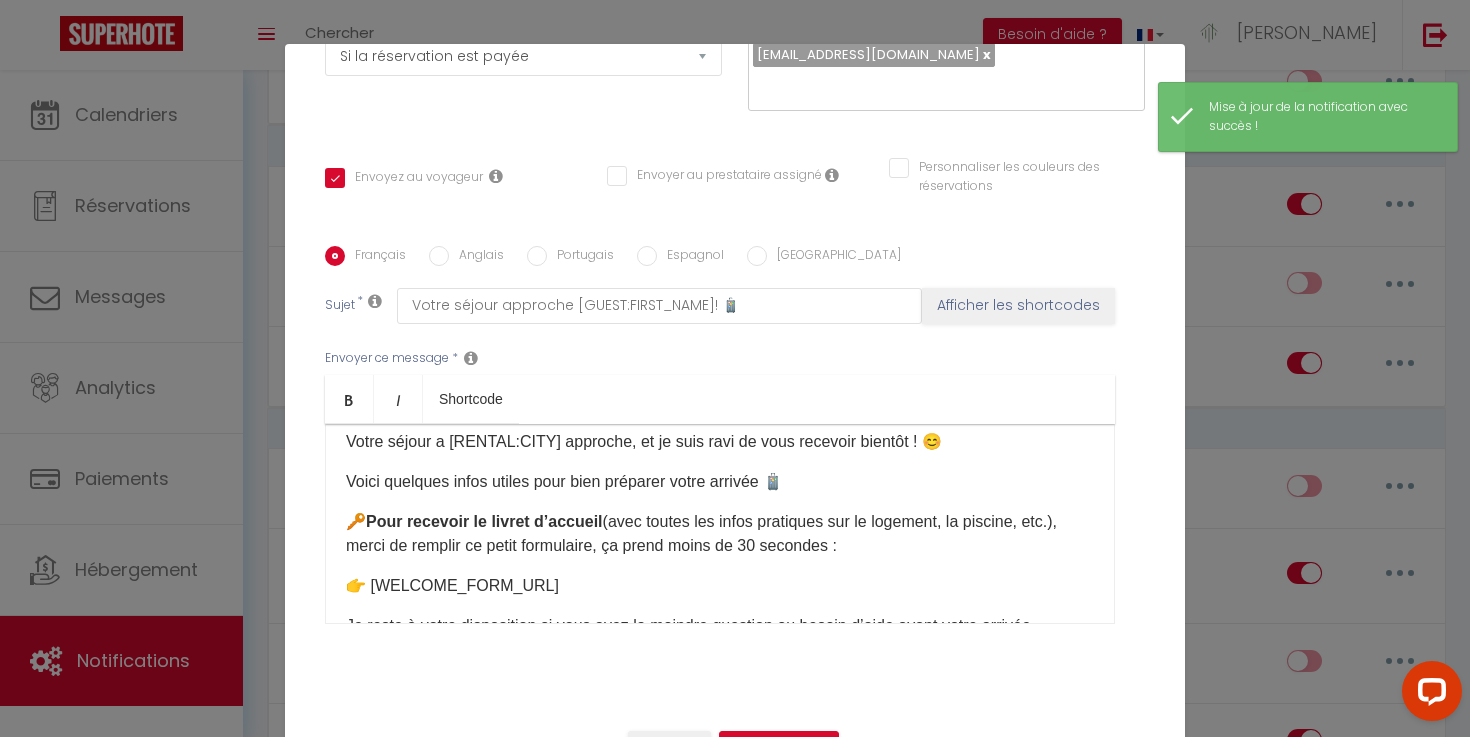 scroll, scrollTop: 0, scrollLeft: 0, axis: both 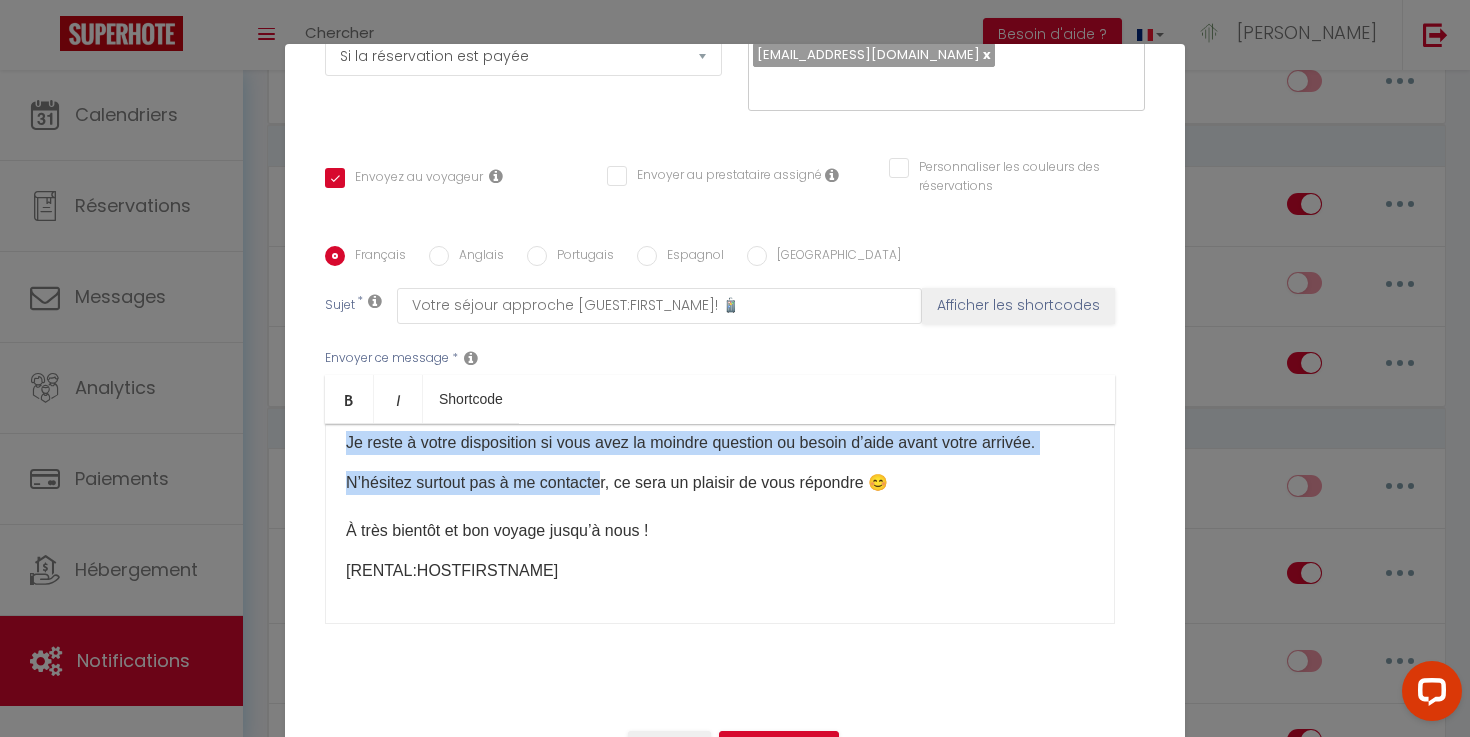 drag, startPoint x: 348, startPoint y: 371, endPoint x: 610, endPoint y: 575, distance: 332.0542 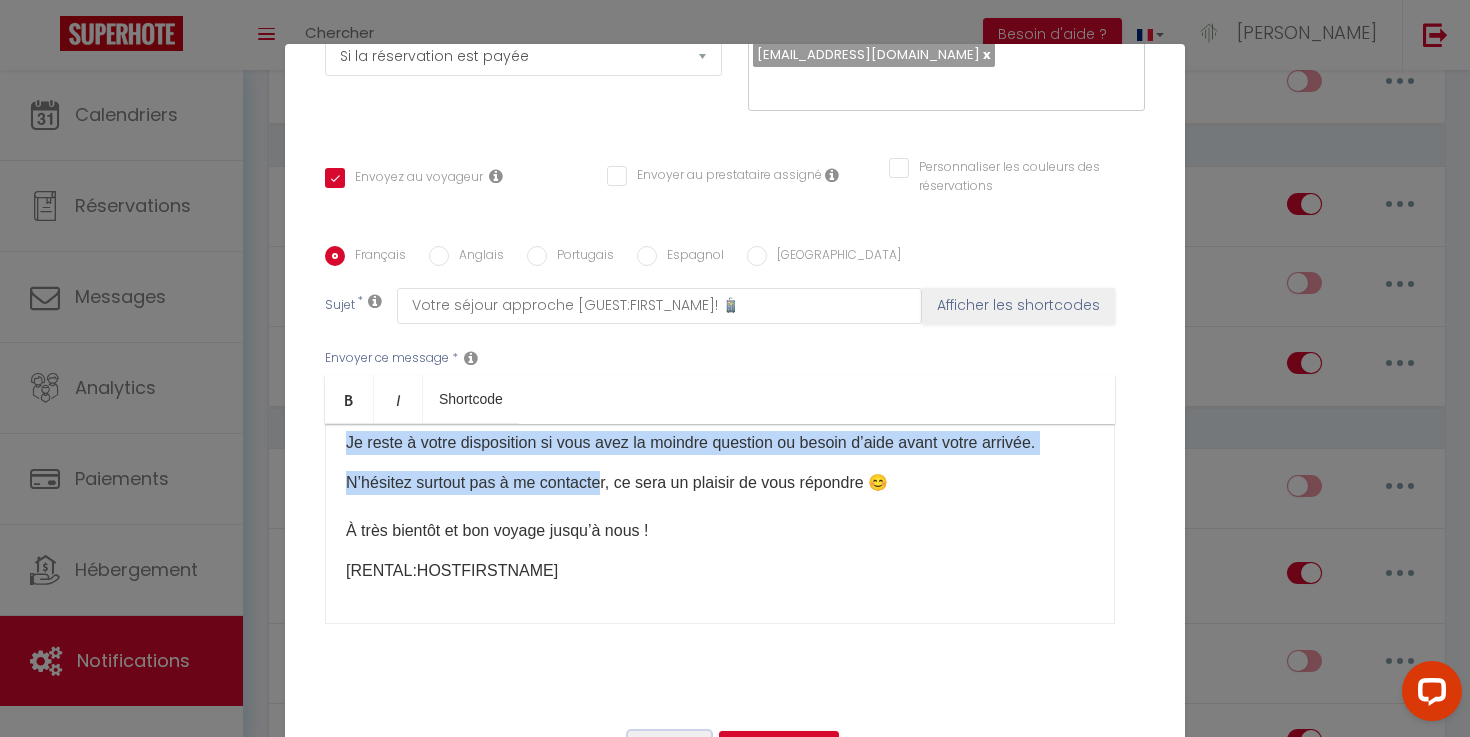 click on "Annuler" at bounding box center [669, 748] 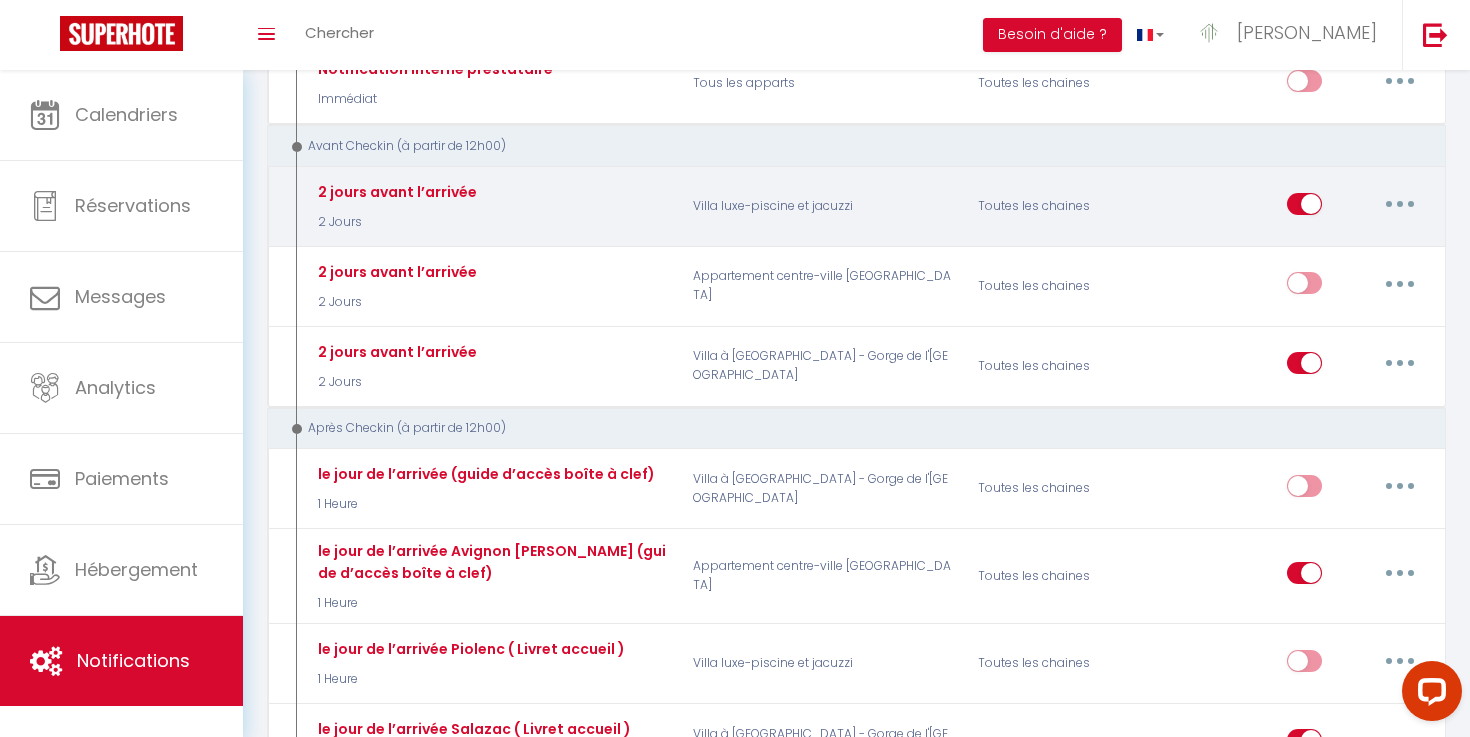 click at bounding box center (1400, 204) 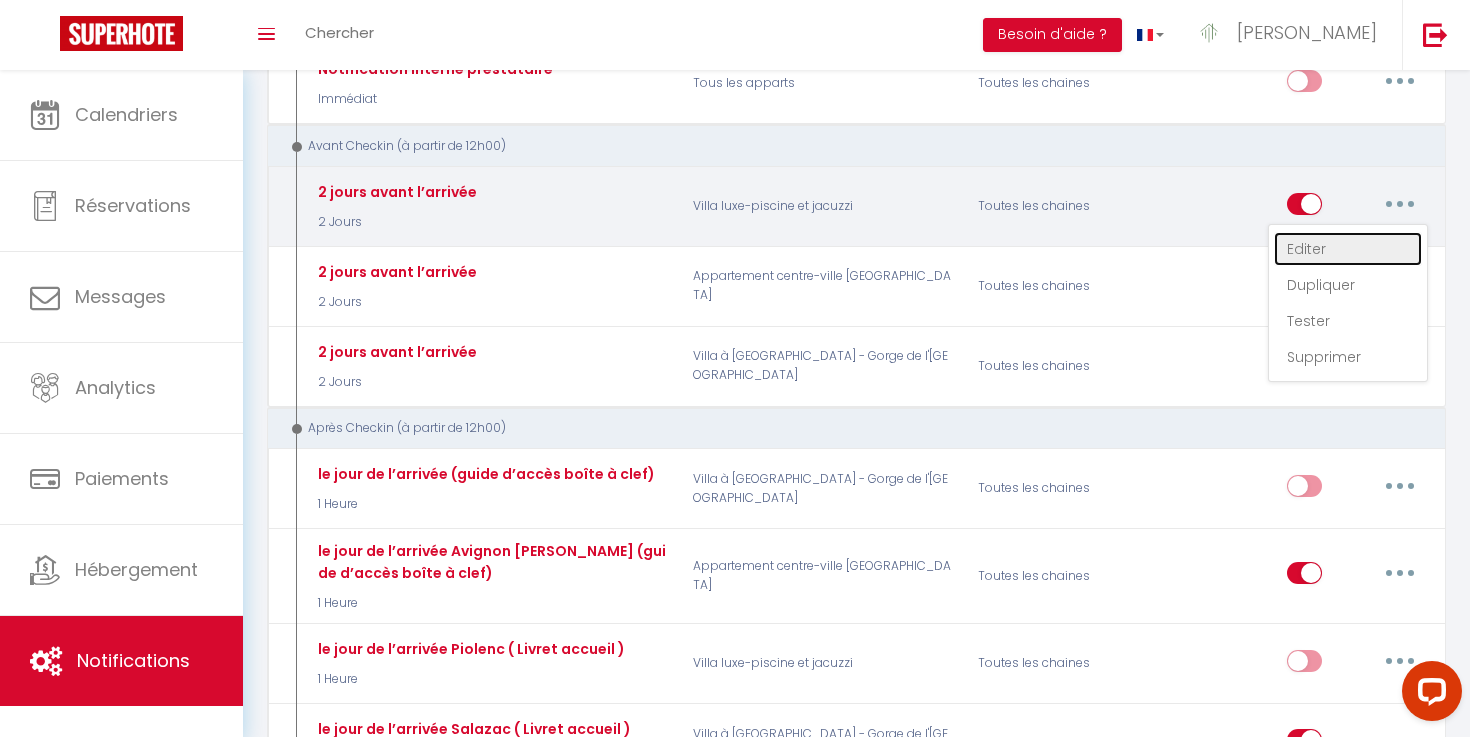 click on "Editer" at bounding box center [1348, 249] 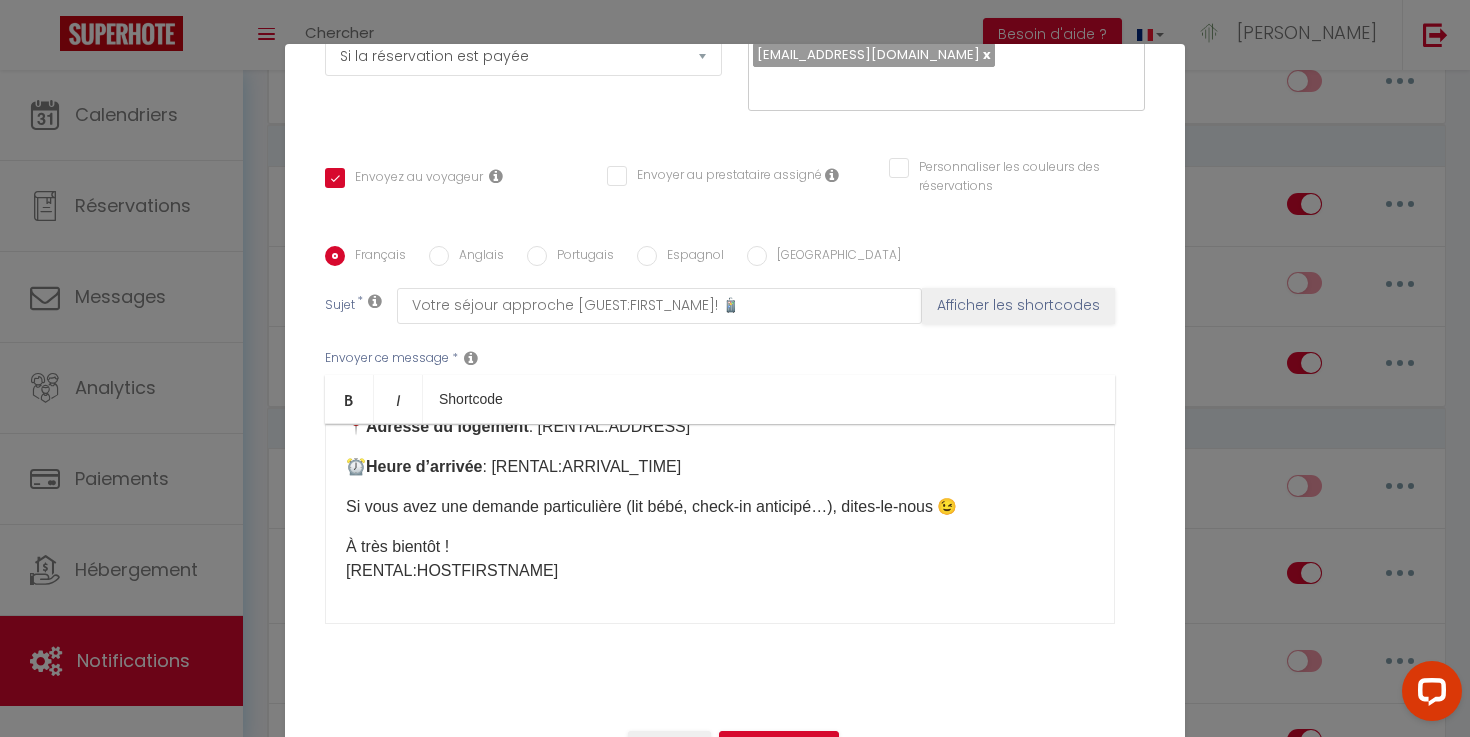 scroll, scrollTop: 0, scrollLeft: 0, axis: both 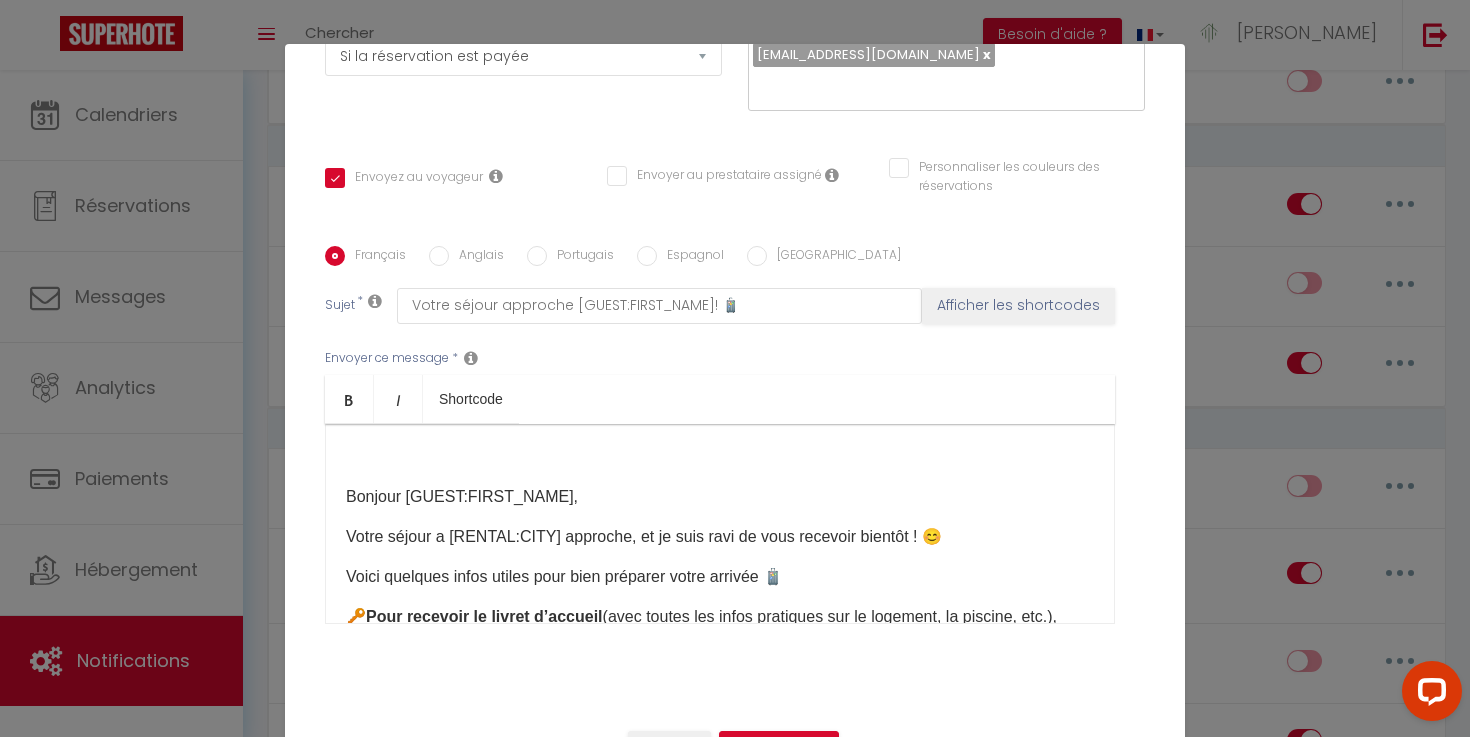 click at bounding box center (720, 457) 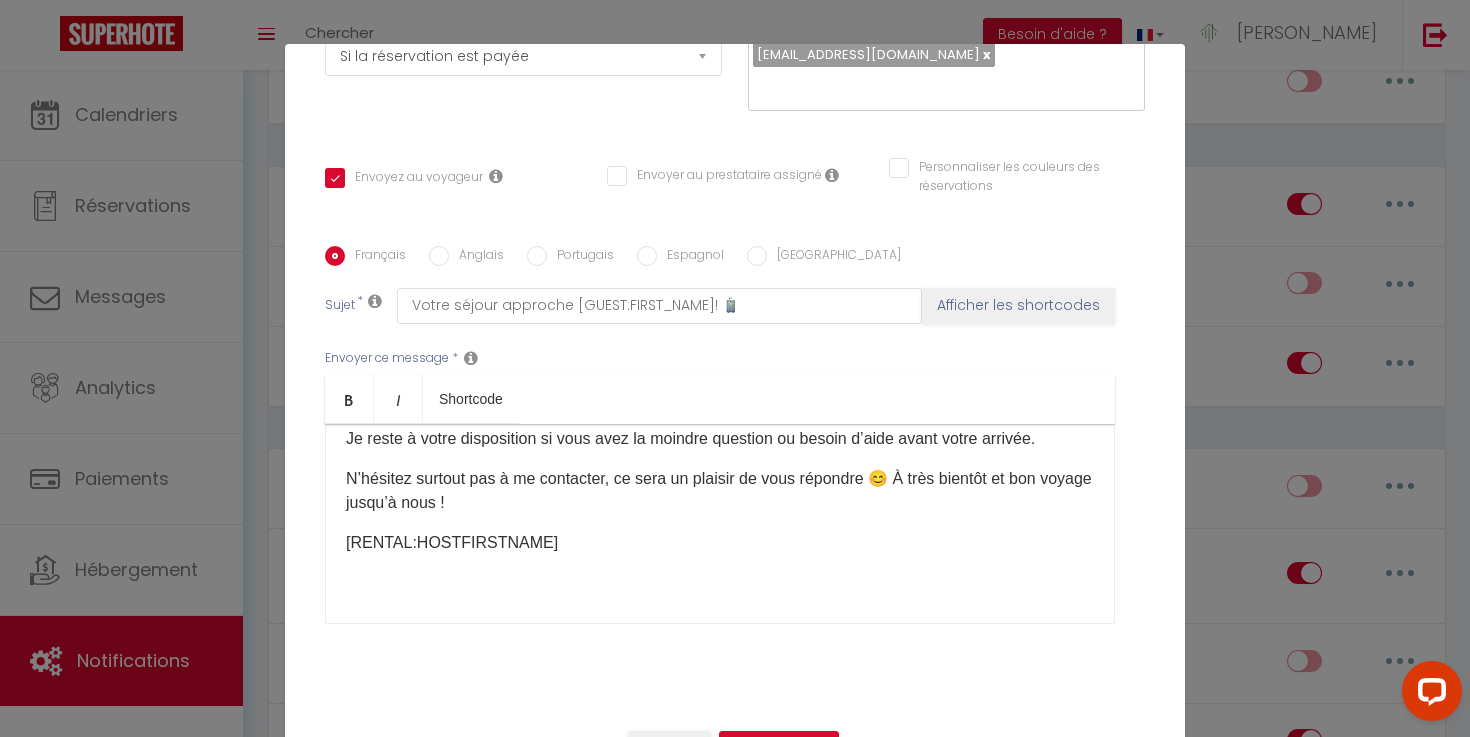 scroll, scrollTop: 243, scrollLeft: 0, axis: vertical 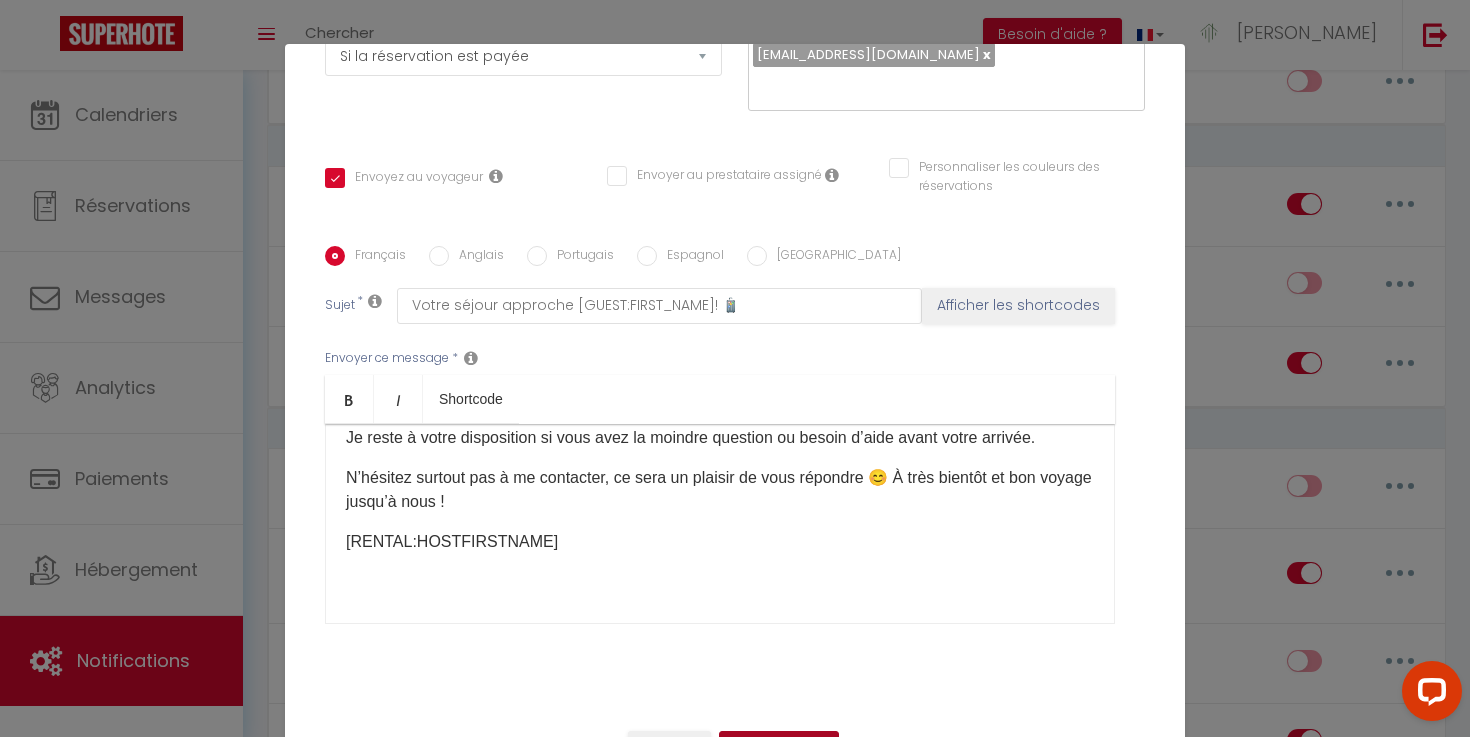 click on "Mettre à jour" at bounding box center (779, 748) 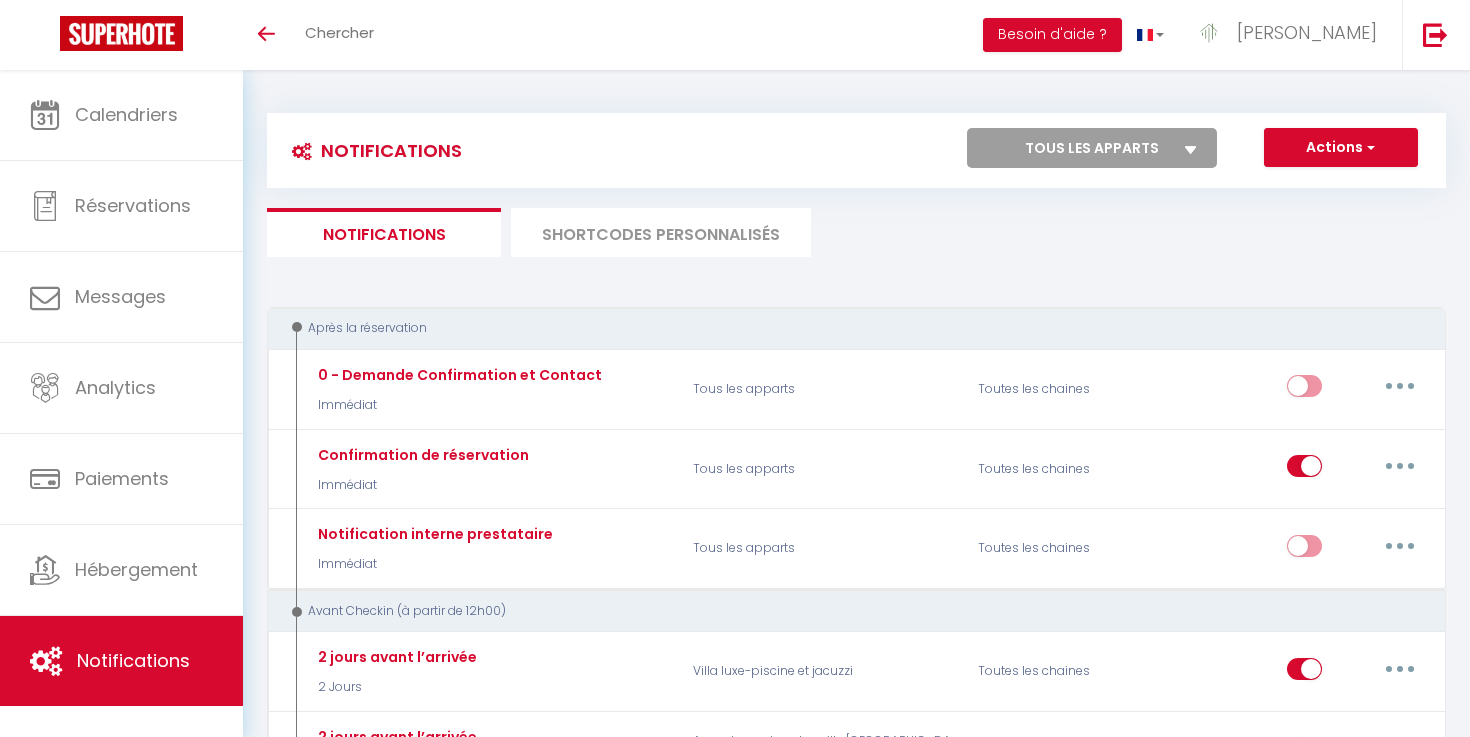 scroll, scrollTop: 465, scrollLeft: 0, axis: vertical 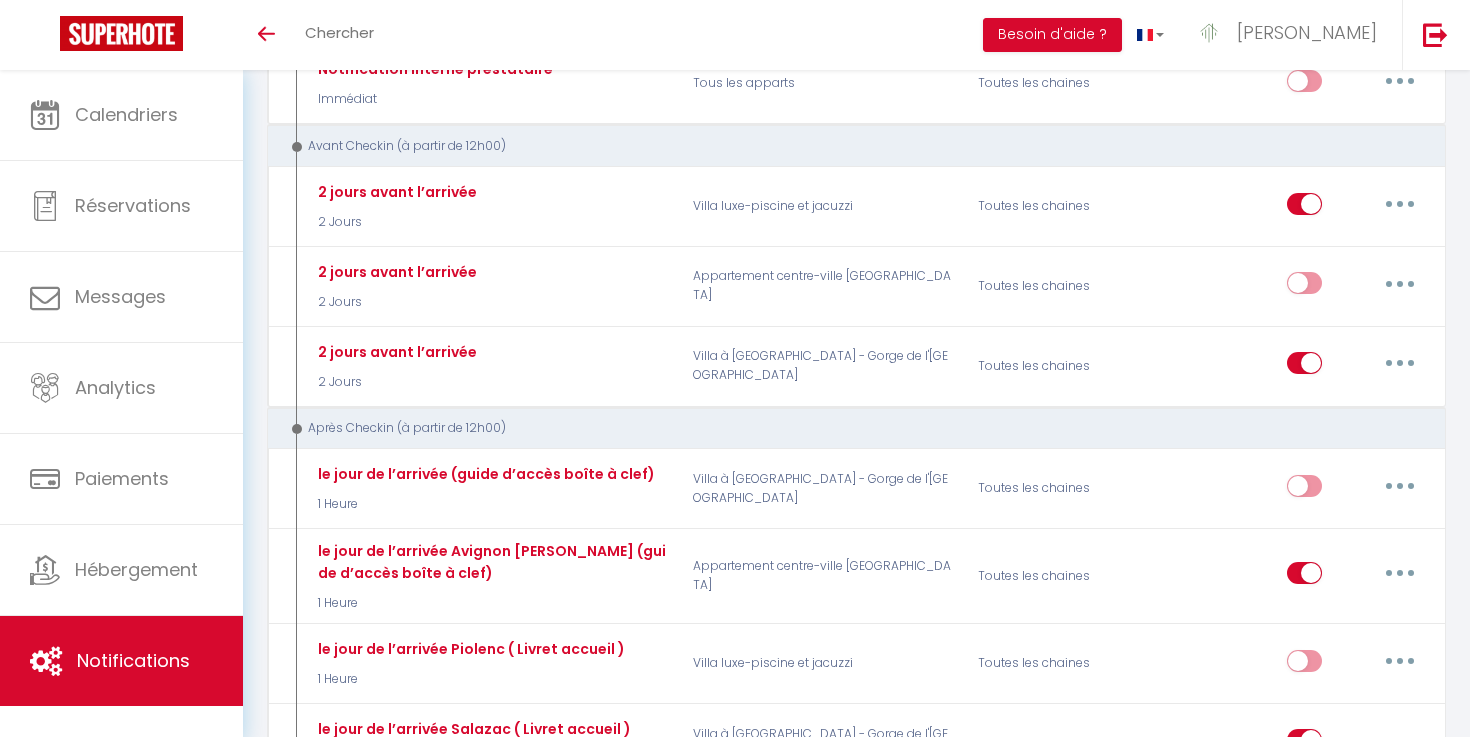 select 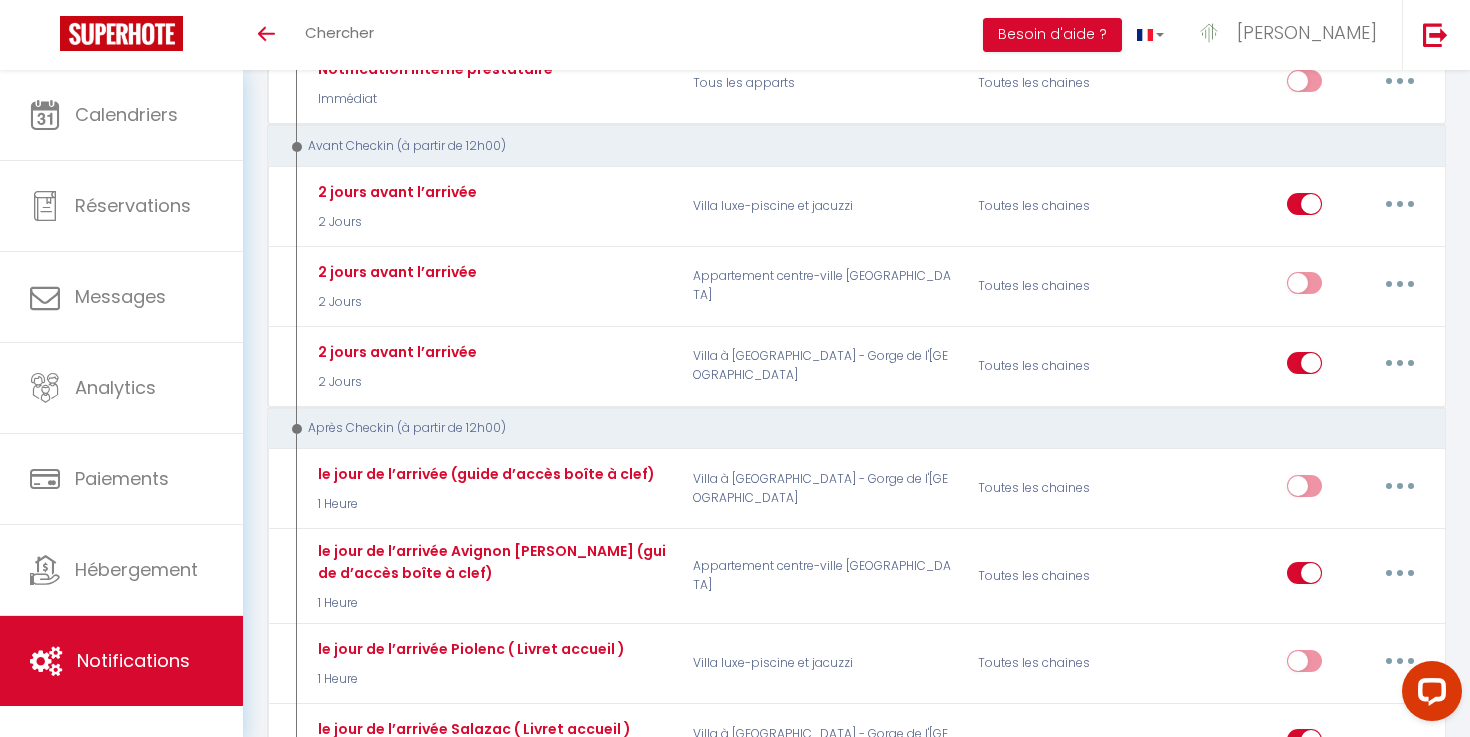 scroll, scrollTop: 0, scrollLeft: 0, axis: both 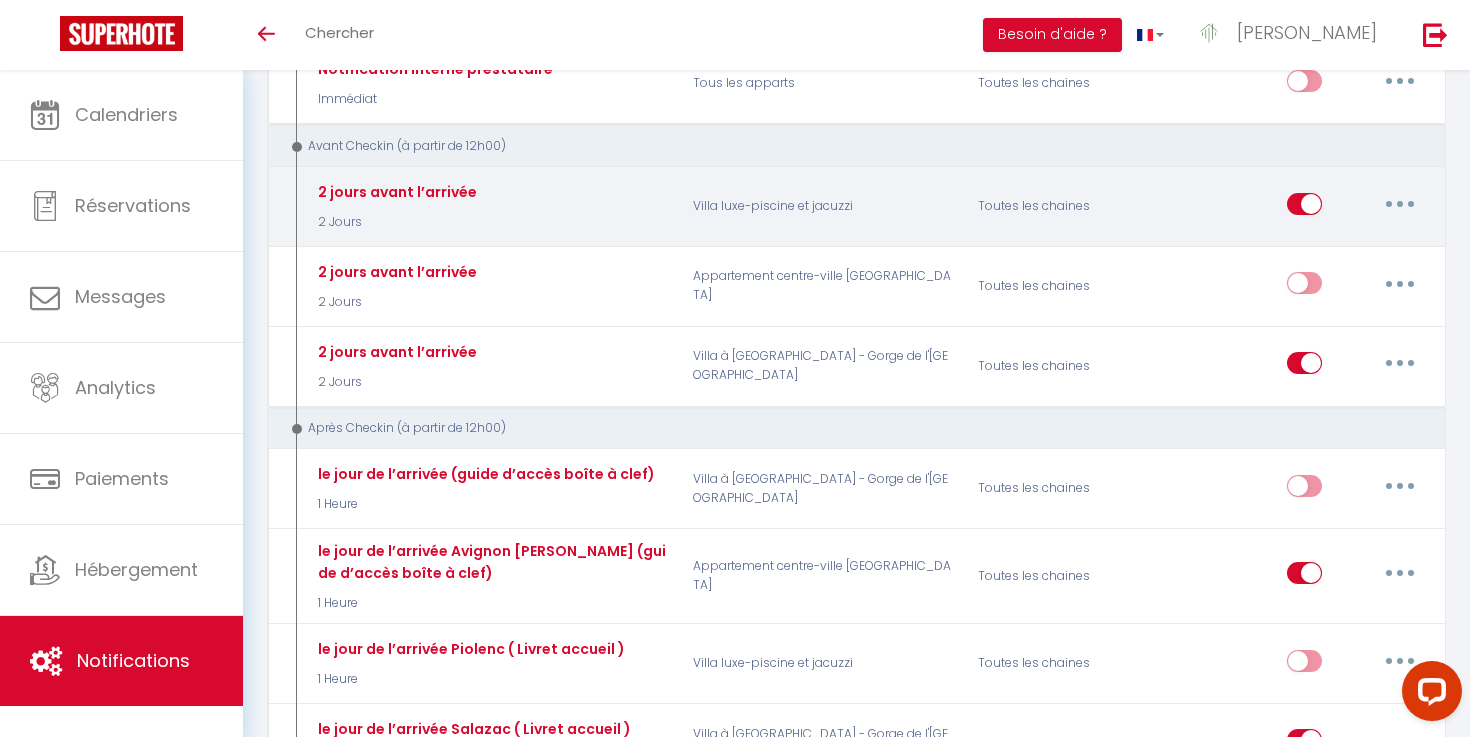 click at bounding box center [1400, 204] 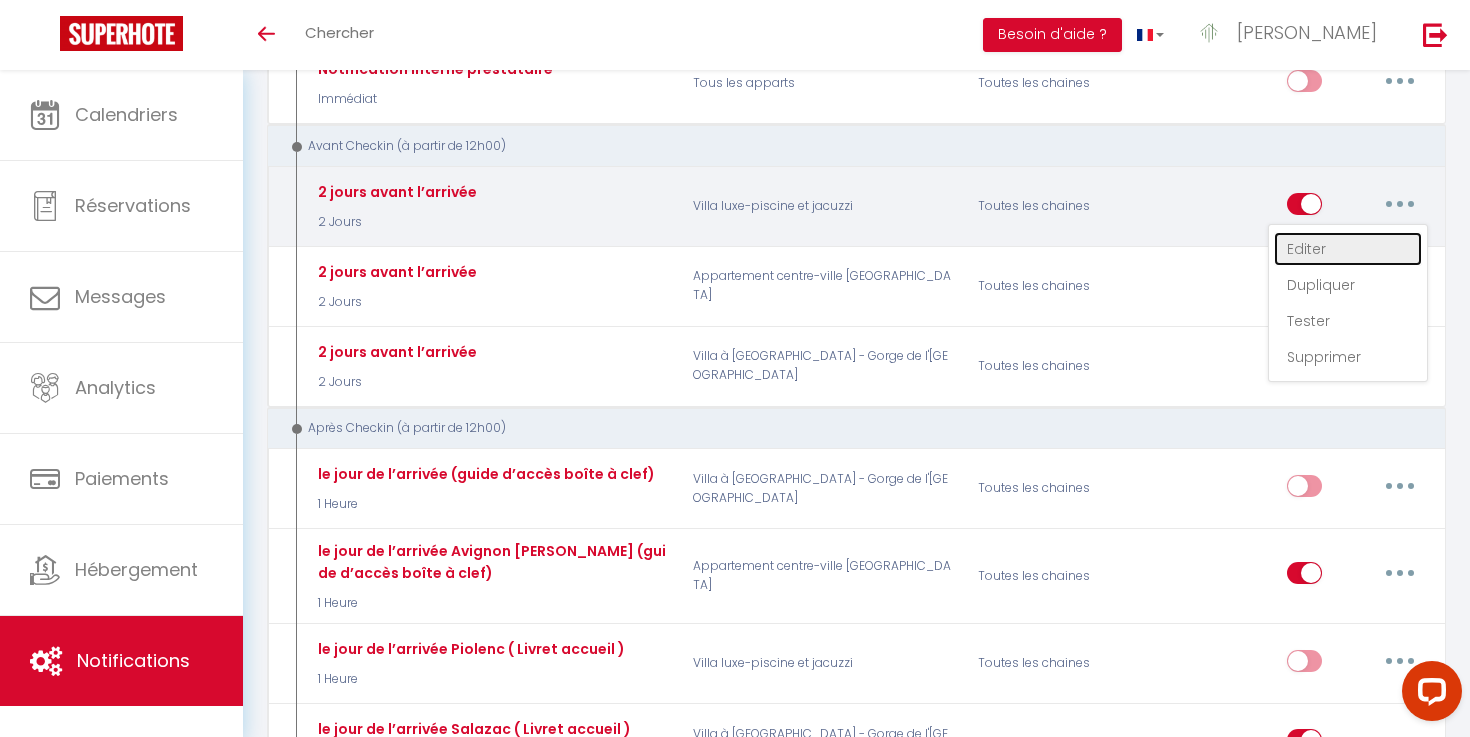 click on "Editer" at bounding box center (1348, 249) 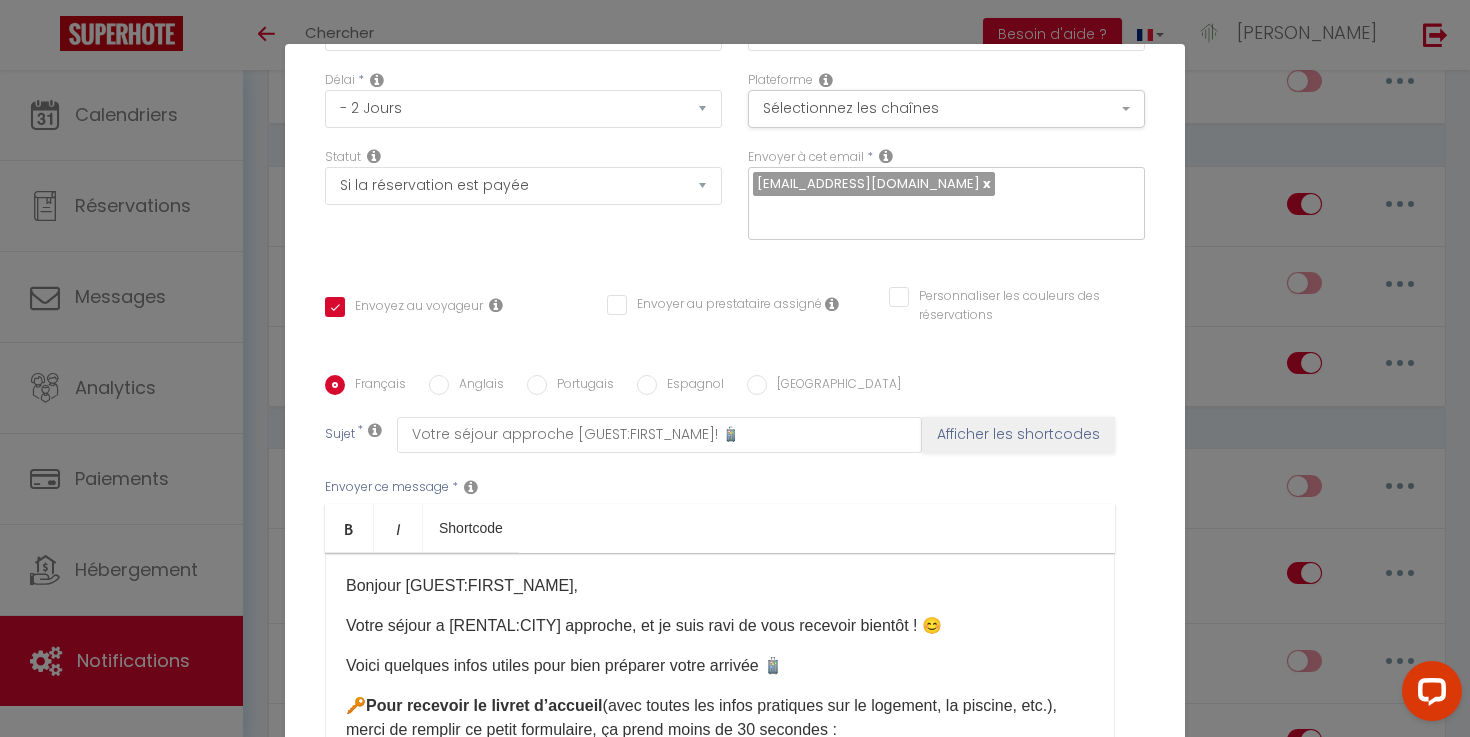 scroll, scrollTop: 356, scrollLeft: 0, axis: vertical 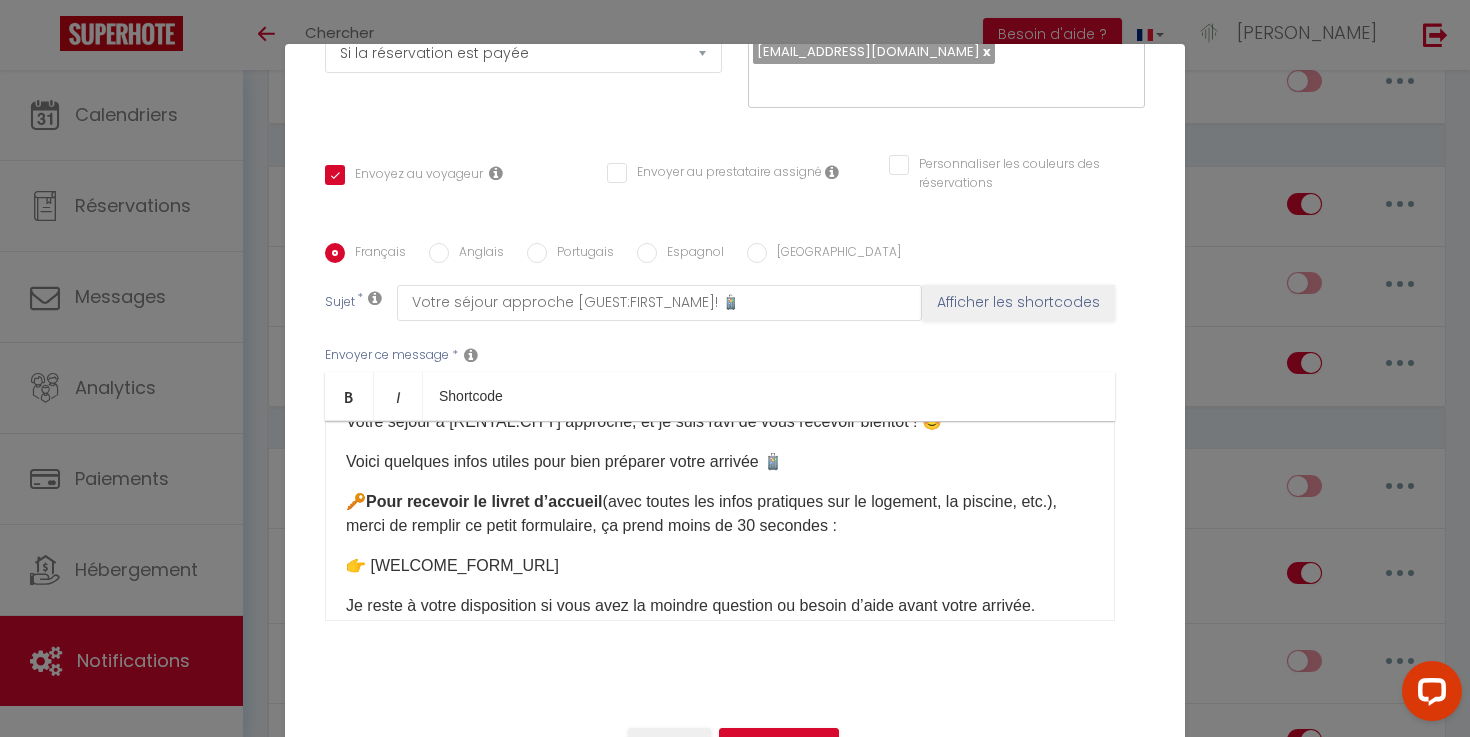 drag, startPoint x: 346, startPoint y: 464, endPoint x: 797, endPoint y: 462, distance: 451.00443 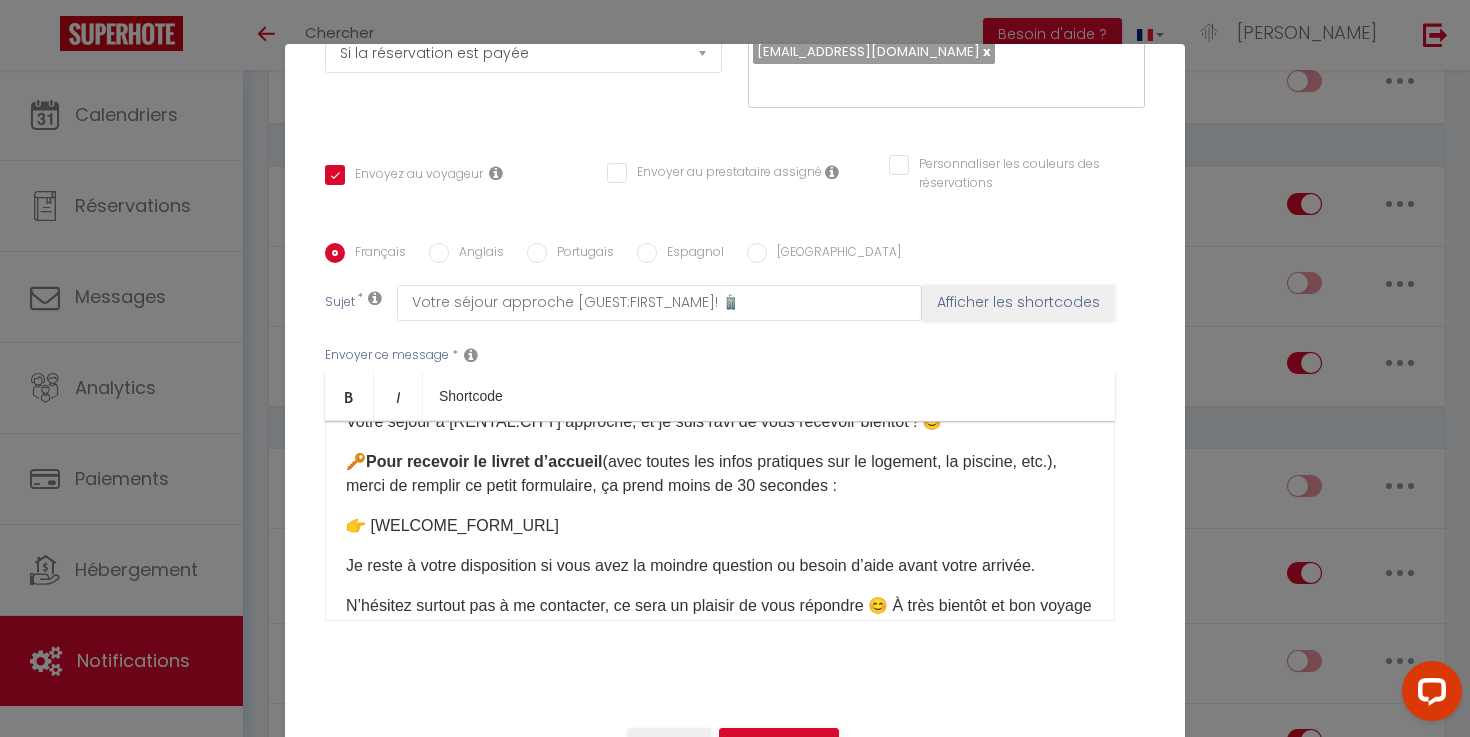 scroll, scrollTop: 62, scrollLeft: 0, axis: vertical 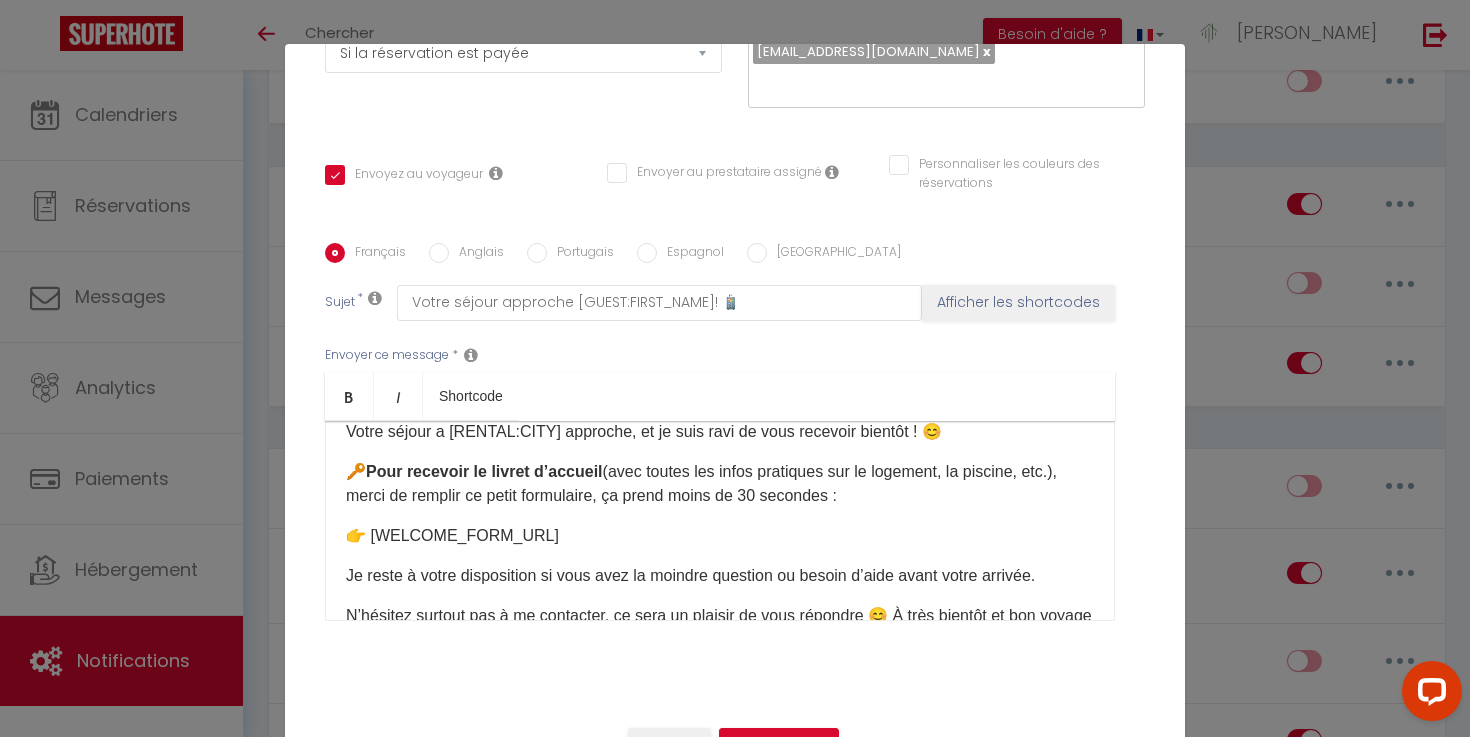 click on "Annuler
Mettre à jour" at bounding box center (735, 752) 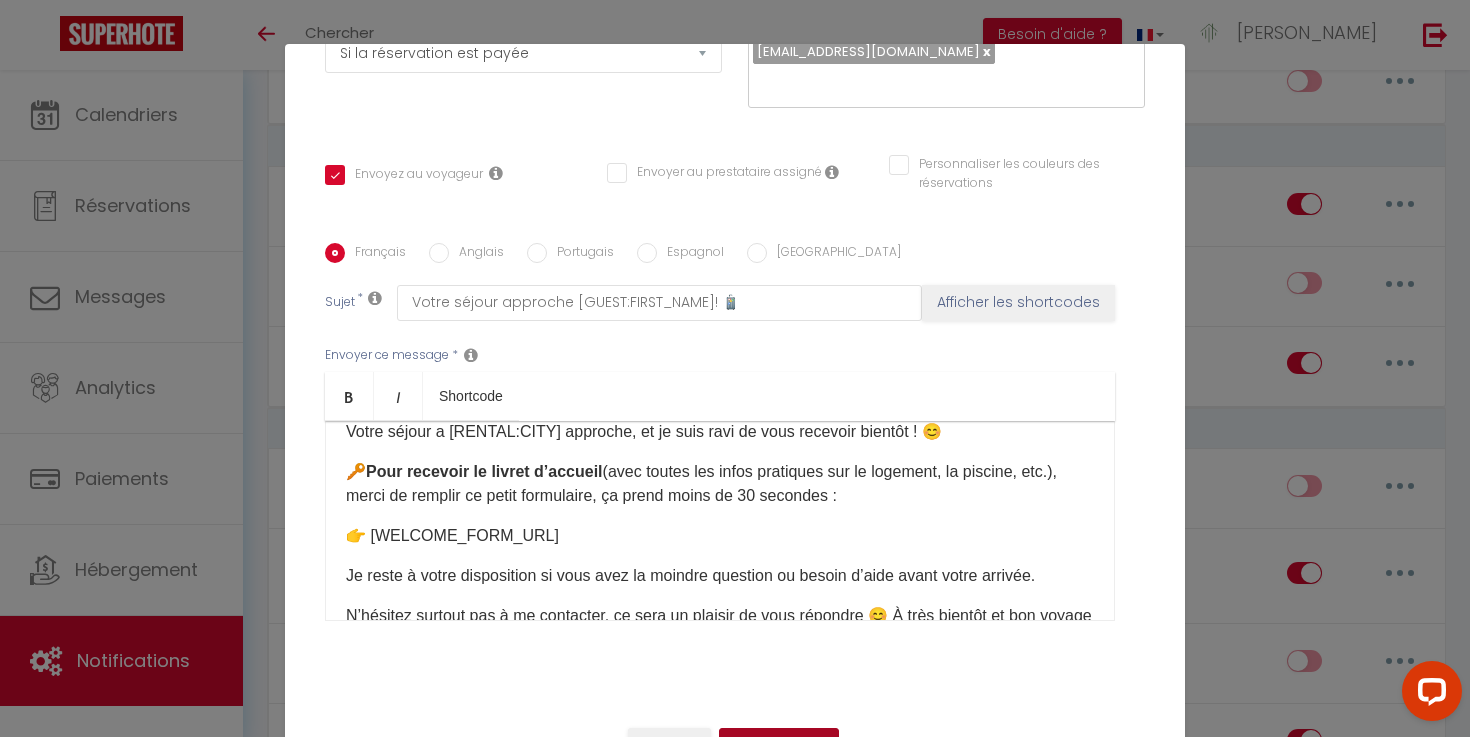 click on "Mettre à jour" at bounding box center (779, 745) 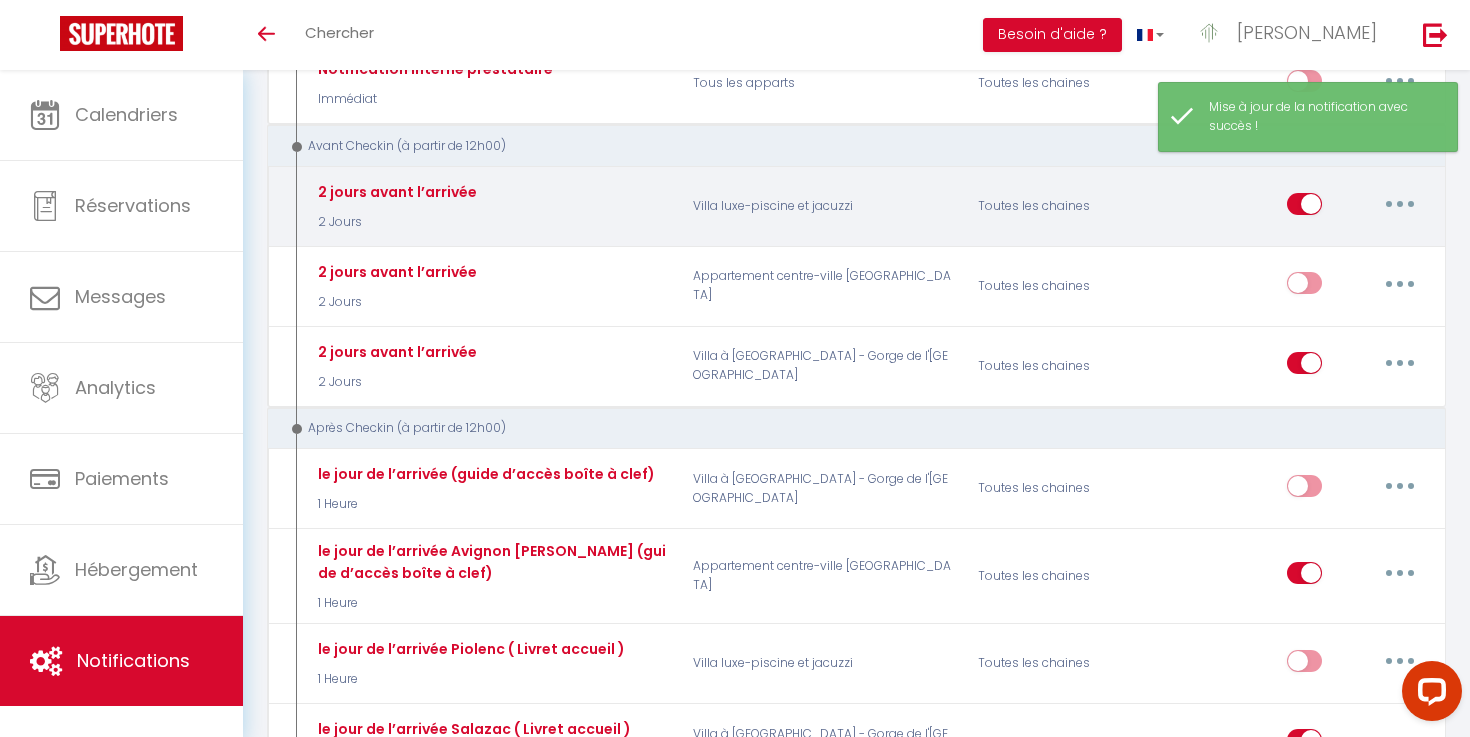 click at bounding box center [1400, 204] 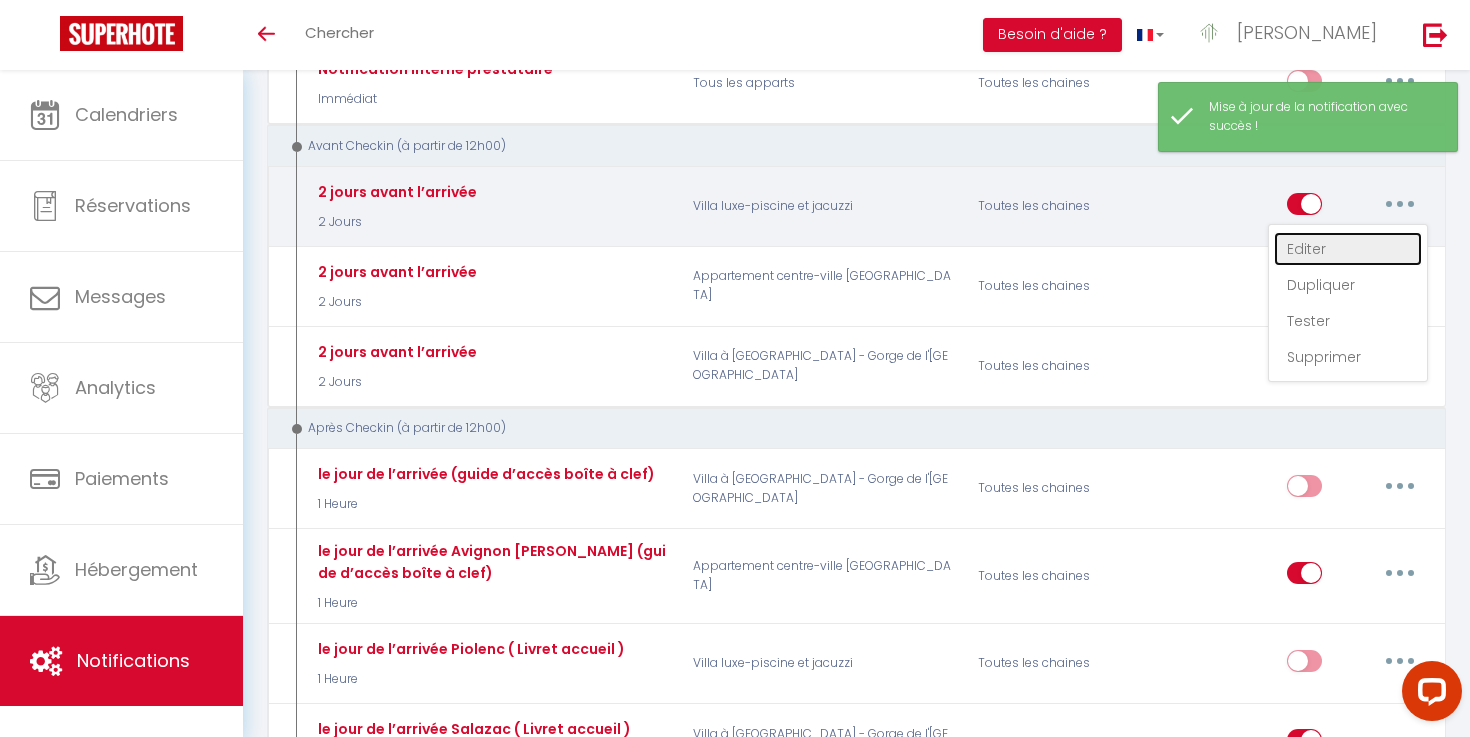 click on "Editer" at bounding box center [1348, 249] 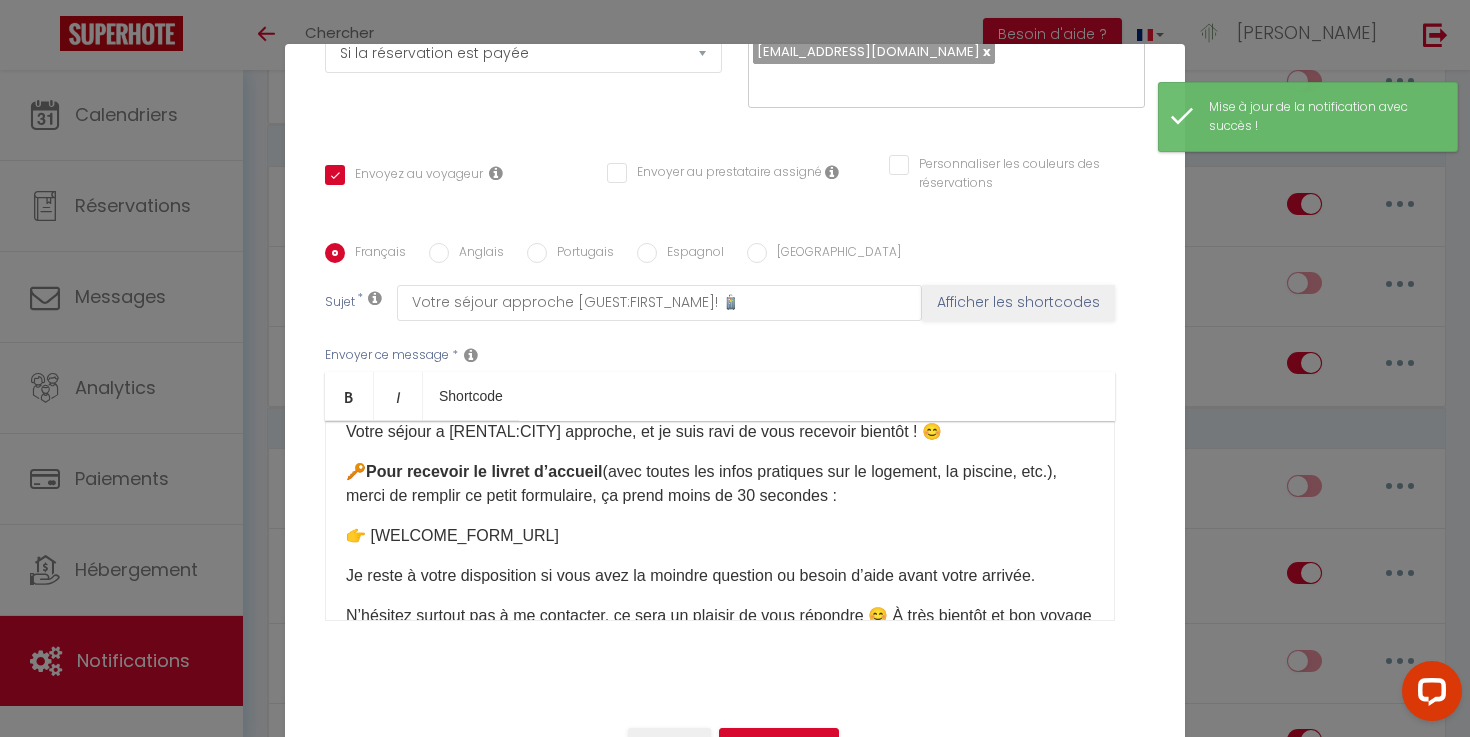 scroll, scrollTop: 27, scrollLeft: 0, axis: vertical 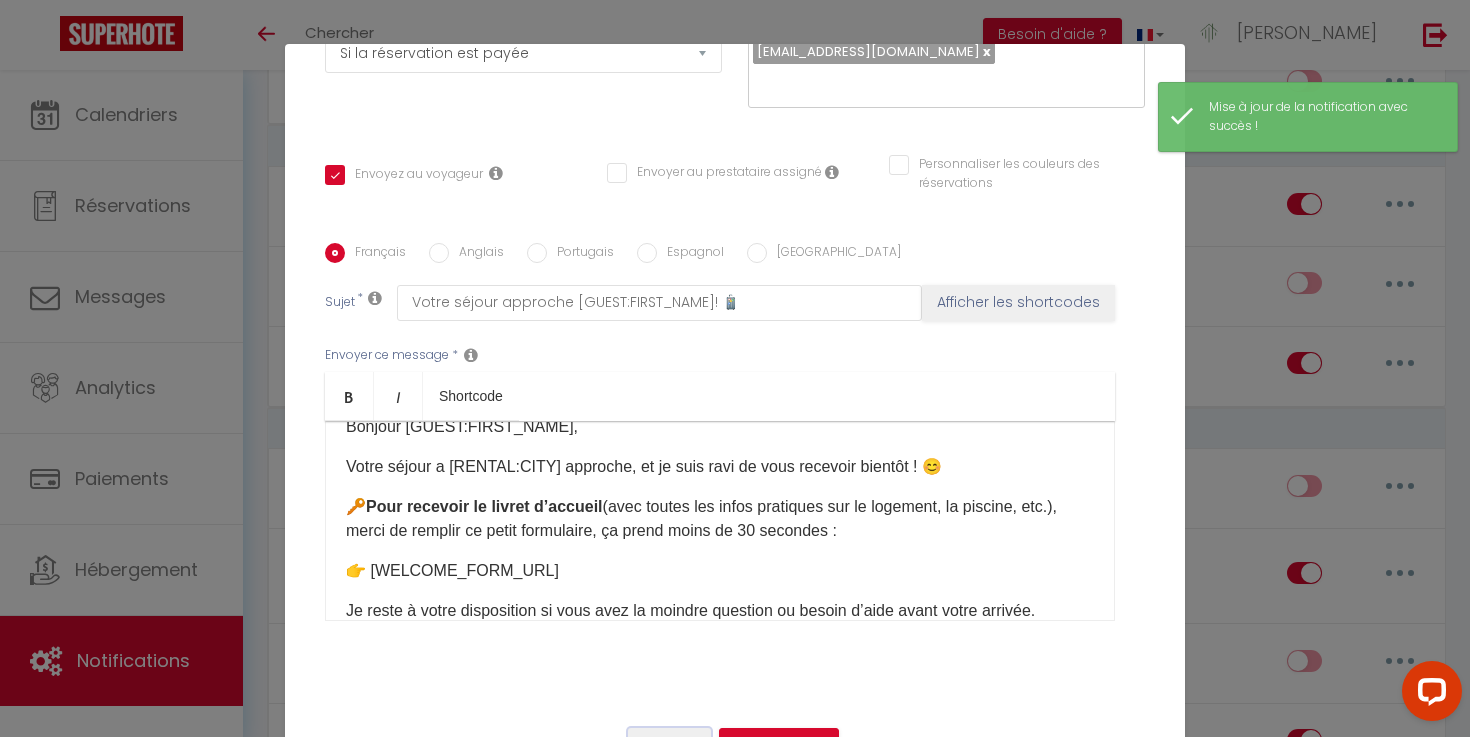 click on "Annuler" at bounding box center (669, 745) 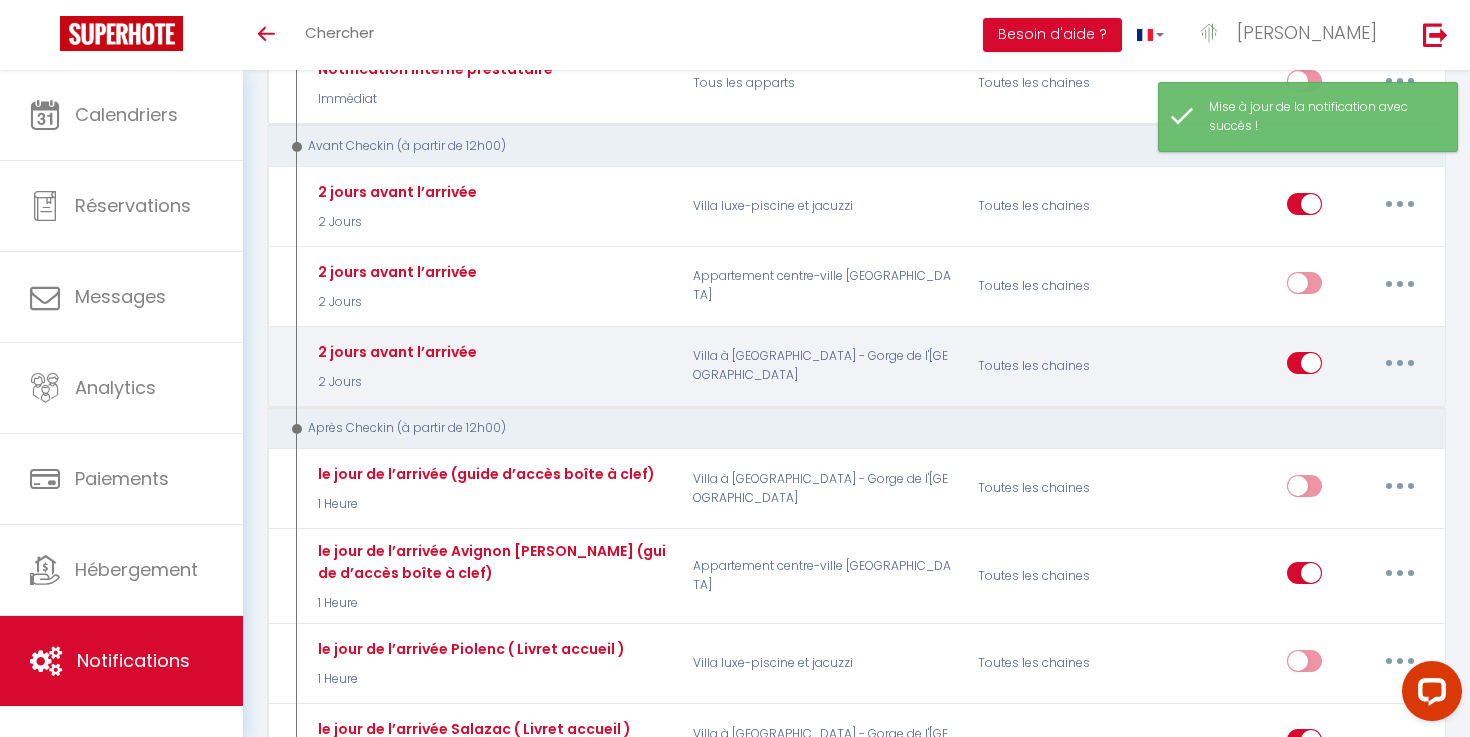 click at bounding box center [1400, 363] 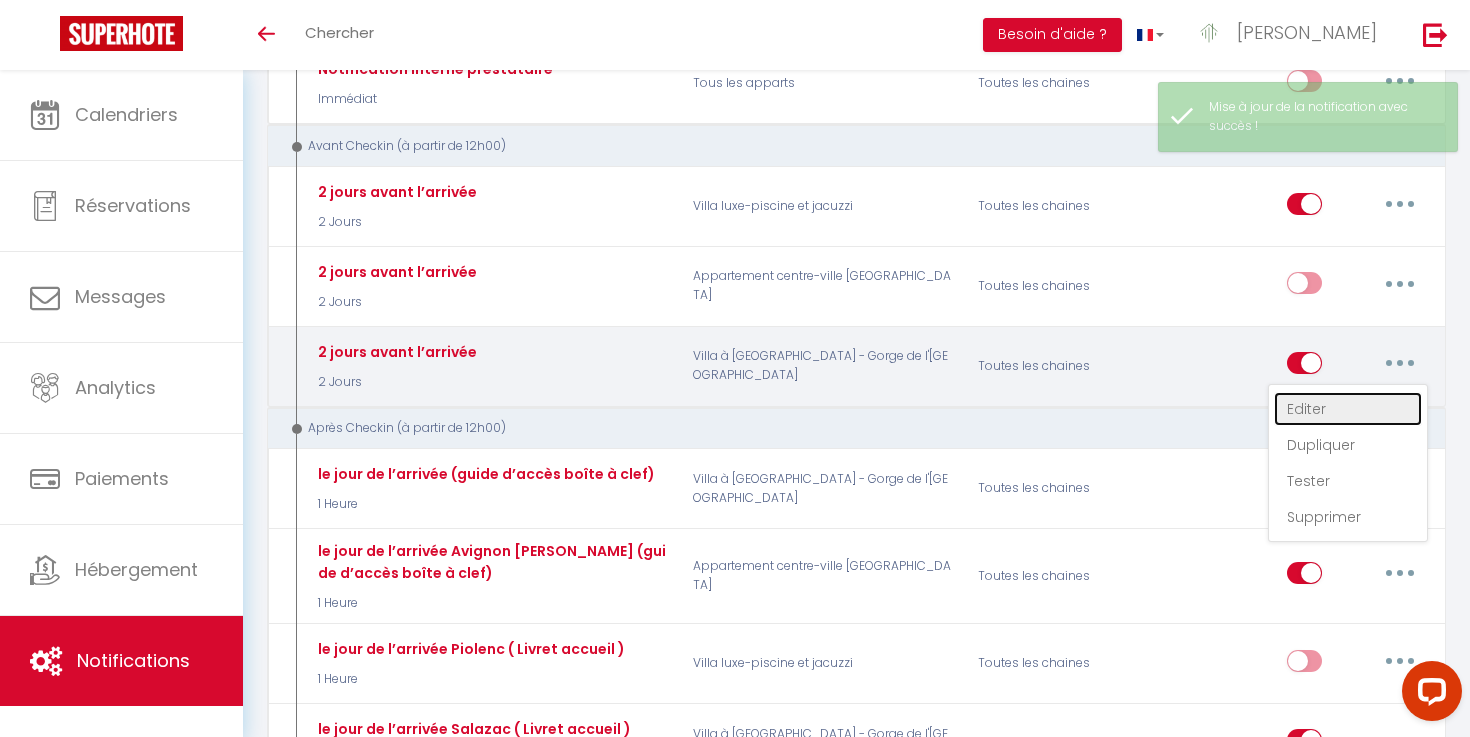 click on "Editer" at bounding box center [1348, 409] 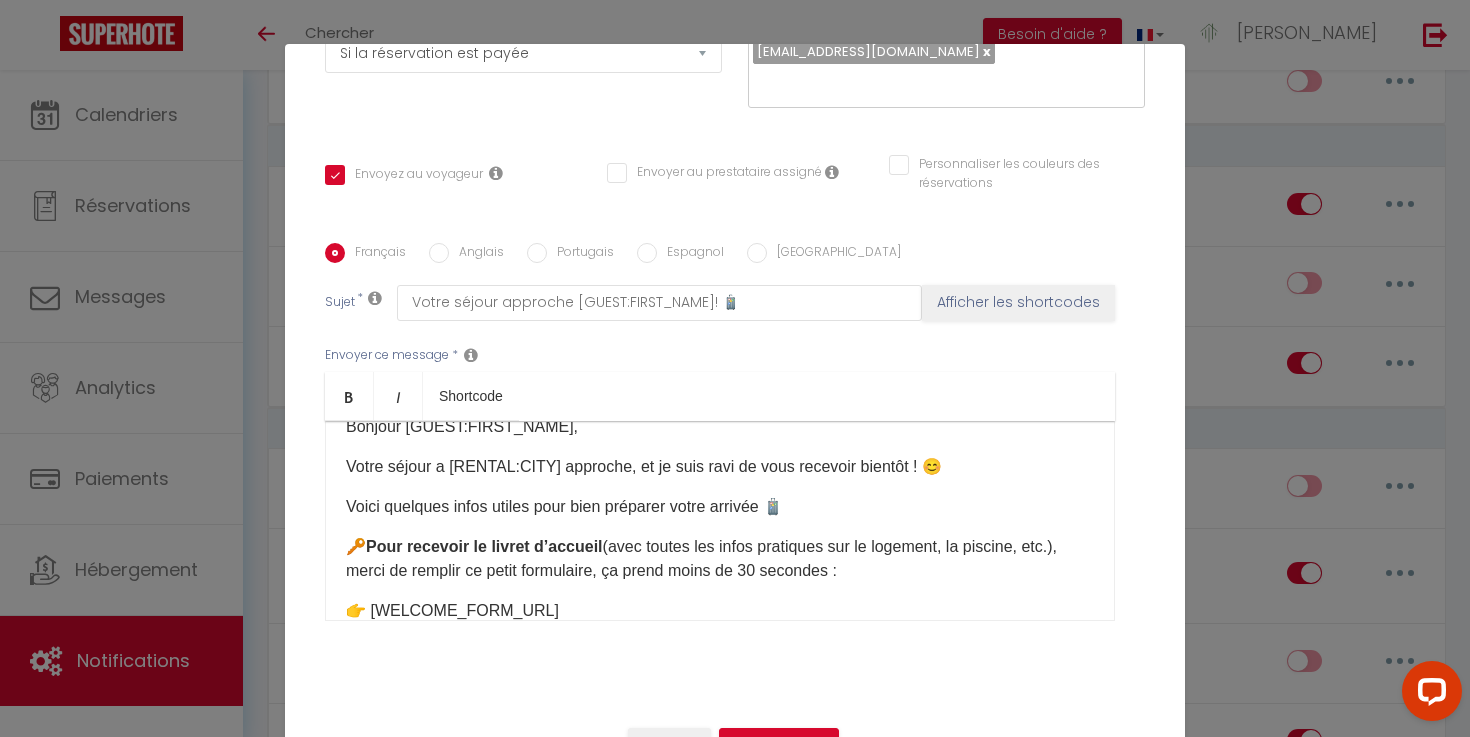 click on "Voici quelques infos utiles pour bien préparer votre arrivée 🧳" at bounding box center (720, 507) 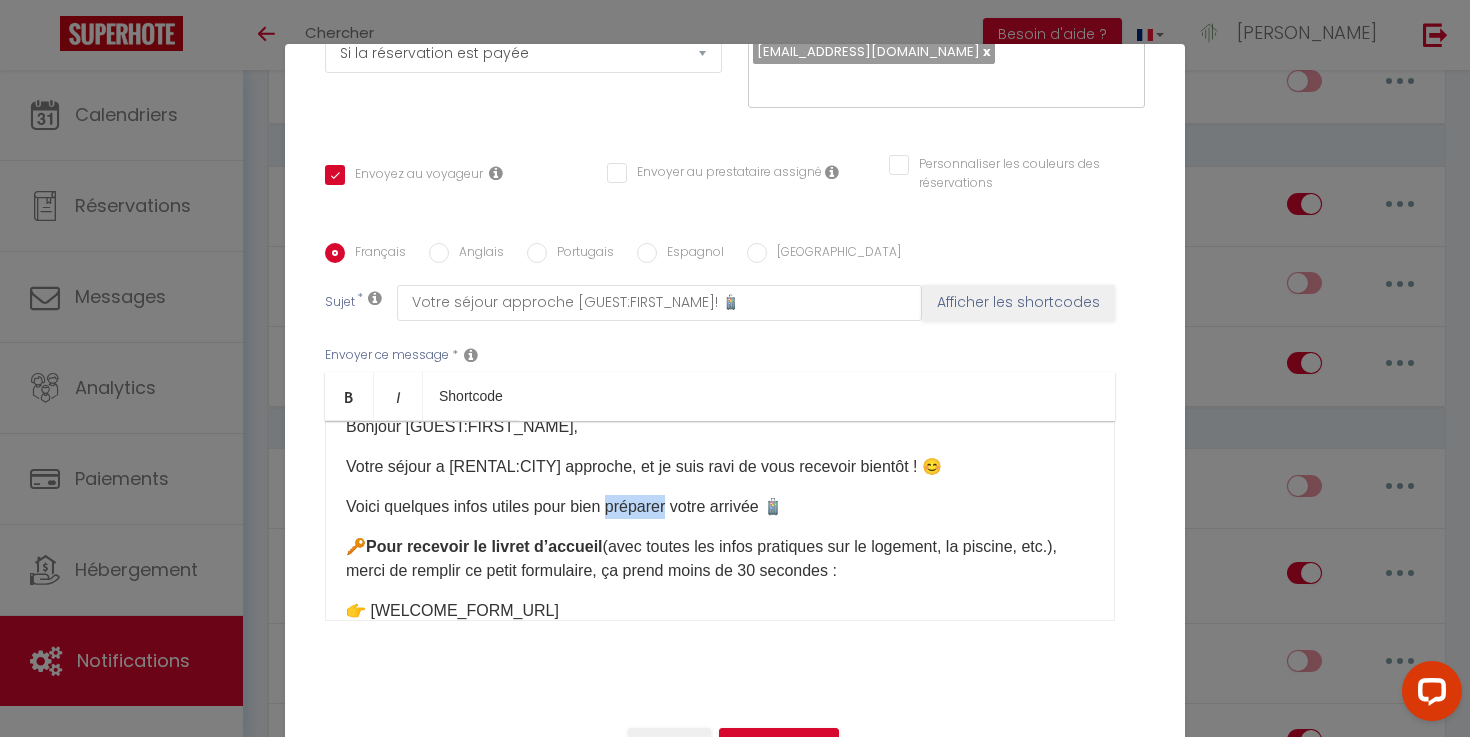 click on "Voici quelques infos utiles pour bien préparer votre arrivée 🧳" at bounding box center [720, 507] 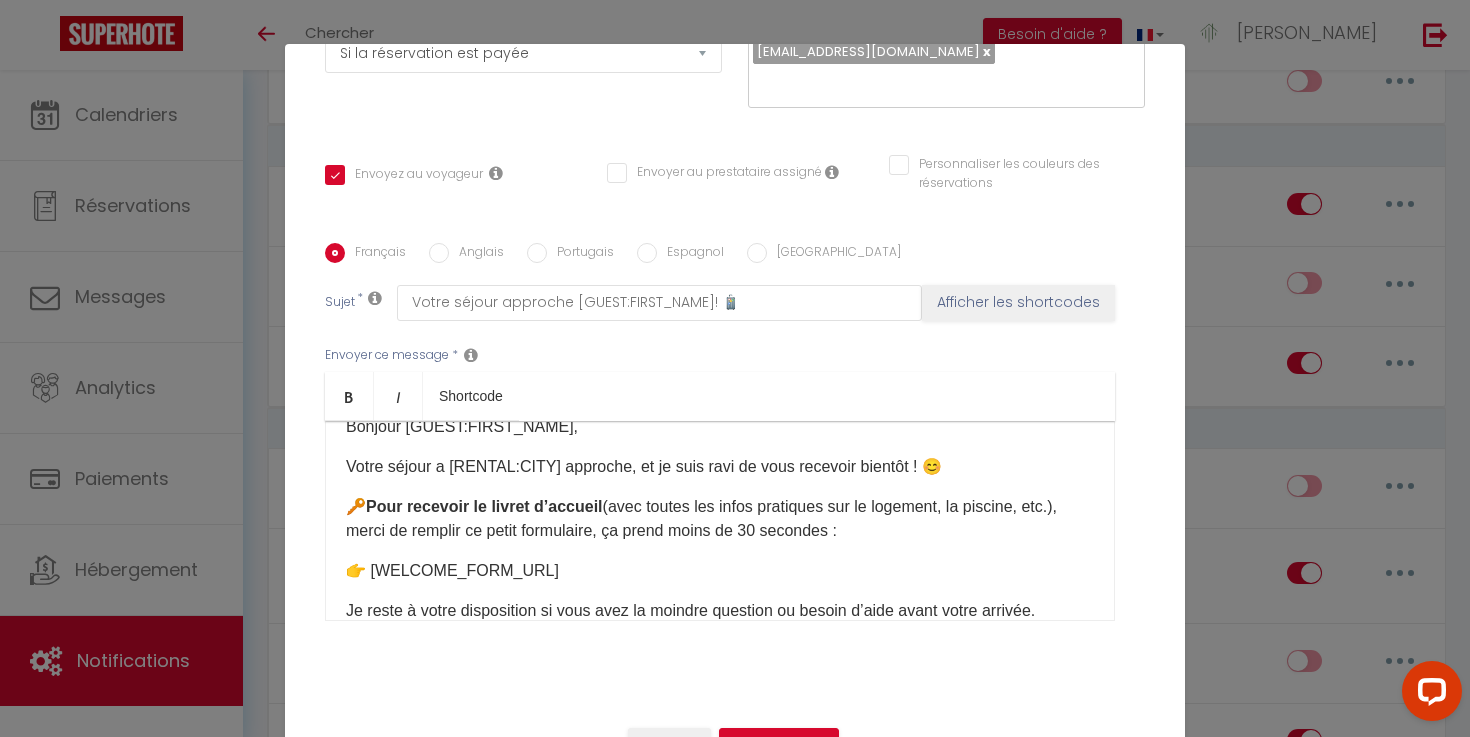 scroll, scrollTop: 198, scrollLeft: 0, axis: vertical 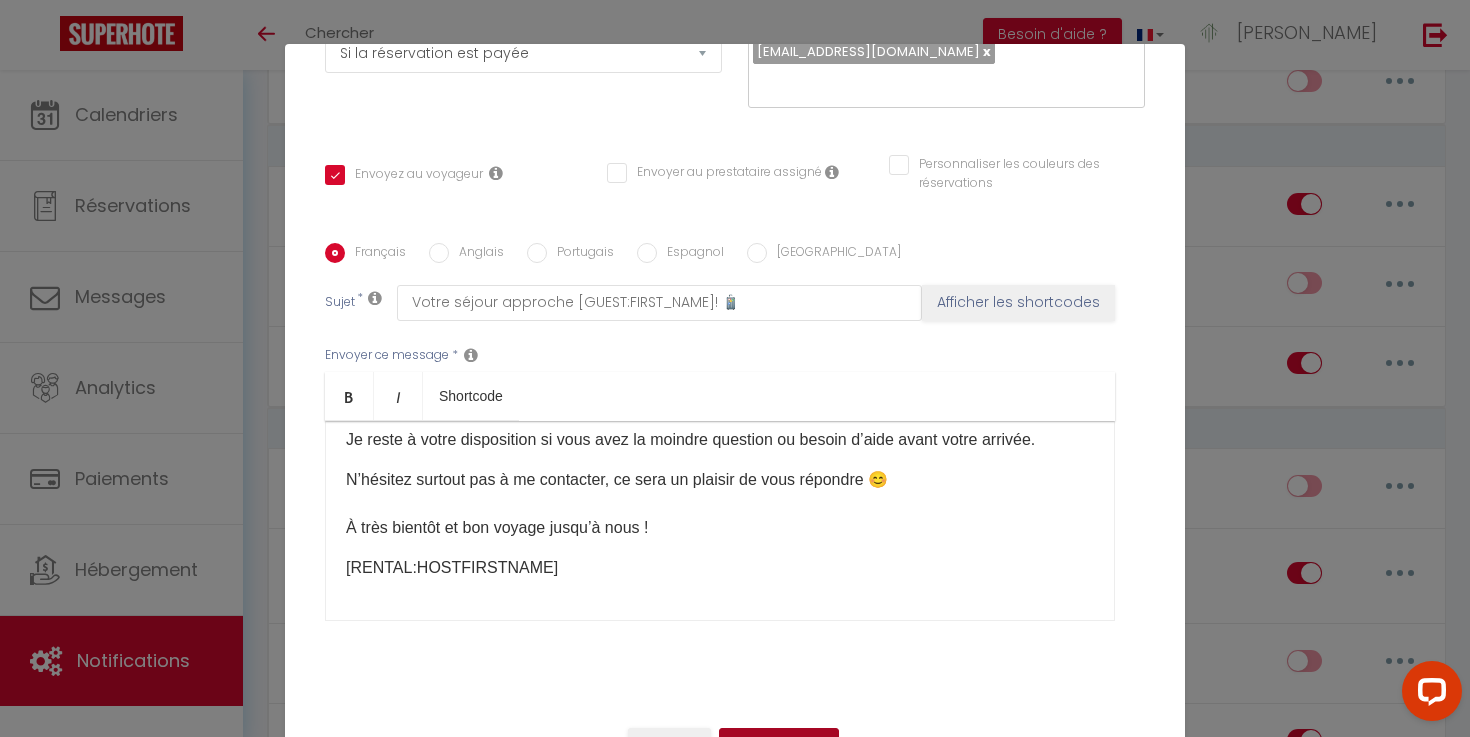 click on "Mettre à jour" at bounding box center (779, 745) 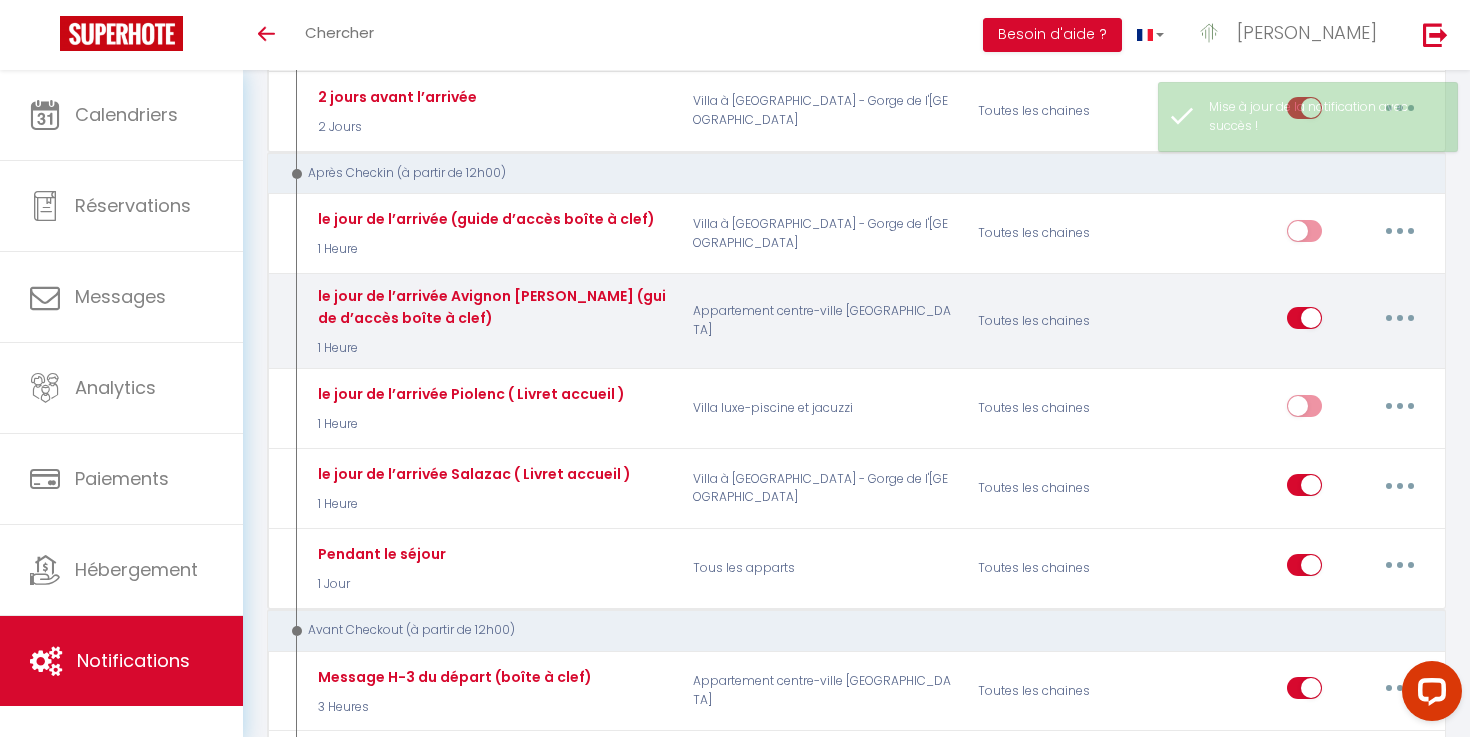 scroll, scrollTop: 721, scrollLeft: 0, axis: vertical 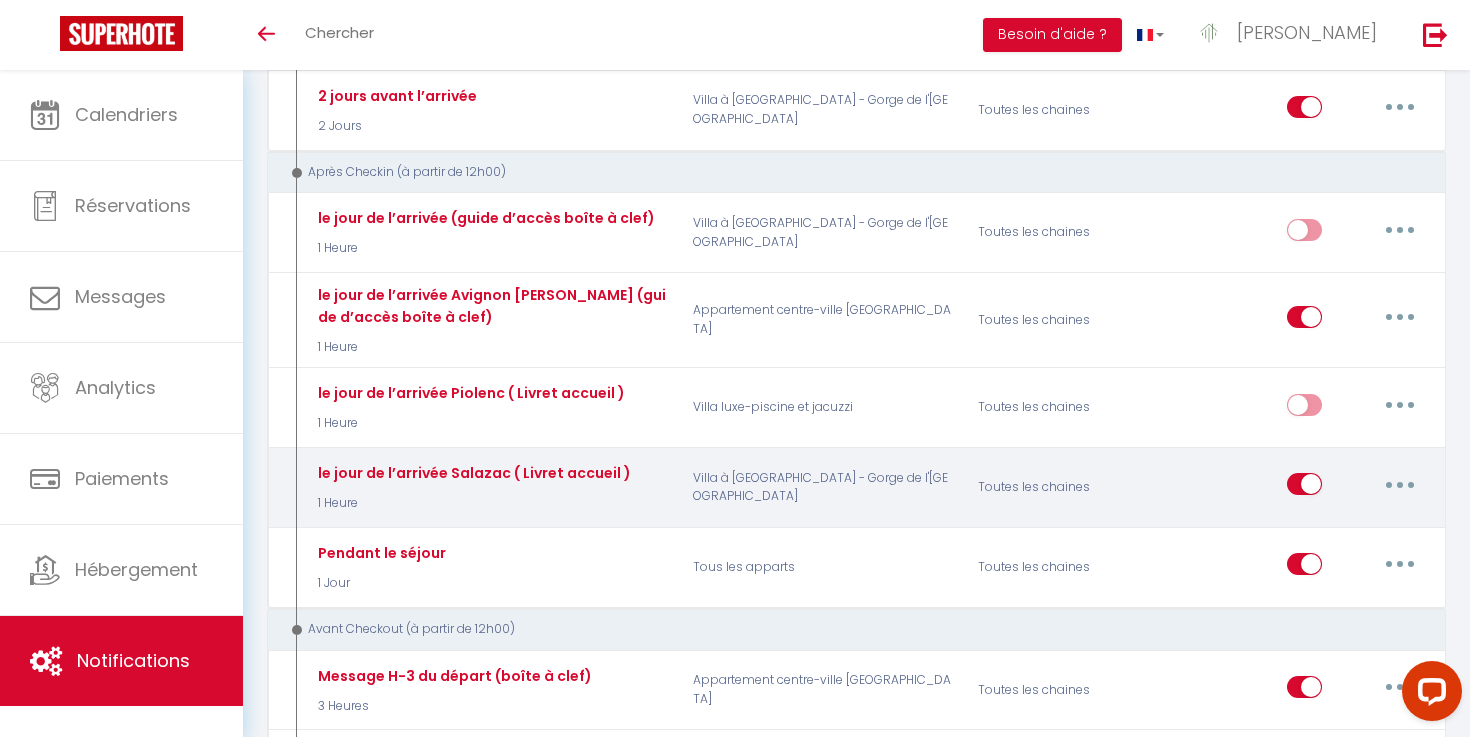 click at bounding box center [1400, 485] 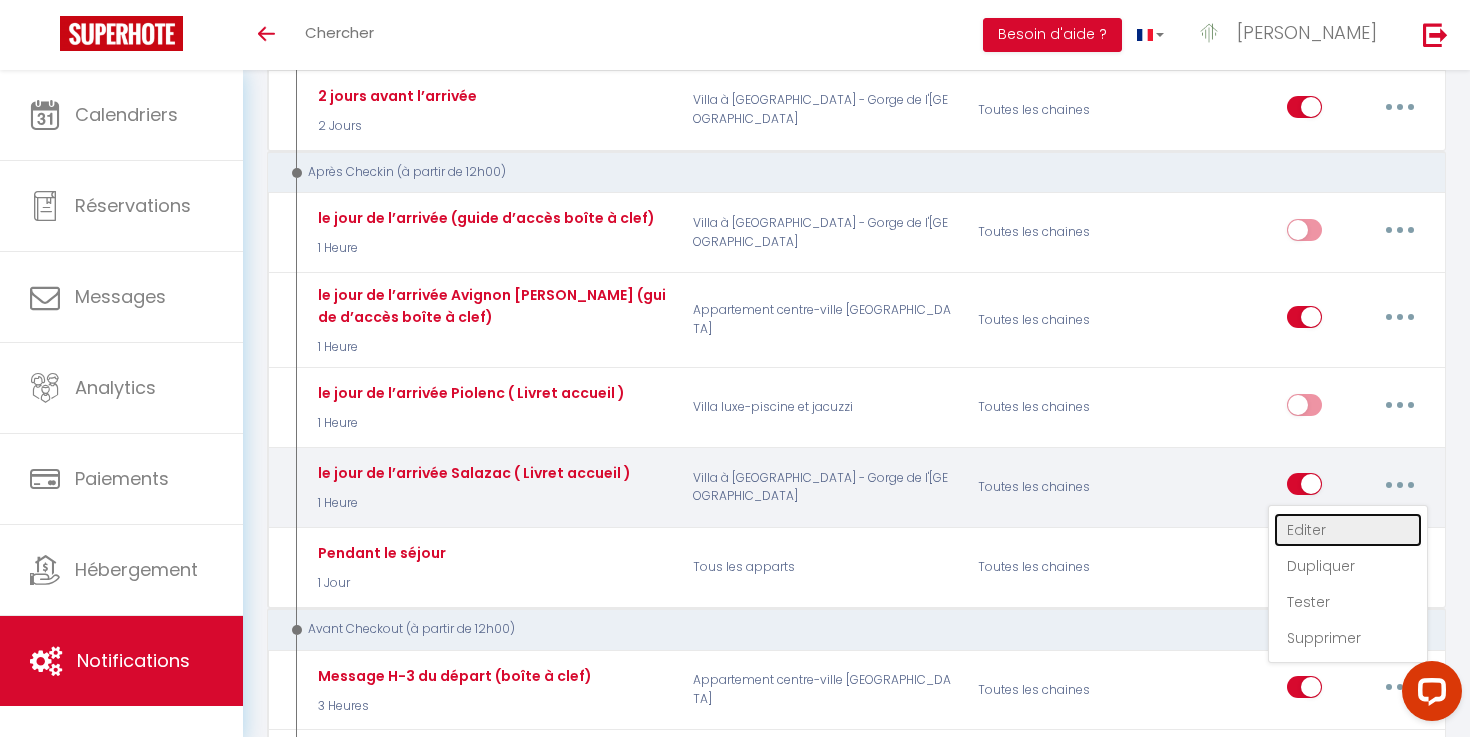 click on "Editer" at bounding box center [1348, 530] 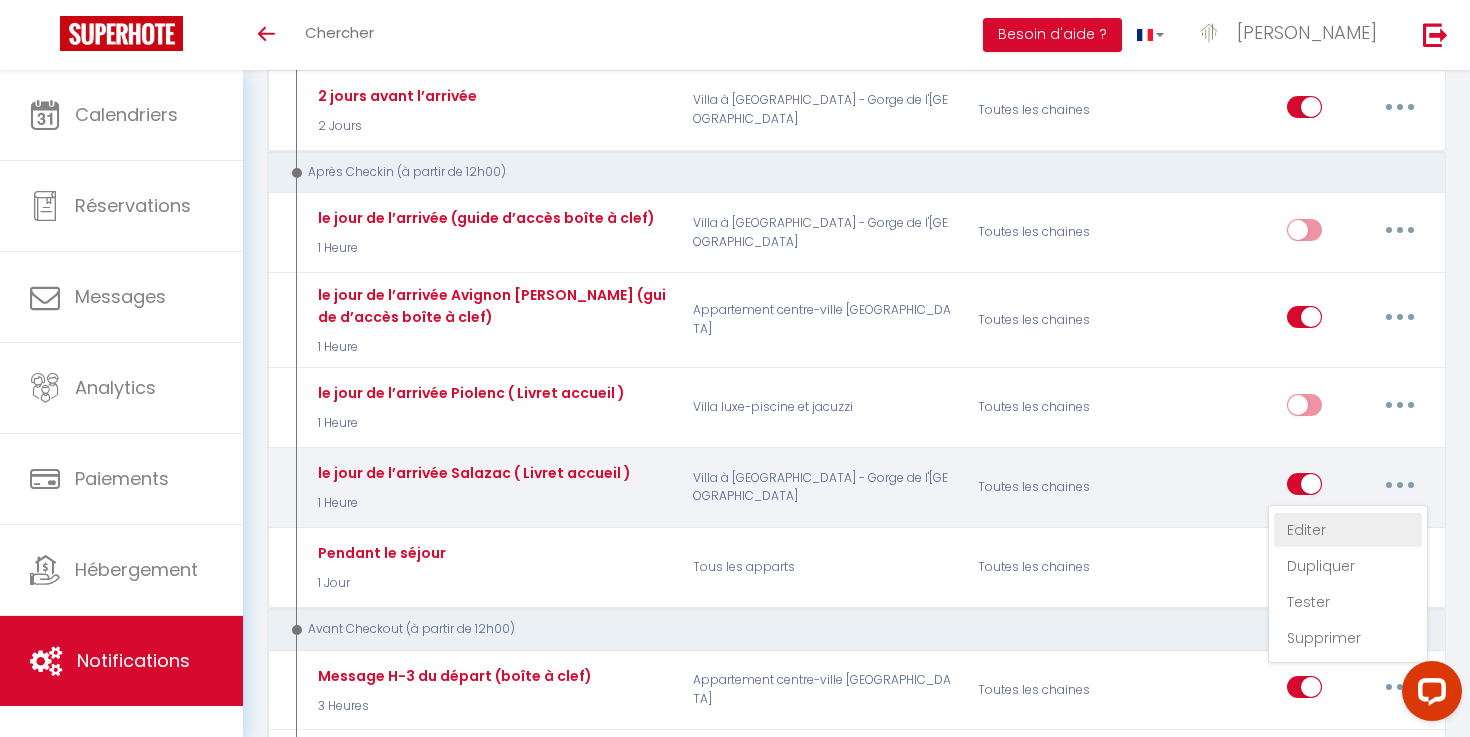 type on "le jour de l’arrivée Salazac ( Livret accueil )" 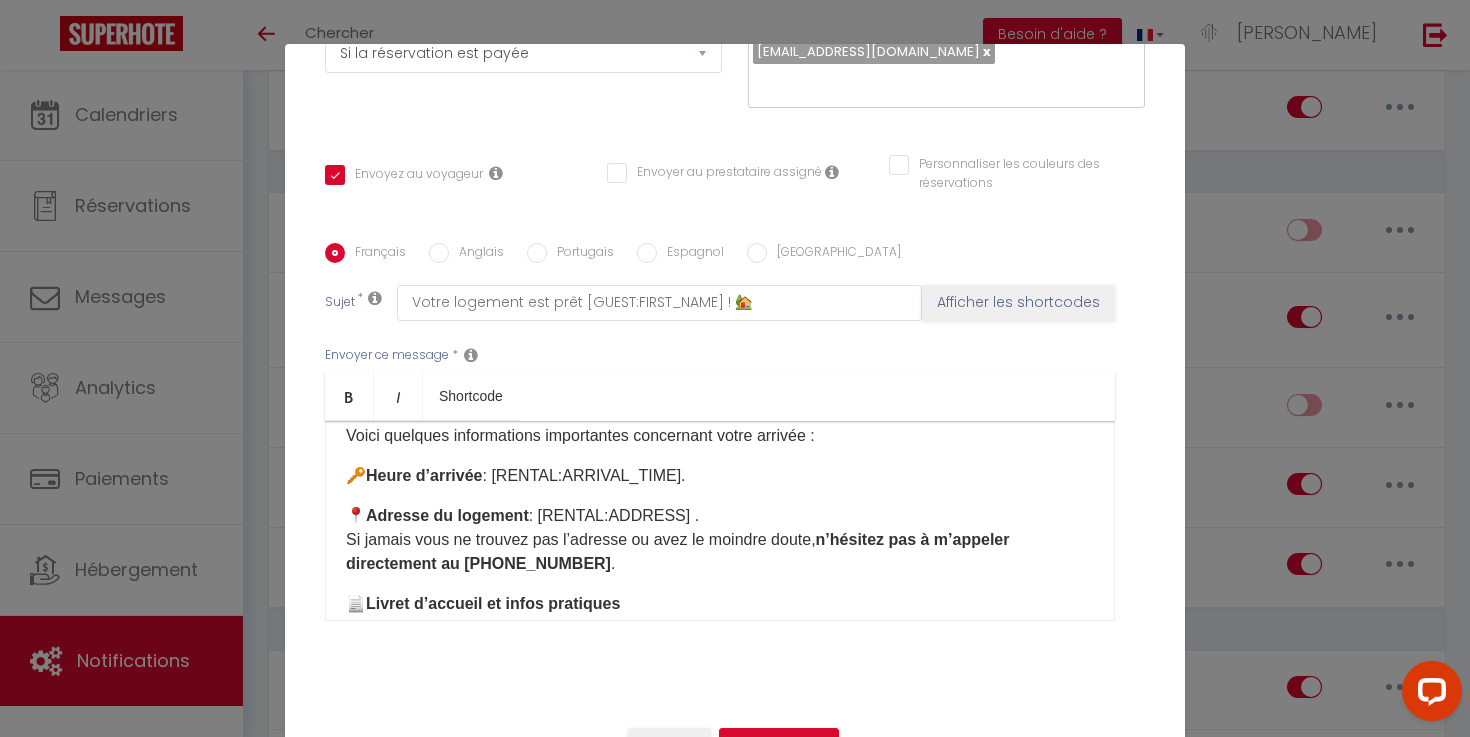 scroll, scrollTop: 0, scrollLeft: 0, axis: both 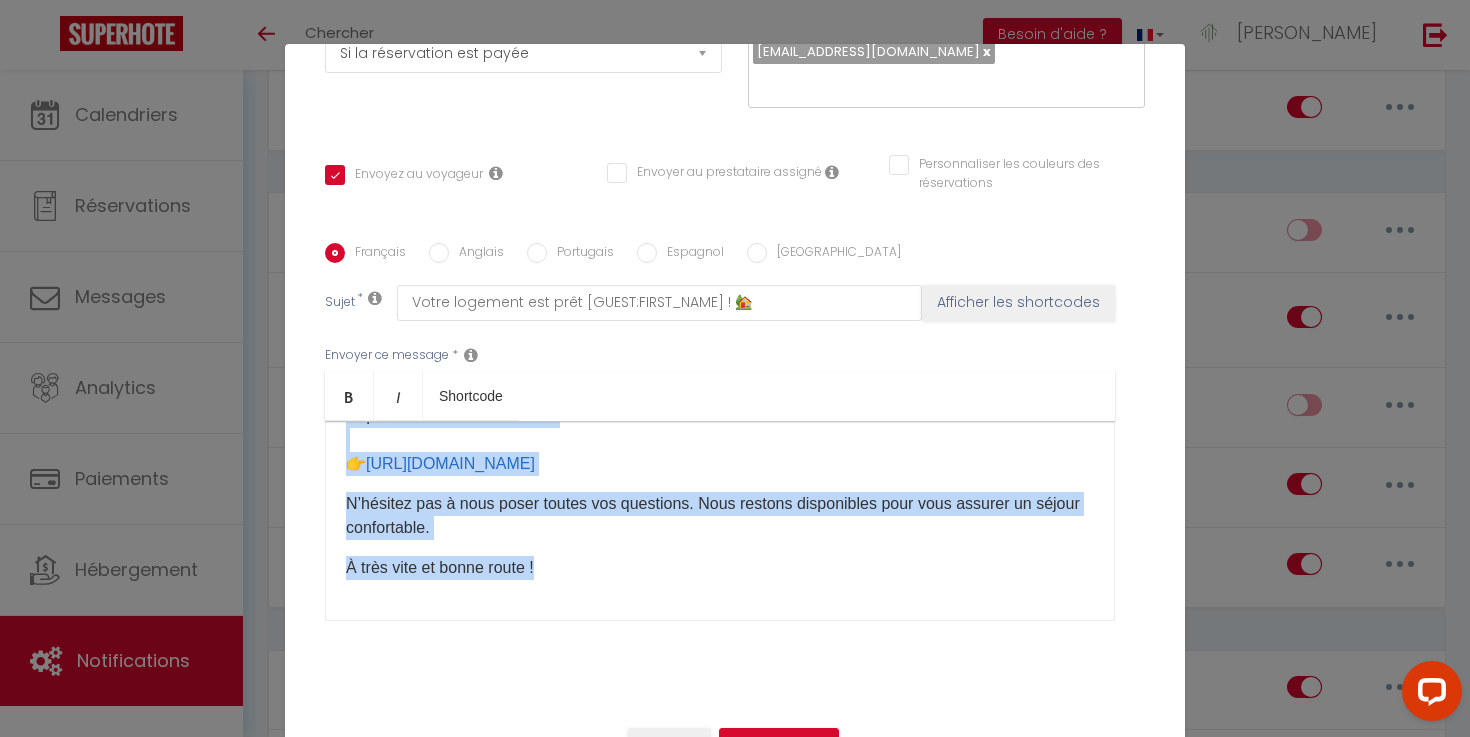 drag, startPoint x: 343, startPoint y: 448, endPoint x: 619, endPoint y: 664, distance: 350.47397 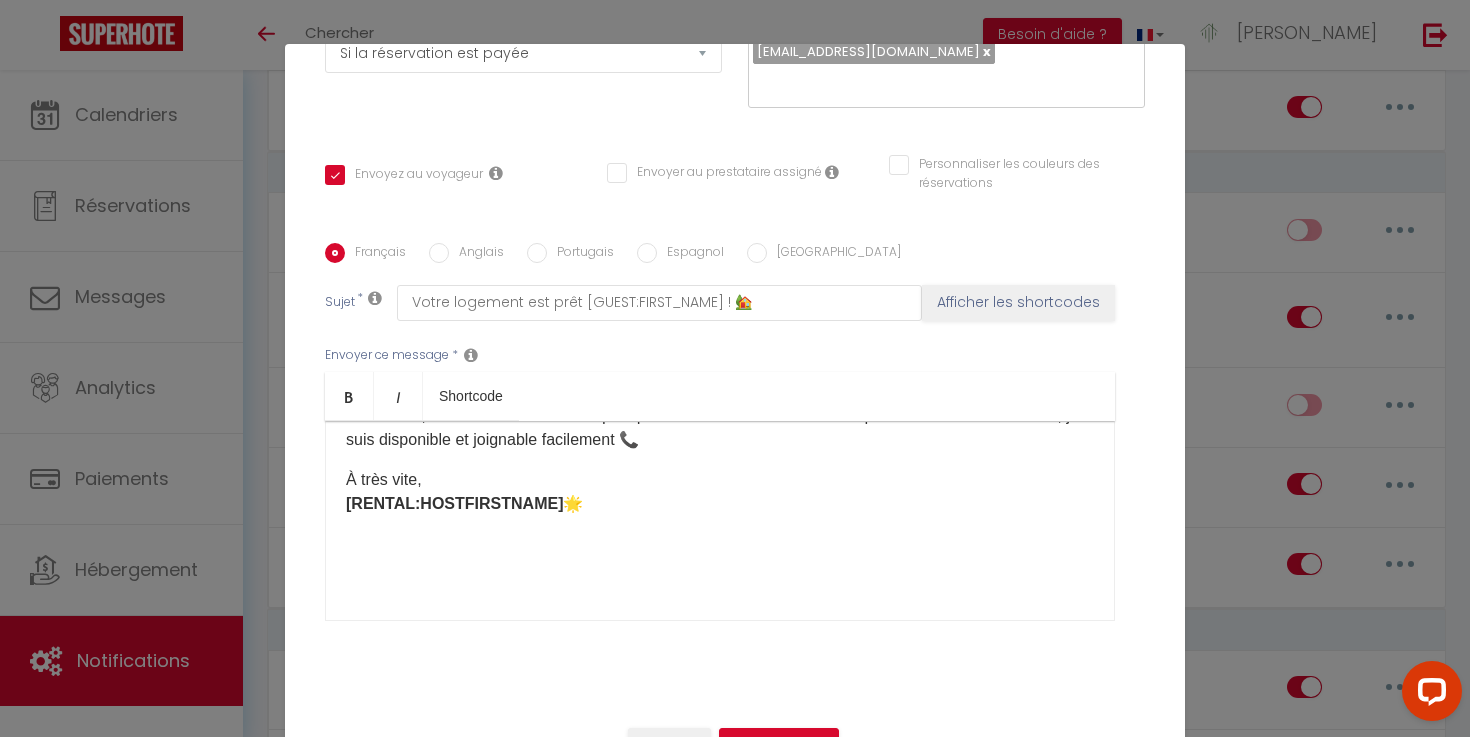 scroll, scrollTop: 0, scrollLeft: 0, axis: both 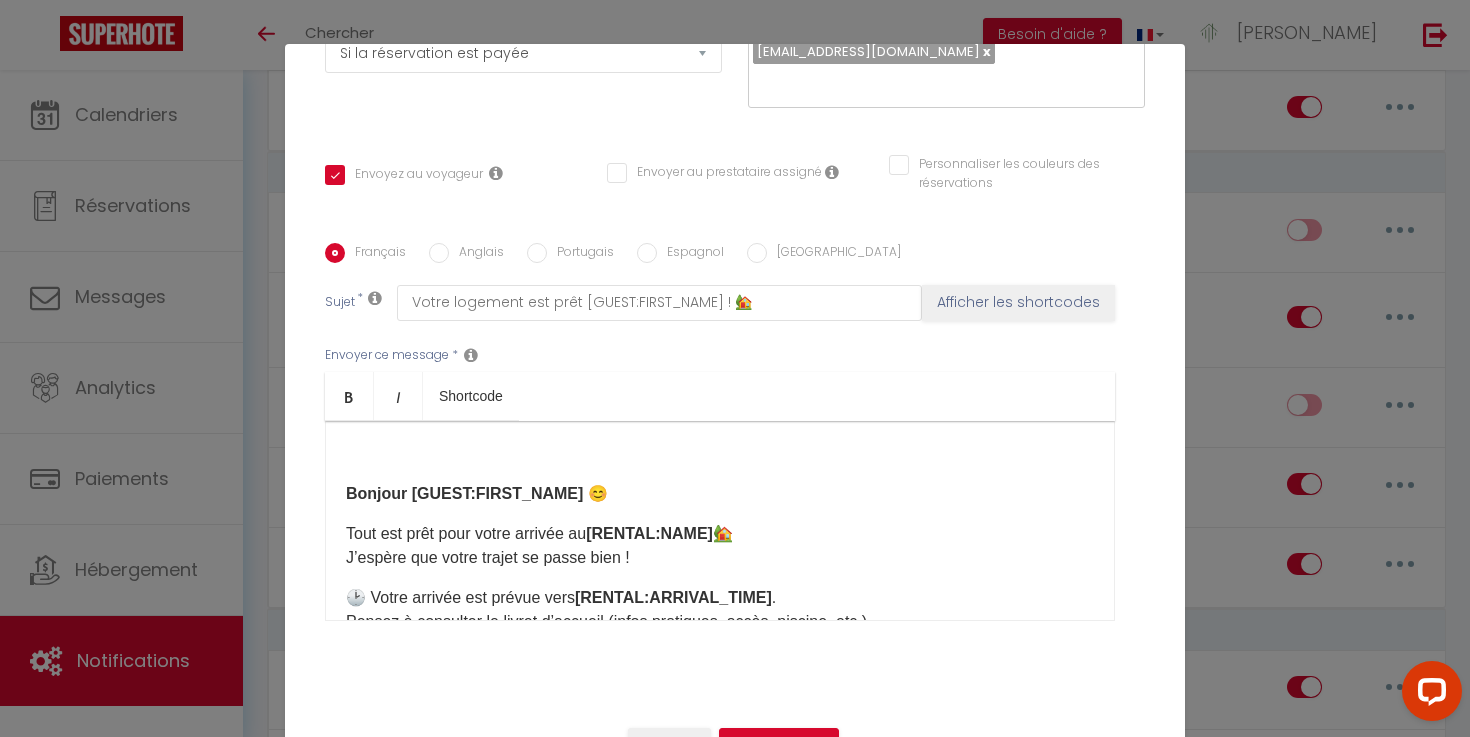 click on "Bonjour [GUEST:FIRST_NAME] 😊
Tout est prêt pour votre arrivée au  [RENTAL:NAME]  🏡
J’espère que votre trajet se passe bien !
🕑 Votre arrivée est prévue vers  [RENTAL:ARRIVAL_TIME] .
Pensez à consulter le livret d’accueil (infos pratiques, accès, piscine, etc.).
🔑  Si vous n’avez pas encore rempli le formulaire , vous pouvez encore le faire ici pour recevoir toutes les infos :
👉 [WELCOME_FORM_URL]
Et bien sûr, si vous avez besoin de quoi que ce soit ou si vous avez une question de dernière minute, je suis disponible et joignable facilement 📞
À très vite,
[RENTAL:HOSTFIRSTNAME]  🌟 ​" at bounding box center [720, 521] 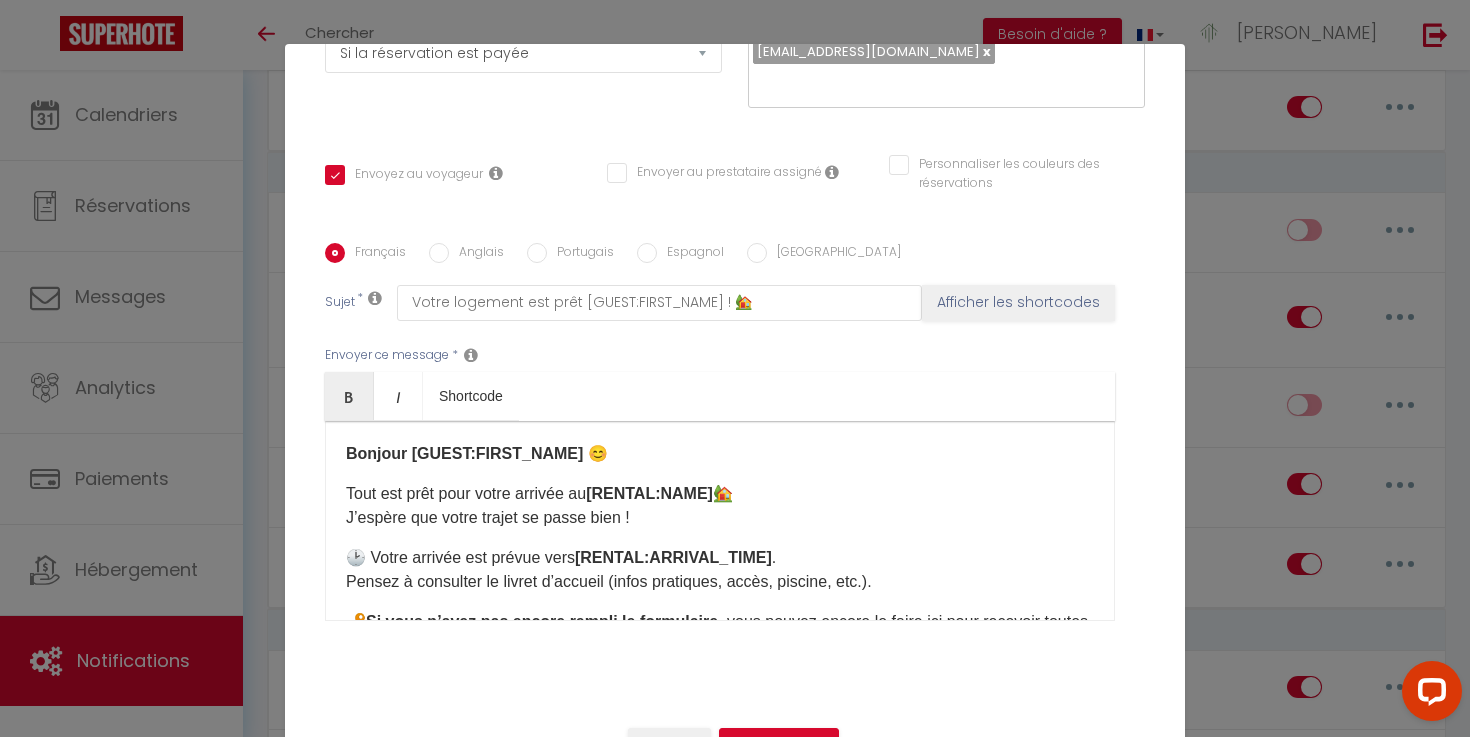 scroll, scrollTop: 7, scrollLeft: 0, axis: vertical 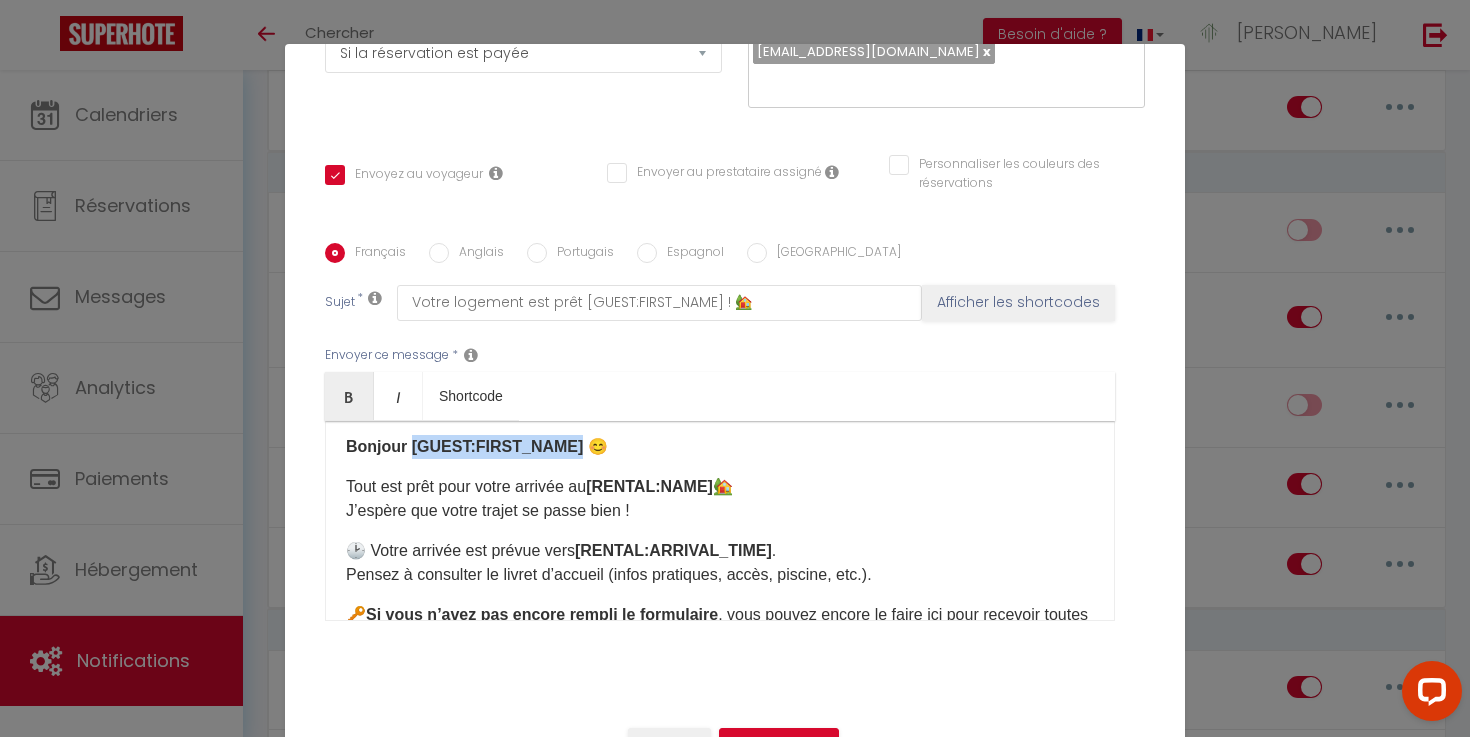 drag, startPoint x: 570, startPoint y: 445, endPoint x: 410, endPoint y: 444, distance: 160.00313 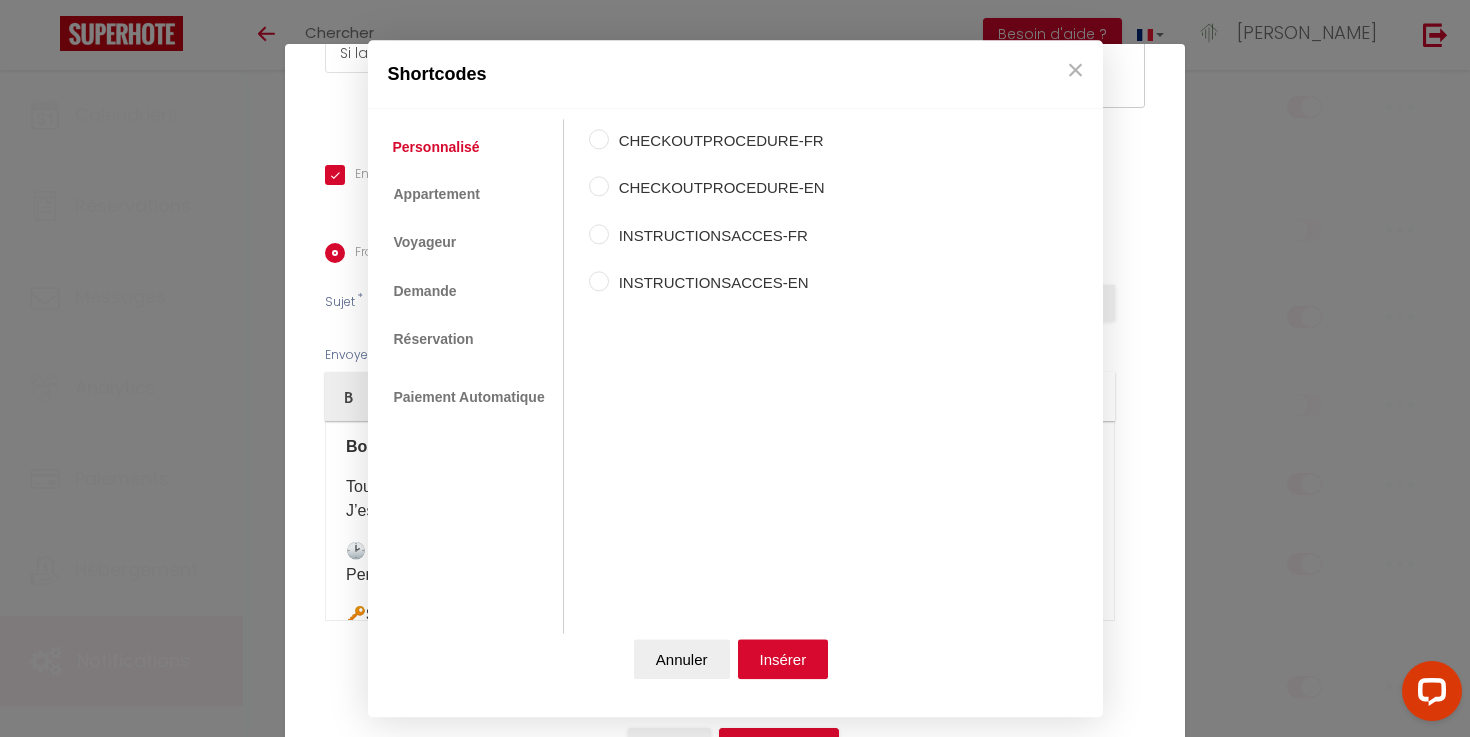 click on "Coaching SuperHote ce soir à 18h00, pour participer:  [URL][DOMAIN_NAME][SECURITY_DATA]   ×     Toggle navigation       Toggle Search     Toggle menubar     Chercher   BUTTON
Besoin d'aide ?
[PERSON_NAME]        Équipe     Résultat de la recherche   Aucun résultat     Calendriers     Réservations     Messages     Analytics      Paiements     Hébergement     Notifications                 Résultat de la recherche   Id   Appart   Voyageur    Checkin   Checkout   Nuits   Pers.   Plateforme   Statut     Résultat de la recherche   Aucun résultat          Notifications
Actions
Nouvelle Notification    Exporter    Importer    Tous les apparts    Appartement centre-ville [GEOGRAPHIC_DATA] Villa luxe-piscine et [GEOGRAPHIC_DATA] à [GEOGRAPHIC_DATA] - Gorge de l'Ardèche
Actions
Notifications" at bounding box center [735, 1309] 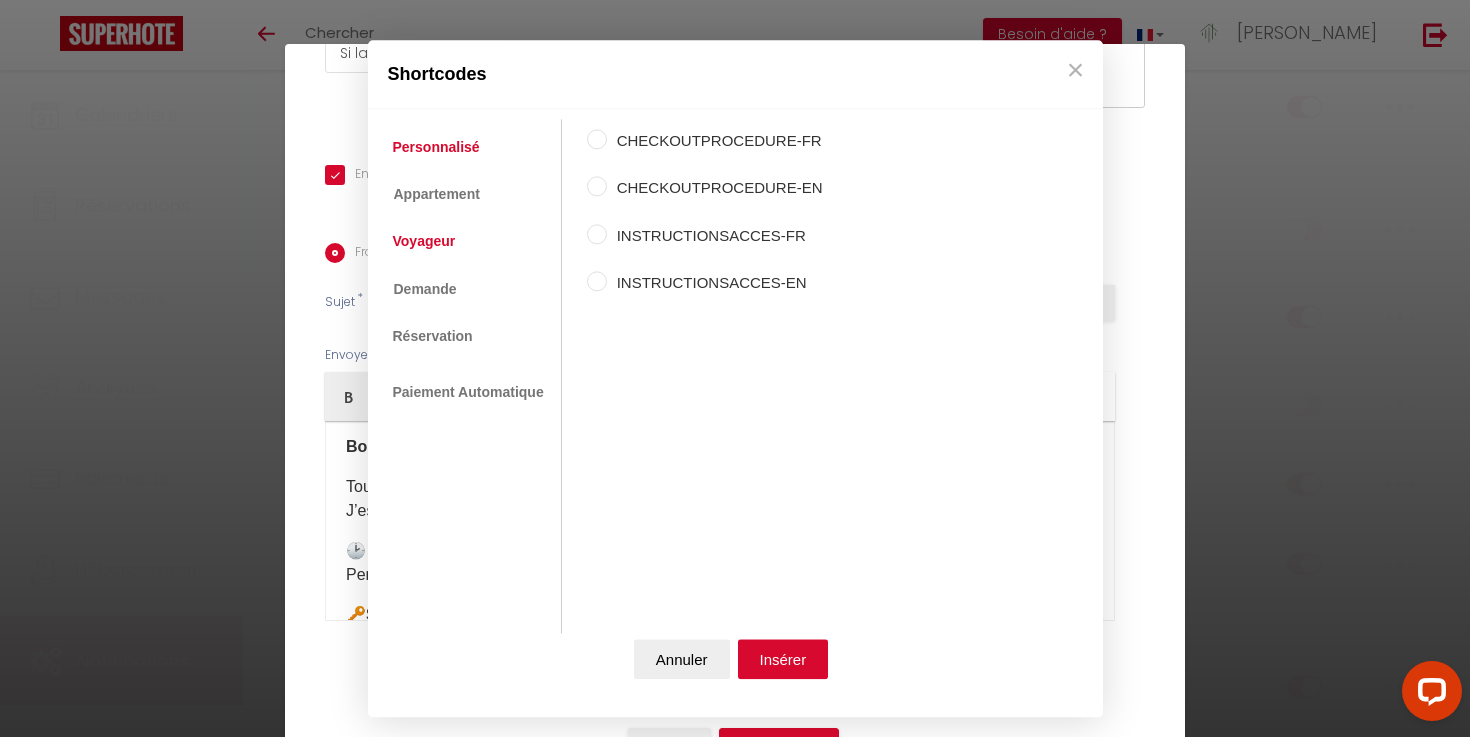 click on "Voyageur" at bounding box center (424, 242) 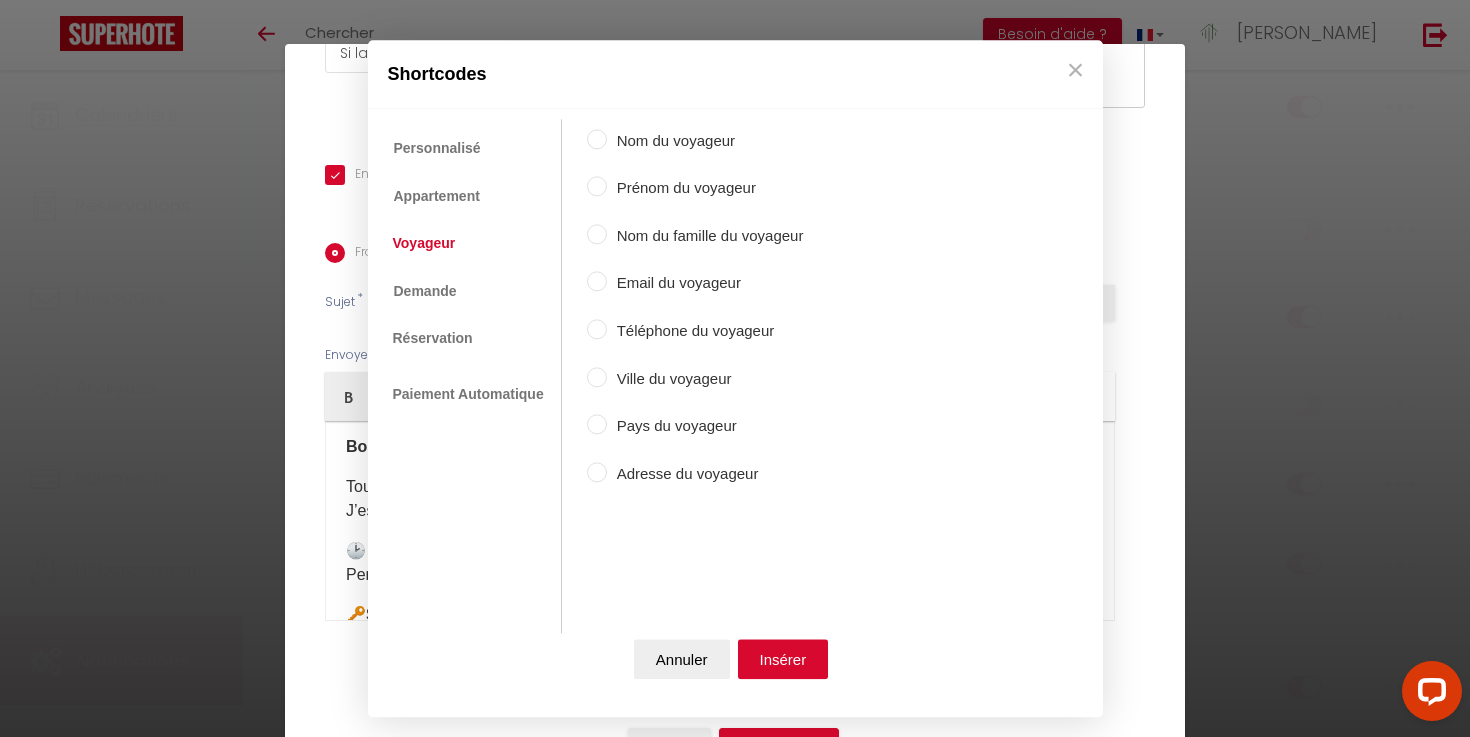 click on "Prénom du voyageur" at bounding box center (705, 189) 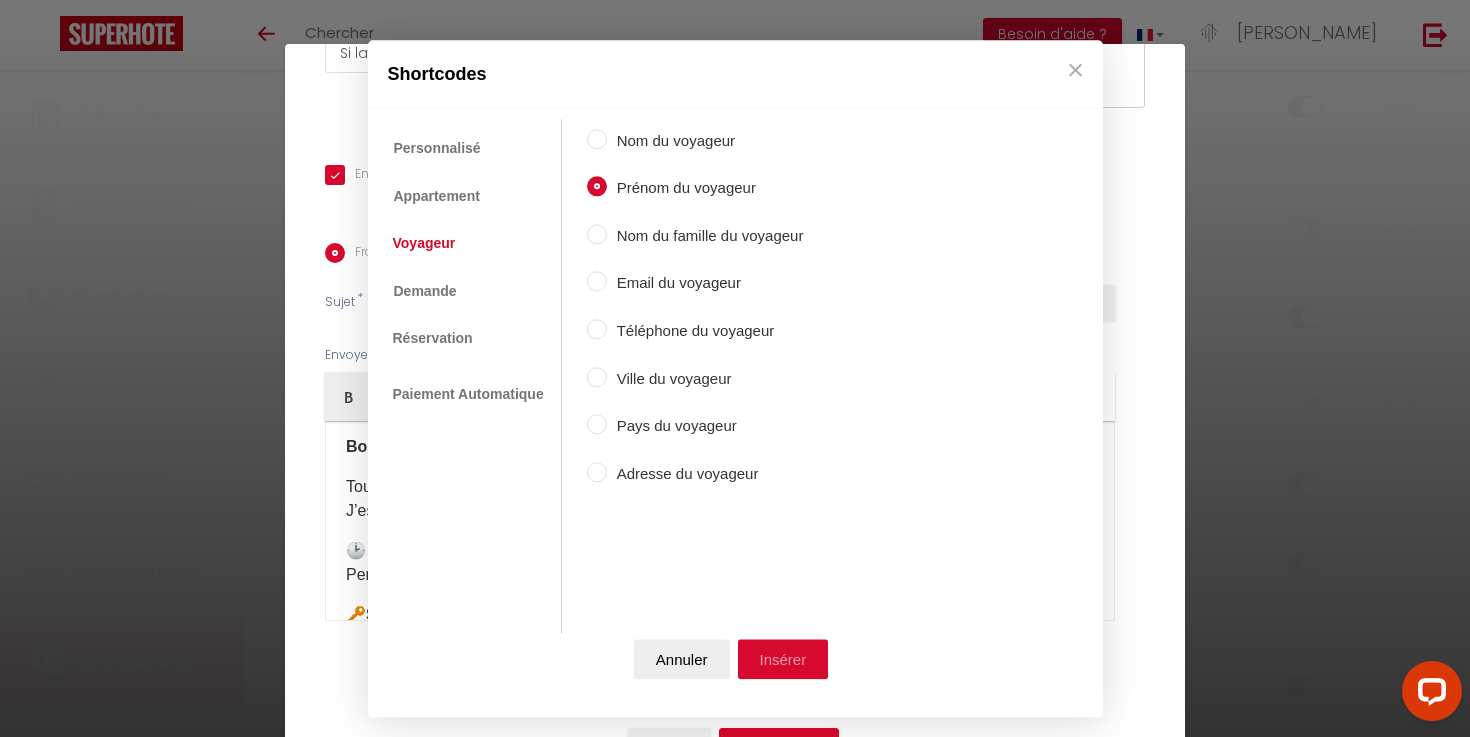 click on "Insérer" at bounding box center (783, 659) 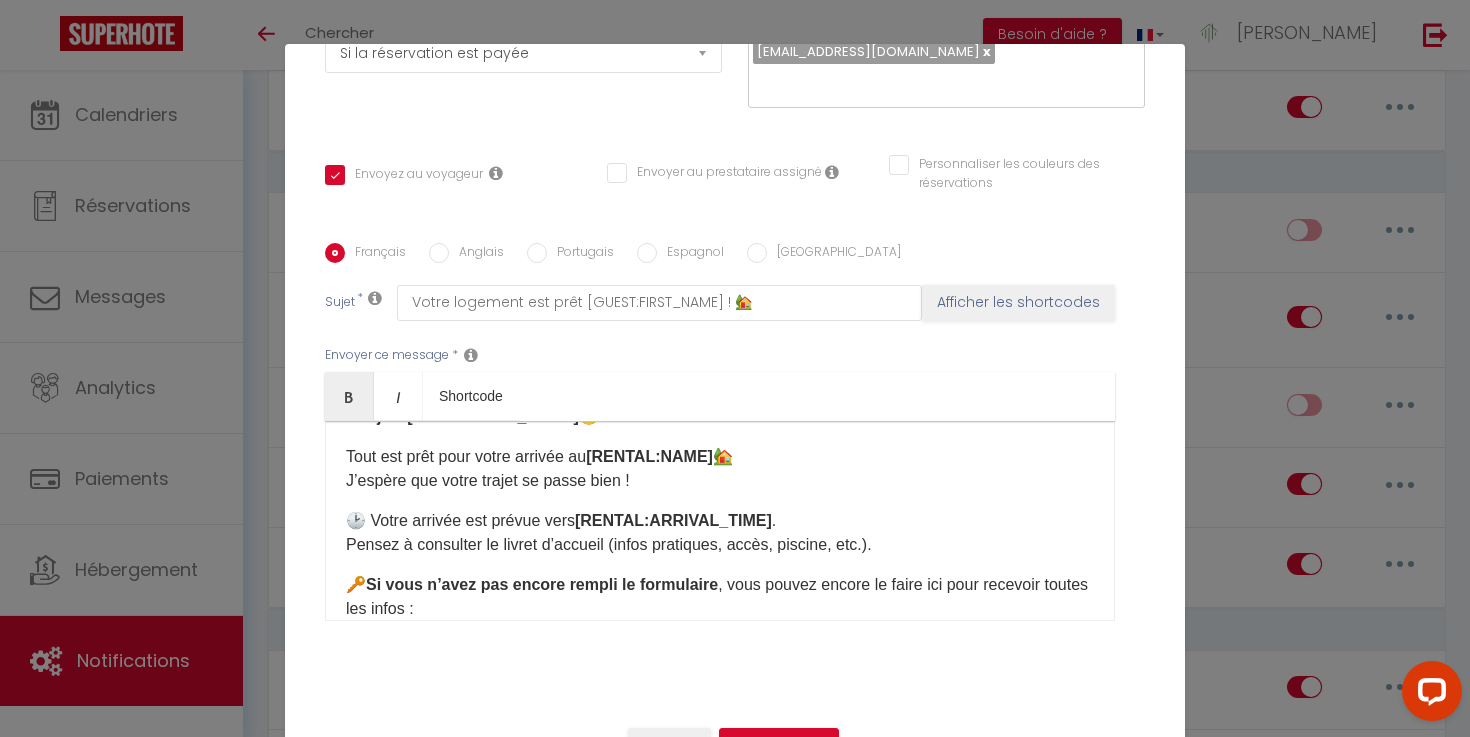 scroll, scrollTop: 39, scrollLeft: 0, axis: vertical 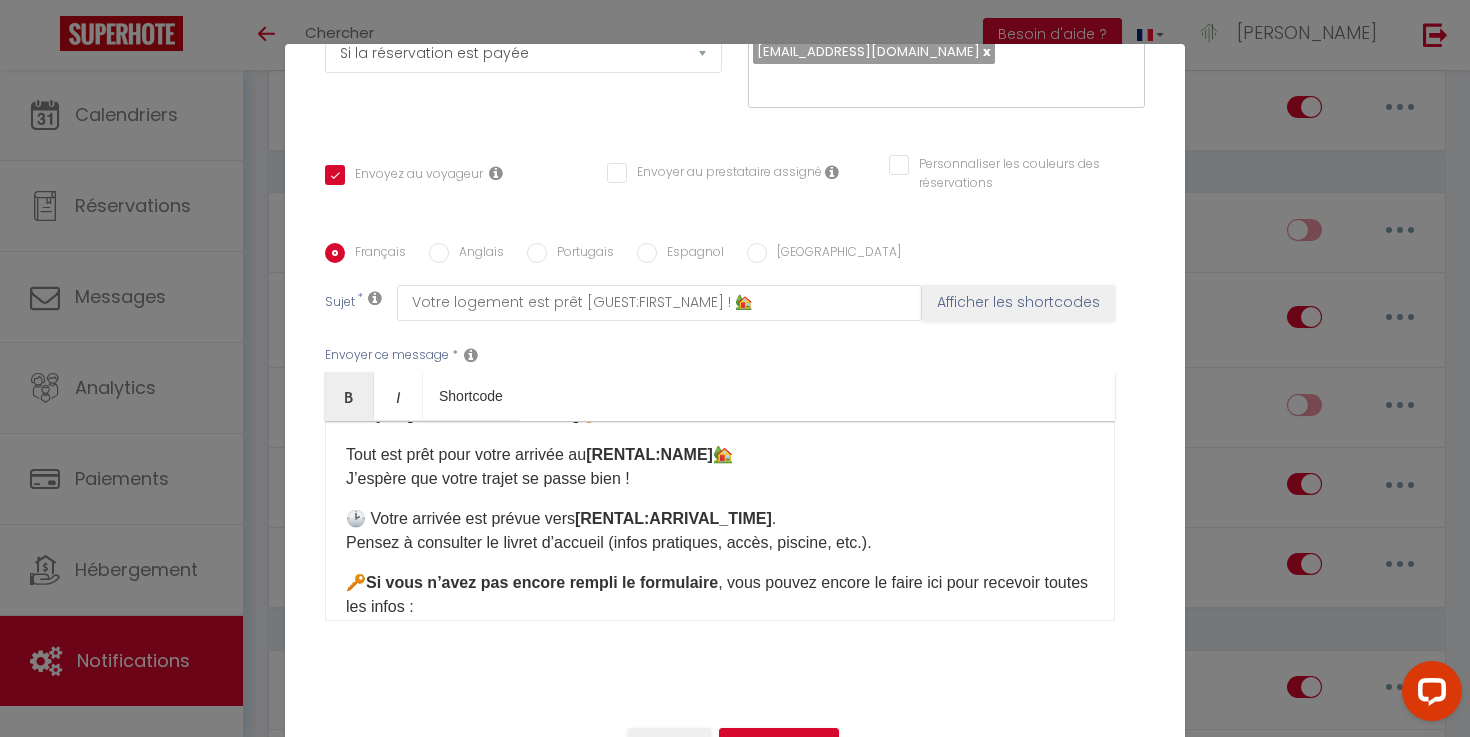 click on "Tout est prêt pour votre arrivée au  [RENTAL:NAME]  🏡
J’espère que votre trajet se passe bien !" at bounding box center [720, 467] 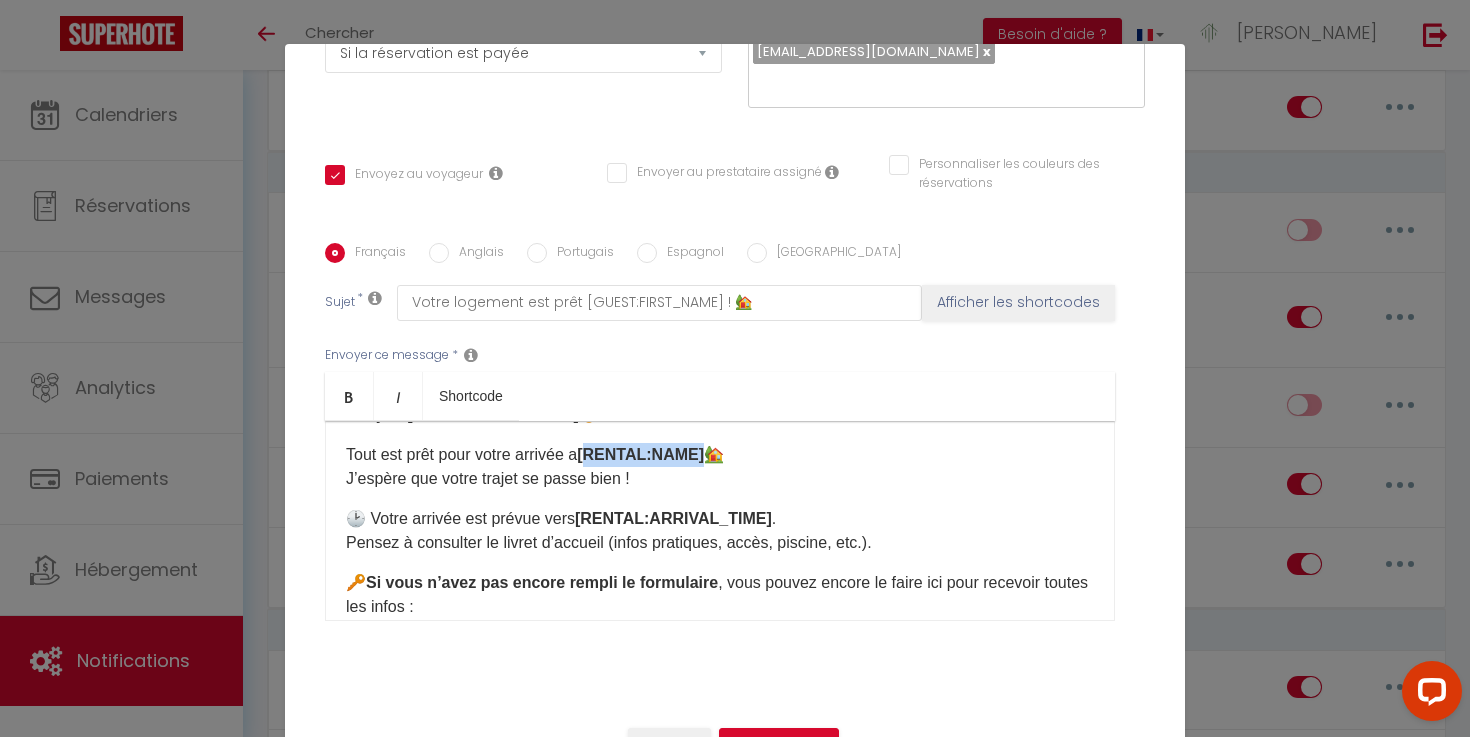 drag, startPoint x: 707, startPoint y: 458, endPoint x: 596, endPoint y: 456, distance: 111.01801 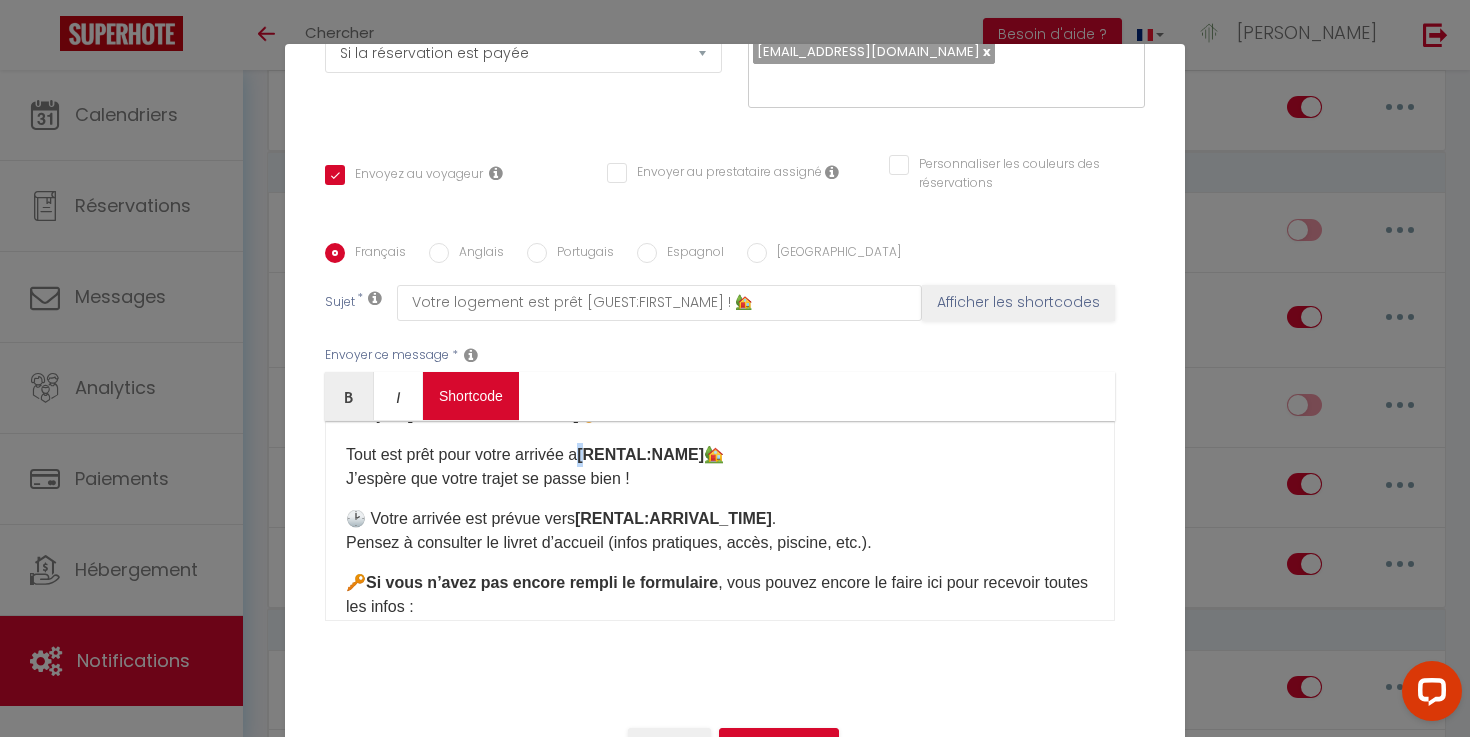 click on "Coaching SuperHote ce soir à 18h00, pour participer:  [URL][DOMAIN_NAME][SECURITY_DATA]   ×     Toggle navigation       Toggle Search     Toggle menubar     Chercher   BUTTON
Besoin d'aide ?
[PERSON_NAME]        Équipe     Résultat de la recherche   Aucun résultat     Calendriers     Réservations     Messages     Analytics      Paiements     Hébergement     Notifications                 Résultat de la recherche   Id   Appart   Voyageur    Checkin   Checkout   Nuits   Pers.   Plateforme   Statut     Résultat de la recherche   Aucun résultat          Notifications
Actions
Nouvelle Notification    Exporter    Importer    Tous les apparts    Appartement centre-ville [GEOGRAPHIC_DATA] Villa luxe-piscine et [GEOGRAPHIC_DATA] à [GEOGRAPHIC_DATA] - Gorge de l'Ardèche
Actions
Notifications" at bounding box center [735, 1309] 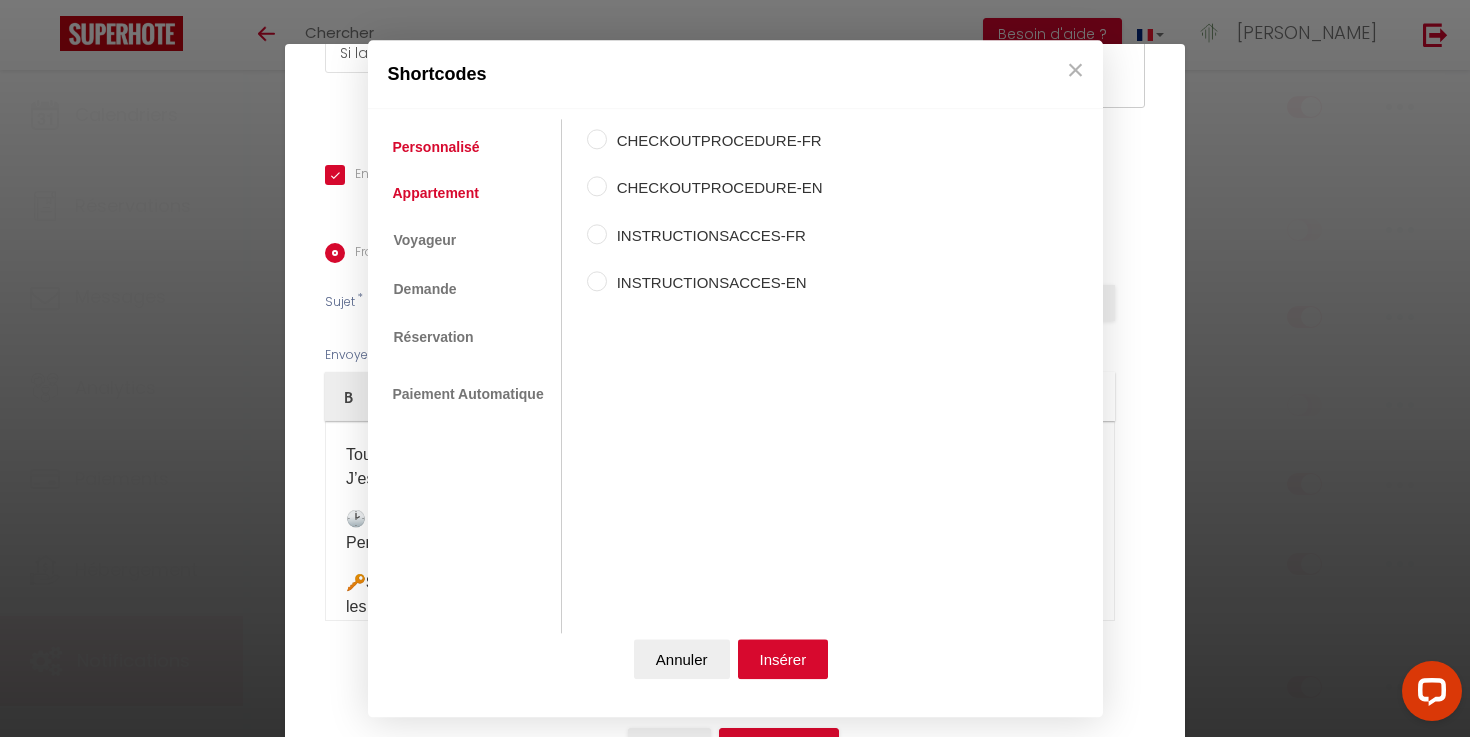 click on "Appartement" at bounding box center [436, 193] 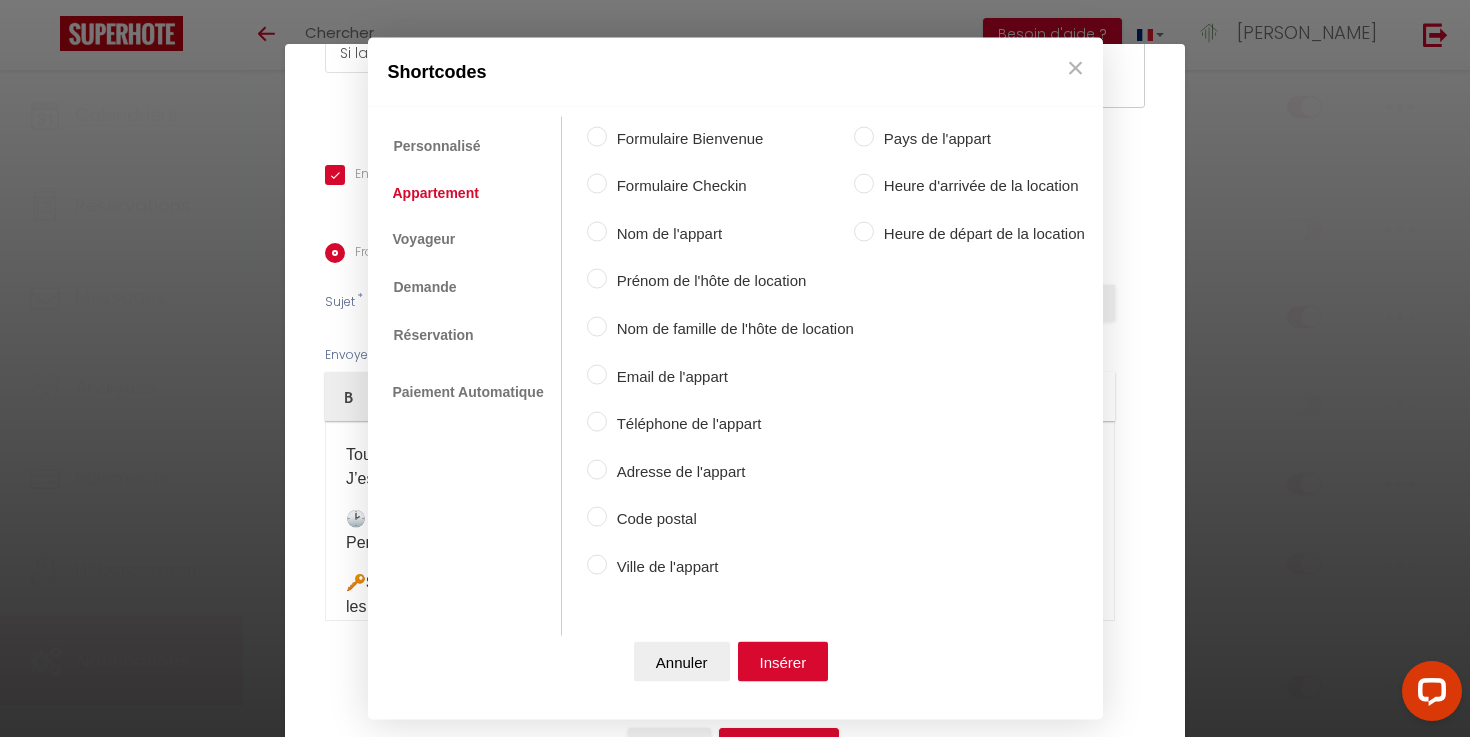 click on "Ville de l'appart" at bounding box center [730, 566] 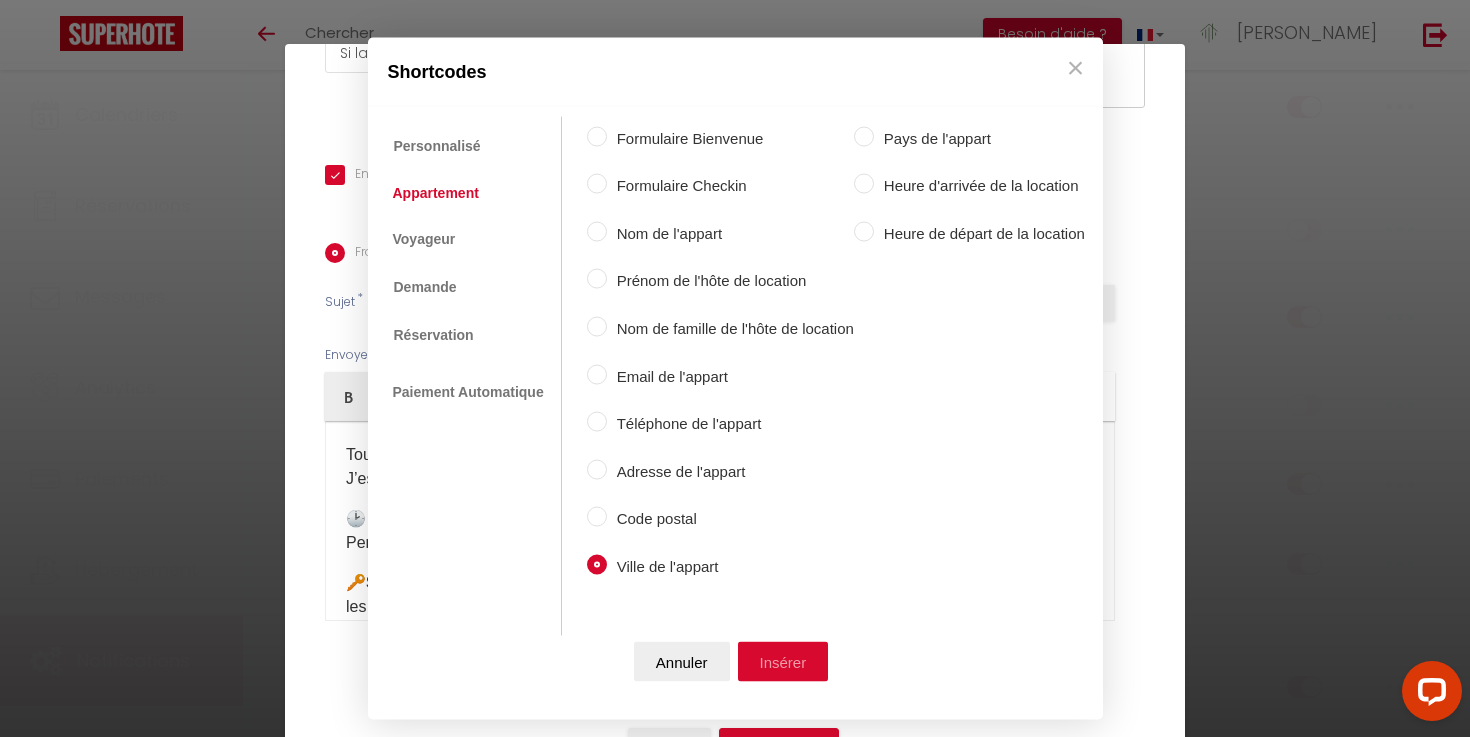 click on "Insérer" at bounding box center (783, 662) 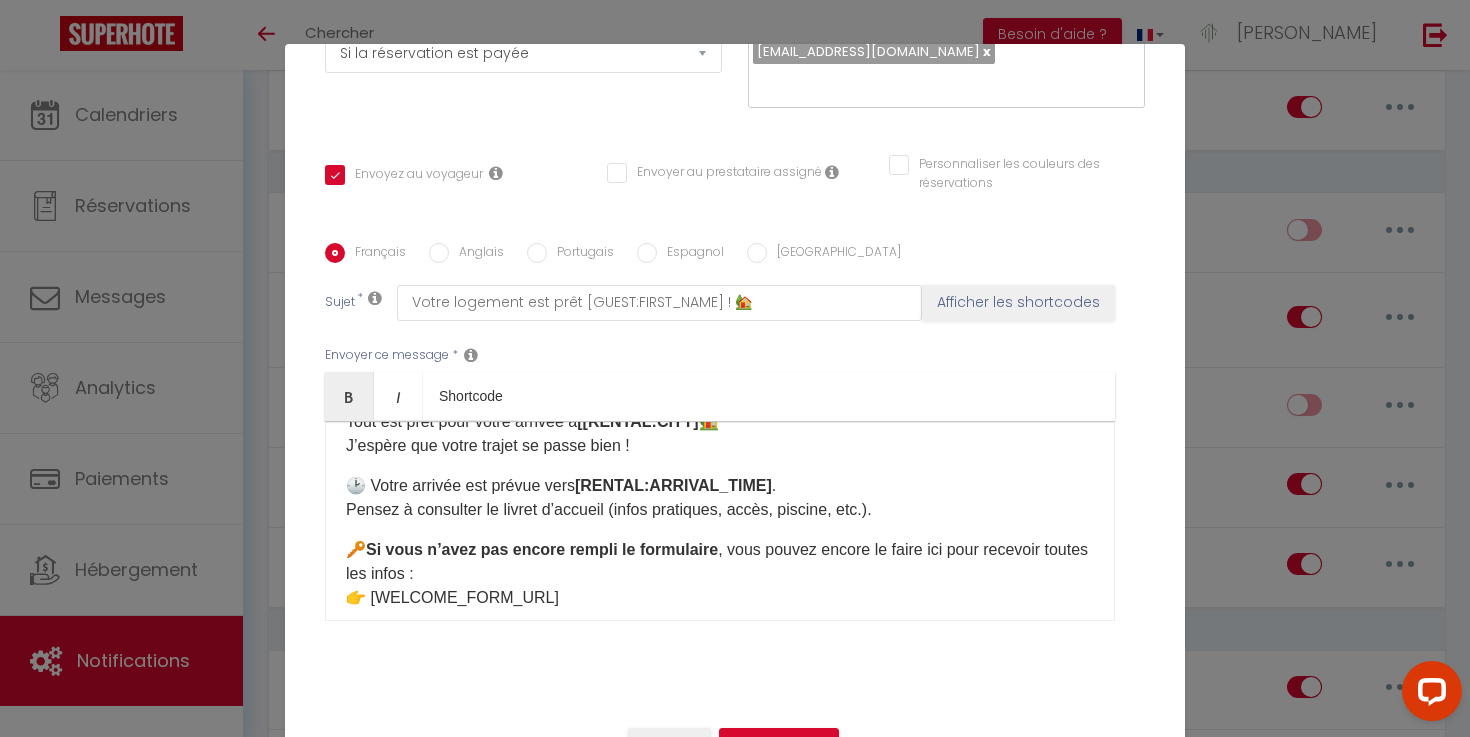 scroll, scrollTop: 73, scrollLeft: 0, axis: vertical 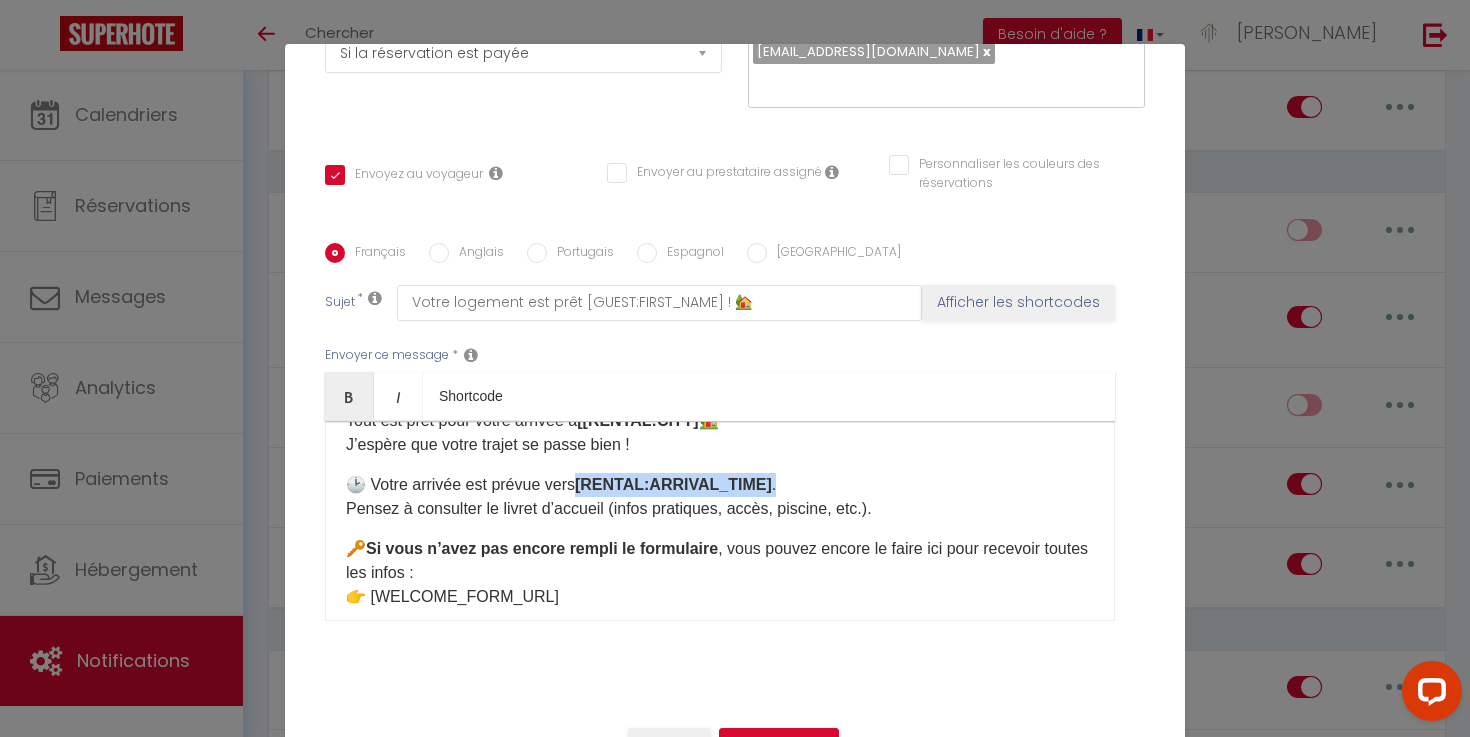 drag, startPoint x: 767, startPoint y: 488, endPoint x: 582, endPoint y: 489, distance: 185.0027 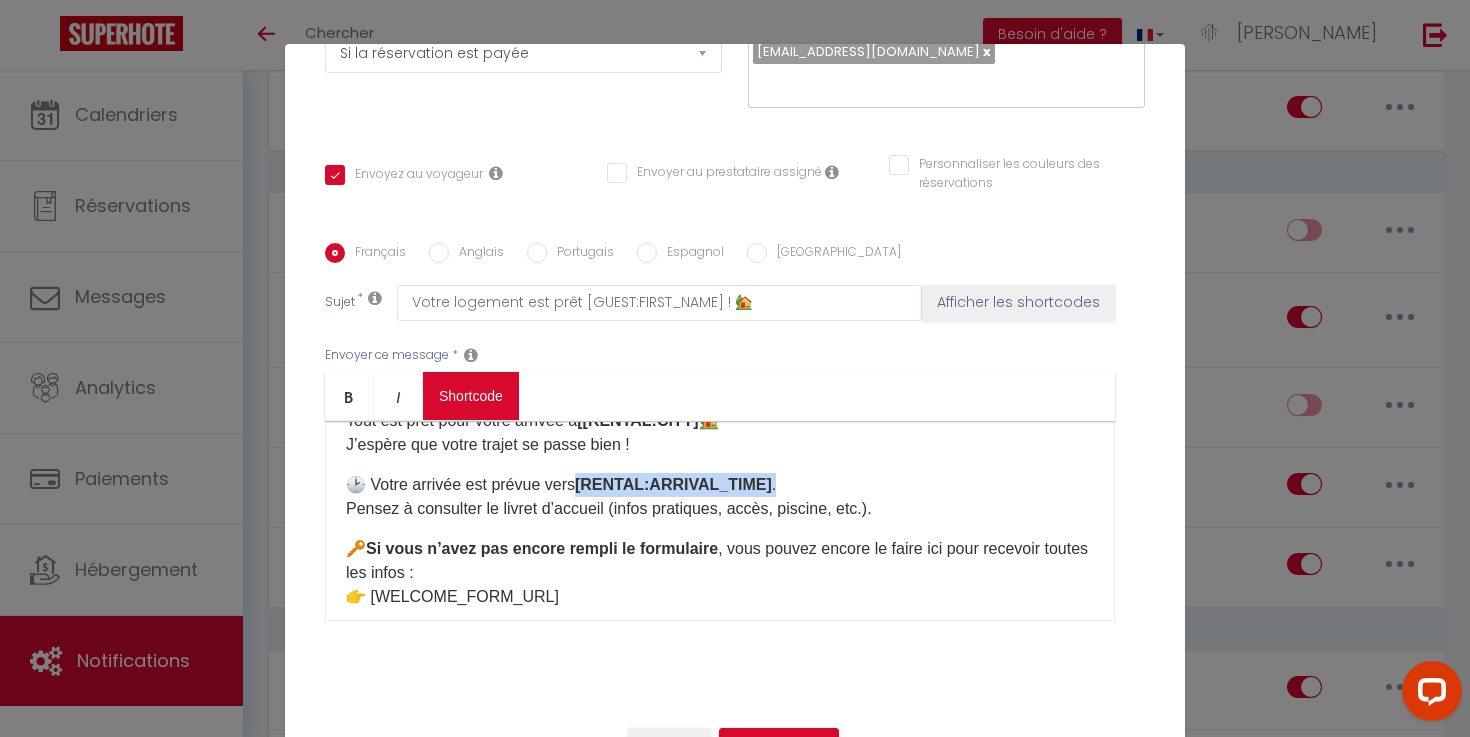 click on "Coaching SuperHote ce soir à 18h00, pour participer:  [URL][DOMAIN_NAME][SECURITY_DATA]   ×     Toggle navigation       Toggle Search     Toggle menubar     Chercher   BUTTON
Besoin d'aide ?
[PERSON_NAME]        Équipe     Résultat de la recherche   Aucun résultat     Calendriers     Réservations     Messages     Analytics      Paiements     Hébergement     Notifications                 Résultat de la recherche   Id   Appart   Voyageur    Checkin   Checkout   Nuits   Pers.   Plateforme   Statut     Résultat de la recherche   Aucun résultat          Notifications
Actions
Nouvelle Notification    Exporter    Importer    Tous les apparts    Appartement centre-ville [GEOGRAPHIC_DATA] Villa luxe-piscine et [GEOGRAPHIC_DATA] à [GEOGRAPHIC_DATA] - Gorge de l'Ardèche
Actions
Notifications" at bounding box center [735, 1309] 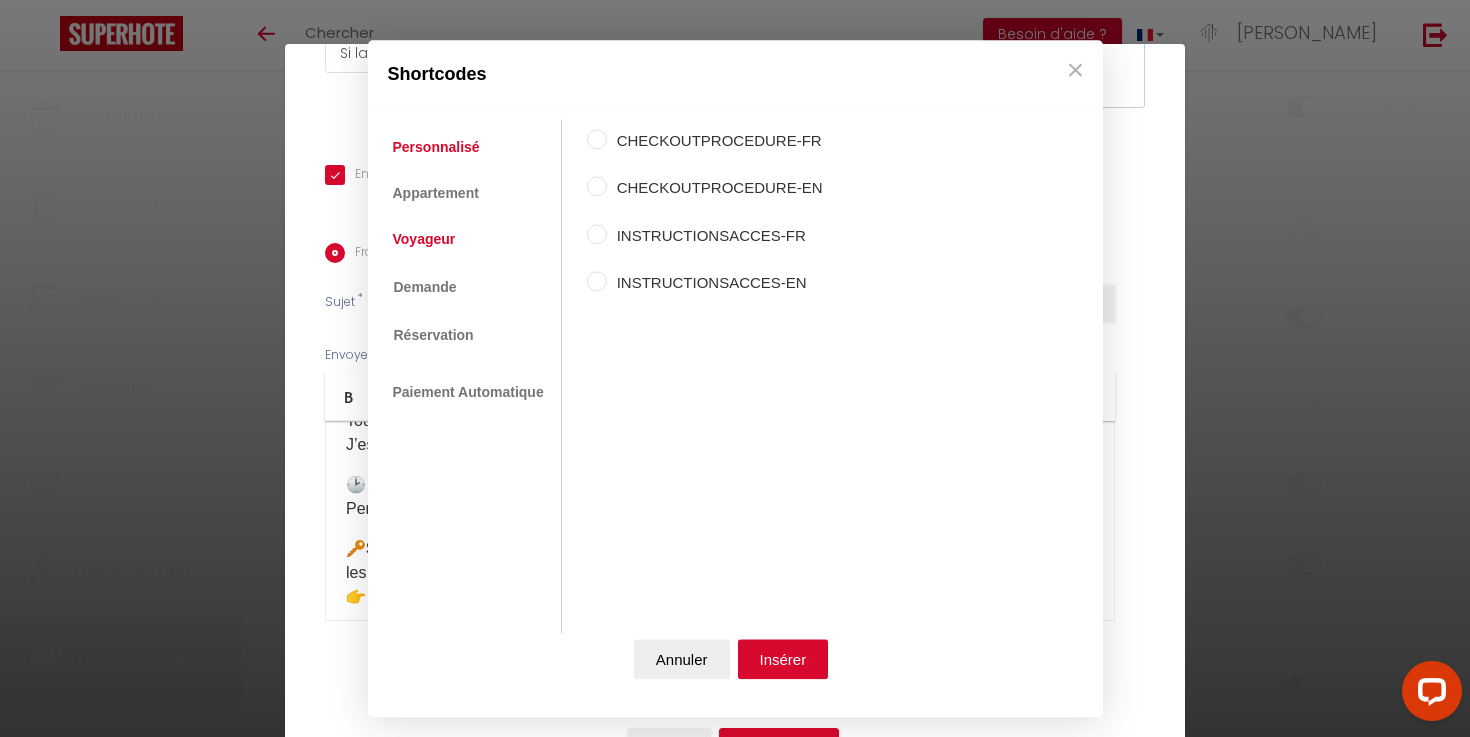 click on "Voyageur" at bounding box center (424, 240) 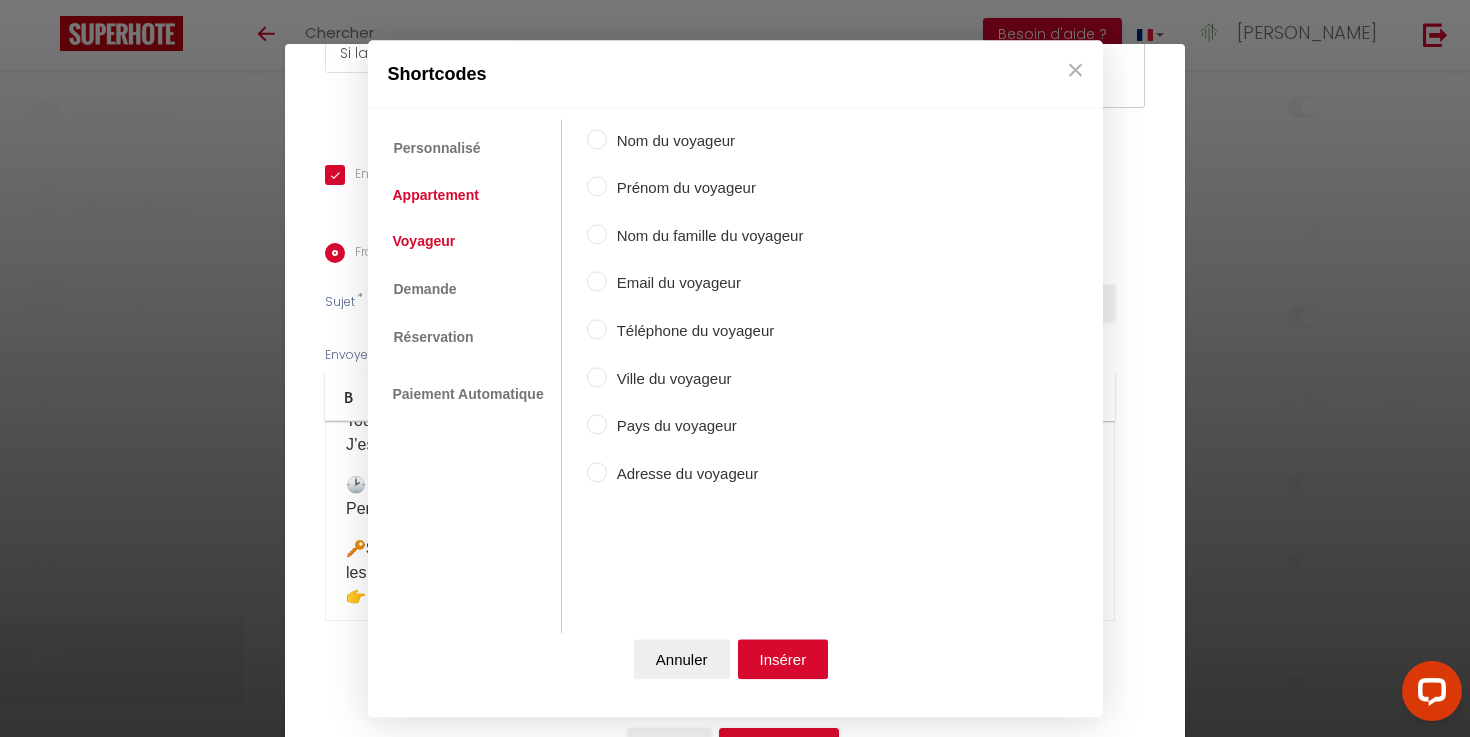 click on "Appartement" at bounding box center (436, 195) 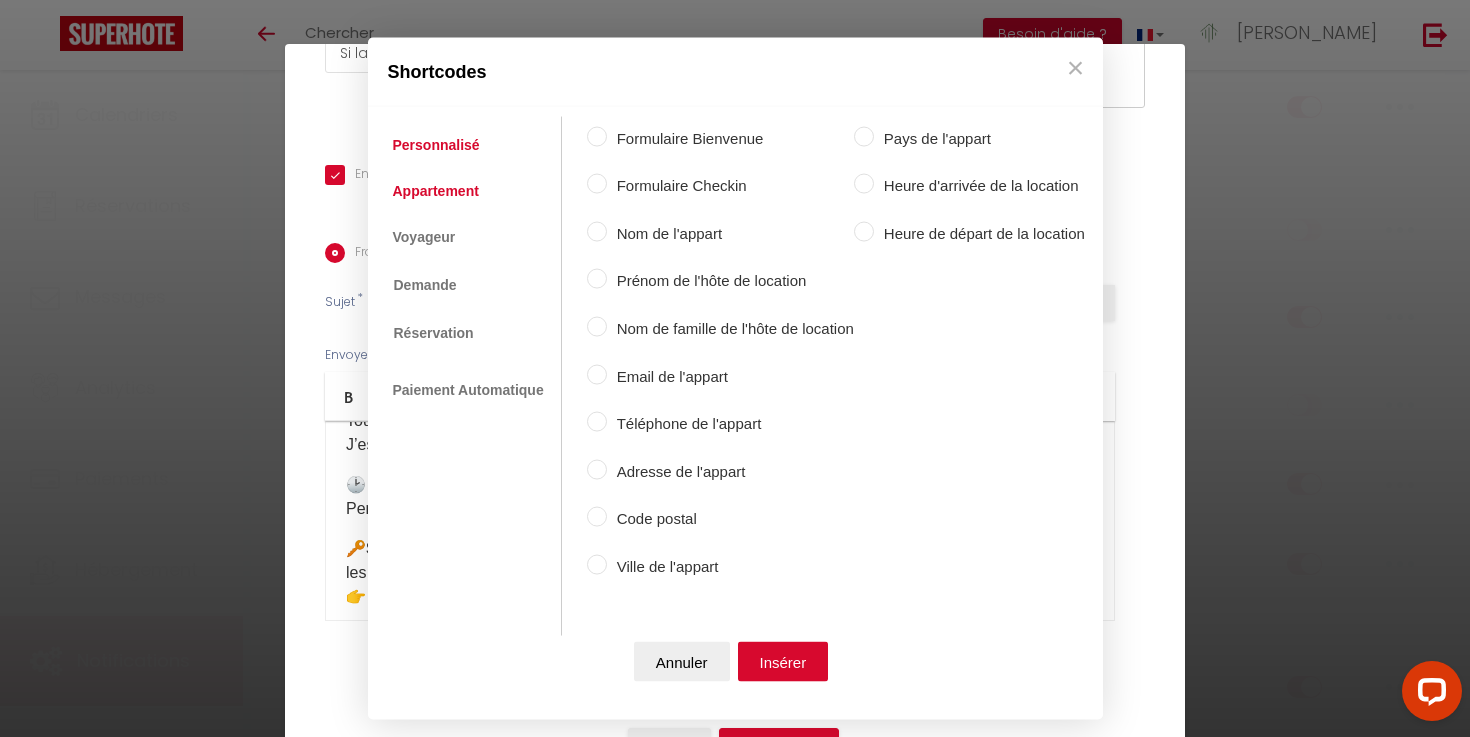 click on "Personnalisé" at bounding box center (436, 144) 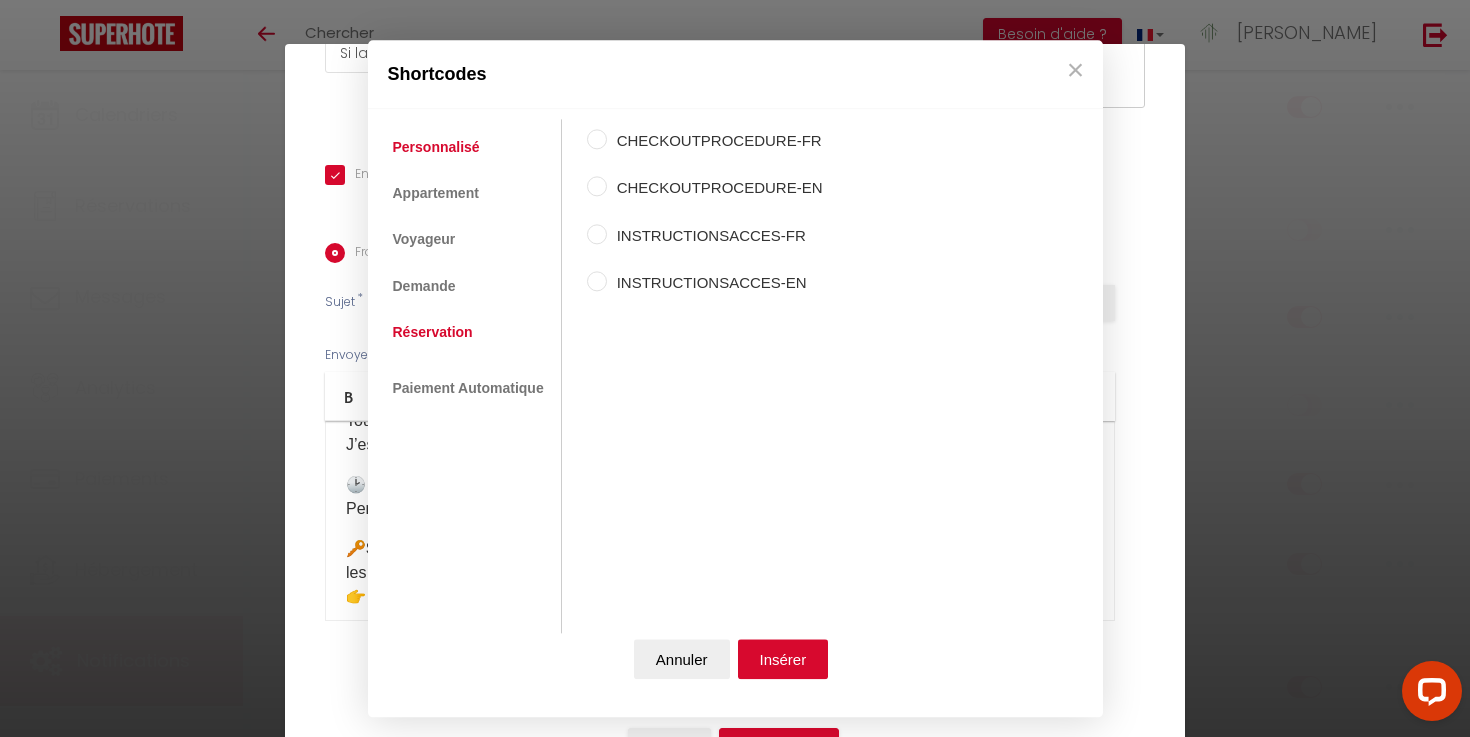 click on "Réservation" at bounding box center [433, 332] 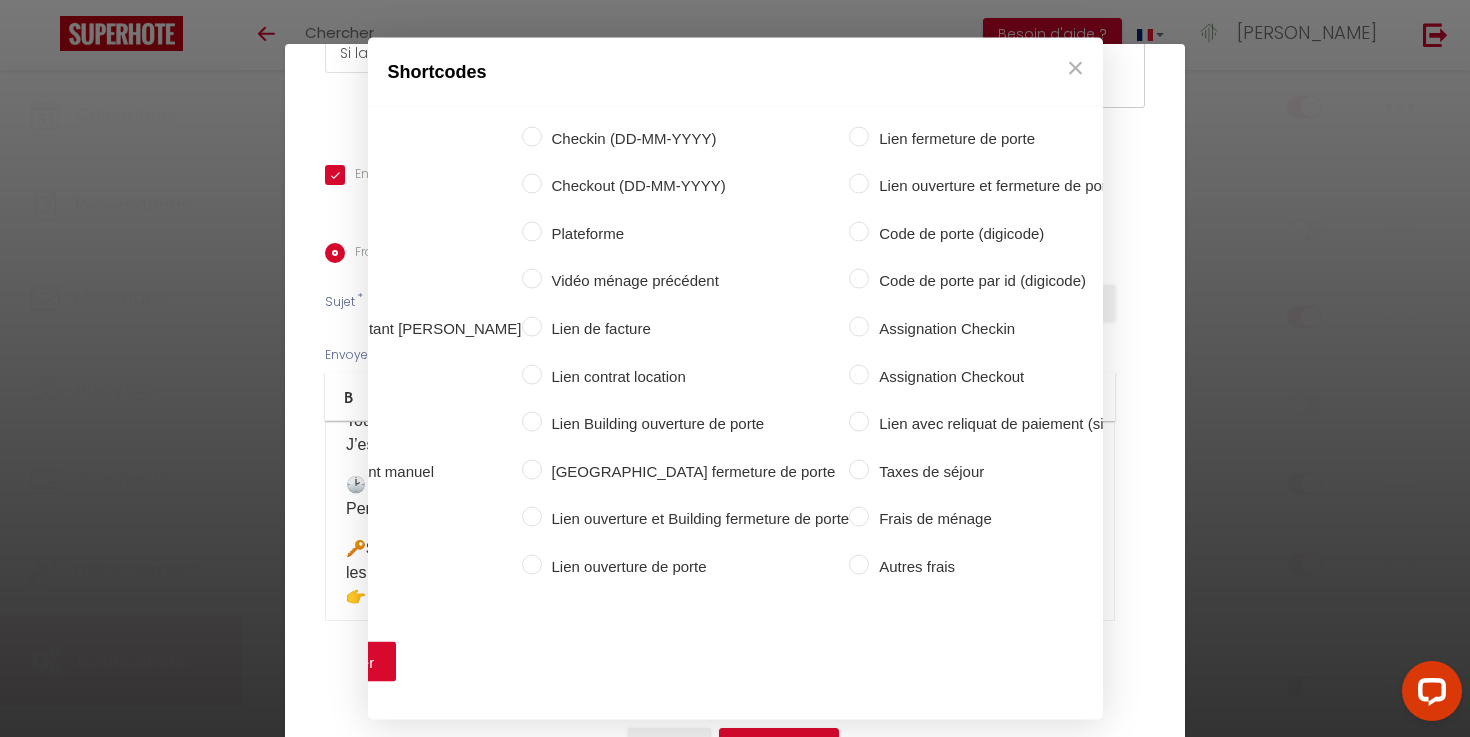 scroll, scrollTop: 0, scrollLeft: 0, axis: both 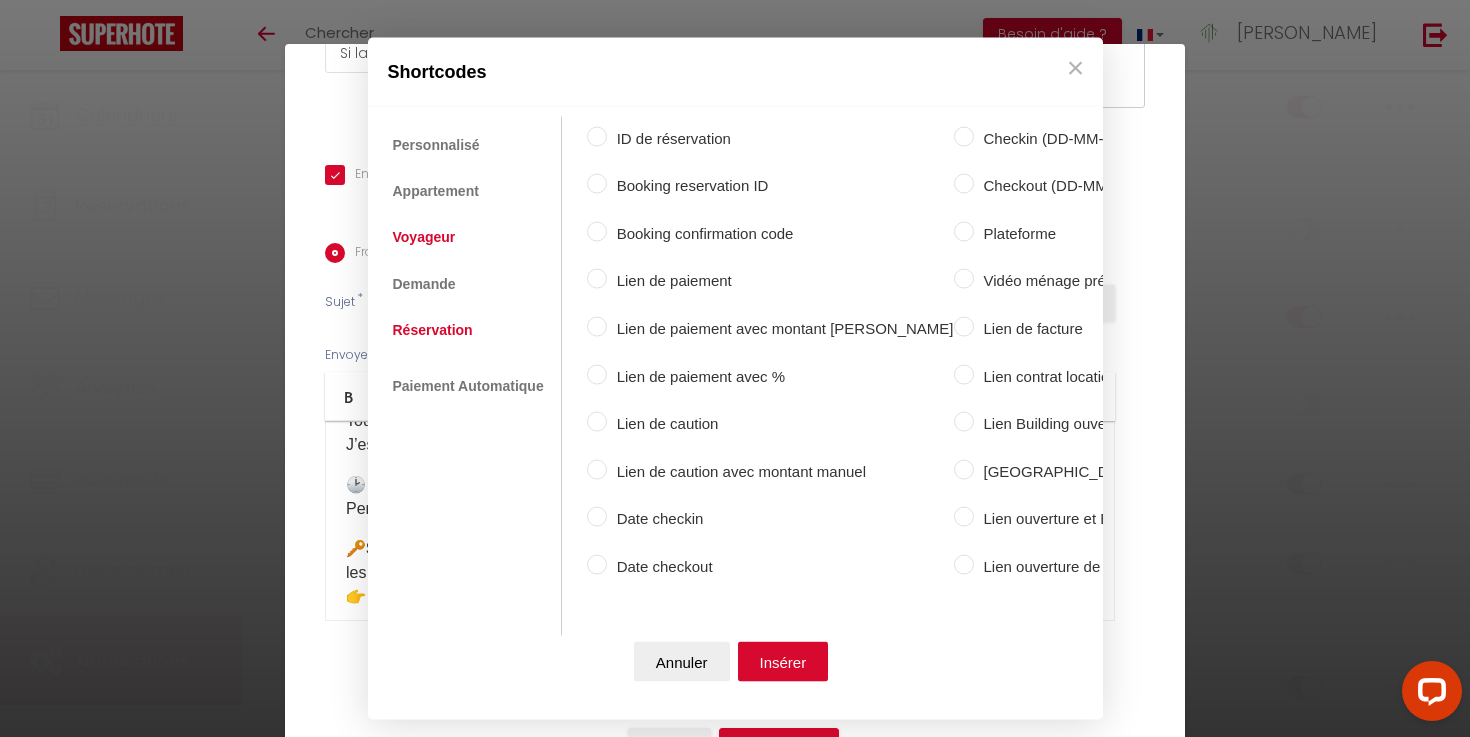 click on "Voyageur" at bounding box center (424, 237) 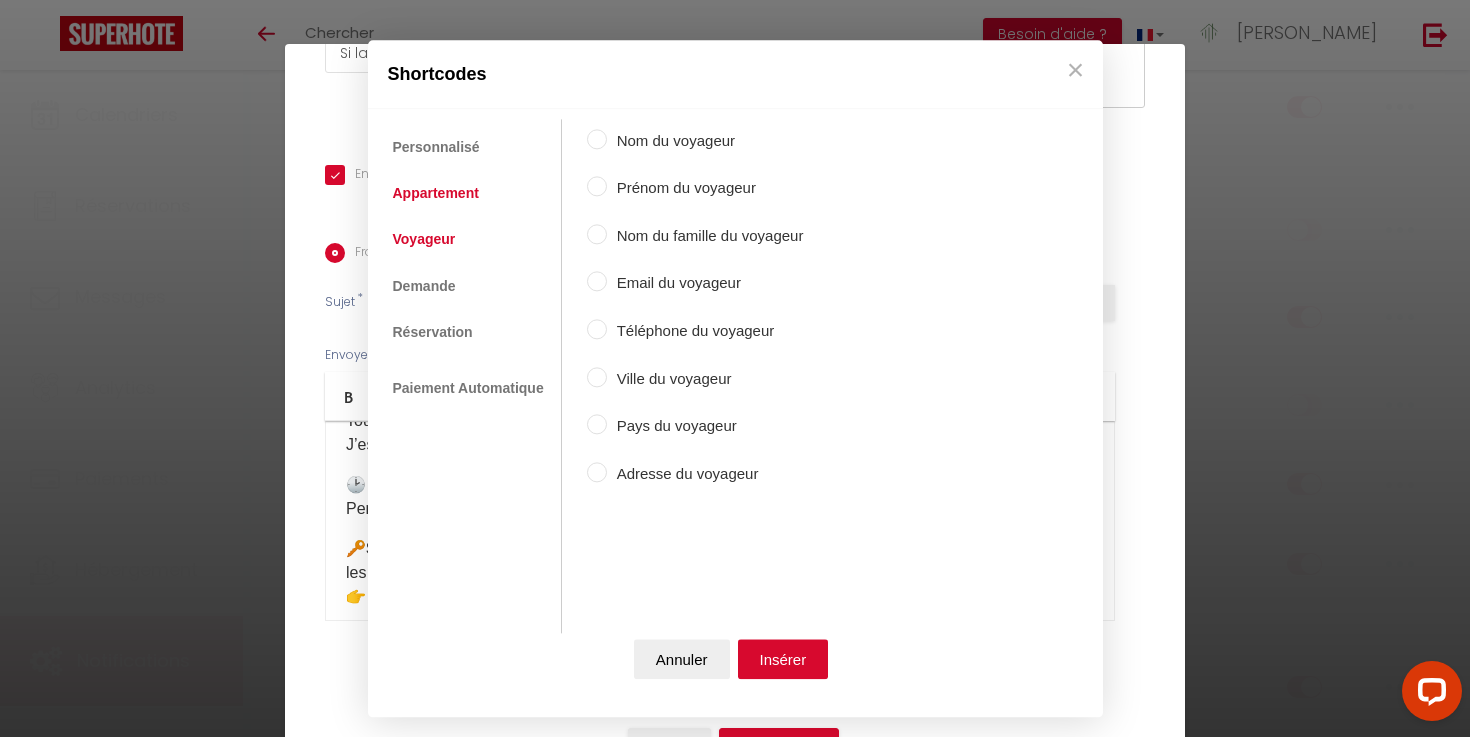click on "Appartement" at bounding box center (436, 193) 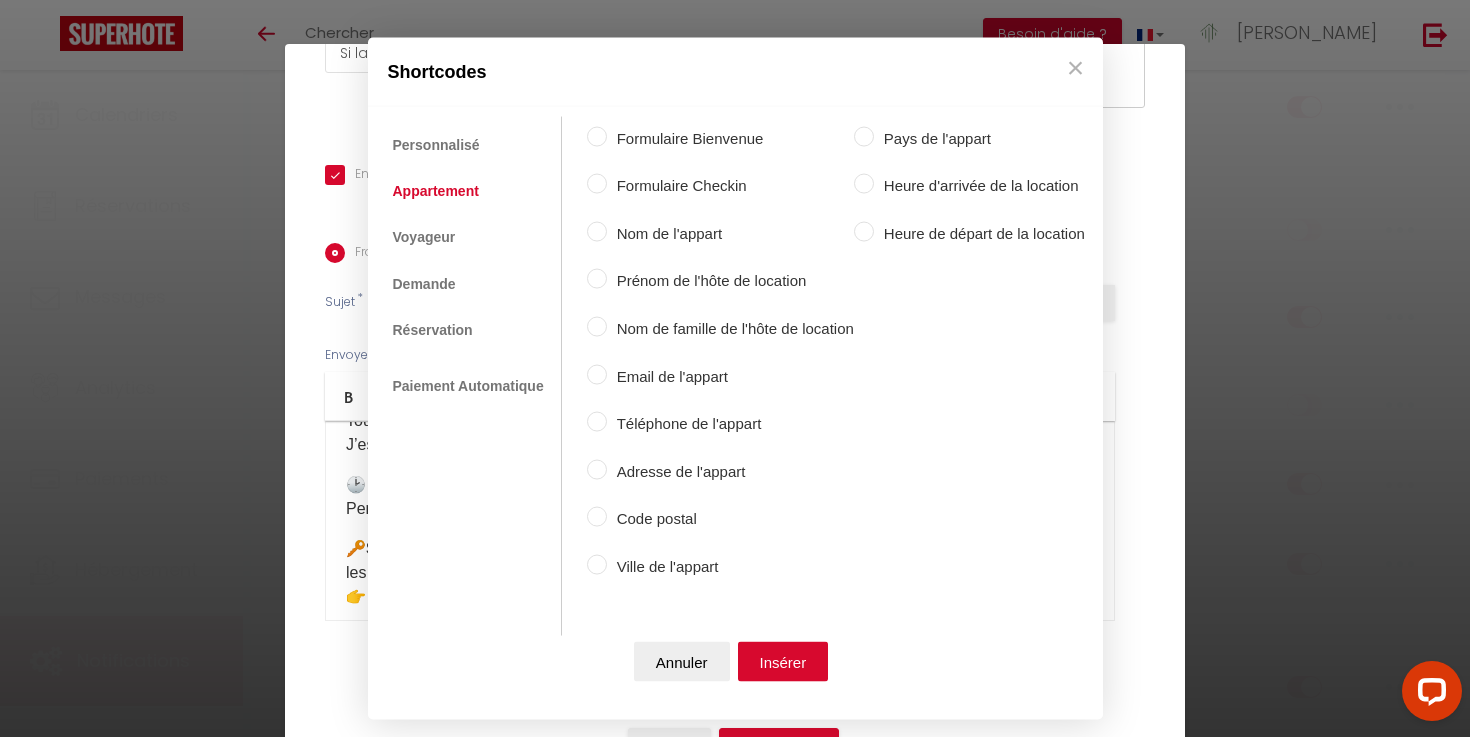 click on "Heure d'arrivée de la location" at bounding box center [979, 186] 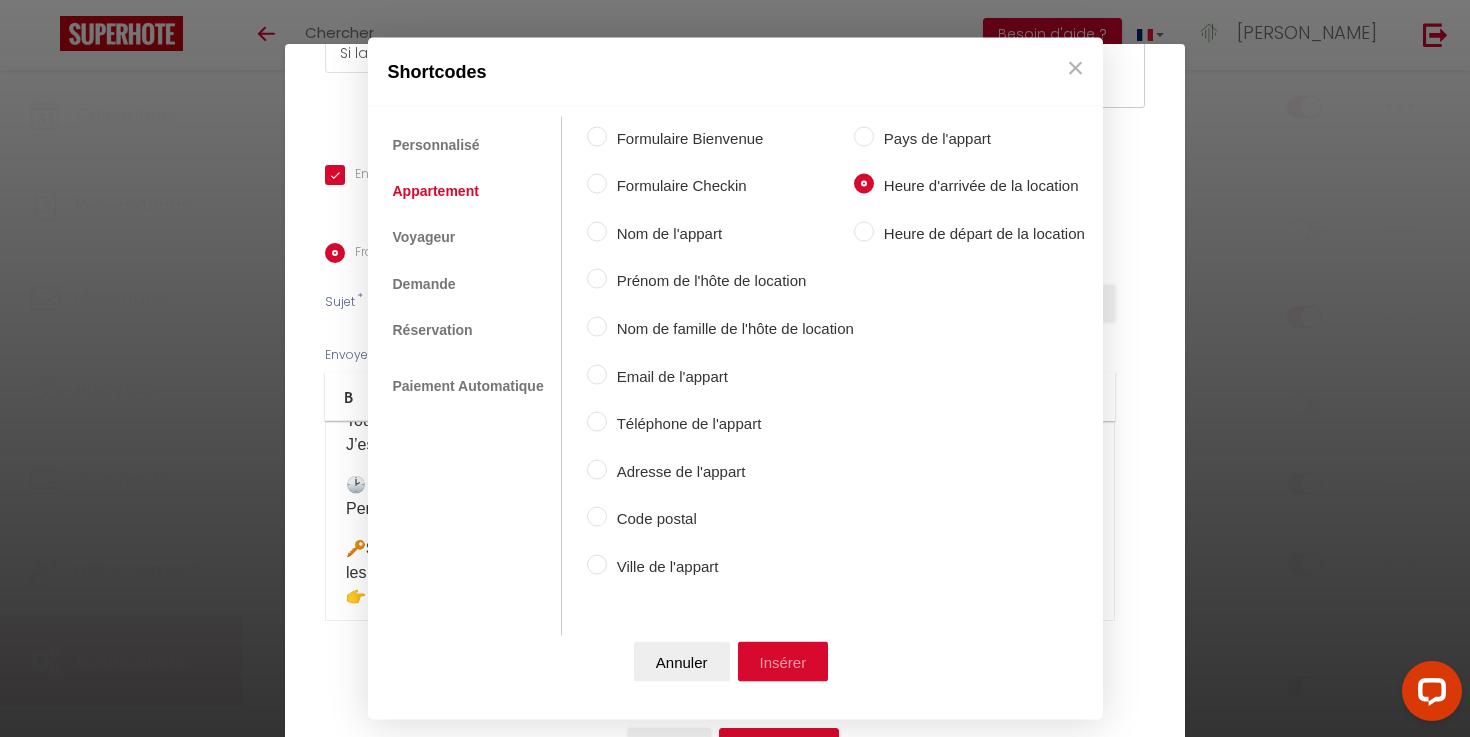 click on "Insérer" at bounding box center (783, 662) 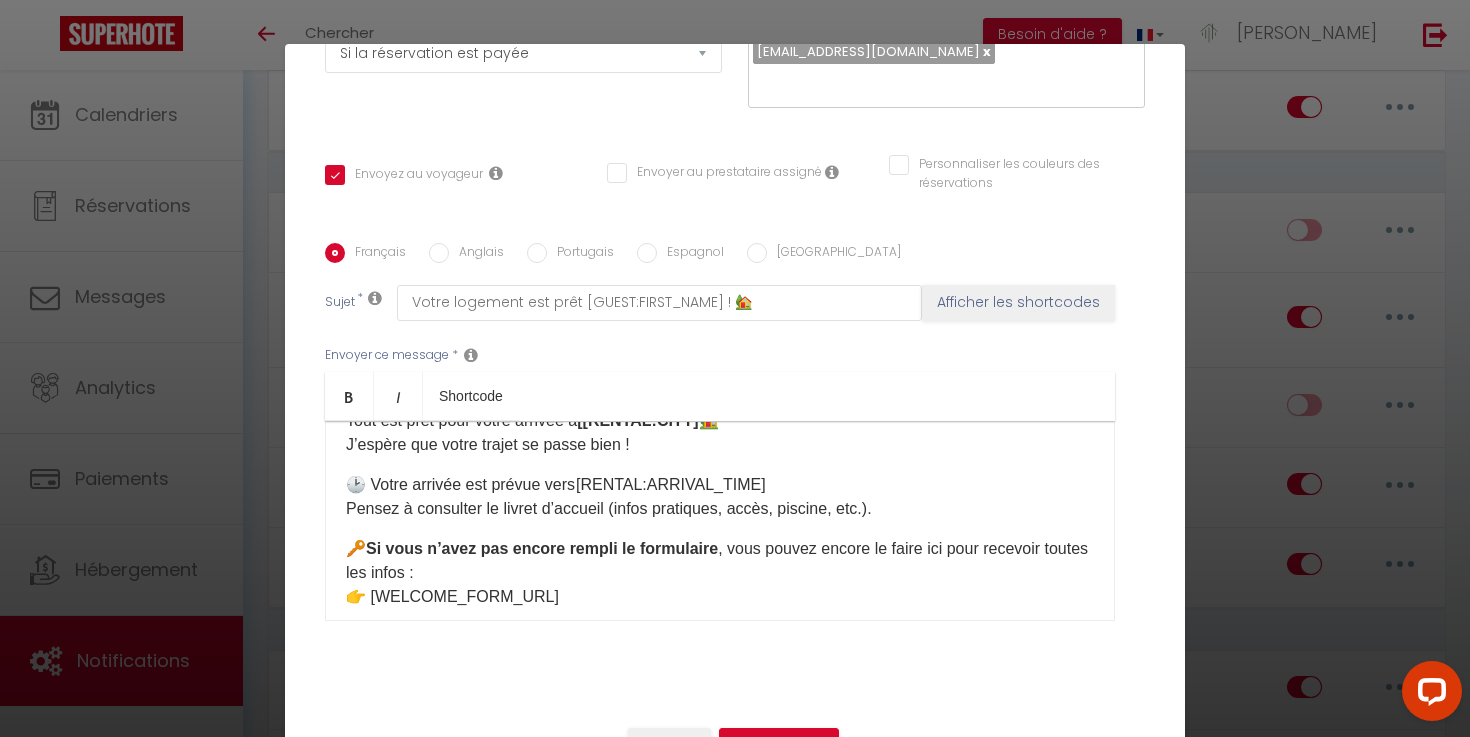 scroll, scrollTop: 73, scrollLeft: 0, axis: vertical 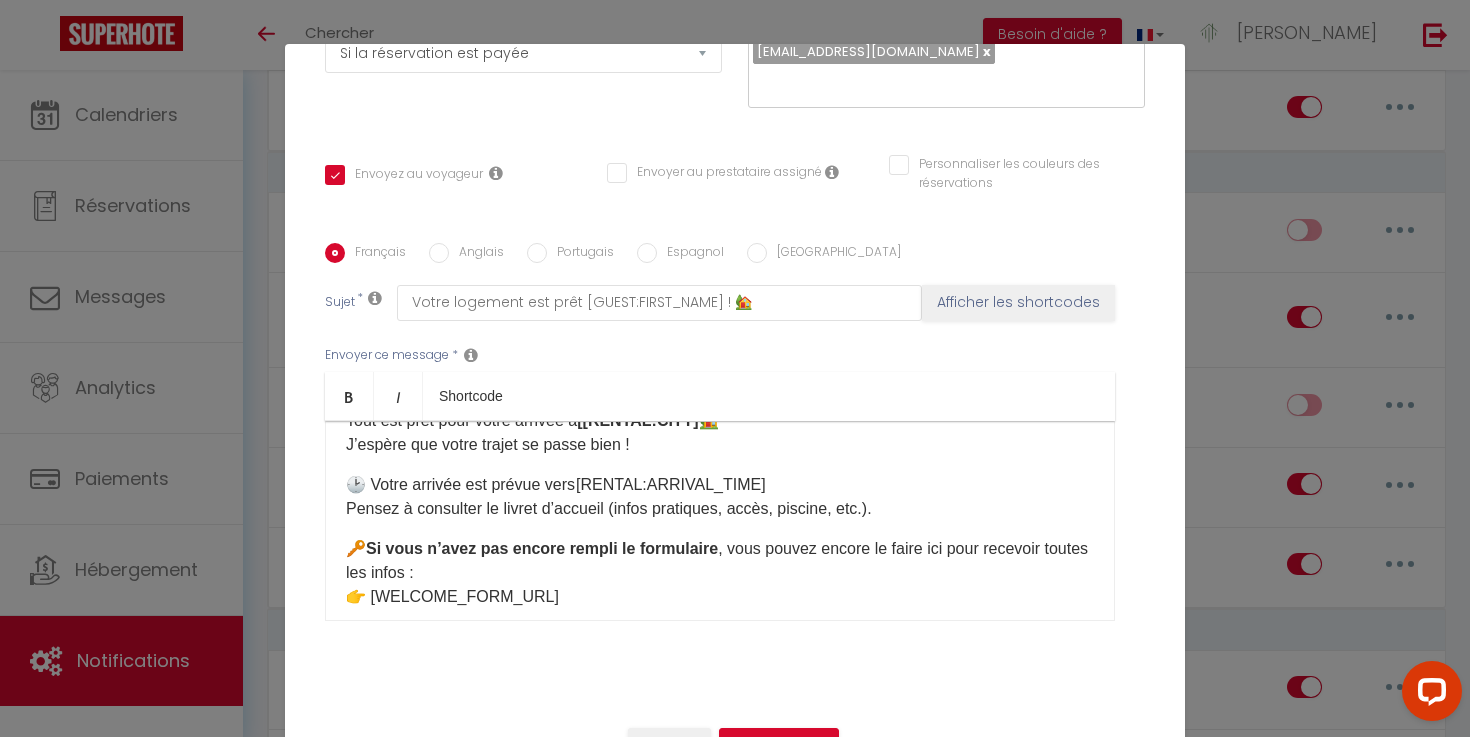 click on "🕑 Votre arrivée est prévue vers  [RENTAL:ARRIVAL_TIME] ​
Pensez à consulter le livret d’accueil (infos pratiques, accès, piscine, etc.)." at bounding box center (720, 497) 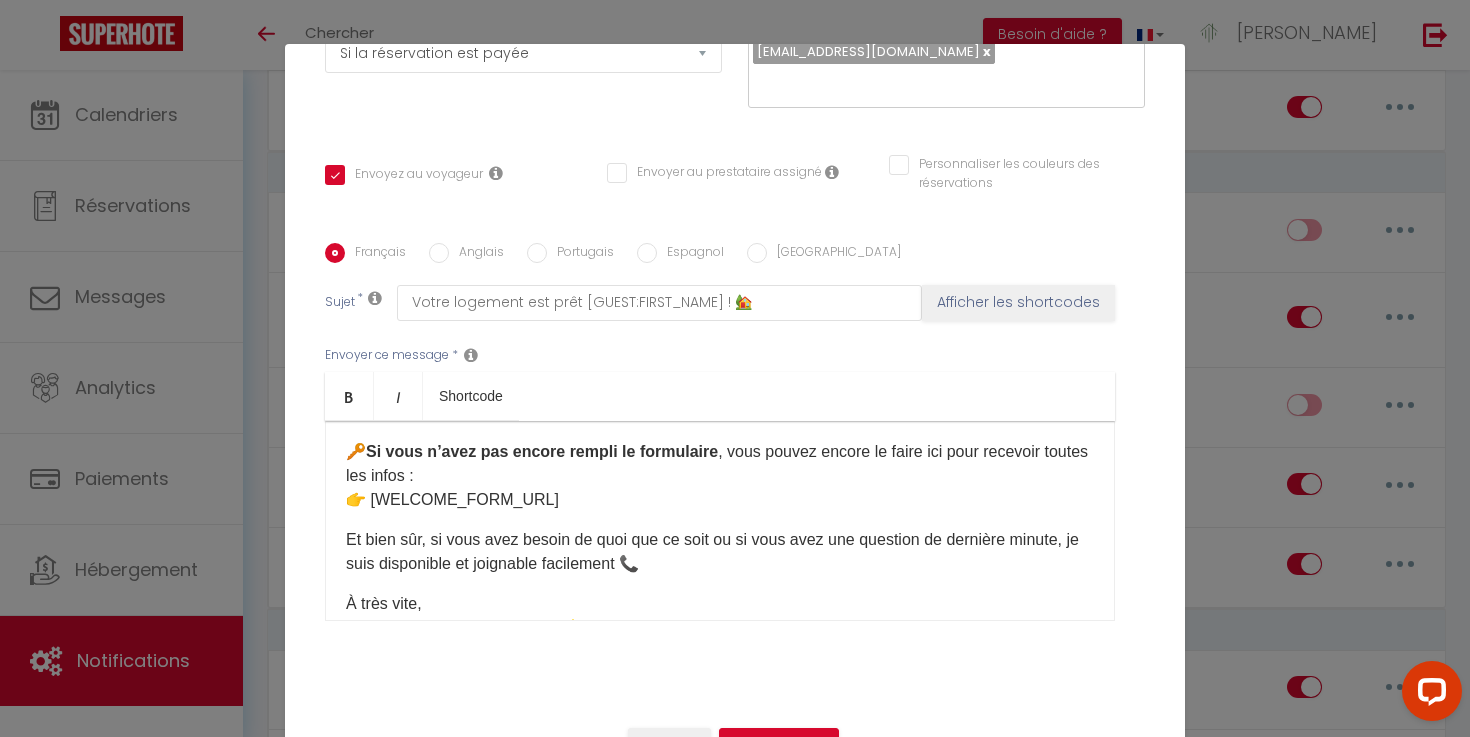 scroll, scrollTop: 175, scrollLeft: 0, axis: vertical 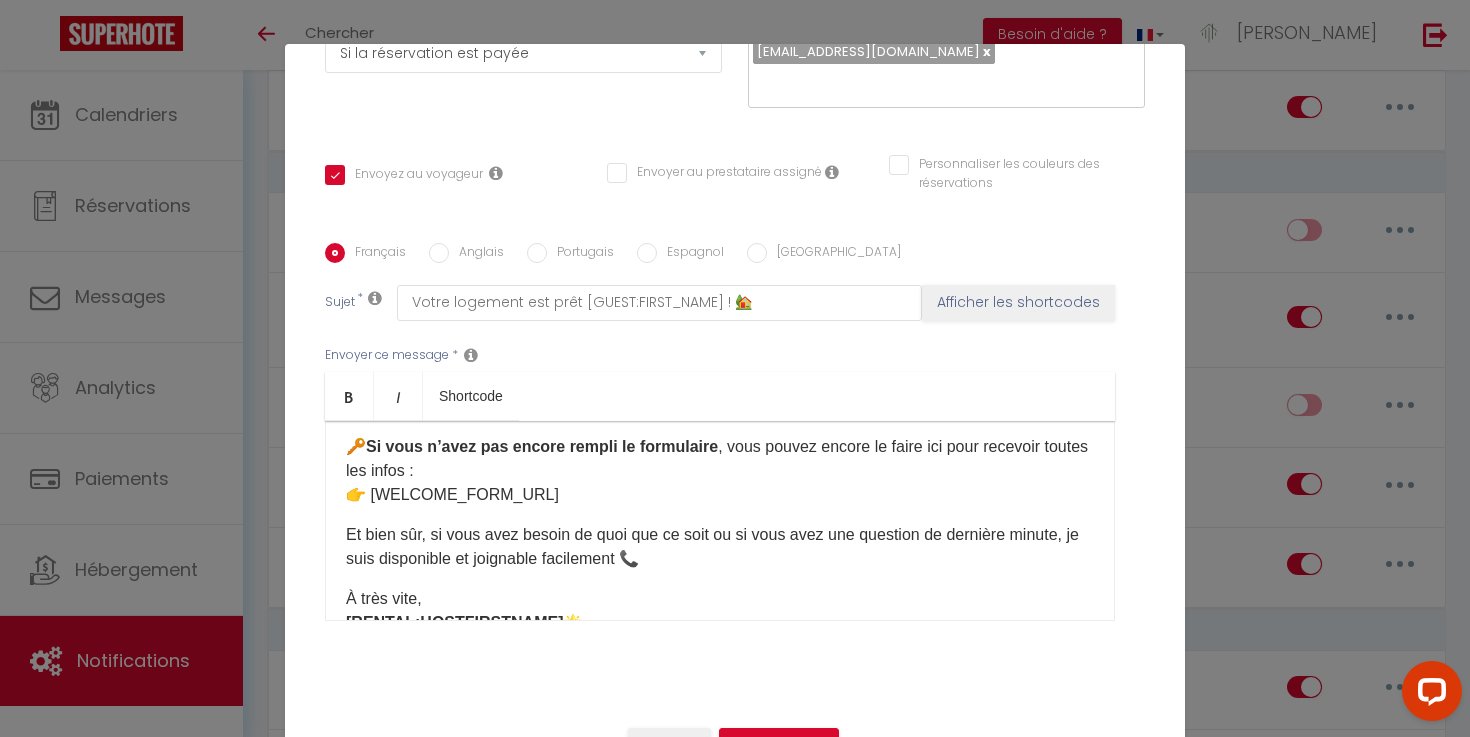 drag, startPoint x: 535, startPoint y: 493, endPoint x: 367, endPoint y: 500, distance: 168.14577 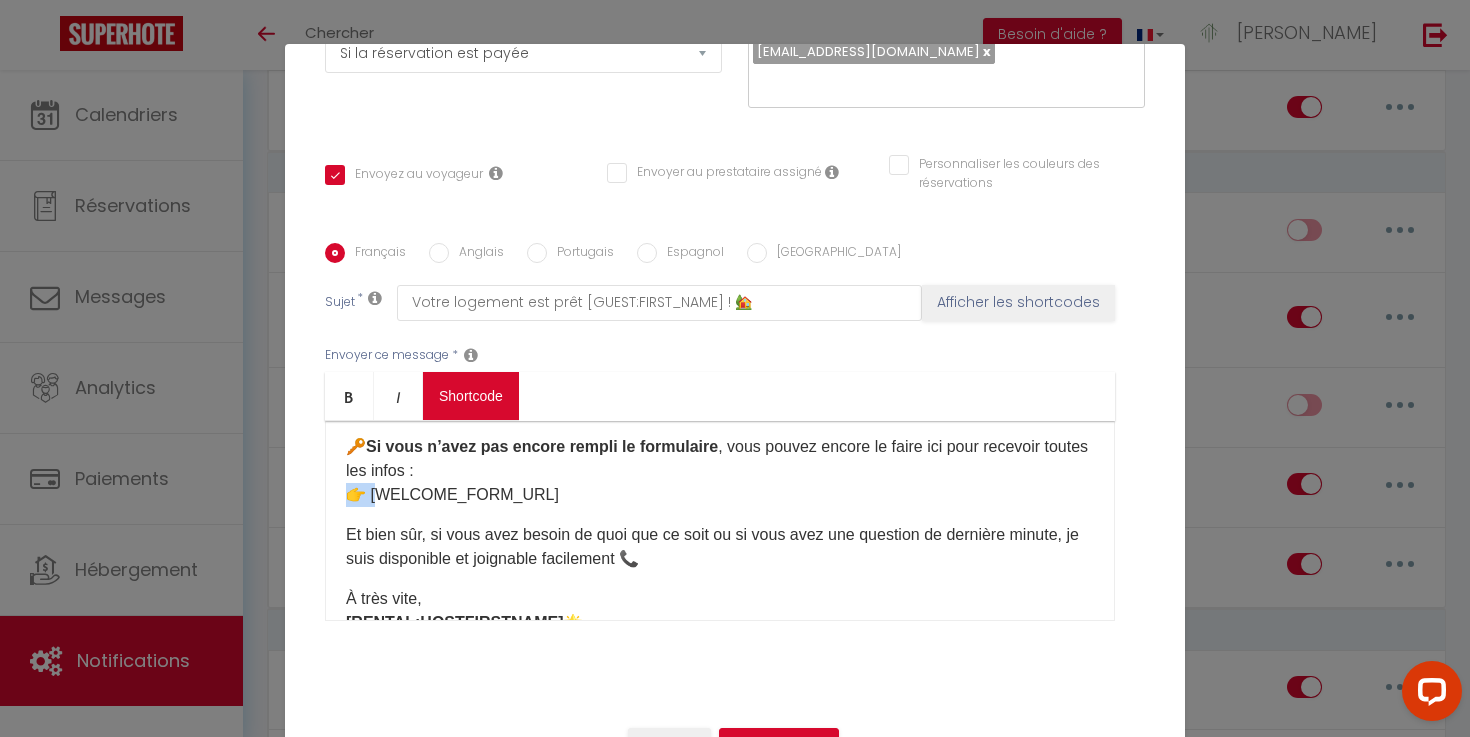 click on "Coaching SuperHote ce soir à 18h00, pour participer:  [URL][DOMAIN_NAME][SECURITY_DATA]   ×     Toggle navigation       Toggle Search     Toggle menubar     Chercher   BUTTON
Besoin d'aide ?
[PERSON_NAME]        Équipe     Résultat de la recherche   Aucun résultat     Calendriers     Réservations     Messages     Analytics      Paiements     Hébergement     Notifications                 Résultat de la recherche   Id   Appart   Voyageur    Checkin   Checkout   Nuits   Pers.   Plateforme   Statut     Résultat de la recherche   Aucun résultat          Notifications
Actions
Nouvelle Notification    Exporter    Importer    Tous les apparts    Appartement centre-ville [GEOGRAPHIC_DATA] Villa luxe-piscine et [GEOGRAPHIC_DATA] à [GEOGRAPHIC_DATA] - Gorge de l'Ardèche
Actions
Notifications" at bounding box center [735, 1309] 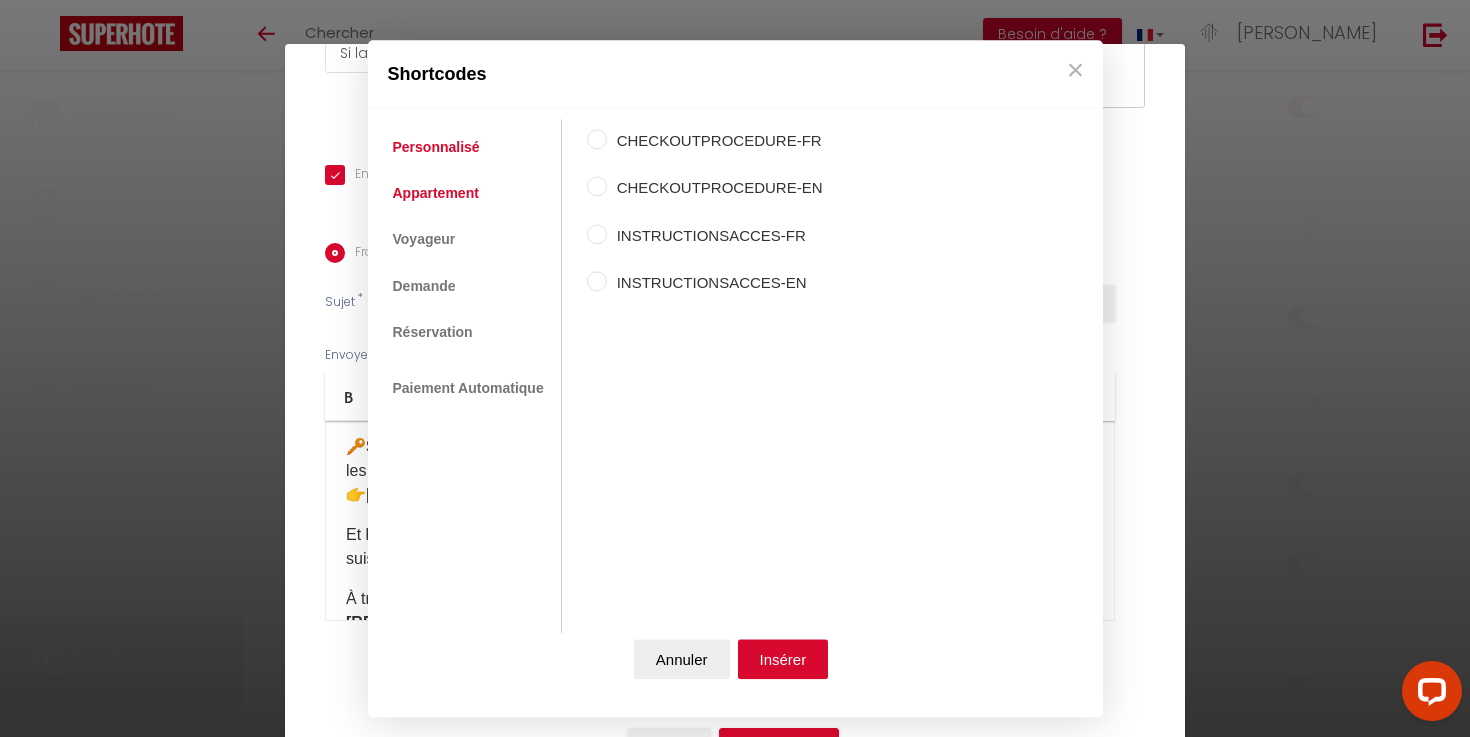 click on "Appartement" at bounding box center (436, 193) 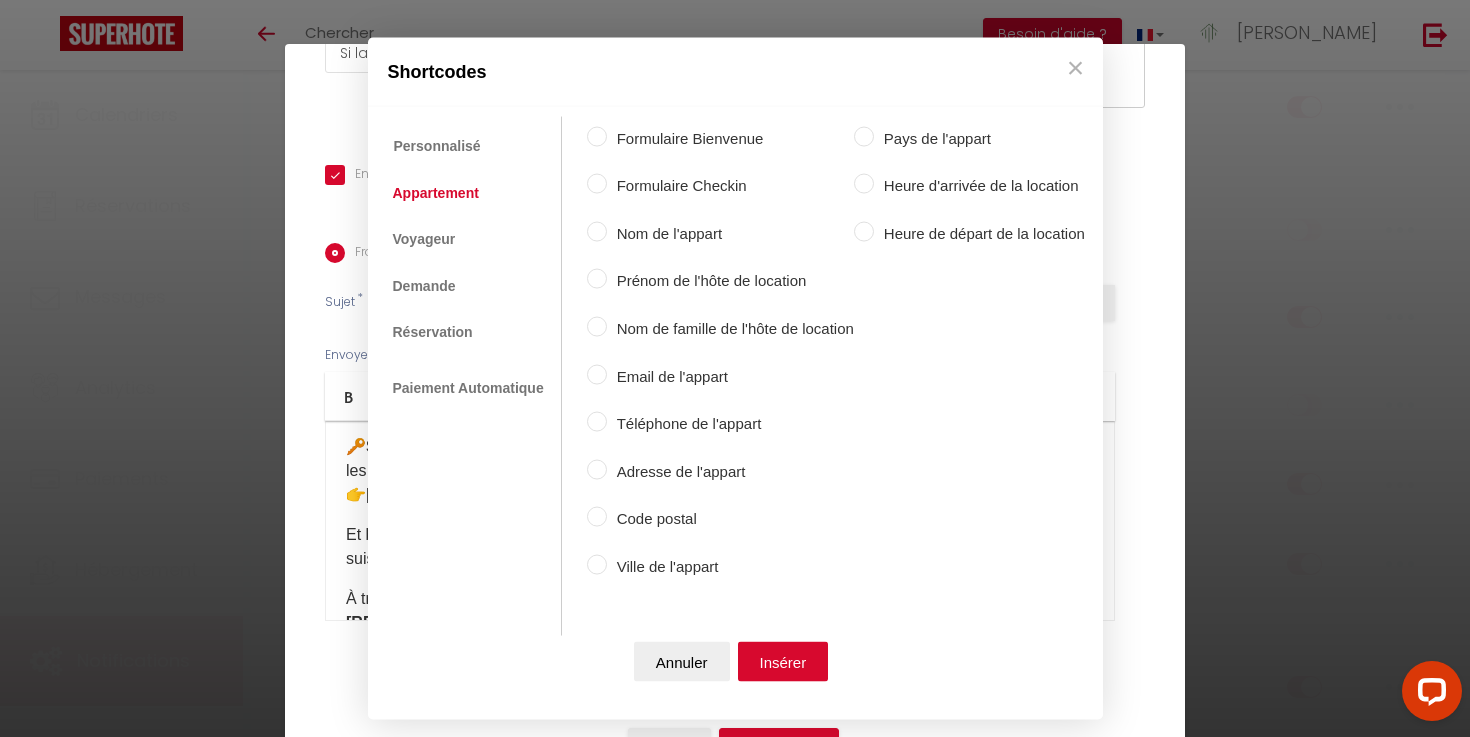 click on "Formulaire Bienvenue" at bounding box center [730, 138] 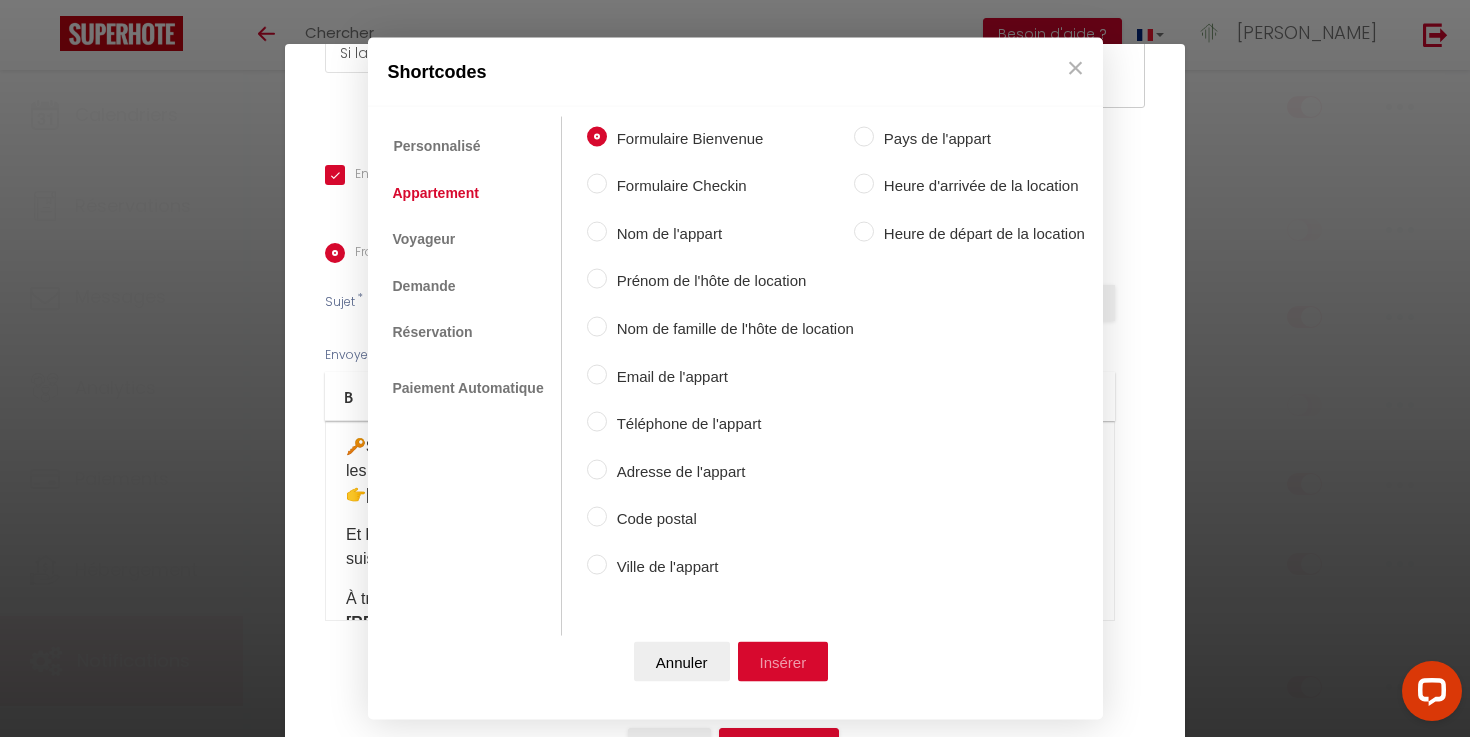 click on "Insérer" at bounding box center (783, 662) 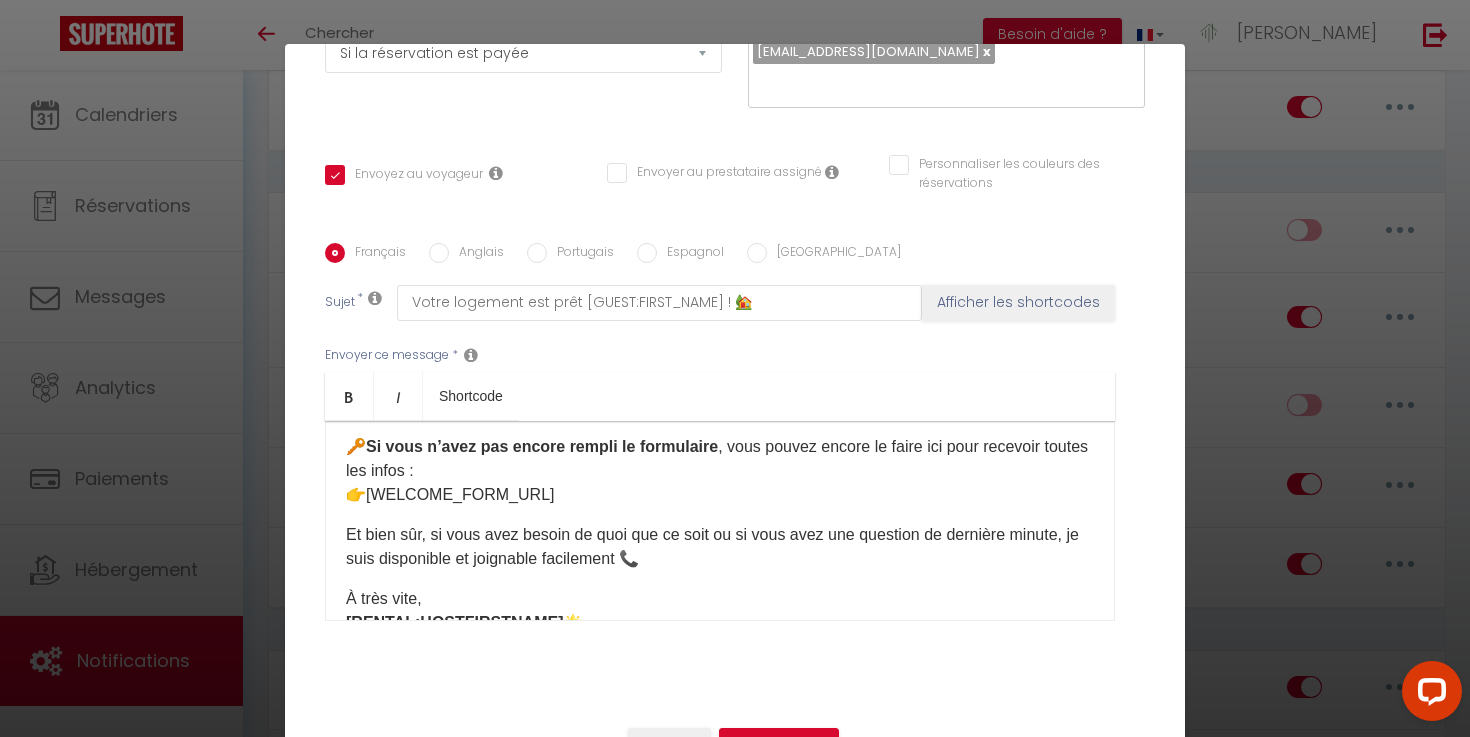 scroll, scrollTop: 175, scrollLeft: 0, axis: vertical 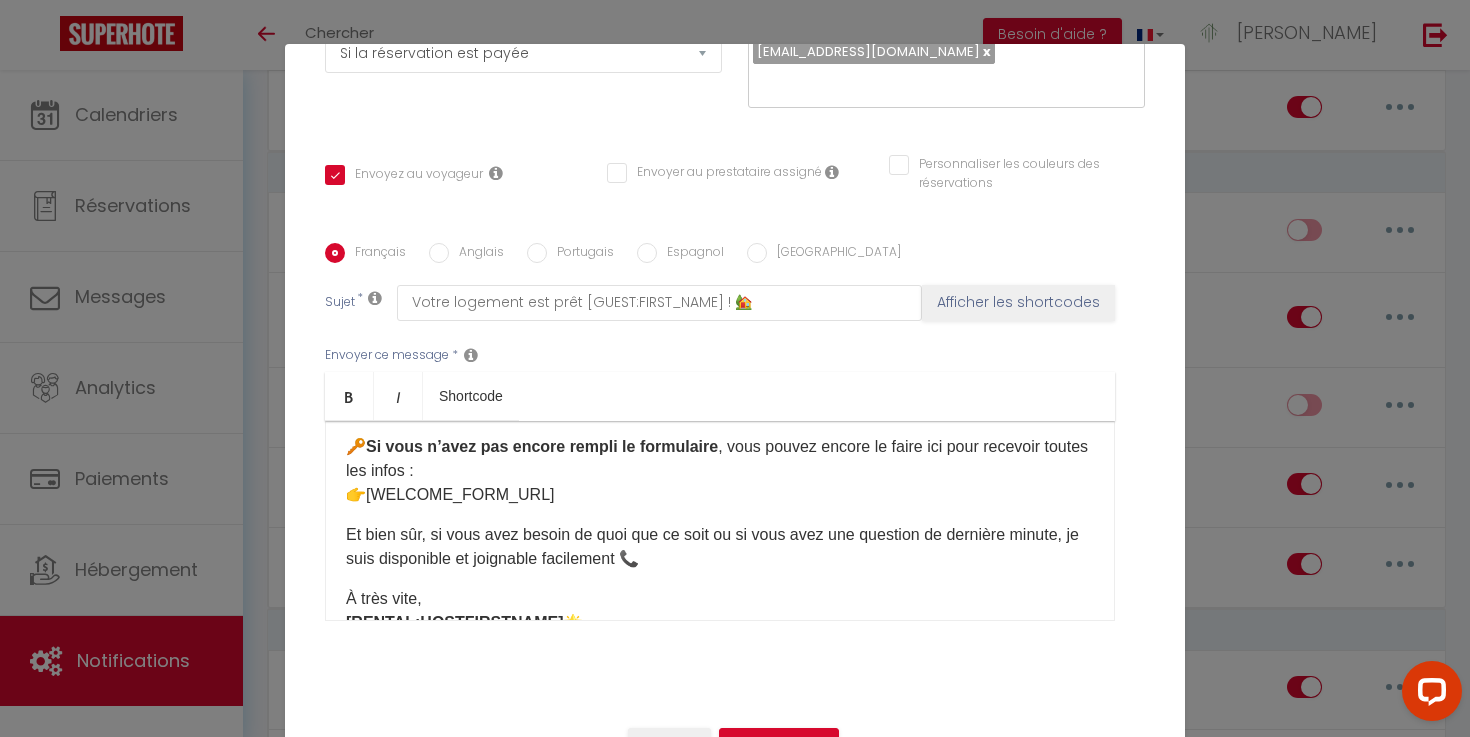 click on "🔑  Si vous n’avez pas encore rempli le formulaire , vous pouvez encore le faire ici pour recevoir toutes les infos :
👉  [WELCOME_FORM_URL] ​" at bounding box center [720, 471] 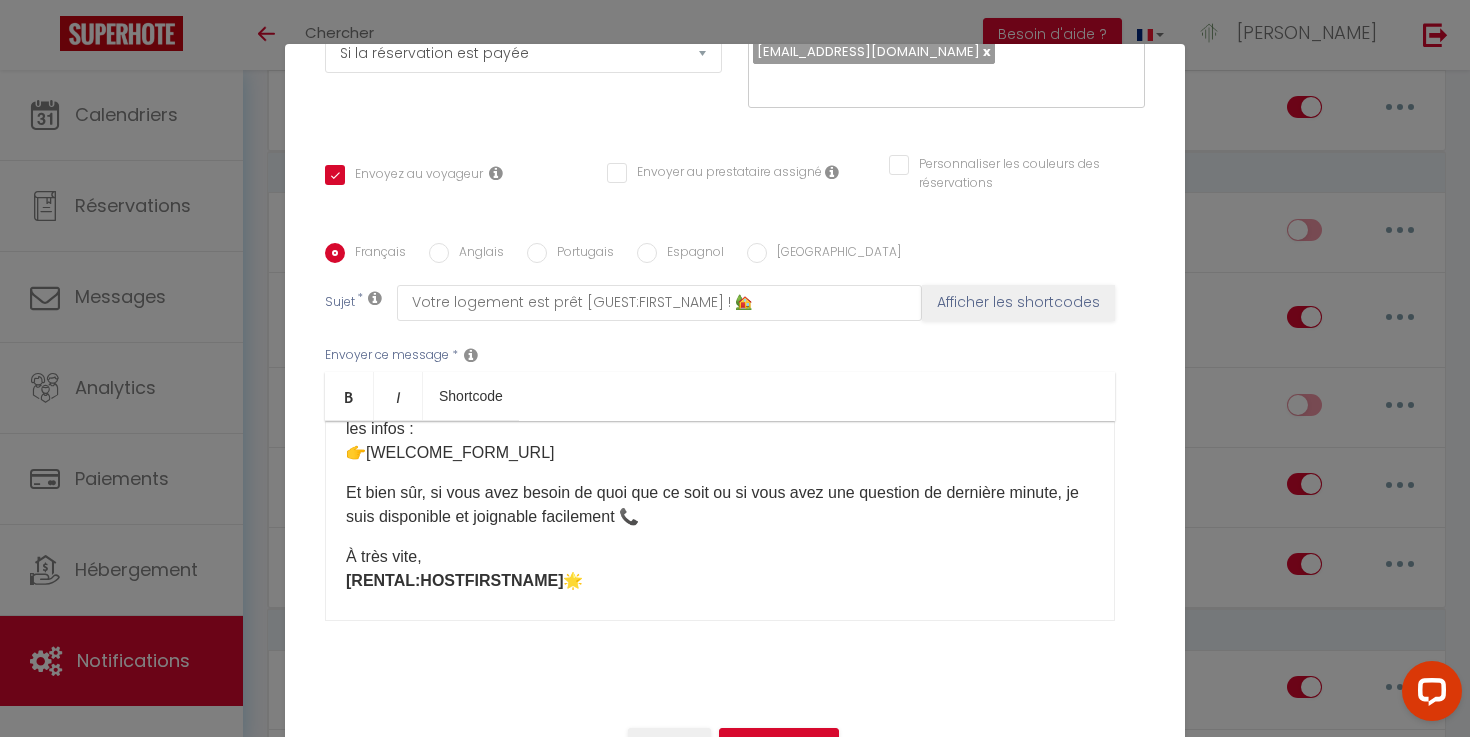 scroll, scrollTop: 245, scrollLeft: 0, axis: vertical 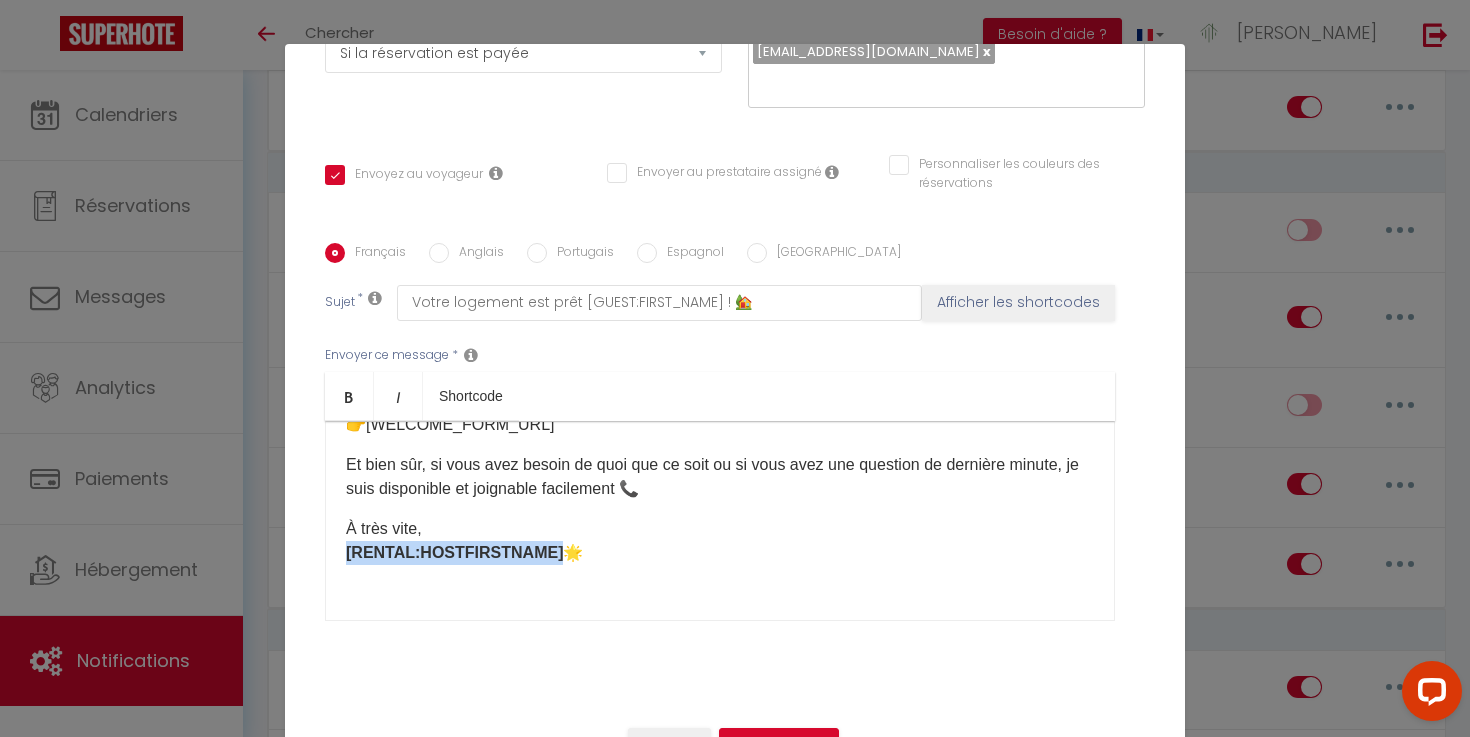 drag, startPoint x: 546, startPoint y: 559, endPoint x: 347, endPoint y: 559, distance: 199 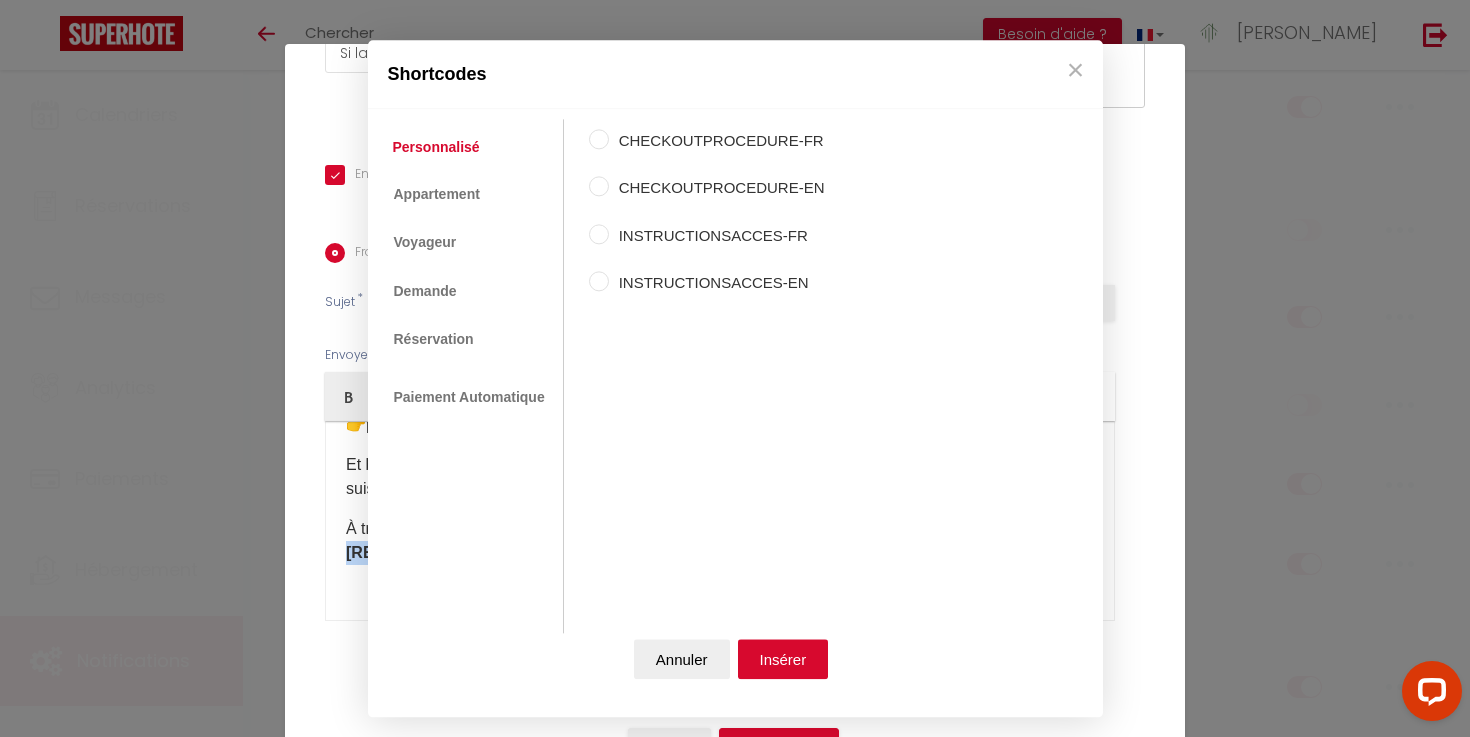 click on "Coaching SuperHote ce soir à 18h00, pour participer:  [URL][DOMAIN_NAME][SECURITY_DATA]   ×     Toggle navigation       Toggle Search     Toggle menubar     Chercher   BUTTON
Besoin d'aide ?
[PERSON_NAME]        Équipe     Résultat de la recherche   Aucun résultat     Calendriers     Réservations     Messages     Analytics      Paiements     Hébergement     Notifications                 Résultat de la recherche   Id   Appart   Voyageur    Checkin   Checkout   Nuits   Pers.   Plateforme   Statut     Résultat de la recherche   Aucun résultat          Notifications
Actions
Nouvelle Notification    Exporter    Importer    Tous les apparts    Appartement centre-ville [GEOGRAPHIC_DATA] Villa luxe-piscine et [GEOGRAPHIC_DATA] à [GEOGRAPHIC_DATA] - Gorge de l'Ardèche
Actions
Notifications" at bounding box center [735, 1309] 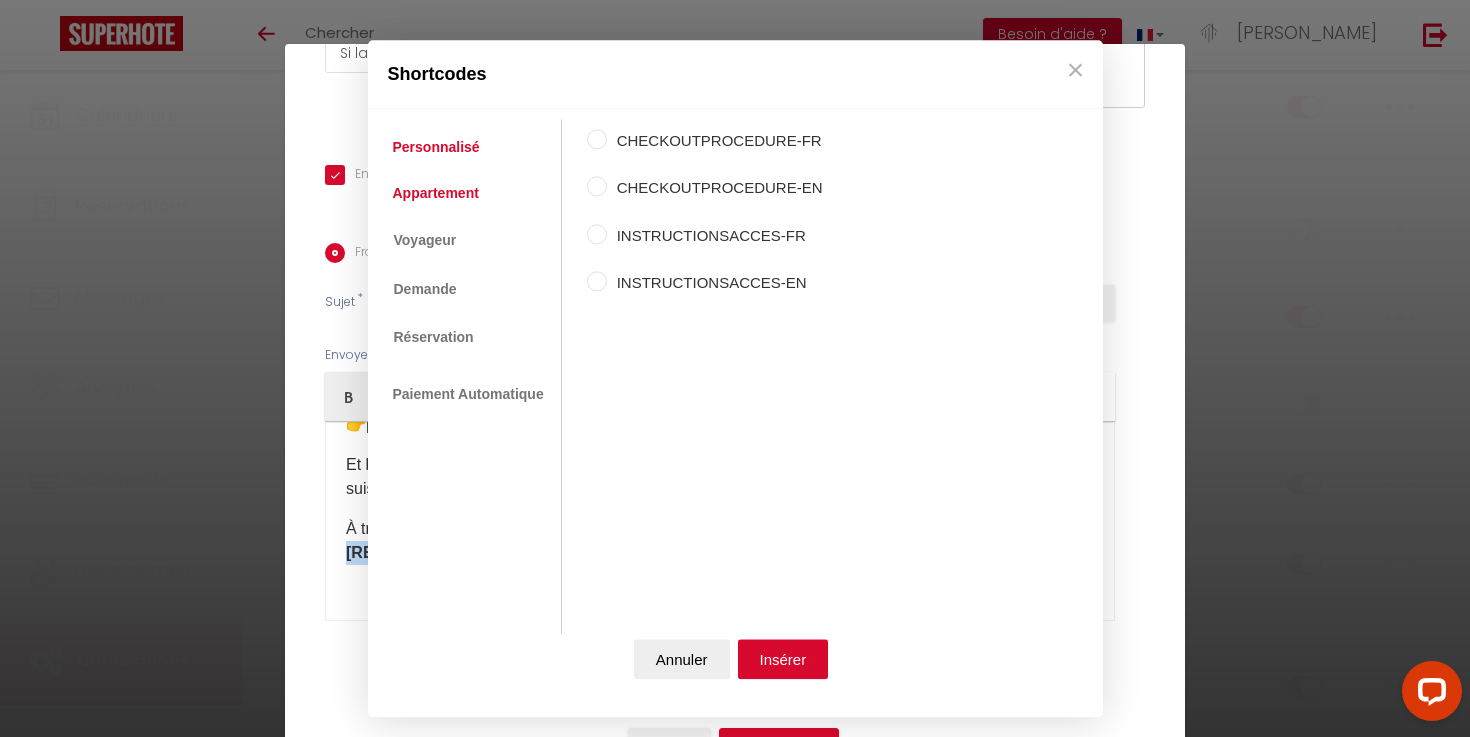 click on "Appartement" at bounding box center (436, 193) 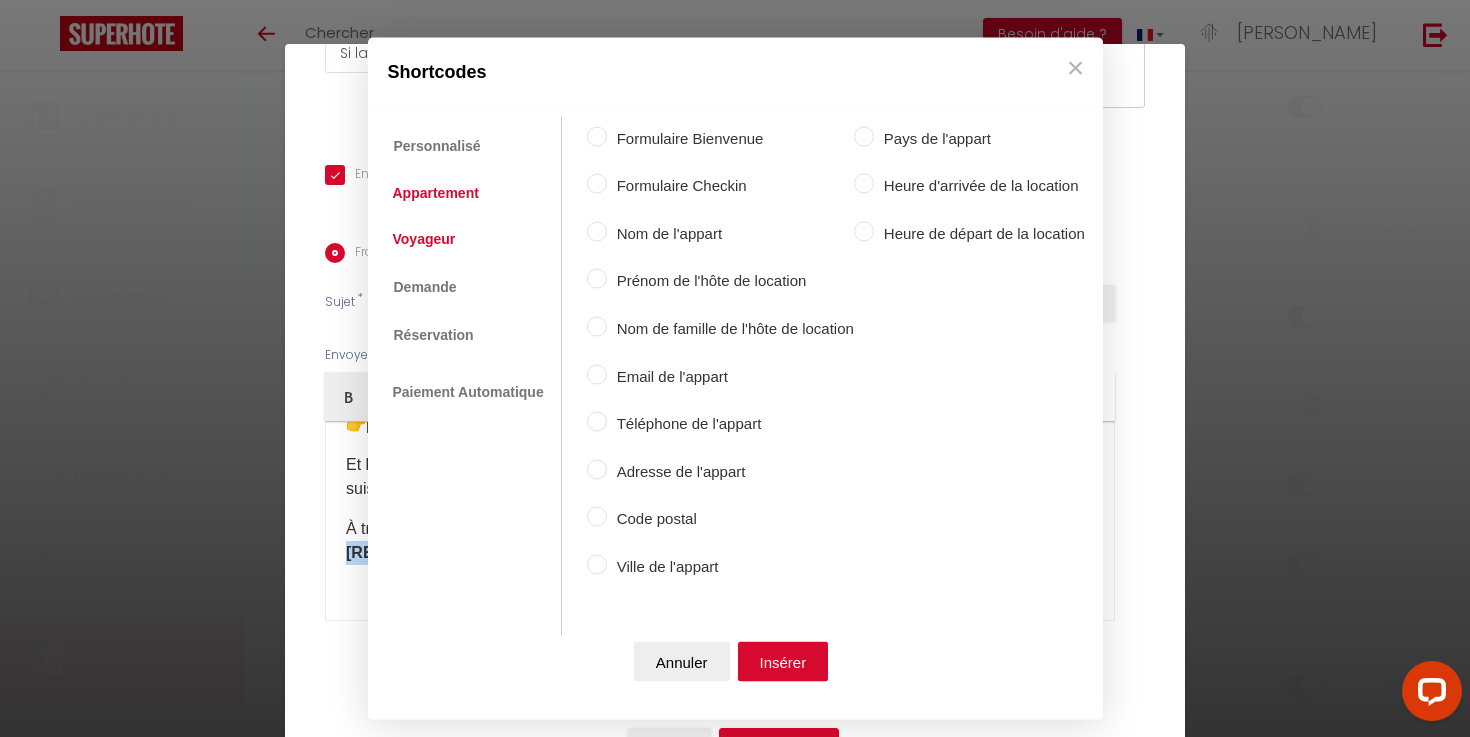 click on "Voyageur" at bounding box center (424, 239) 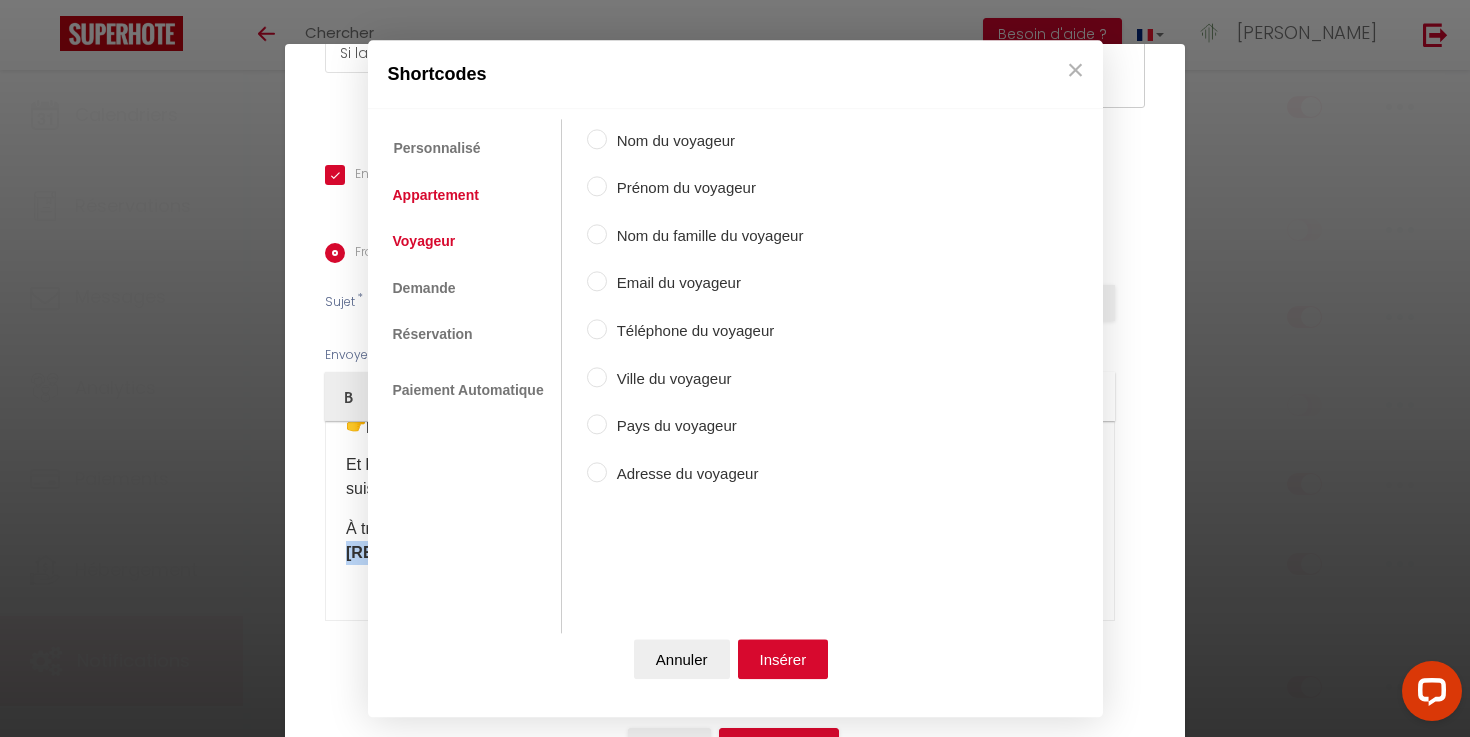 click on "Appartement" at bounding box center (436, 195) 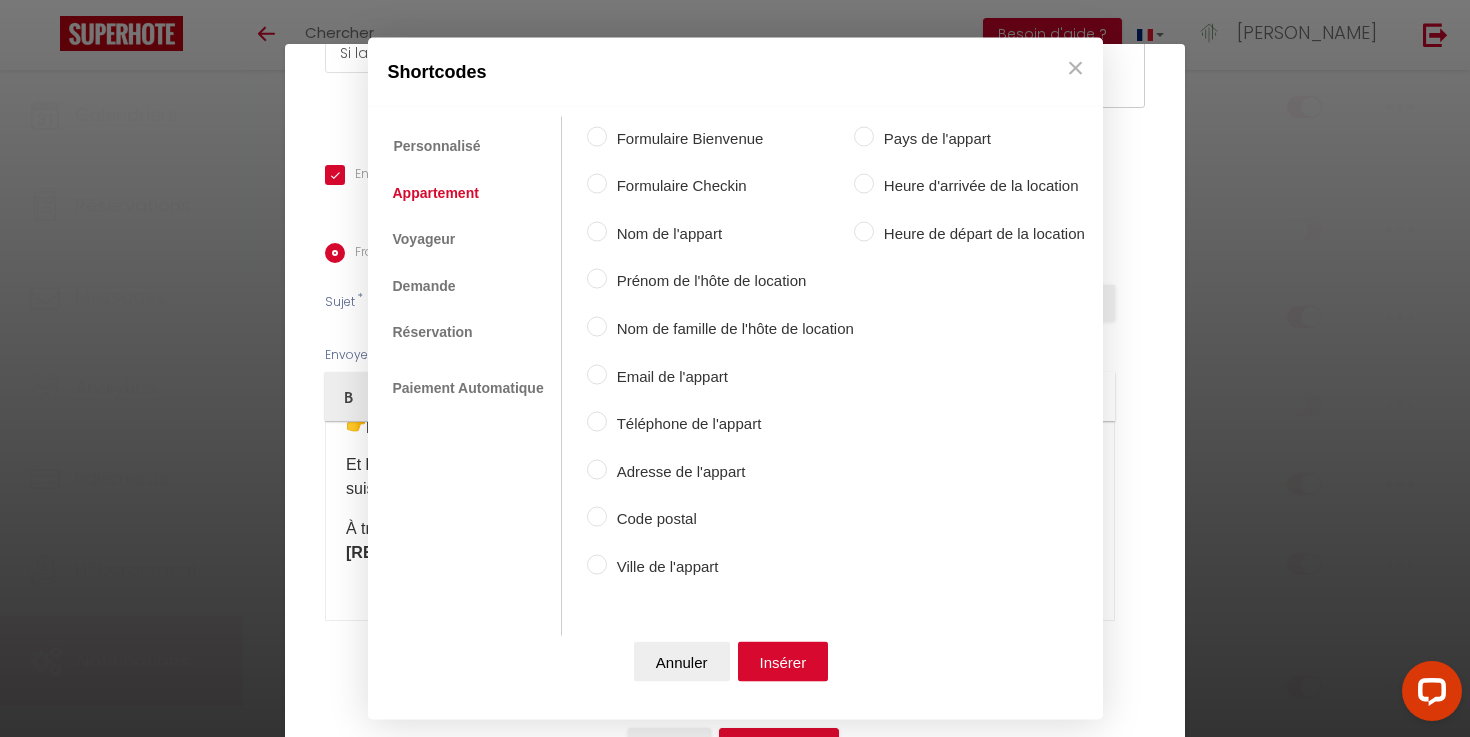 click on "Prénom de l'hôte de location" at bounding box center (730, 281) 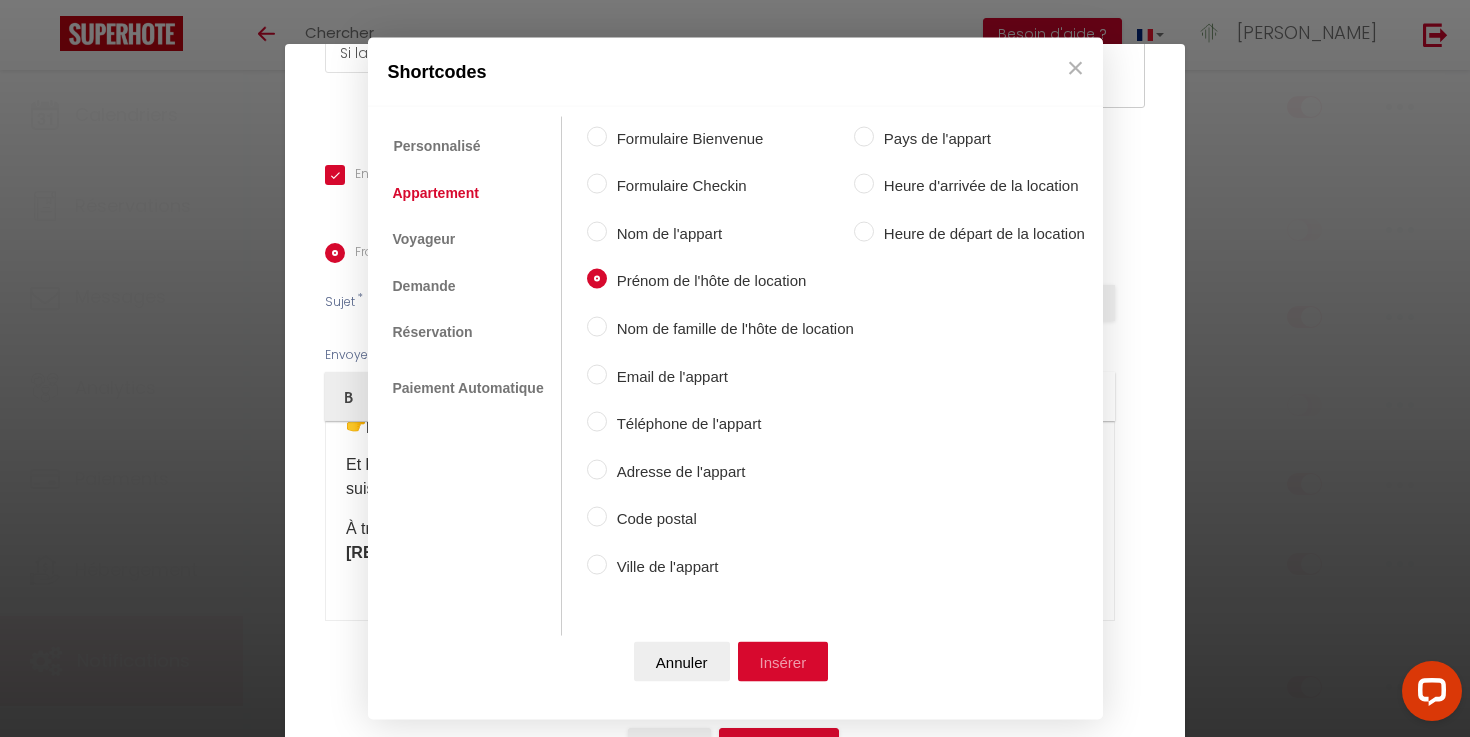 click on "Insérer" at bounding box center [783, 662] 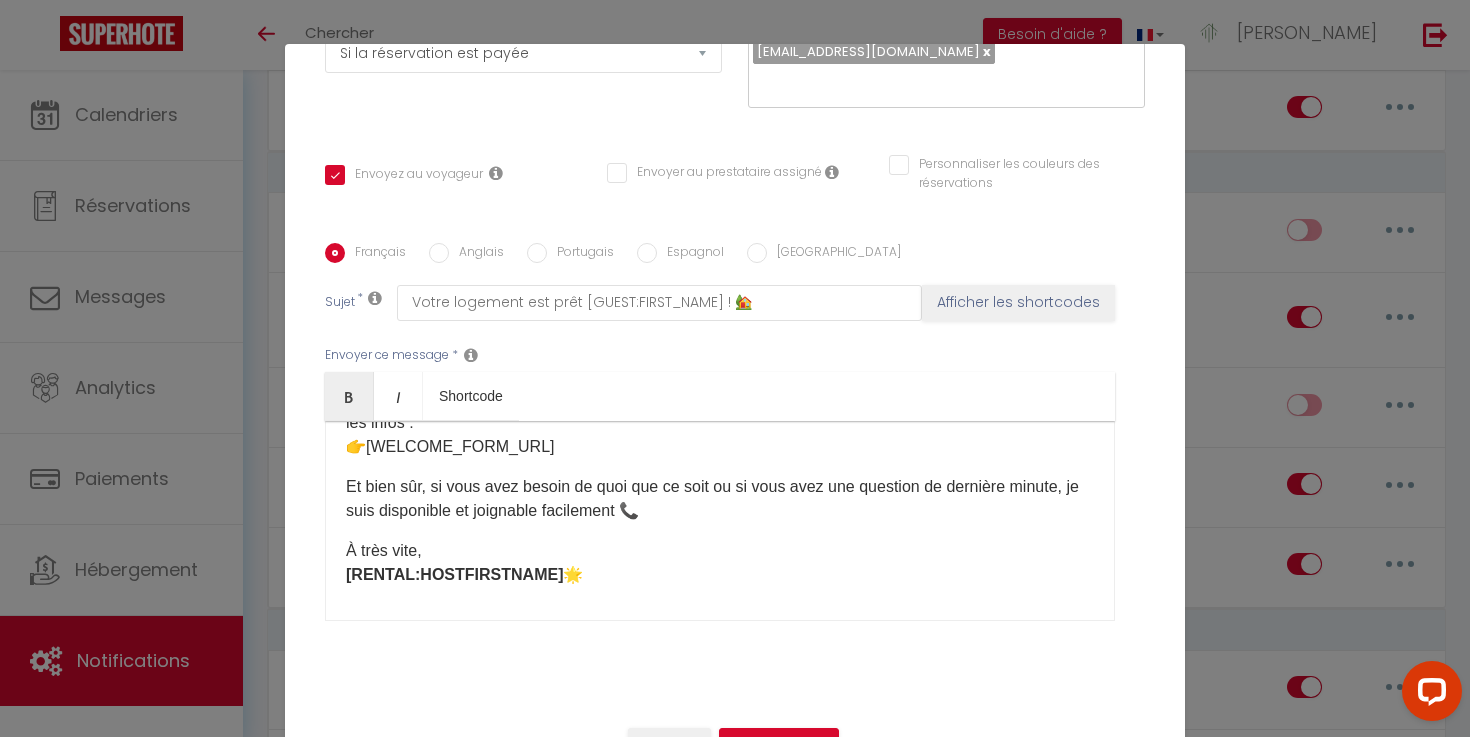 scroll, scrollTop: 217, scrollLeft: 0, axis: vertical 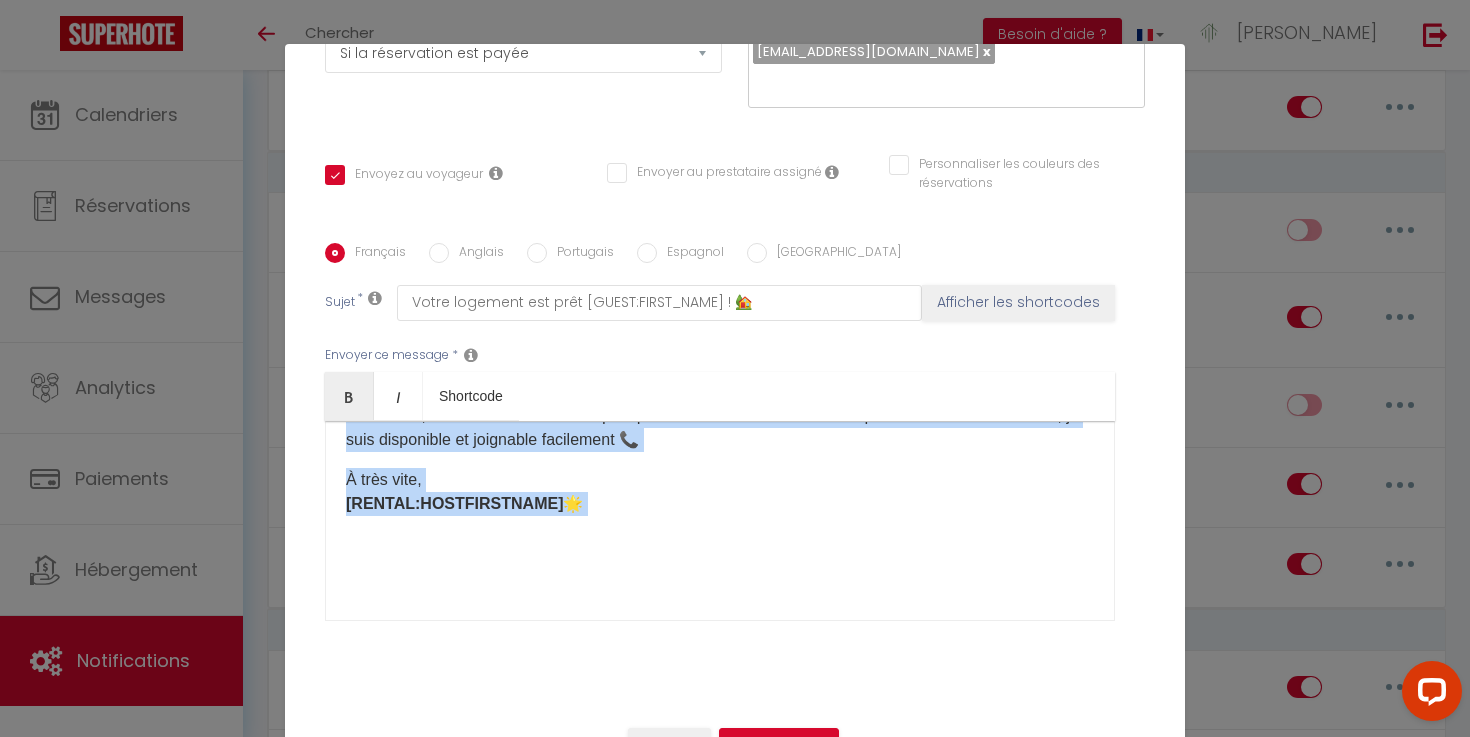 drag, startPoint x: 348, startPoint y: 454, endPoint x: 449, endPoint y: 627, distance: 200.32474 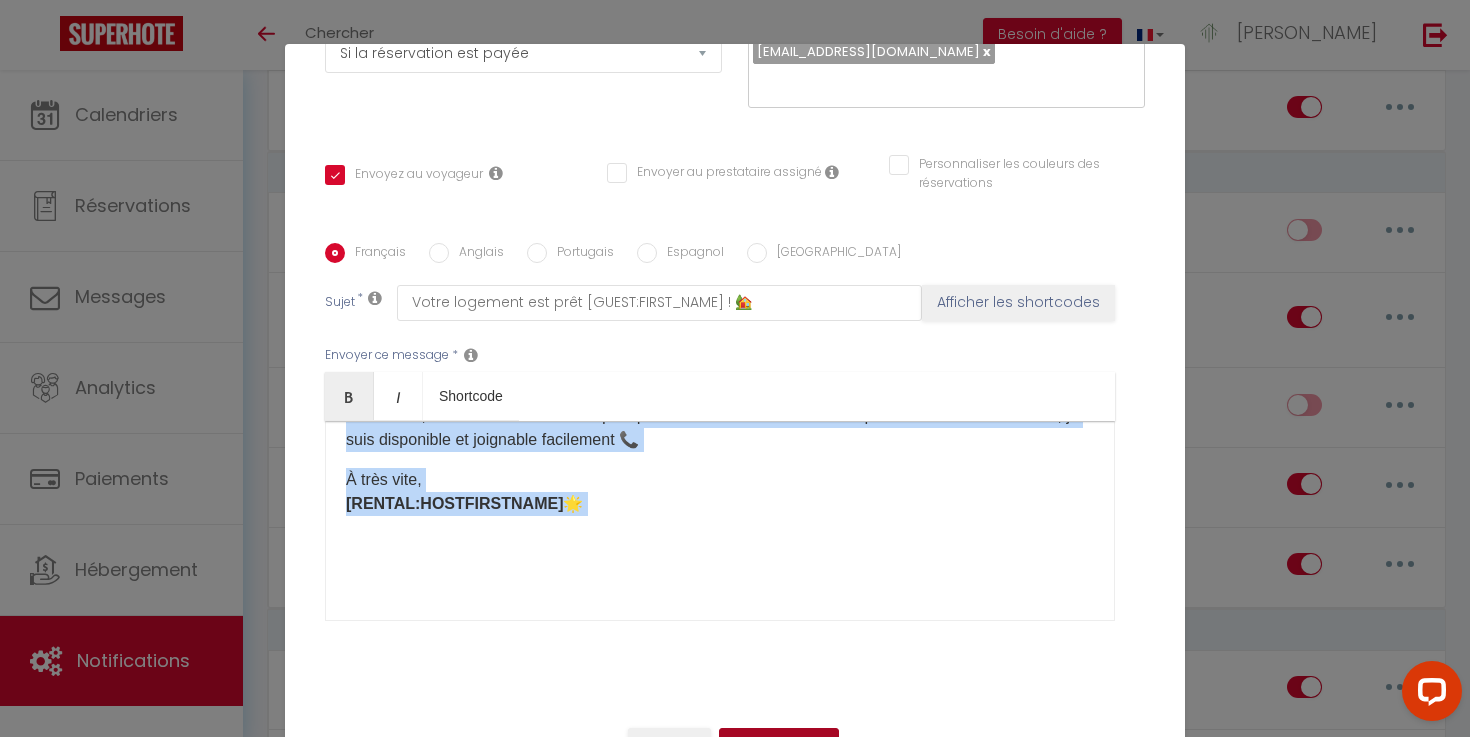 click on "Mettre à jour" at bounding box center [779, 745] 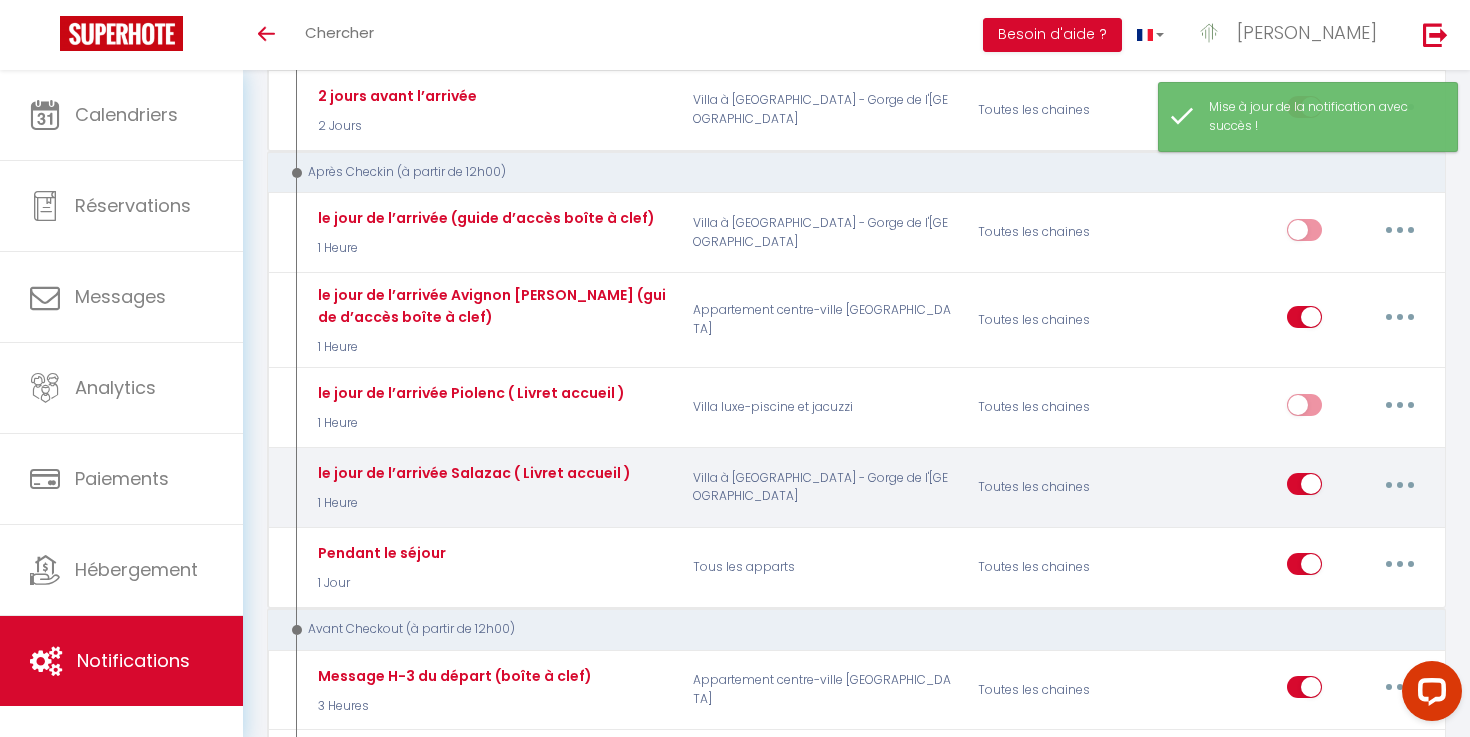 click at bounding box center [1400, 484] 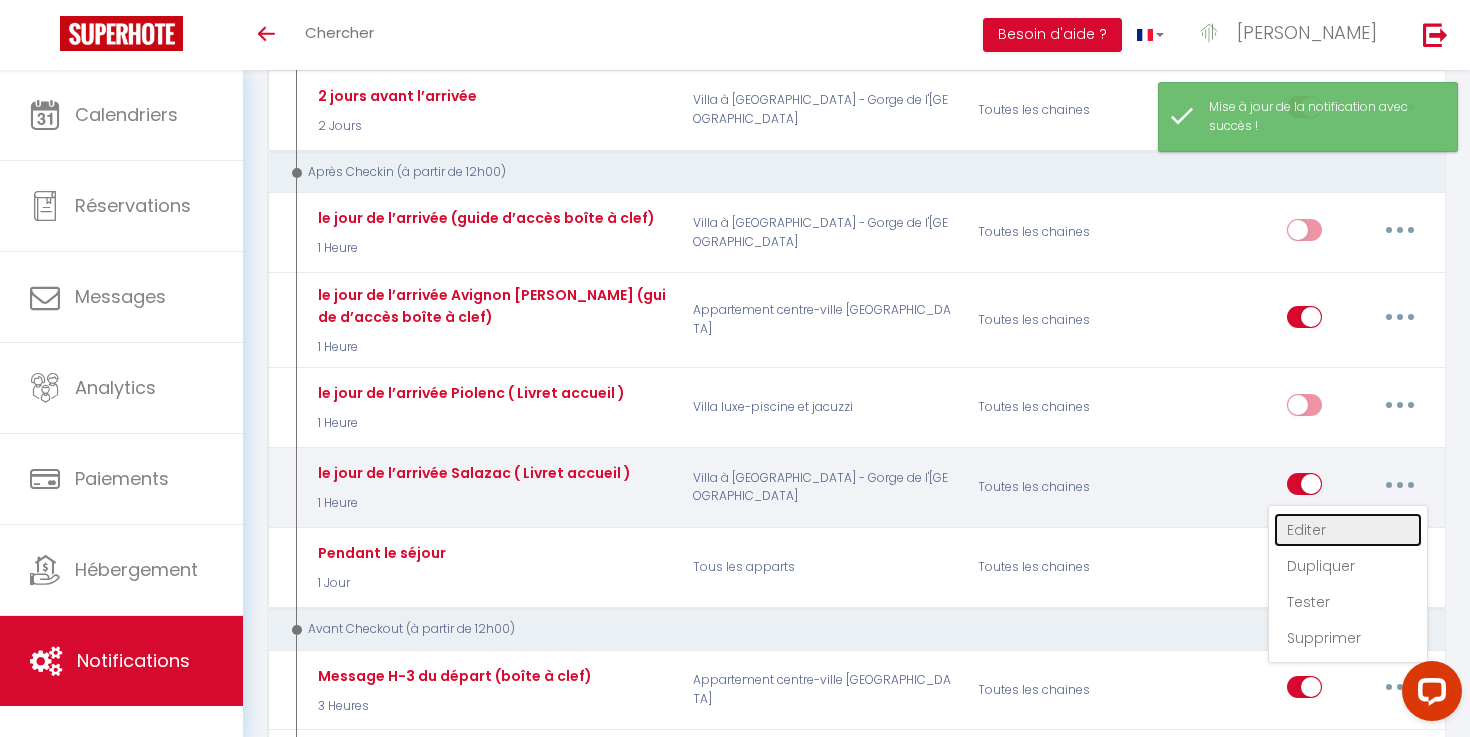 click on "Editer" at bounding box center (1348, 530) 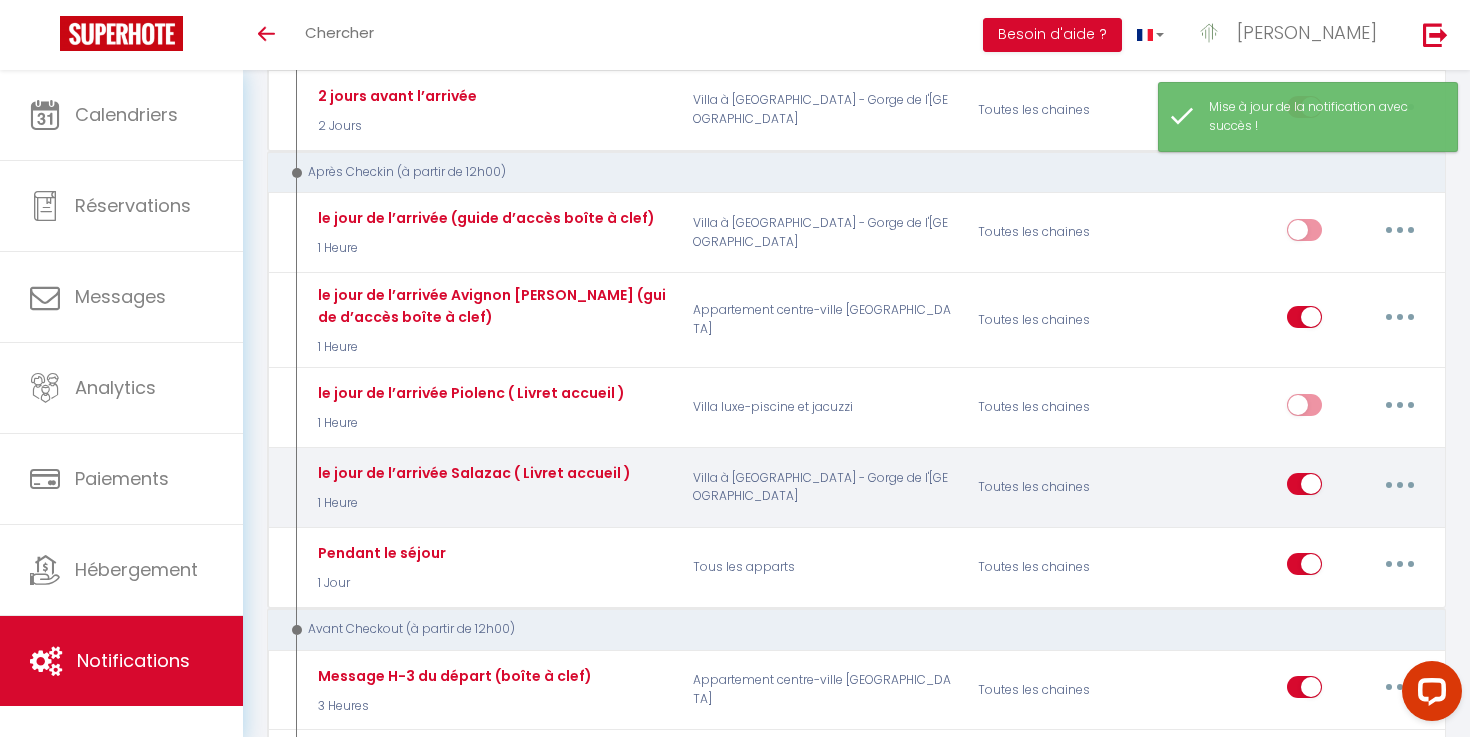 type on "le jour de l’arrivée Salazac ( Livret accueil )" 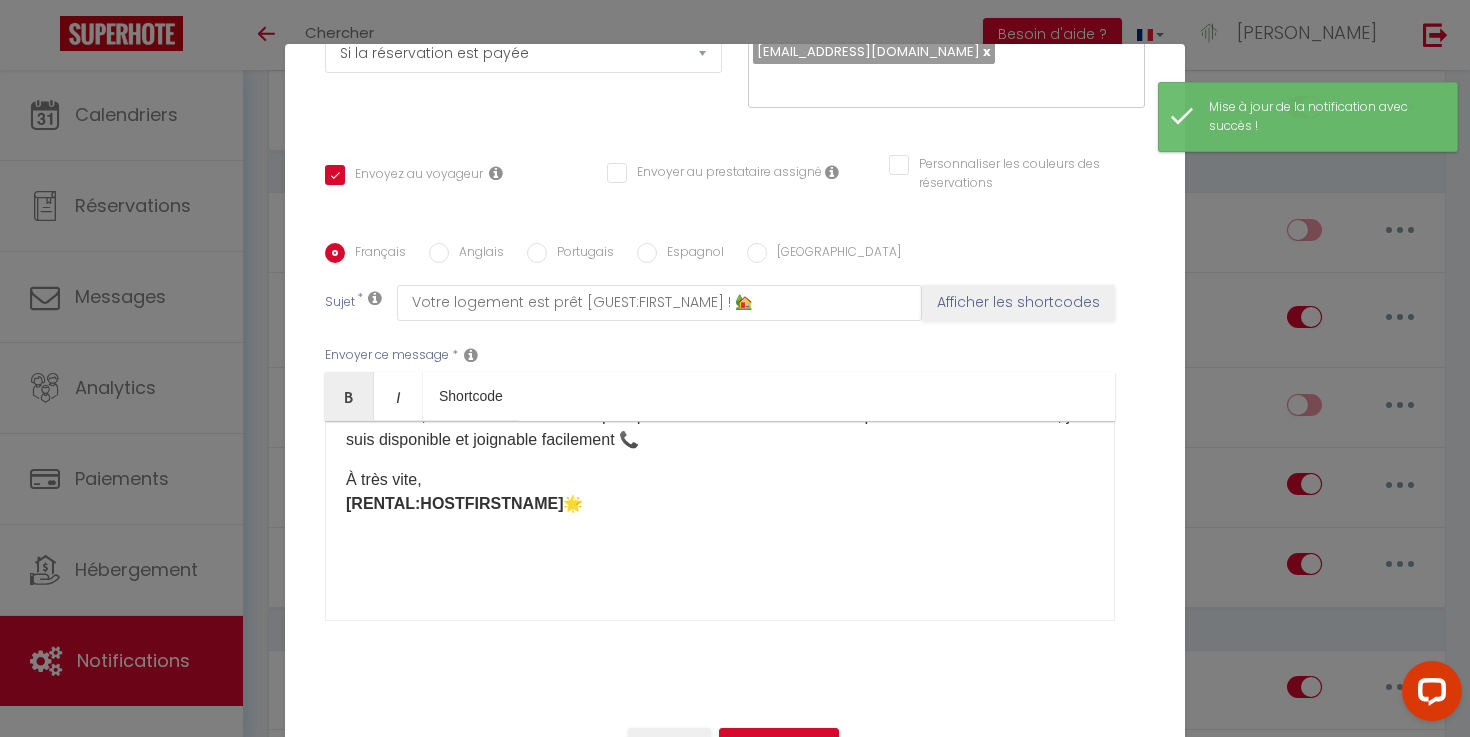 scroll, scrollTop: 0, scrollLeft: 0, axis: both 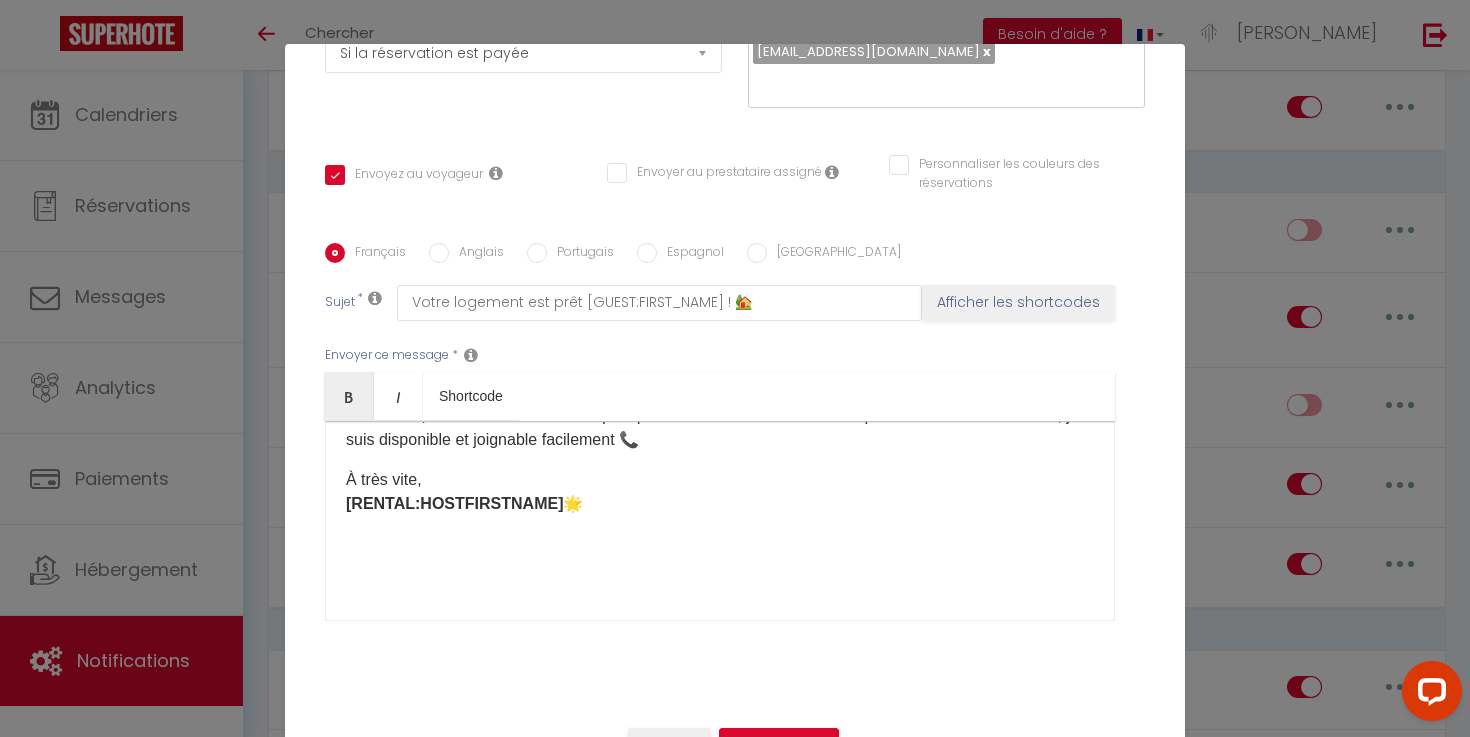 click on "Bonjour [GUEST:FIRST_NAME]​ 😊
Tout est prêt pour votre arrivée a  [[RENTAL:CITY]​  🏡
J’espère que votre trajet se passe bien !
🕑 Votre arrivée est prévue vers  [RENTAL:ARRIVAL_TIME].​
Pensez à consulter le livret d’accueil (infos pratiques, accès, piscine, etc.).
🔑  Si vous n’avez pas encore rempli le formulaire , vous pouvez encore le faire ici pour recevoir toutes les infos :
👉 [WELCOME_FORM_URL]​
Et bien sûr, si vous avez besoin de quoi que ce soit ou si vous avez une question de dernière minute, je suis disponible et joignable facilement 📞
À très vite,
[RENTAL:HOSTFIRSTNAME]​  🌟 ​" at bounding box center [720, 521] 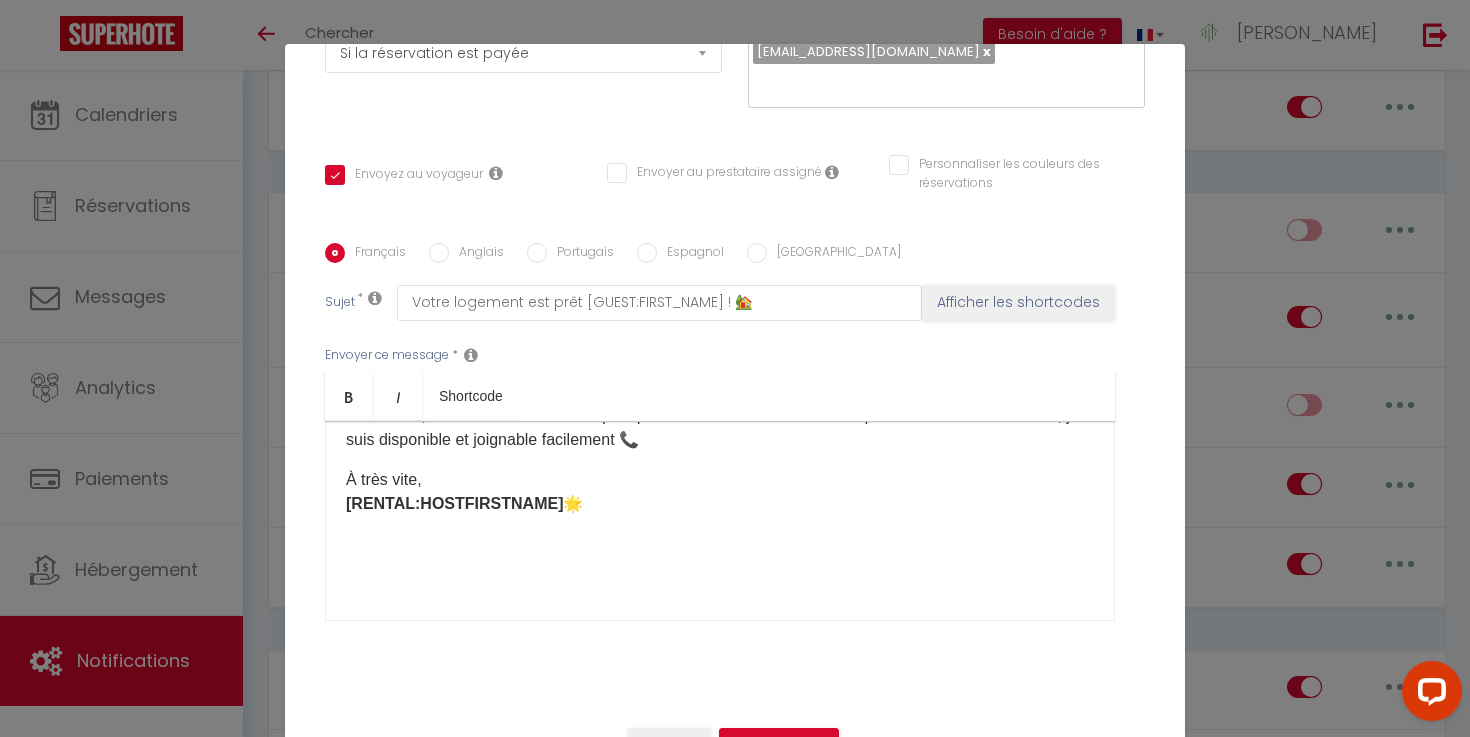 click on "Bonjour [GUEST:FIRST_NAME]​ 😊
Tout est prêt pour votre arrivée a  [[RENTAL:CITY]​  🏡
J’espère que votre trajet se passe bien !
🕑 Votre arrivée est prévue vers  [RENTAL:ARRIVAL_TIME].​
Pensez à consulter le livret d’accueil (infos pratiques, accès, piscine, etc.).
🔑  Si vous n’avez pas encore rempli le formulaire , vous pouvez encore le faire ici pour recevoir toutes les infos :
👉 [WELCOME_FORM_URL]​
Et bien sûr, si vous avez besoin de quoi que ce soit ou si vous avez une question de dernière minute, je suis disponible et joignable facilement 📞
À très vite,
[RENTAL:HOSTFIRSTNAME]​  🌟 ​" at bounding box center (720, 521) 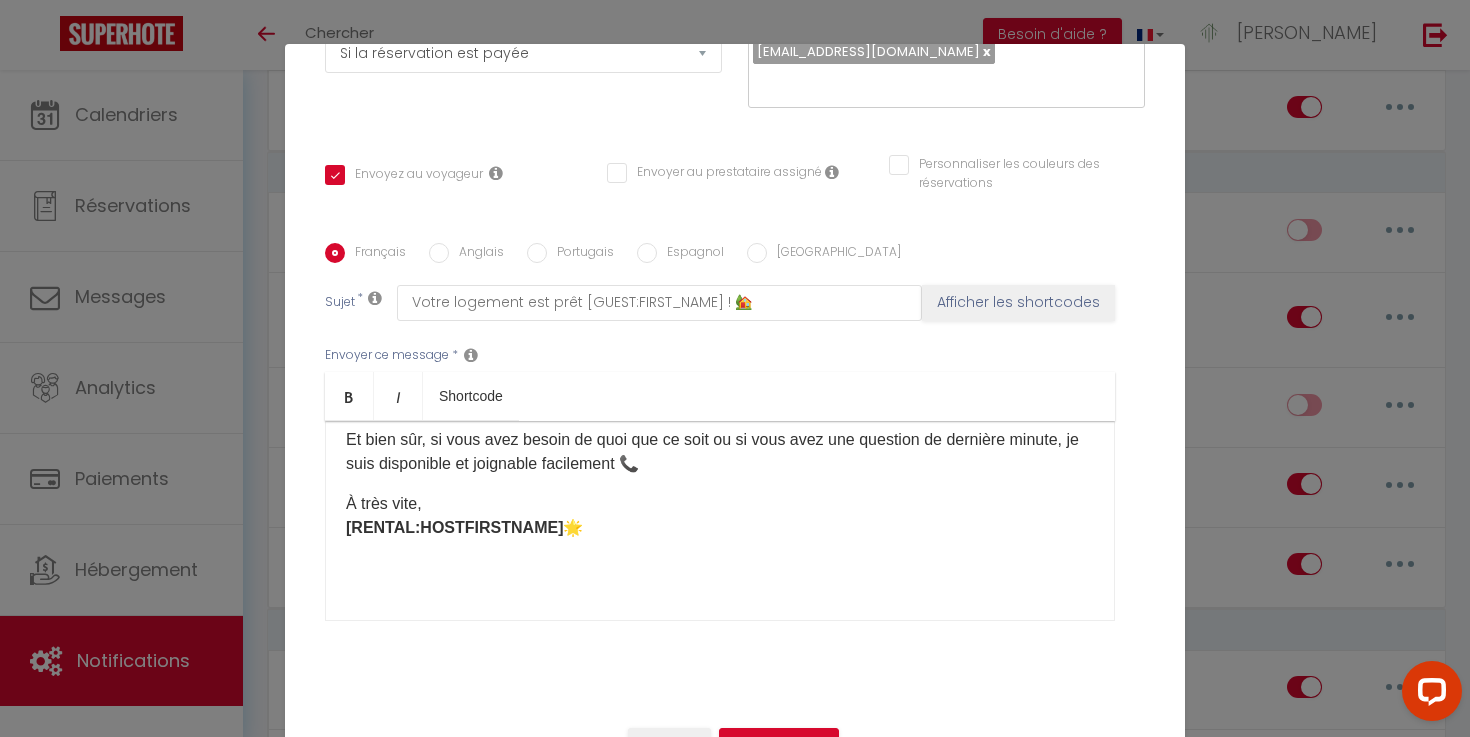 scroll, scrollTop: 230, scrollLeft: 0, axis: vertical 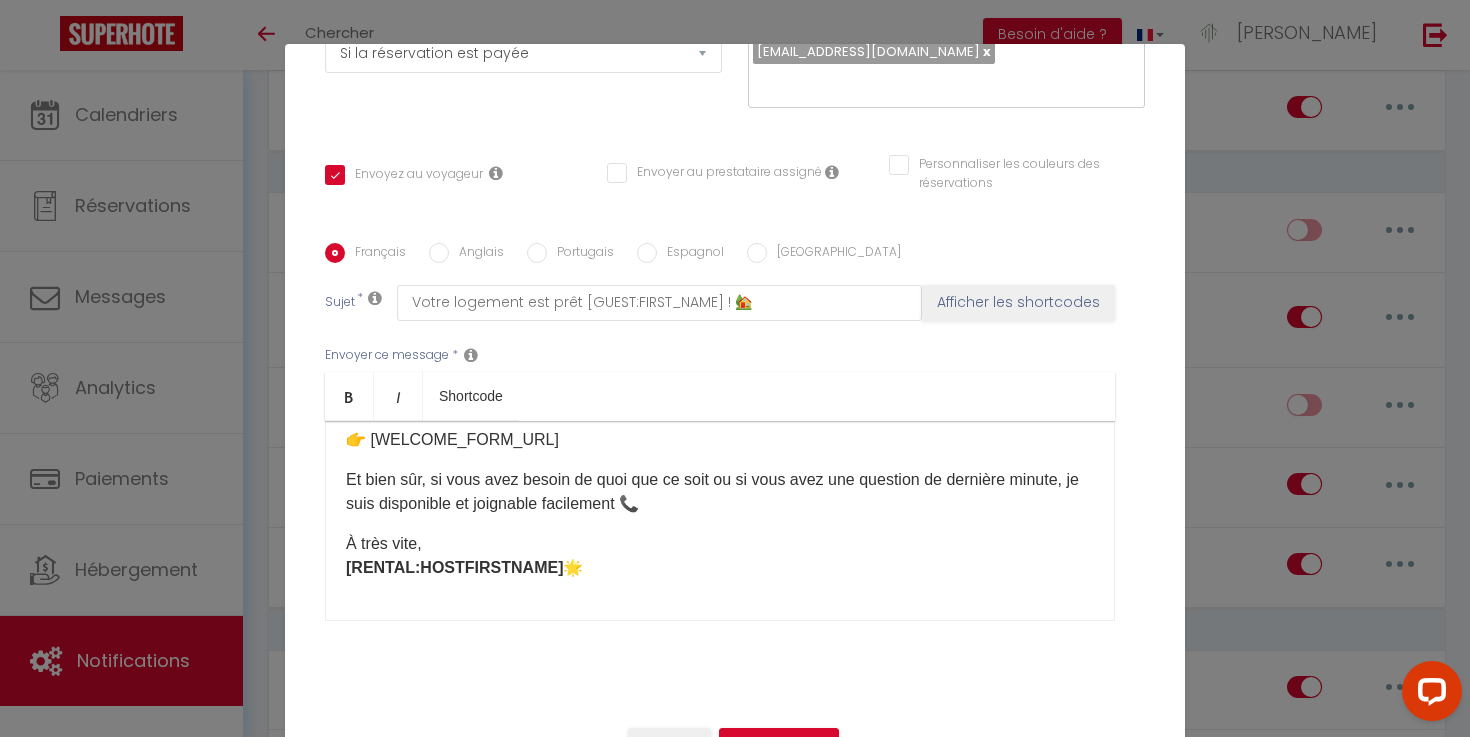 click on "Bonjour [GUEST:FIRST_NAME]​ 😊
Tout est prêt pour votre arrivée a  [[RENTAL:CITY]​  🏡
J’espère que votre trajet se passe bien !
🕑 Votre arrivée est prévue vers  [RENTAL:ARRIVAL_TIME].​
Pensez à consulter le livret d’accueil (infos pratiques, accès, piscine, etc.).
🔑  Si vous n’avez pas encore rempli le formulaire , vous pouvez encore le faire ici pour recevoir toutes les infos :
👉 [WELCOME_FORM_URL]​
Et bien sûr, si vous avez besoin de quoi que ce soit ou si vous avez une question de dernière minute, je suis disponible et joignable facilement 📞
À très vite,
[RENTAL:HOSTFIRSTNAME]​  🌟" at bounding box center [720, 521] 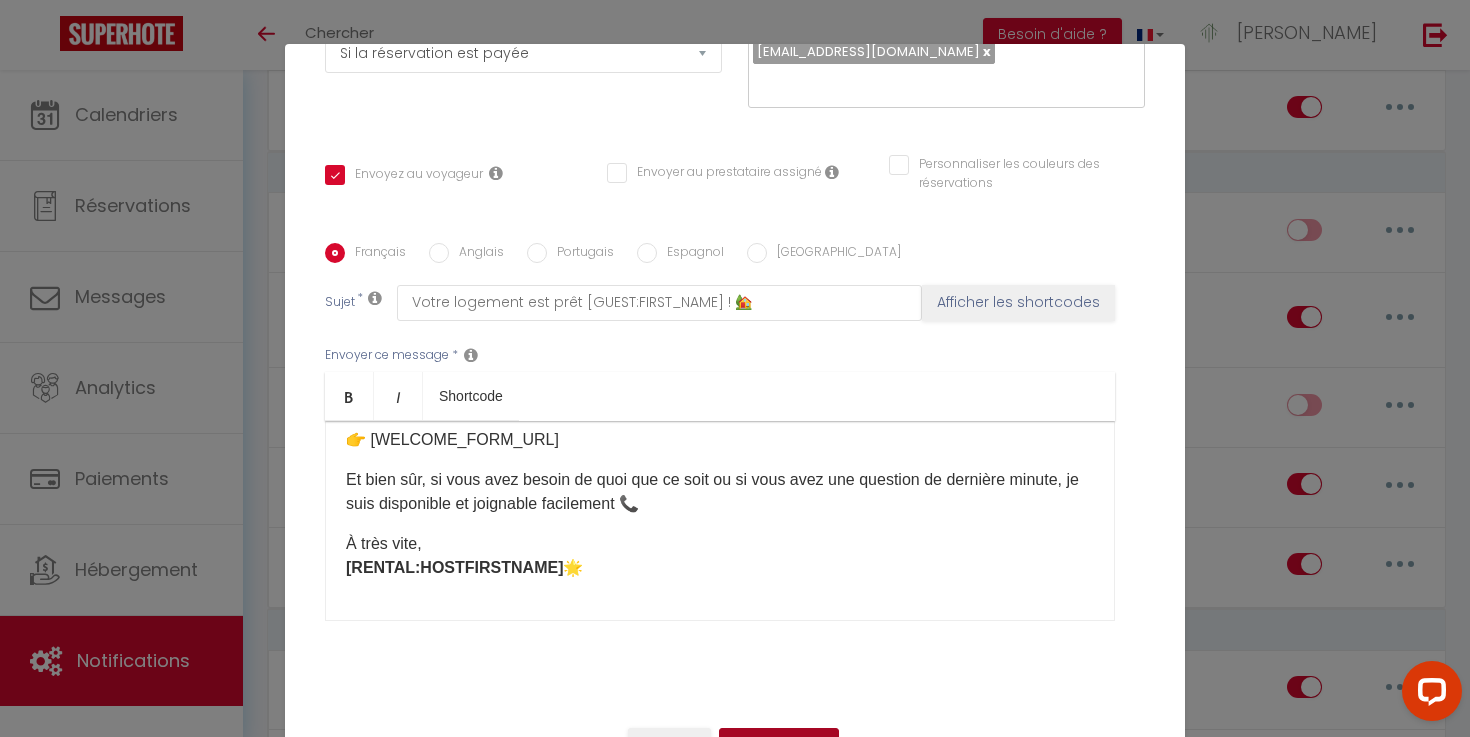 click on "Mettre à jour" at bounding box center (779, 745) 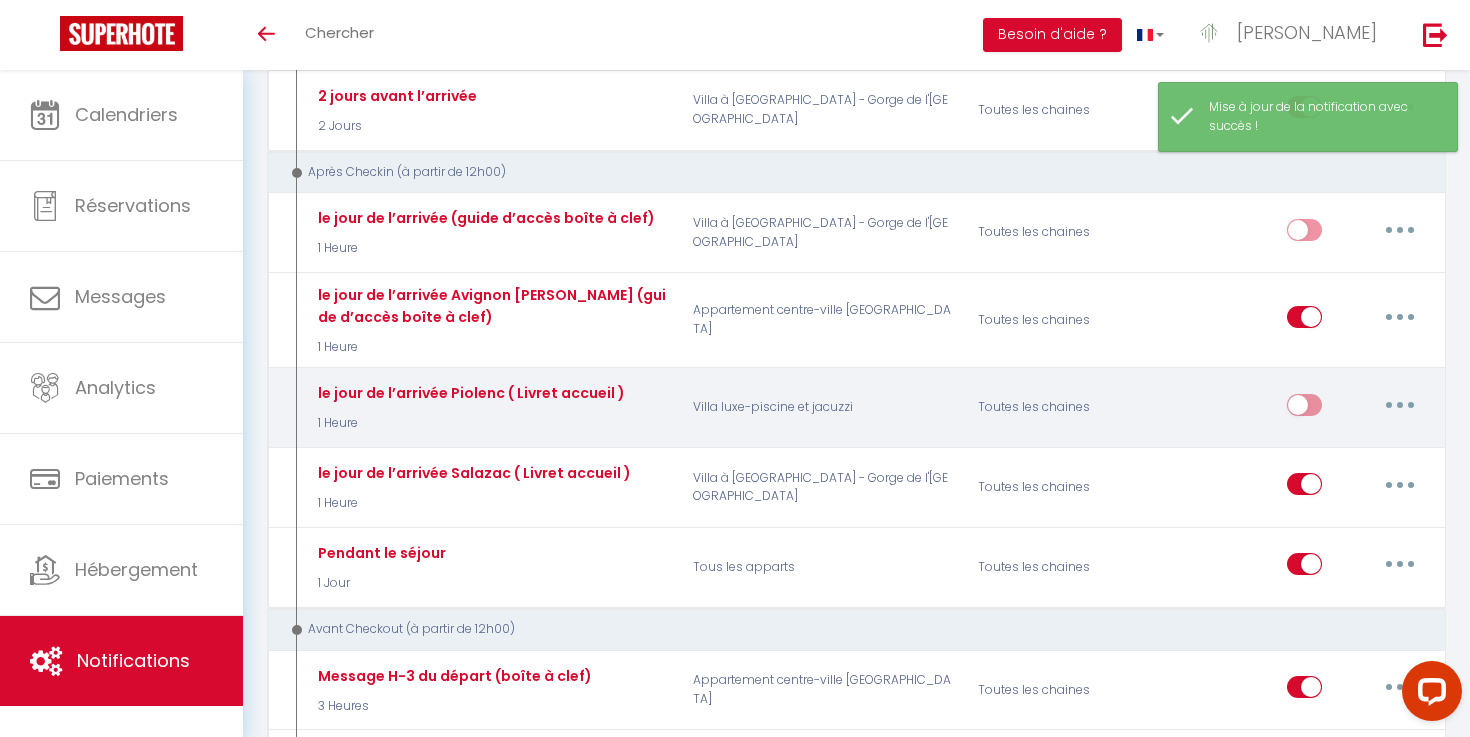 click at bounding box center (1400, 405) 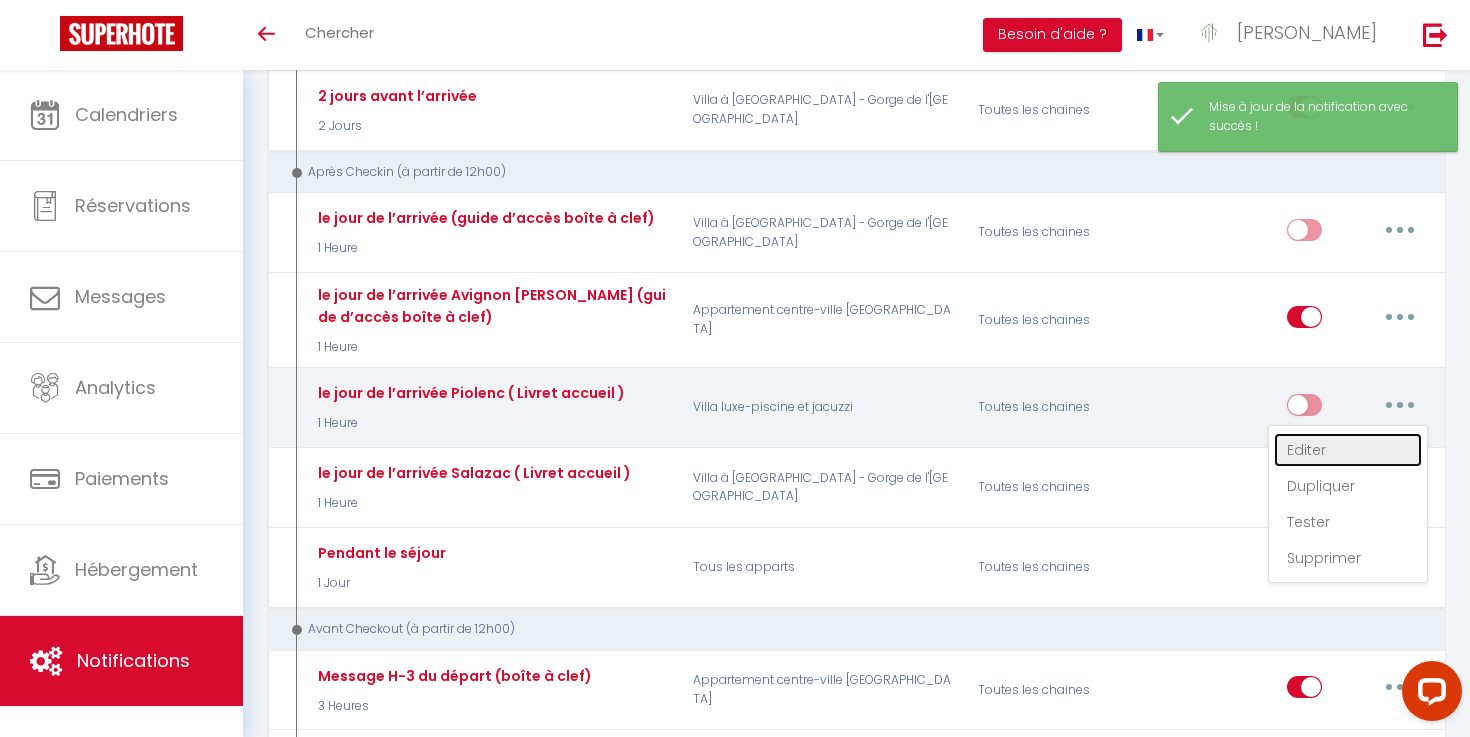 click on "Editer" at bounding box center (1348, 450) 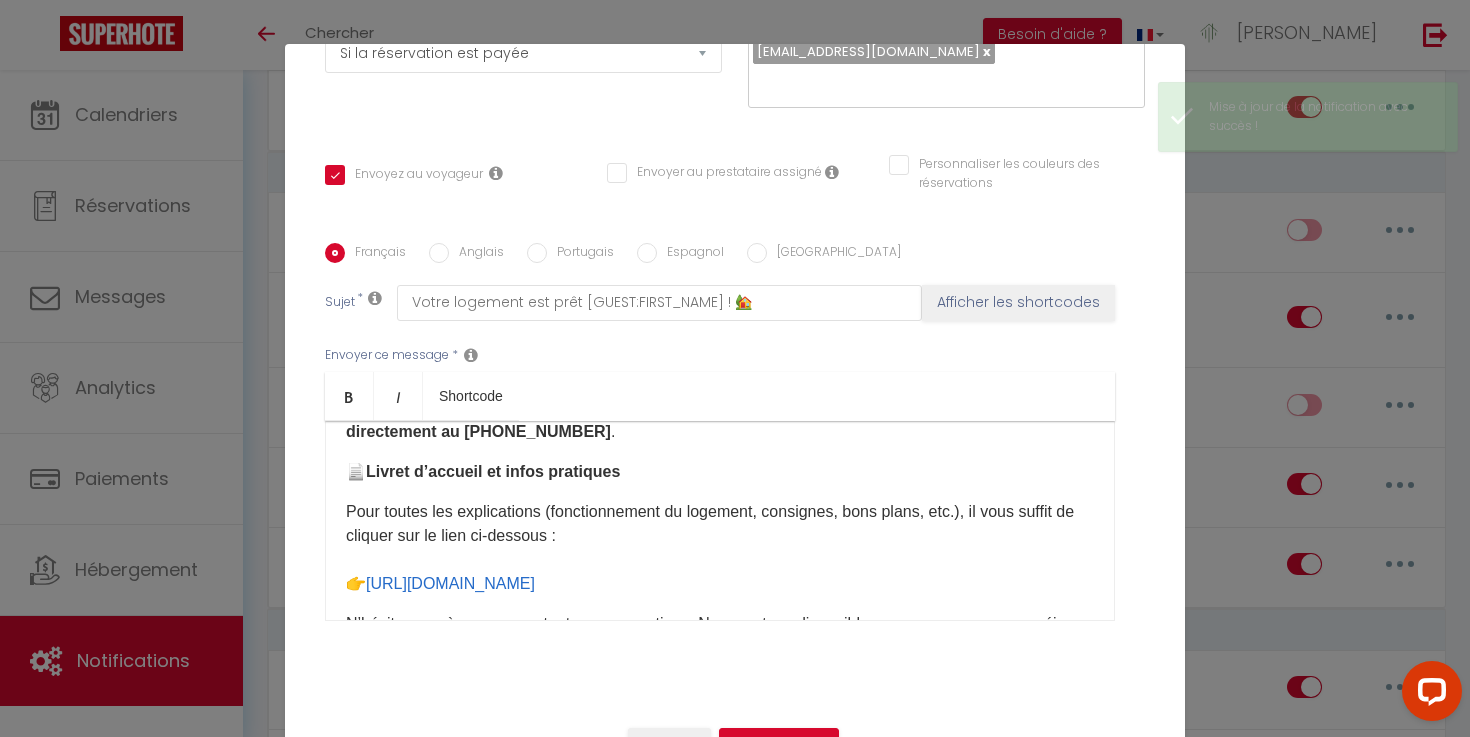 scroll, scrollTop: 0, scrollLeft: 0, axis: both 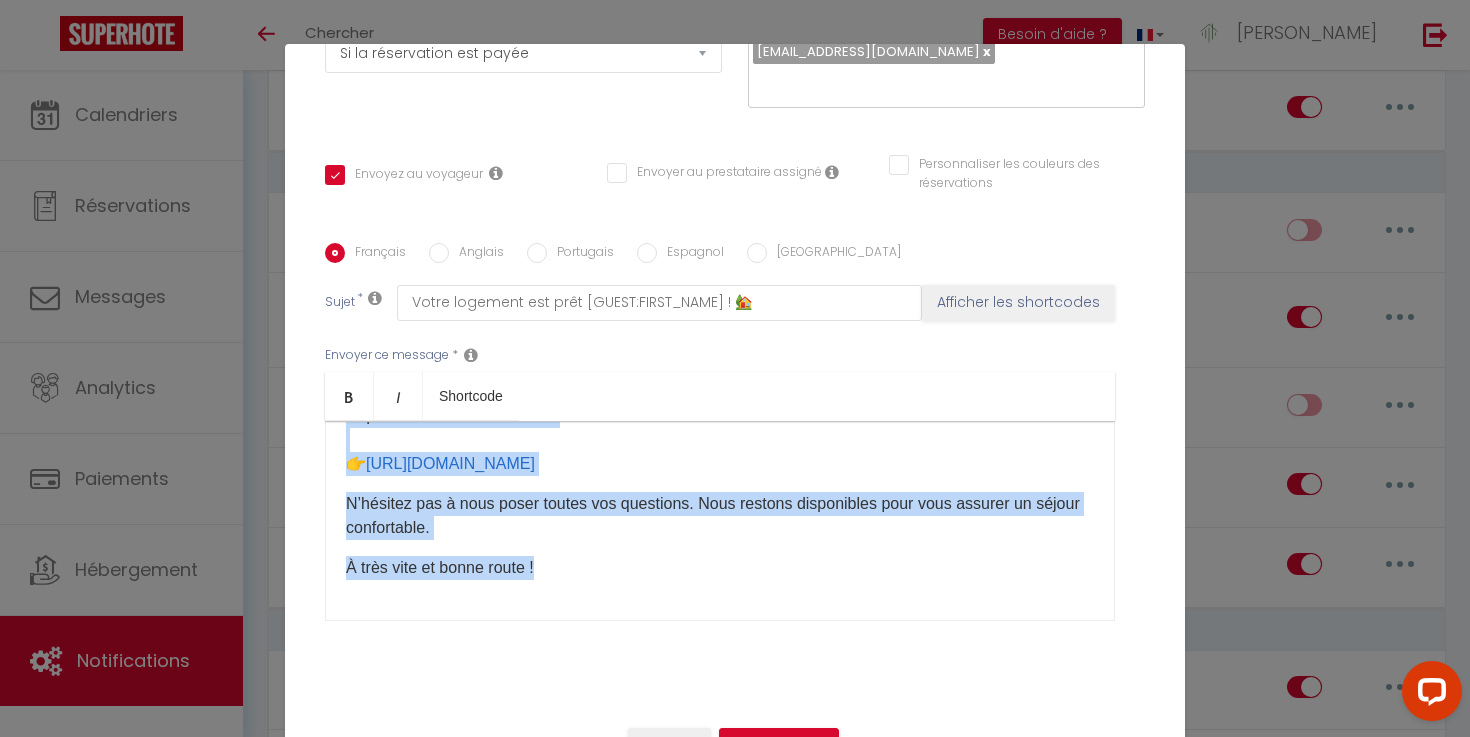 drag, startPoint x: 344, startPoint y: 449, endPoint x: 575, endPoint y: 634, distance: 295.9493 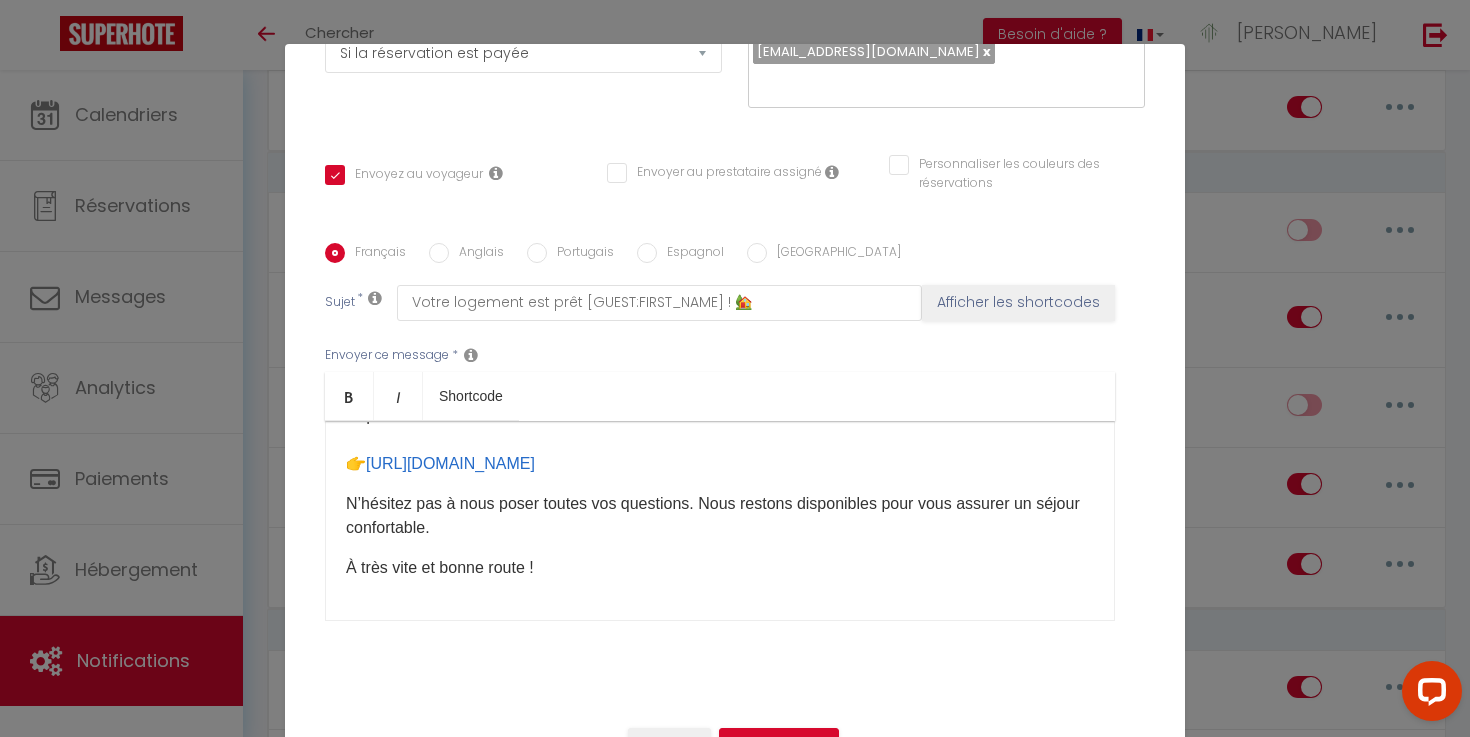 scroll, scrollTop: 0, scrollLeft: 0, axis: both 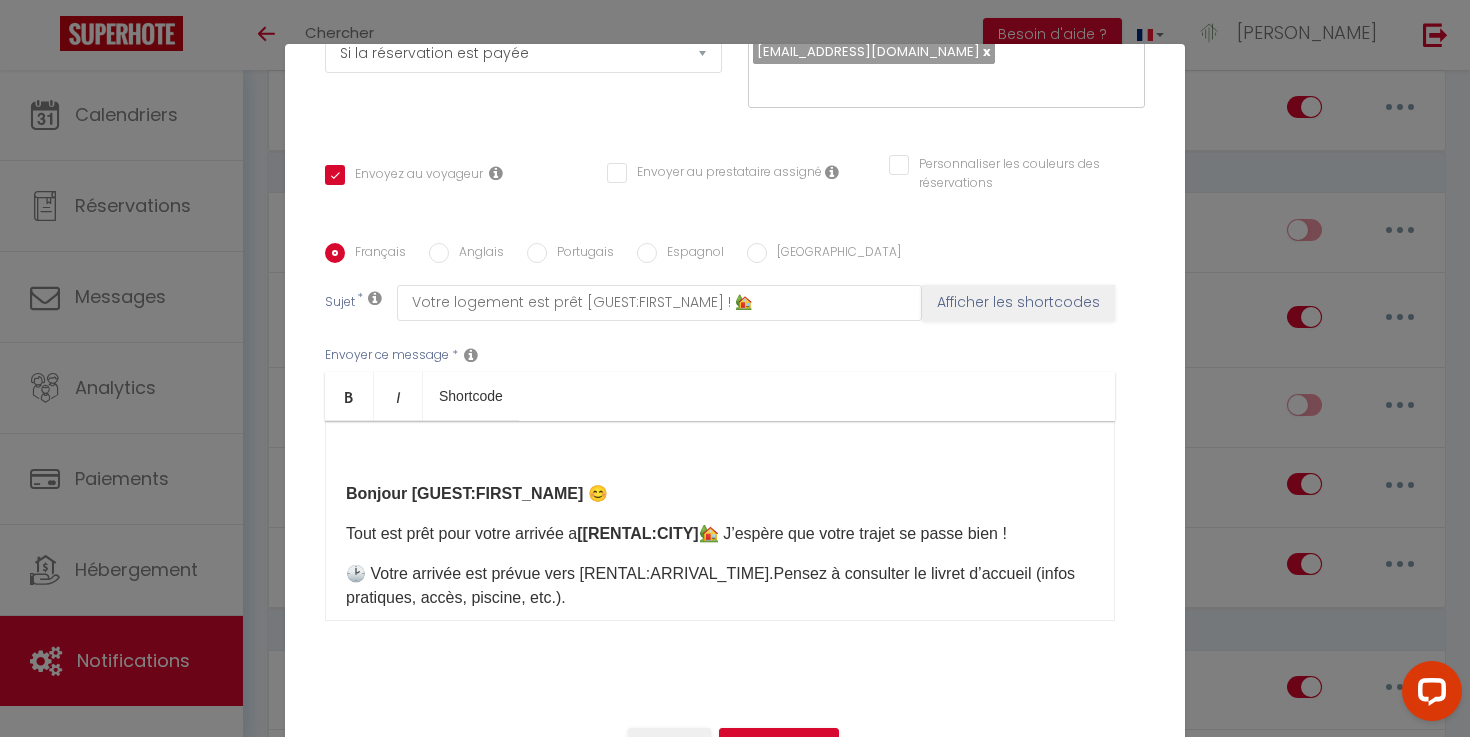 click on "Bonjour [GUEST:FIRST_NAME]​ 😊" at bounding box center (477, 493) 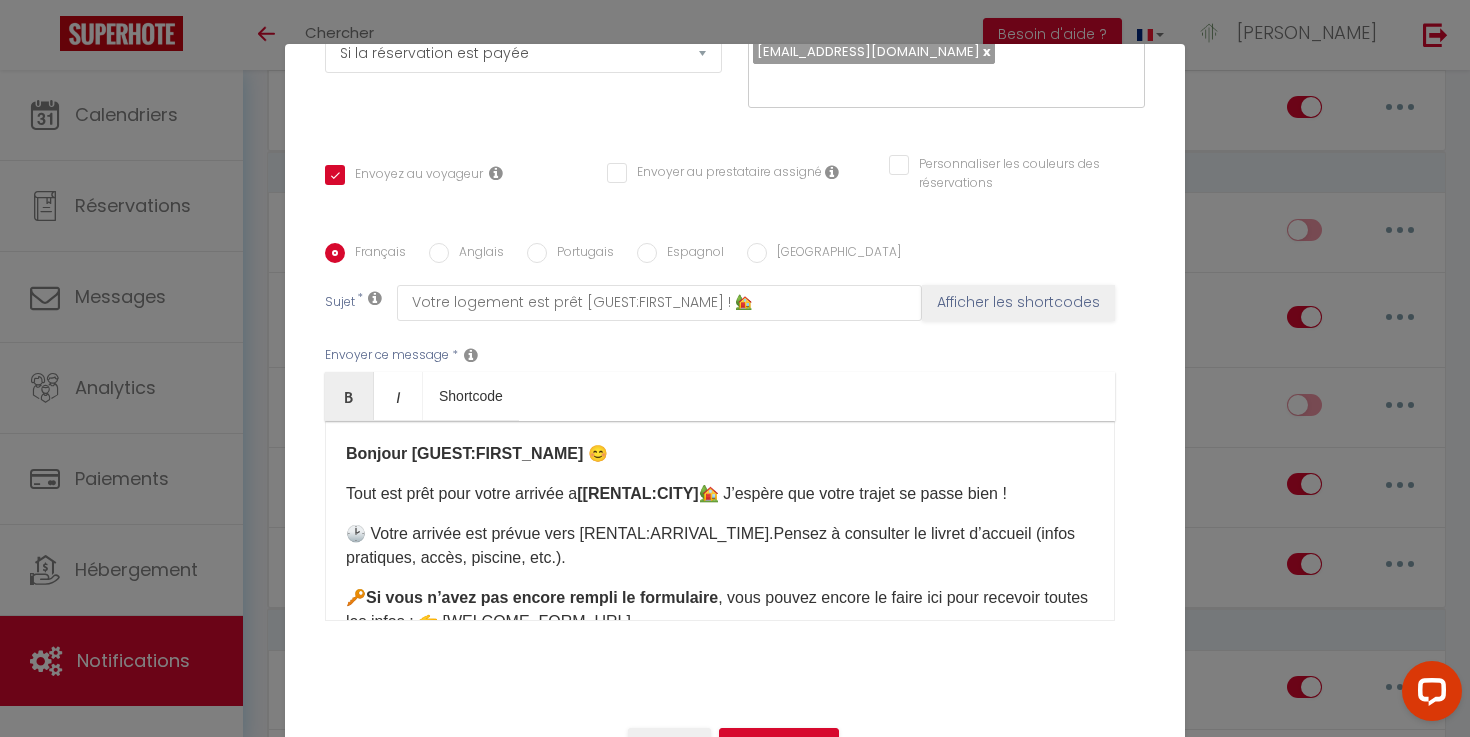 click on "Tout est prêt pour votre arrivée a  [[RENTAL:CITY]​  🏡
J’espère que votre trajet se passe bien !" at bounding box center (720, 494) 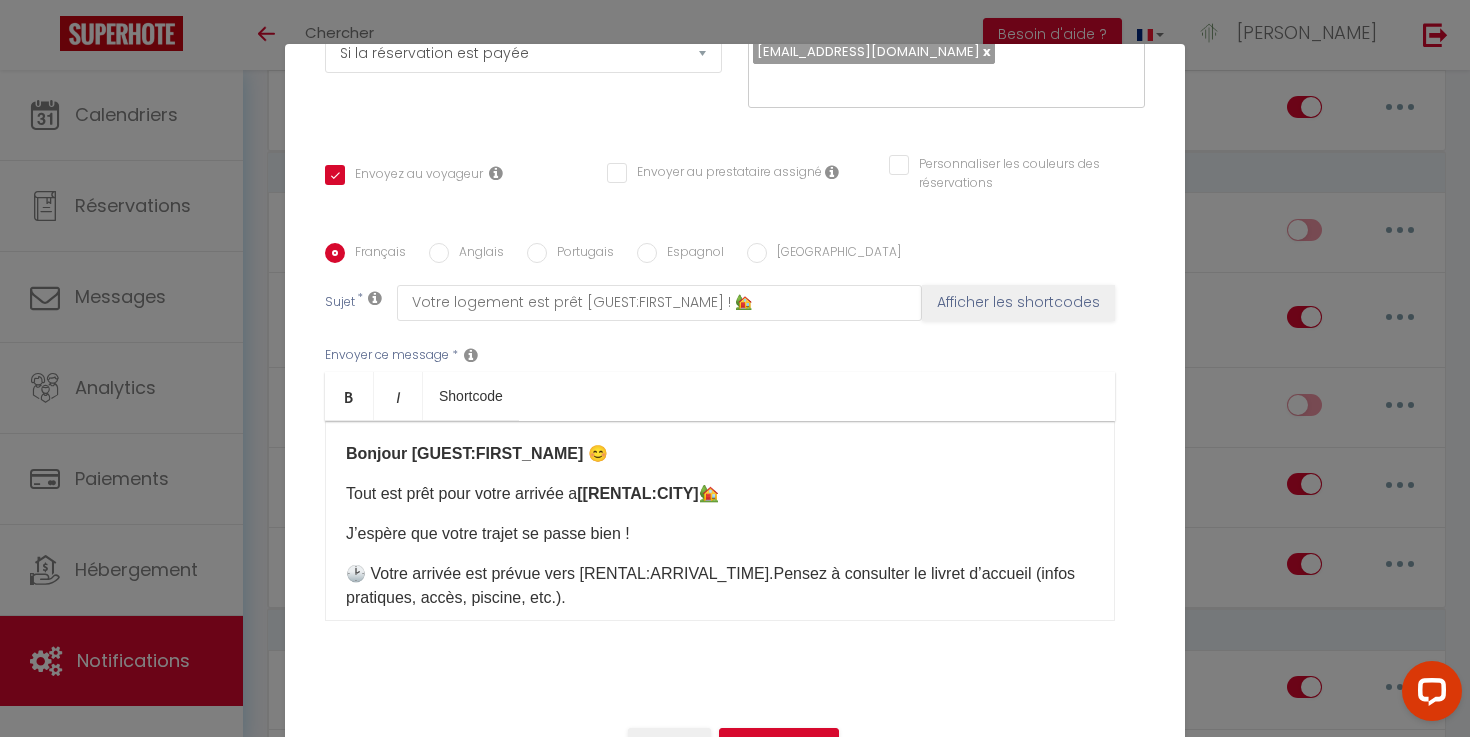 click on "[[RENTAL:CITY]​" at bounding box center [637, 493] 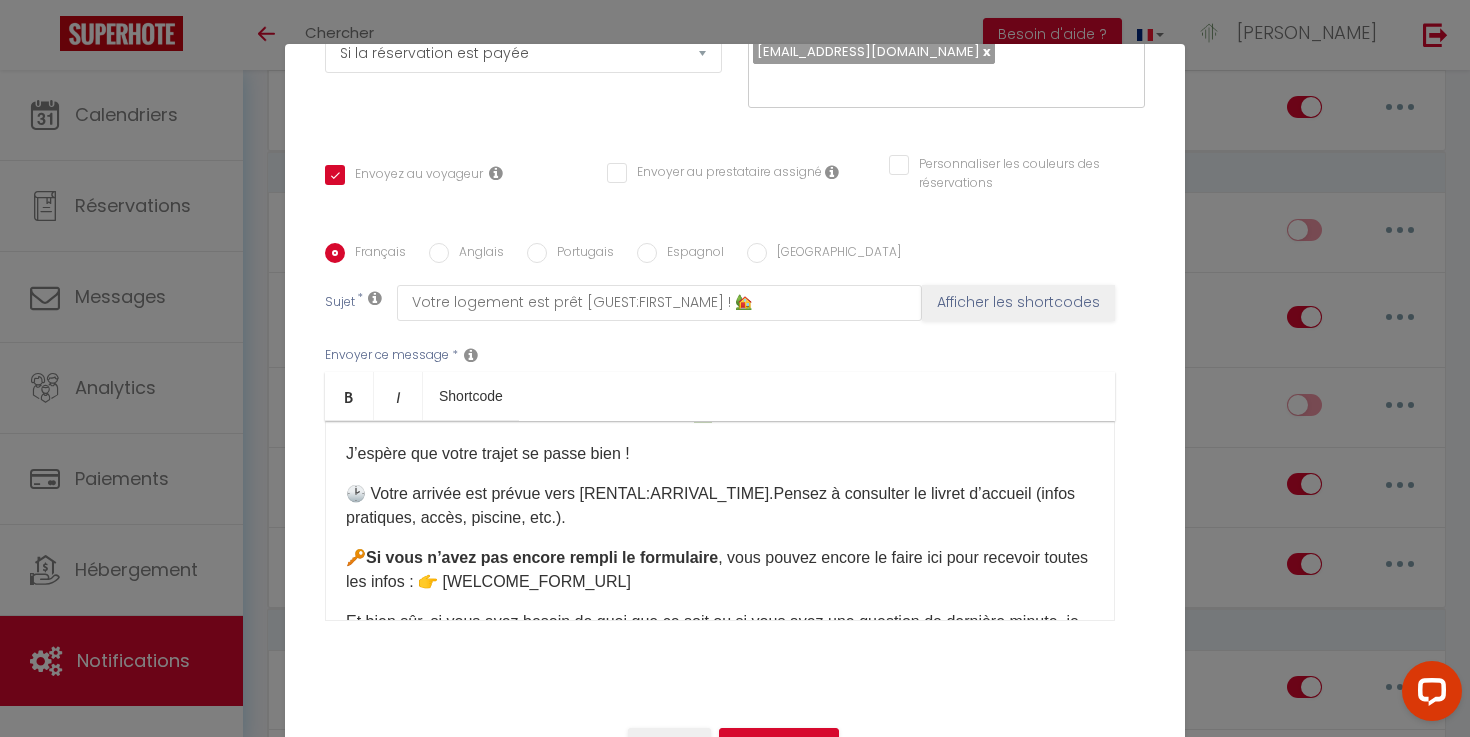 scroll, scrollTop: 91, scrollLeft: 0, axis: vertical 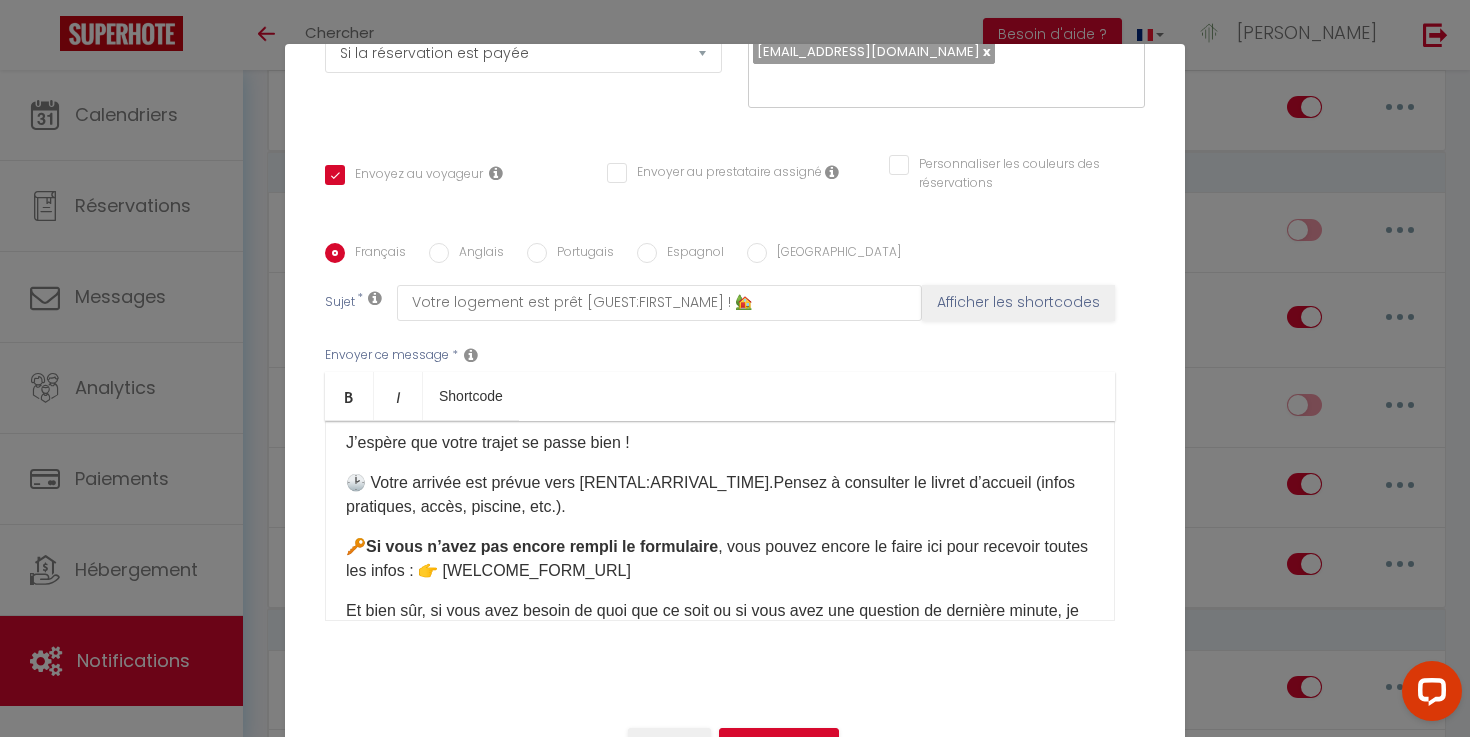 click on "🕑 Votre arrivée est prévue vers [RENTAL:ARRIVAL_TIME].​
Pensez à consulter le livret d’accueil (infos pratiques, accès, piscine, etc.)." at bounding box center (720, 495) 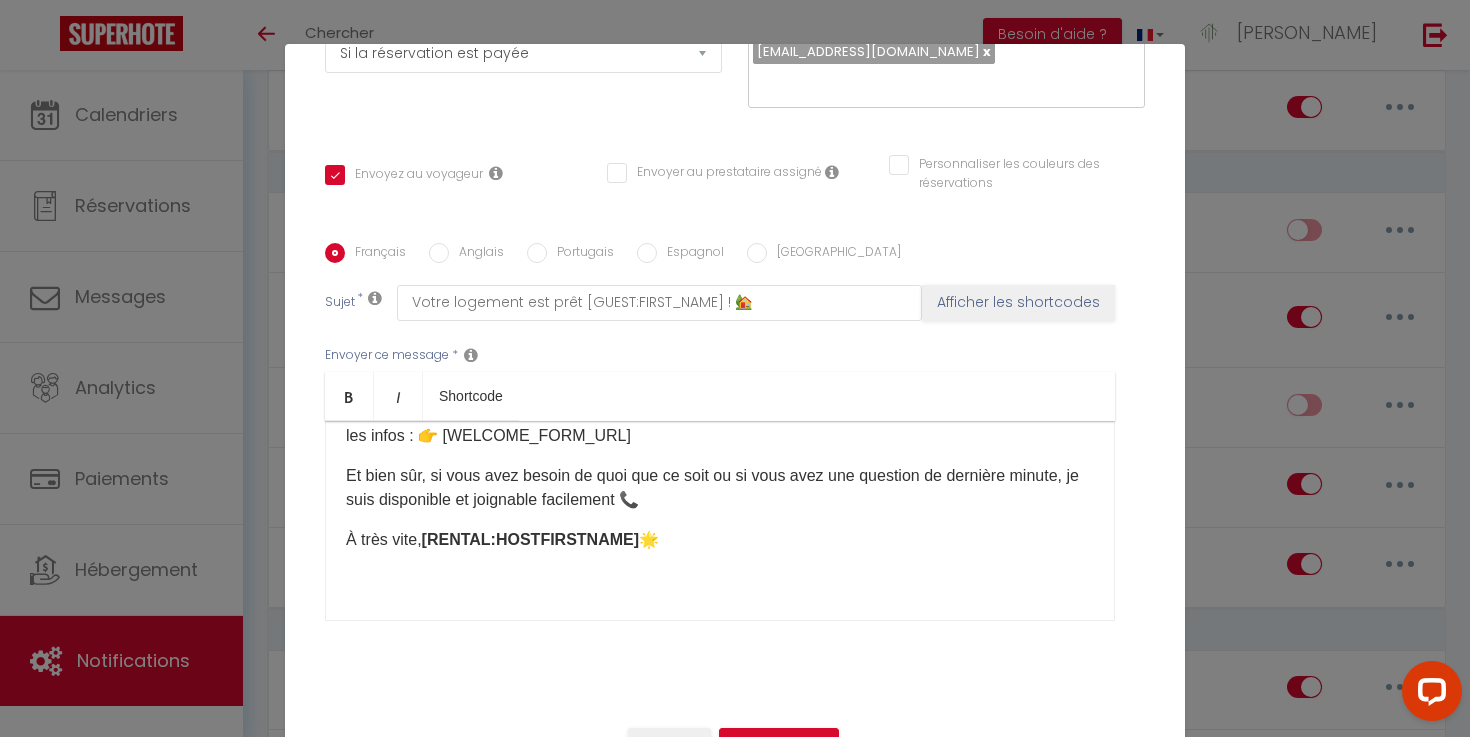 scroll, scrollTop: 244, scrollLeft: 0, axis: vertical 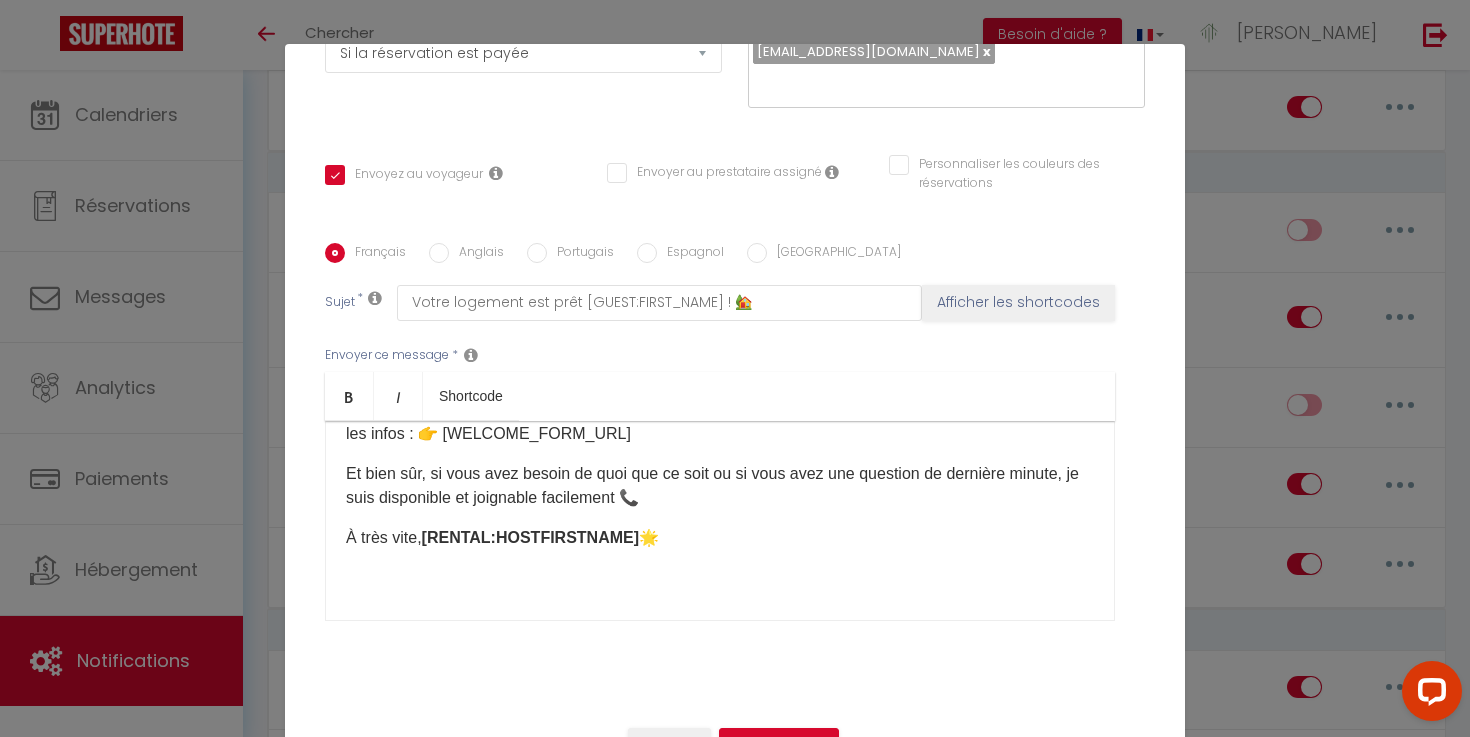 click on "[RENTAL:HOSTFIRSTNAME]​" at bounding box center [530, 537] 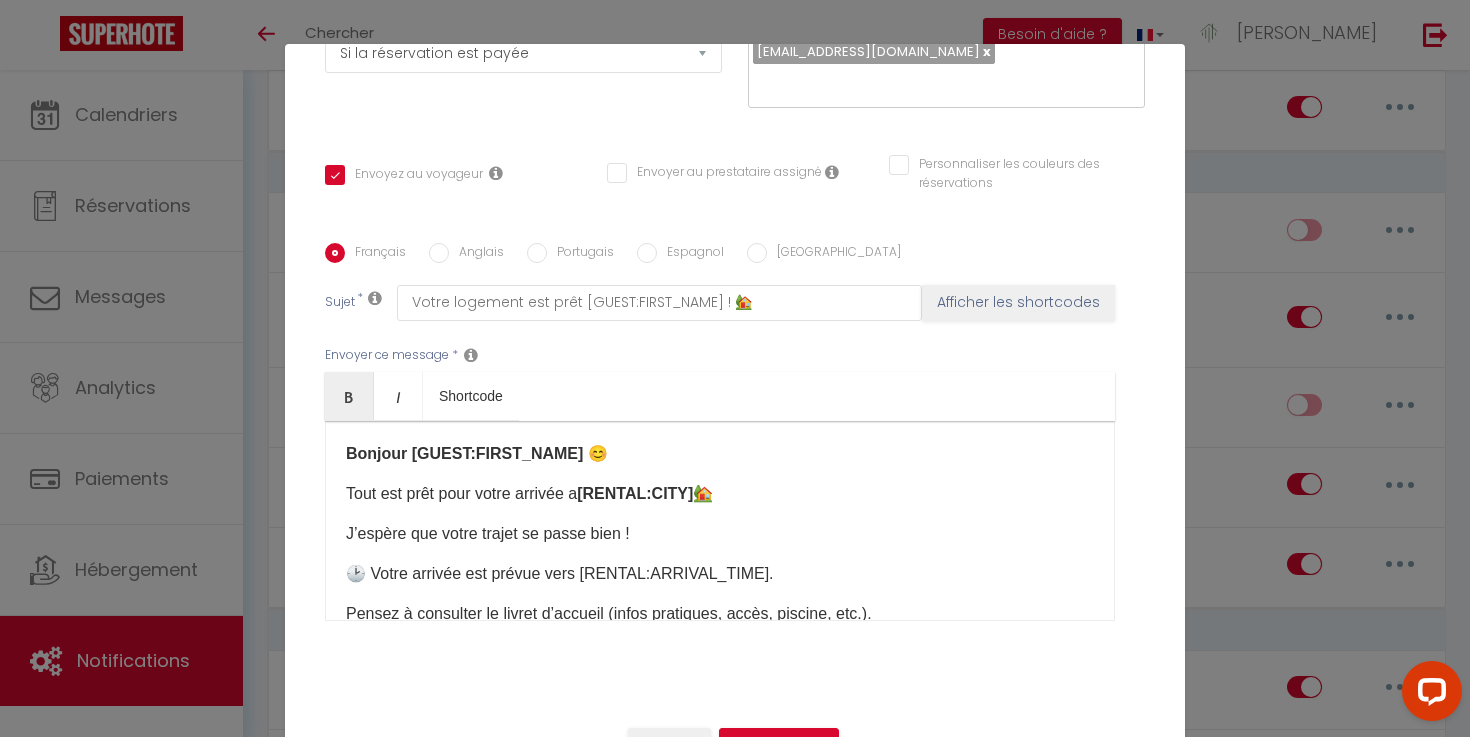 scroll, scrollTop: 358, scrollLeft: 0, axis: vertical 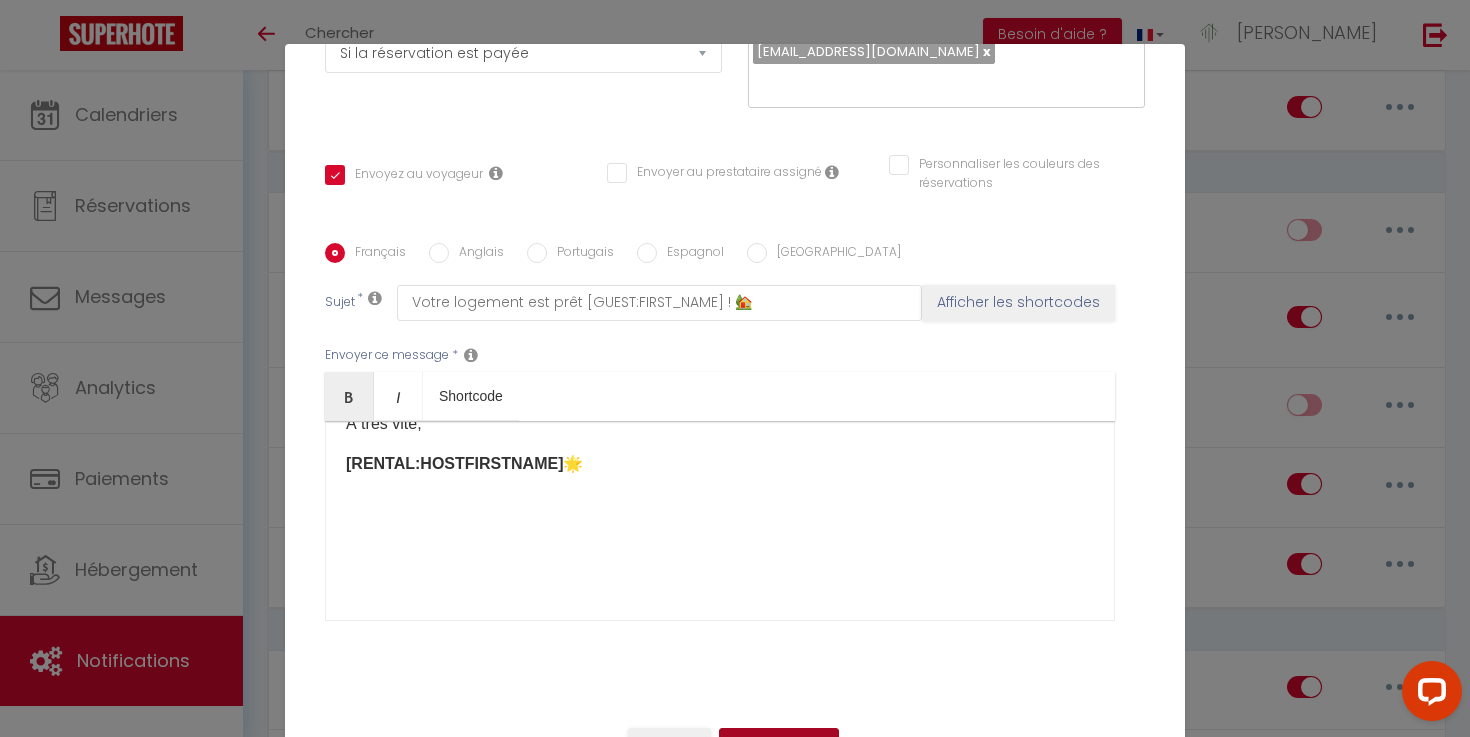 click on "Mettre à jour" at bounding box center (779, 745) 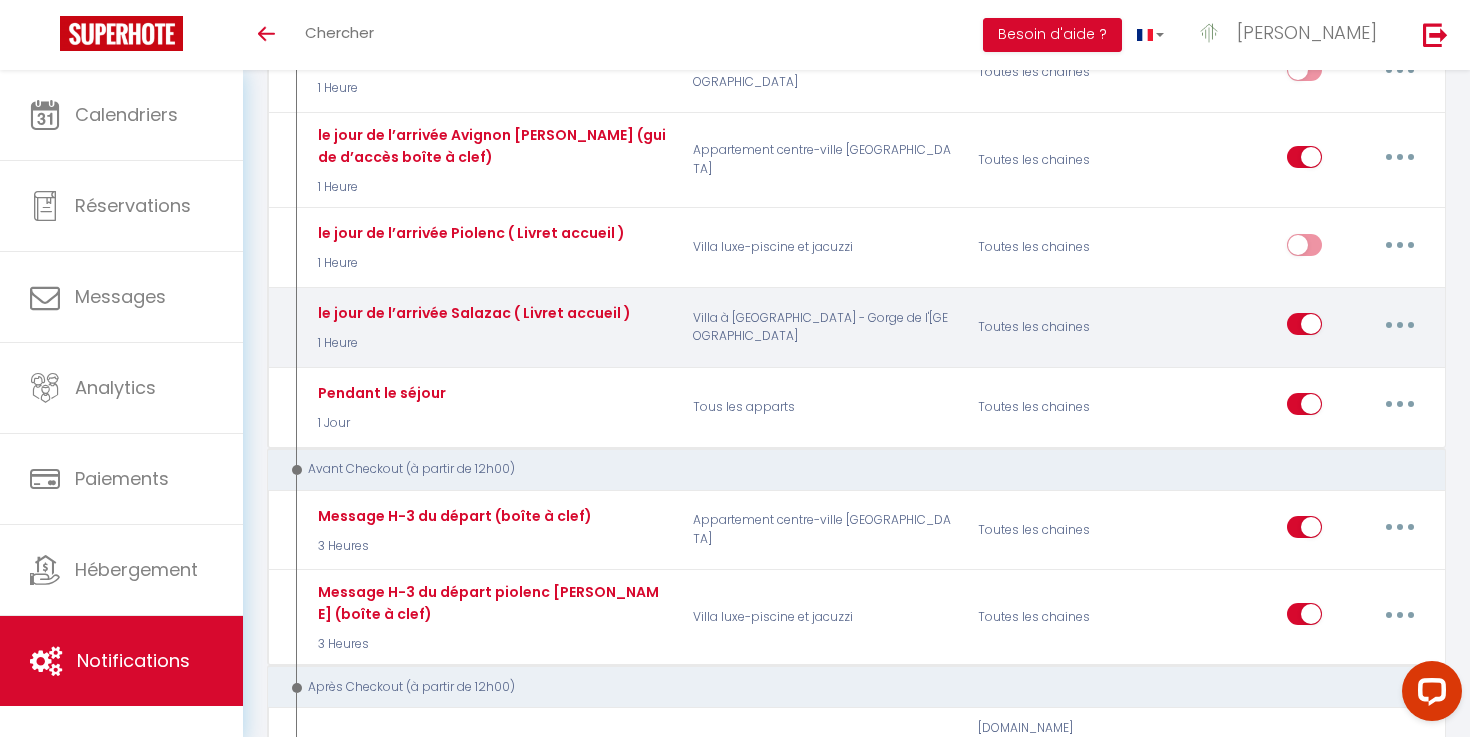 scroll, scrollTop: 896, scrollLeft: 0, axis: vertical 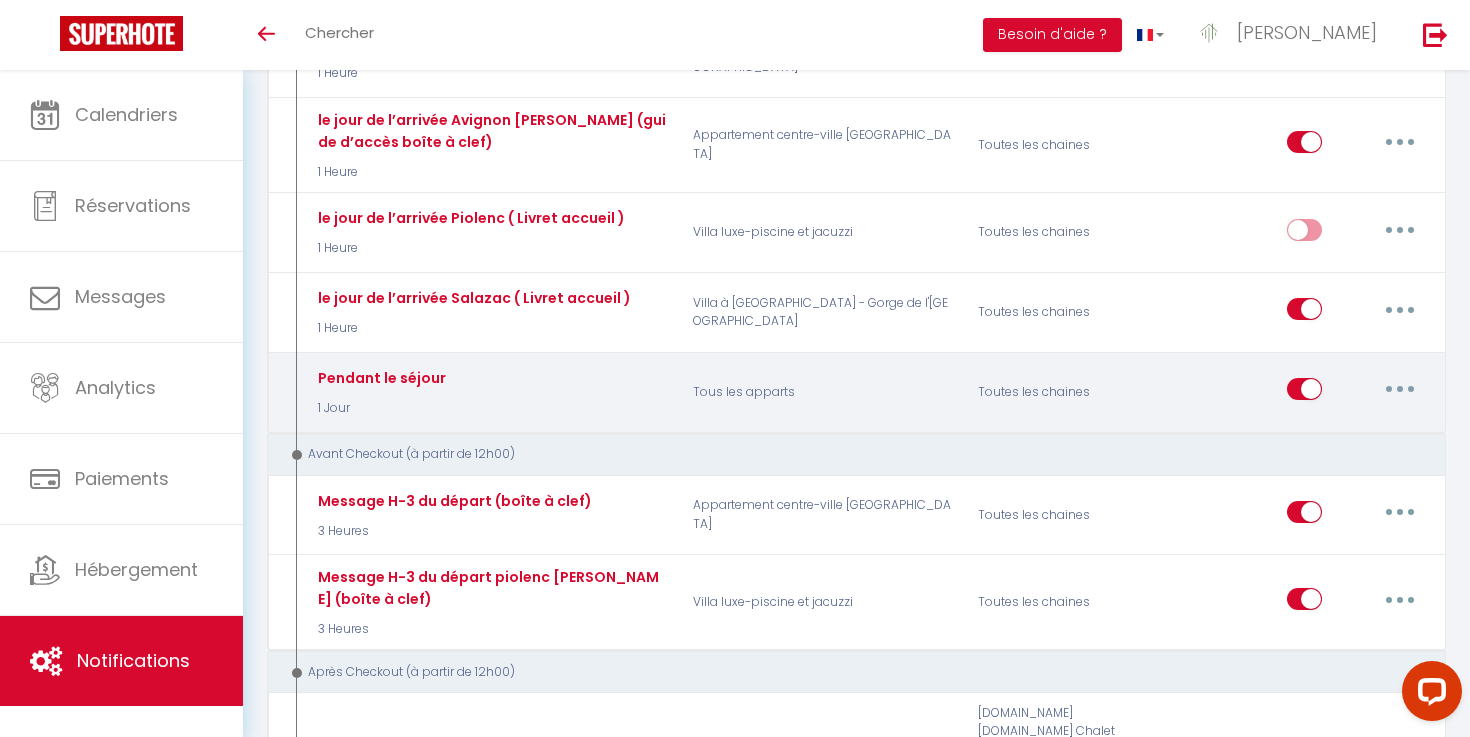 click at bounding box center [1400, 389] 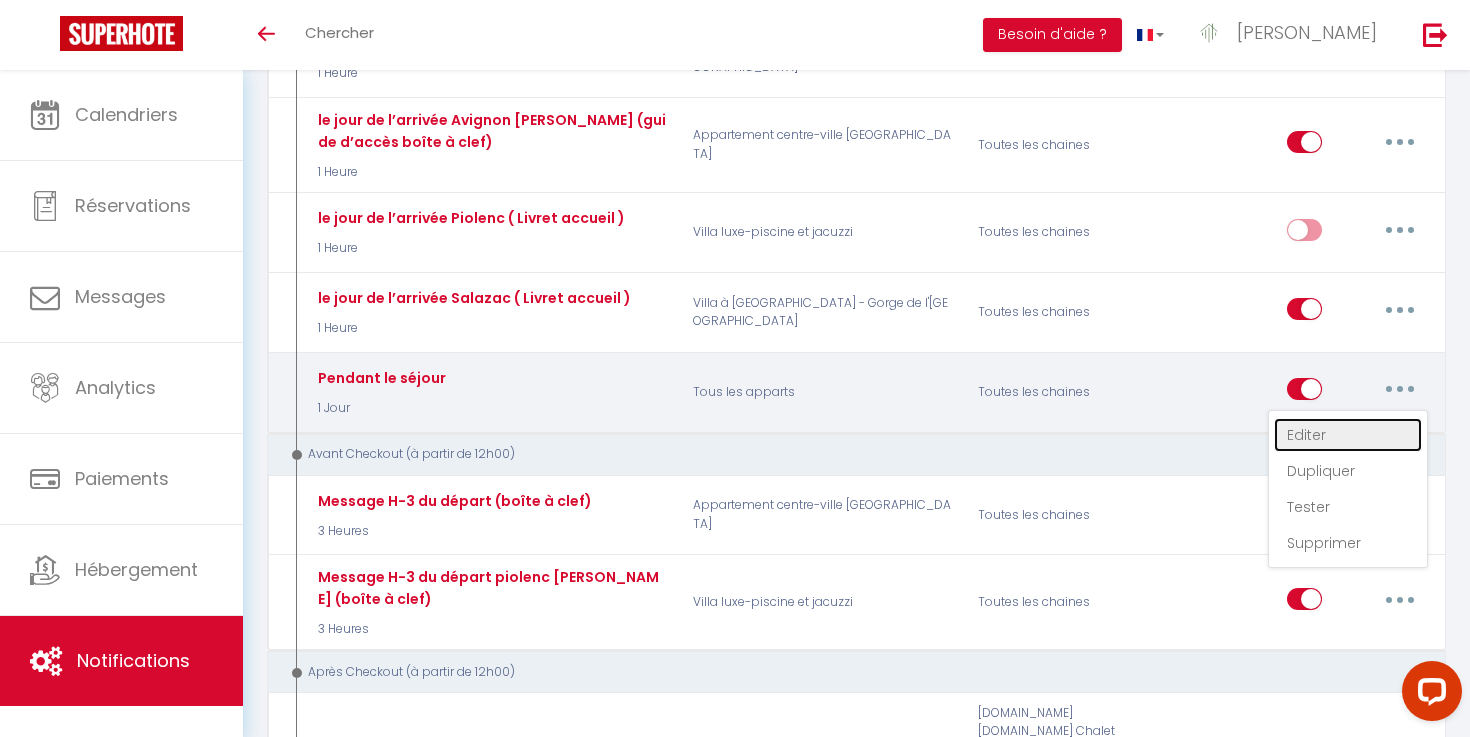 click on "Editer" at bounding box center (1348, 435) 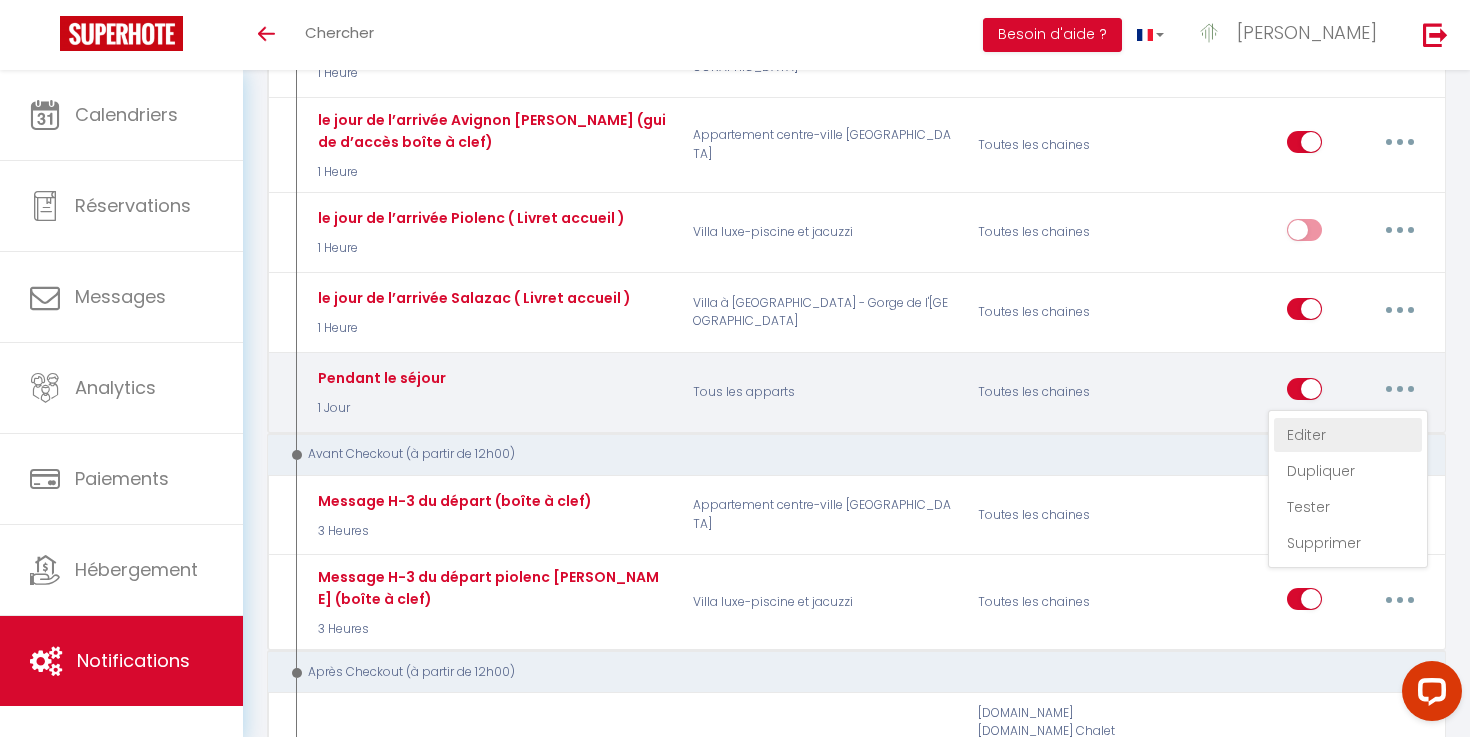 type on "Pendant le séjour" 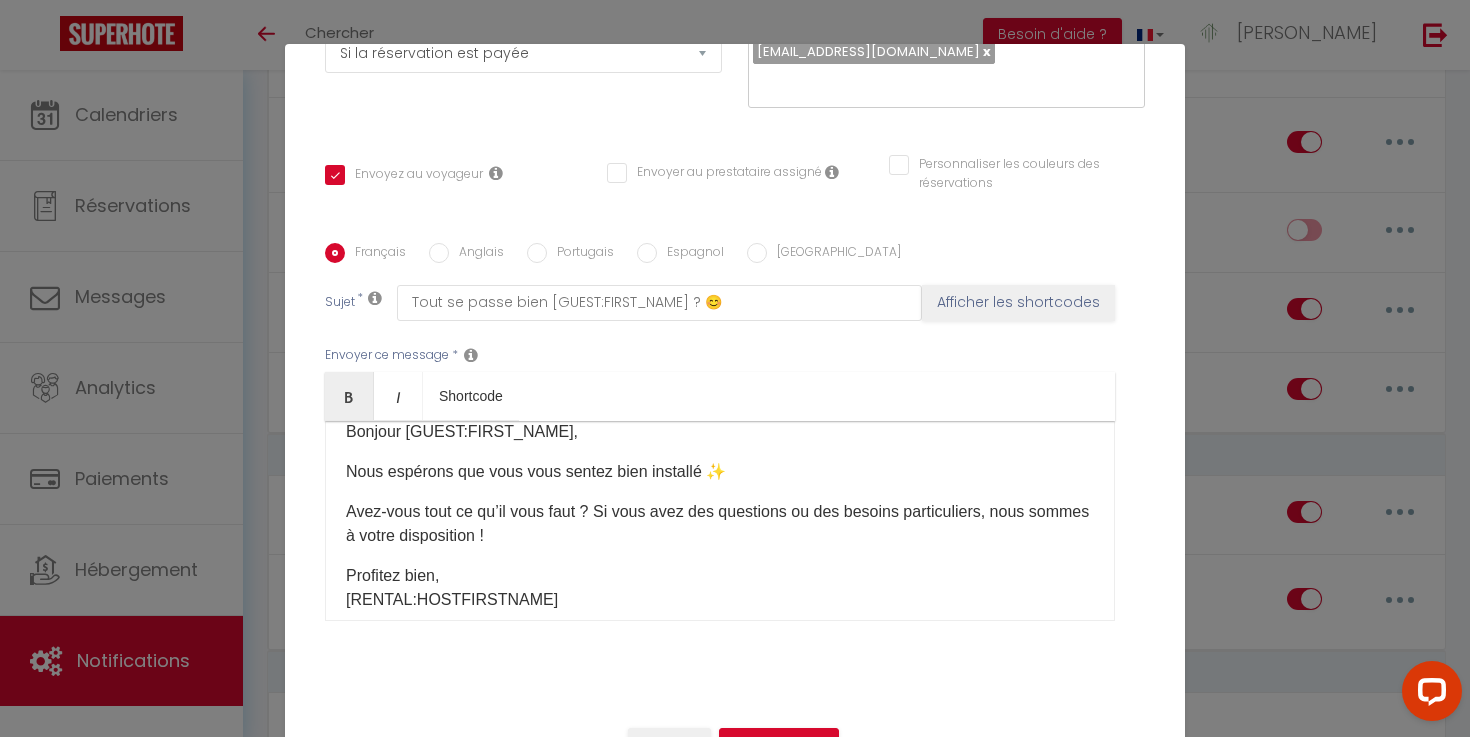scroll, scrollTop: 23, scrollLeft: 0, axis: vertical 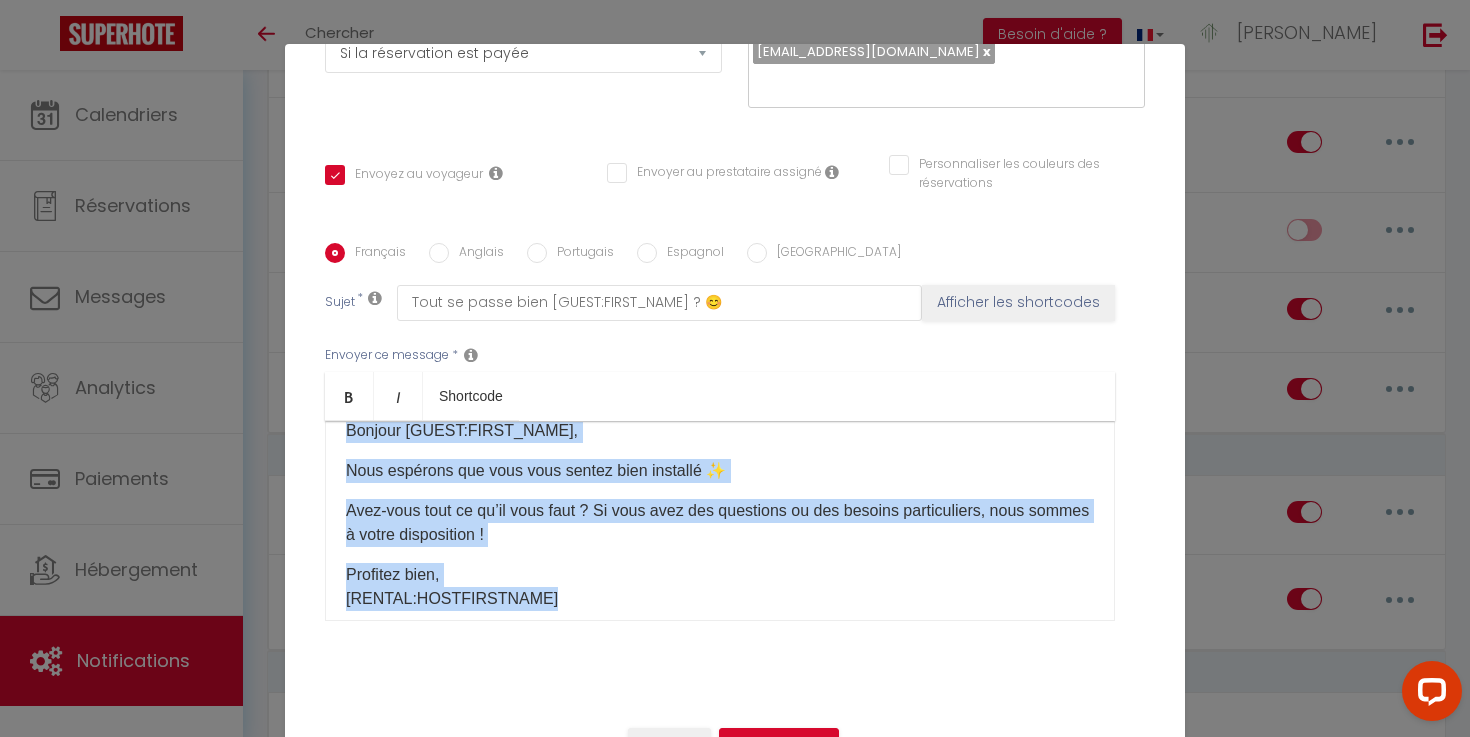 drag, startPoint x: 345, startPoint y: 433, endPoint x: 606, endPoint y: 595, distance: 307.18887 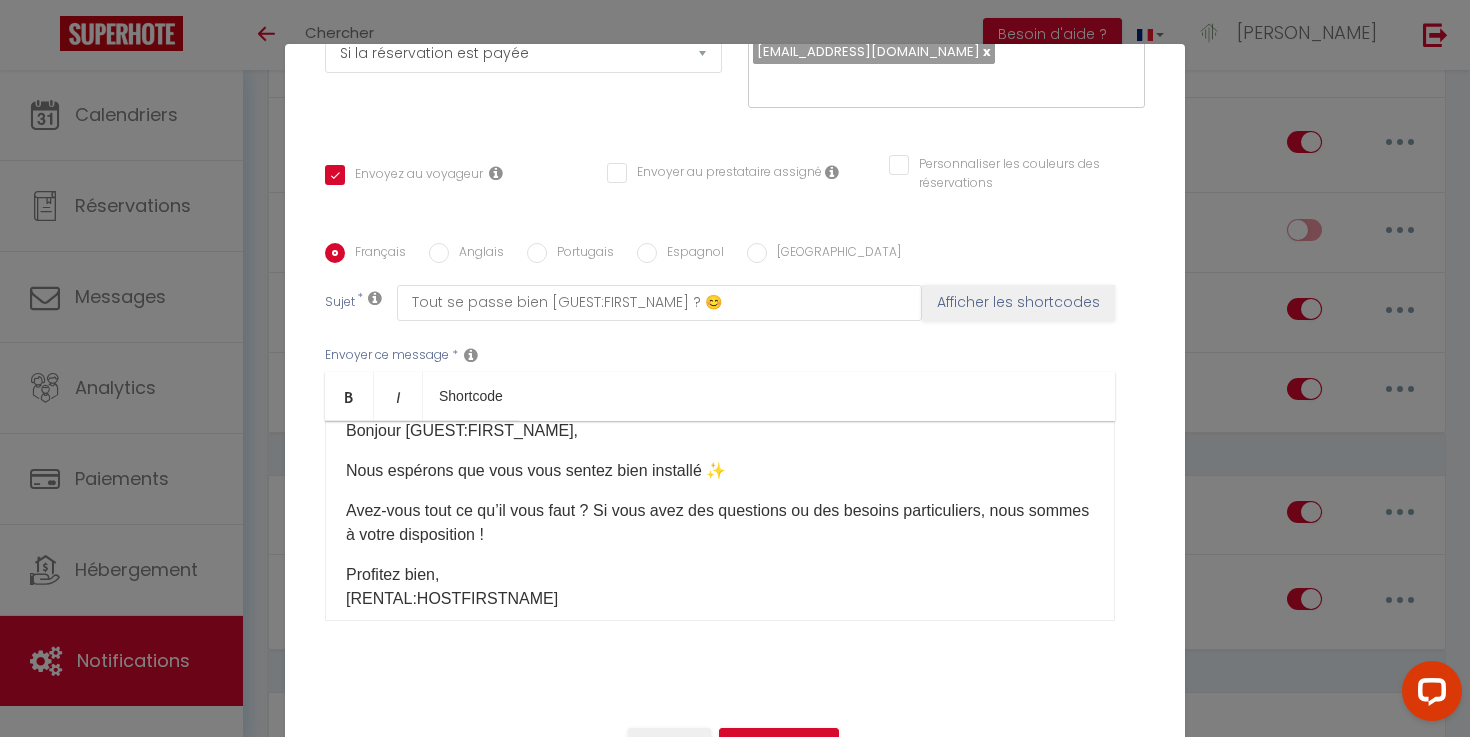 scroll, scrollTop: 0, scrollLeft: 0, axis: both 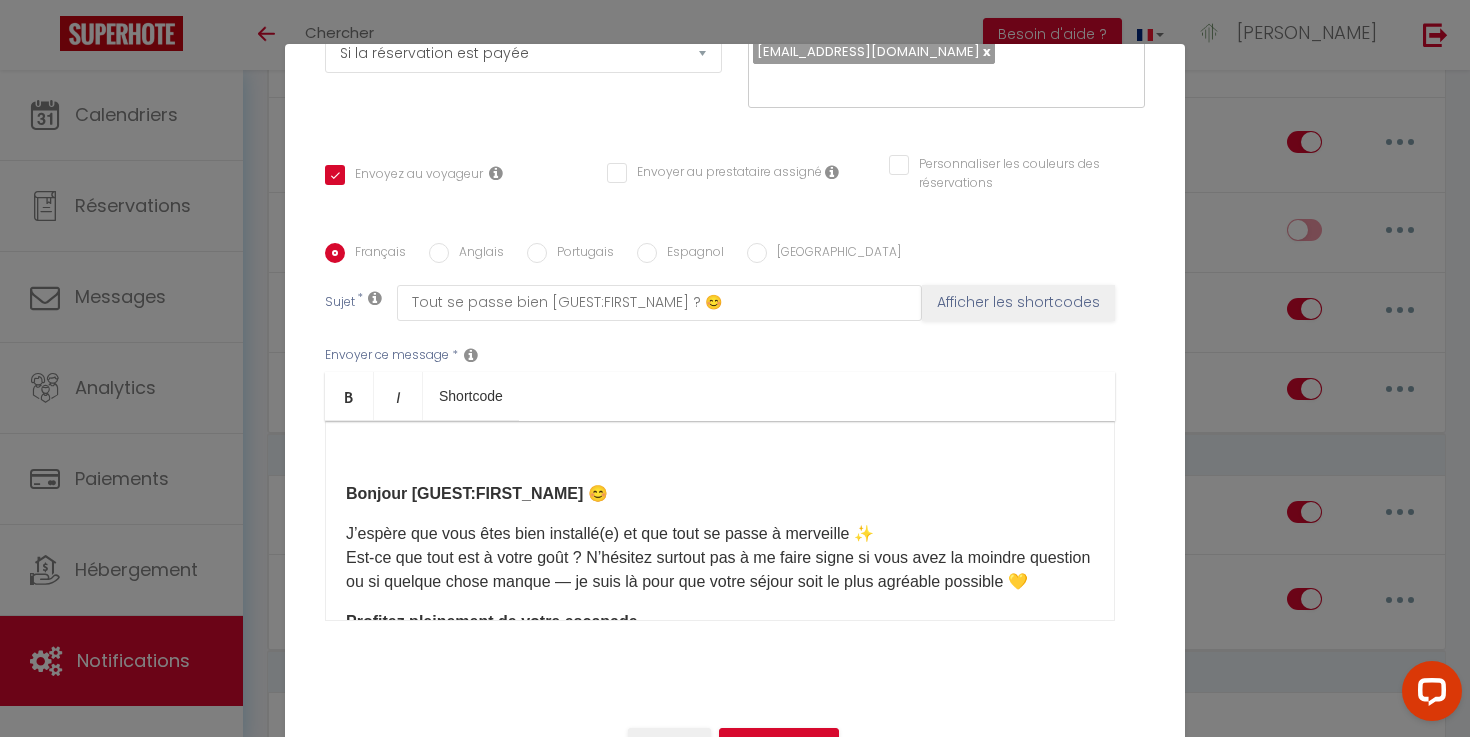 click on "Bonjour [GUEST:FIRST_NAME] 😊" at bounding box center [477, 493] 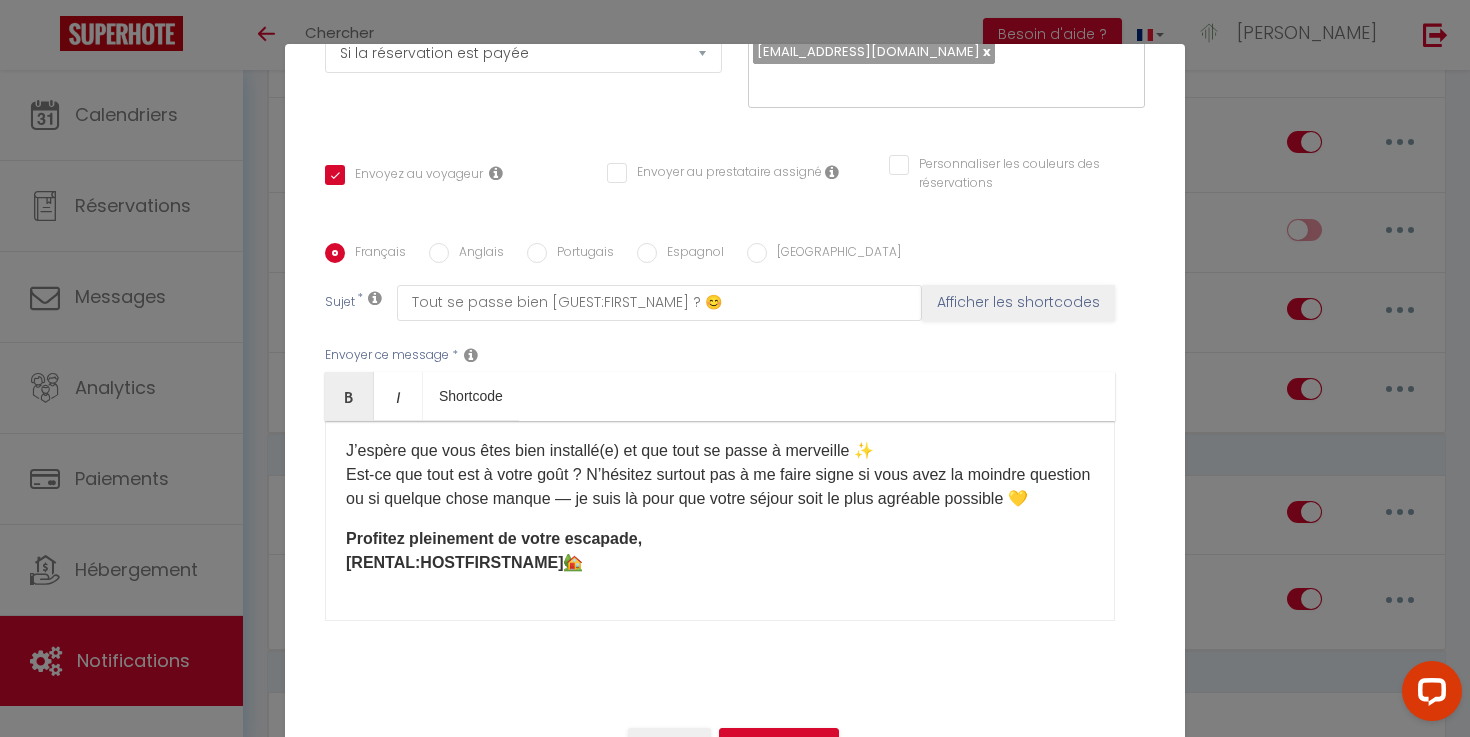 scroll, scrollTop: 47, scrollLeft: 0, axis: vertical 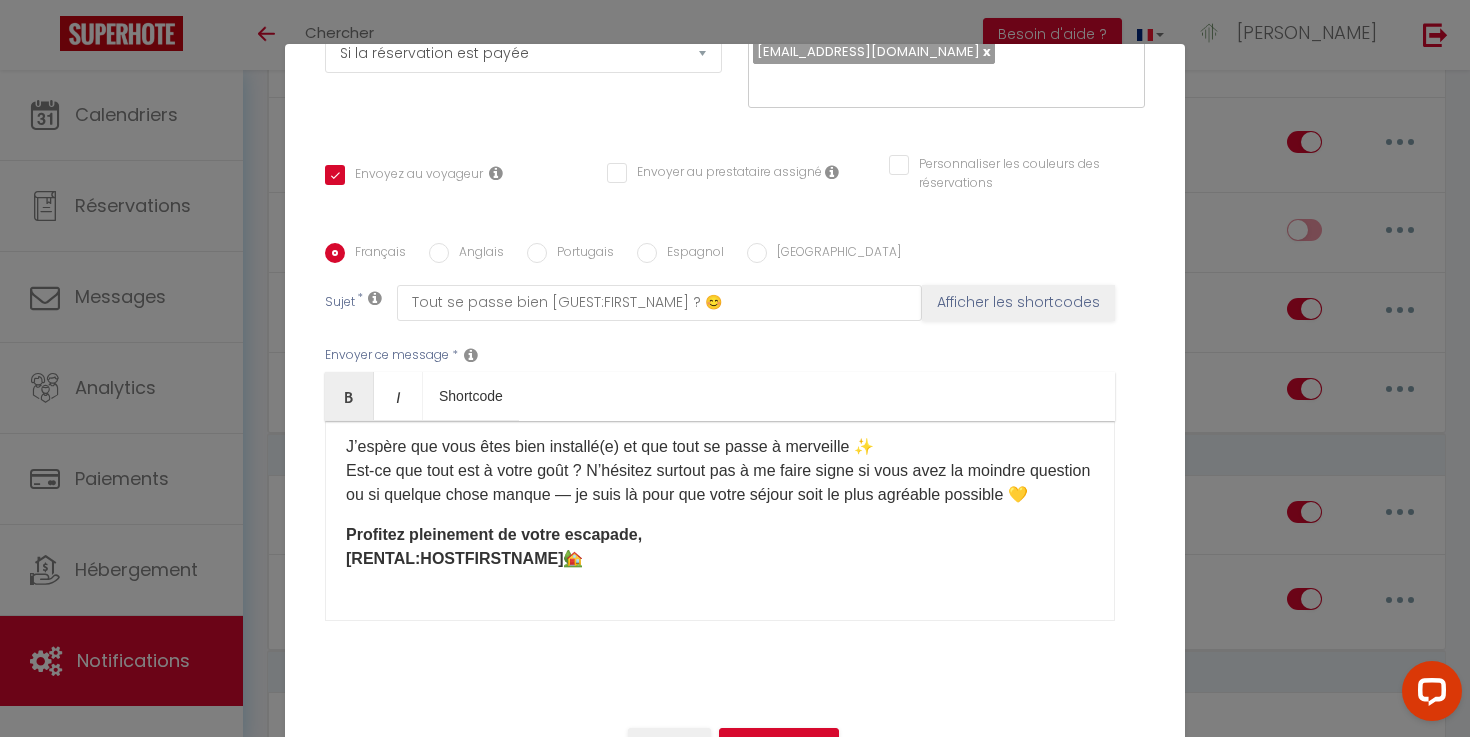 click on "Profitez pleinement de votre escapade," at bounding box center [494, 534] 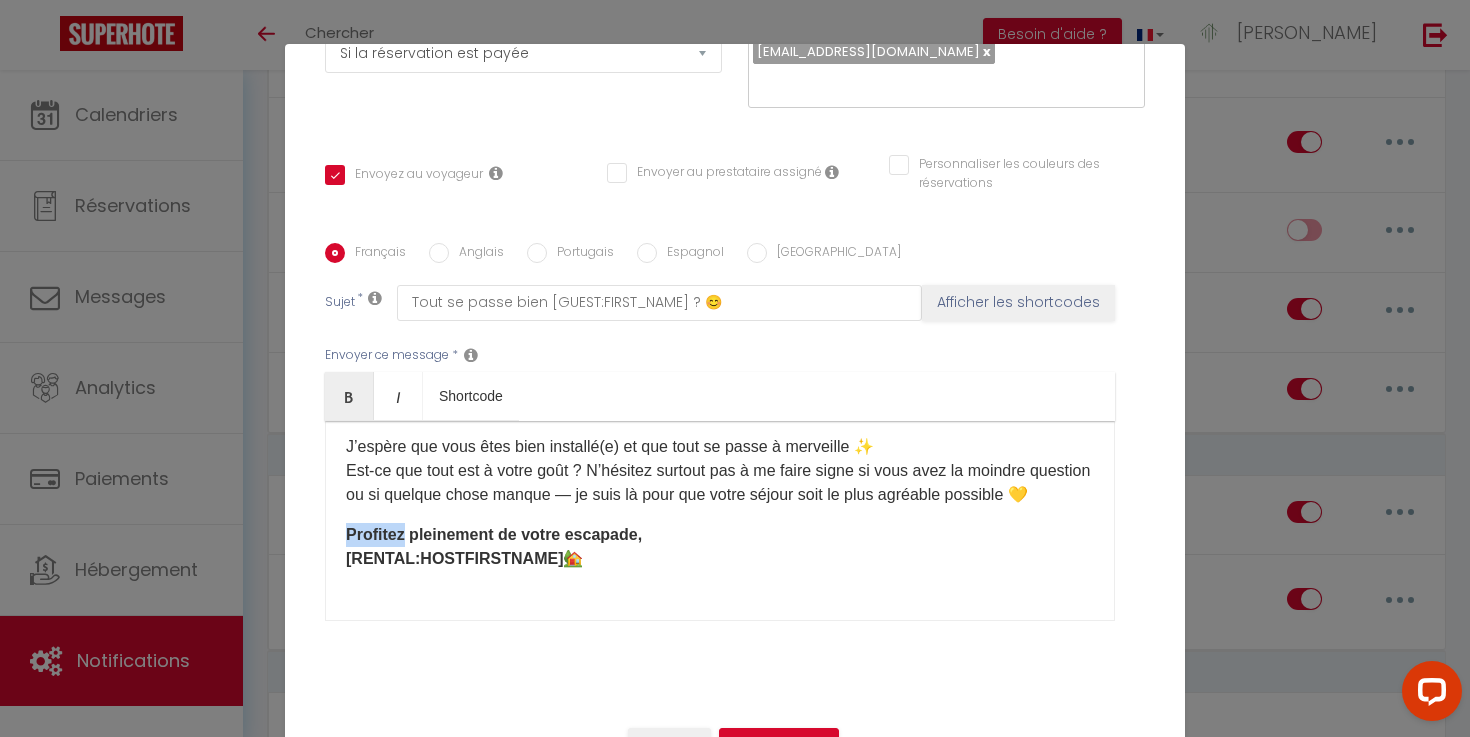 click on "Profitez pleinement de votre escapade," at bounding box center [494, 534] 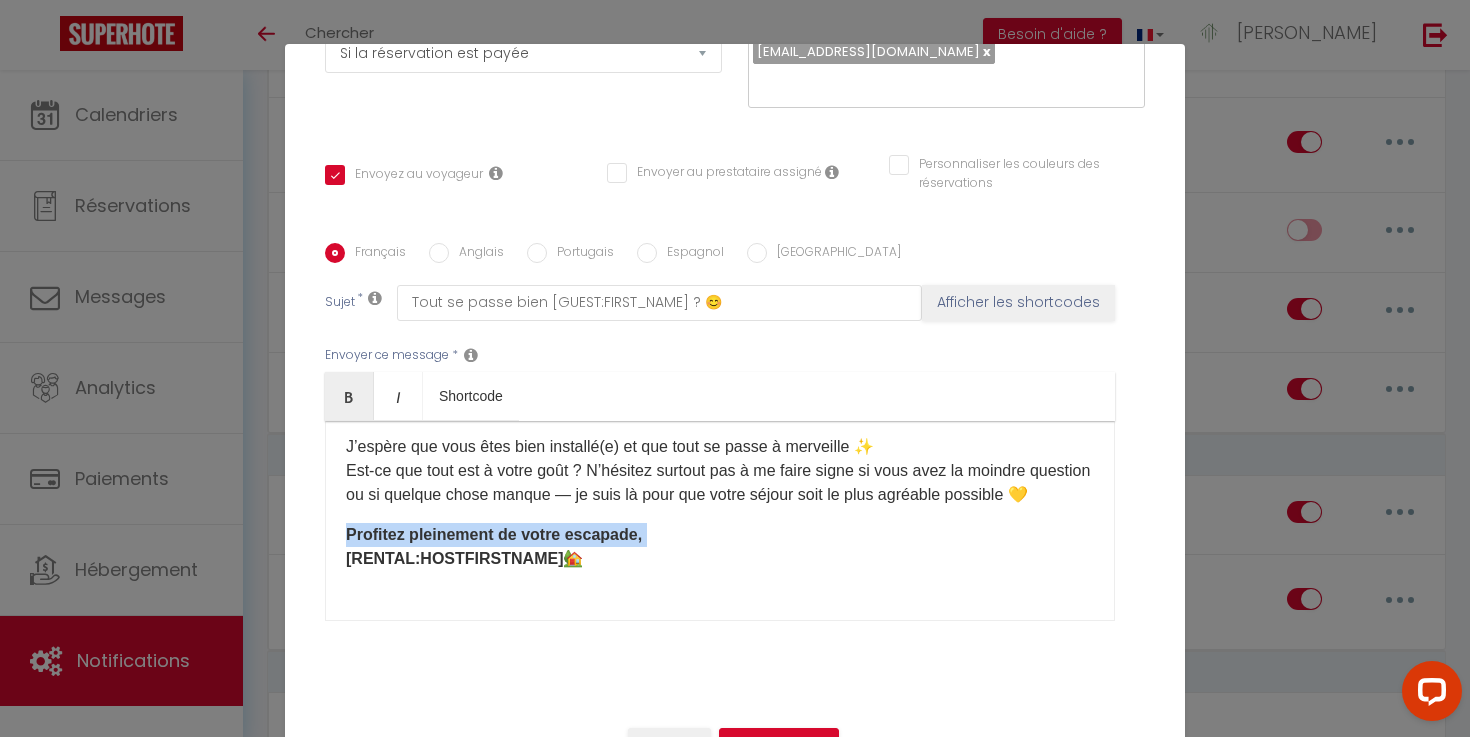click on "Profitez pleinement de votre escapade," at bounding box center (494, 534) 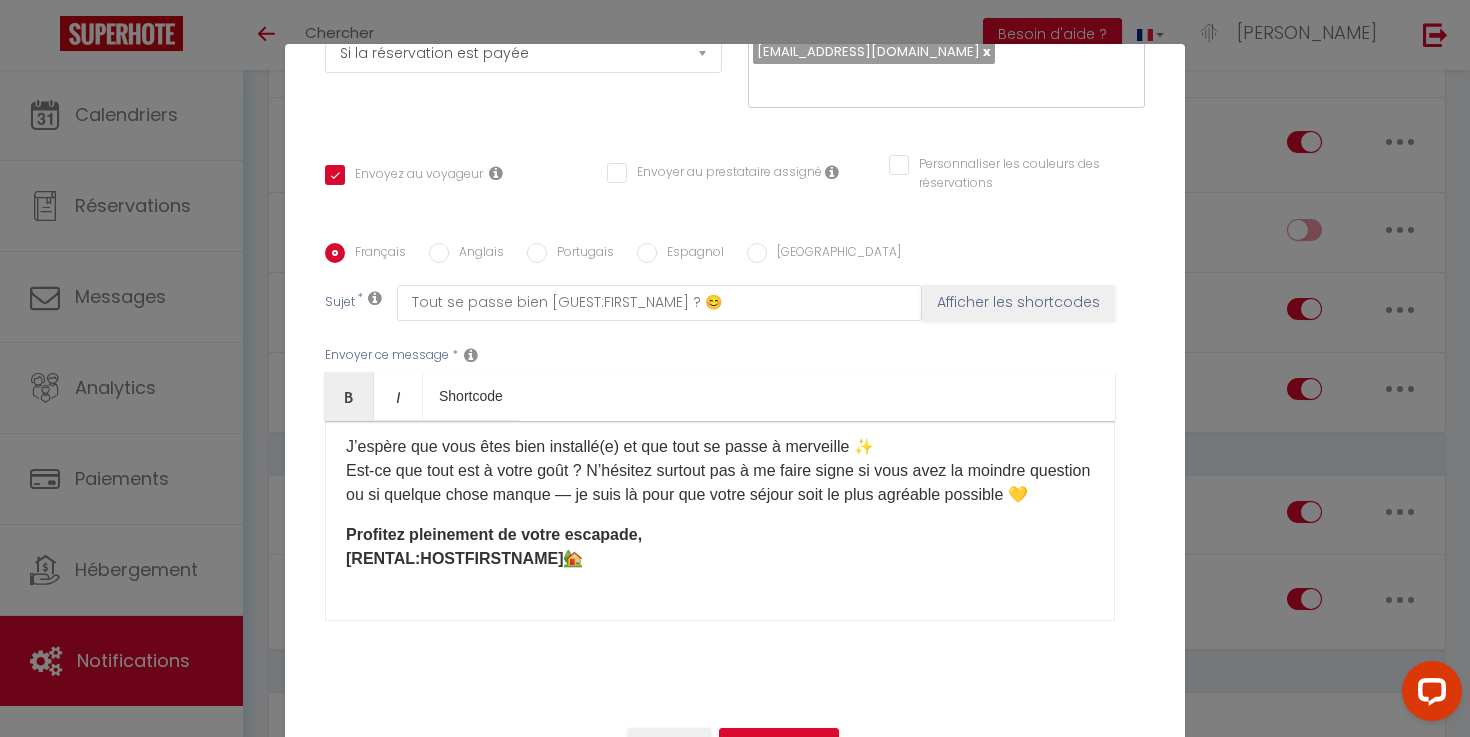 click on "Profitez pleinement de votre escapade,
[RENTAL:HOSTFIRSTNAME]  🏡" at bounding box center [720, 547] 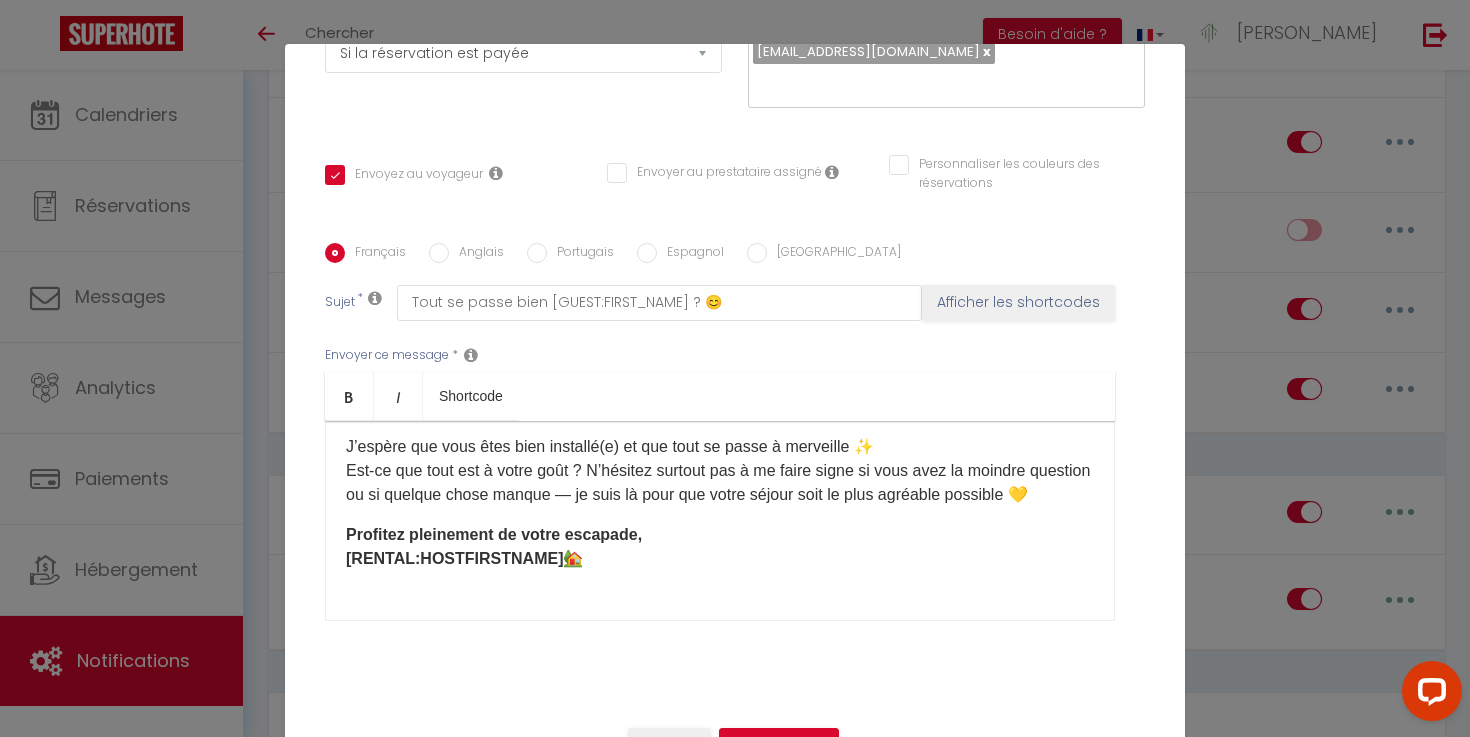 scroll, scrollTop: 33, scrollLeft: 0, axis: vertical 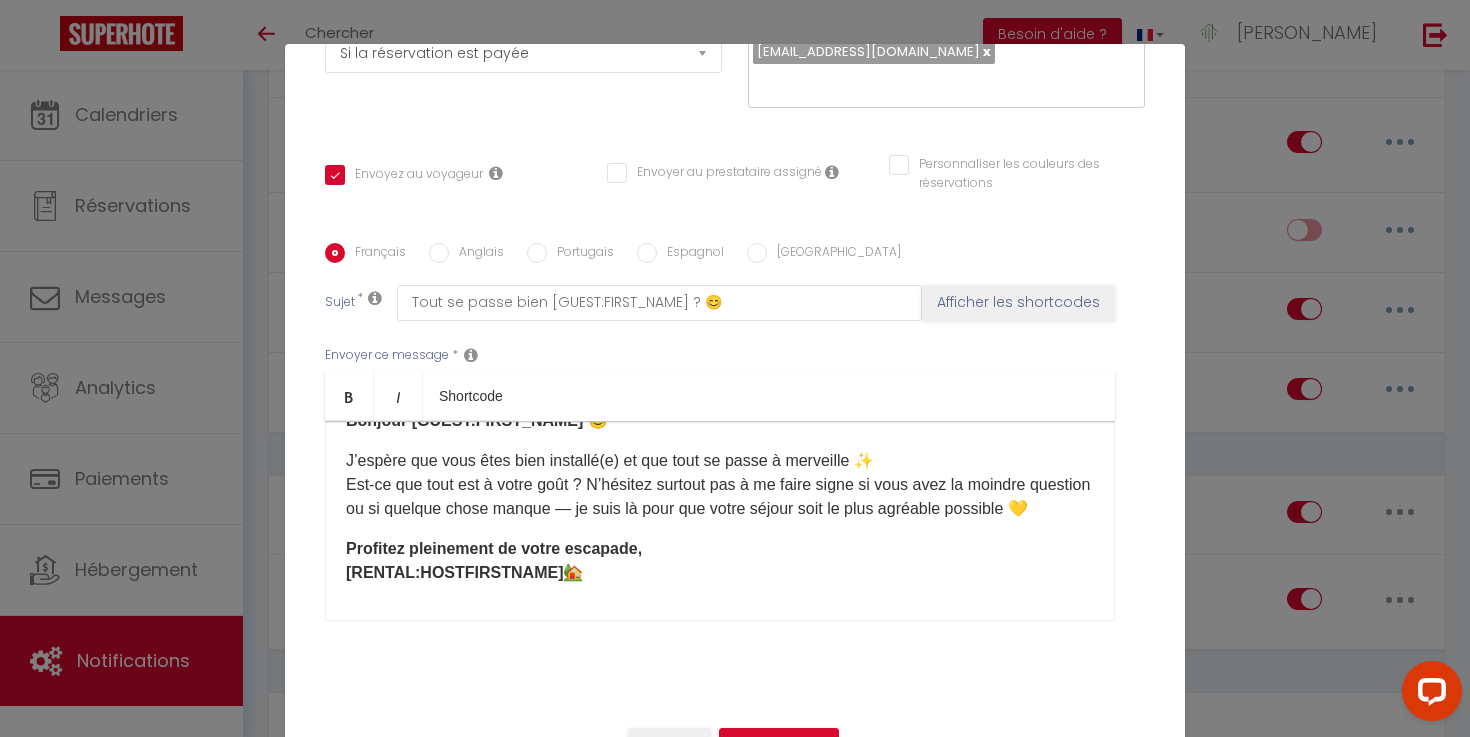 click on "J’espère que vous êtes bien installé(e) et que tout se passe à merveille ✨
Est-ce que tout est à votre goût ? N’hésitez surtout pas à me faire signe si vous avez la moindre question ou si quelque chose manque — je suis là pour que votre séjour soit le plus agréable possible 💛" at bounding box center [720, 485] 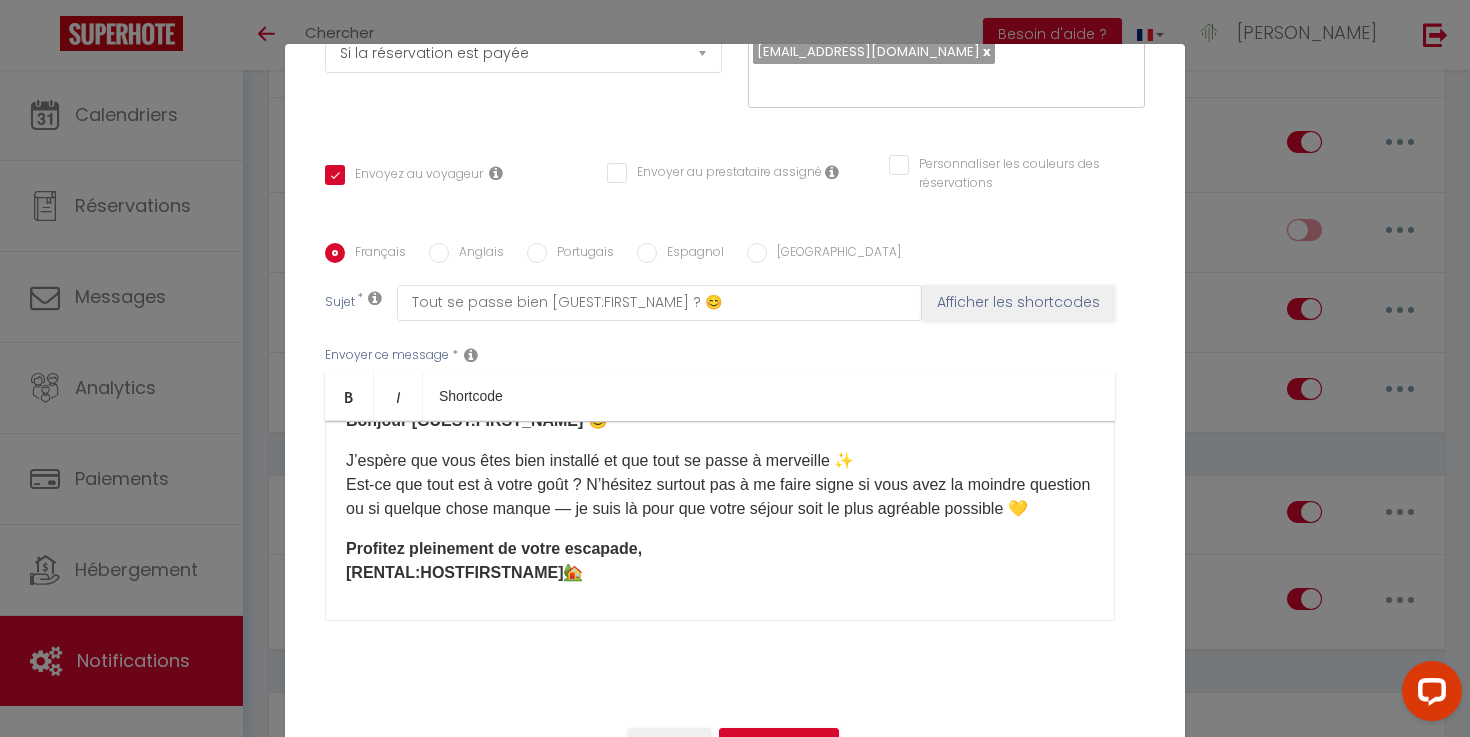 click on "J’espère que vous êtes bien installé et que tout se passe à merveille ✨
Est-ce que tout est à votre goût ? N’hésitez surtout pas à me faire signe si vous avez la moindre question ou si quelque chose manque — je suis là pour que votre séjour soit le plus agréable possible 💛" at bounding box center [720, 485] 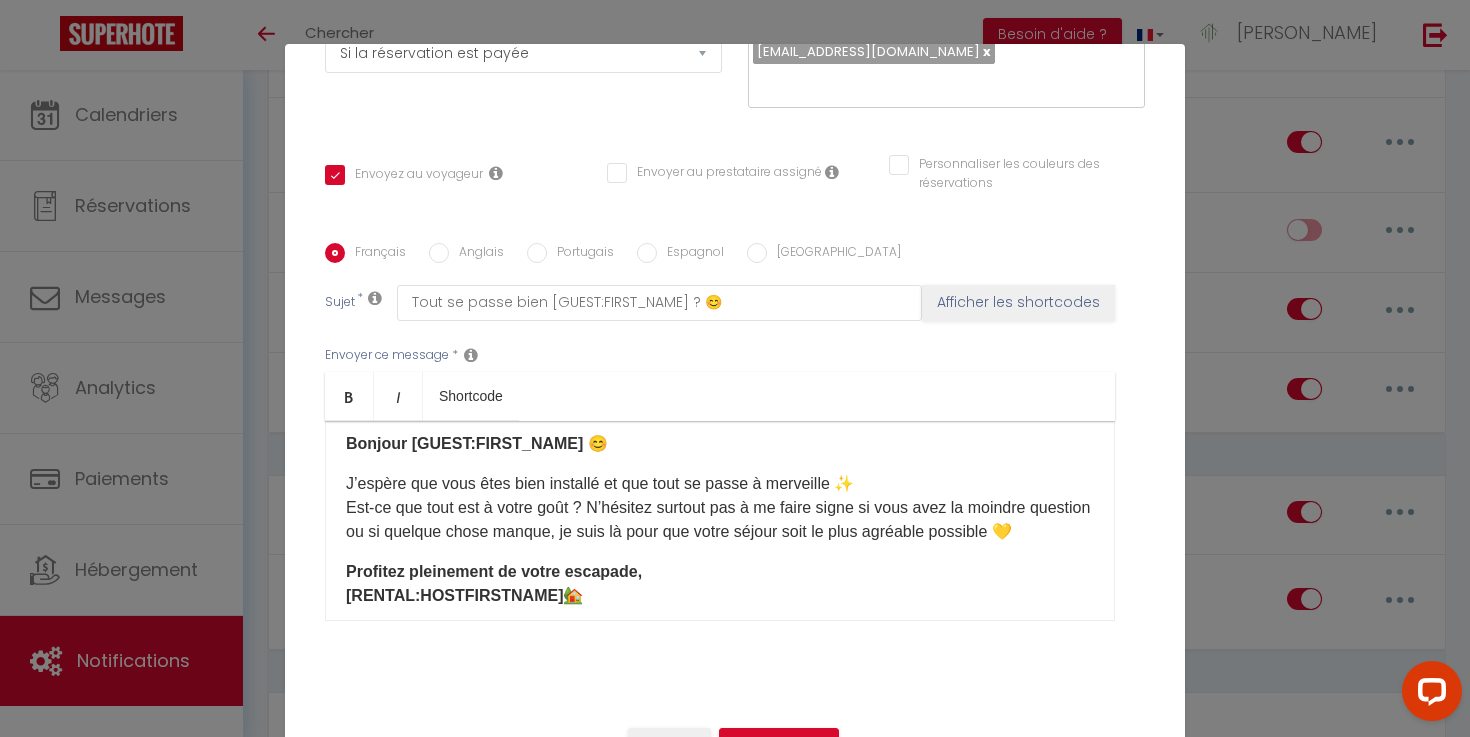 scroll, scrollTop: 0, scrollLeft: 0, axis: both 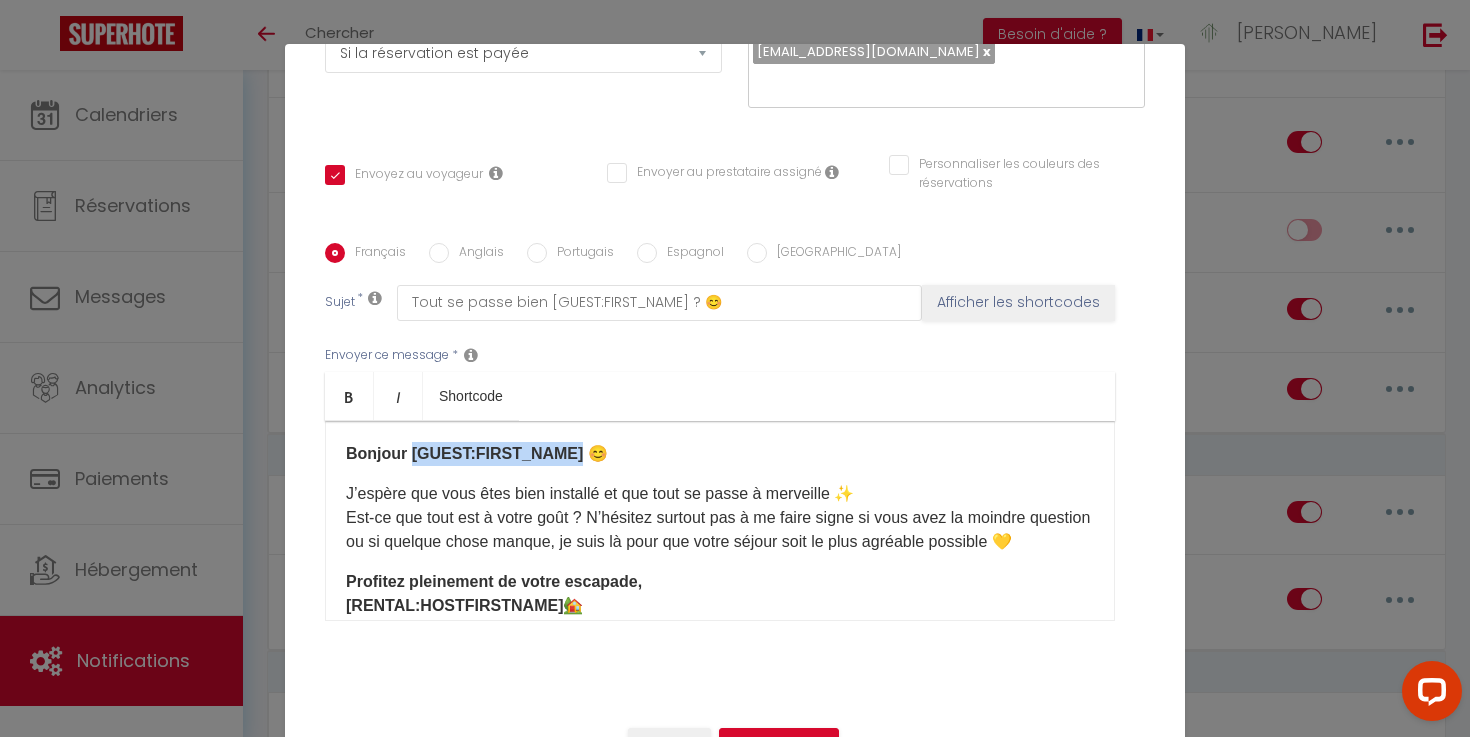 drag, startPoint x: 568, startPoint y: 457, endPoint x: 412, endPoint y: 462, distance: 156.08011 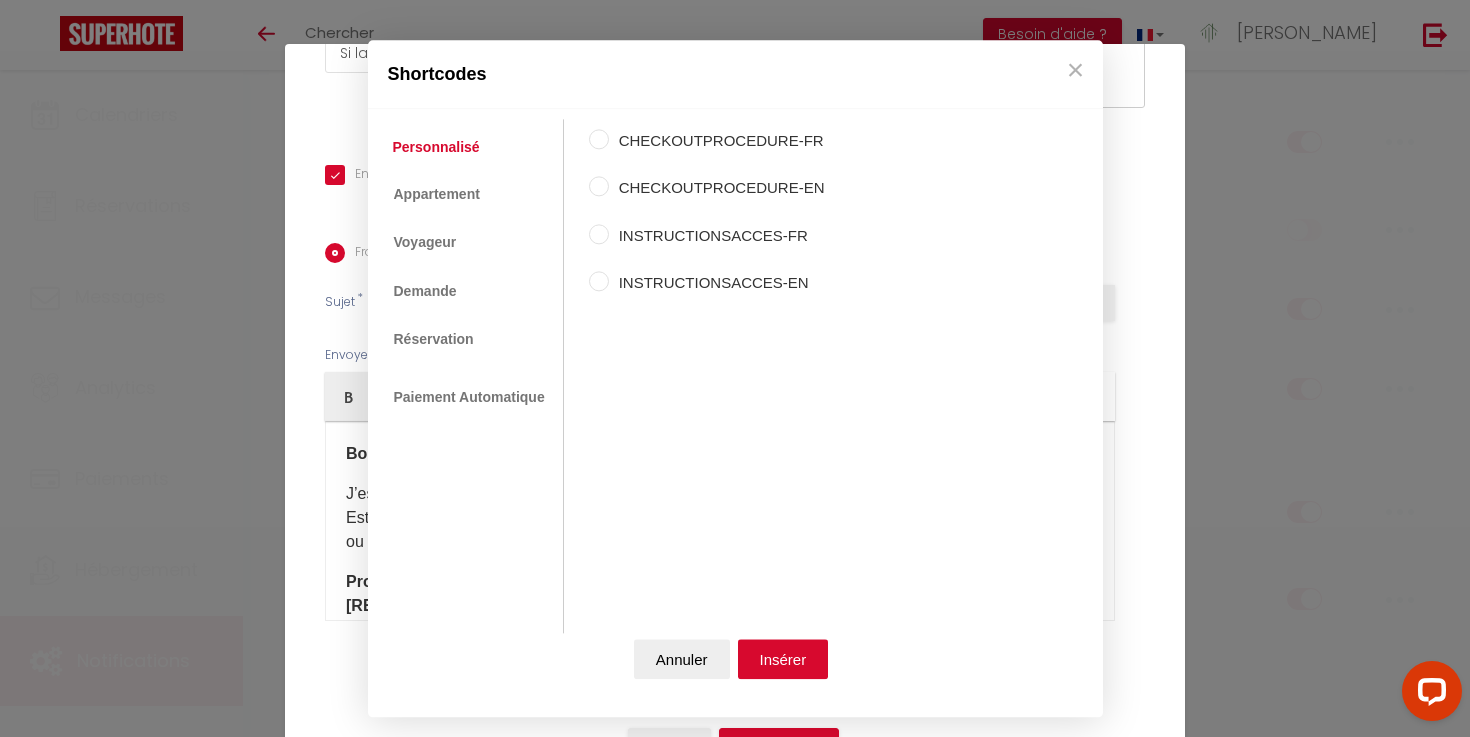 click on "Coaching SuperHote ce soir à 18h00, pour participer:  [URL][DOMAIN_NAME][SECURITY_DATA]   ×     Toggle navigation       Toggle Search     Toggle menubar     Chercher   BUTTON
Besoin d'aide ?
[PERSON_NAME]        Équipe     Résultat de la recherche   Aucun résultat     Calendriers     Réservations     Messages     Analytics      Paiements     Hébergement     Notifications                 Résultat de la recherche   Id   Appart   Voyageur    Checkin   Checkout   Nuits   Pers.   Plateforme   Statut     Résultat de la recherche   Aucun résultat          Notifications
Actions
Nouvelle Notification    Exporter    Importer    Tous les apparts    Appartement centre-ville [GEOGRAPHIC_DATA] Villa luxe-piscine et [GEOGRAPHIC_DATA] à [GEOGRAPHIC_DATA] - Gorge de l'Ardèche
Actions
Notifications" at bounding box center [735, 1134] 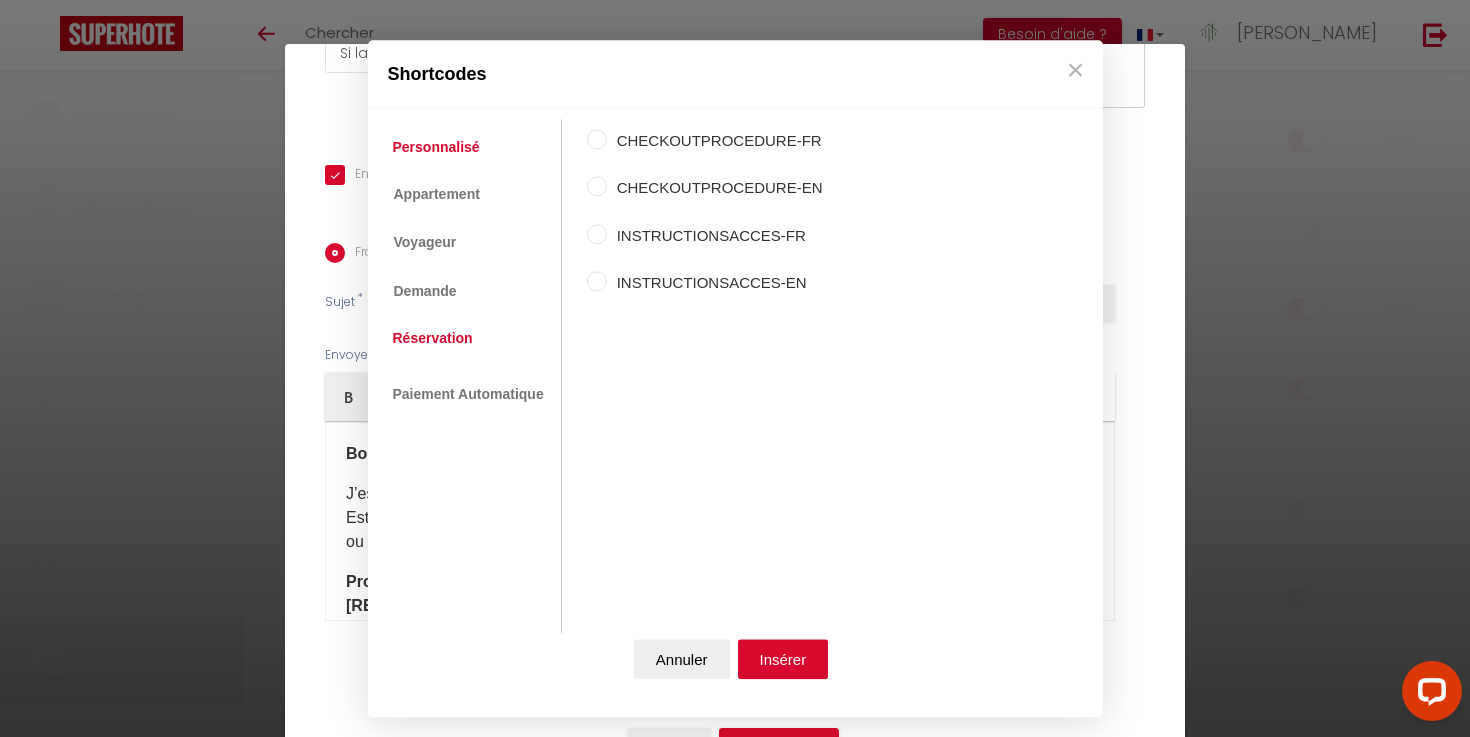 click on "Réservation" at bounding box center (433, 338) 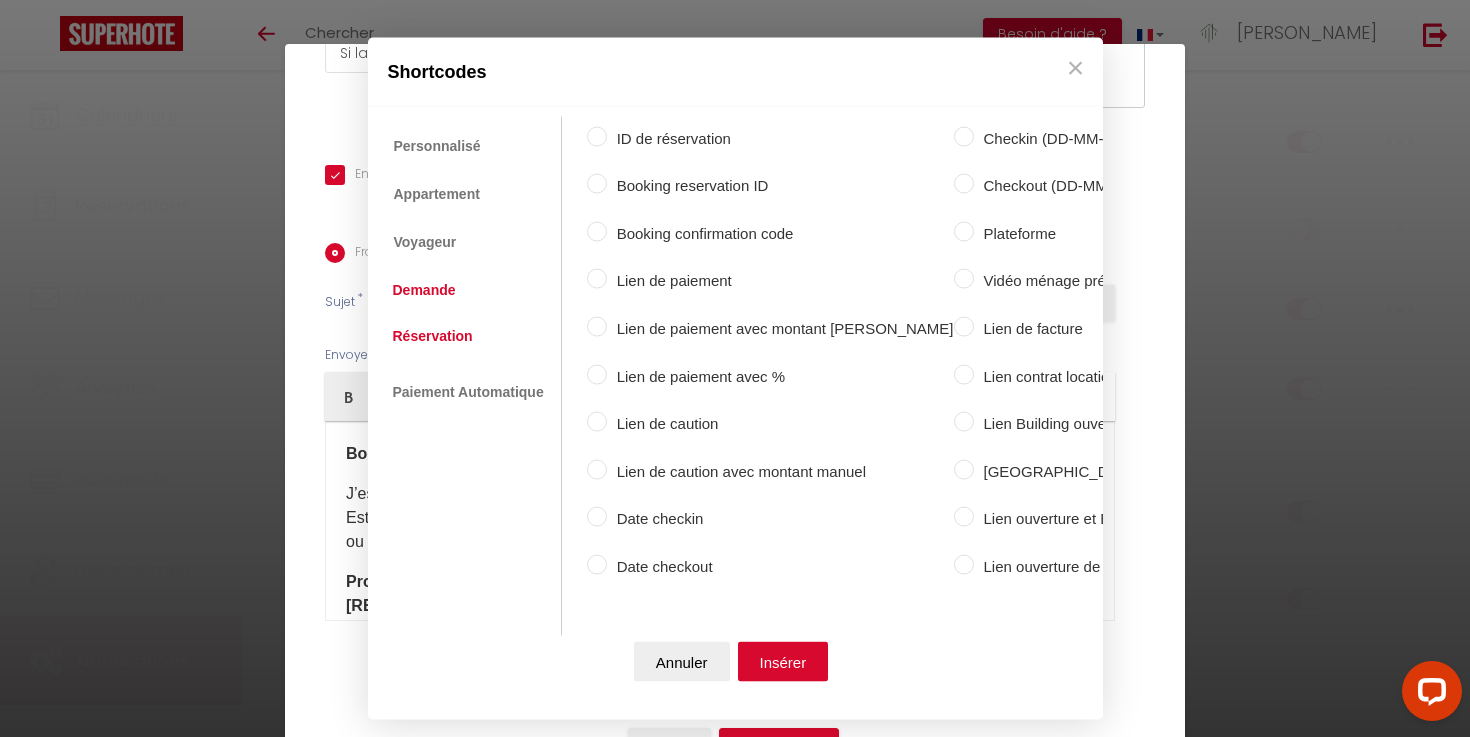 click on "Demande" at bounding box center [424, 289] 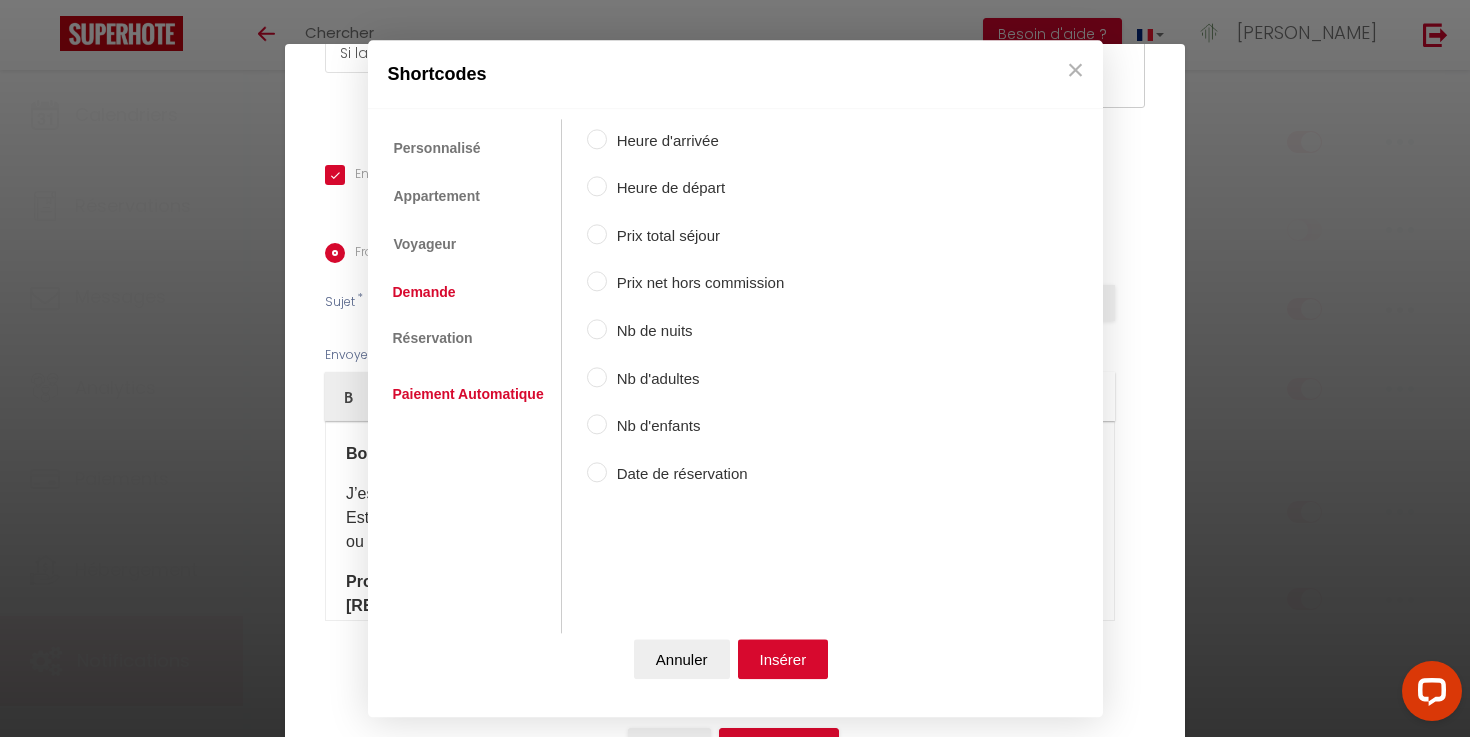 click on "Paiement Automatique" at bounding box center [468, 395] 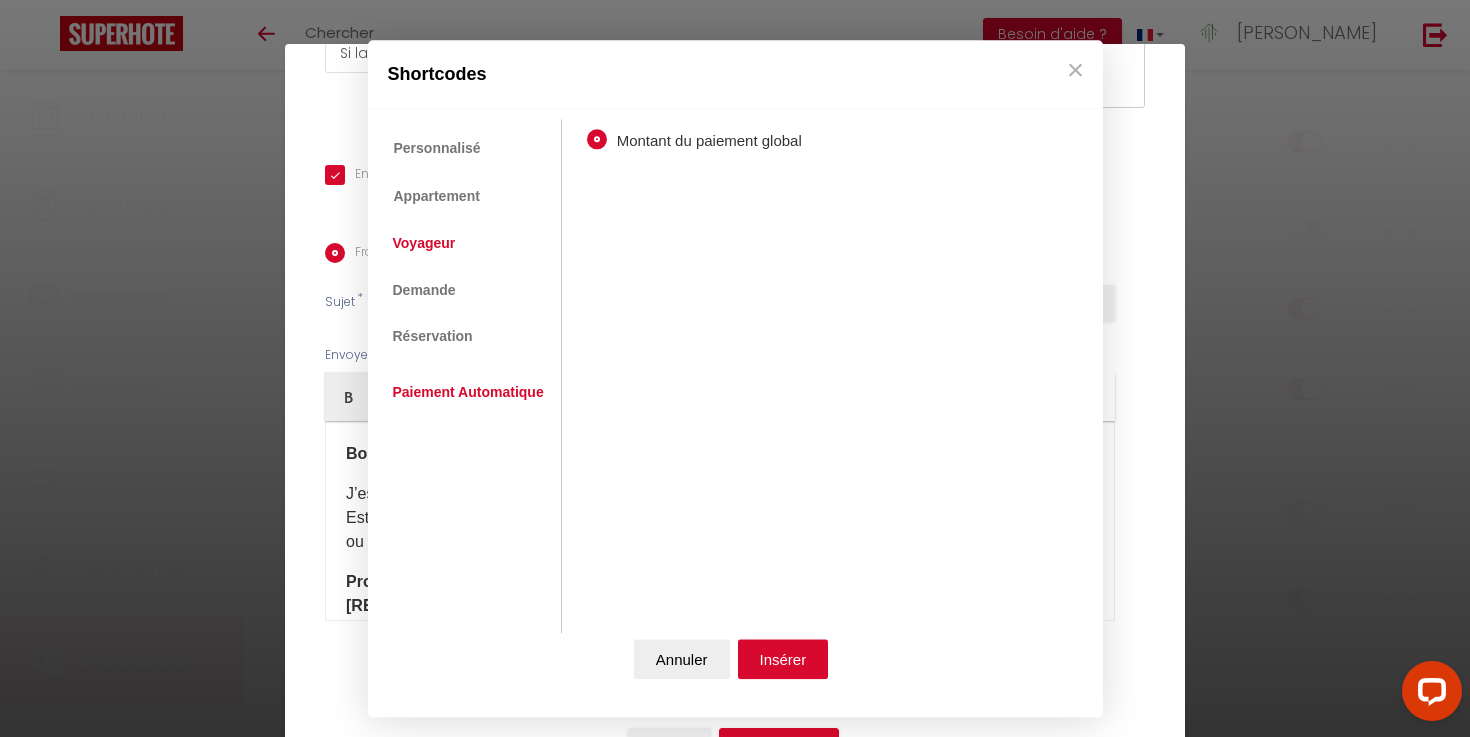 click on "Voyageur" at bounding box center [424, 244] 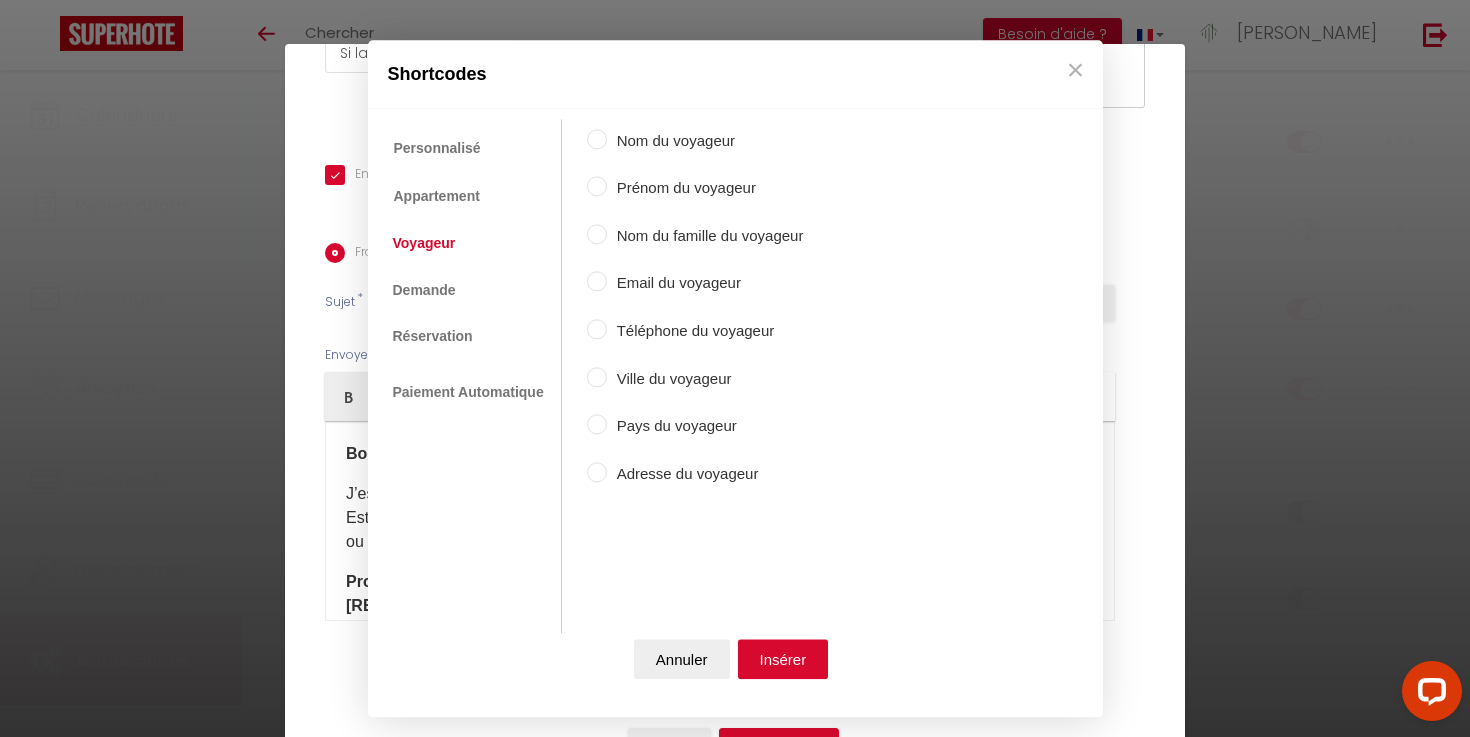 click on "Prénom du voyageur" at bounding box center [705, 189] 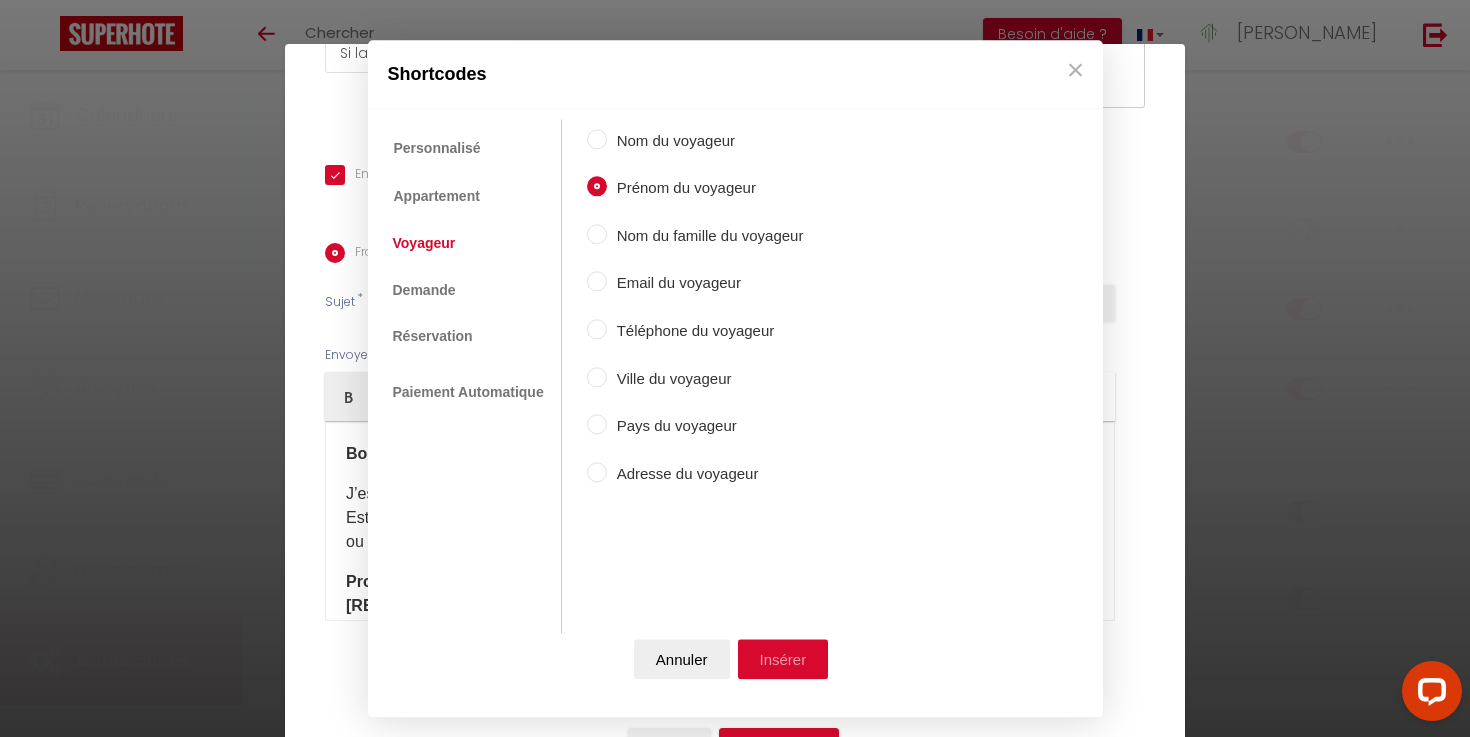click on "Insérer" at bounding box center [783, 659] 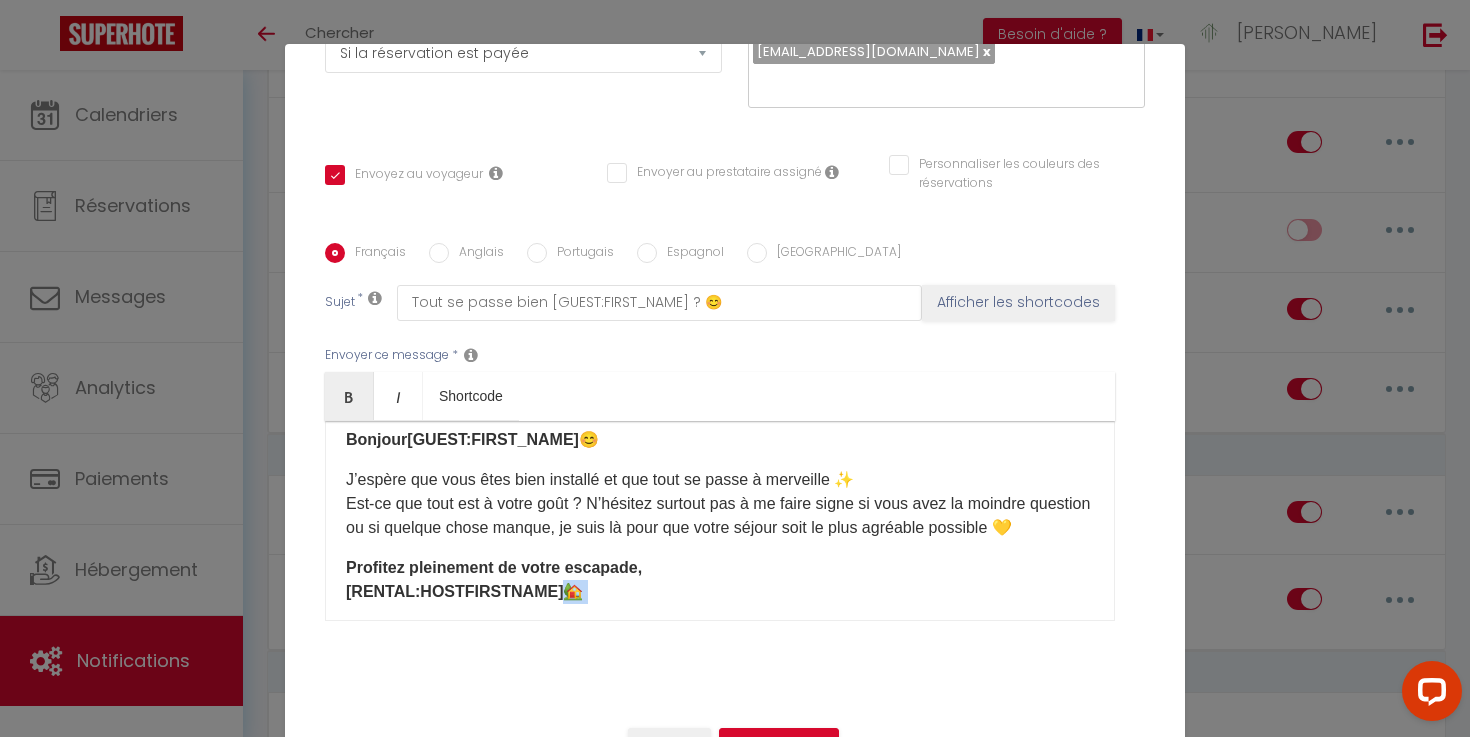 scroll, scrollTop: 24, scrollLeft: 0, axis: vertical 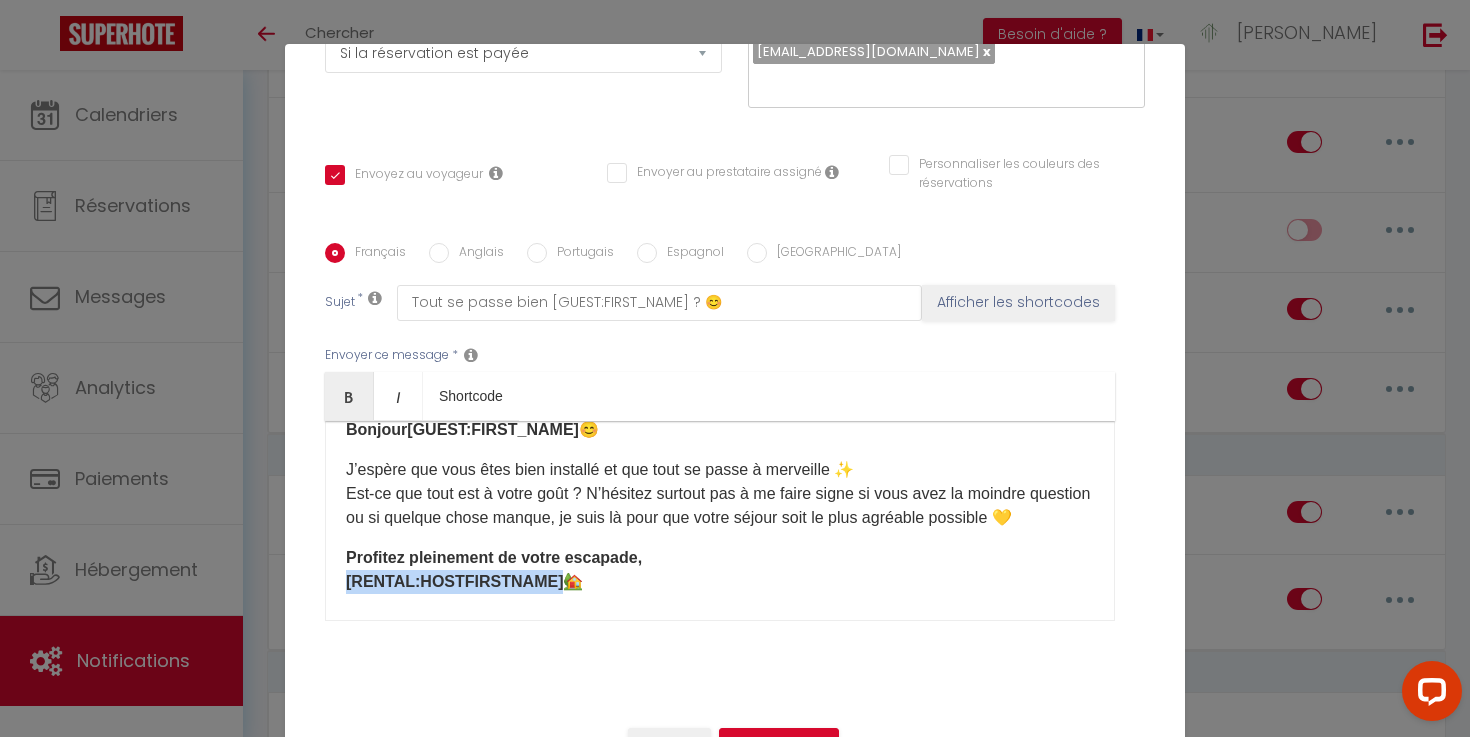drag, startPoint x: 543, startPoint y: 610, endPoint x: 344, endPoint y: 581, distance: 201.10196 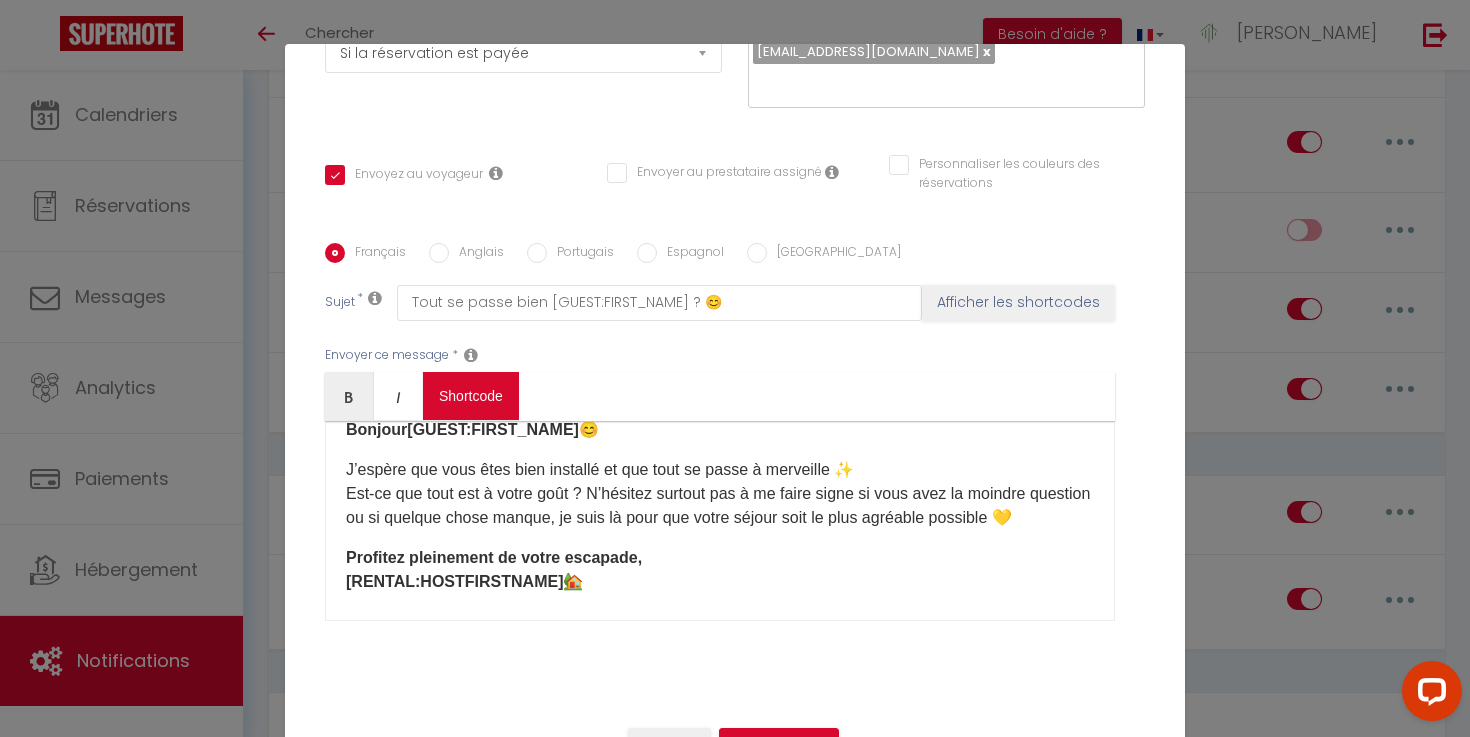 click on "Coaching SuperHote ce soir à 18h00, pour participer:  [URL][DOMAIN_NAME][SECURITY_DATA]   ×     Toggle navigation       Toggle Search     Toggle menubar     Chercher   BUTTON
Besoin d'aide ?
[PERSON_NAME]        Équipe     Résultat de la recherche   Aucun résultat     Calendriers     Réservations     Messages     Analytics      Paiements     Hébergement     Notifications                 Résultat de la recherche   Id   Appart   Voyageur    Checkin   Checkout   Nuits   Pers.   Plateforme   Statut     Résultat de la recherche   Aucun résultat          Notifications
Actions
Nouvelle Notification    Exporter    Importer    Tous les apparts    Appartement centre-ville [GEOGRAPHIC_DATA] Villa luxe-piscine et [GEOGRAPHIC_DATA] à [GEOGRAPHIC_DATA] - Gorge de l'Ardèche
Actions
Notifications" at bounding box center (735, 1134) 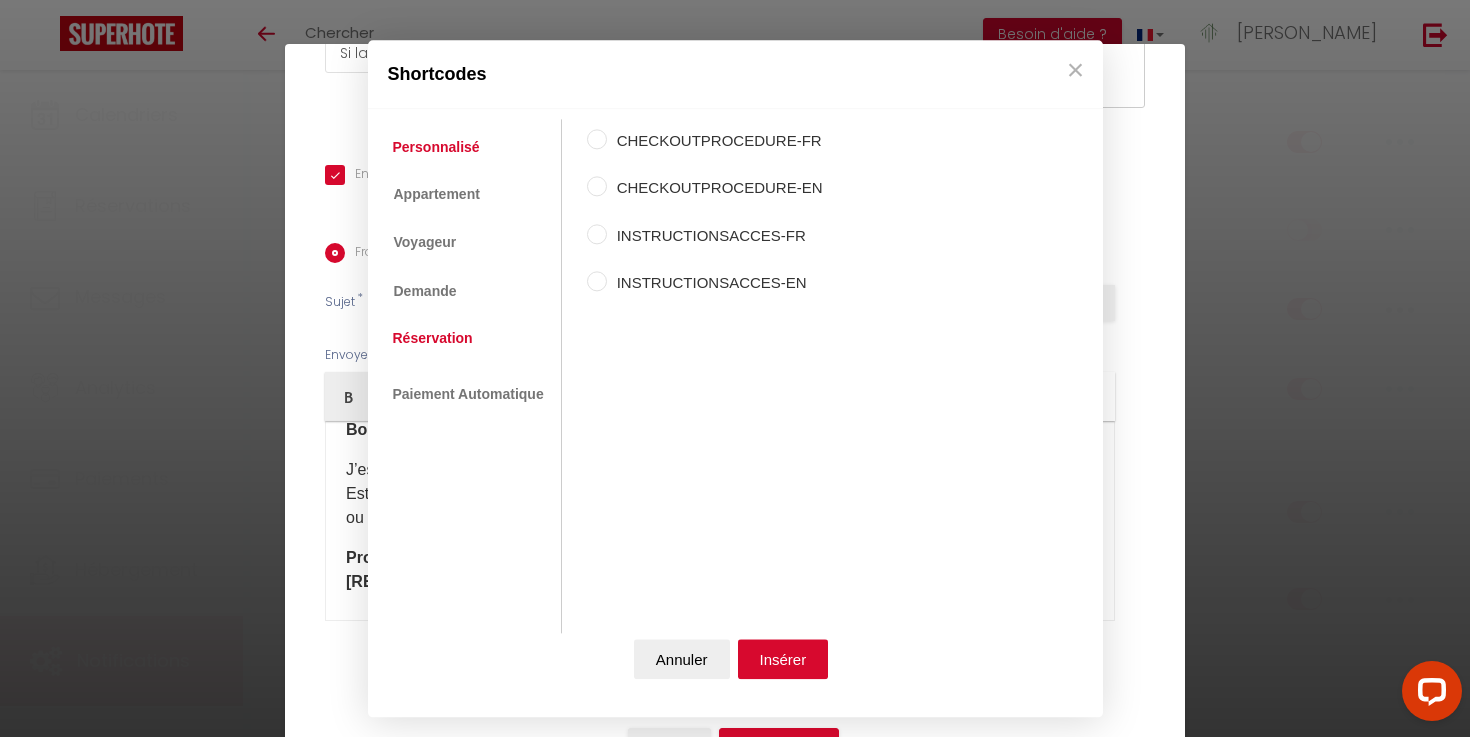 click on "Réservation" at bounding box center [433, 338] 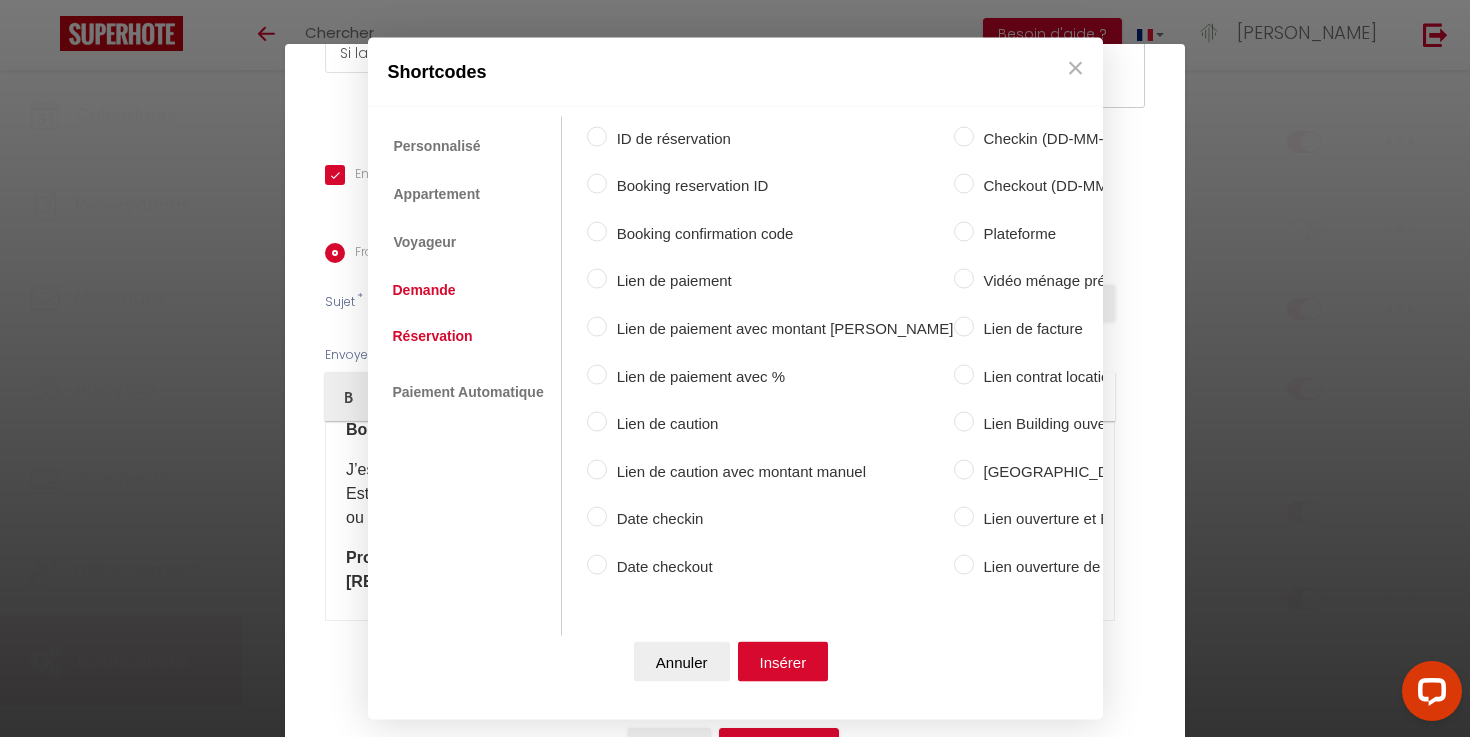 click on "Demande" at bounding box center [424, 289] 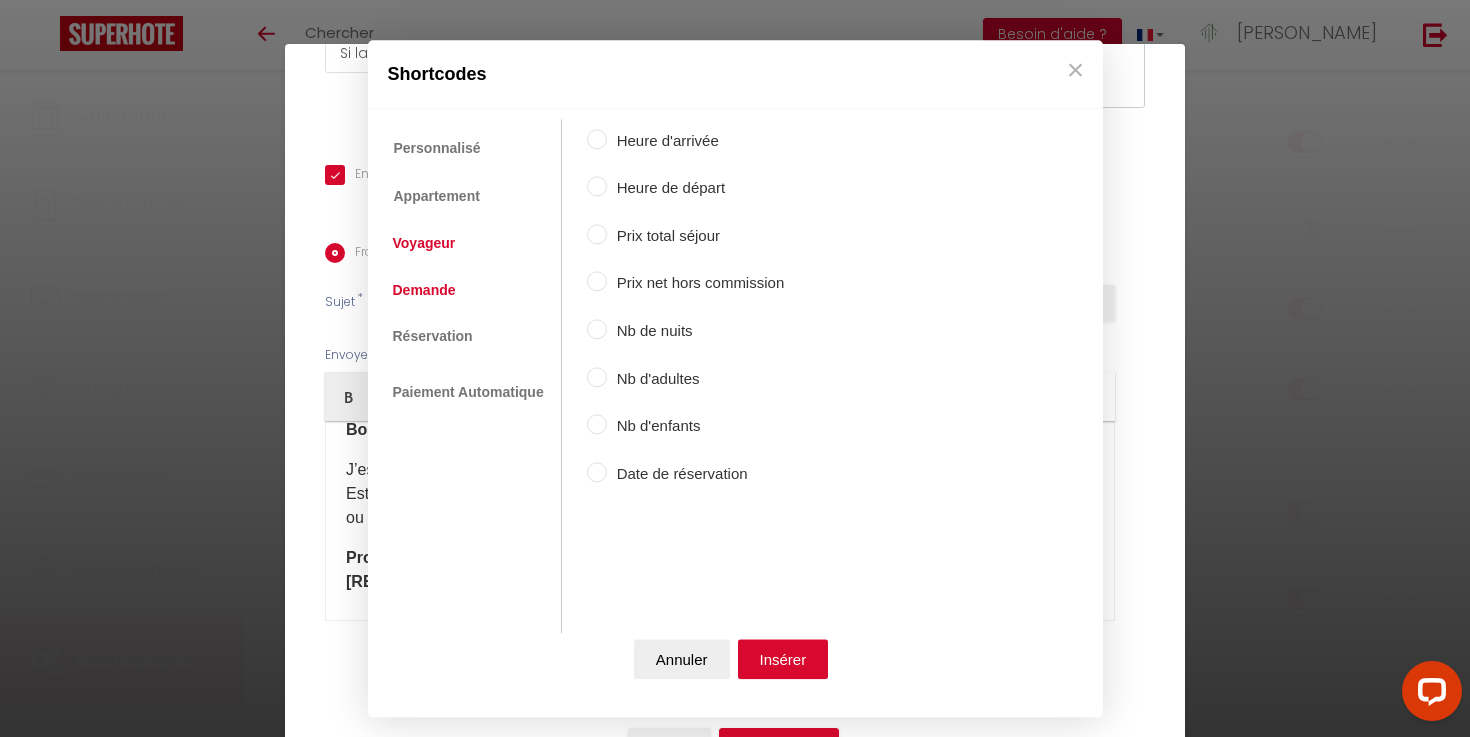 click on "Voyageur" at bounding box center (424, 244) 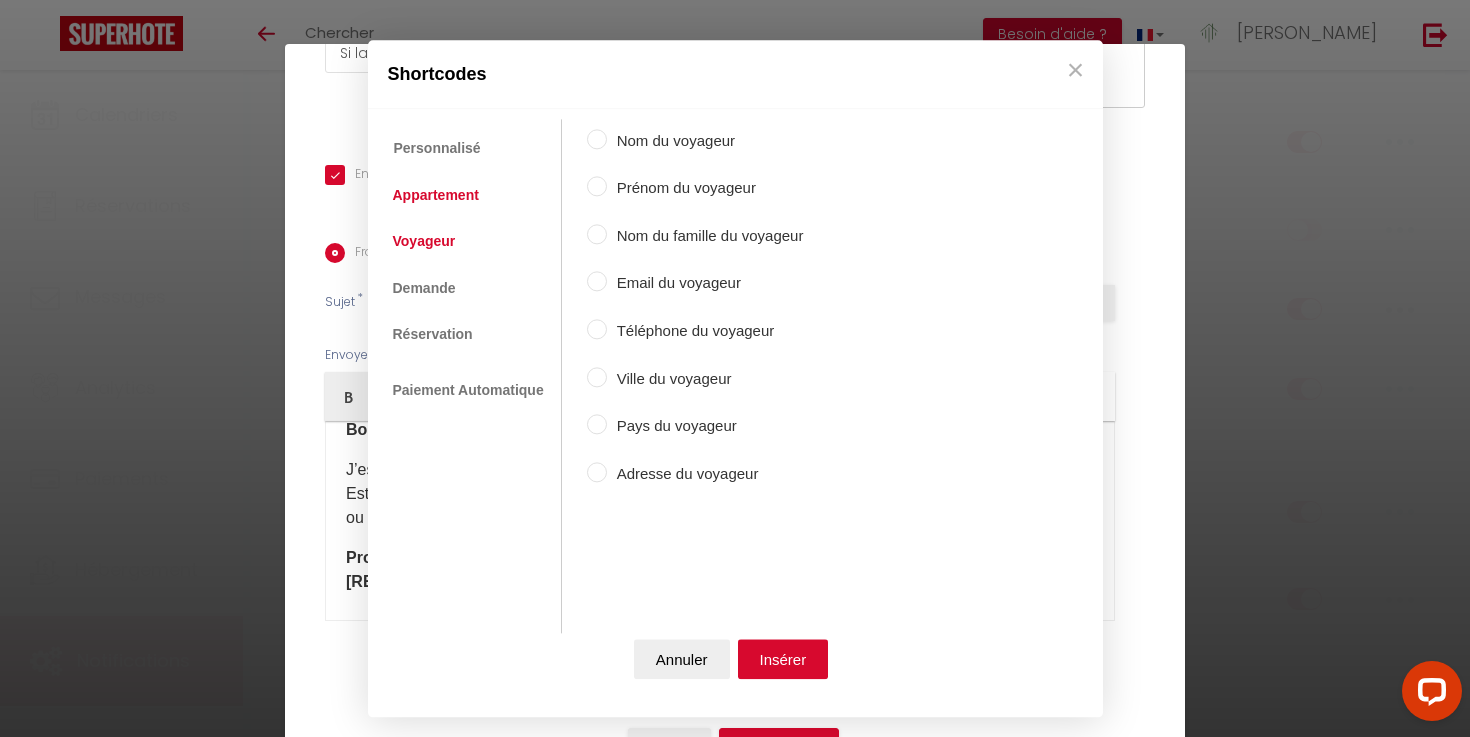 click on "Appartement" at bounding box center [436, 195] 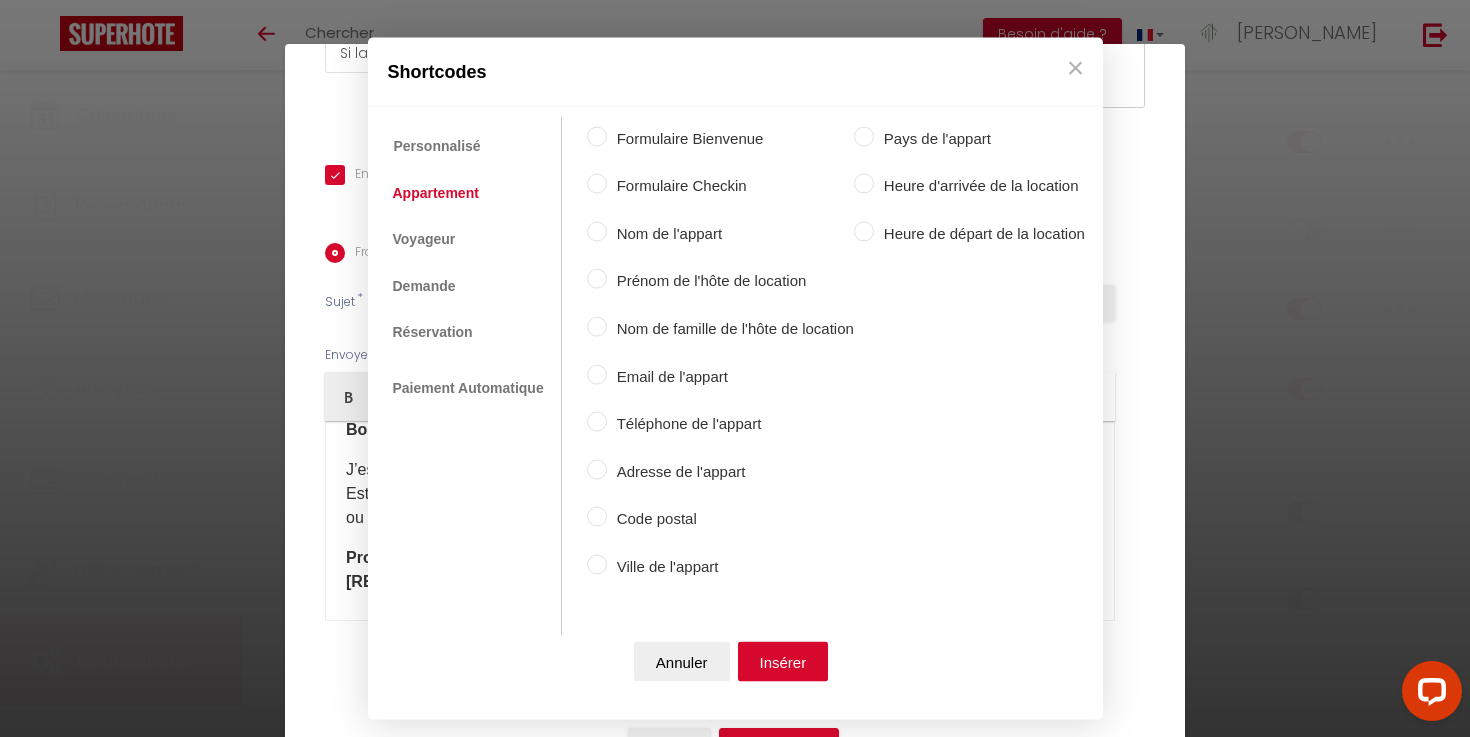 click on "Prénom de l'hôte de location" at bounding box center (730, 281) 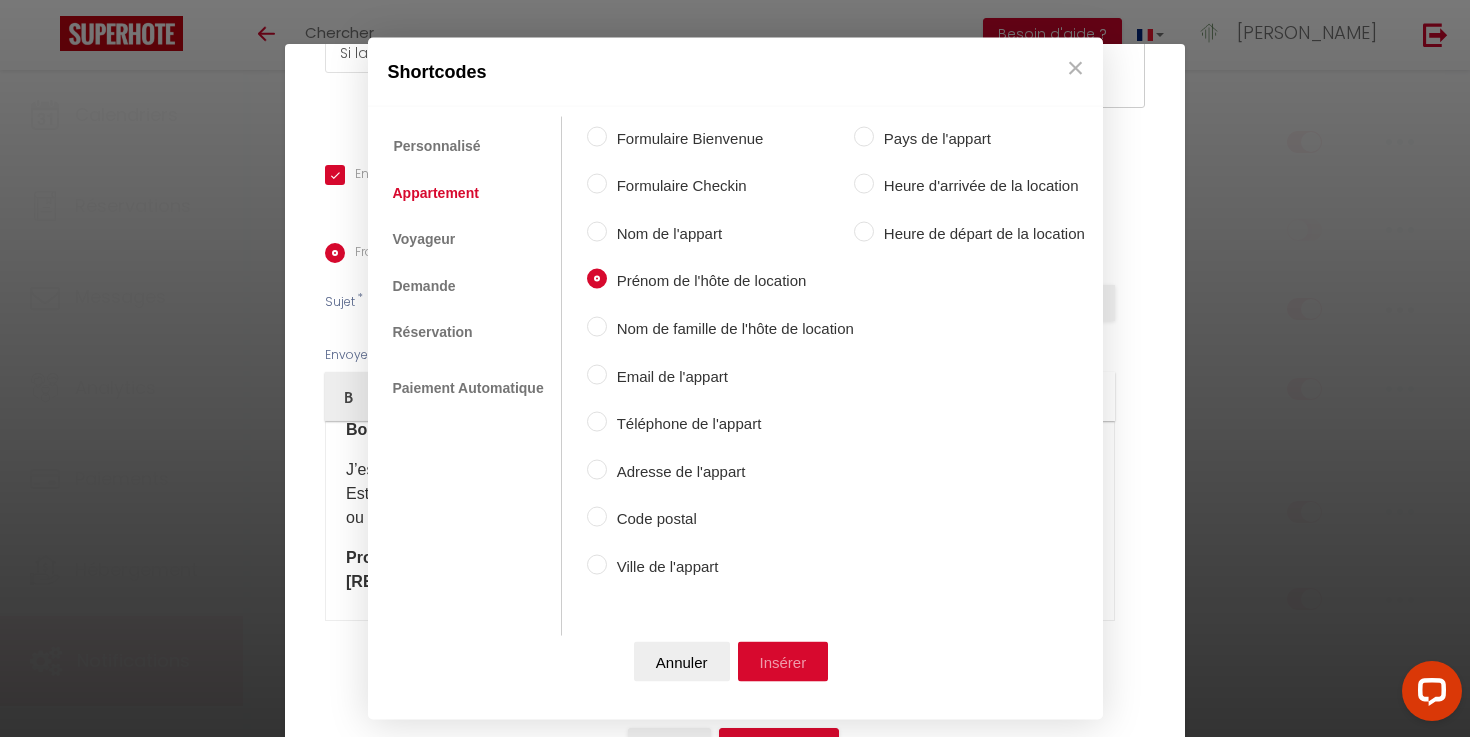 click on "Insérer" at bounding box center (783, 662) 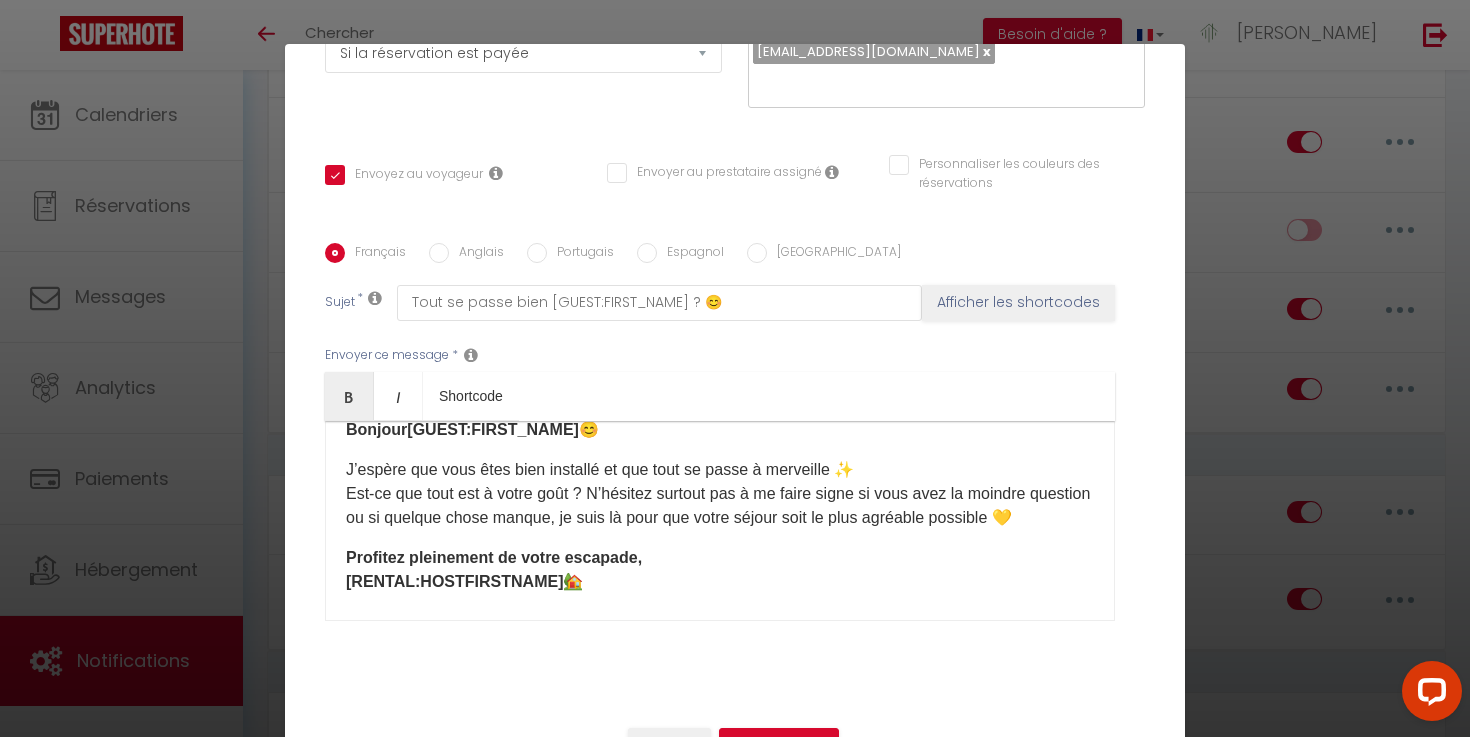 scroll, scrollTop: 24, scrollLeft: 0, axis: vertical 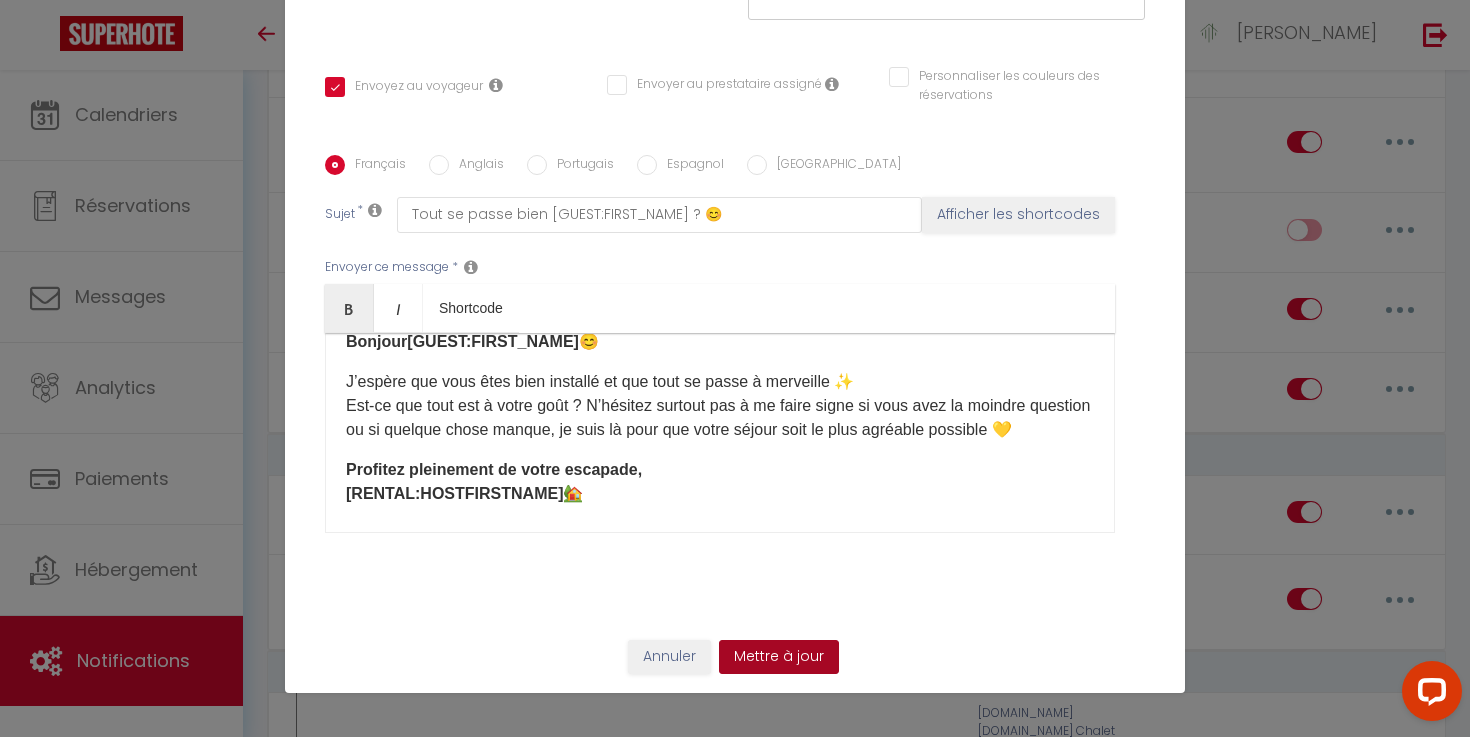 click on "Mettre à jour" at bounding box center (779, 657) 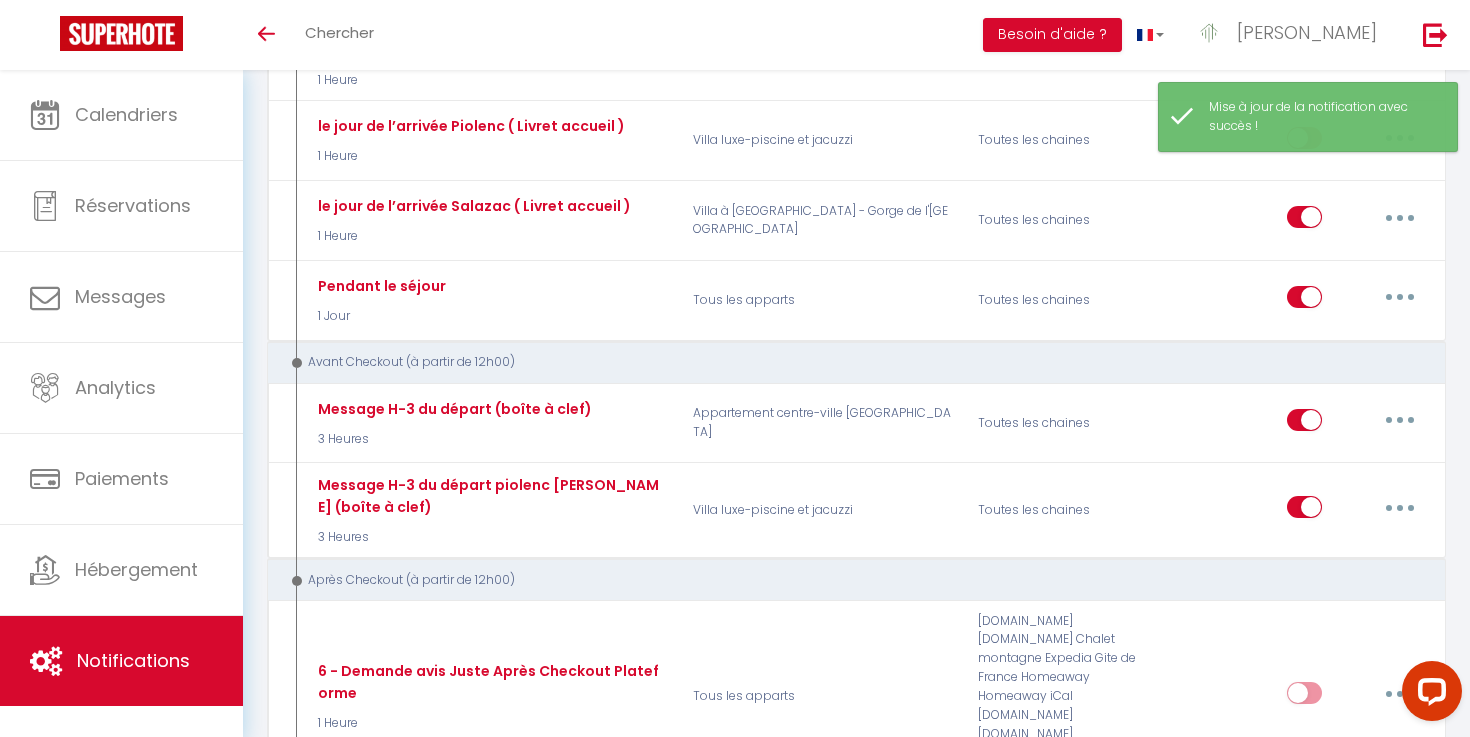 scroll, scrollTop: 1002, scrollLeft: 0, axis: vertical 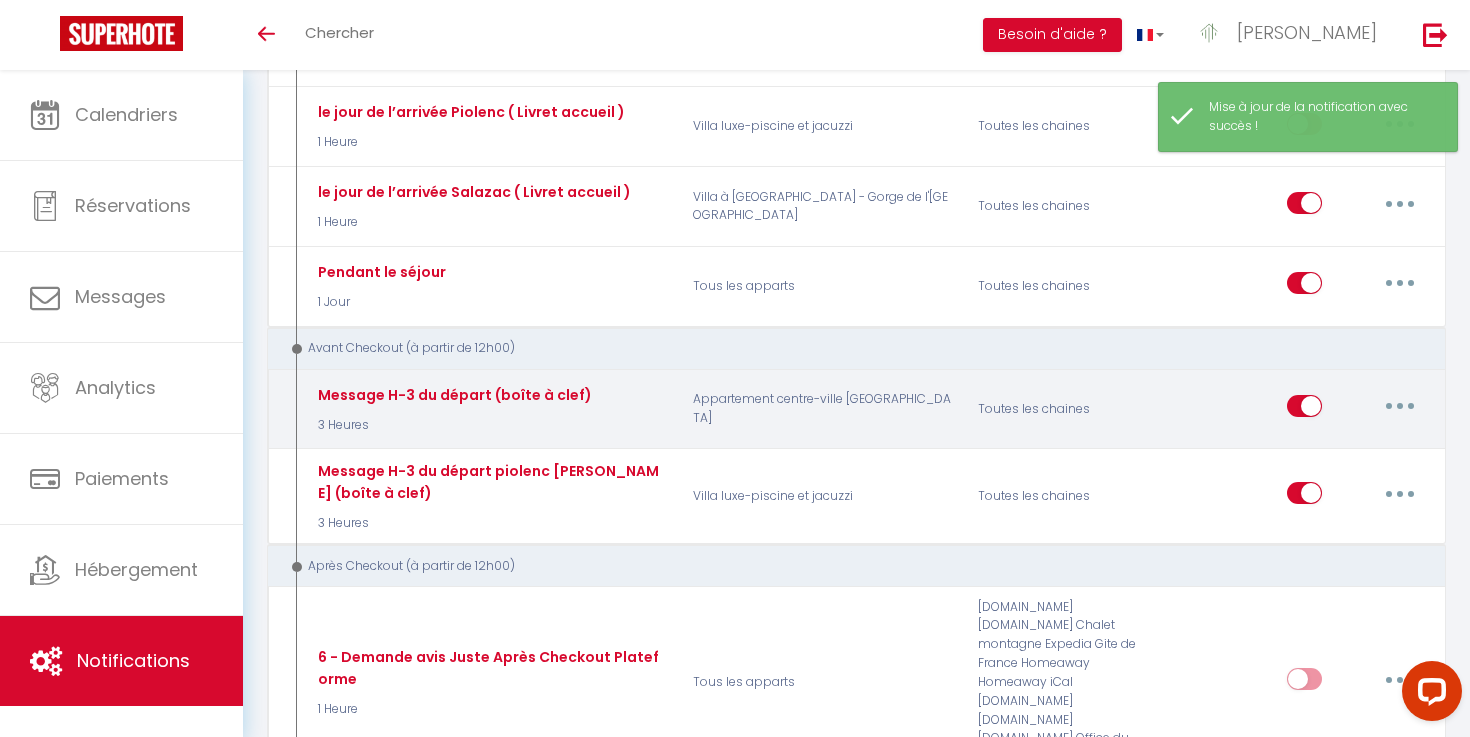 click at bounding box center [1400, 406] 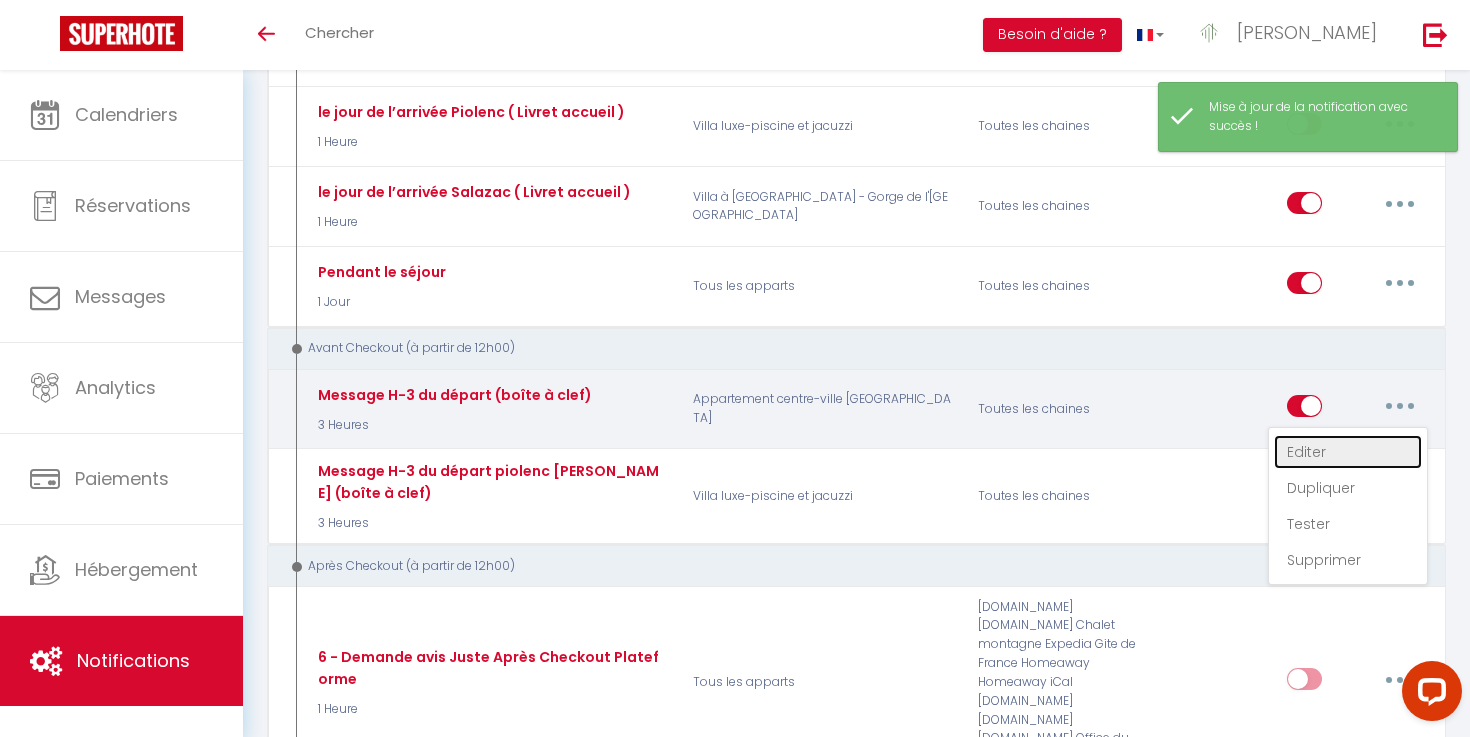 click on "Editer" at bounding box center [1348, 452] 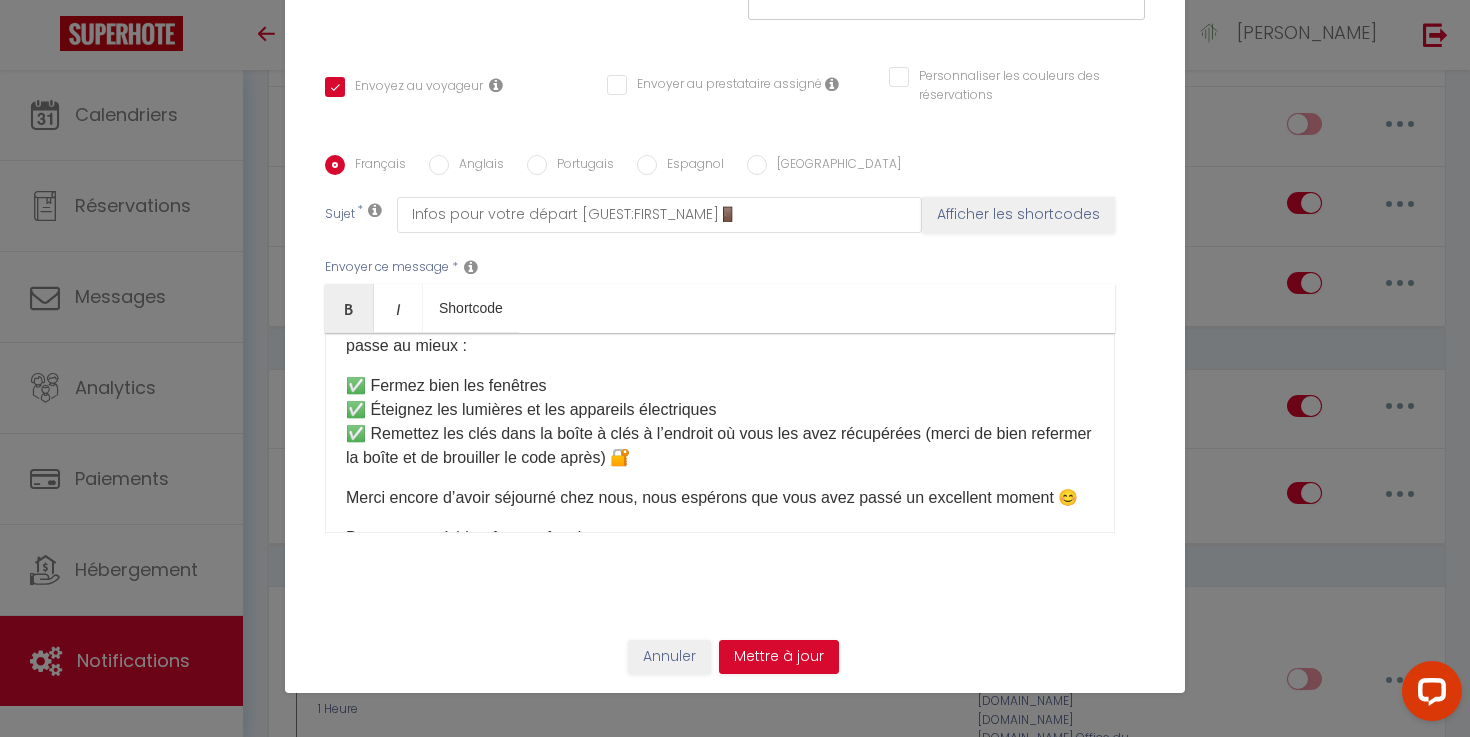 scroll, scrollTop: 0, scrollLeft: 0, axis: both 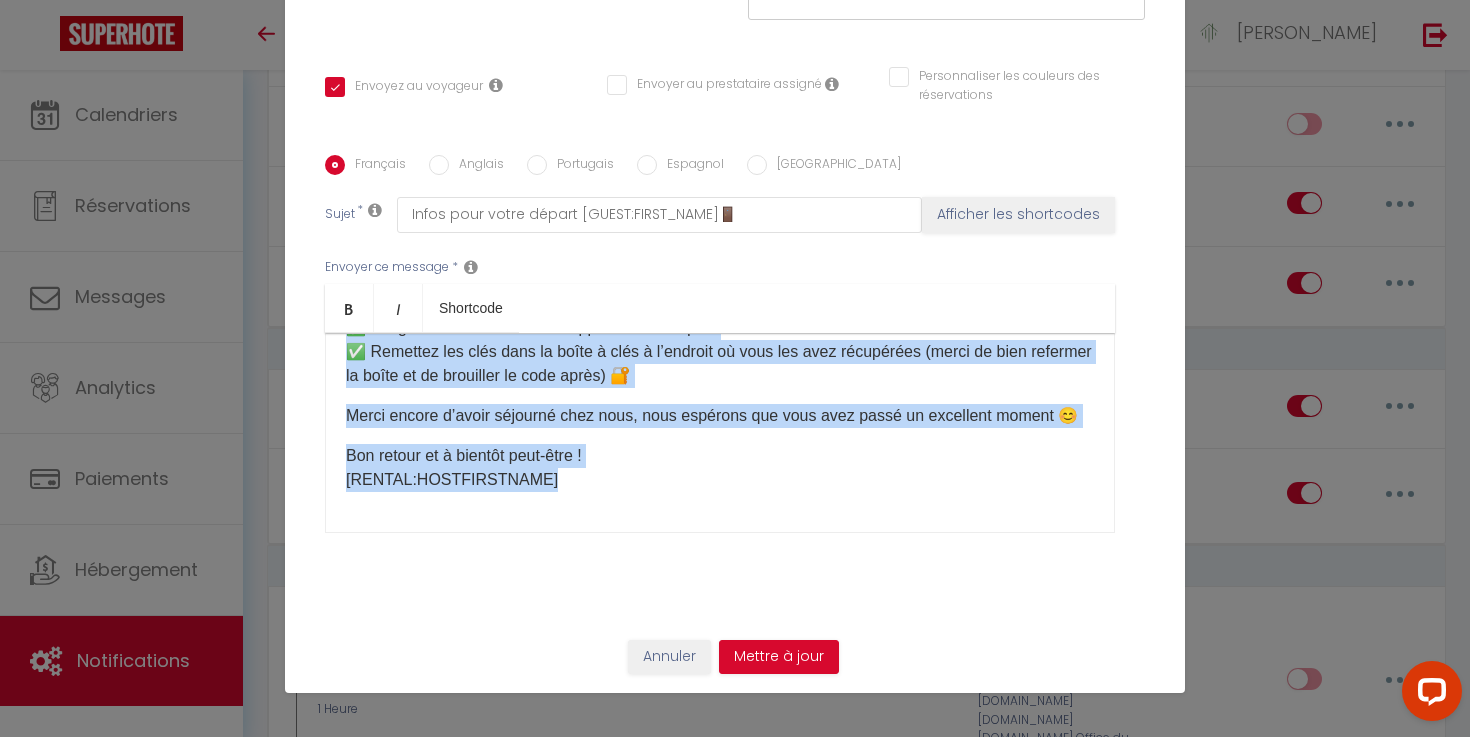 drag, startPoint x: 347, startPoint y: 363, endPoint x: 634, endPoint y: 582, distance: 361.01245 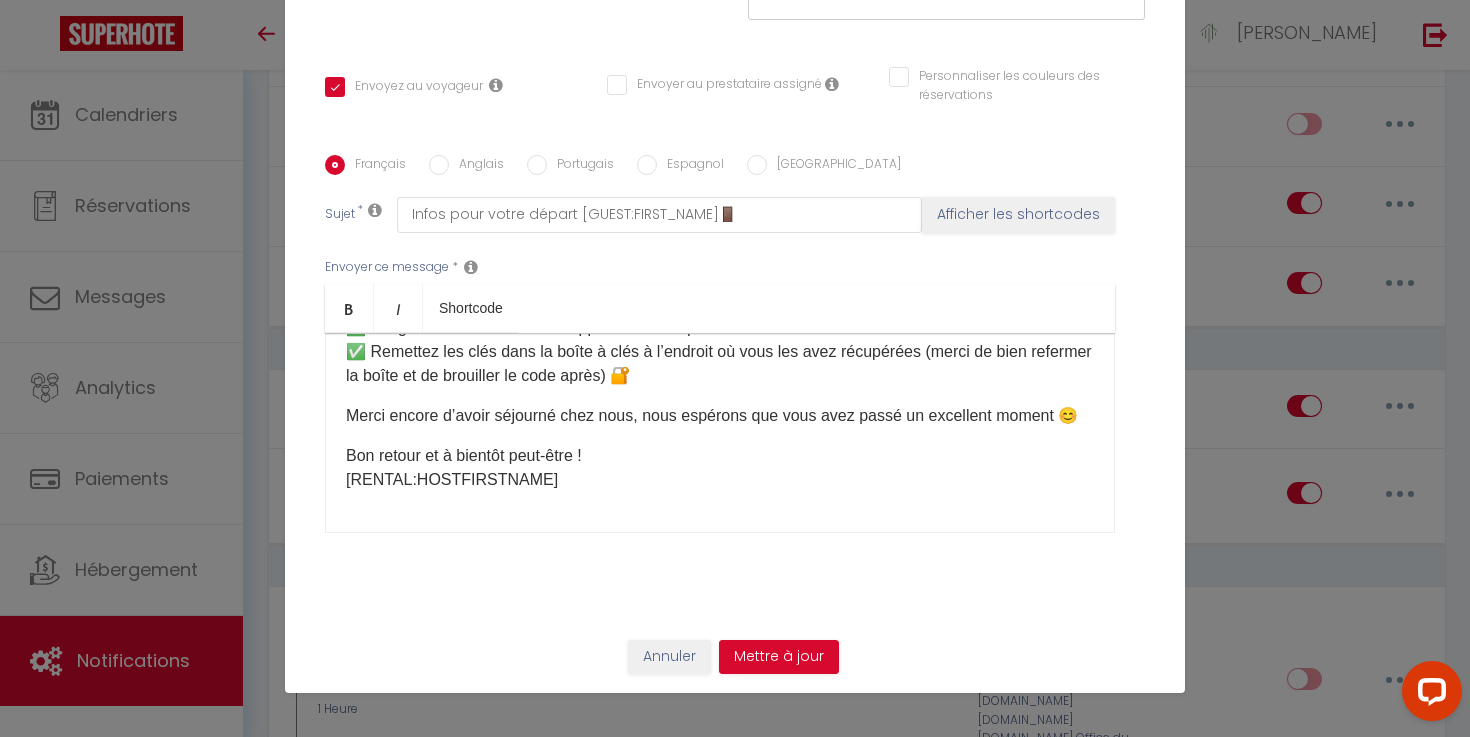 scroll, scrollTop: 0, scrollLeft: 0, axis: both 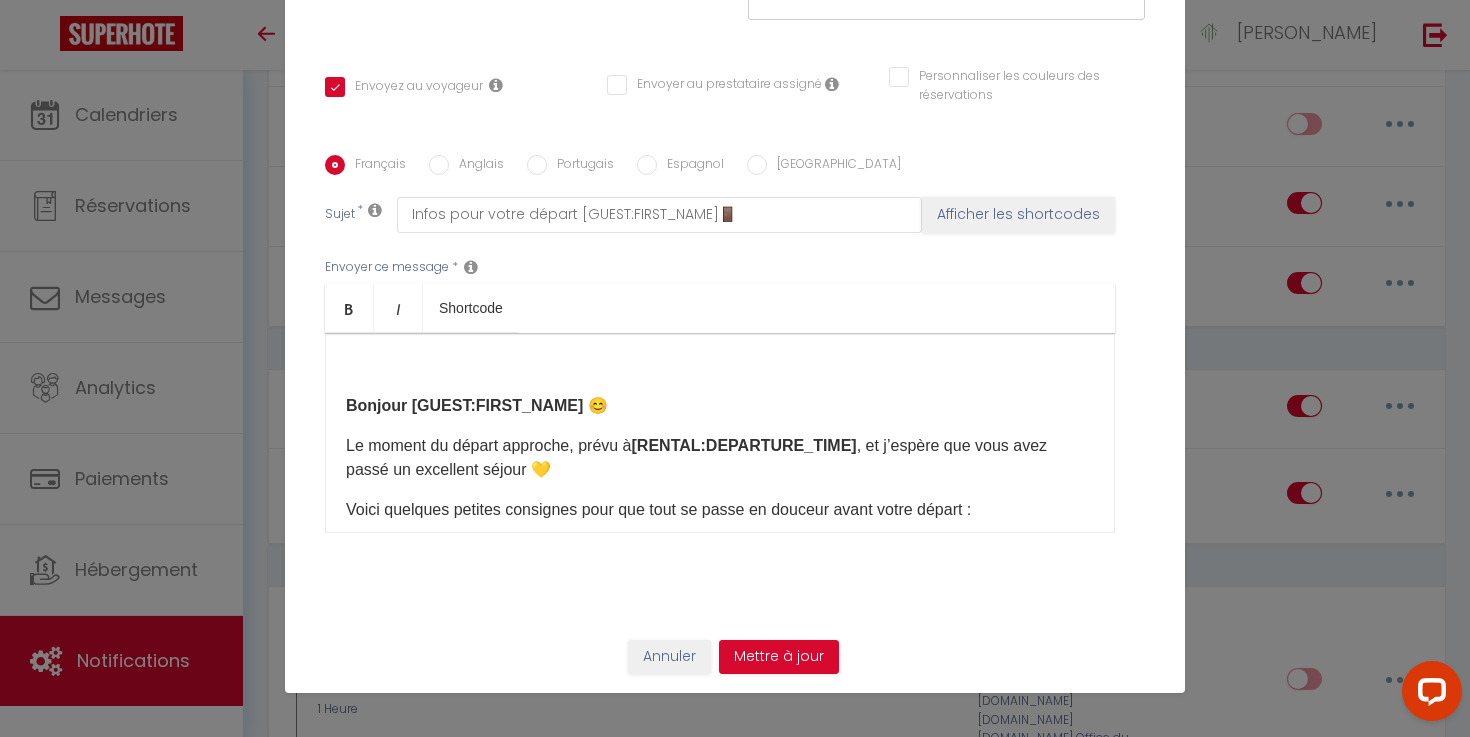 click on "Bonjour [GUEST:FIRST_NAME] 😊" at bounding box center (477, 405) 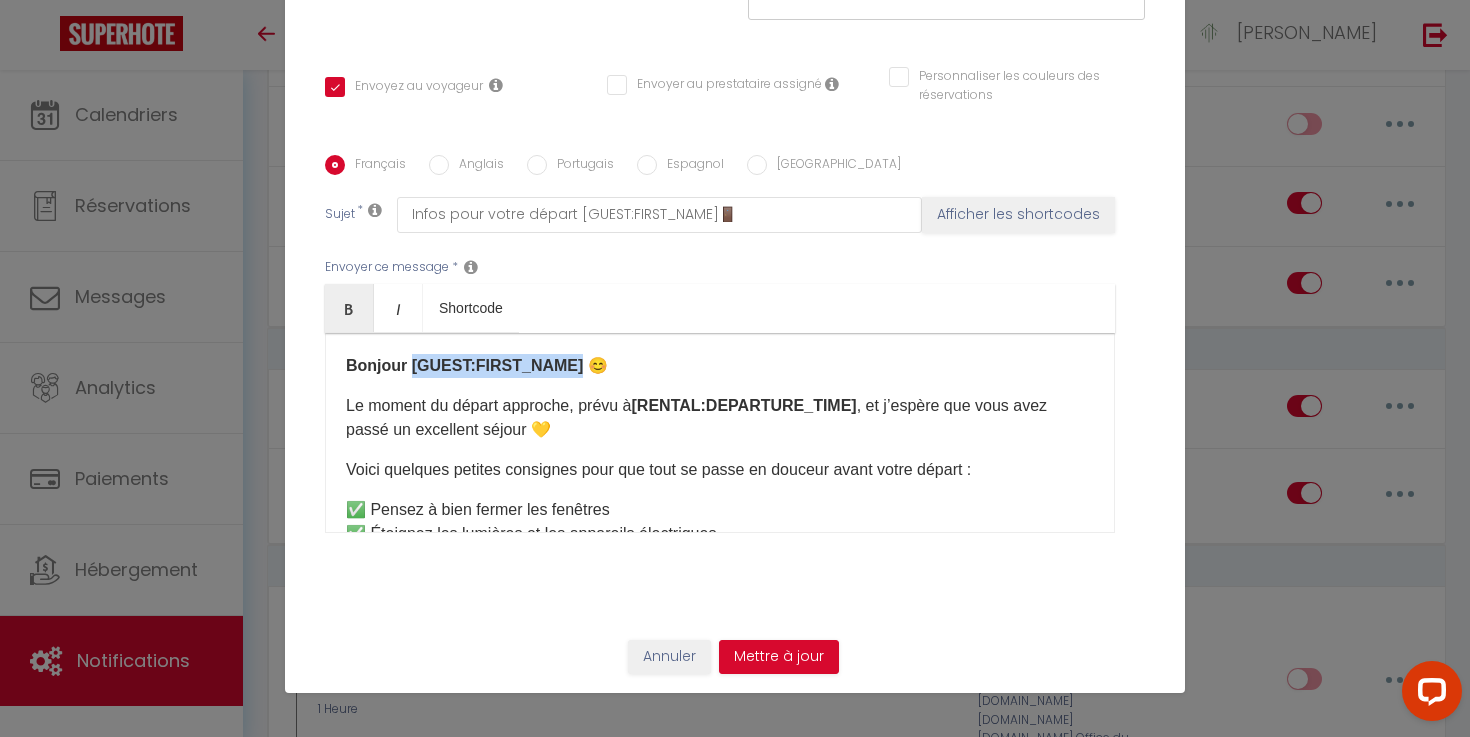 drag, startPoint x: 567, startPoint y: 375, endPoint x: 409, endPoint y: 373, distance: 158.01266 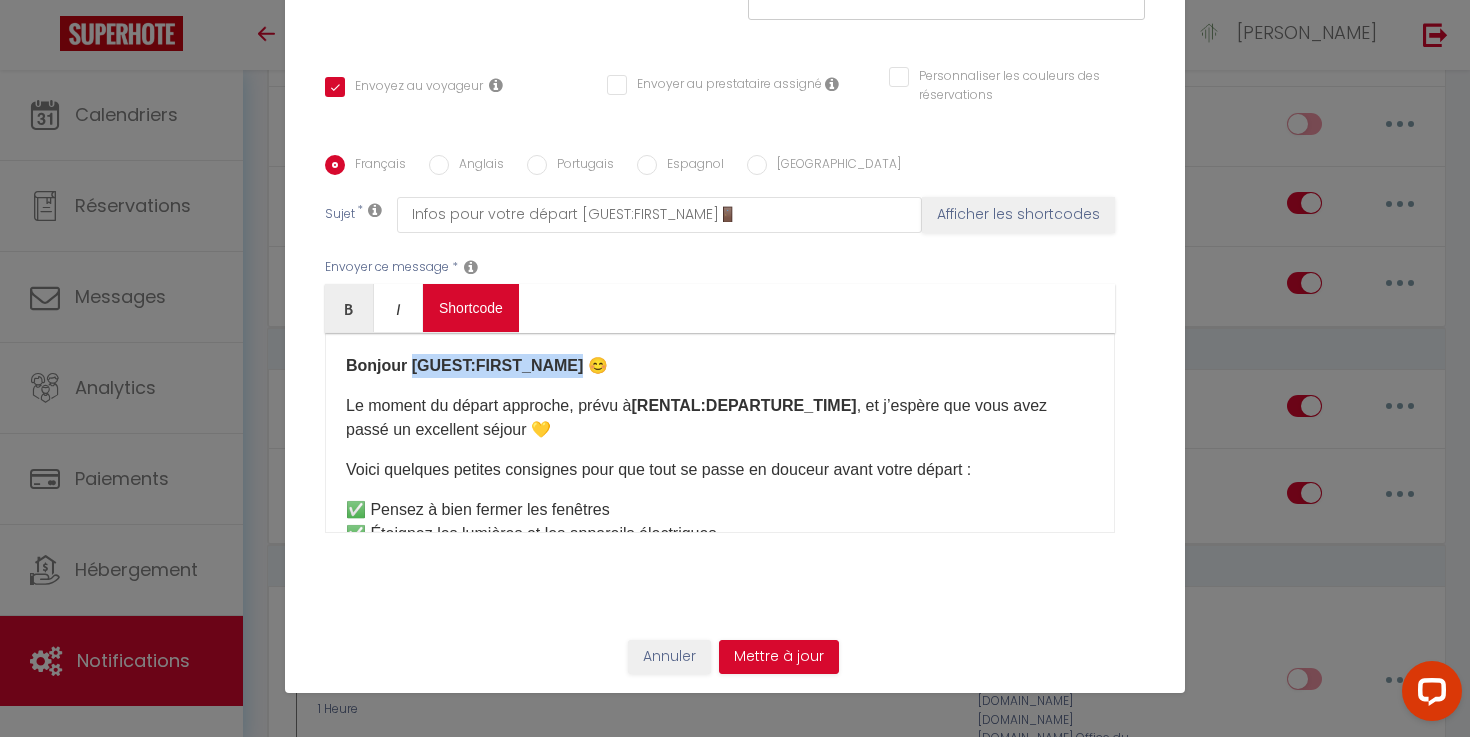 click on "Coaching SuperHote ce soir à 18h00, pour participer:  [URL][DOMAIN_NAME][SECURITY_DATA]   ×     Toggle navigation       Toggle Search     Toggle menubar     Chercher   BUTTON
Besoin d'aide ?
[PERSON_NAME]        Équipe     Résultat de la recherche   Aucun résultat     Calendriers     Réservations     Messages     Analytics      Paiements     Hébergement     Notifications                 Résultat de la recherche   Id   Appart   Voyageur    Checkin   Checkout   Nuits   Pers.   Plateforme   Statut     Résultat de la recherche   Aucun résultat          Notifications
Actions
Nouvelle Notification    Exporter    Importer    Tous les apparts    Appartement centre-ville [GEOGRAPHIC_DATA] Villa luxe-piscine et [GEOGRAPHIC_DATA] à [GEOGRAPHIC_DATA] - Gorge de l'Ardèche
Actions
Notifications" at bounding box center (735, 1028) 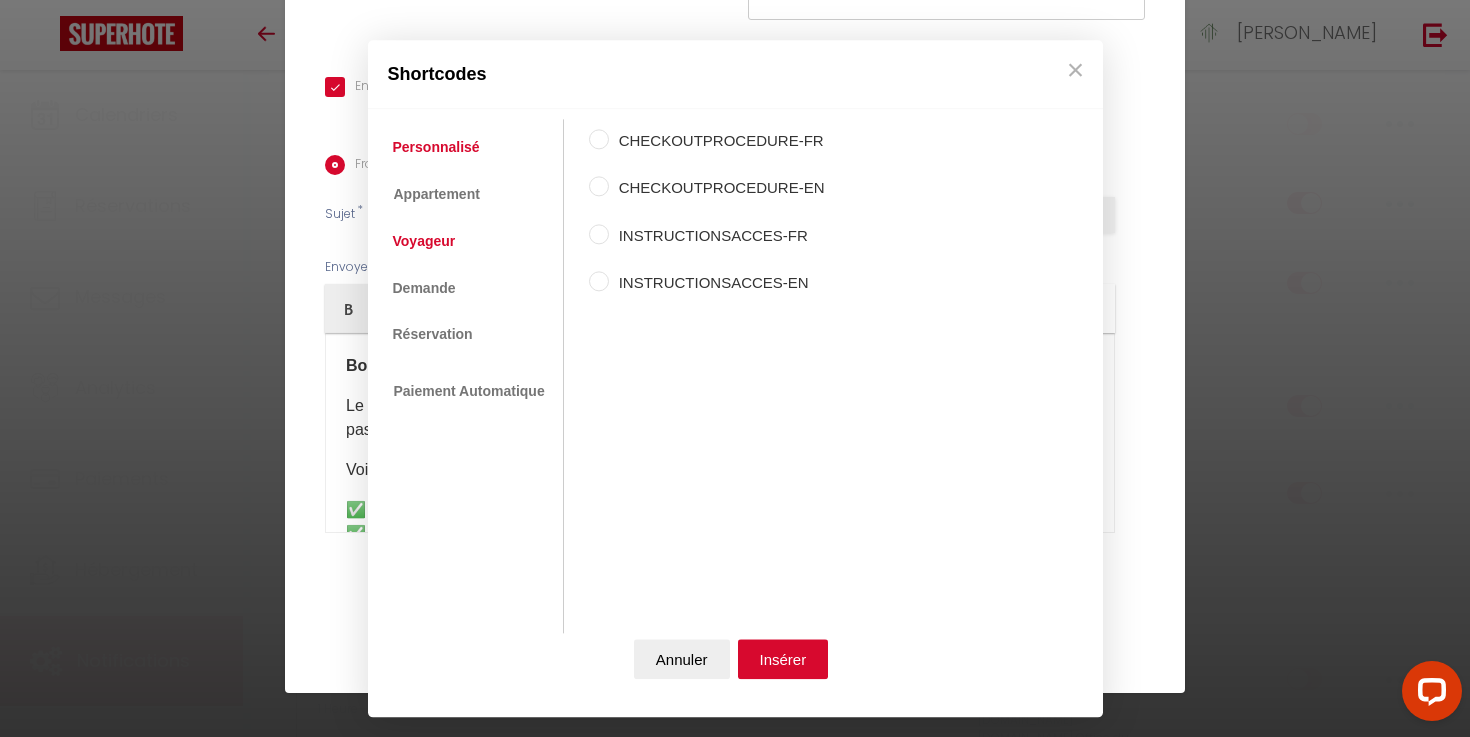 click on "Voyageur" at bounding box center [424, 242] 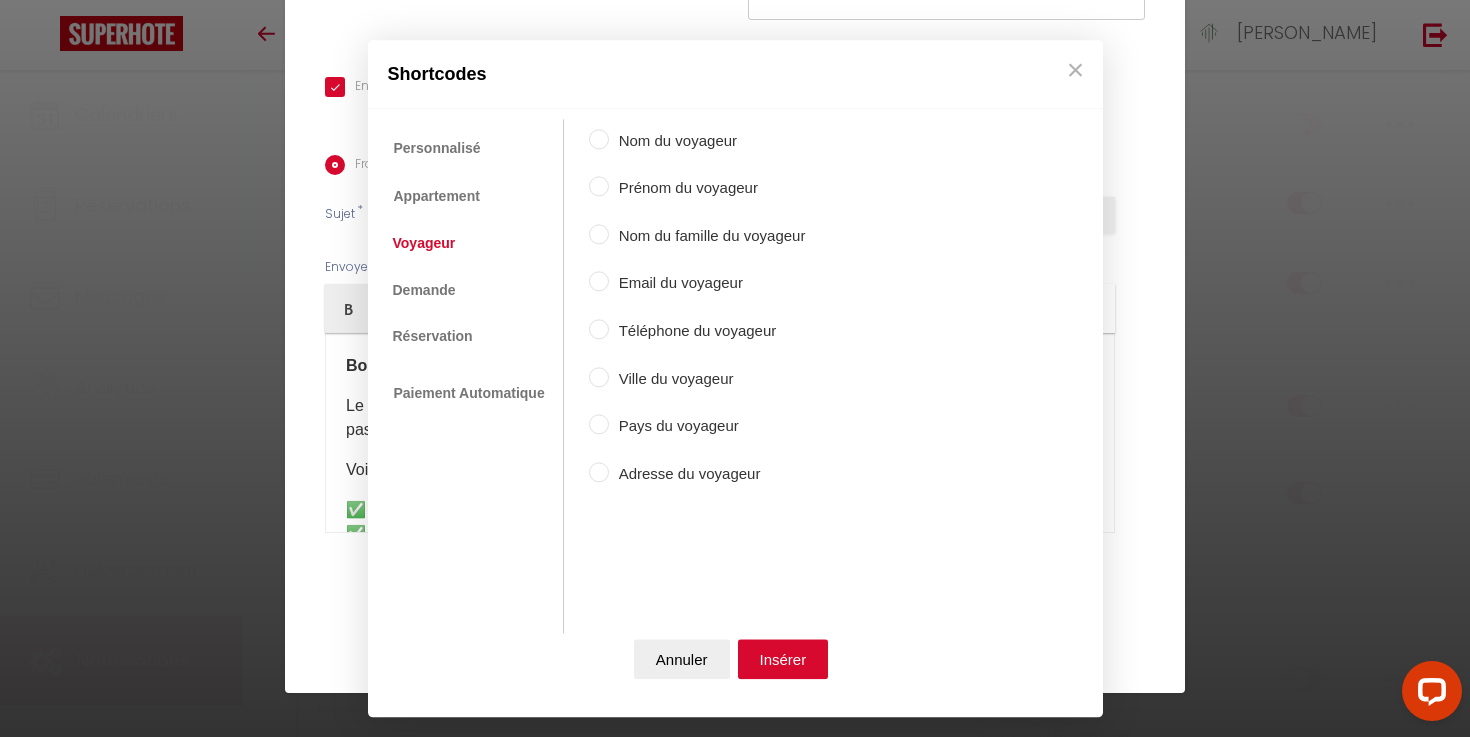 click on "Prénom du voyageur" at bounding box center (707, 189) 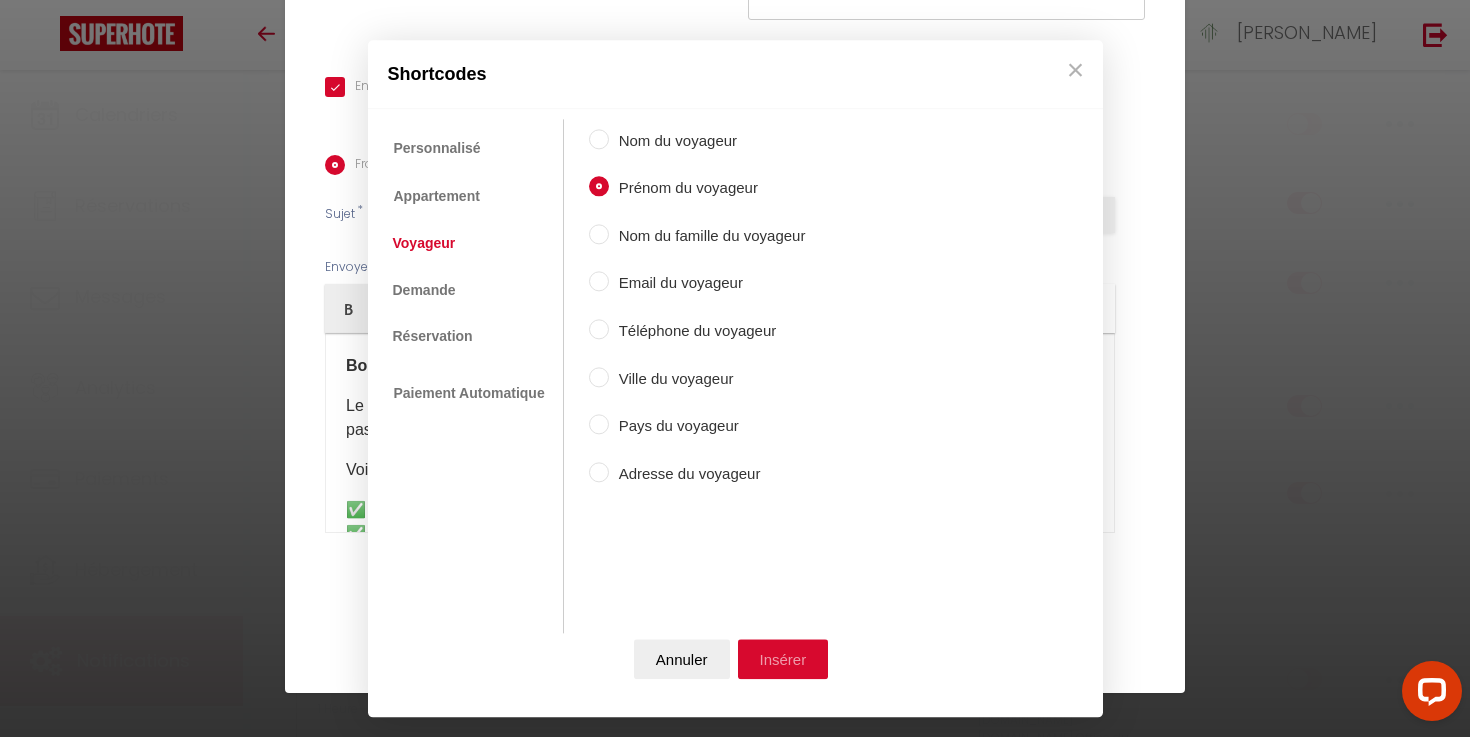 click on "Insérer" at bounding box center (783, 659) 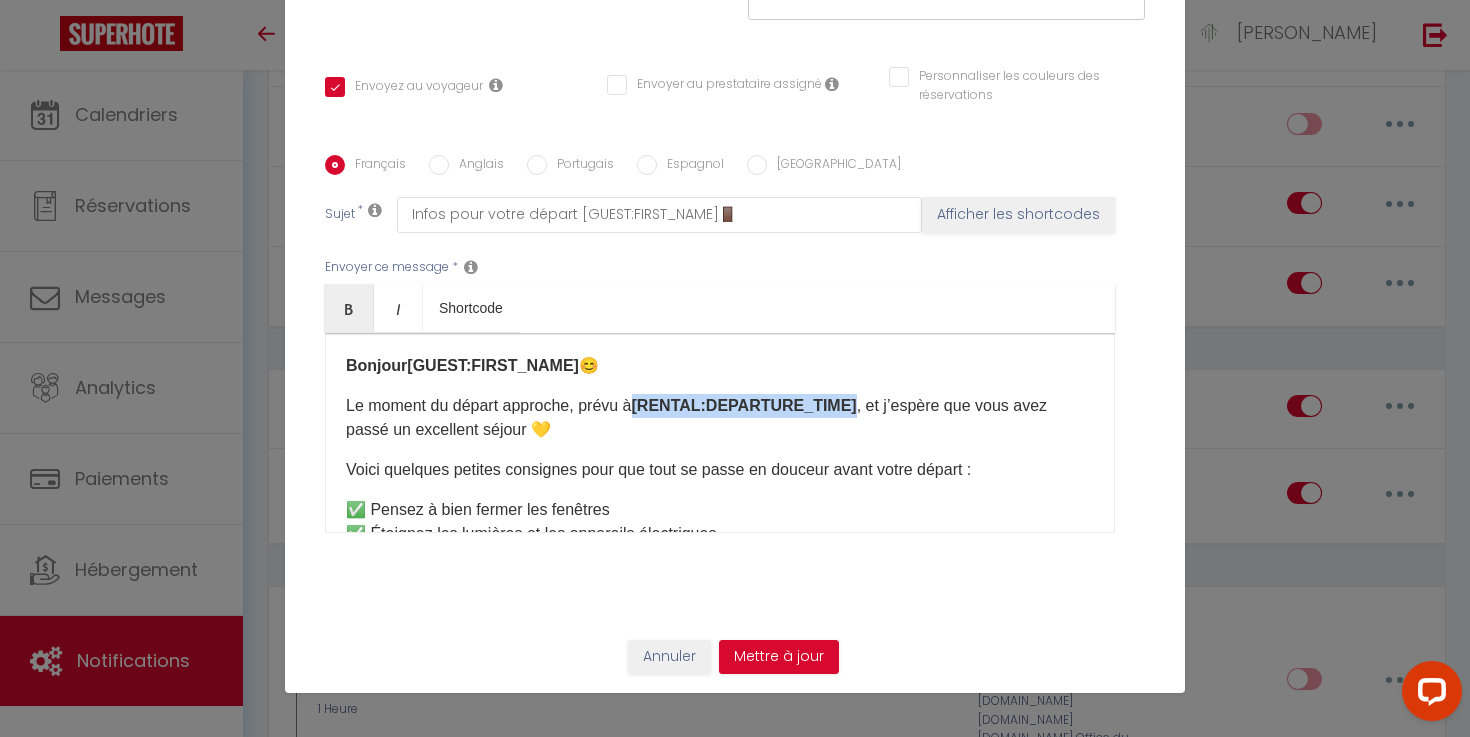 drag, startPoint x: 848, startPoint y: 401, endPoint x: 645, endPoint y: 398, distance: 203.02217 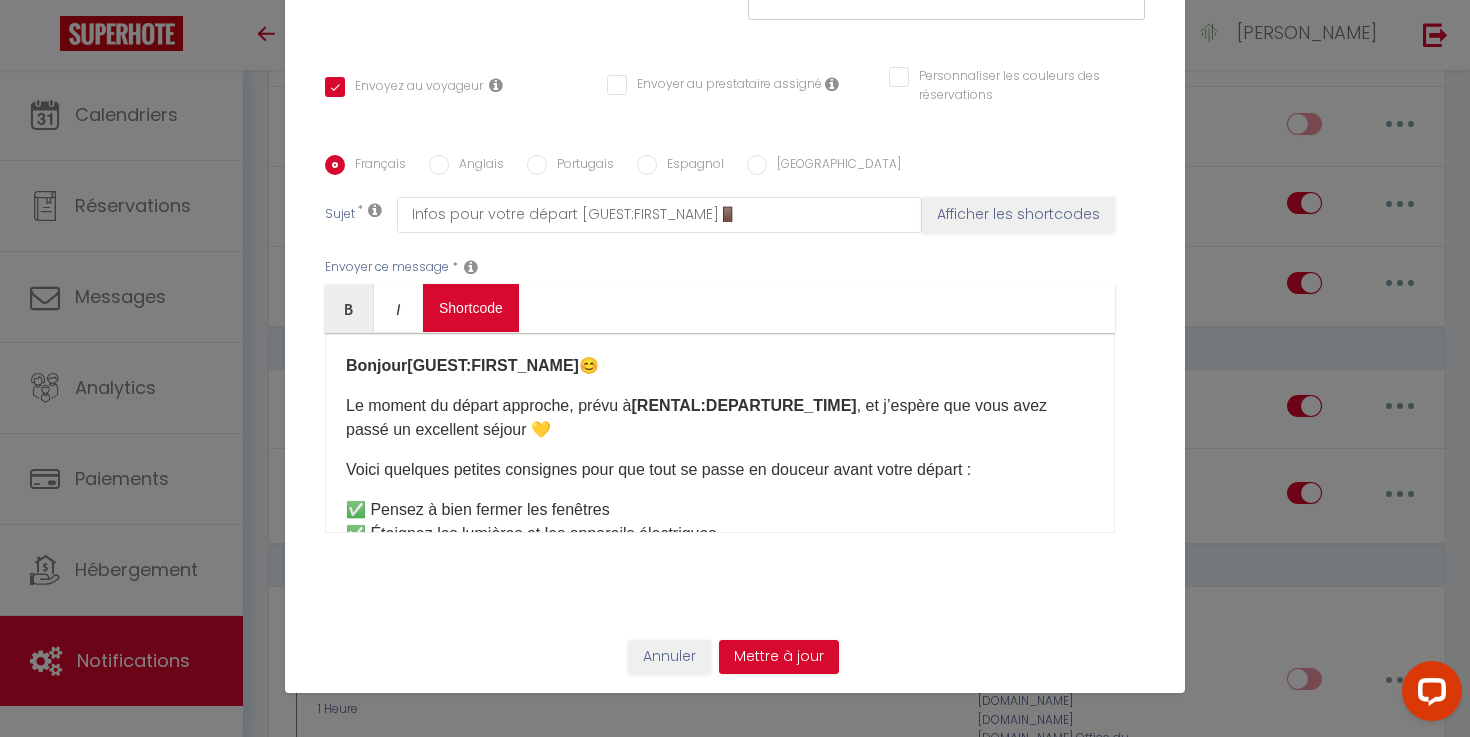 click on "Coaching SuperHote ce soir à 18h00, pour participer:  [URL][DOMAIN_NAME][SECURITY_DATA]   ×     Toggle navigation       Toggle Search     Toggle menubar     Chercher   BUTTON
Besoin d'aide ?
[PERSON_NAME]        Équipe     Résultat de la recherche   Aucun résultat     Calendriers     Réservations     Messages     Analytics      Paiements     Hébergement     Notifications                 Résultat de la recherche   Id   Appart   Voyageur    Checkin   Checkout   Nuits   Pers.   Plateforme   Statut     Résultat de la recherche   Aucun résultat          Notifications
Actions
Nouvelle Notification    Exporter    Importer    Tous les apparts    Appartement centre-ville [GEOGRAPHIC_DATA] Villa luxe-piscine et [GEOGRAPHIC_DATA] à [GEOGRAPHIC_DATA] - Gorge de l'Ardèche
Actions
Notifications" at bounding box center (735, 1028) 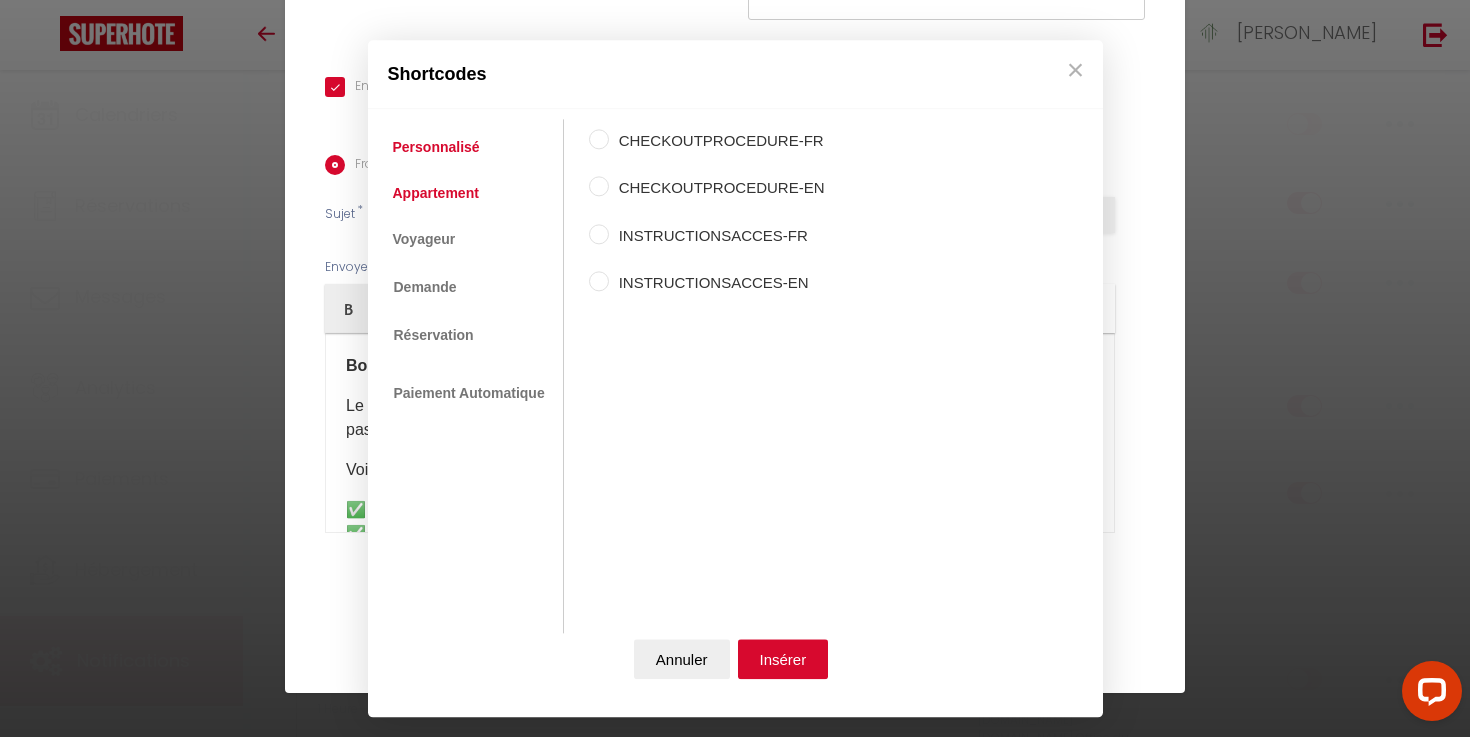 click on "Appartement" at bounding box center (436, 193) 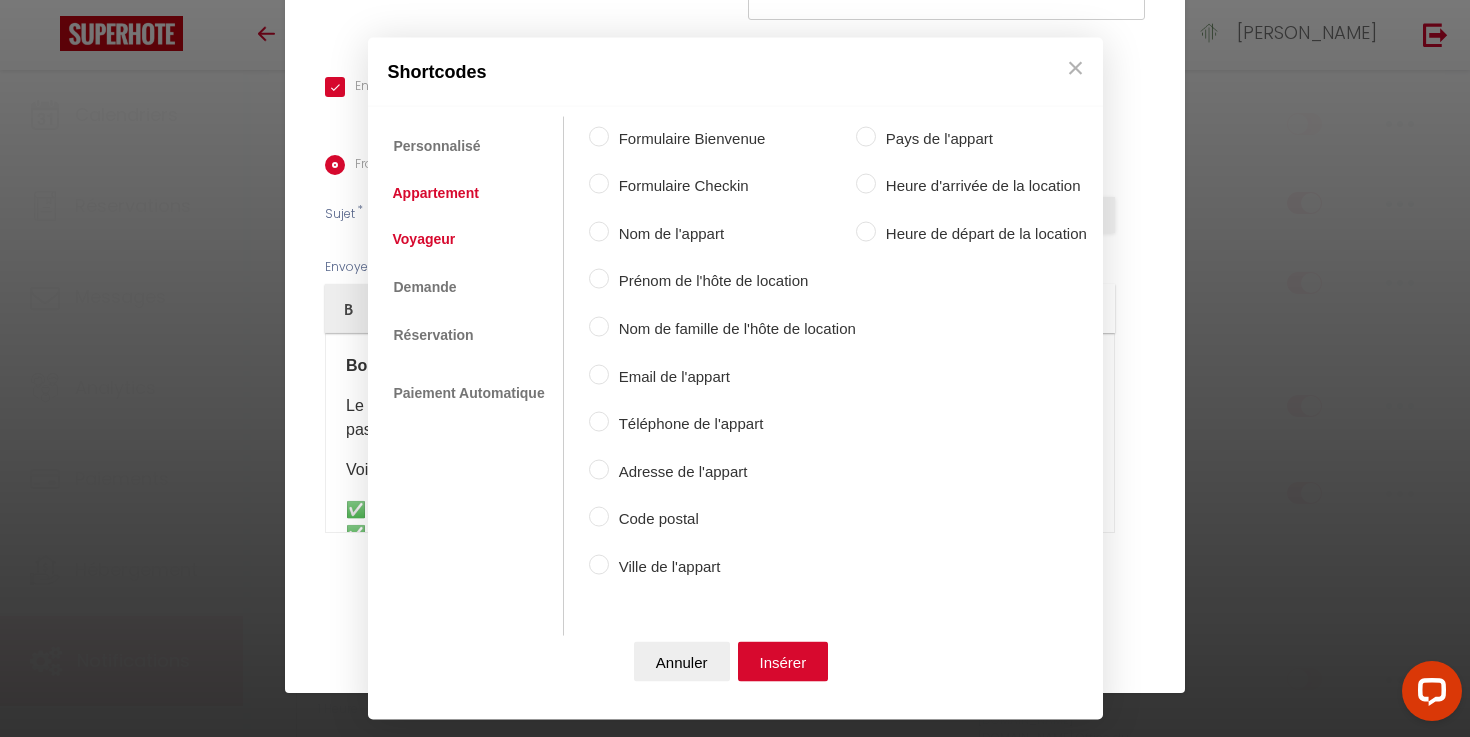 click on "Voyageur" at bounding box center (424, 239) 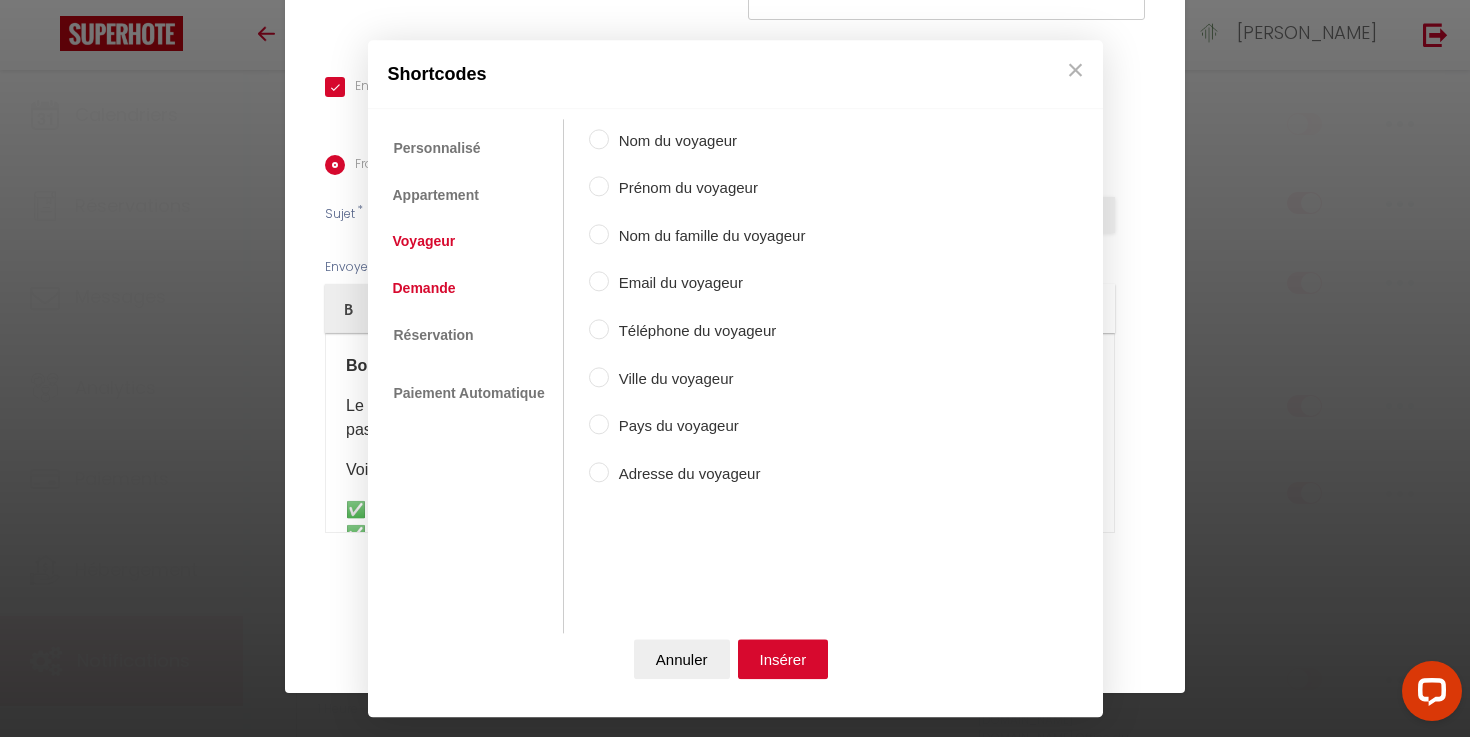 click on "Demande" at bounding box center [424, 288] 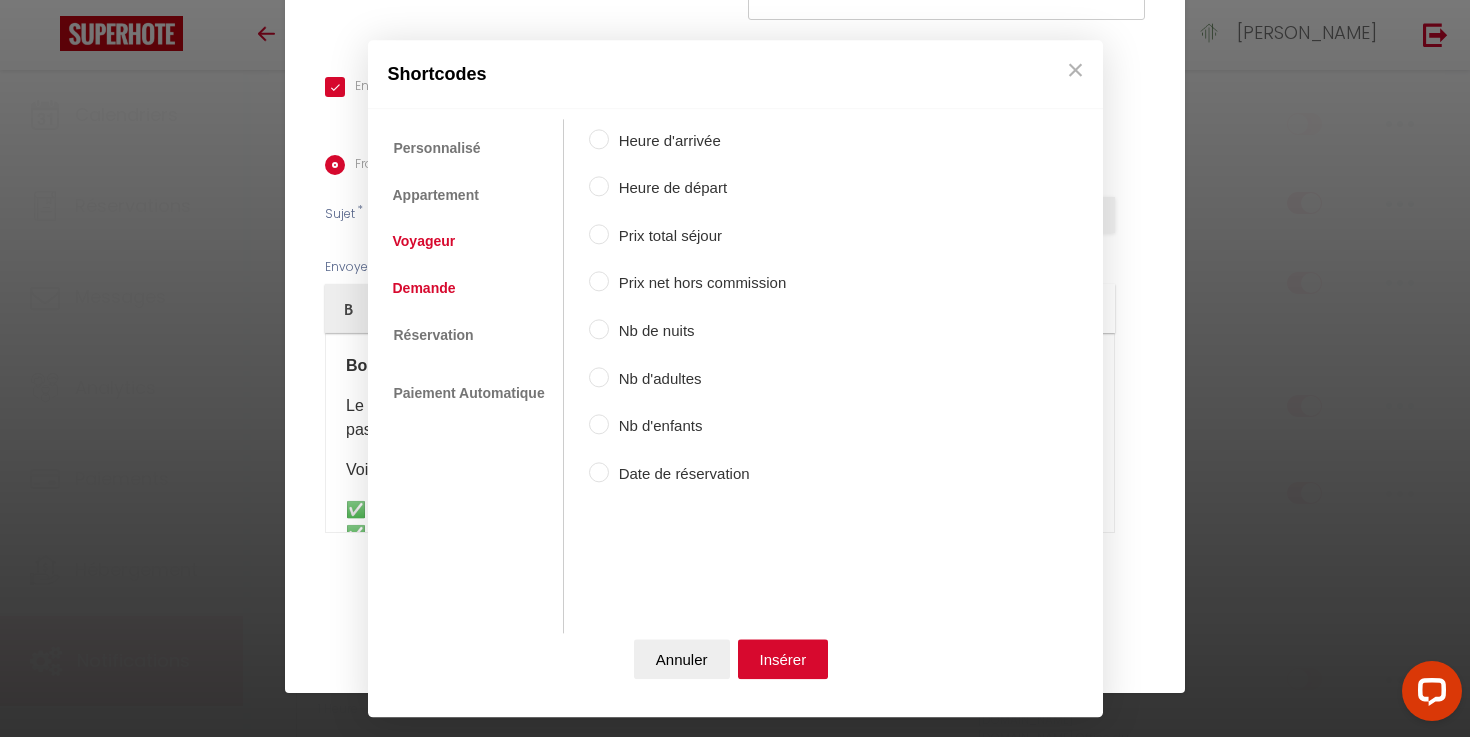 click on "Voyageur" at bounding box center [424, 242] 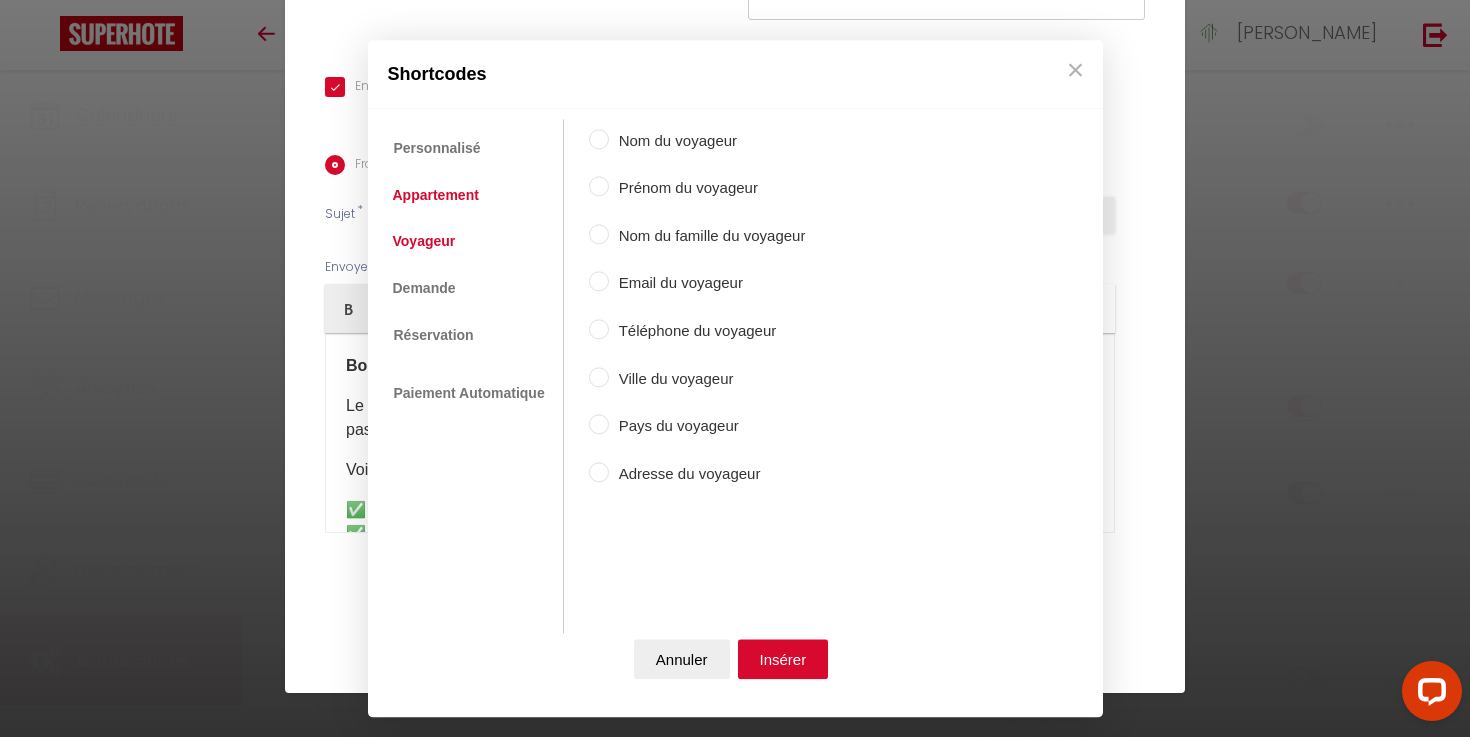 click on "Appartement" at bounding box center [436, 195] 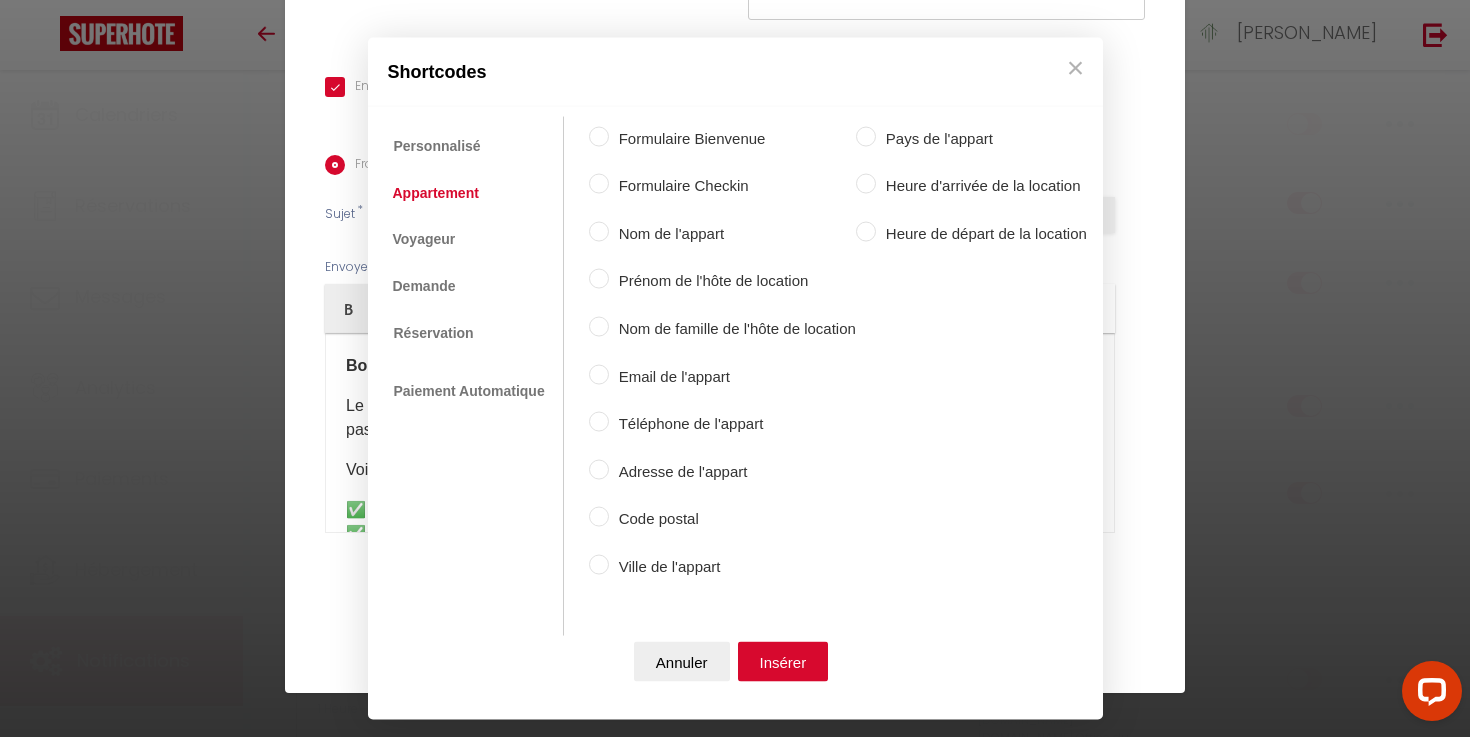 click on "Heure de départ de la location" at bounding box center (981, 233) 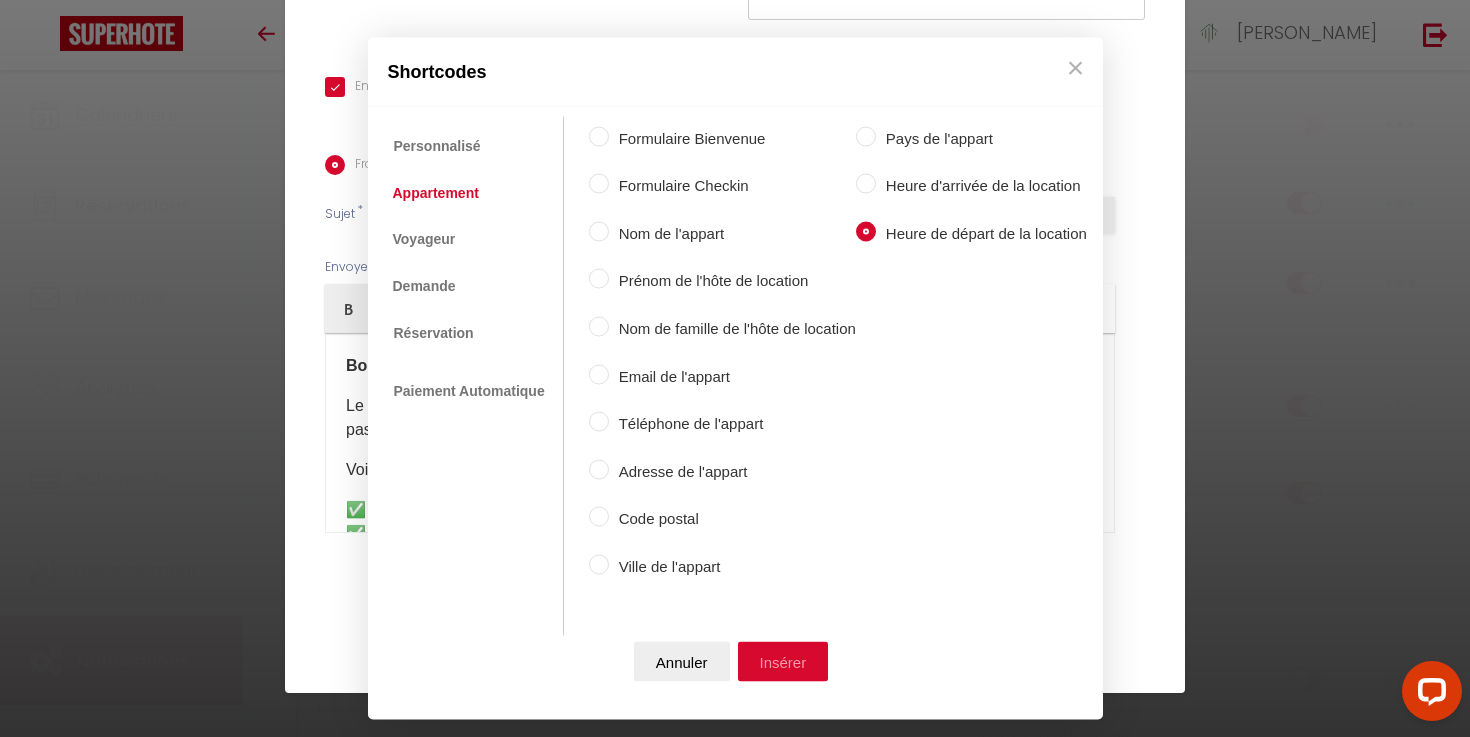 click on "Insérer" at bounding box center (783, 662) 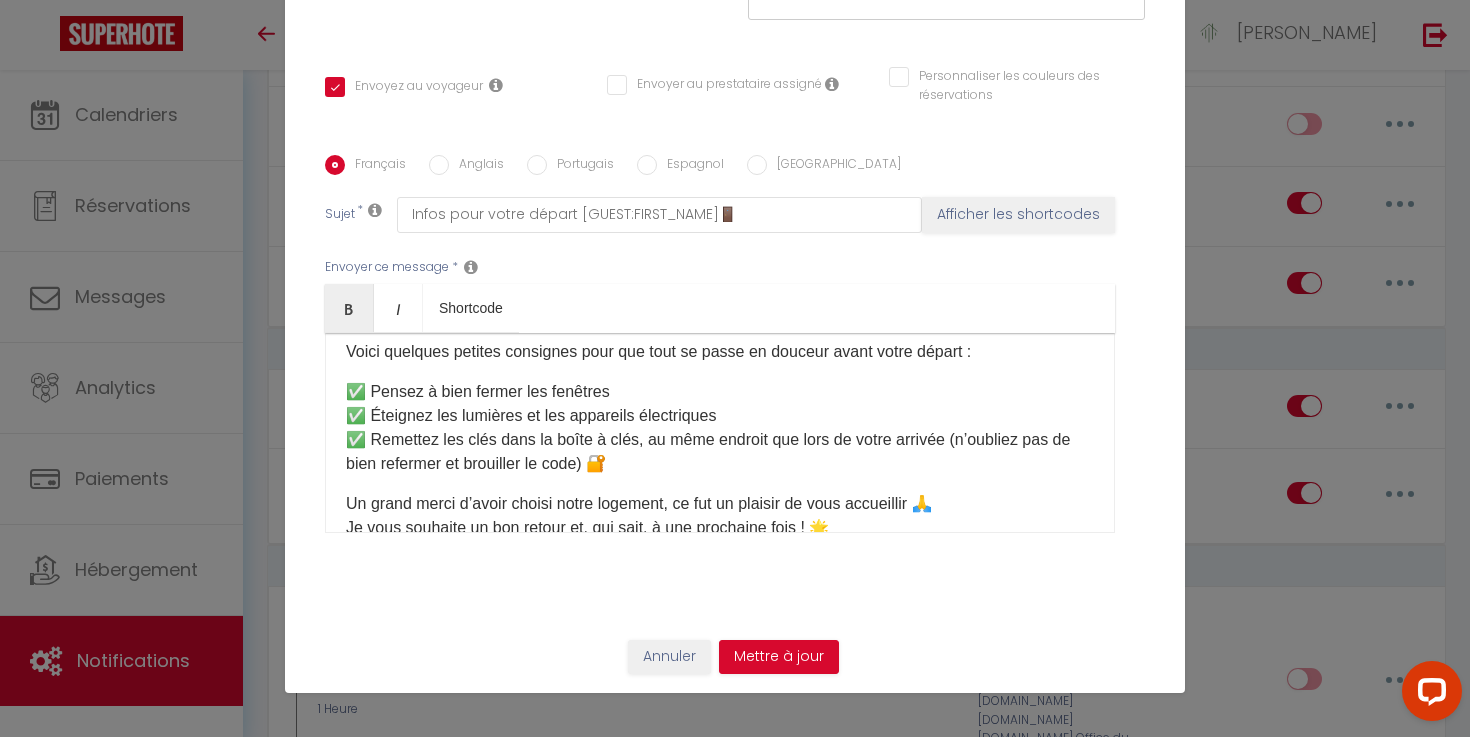 scroll, scrollTop: 122, scrollLeft: 0, axis: vertical 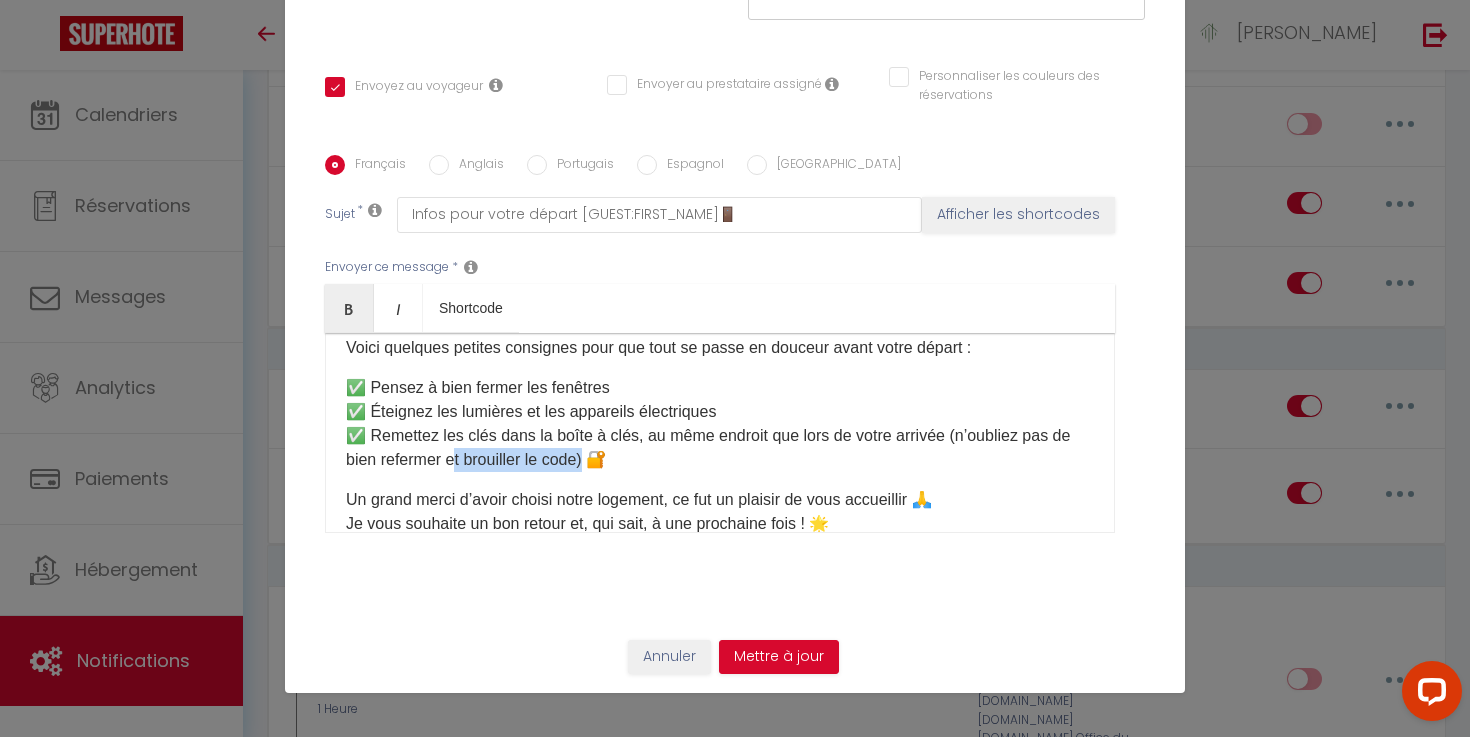 drag, startPoint x: 589, startPoint y: 461, endPoint x: 450, endPoint y: 466, distance: 139.0899 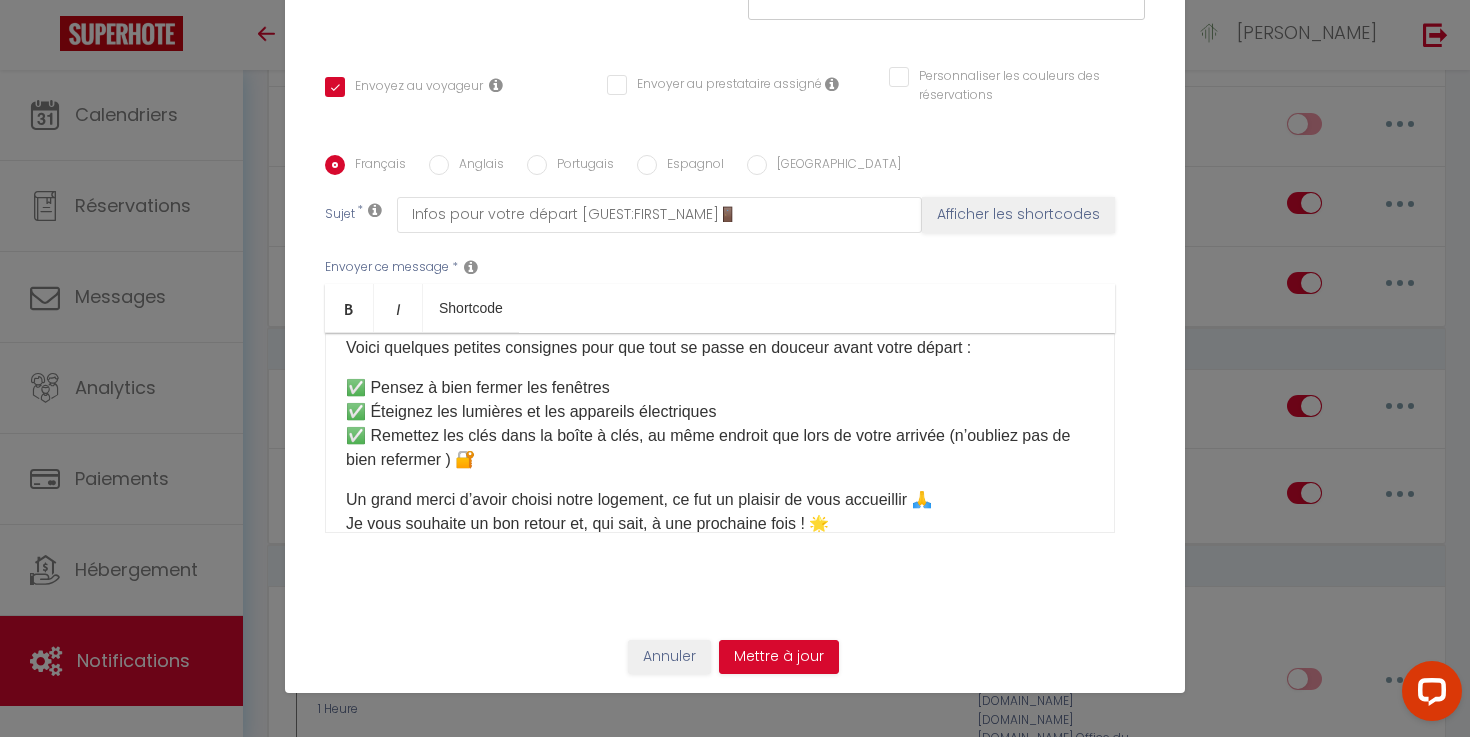 scroll, scrollTop: 158, scrollLeft: 0, axis: vertical 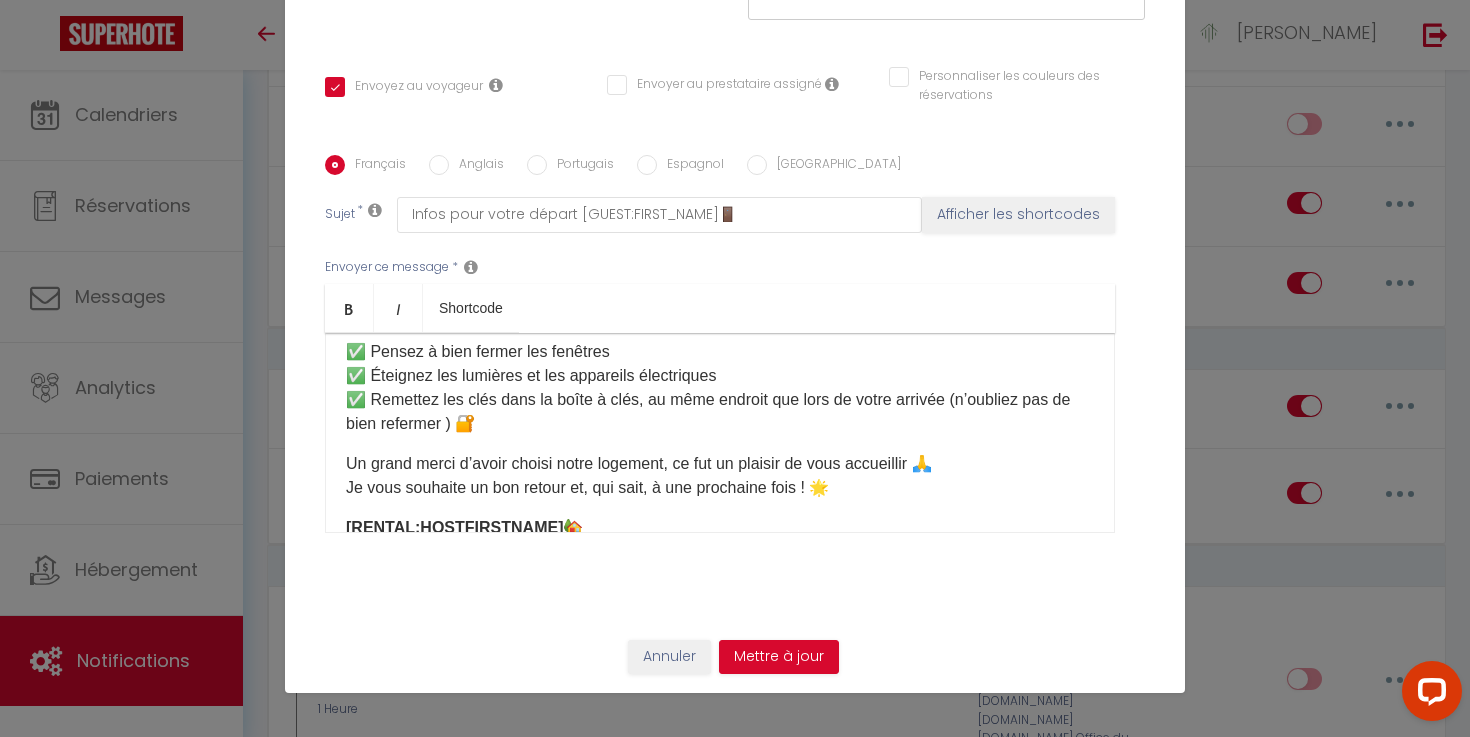 click on "✅ Pensez à bien fermer les fenêtres
✅ Éteignez les lumières et les appareils électriques
✅ Remettez les clés dans la boîte à clés, au même endroit que lors de votre arrivée (n’oubliez pas de bien refermer ) 🔐" at bounding box center (720, 388) 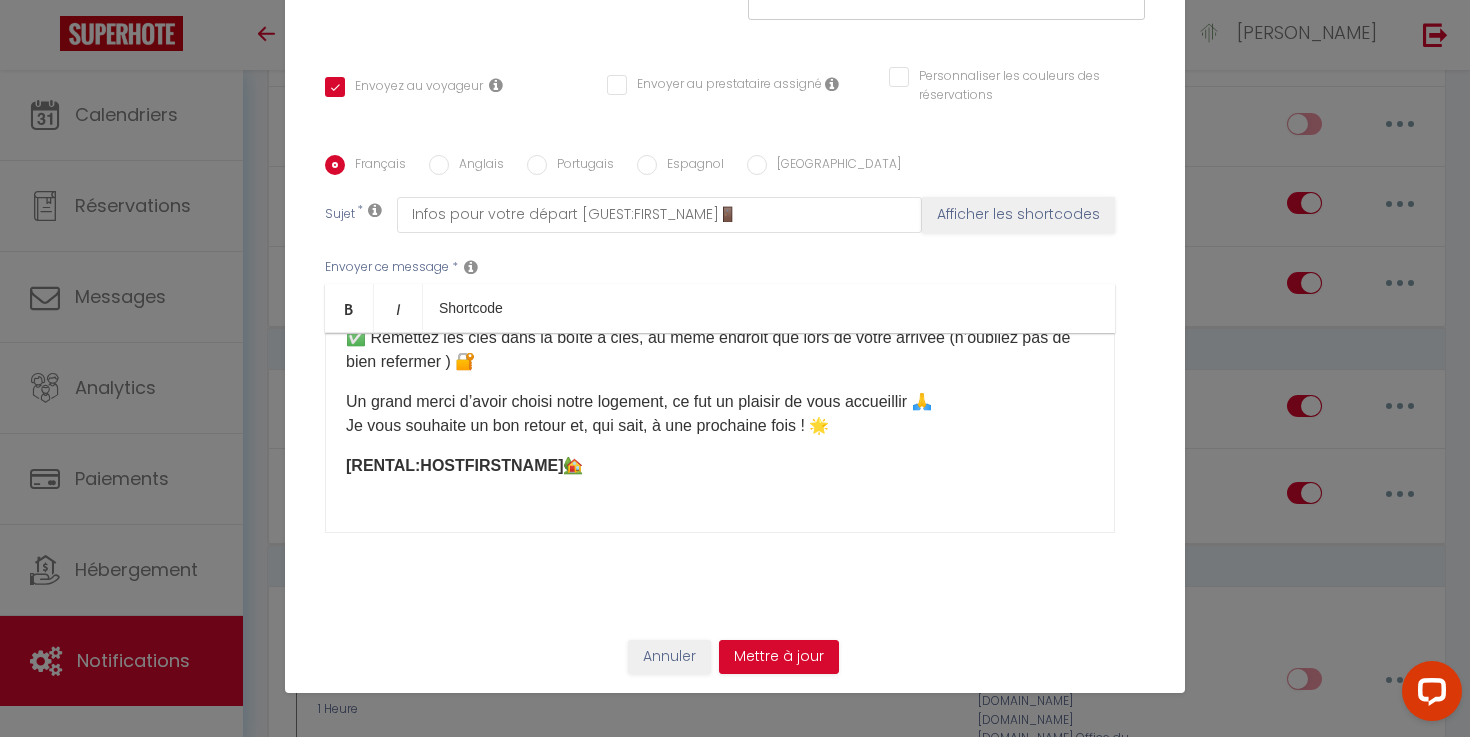 scroll, scrollTop: 222, scrollLeft: 0, axis: vertical 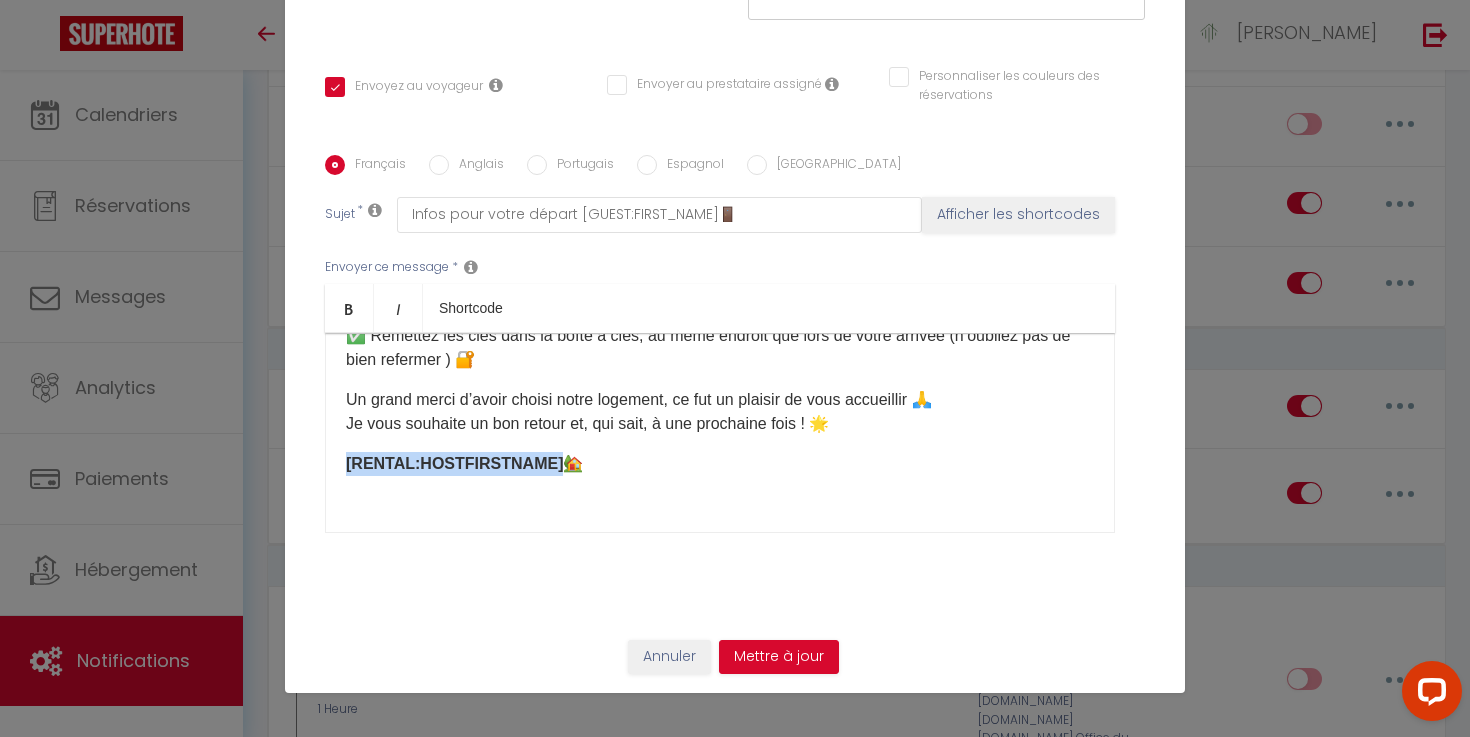drag, startPoint x: 545, startPoint y: 467, endPoint x: 328, endPoint y: 469, distance: 217.00922 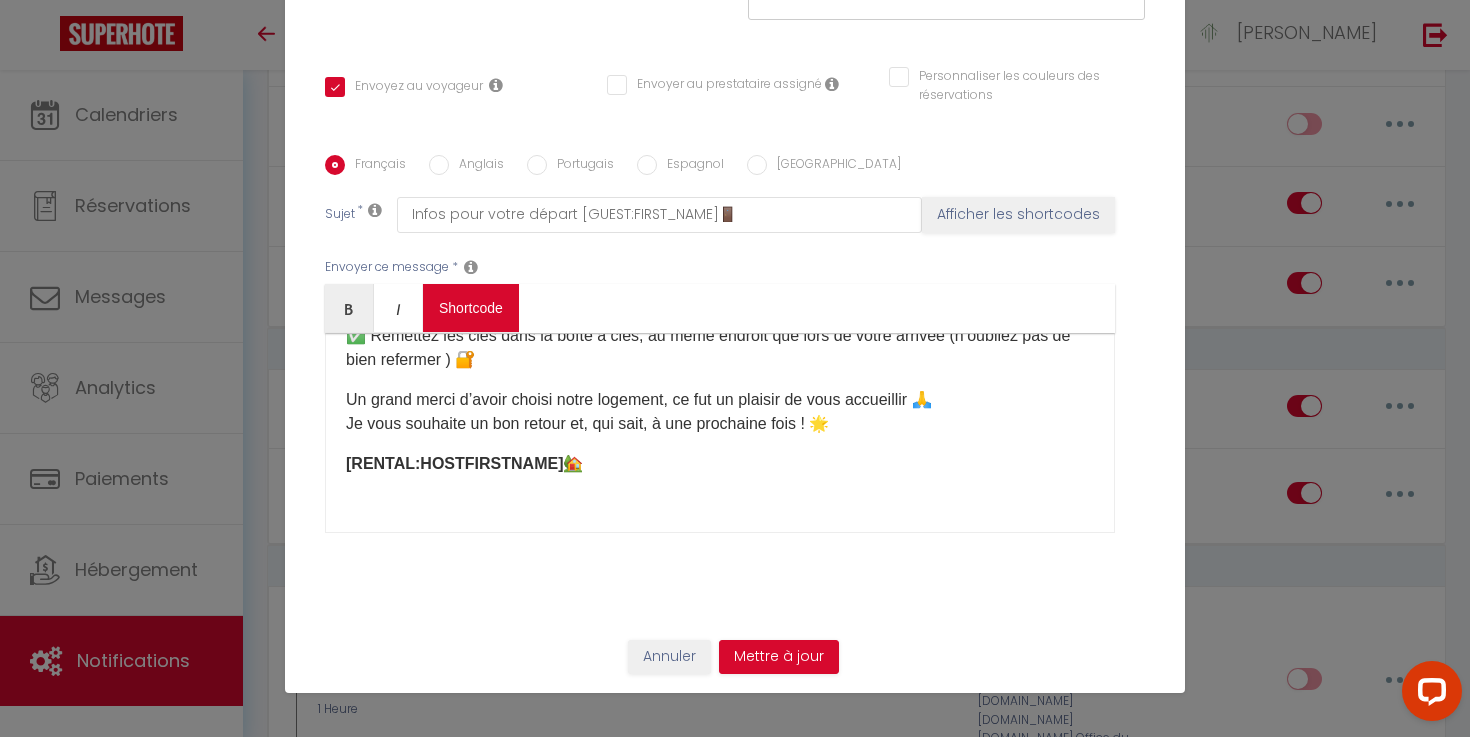 click on "Coaching SuperHote ce soir à 18h00, pour participer:  [URL][DOMAIN_NAME][SECURITY_DATA]   ×     Toggle navigation       Toggle Search     Toggle menubar     Chercher   BUTTON
Besoin d'aide ?
[PERSON_NAME]        Équipe     Résultat de la recherche   Aucun résultat     Calendriers     Réservations     Messages     Analytics      Paiements     Hébergement     Notifications                 Résultat de la recherche   Id   Appart   Voyageur    Checkin   Checkout   Nuits   Pers.   Plateforme   Statut     Résultat de la recherche   Aucun résultat          Notifications
Actions
Nouvelle Notification    Exporter    Importer    Tous les apparts    Appartement centre-ville [GEOGRAPHIC_DATA] Villa luxe-piscine et [GEOGRAPHIC_DATA] à [GEOGRAPHIC_DATA] - Gorge de l'Ardèche
Actions
Notifications" at bounding box center (735, 1028) 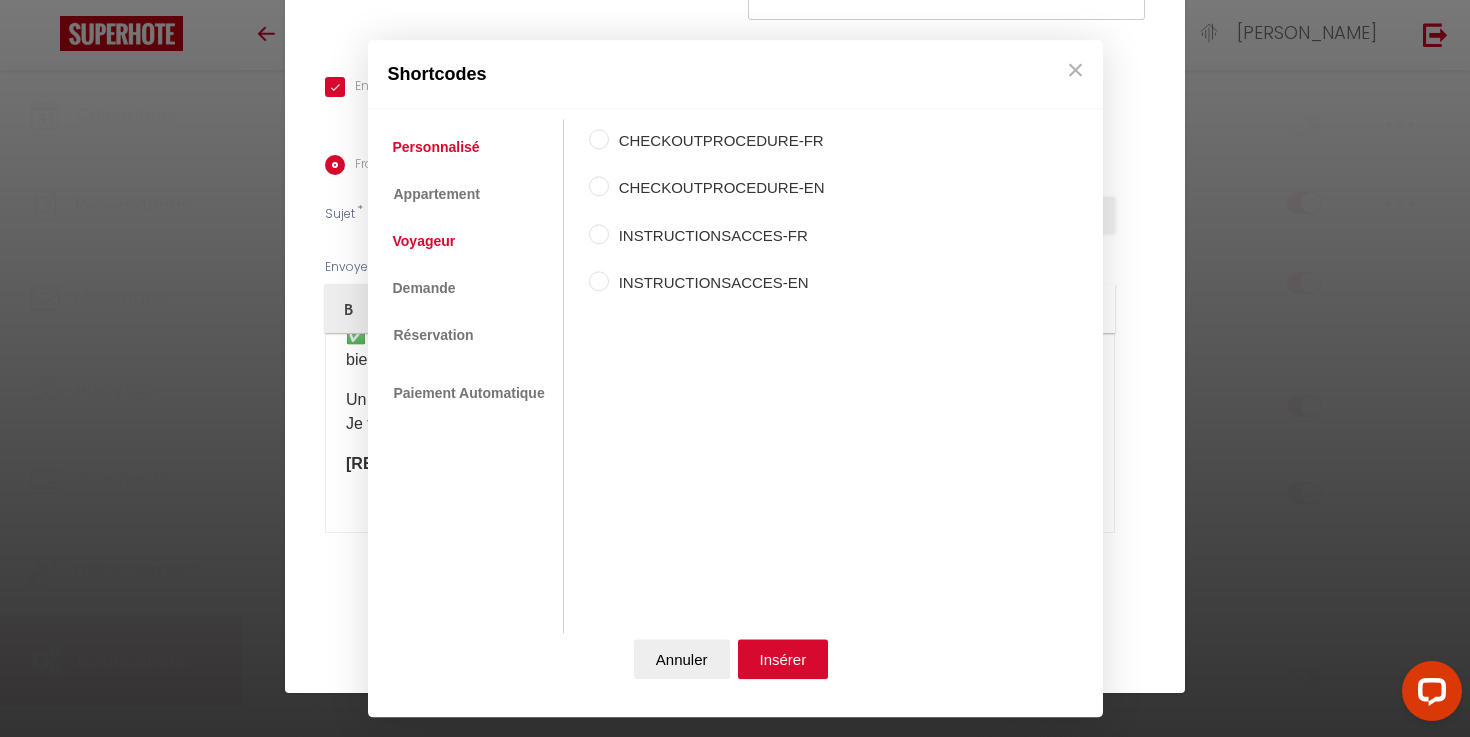 click on "Voyageur" at bounding box center [424, 242] 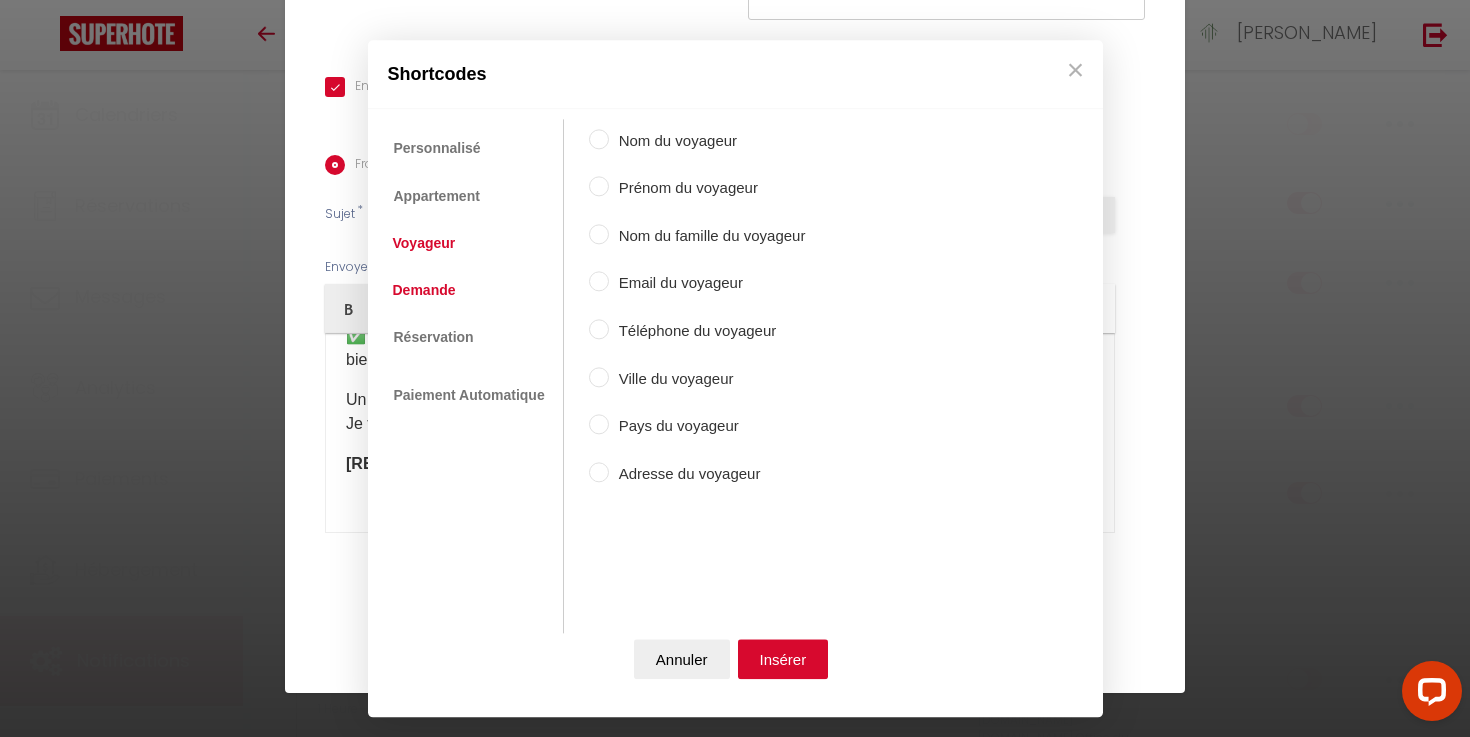click on "Demande" at bounding box center [424, 290] 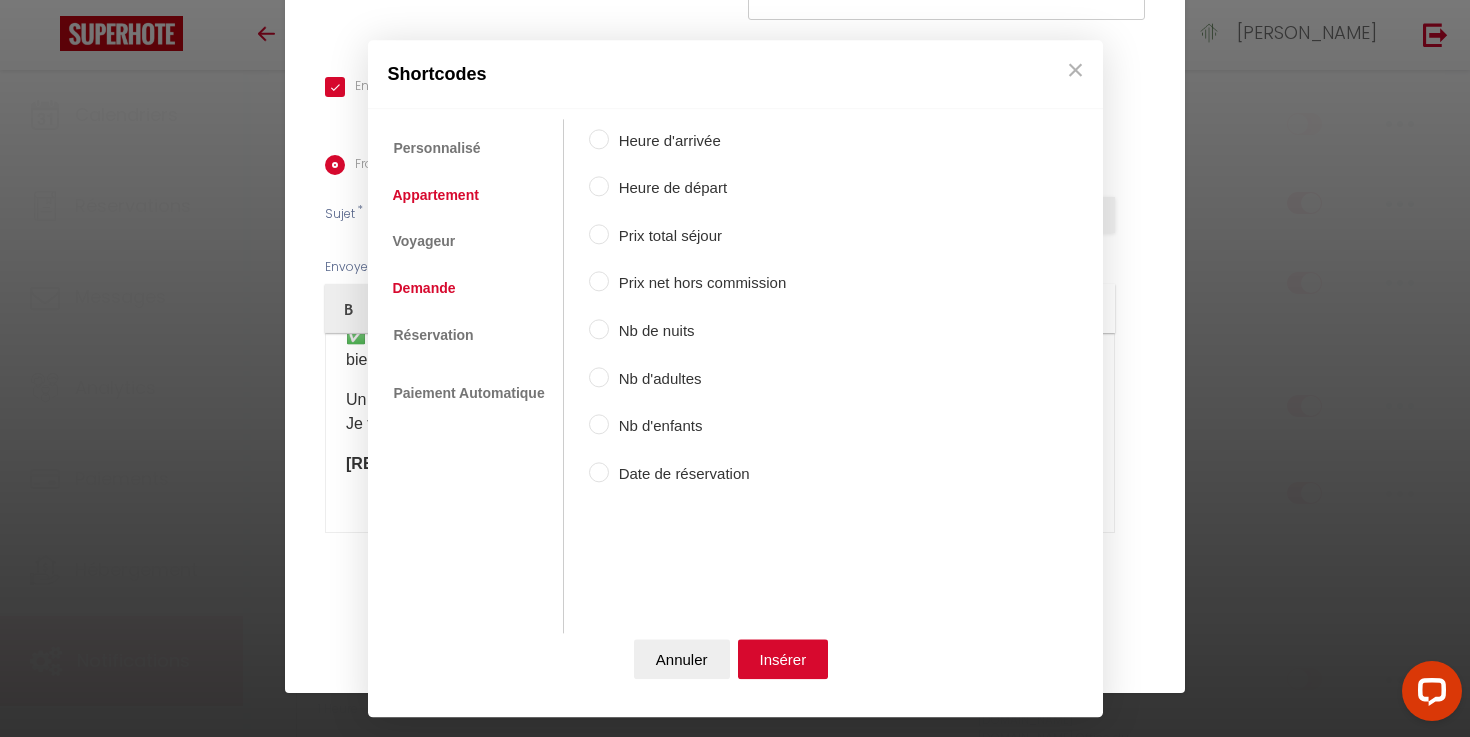 click on "Appartement" at bounding box center [436, 195] 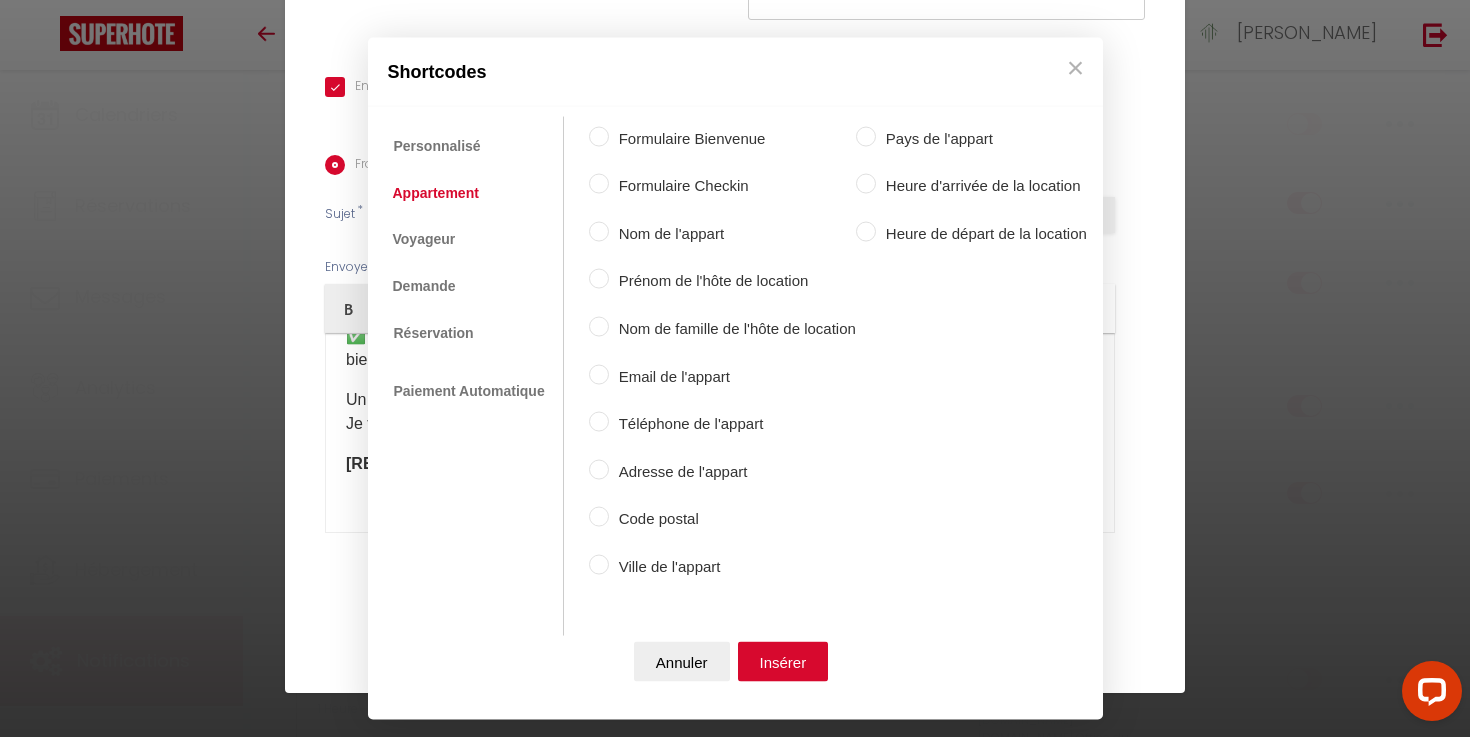 click on "Prénom de l'hôte de location" at bounding box center [732, 281] 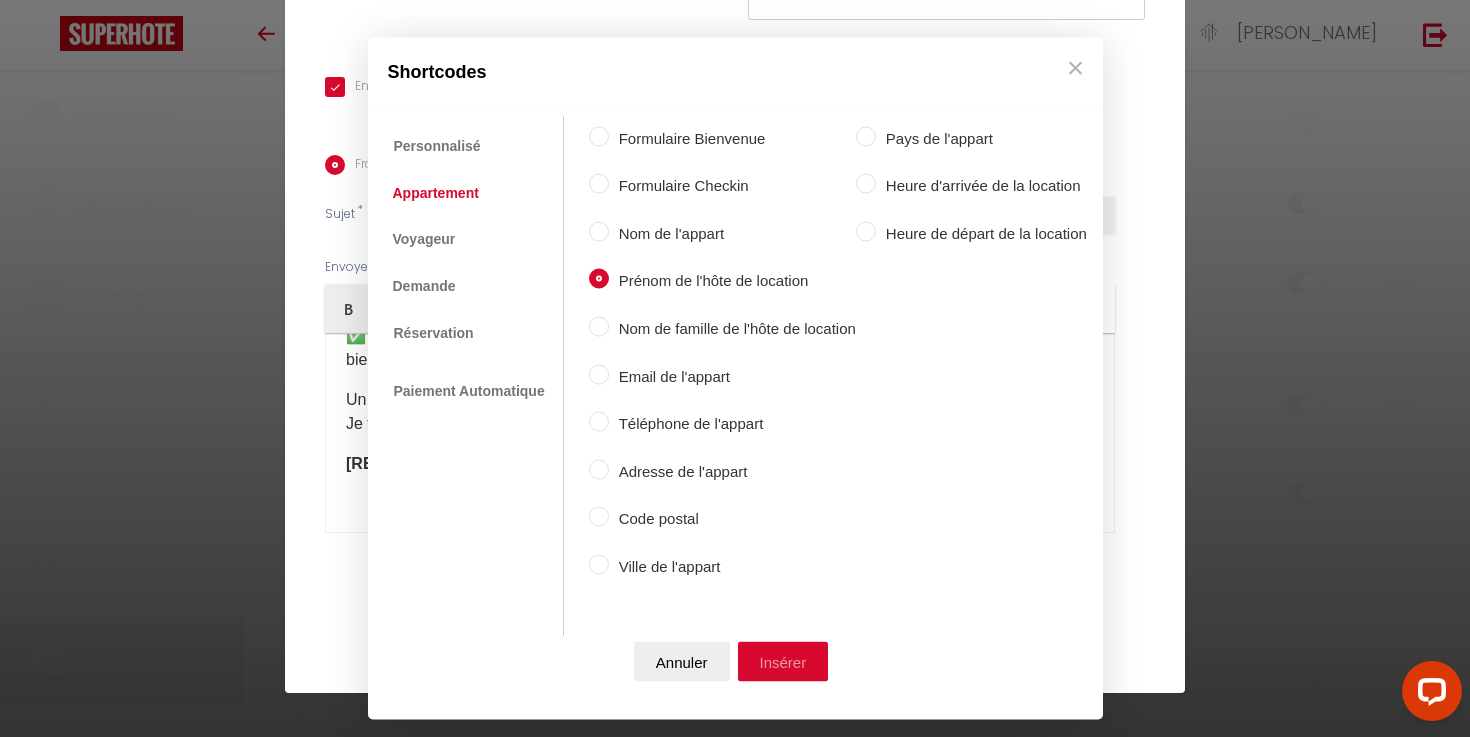 click on "Insérer" at bounding box center (783, 662) 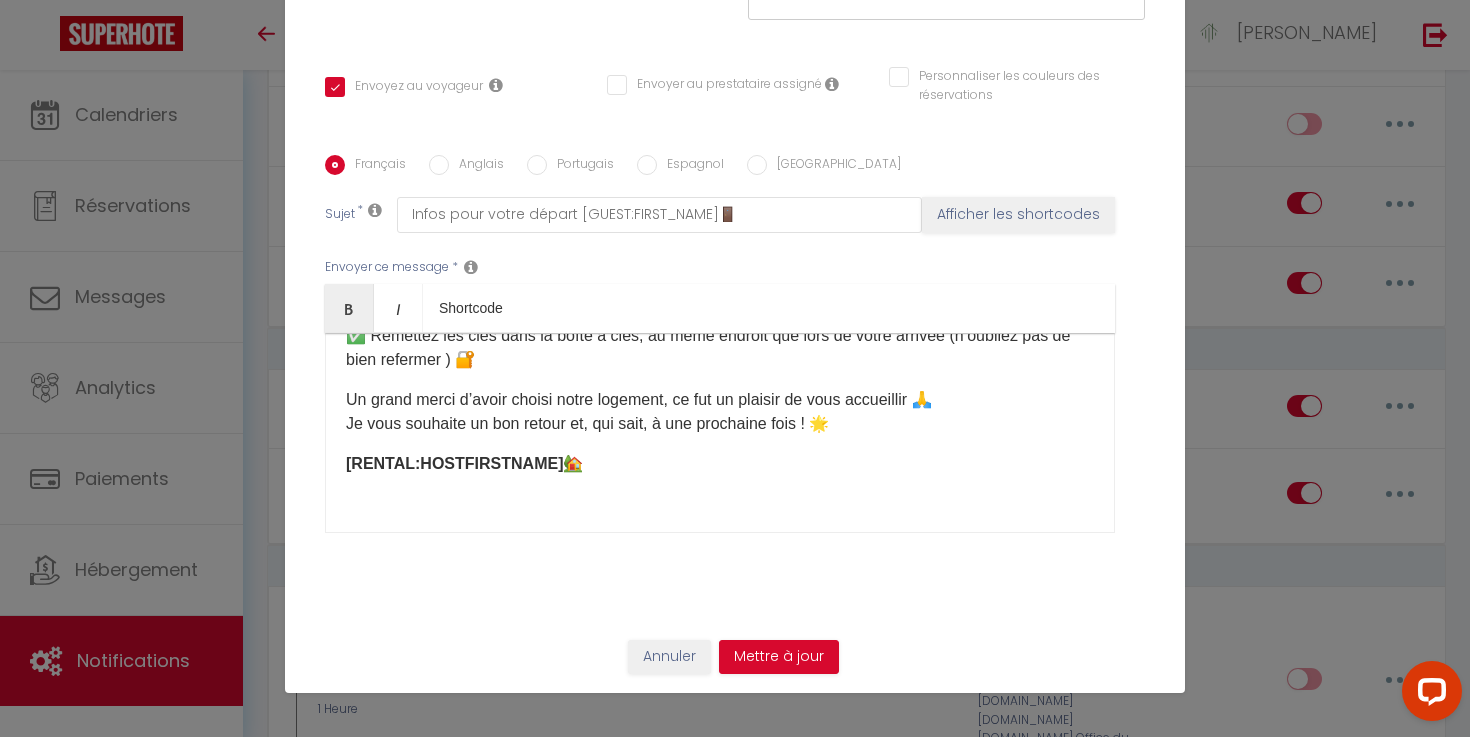 scroll, scrollTop: 270, scrollLeft: 0, axis: vertical 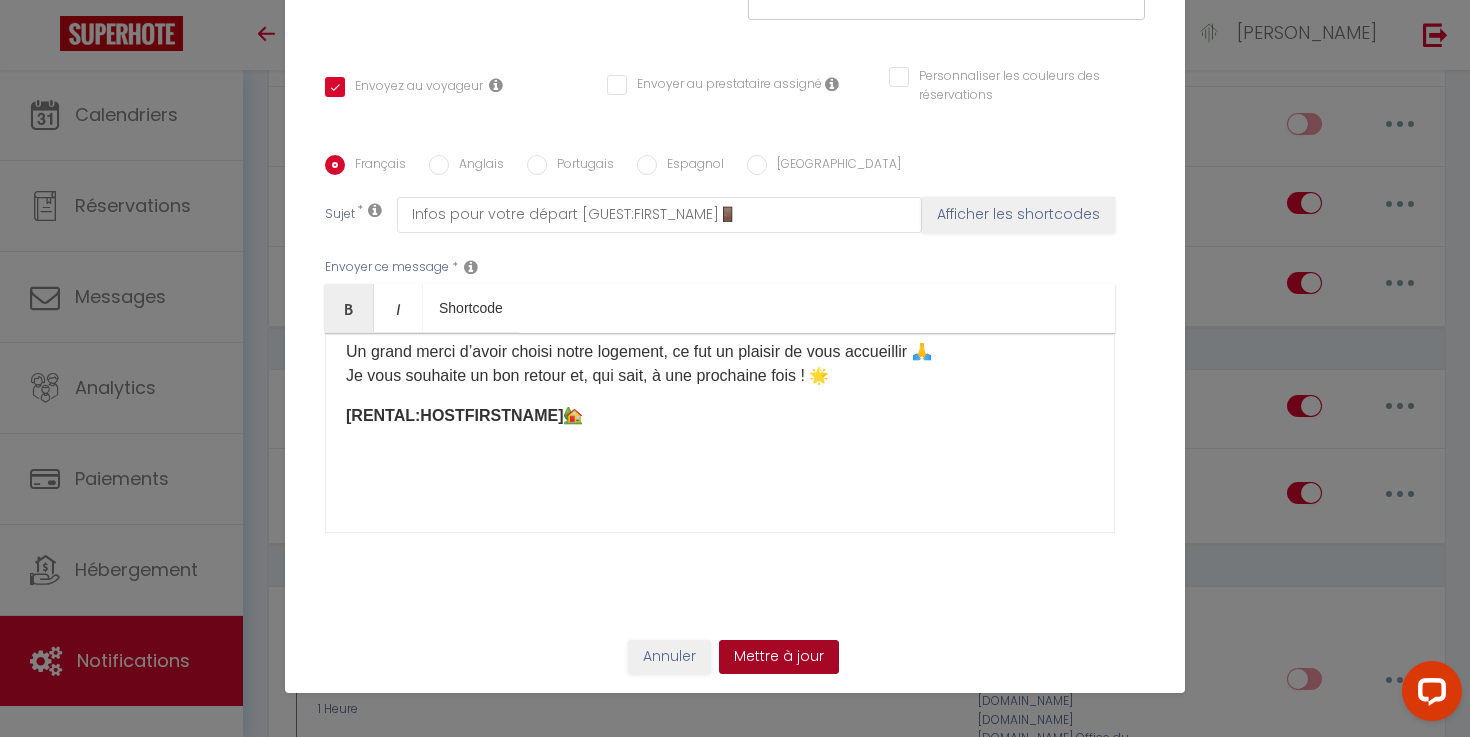 click on "Mettre à jour" at bounding box center [779, 657] 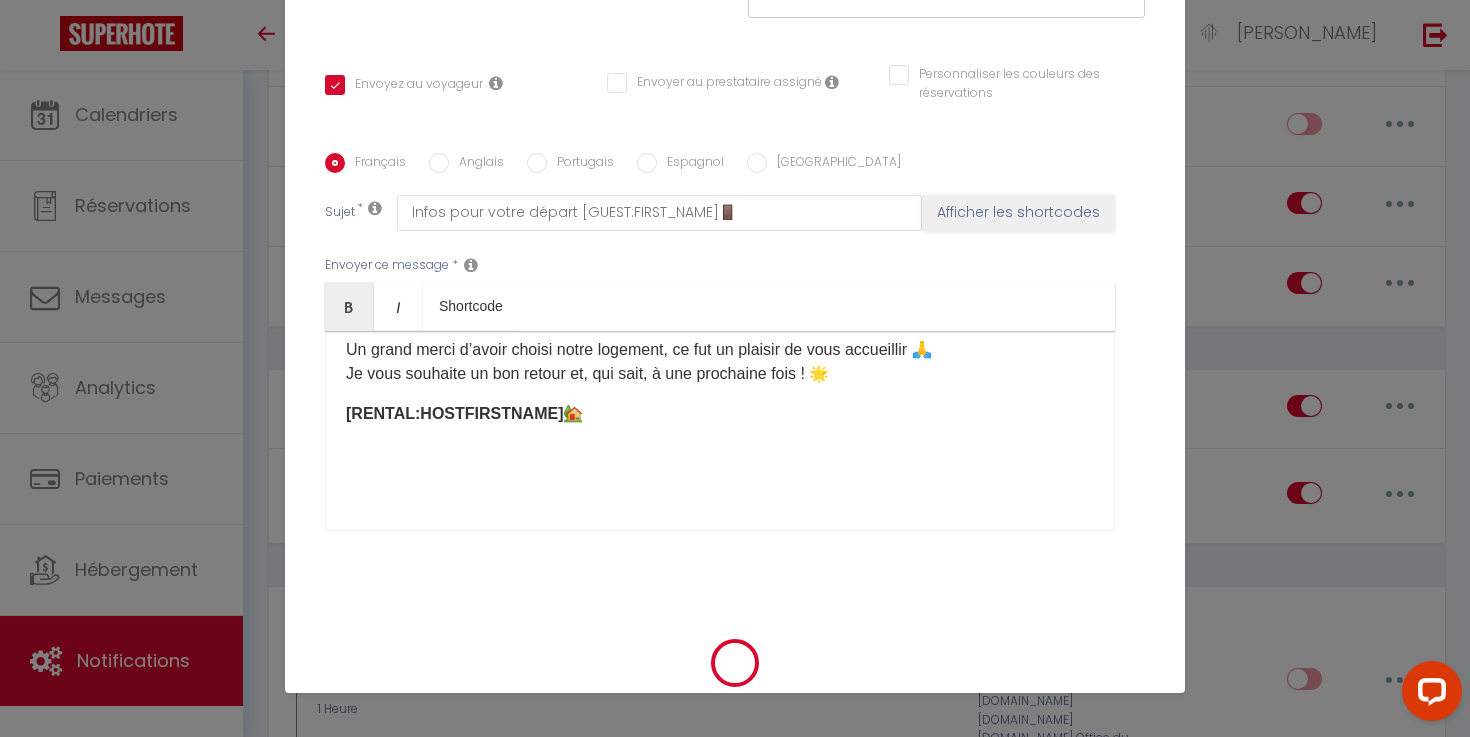 checkbox on "true" 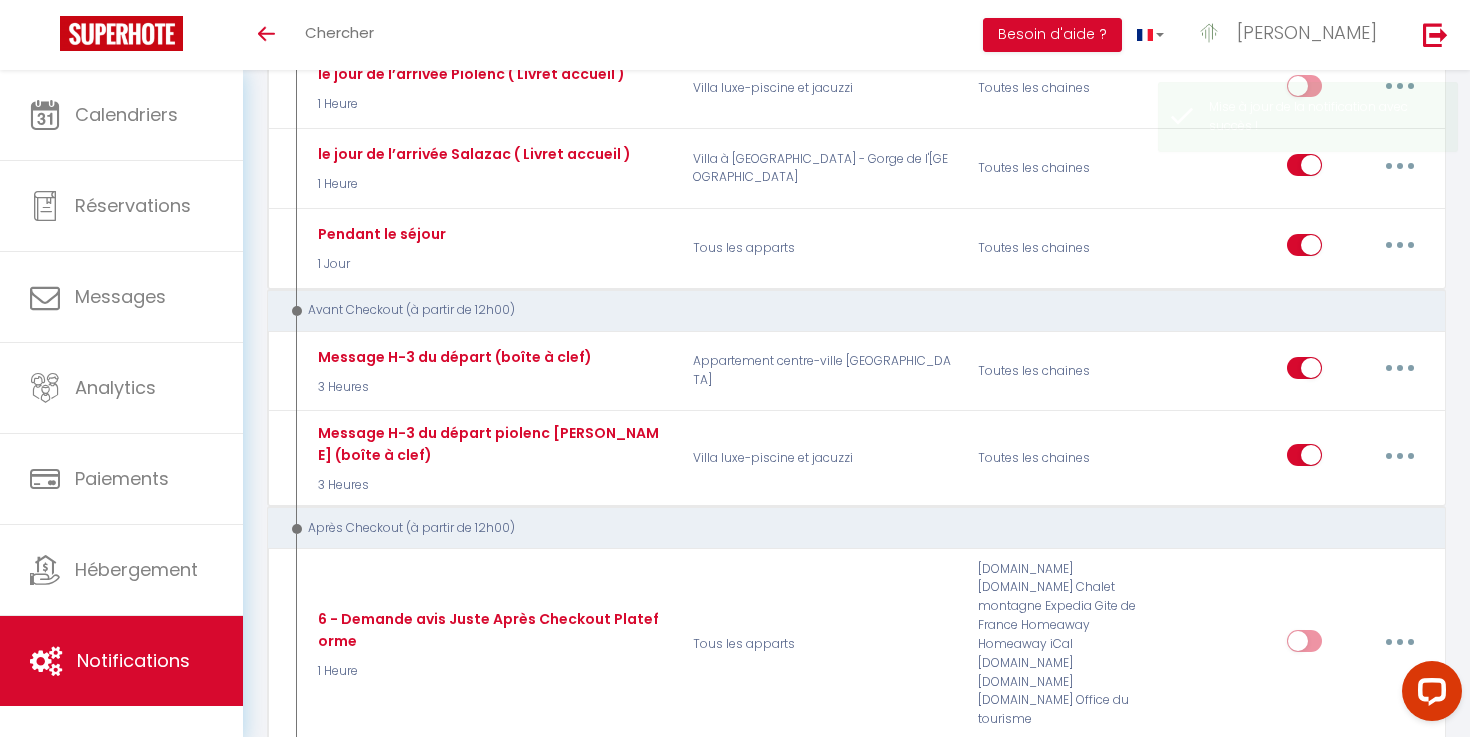 scroll, scrollTop: 1041, scrollLeft: 0, axis: vertical 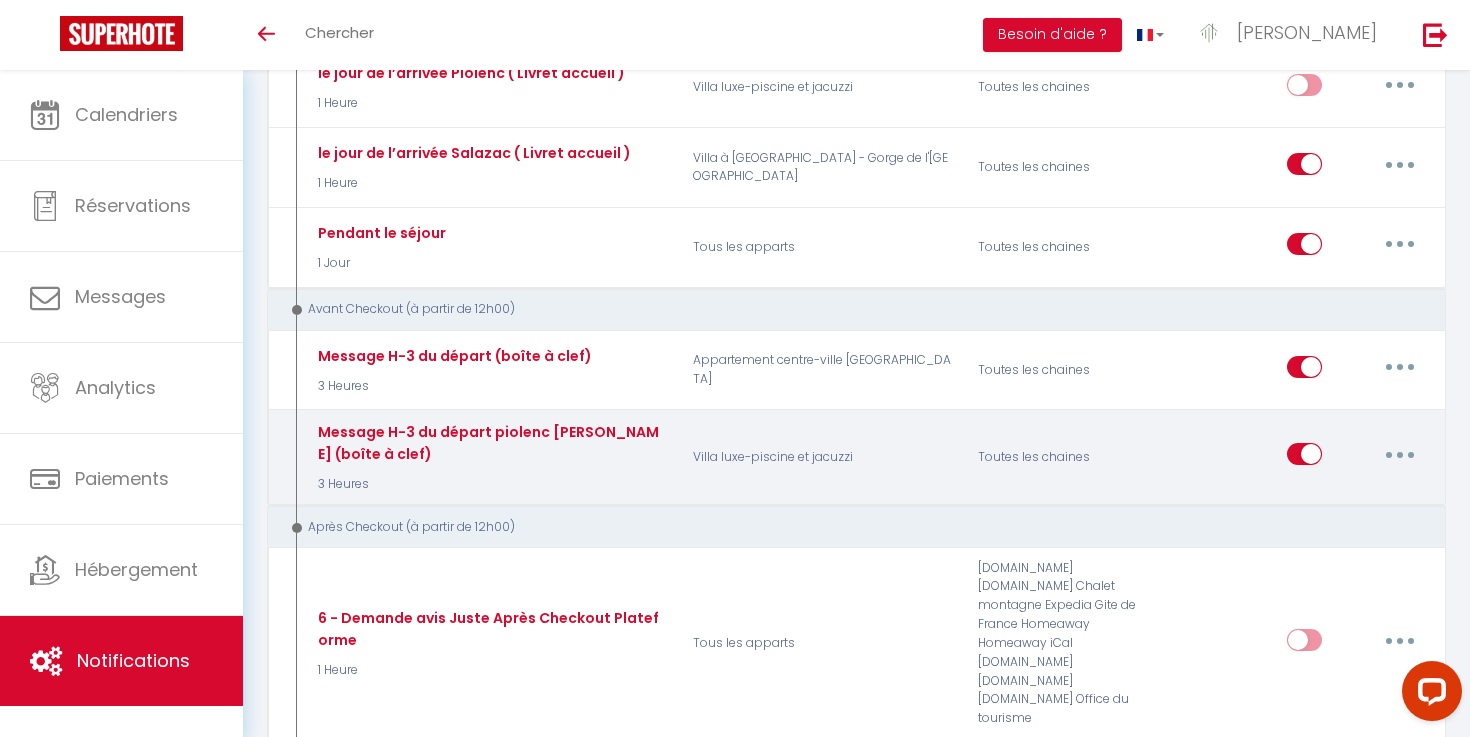click at bounding box center (1400, 454) 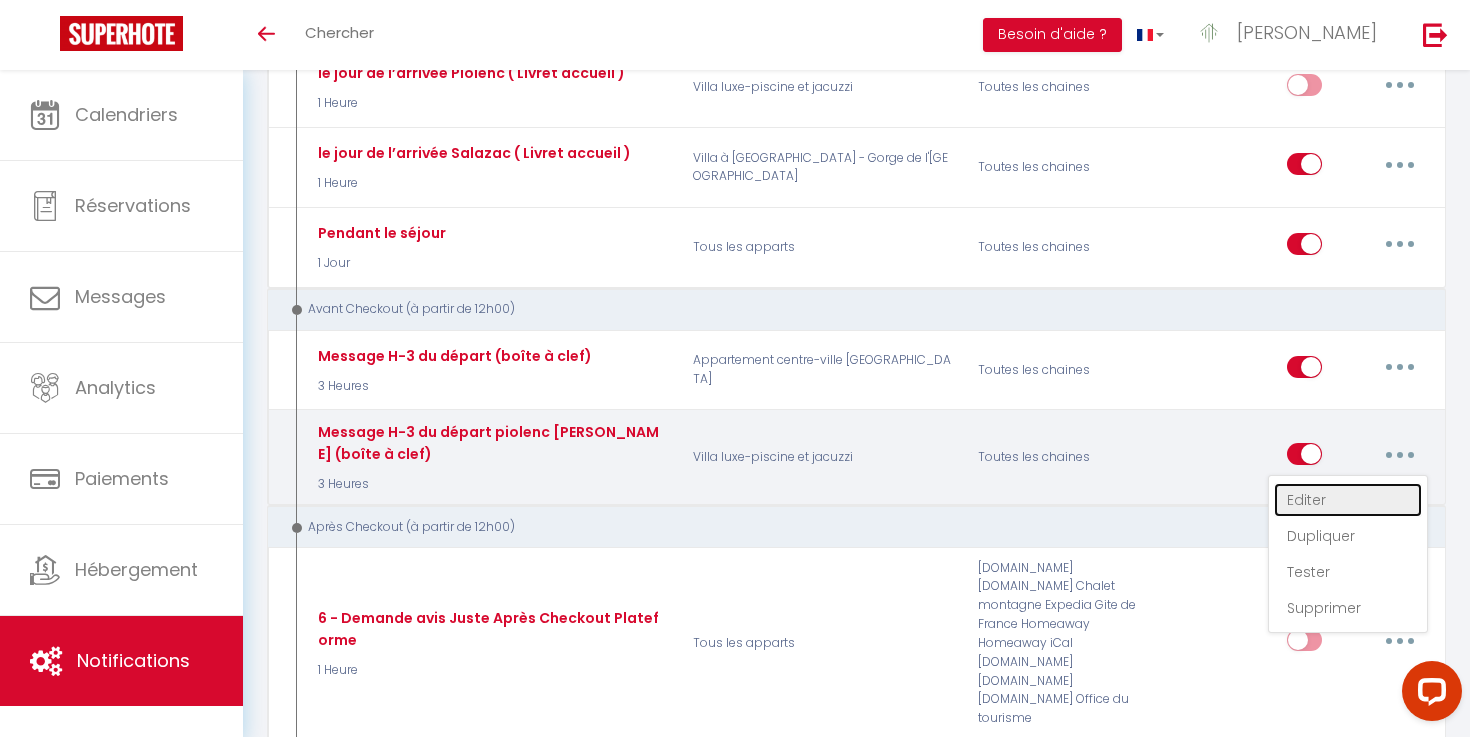 click on "Editer" at bounding box center (1348, 500) 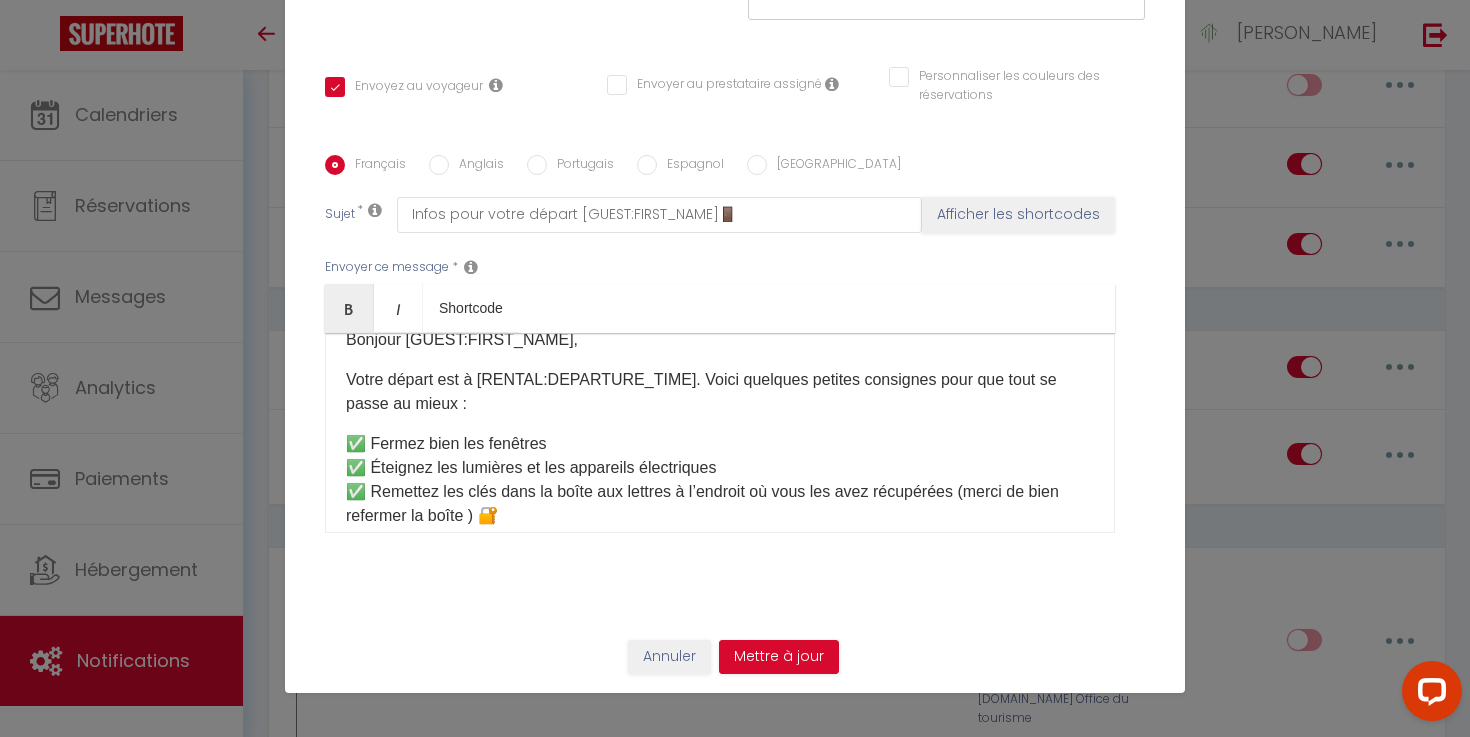 scroll, scrollTop: 0, scrollLeft: 0, axis: both 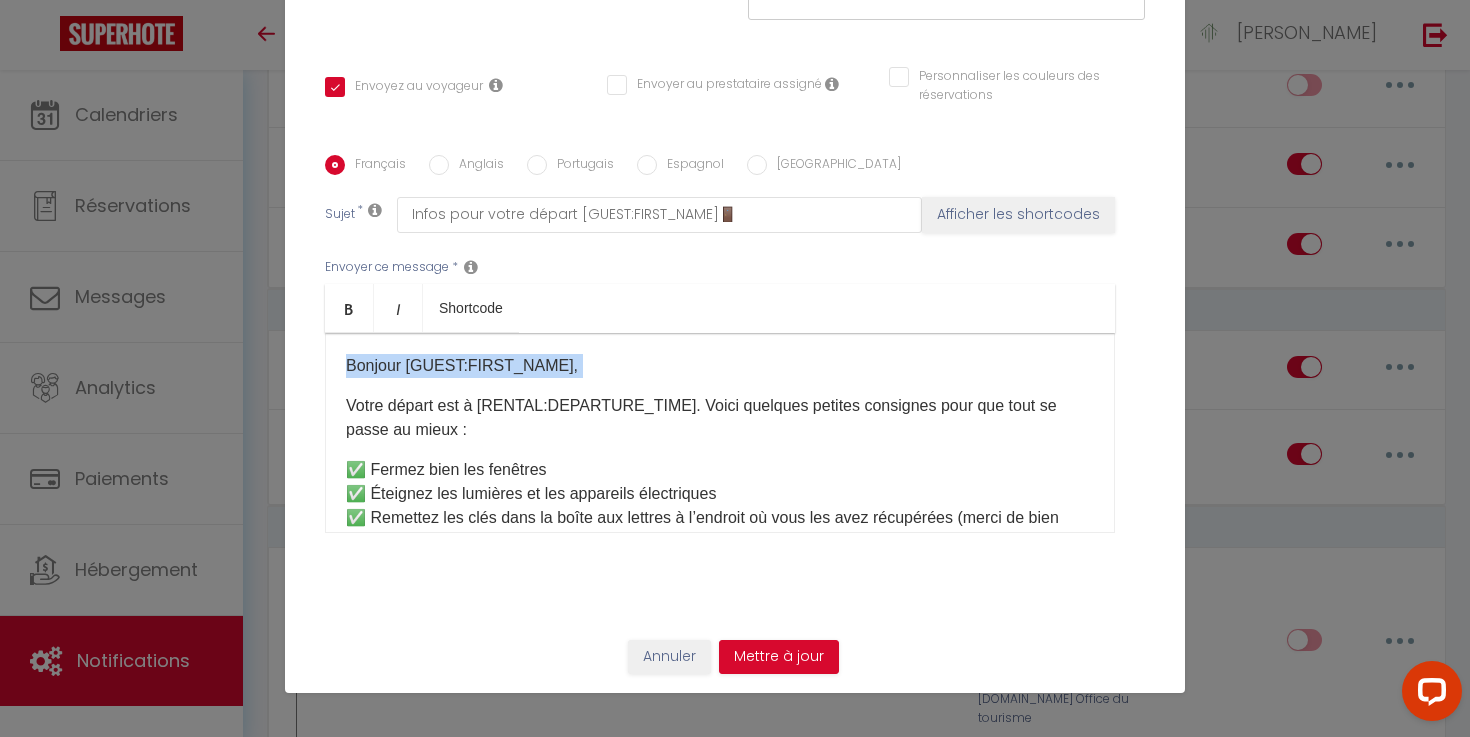 drag, startPoint x: 346, startPoint y: 363, endPoint x: 448, endPoint y: 387, distance: 104.78549 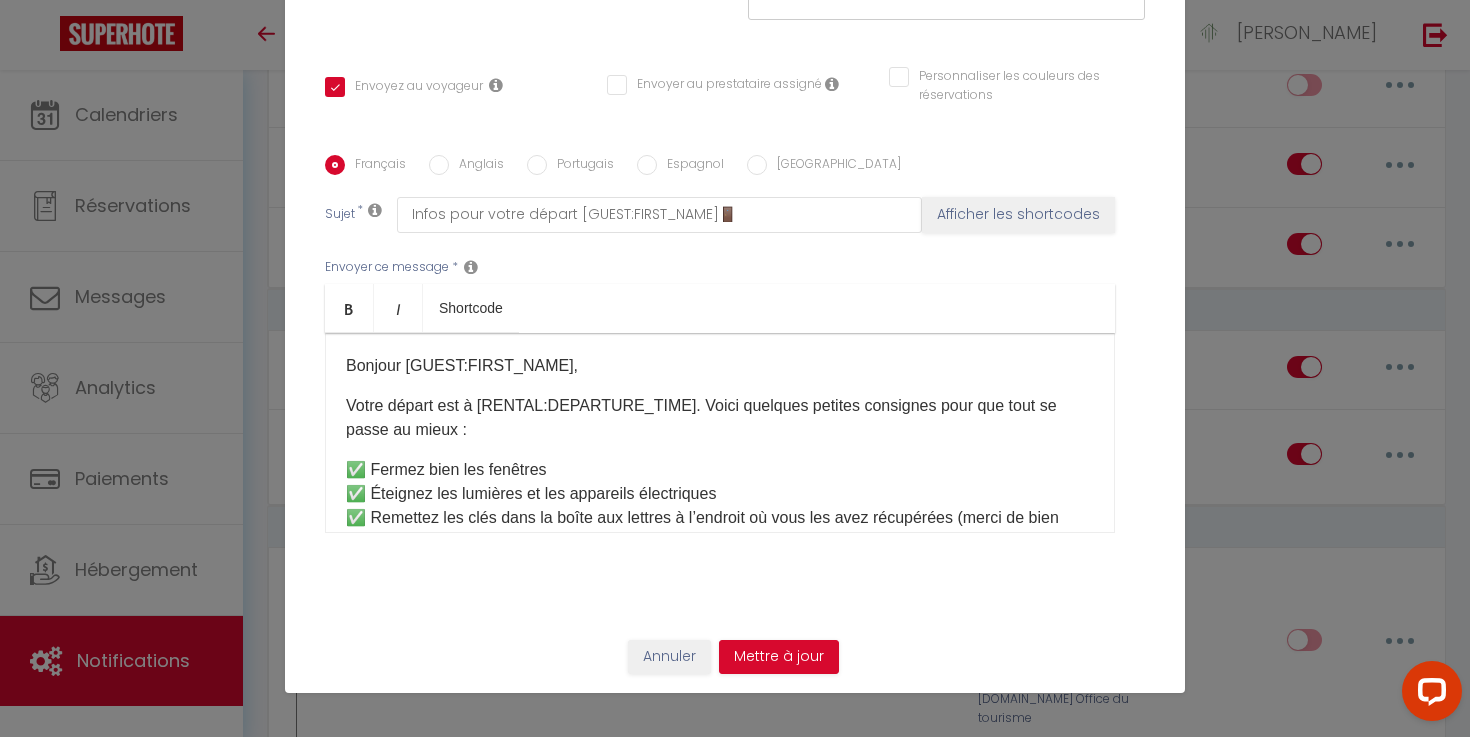 click on "Bonjour [GUEST:FIRST_NAME]​,
Votre départ est à [RENTAL:DEPARTURE_TIME]​. Voici quelques petites consignes pour que tout se passe au mieux :
✅ Fermez bien les fenêtres   ✅ Éteignez les lumières et les appareils électriques   ✅ Remettez les clés dans la boîte aux lettres à l’endroit où vous les avez récupérées (merci de bien refermer la boîte ) 🔐
Merci encore d’avoir séjourné chez nous, nous espérons que vous avez passé un excellent moment 😊
[PERSON_NAME] retour et à bientôt peut-être !   [RENTAL:HOSTFIRSTNAME]​" at bounding box center [720, 433] 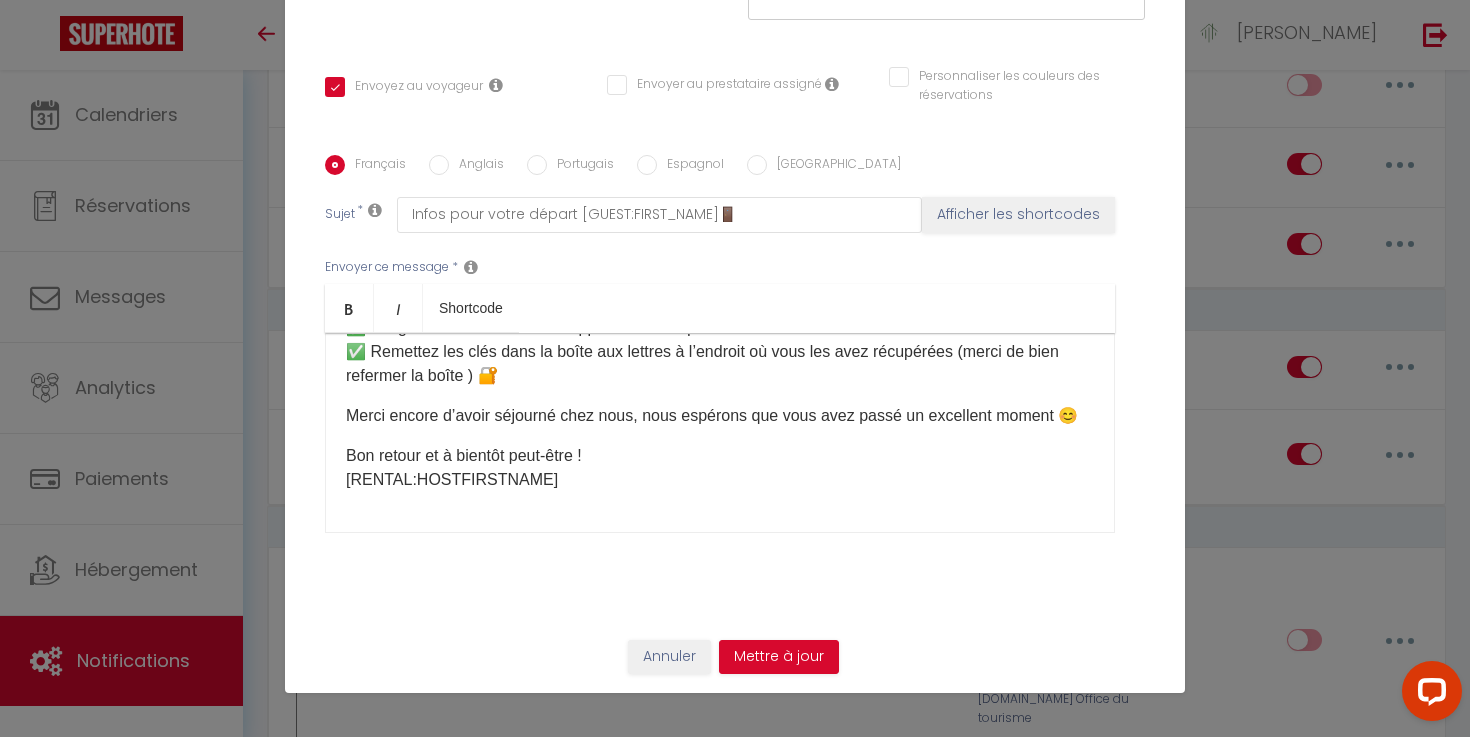 scroll, scrollTop: 483, scrollLeft: 0, axis: vertical 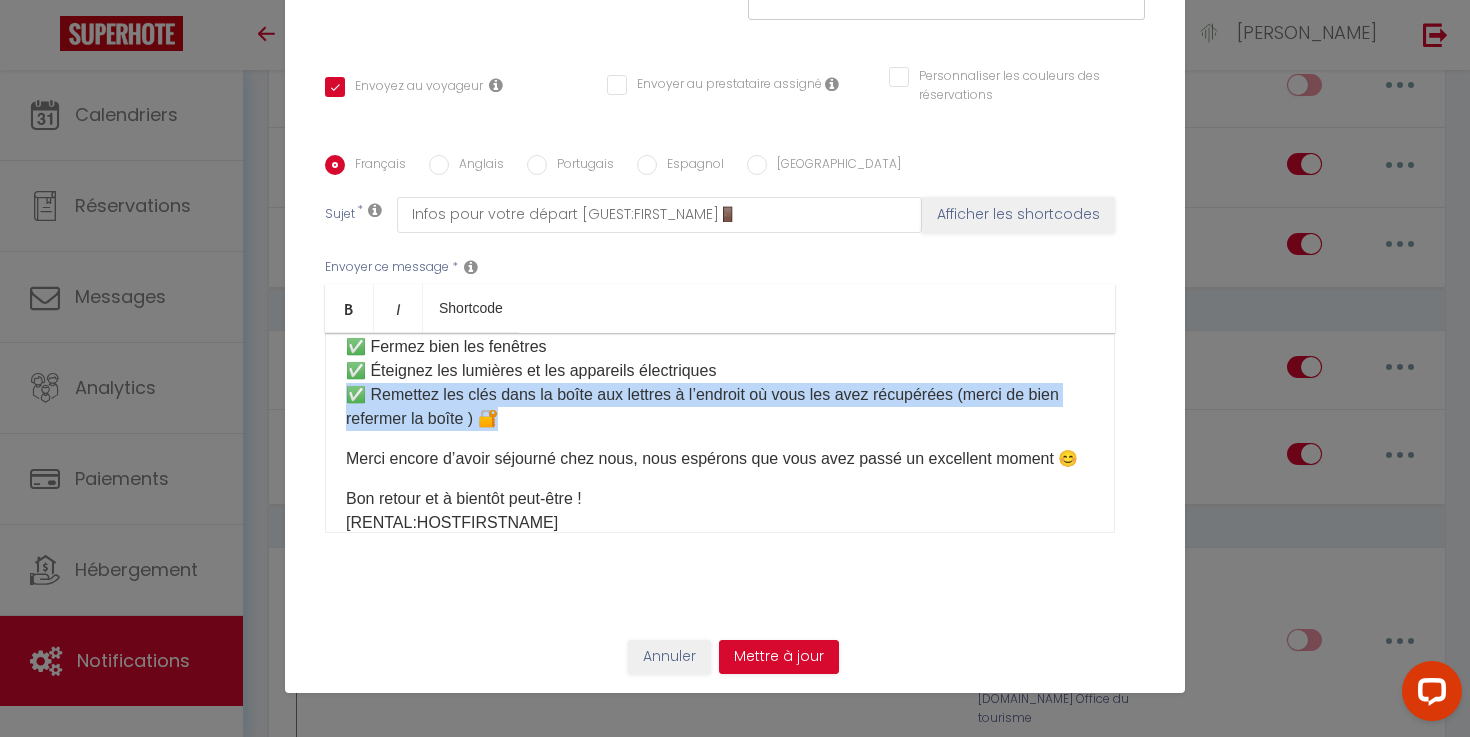 drag, startPoint x: 346, startPoint y: 393, endPoint x: 511, endPoint y: 423, distance: 167.7051 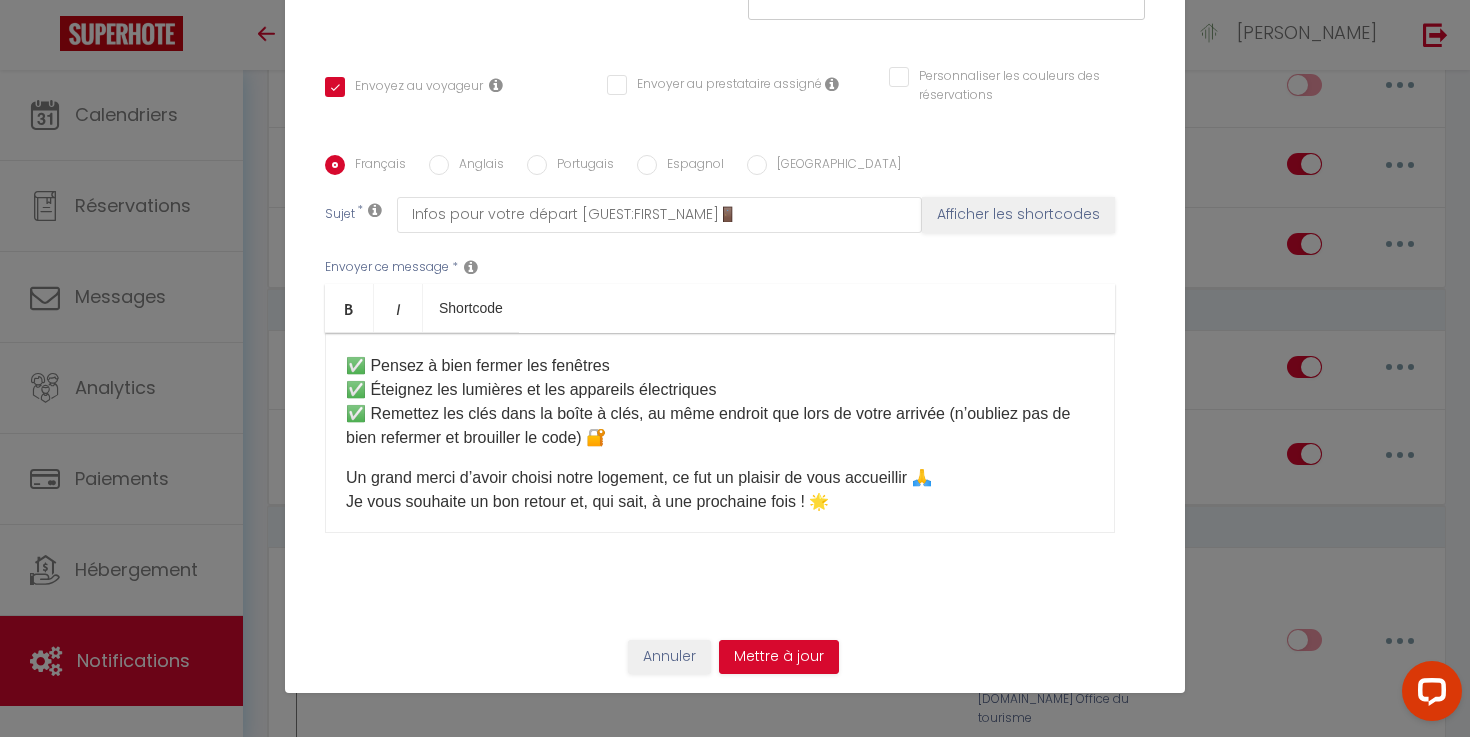 scroll, scrollTop: 131, scrollLeft: 0, axis: vertical 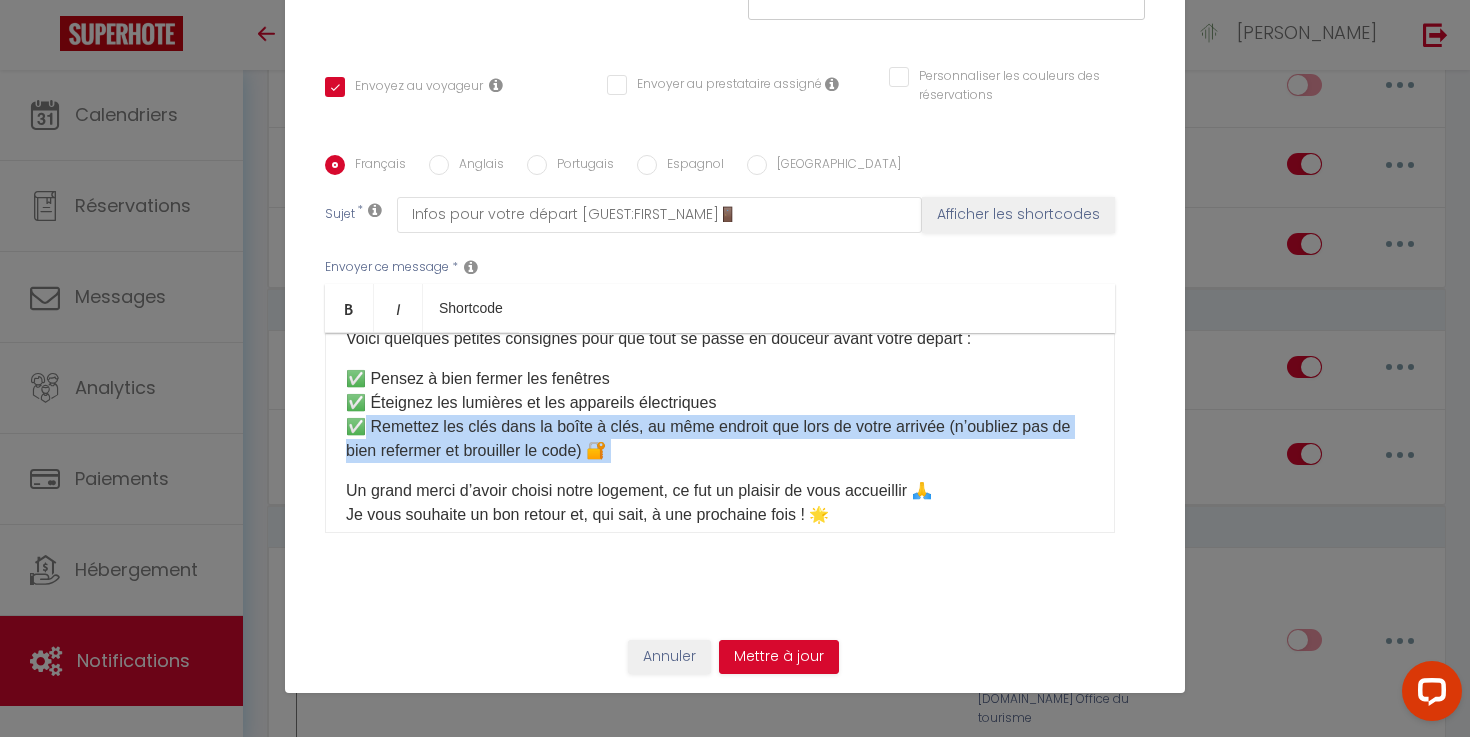 drag, startPoint x: 350, startPoint y: 430, endPoint x: 607, endPoint y: 464, distance: 259.23926 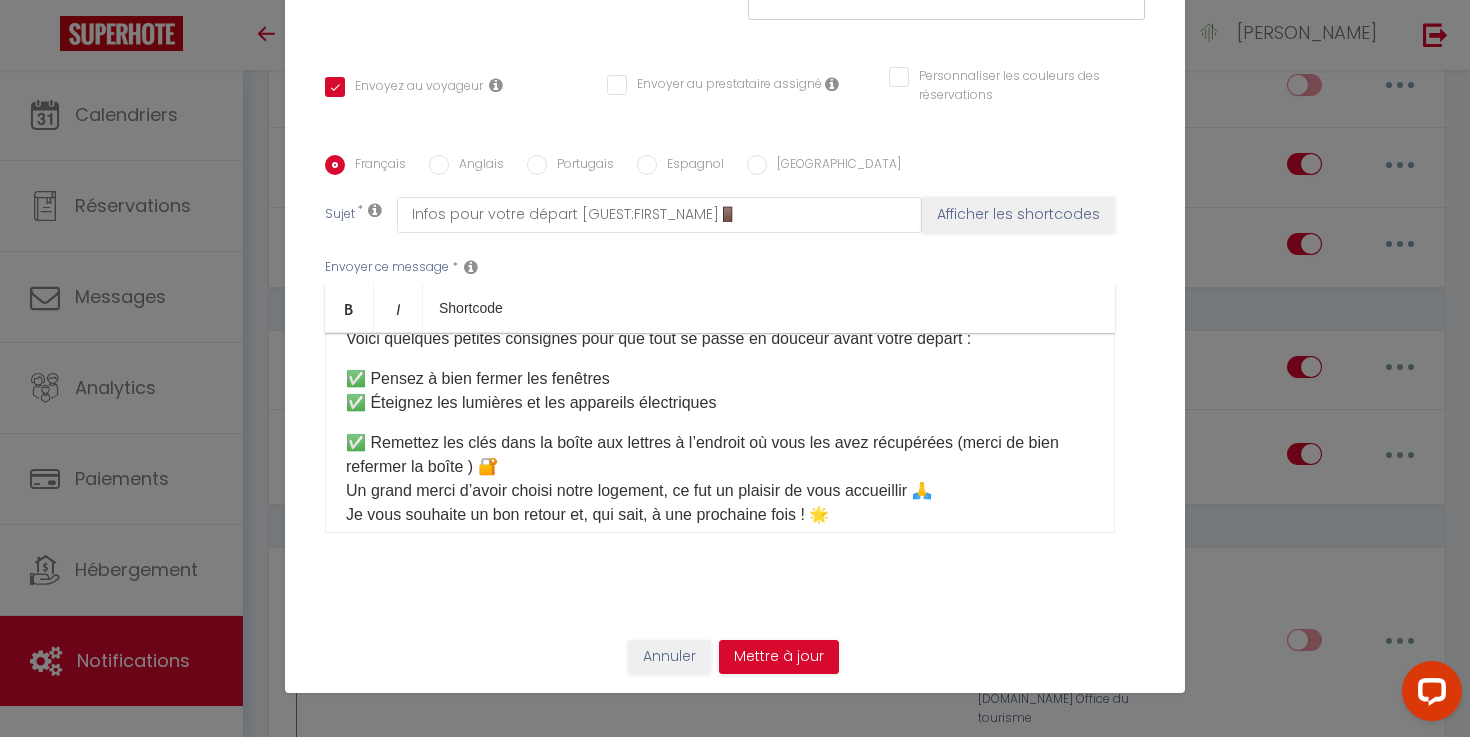scroll, scrollTop: 131, scrollLeft: 0, axis: vertical 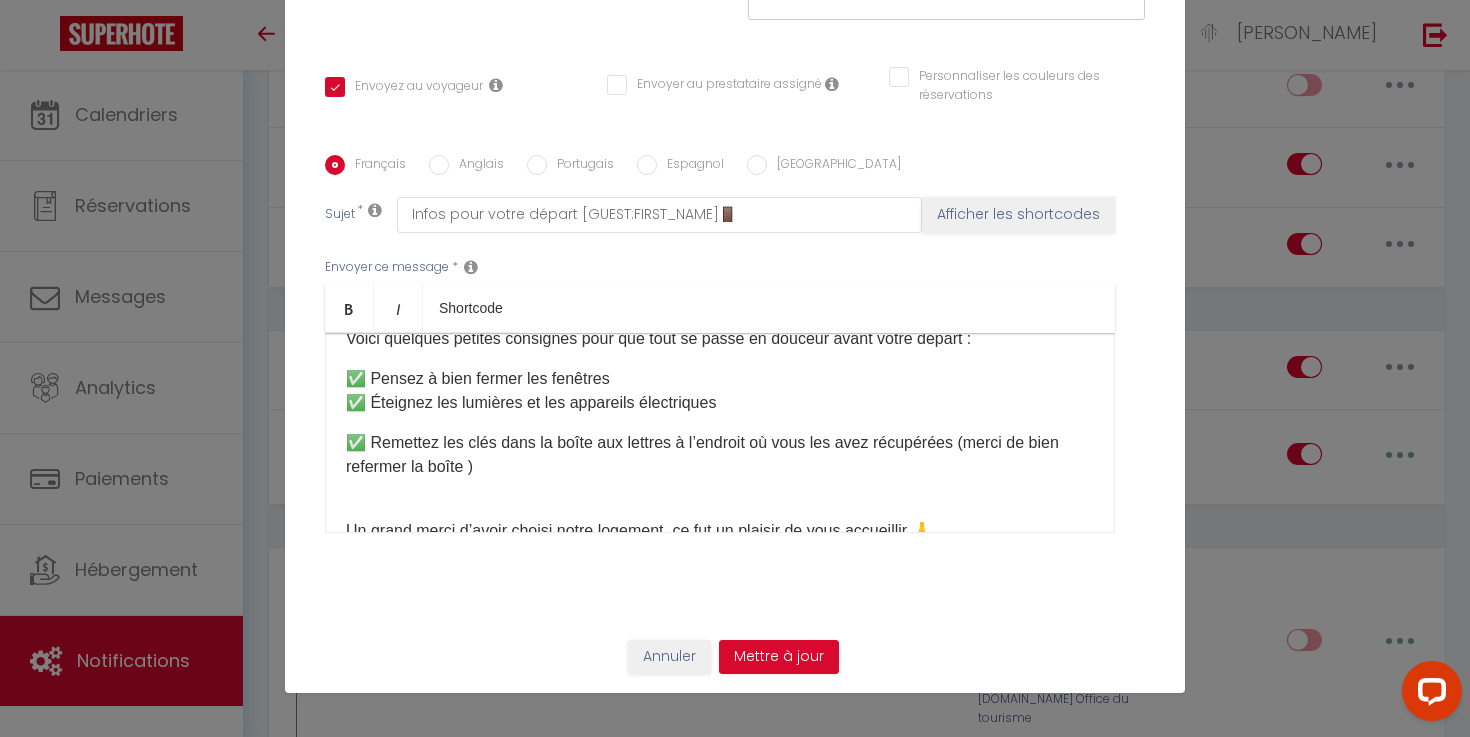 click on "Bonjour [GUEST:FIRST_NAME] 😊
Le moment du départ approche, prévu à  [RENTAL:DEPARTURE_TIME] , et j’espère que vous avez passé un excellent séjour 💛
Voici quelques petites consignes pour que tout se passe en douceur avant votre départ :
✅ Pensez à bien fermer les fenêtres
✅ Éteignez les lumières et les appareils électriques
✅ Remettez les clés dans la boîte aux lettres à l’endroit où vous les avez récupérées (merci de bien refermer la boîte ) ​ Un grand merci d’avoir choisi notre logement, ce fut un plaisir de vous accueillir 🙏
Je vous souhaite un bon retour et, qui sait, à une prochaine fois ! 🌟
[RENTAL:HOSTFIRSTNAME]  🏡 Bonjour [GUEST:FIRST_NAME]​,
Votre départ est à [RENTAL:DEPARTURE_TIME]​. Voici quelques petites consignes pour que tout se passe au mieux :
✅ Fermez bien les fenêtres   ✅ Éteignez les lumières et les appareils électriques
[PERSON_NAME] retour et à bientôt peut-être !   [RENTAL:HOSTFIRSTNAME]​" at bounding box center (720, 433) 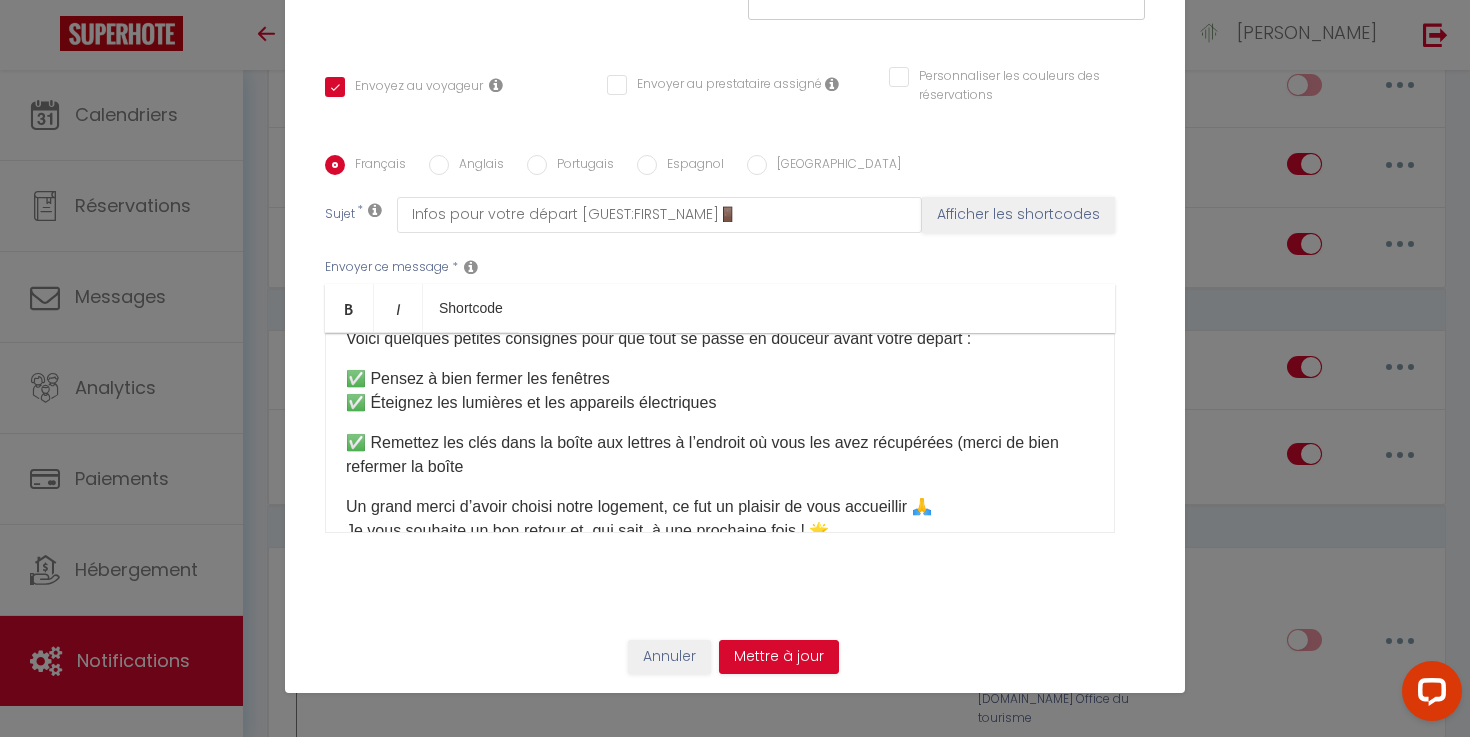 click on "Bonjour [GUEST:FIRST_NAME] 😊
Le moment du départ approche, prévu à  [RENTAL:DEPARTURE_TIME] , et j’espère que vous avez passé un excellent séjour 💛
Voici quelques petites consignes pour que tout se passe en douceur avant votre départ :
✅ Pensez à bien fermer les fenêtres
✅ Éteignez les lumières et les appareils électriques
✅ Remettez les clés dans la boîte aux lettres à l’endroit où vous les avez récupérées (merci de bien refermer la boîte Un grand merci d’avoir choisi notre logement, ce fut un plaisir de vous accueillir 🙏
Je vous souhaite un bon retour et, qui sait, à une prochaine fois ! 🌟
[RENTAL:HOSTFIRSTNAME]  🏡 Bonjour [GUEST:FIRST_NAME]​,
Votre départ est à [RENTAL:DEPARTURE_TIME]​. Voici quelques petites consignes pour que tout se passe au mieux :
✅ Fermez bien les fenêtres   ✅ Éteignez les lumières et les appareils électriques
[PERSON_NAME] retour et à bientôt peut-être !   [RENTAL:HOSTFIRSTNAME]​" at bounding box center [720, 433] 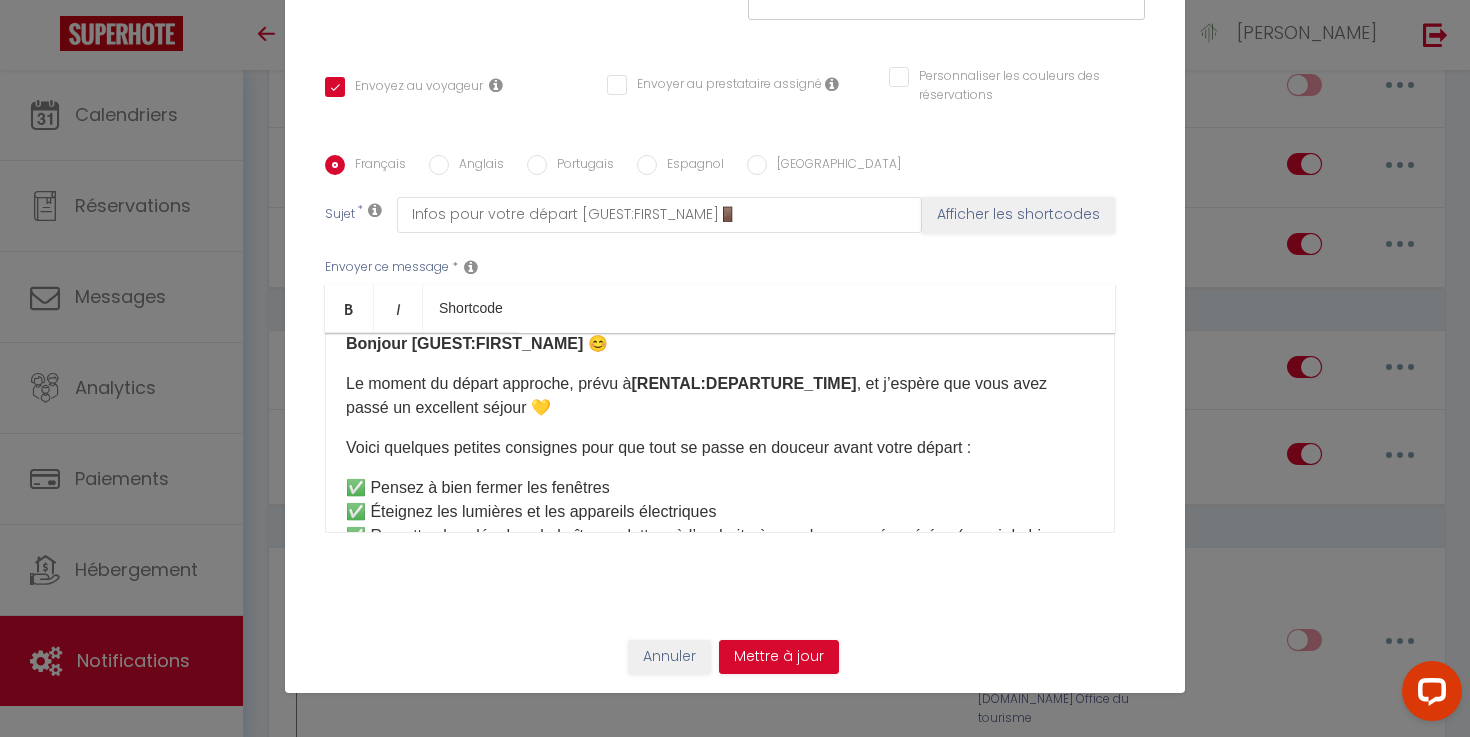 scroll, scrollTop: 0, scrollLeft: 0, axis: both 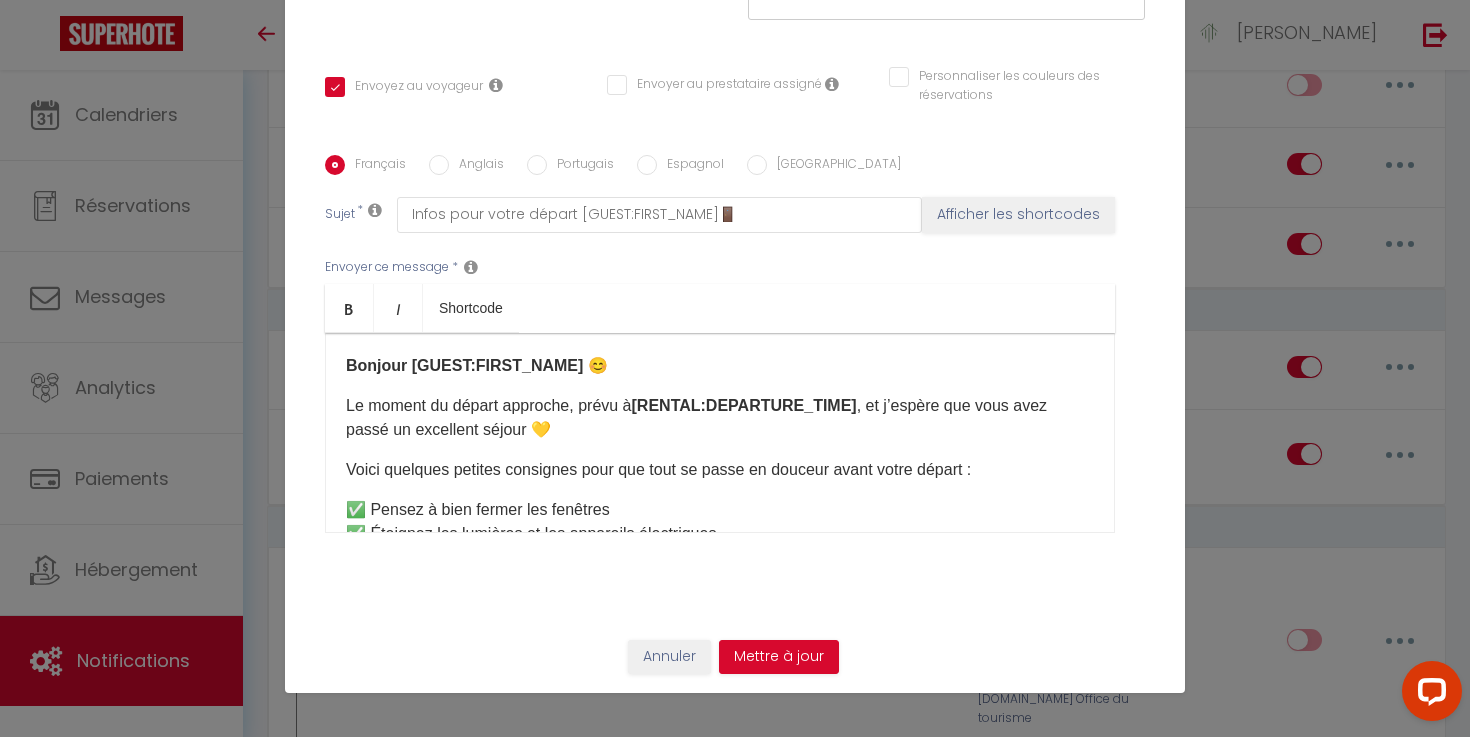 click on "Bonjour [GUEST:FIRST_NAME] 😊" at bounding box center [720, 366] 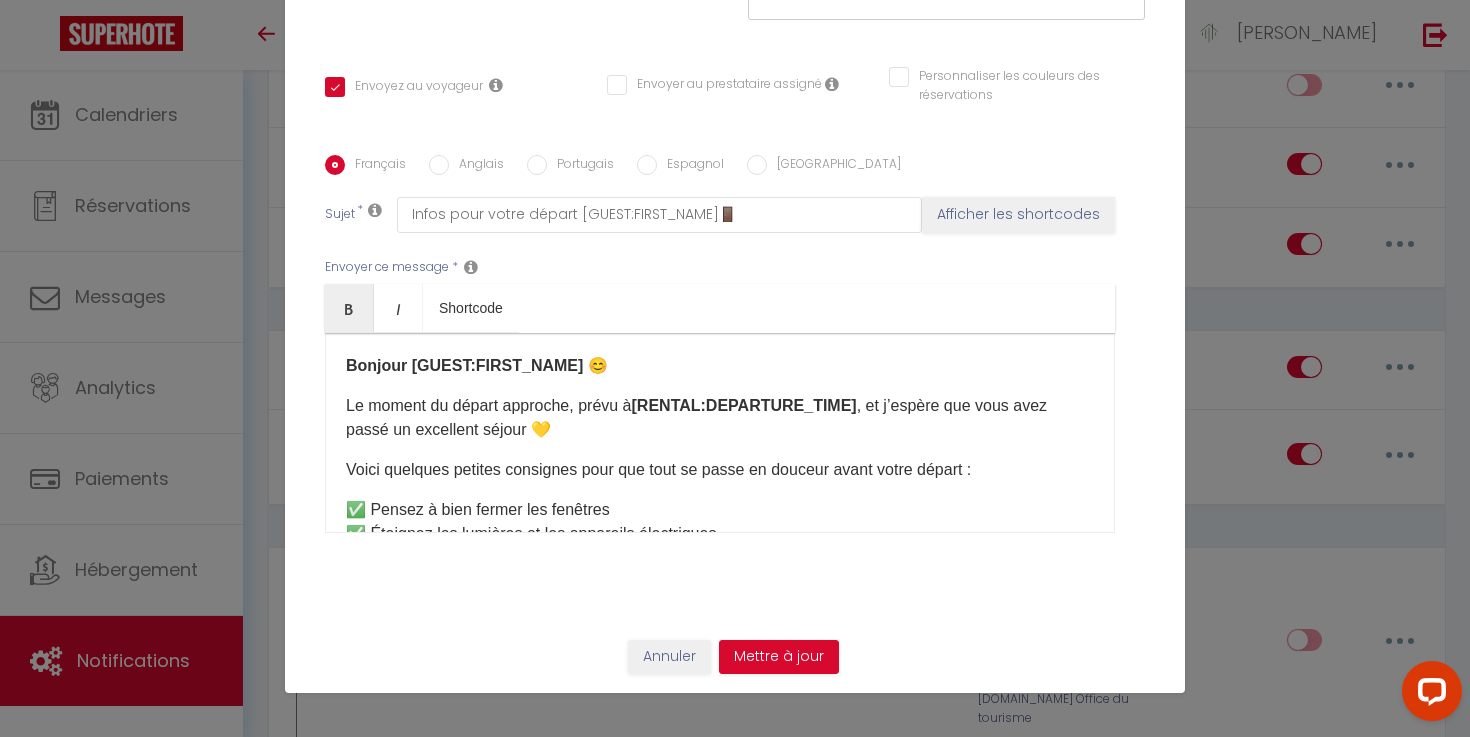 click on "Bonjour [GUEST:FIRST_NAME] 😊" at bounding box center (477, 365) 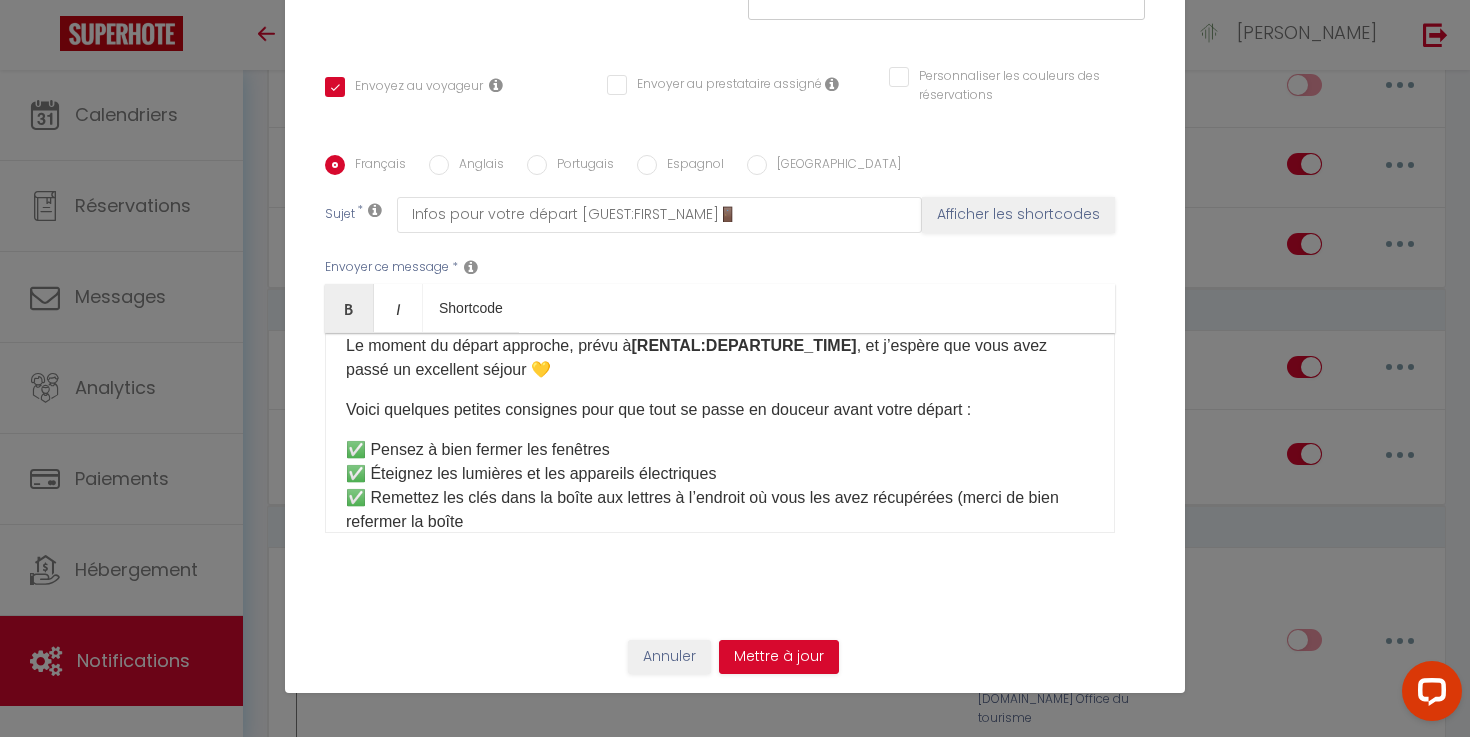 scroll, scrollTop: 0, scrollLeft: 0, axis: both 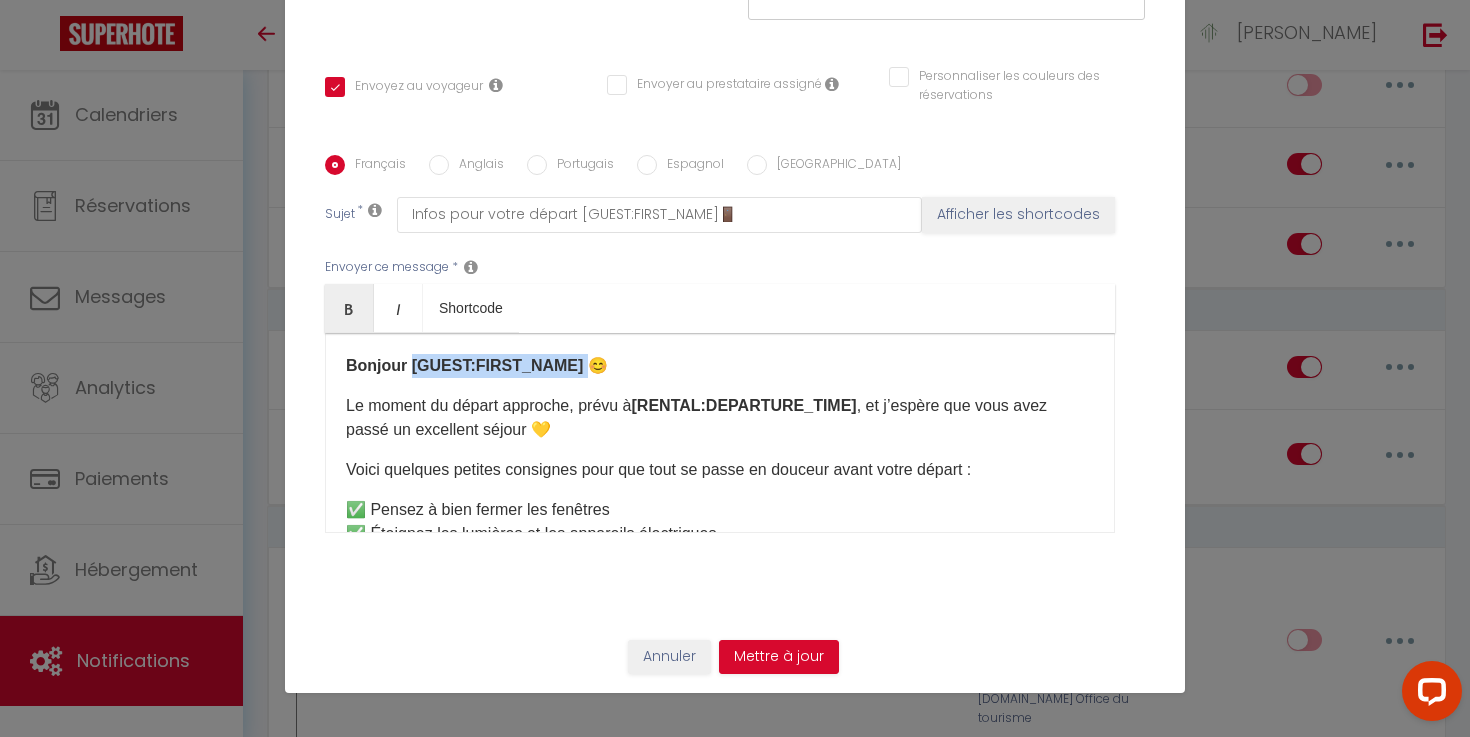 drag, startPoint x: 572, startPoint y: 373, endPoint x: 409, endPoint y: 375, distance: 163.01227 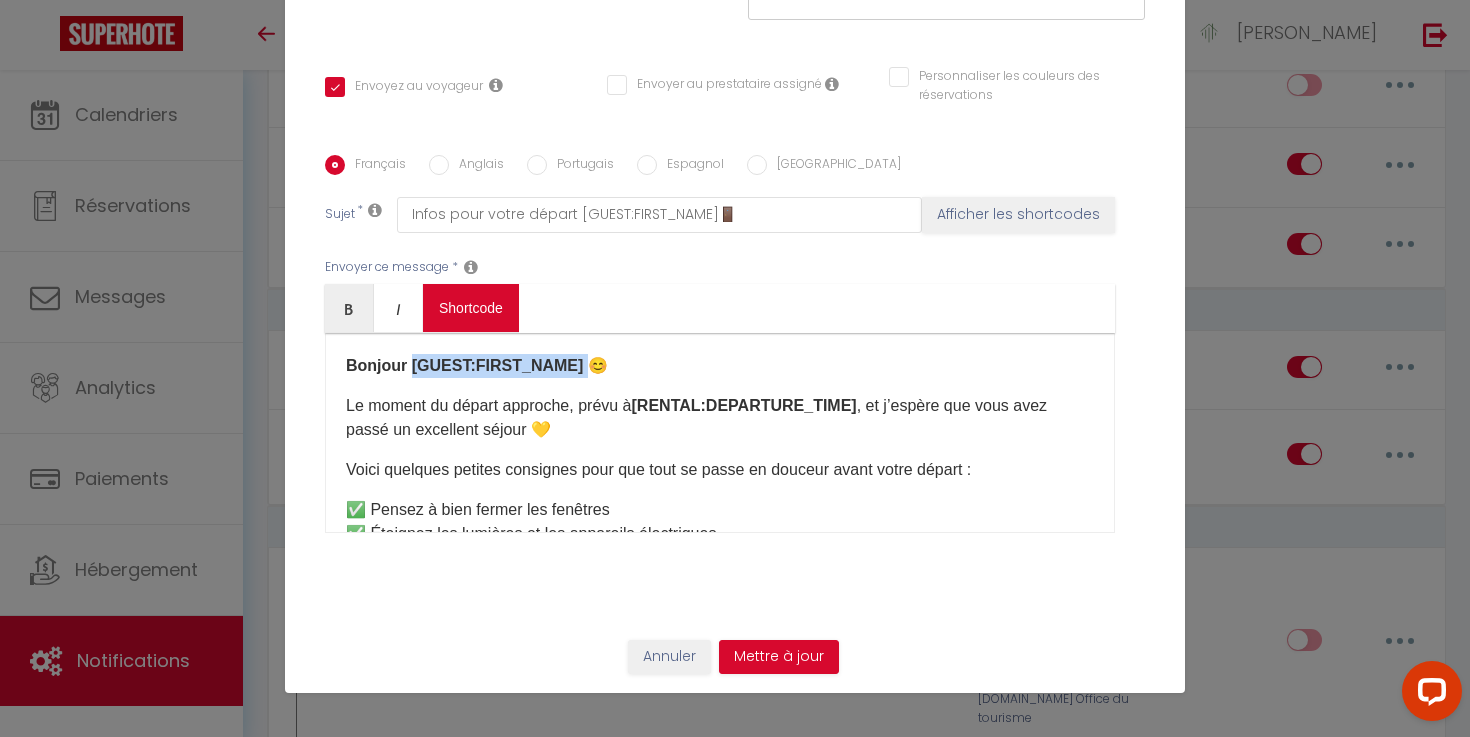 click on "Coaching SuperHote ce soir à 18h00, pour participer:  [URL][DOMAIN_NAME][SECURITY_DATA]   ×     Toggle navigation       Toggle Search     Toggle menubar     Chercher   BUTTON
Besoin d'aide ?
[PERSON_NAME]        Équipe     Résultat de la recherche   Aucun résultat     Calendriers     Réservations     Messages     Analytics      Paiements     Hébergement     Notifications                 Résultat de la recherche   Id   Appart   Voyageur    Checkin   Checkout   Nuits   Pers.   Plateforme   Statut     Résultat de la recherche   Aucun résultat          Notifications
Actions
Nouvelle Notification    Exporter    Importer    Tous les apparts    Appartement centre-ville [GEOGRAPHIC_DATA] Villa luxe-piscine et [GEOGRAPHIC_DATA] à [GEOGRAPHIC_DATA] - Gorge de l'Ardèche
Actions
Notifications" at bounding box center [735, 989] 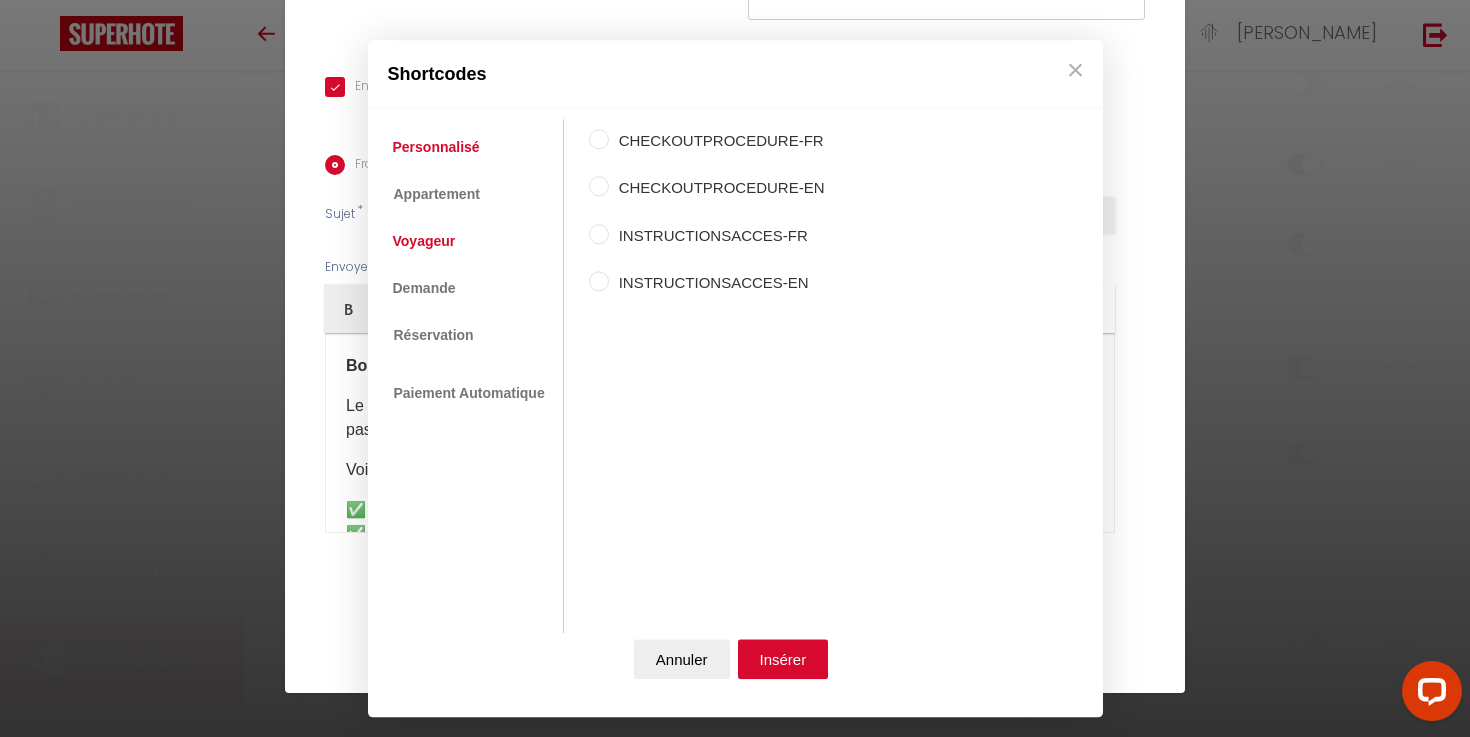 click on "Voyageur" at bounding box center [424, 242] 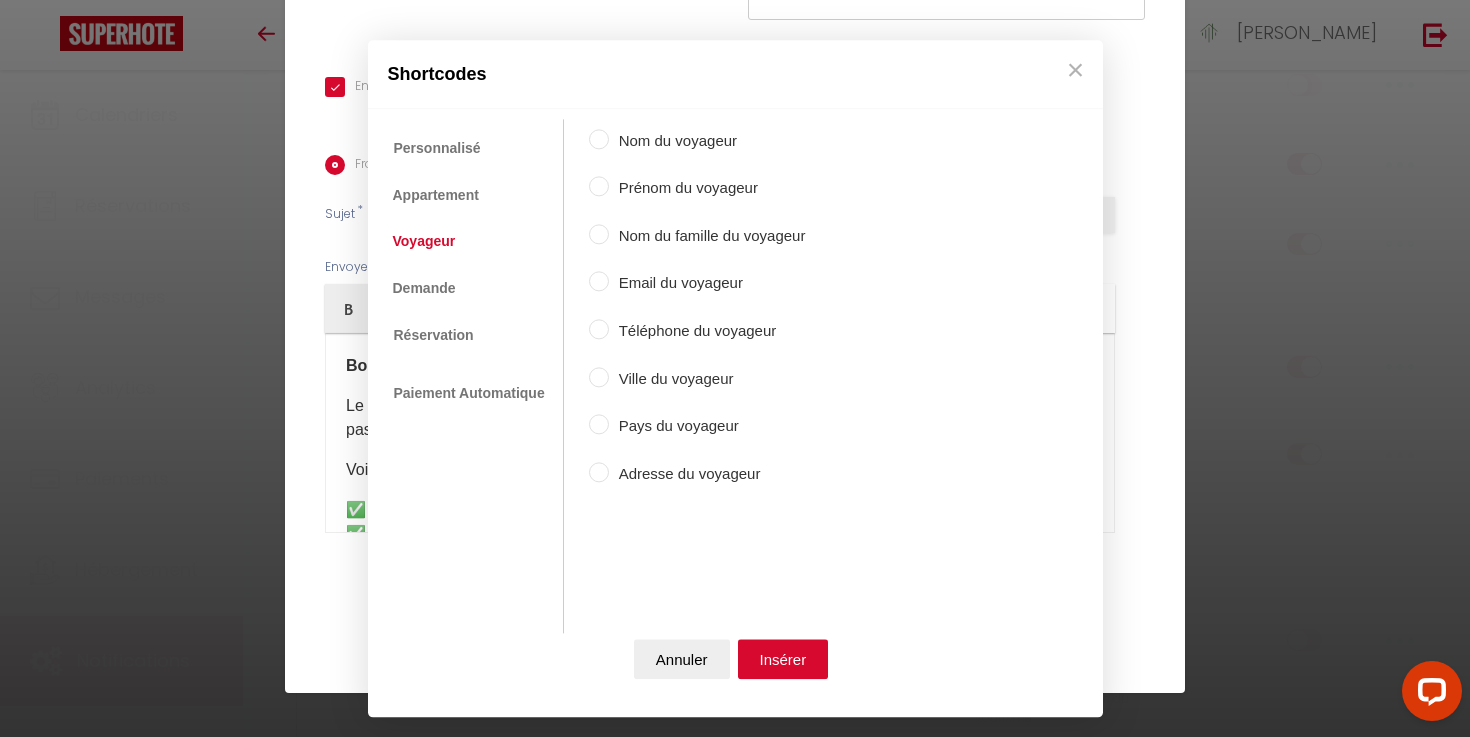 click on "Prénom du voyageur" at bounding box center (707, 189) 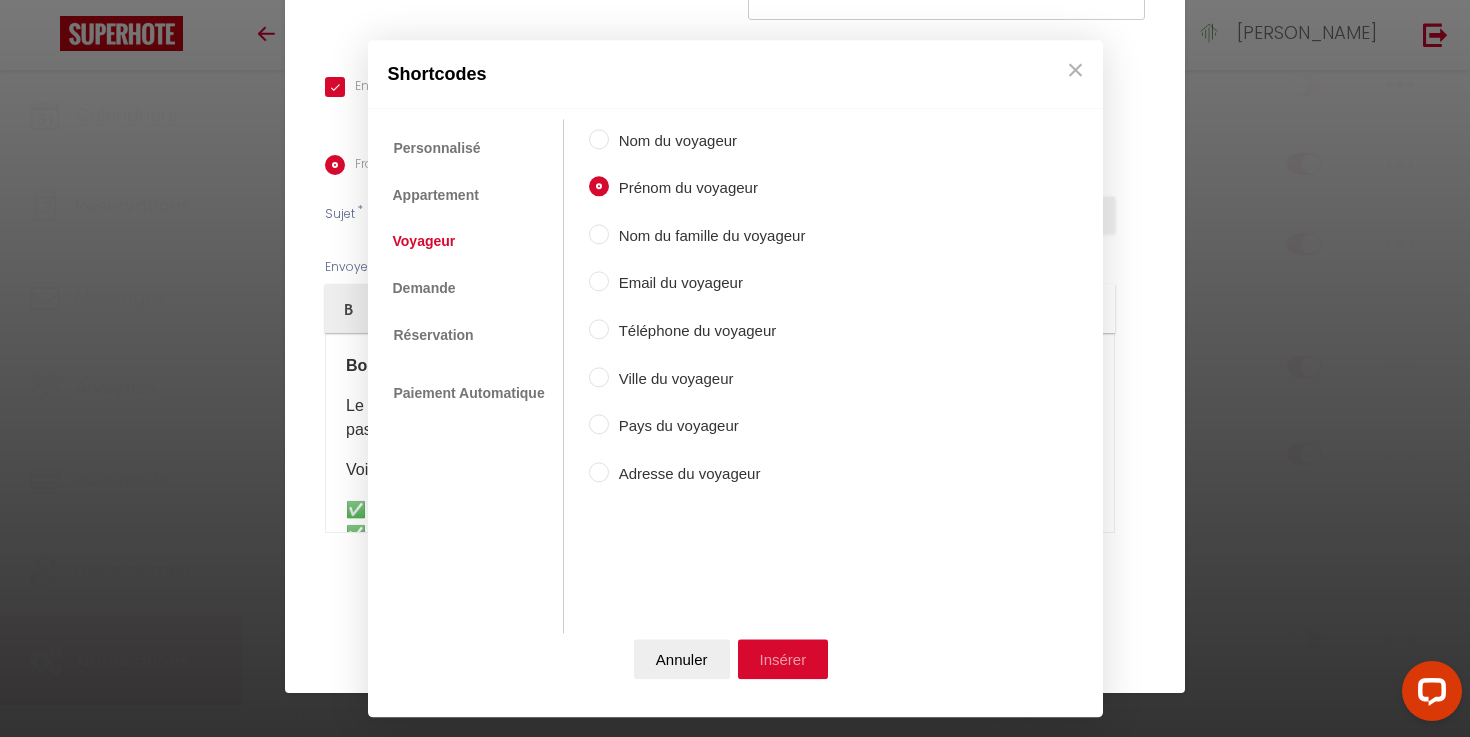 click on "Insérer" at bounding box center [783, 659] 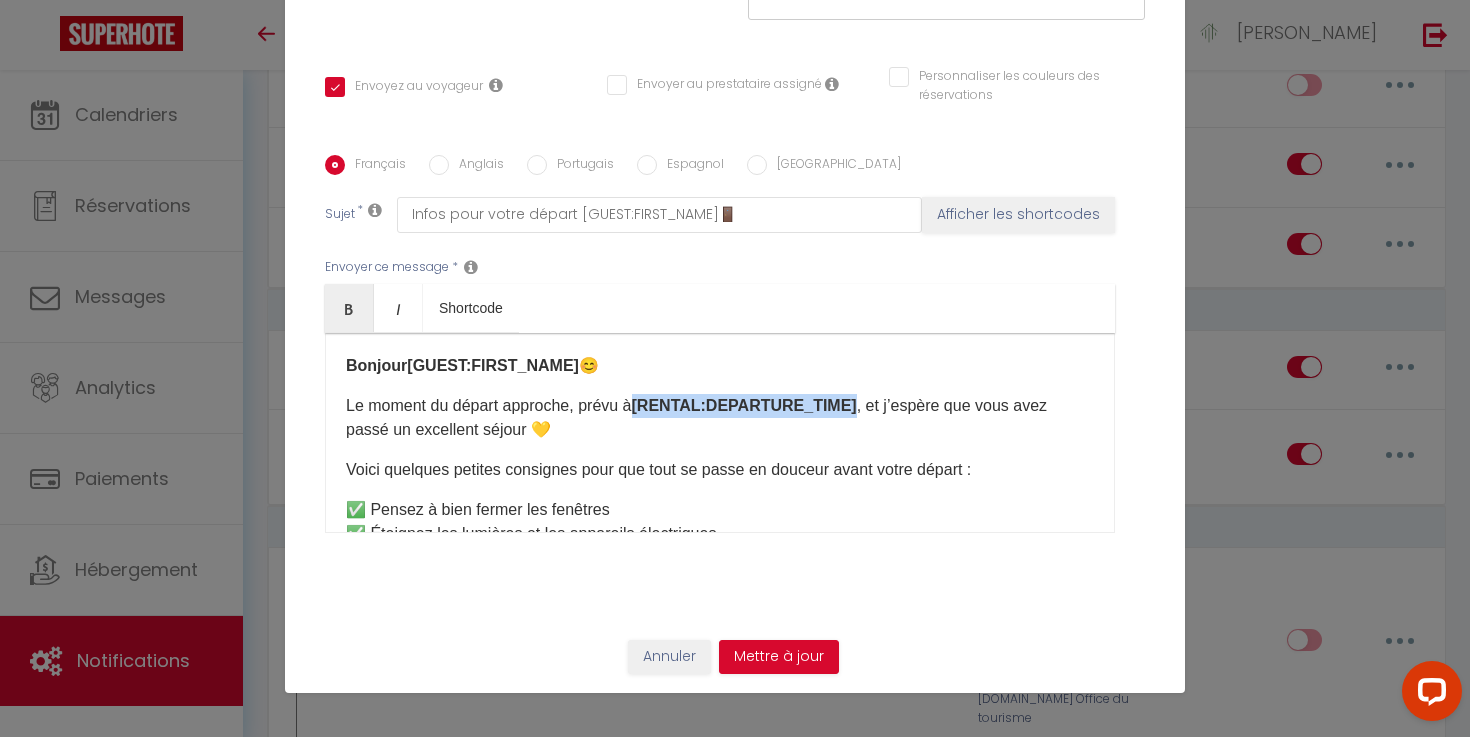drag, startPoint x: 847, startPoint y: 408, endPoint x: 643, endPoint y: 408, distance: 204 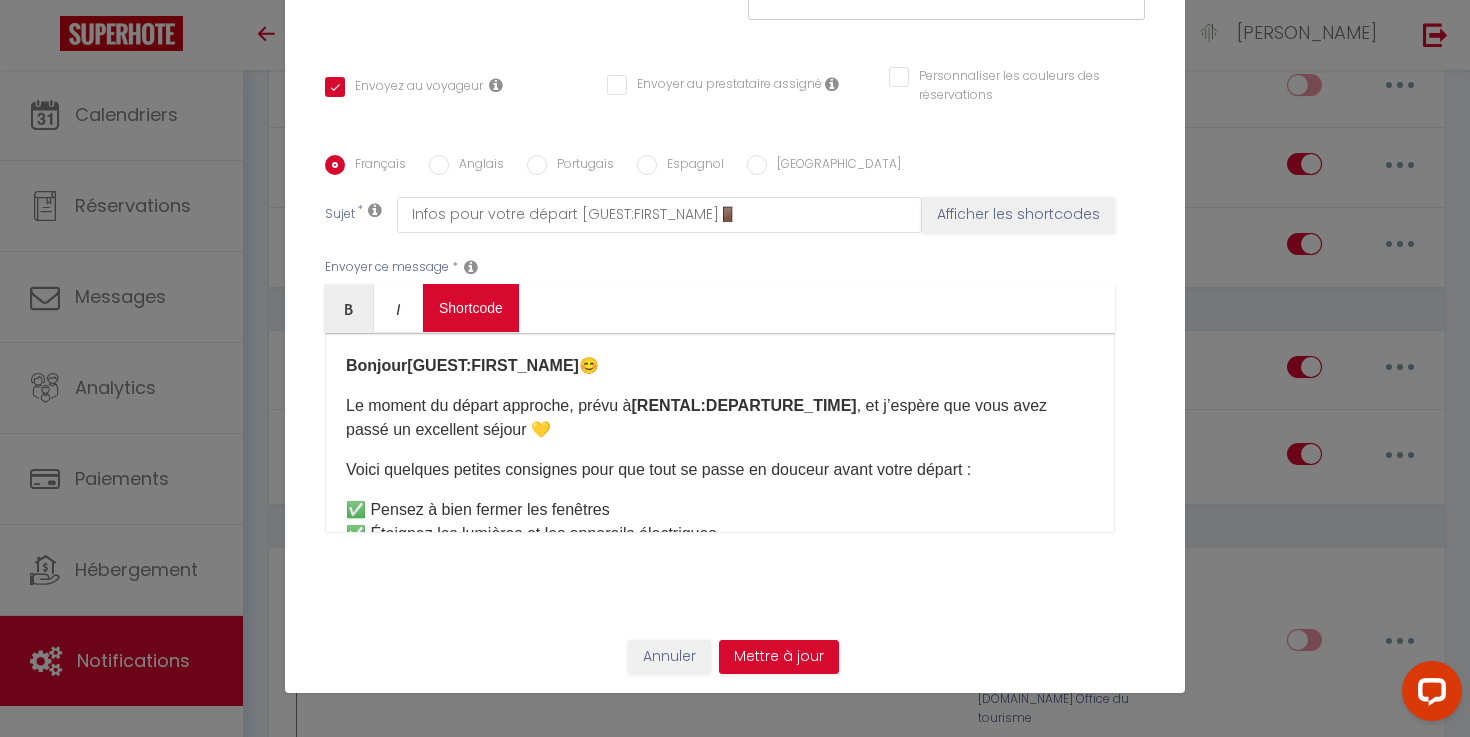 click on "Coaching SuperHote ce soir à 18h00, pour participer:  [URL][DOMAIN_NAME][SECURITY_DATA]   ×     Toggle navigation       Toggle Search     Toggle menubar     Chercher   BUTTON
Besoin d'aide ?
[PERSON_NAME]        Équipe     Résultat de la recherche   Aucun résultat     Calendriers     Réservations     Messages     Analytics      Paiements     Hébergement     Notifications                 Résultat de la recherche   Id   Appart   Voyageur    Checkin   Checkout   Nuits   Pers.   Plateforme   Statut     Résultat de la recherche   Aucun résultat          Notifications
Actions
Nouvelle Notification    Exporter    Importer    Tous les apparts    Appartement centre-ville [GEOGRAPHIC_DATA] Villa luxe-piscine et [GEOGRAPHIC_DATA] à [GEOGRAPHIC_DATA] - Gorge de l'Ardèche
Actions
Notifications" at bounding box center (735, 989) 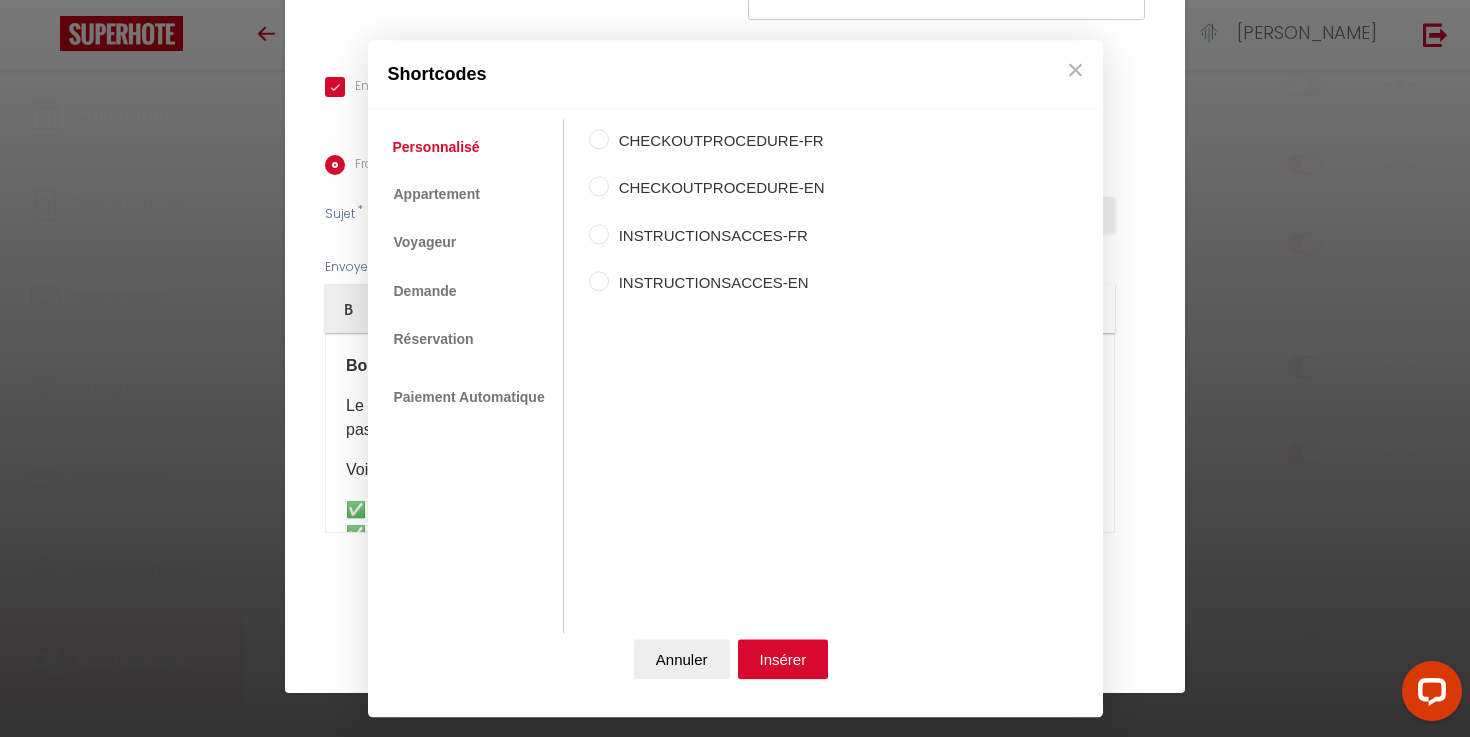click on "Personnalisé
Appartement
Voyageur
Demande
Réservation
Lien De Paiement
Paiement Automatique" at bounding box center [471, 376] 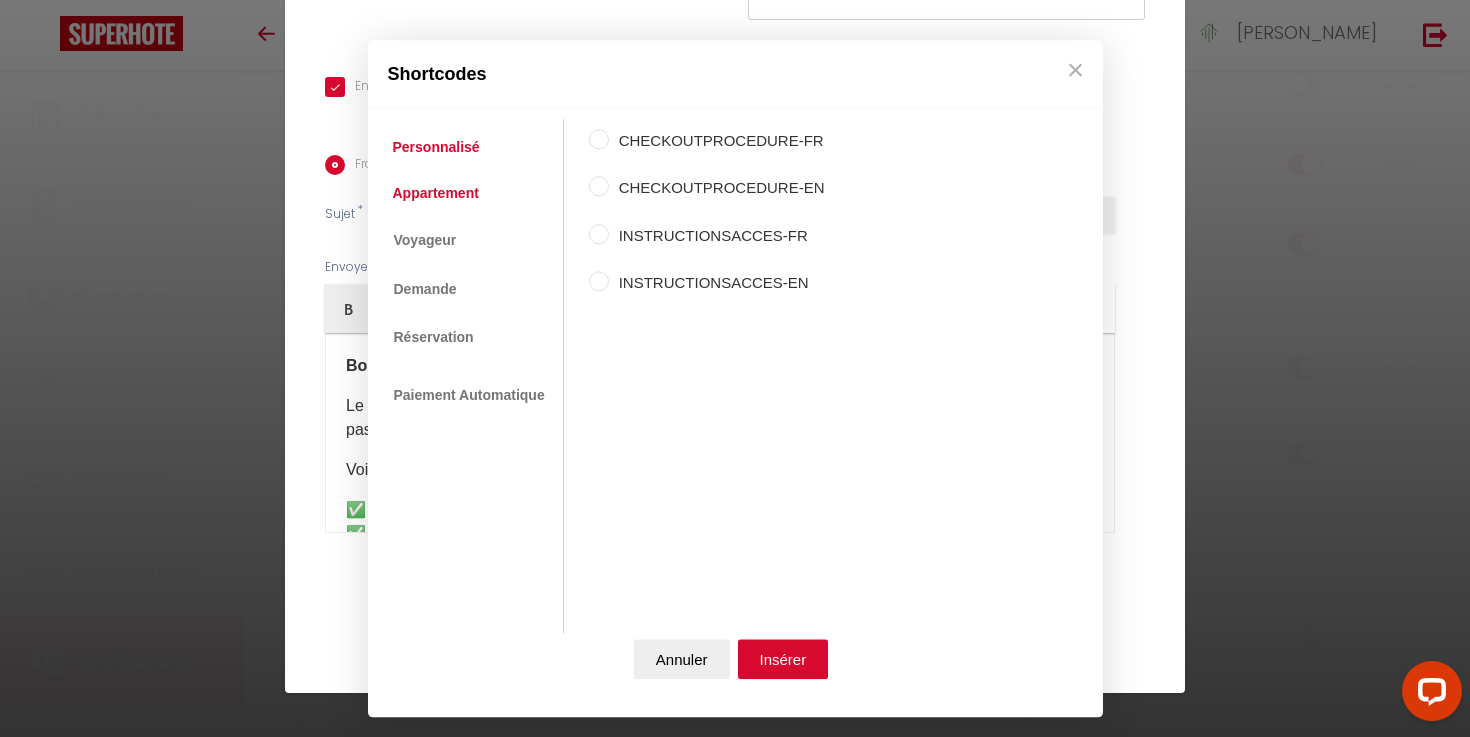click on "Appartement" at bounding box center [436, 193] 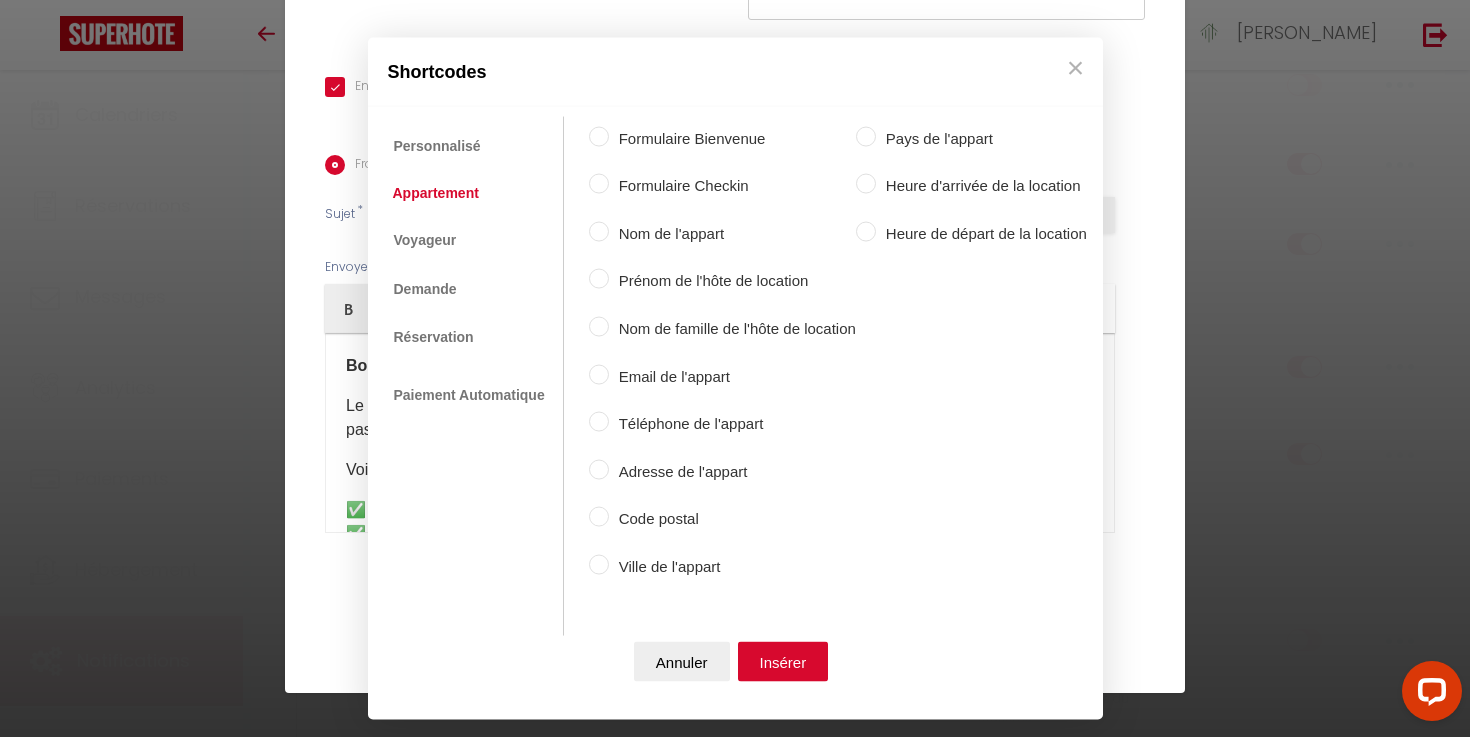 click on "Heure de départ de la location" at bounding box center (981, 233) 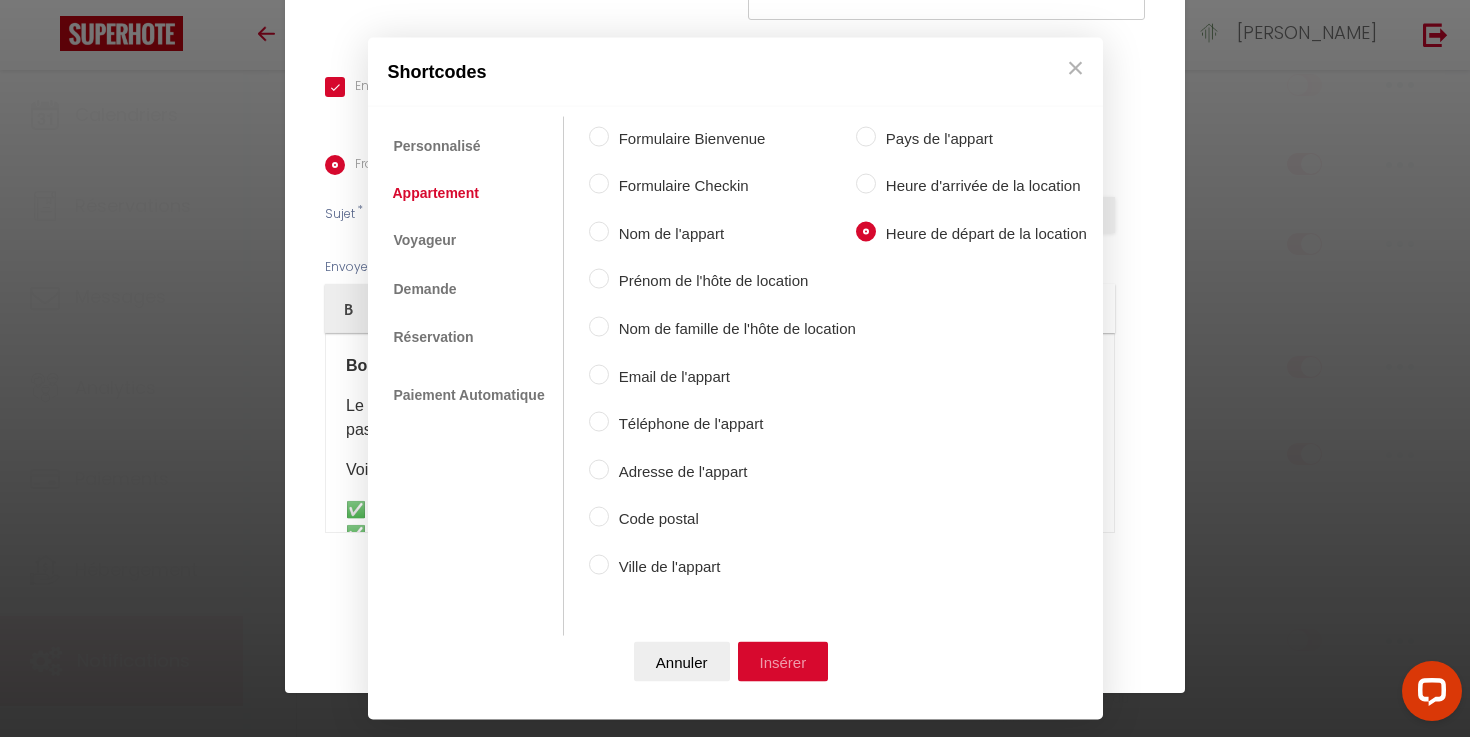 click on "Insérer" at bounding box center (783, 662) 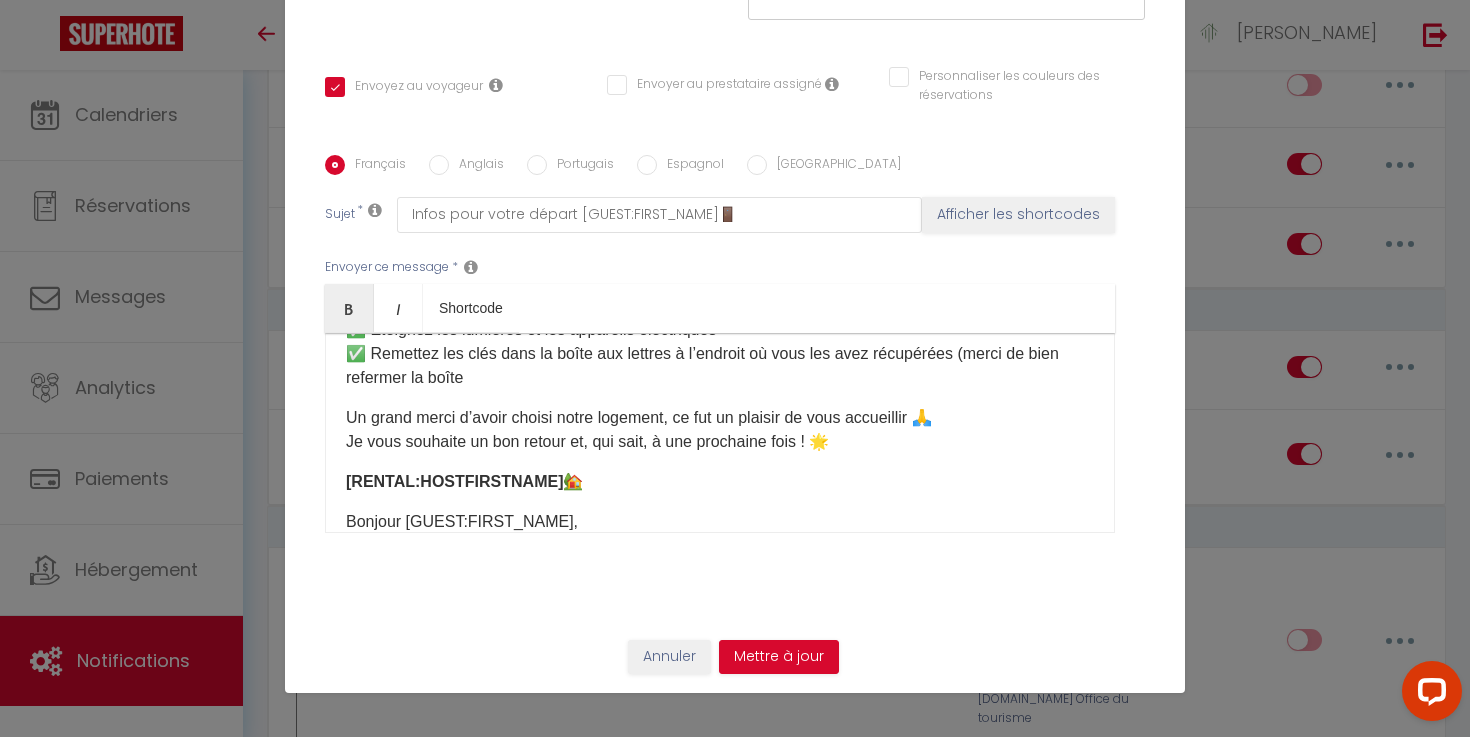 scroll, scrollTop: 226, scrollLeft: 0, axis: vertical 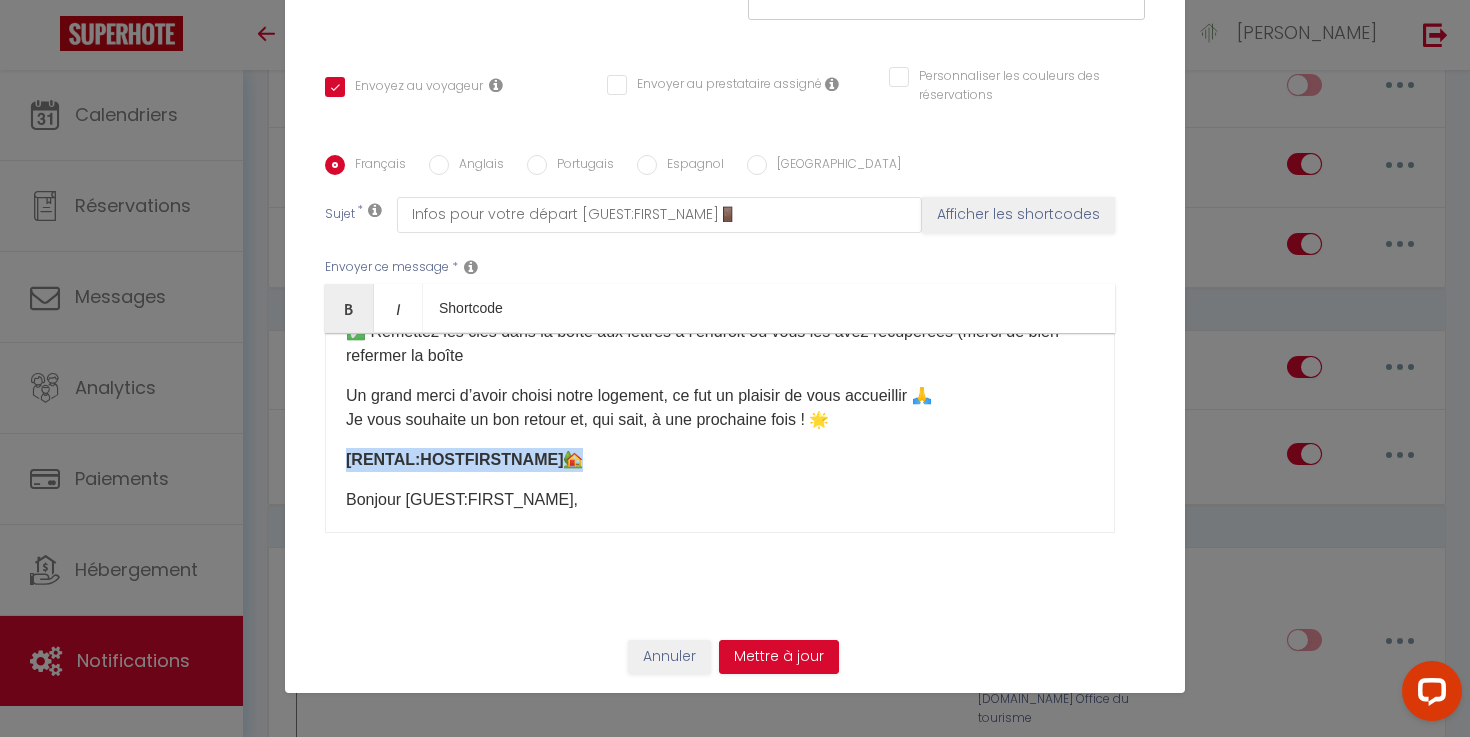 drag, startPoint x: 547, startPoint y: 462, endPoint x: 342, endPoint y: 462, distance: 205 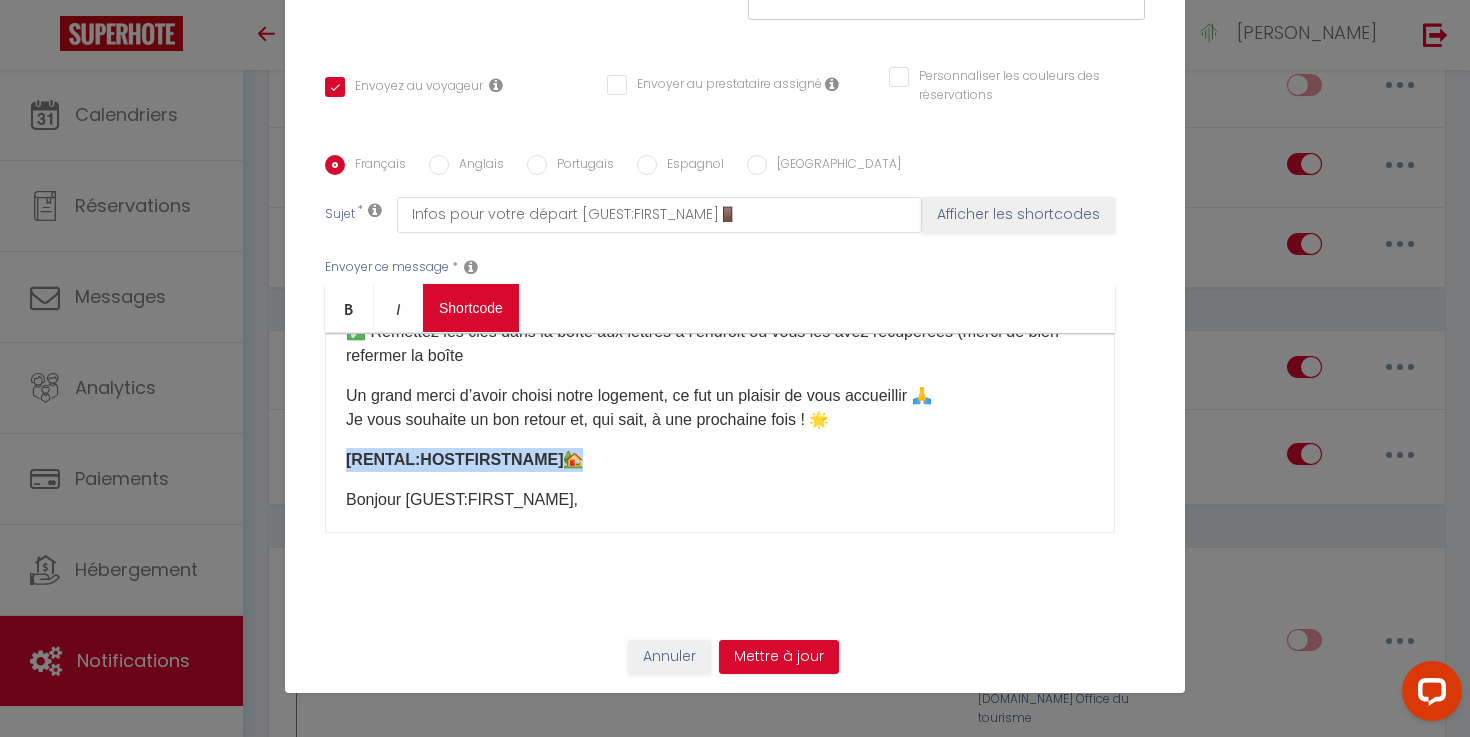 click on "Coaching SuperHote ce soir à 18h00, pour participer:  [URL][DOMAIN_NAME][SECURITY_DATA]   ×     Toggle navigation       Toggle Search     Toggle menubar     Chercher   BUTTON
Besoin d'aide ?
[PERSON_NAME]        Équipe     Résultat de la recherche   Aucun résultat     Calendriers     Réservations     Messages     Analytics      Paiements     Hébergement     Notifications                 Résultat de la recherche   Id   Appart   Voyageur    Checkin   Checkout   Nuits   Pers.   Plateforme   Statut     Résultat de la recherche   Aucun résultat          Notifications
Actions
Nouvelle Notification    Exporter    Importer    Tous les apparts    Appartement centre-ville [GEOGRAPHIC_DATA] Villa luxe-piscine et [GEOGRAPHIC_DATA] à [GEOGRAPHIC_DATA] - Gorge de l'Ardèche
Actions
Notifications" at bounding box center (735, 989) 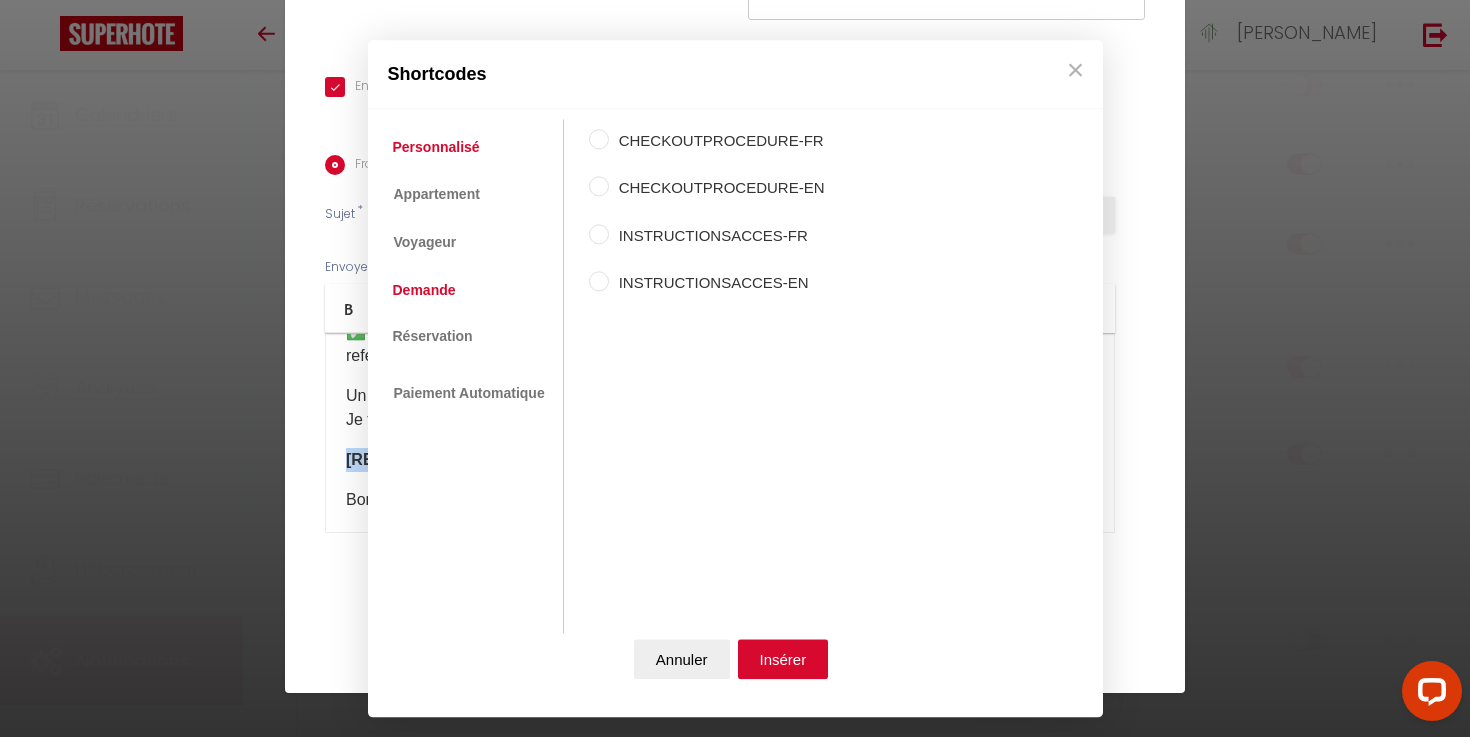 click on "Demande" at bounding box center [424, 290] 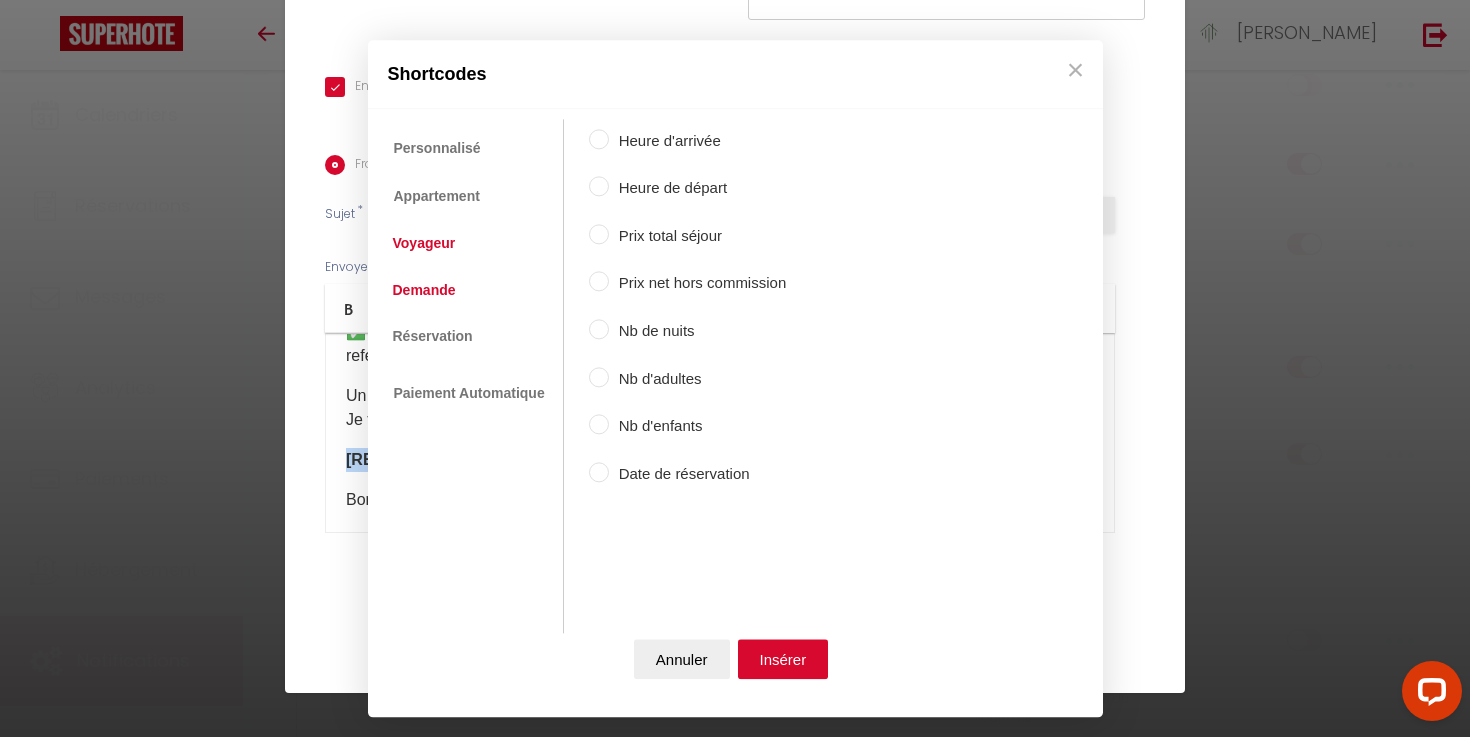click on "Voyageur" at bounding box center [424, 244] 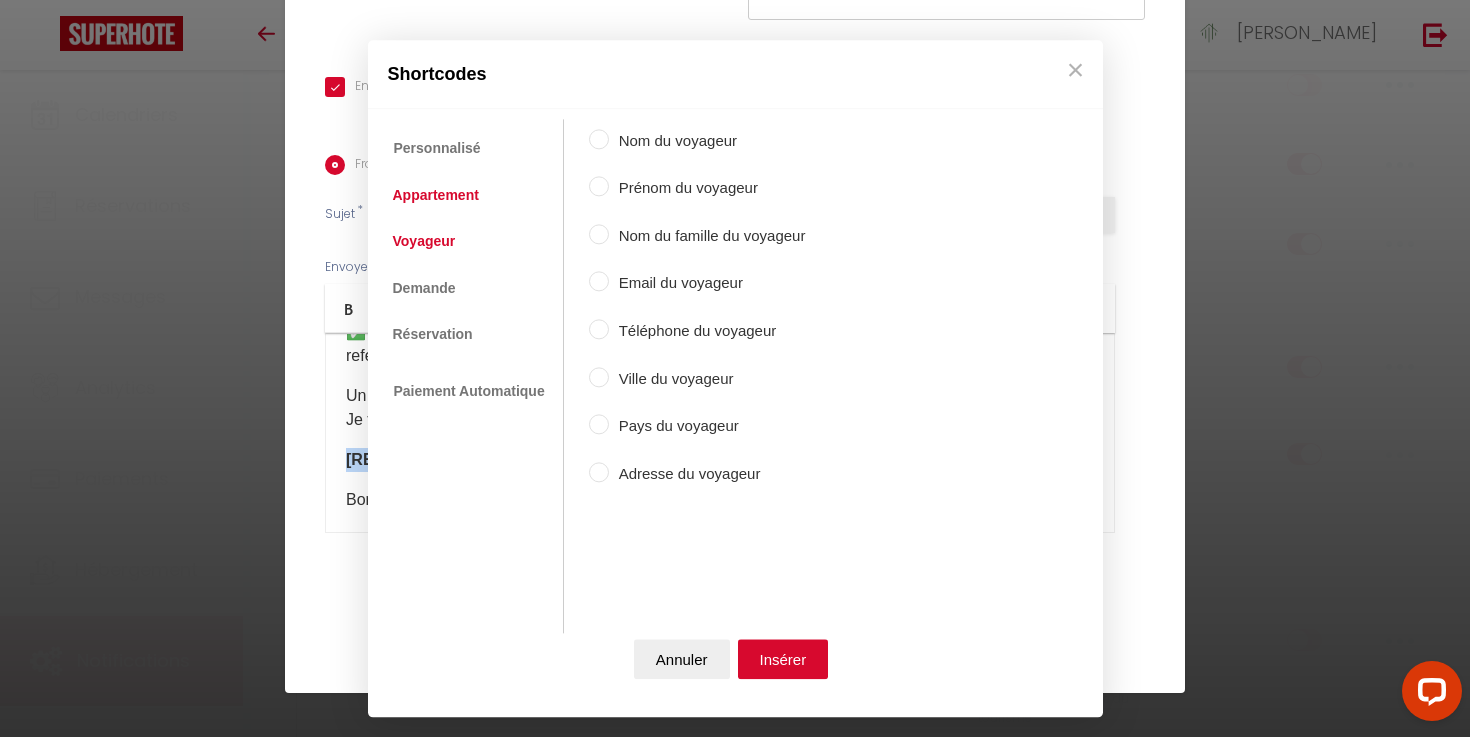 click on "Appartement" at bounding box center [436, 195] 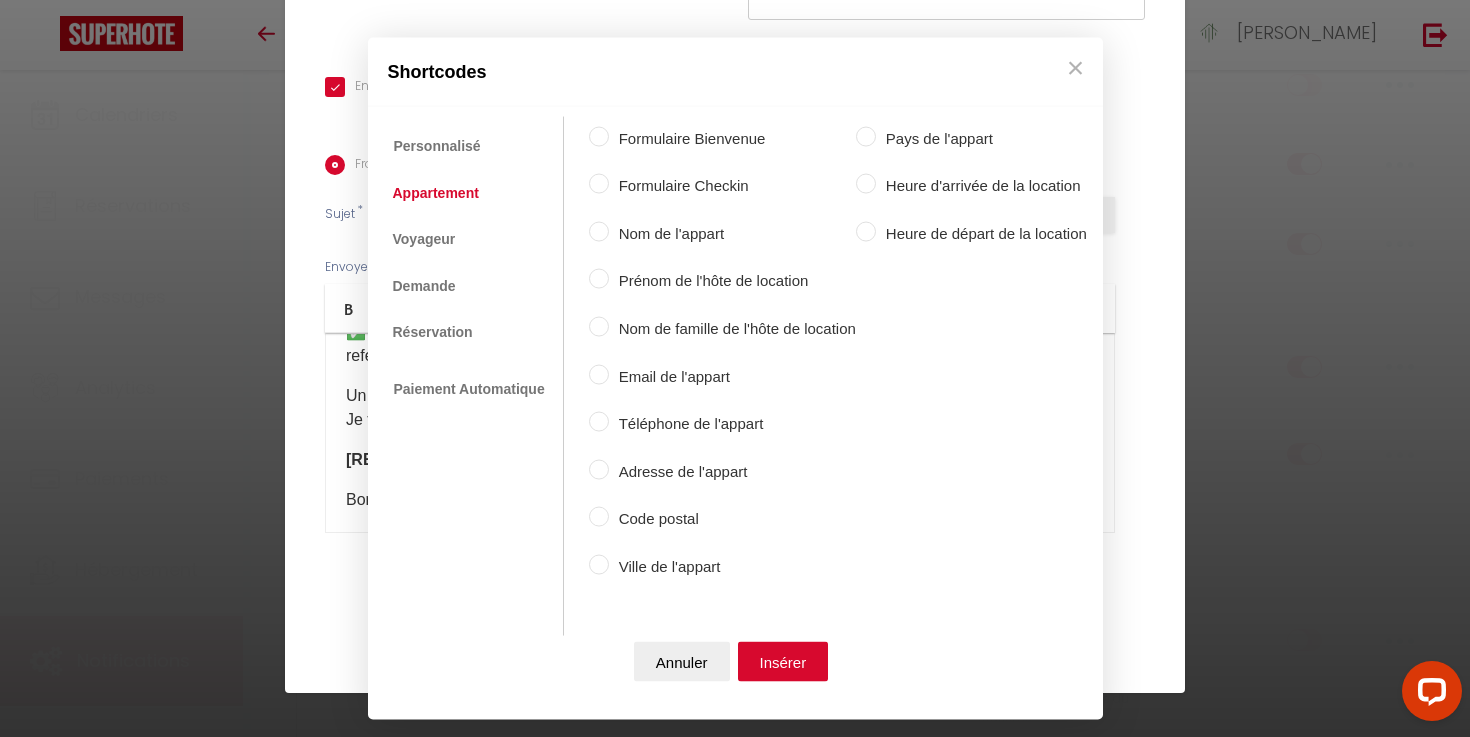 click on "Prénom de l'hôte de location" at bounding box center [732, 281] 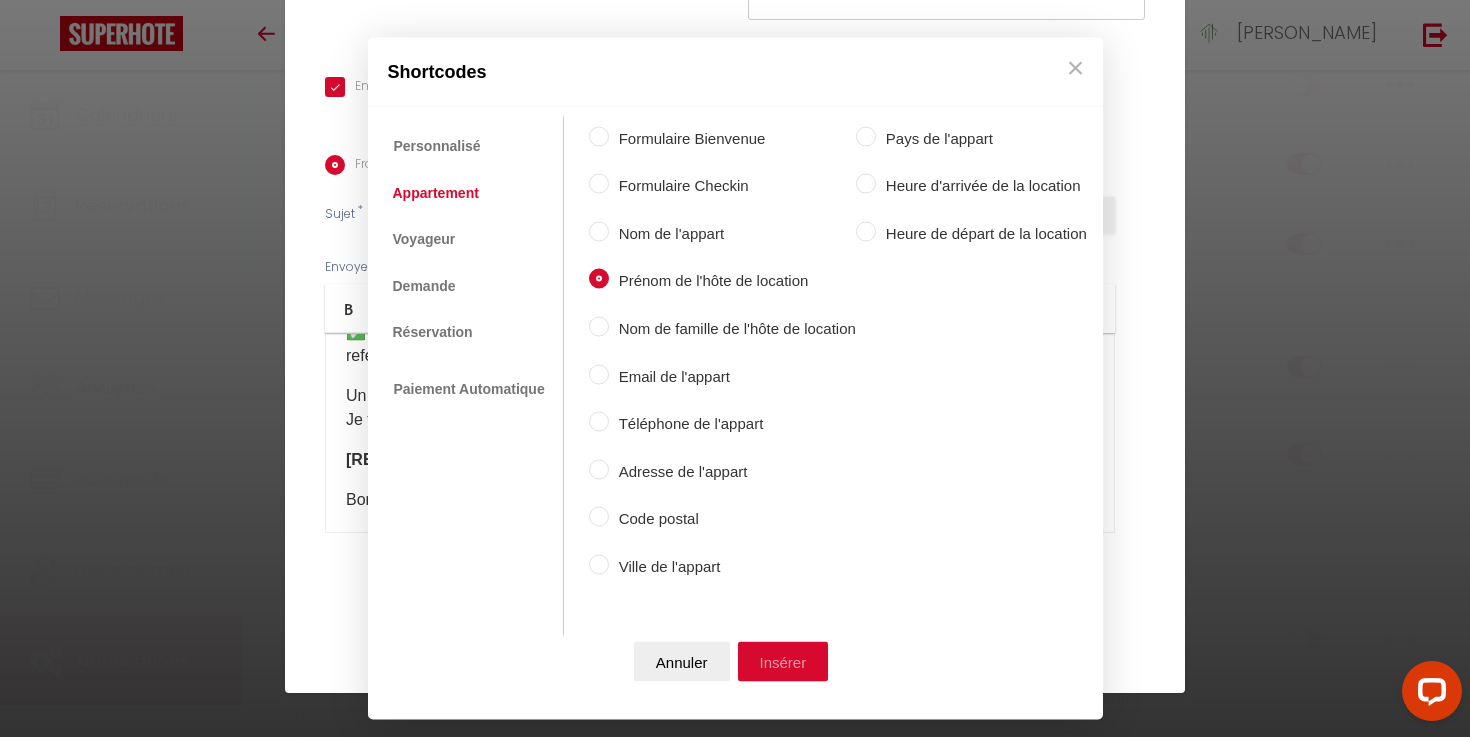 click on "Insérer" at bounding box center [783, 662] 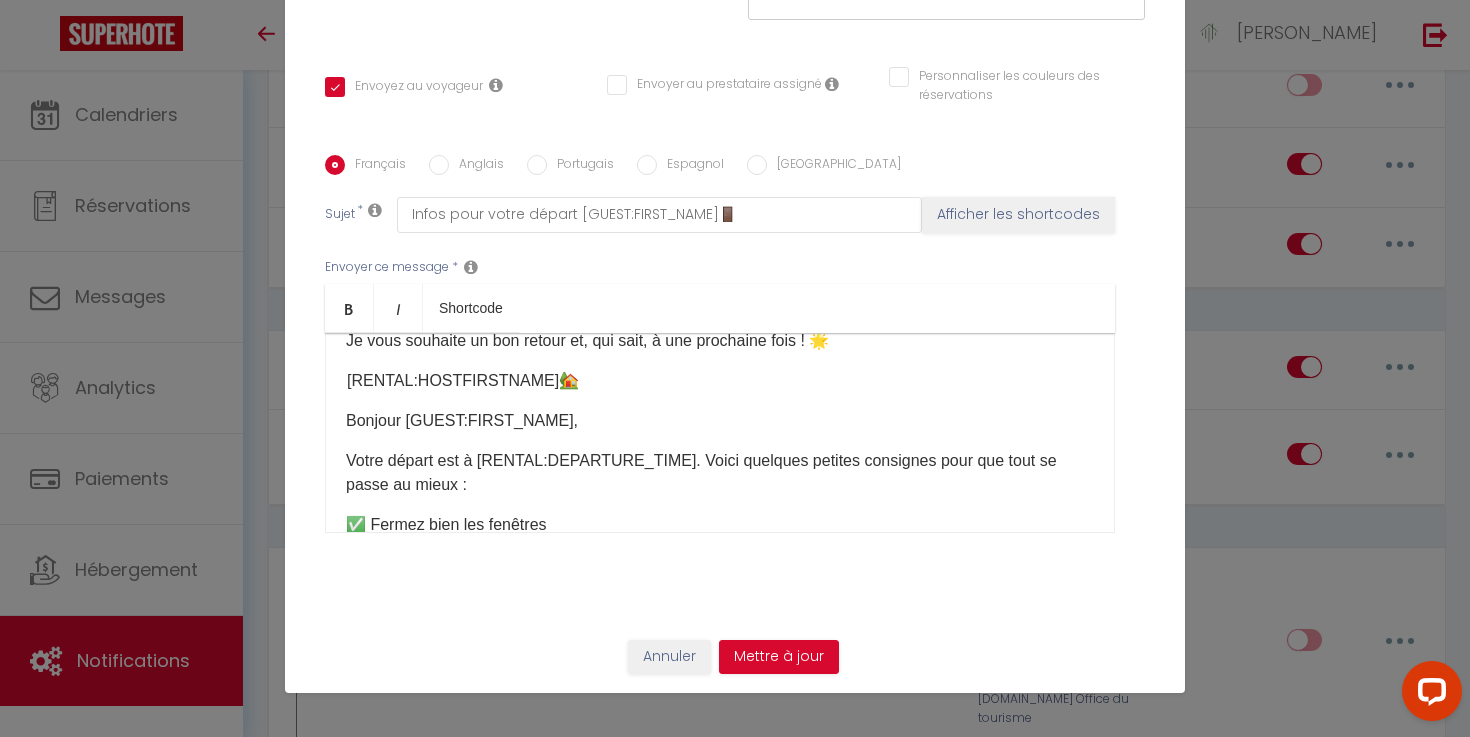 scroll, scrollTop: 304, scrollLeft: 0, axis: vertical 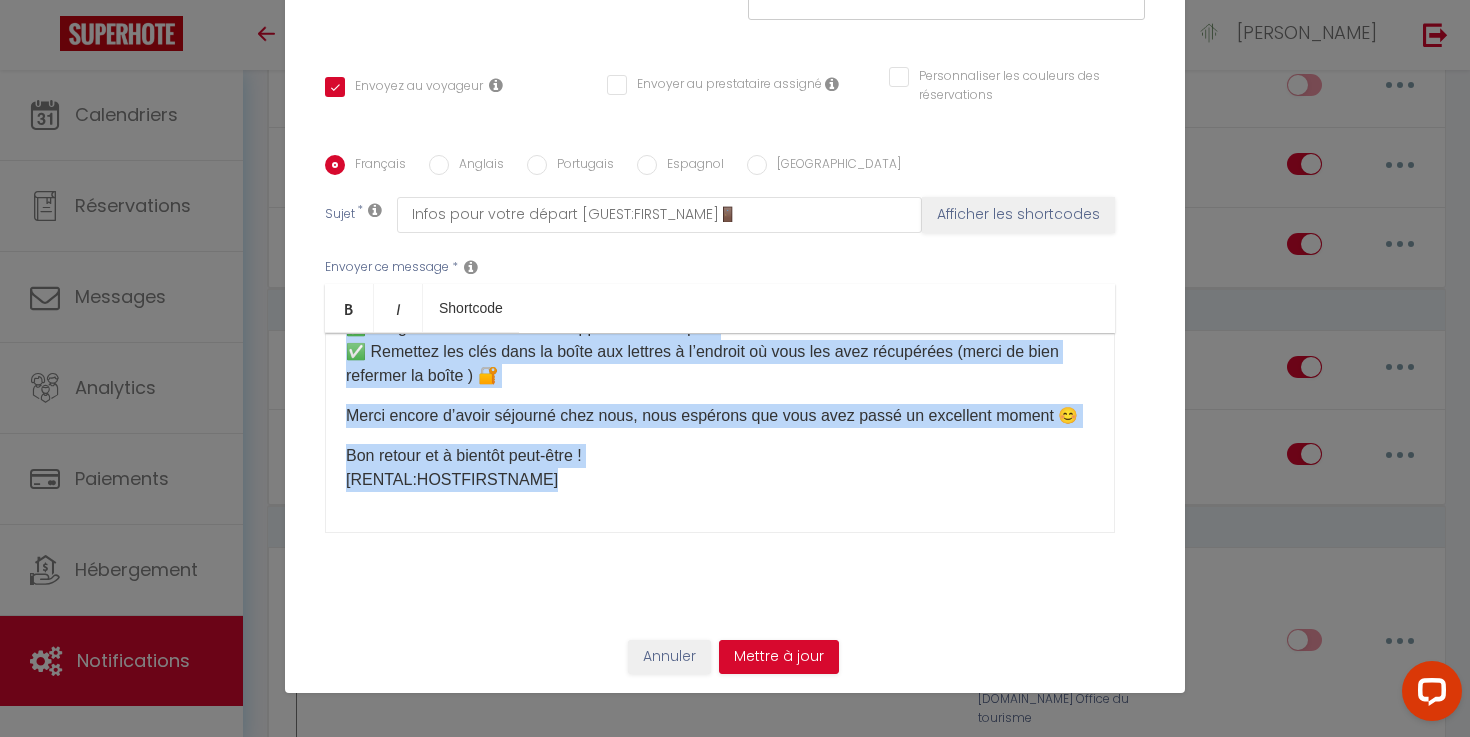 drag, startPoint x: 349, startPoint y: 425, endPoint x: 602, endPoint y: 604, distance: 309.91934 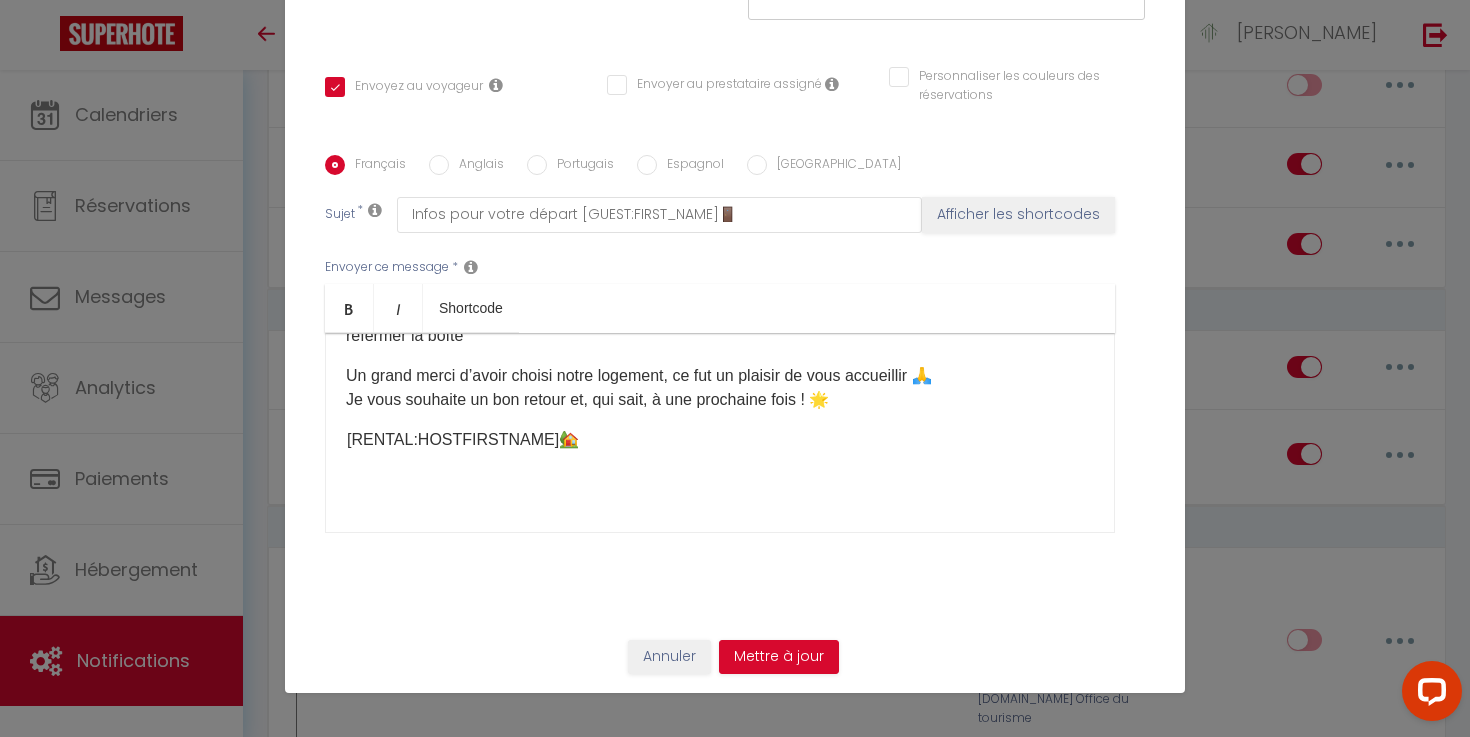 scroll, scrollTop: 206, scrollLeft: 0, axis: vertical 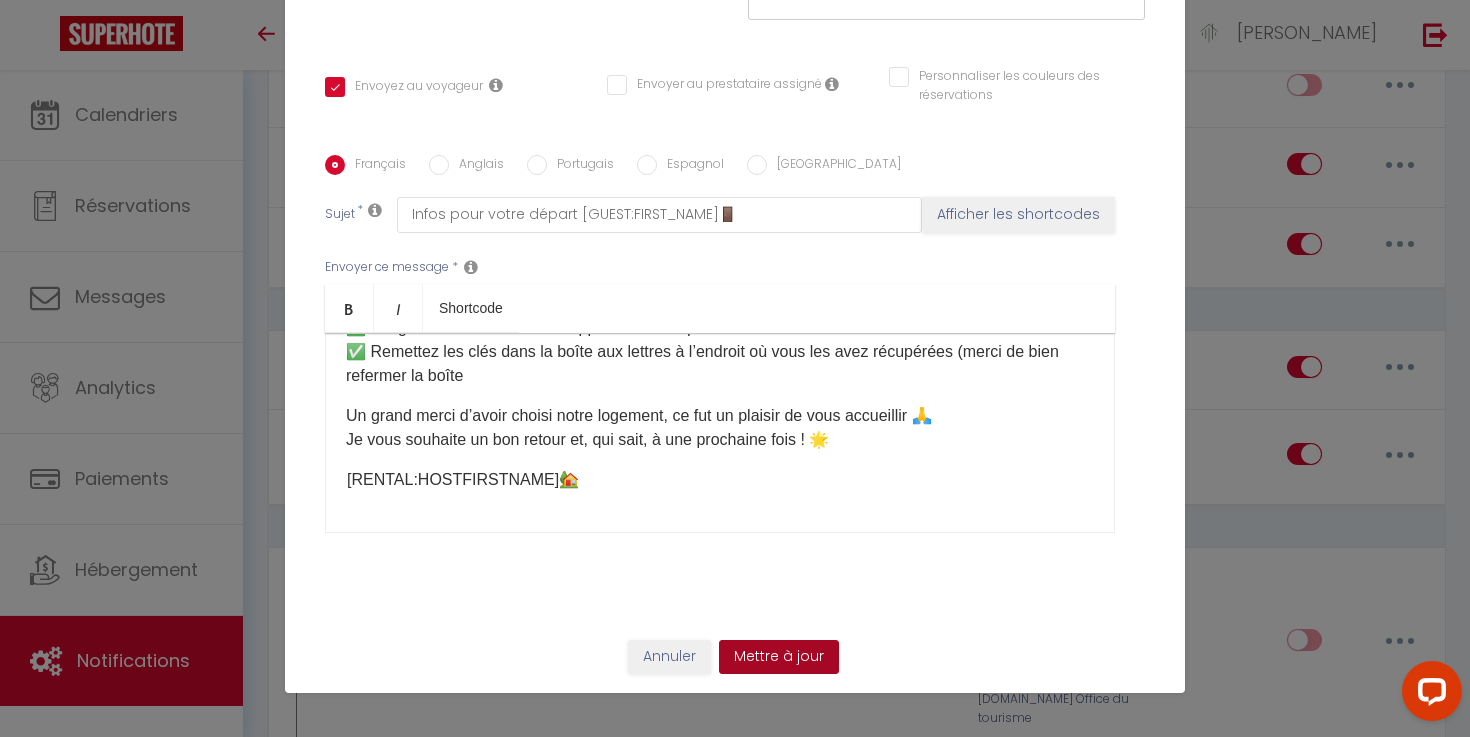 click on "Mettre à jour" at bounding box center [779, 657] 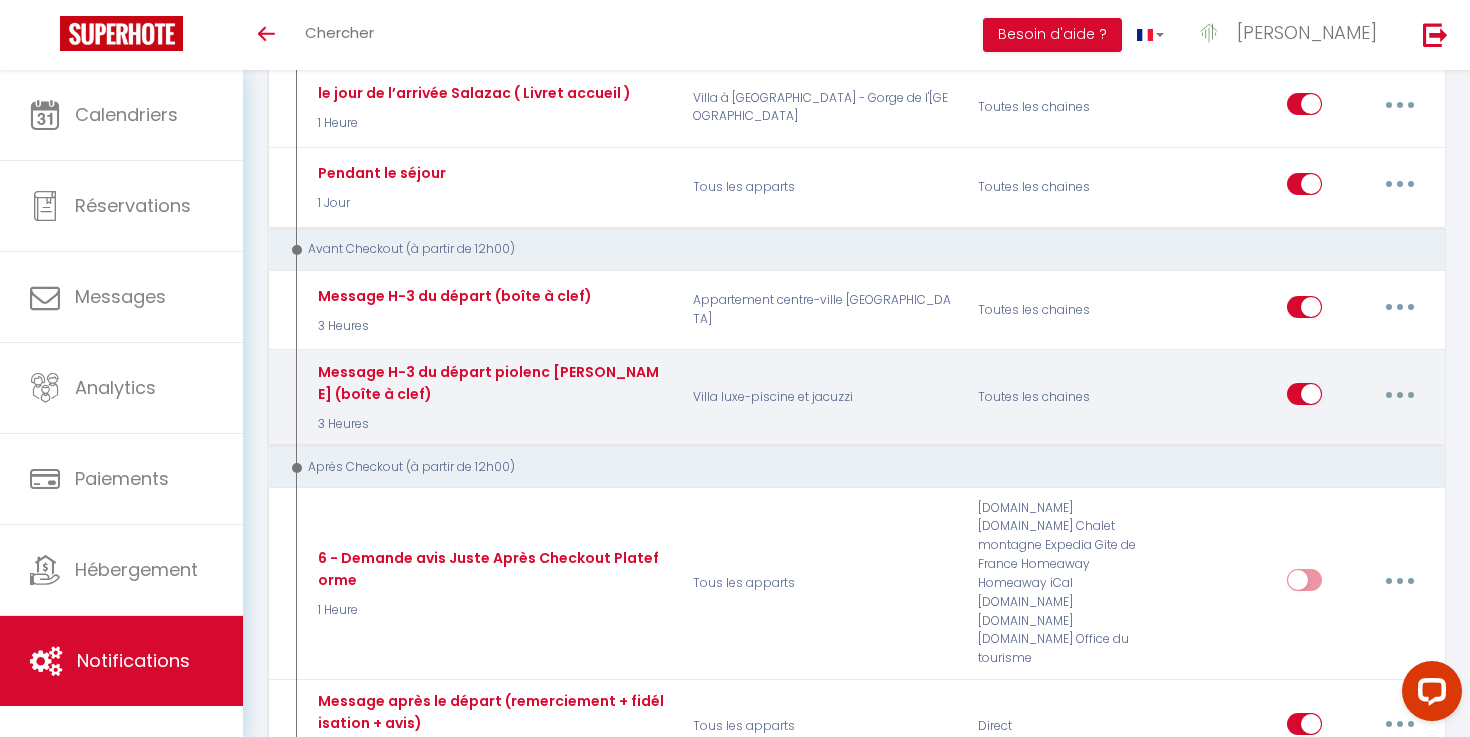 scroll, scrollTop: 1109, scrollLeft: 0, axis: vertical 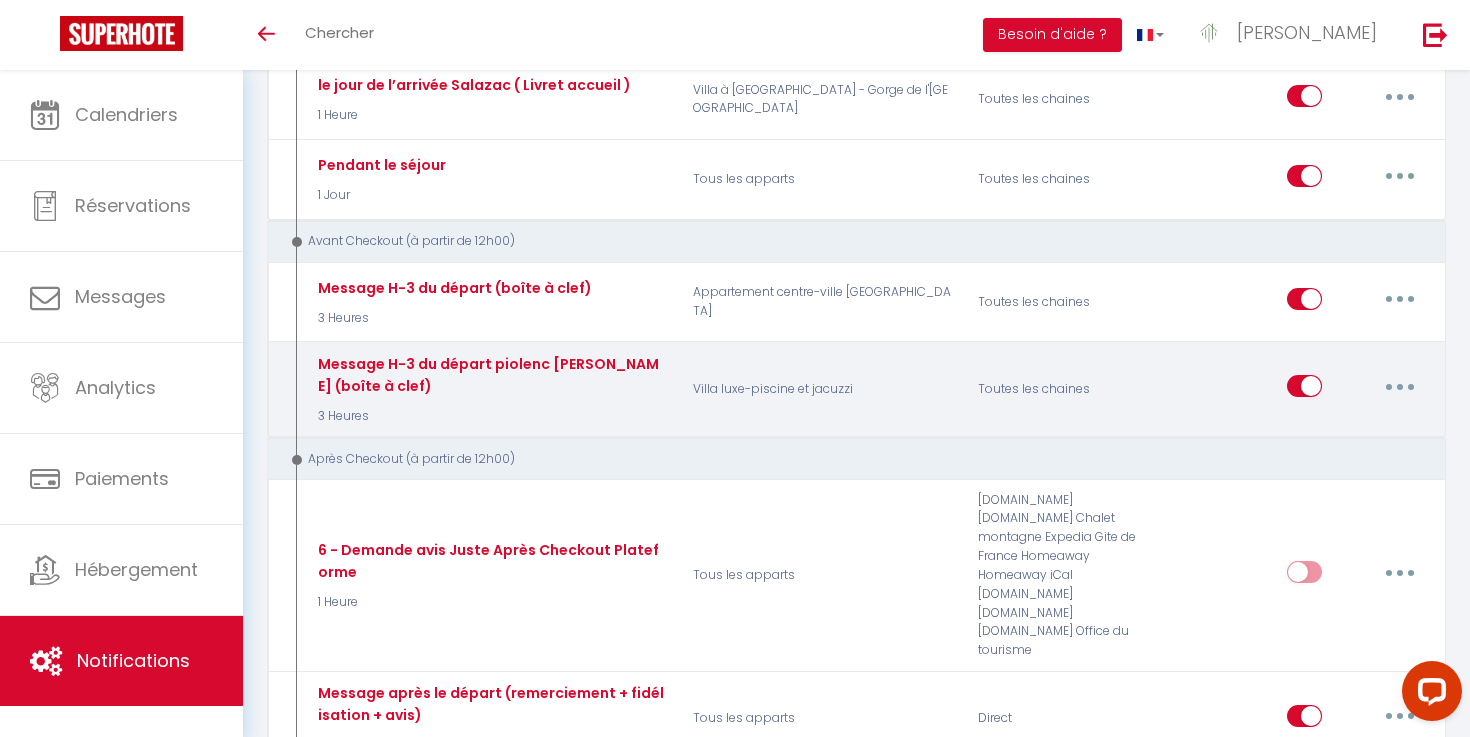 click at bounding box center (1400, 386) 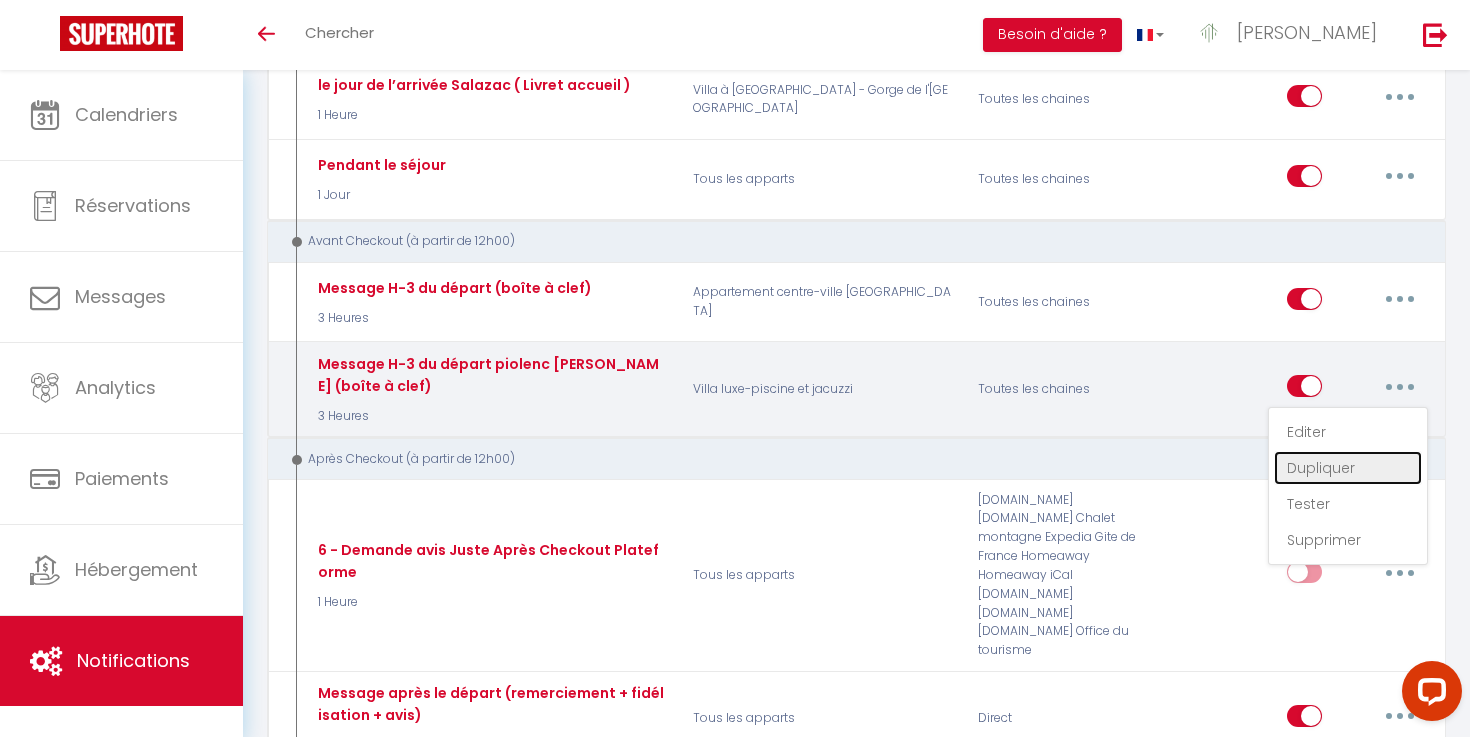 click on "Dupliquer" at bounding box center (1348, 468) 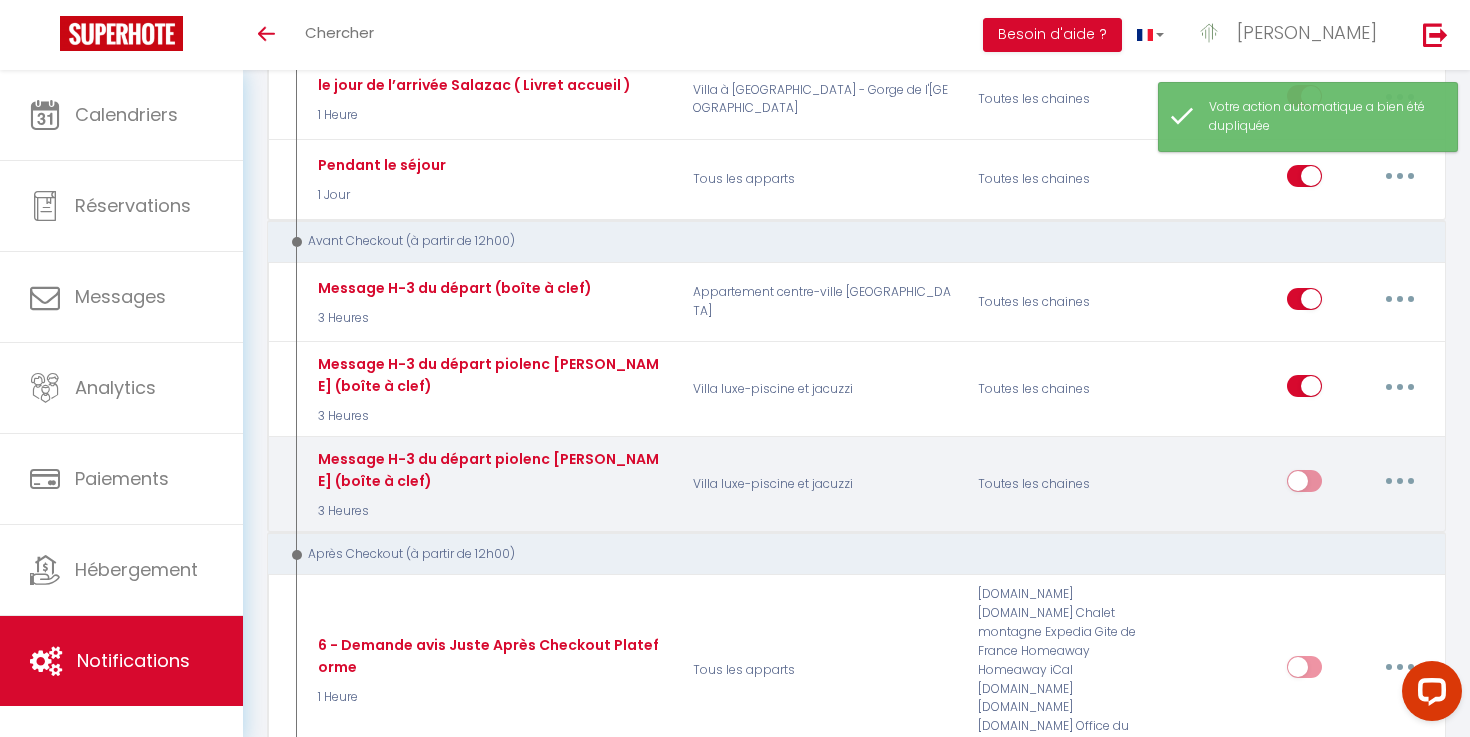 click at bounding box center (1400, 481) 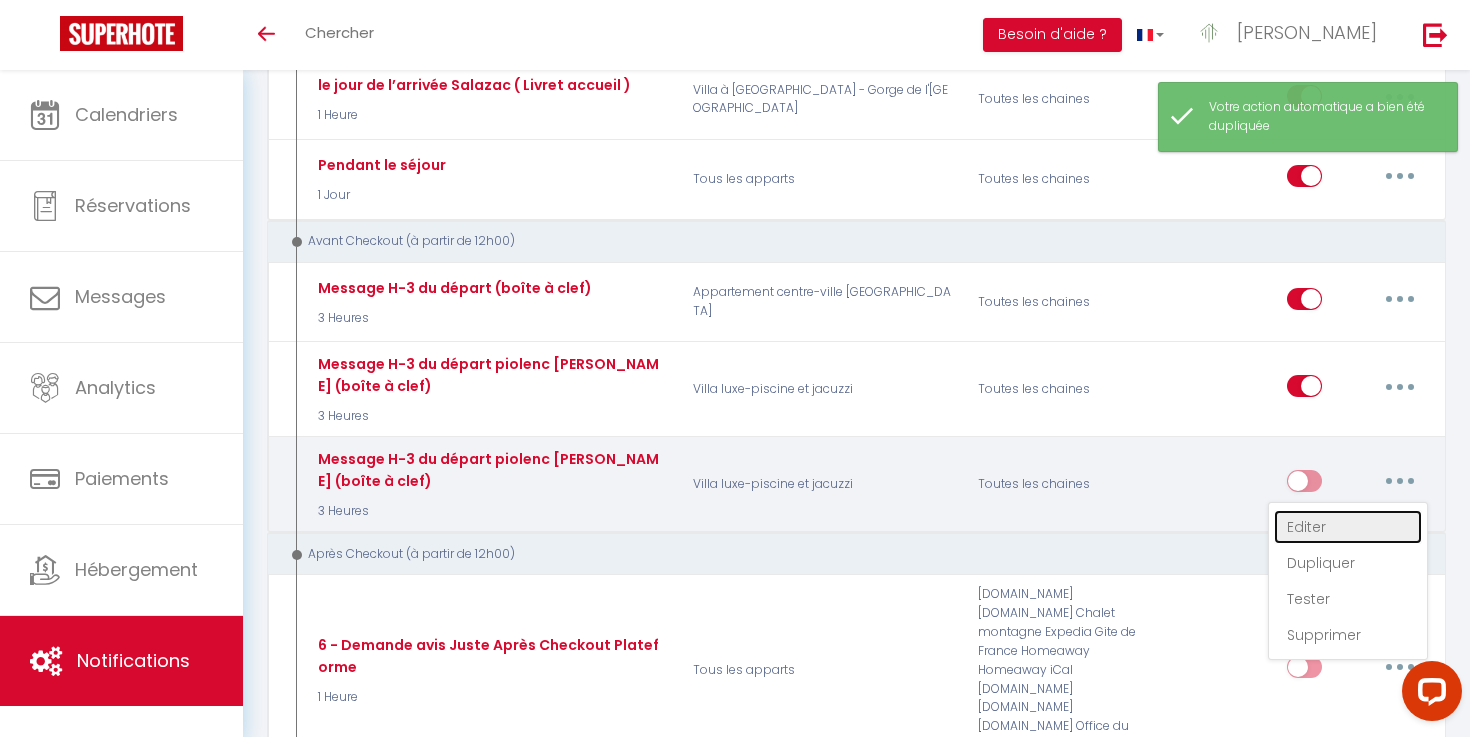 click on "Editer" at bounding box center (1348, 527) 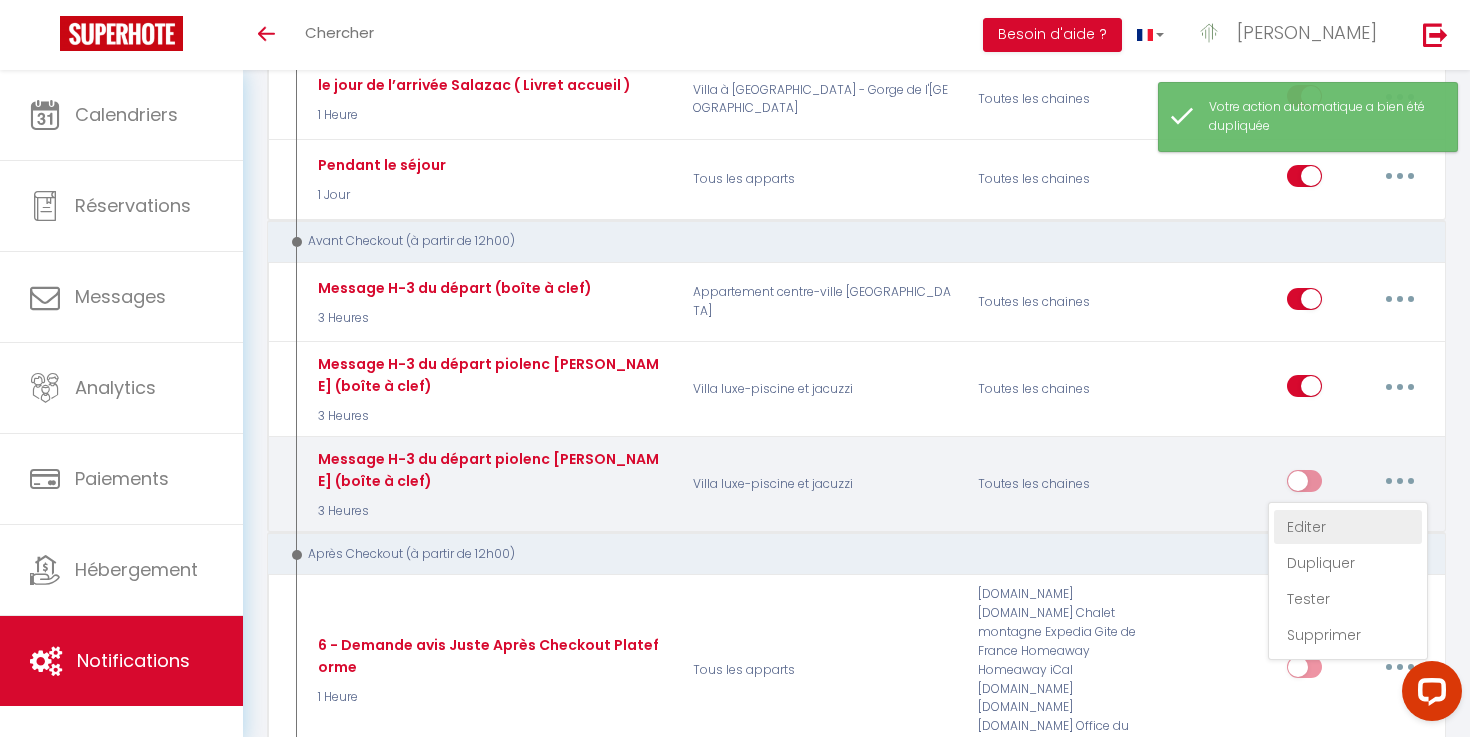 type on "Message H-3 du départ piolenc [PERSON_NAME] (boîte à clef)" 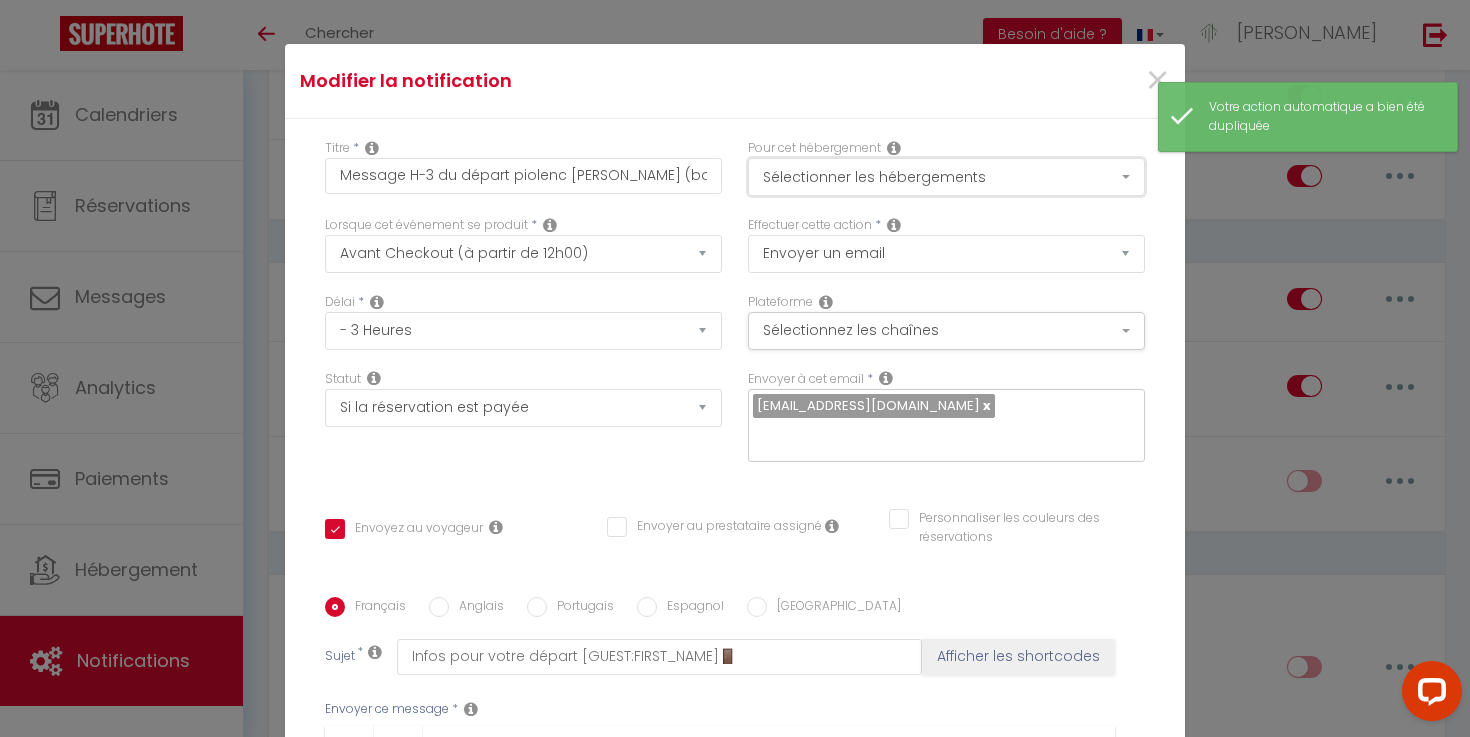 click on "Sélectionner les hébergements" at bounding box center [946, 177] 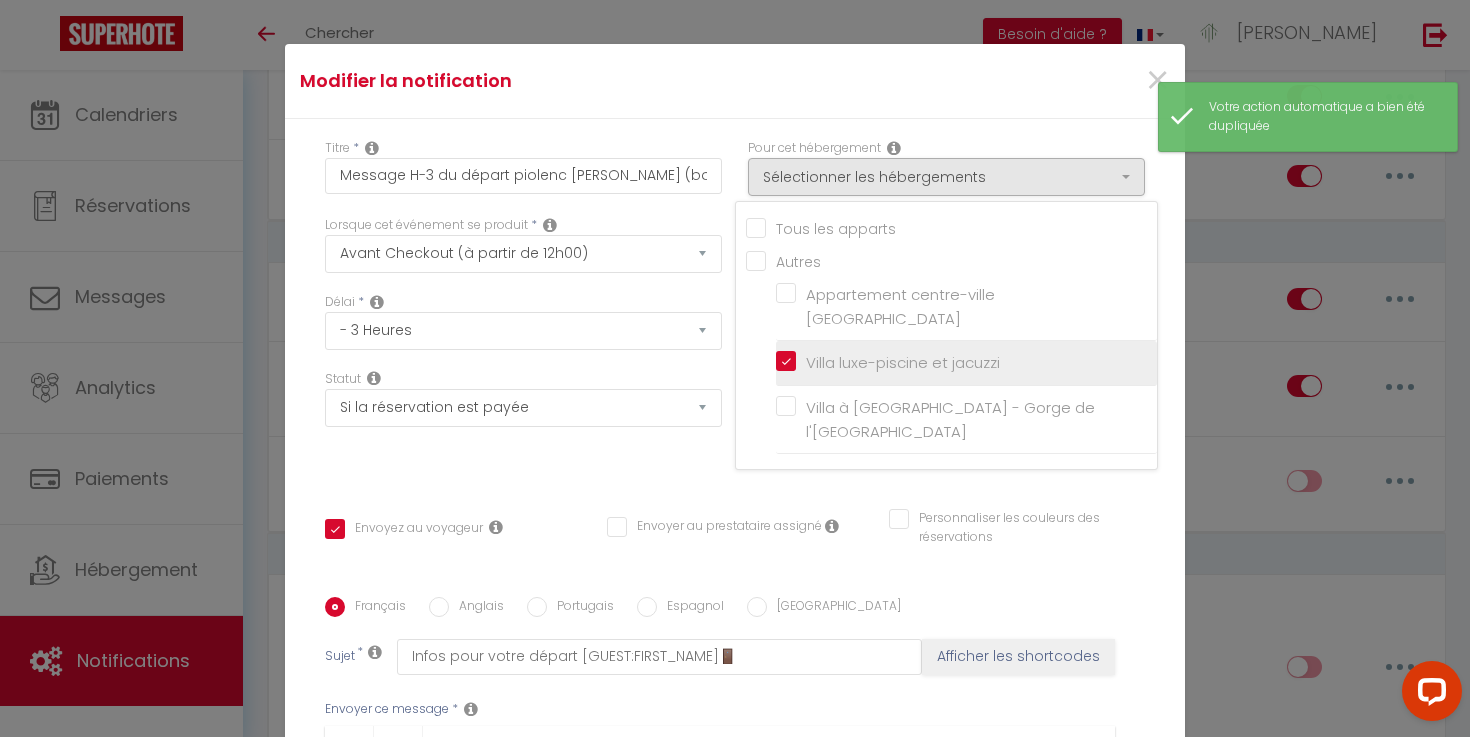 click on "Villa luxe-piscine et jacuzzi" at bounding box center [966, 363] 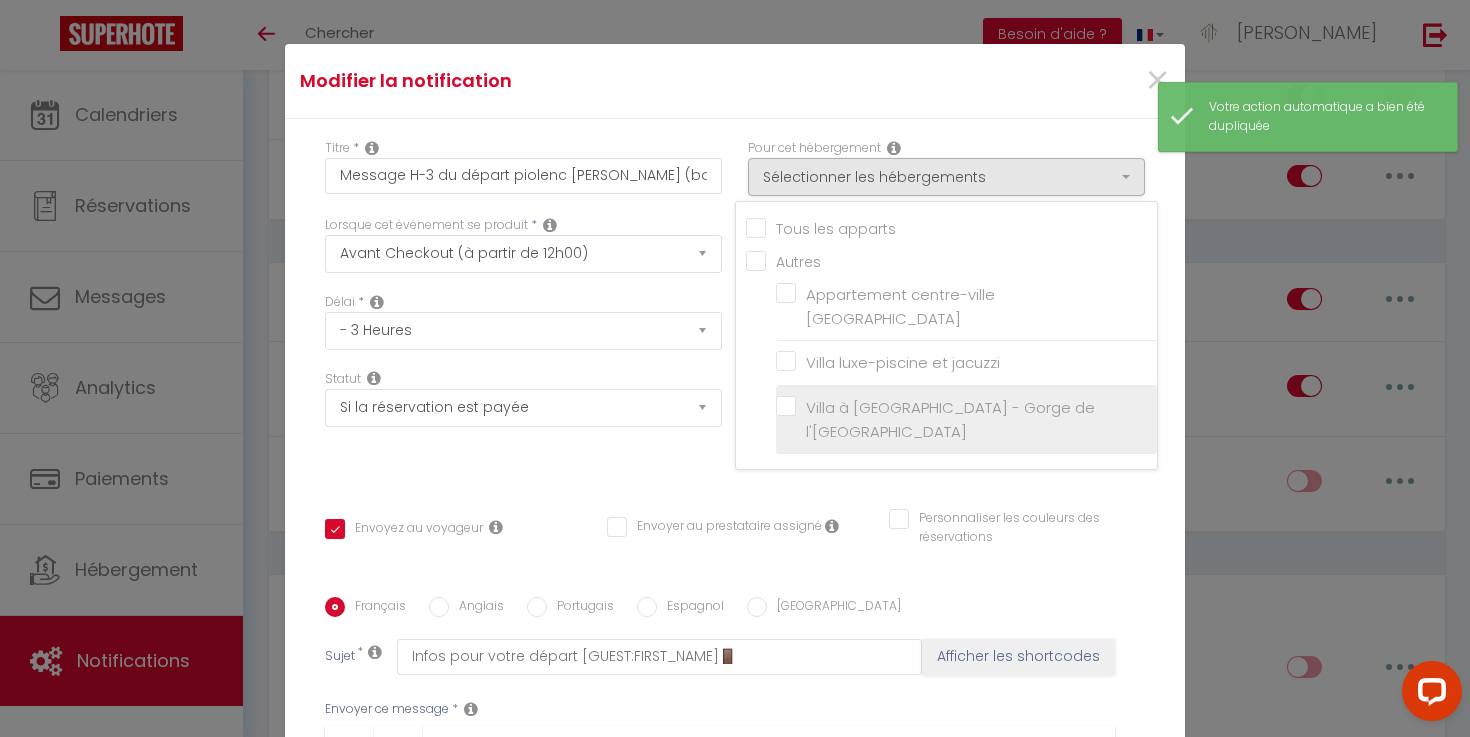 click on "Villa à [GEOGRAPHIC_DATA] - Gorge de l'[GEOGRAPHIC_DATA]" at bounding box center (966, 420) 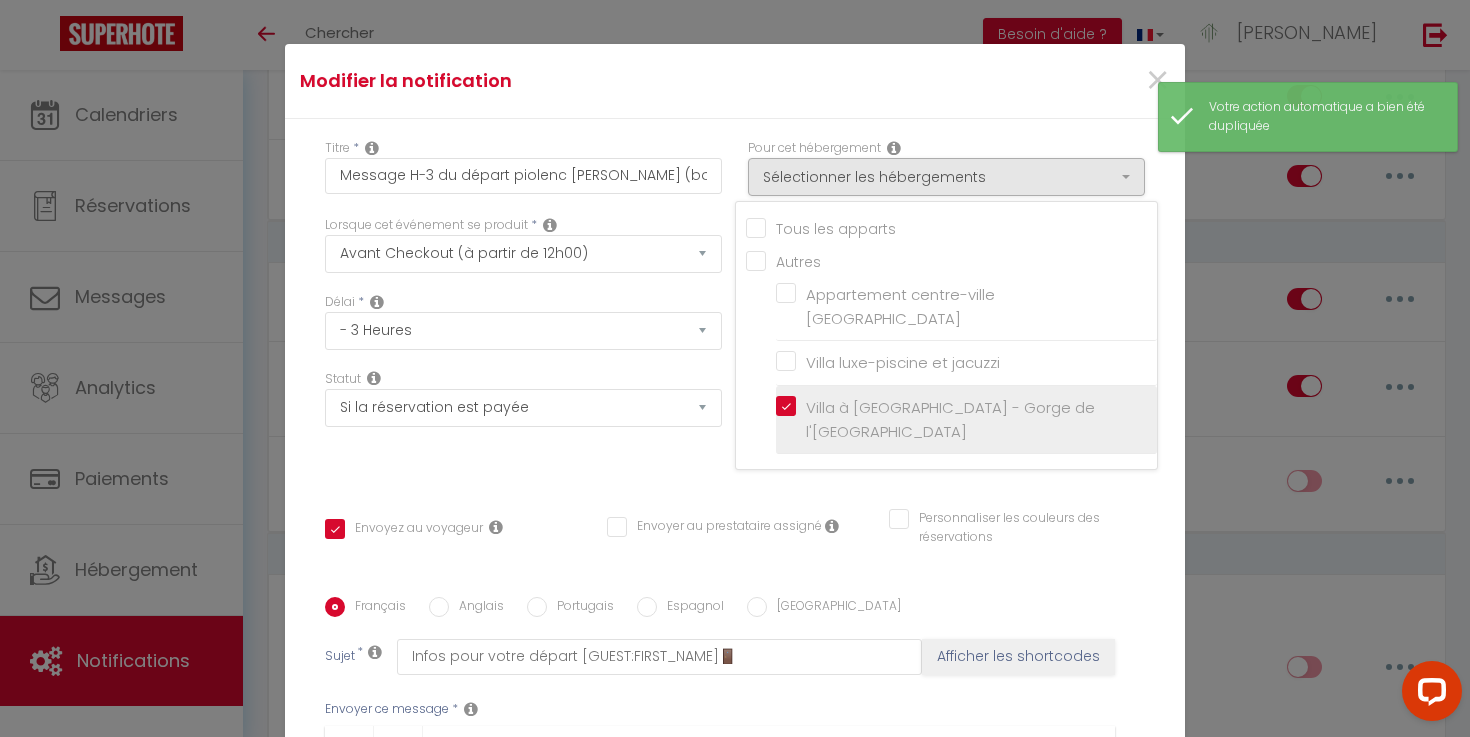 checkbox on "false" 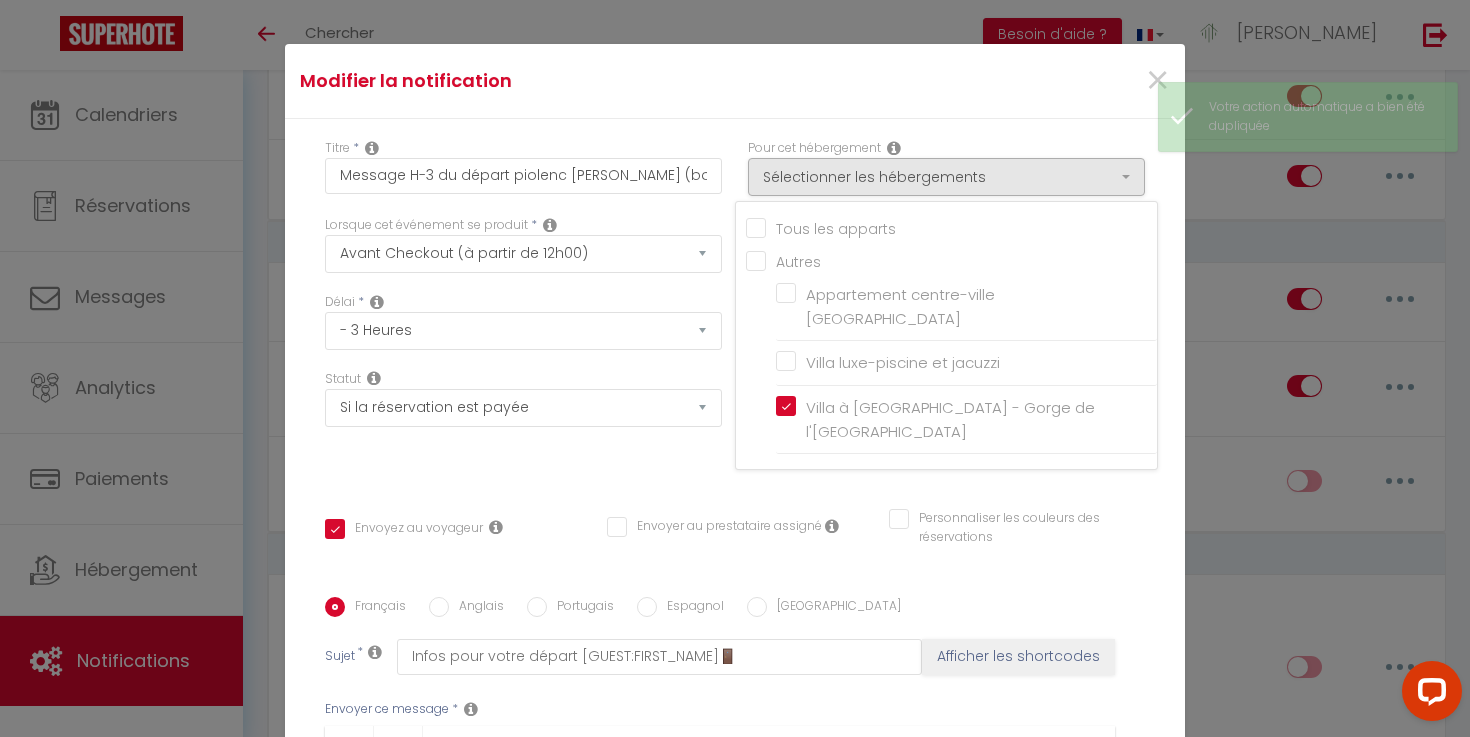 click on "Titre   *     Message H-3 du départ piolenc [PERSON_NAME] (boîte à clef)   Pour cet hébergement
Sélectionner les hébergements
Tous les apparts
Autres
Appartement centre-ville [GEOGRAPHIC_DATA]
[GEOGRAPHIC_DATA] et jacuzzi
Villa à Salazac - Piscine - Gorge de l'Ardèche
Lorsque cet événement se produit   *      Après la réservation   Avant Checkin (à partir de 12h00)   Après Checkin (à partir de 12h00)   Avant Checkout (à partir de 12h00)   Après Checkout (à partir de 12h00)   Température   Co2   [MEDICAL_DATA] sonore   Après visualisation lien paiement   Après Paiement Lien KO   Après Caution Lien KO   Paiement OK" at bounding box center [735, 597] 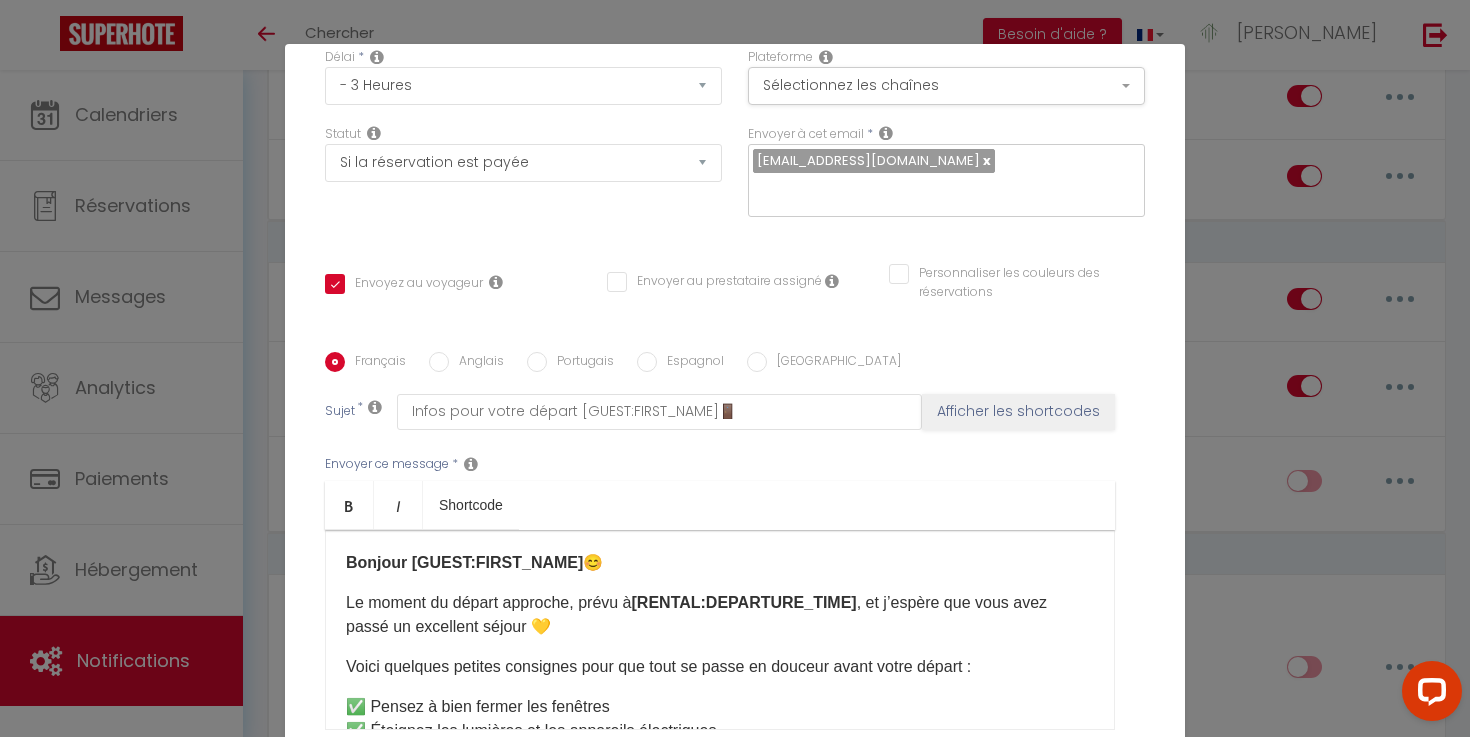 scroll, scrollTop: 356, scrollLeft: 0, axis: vertical 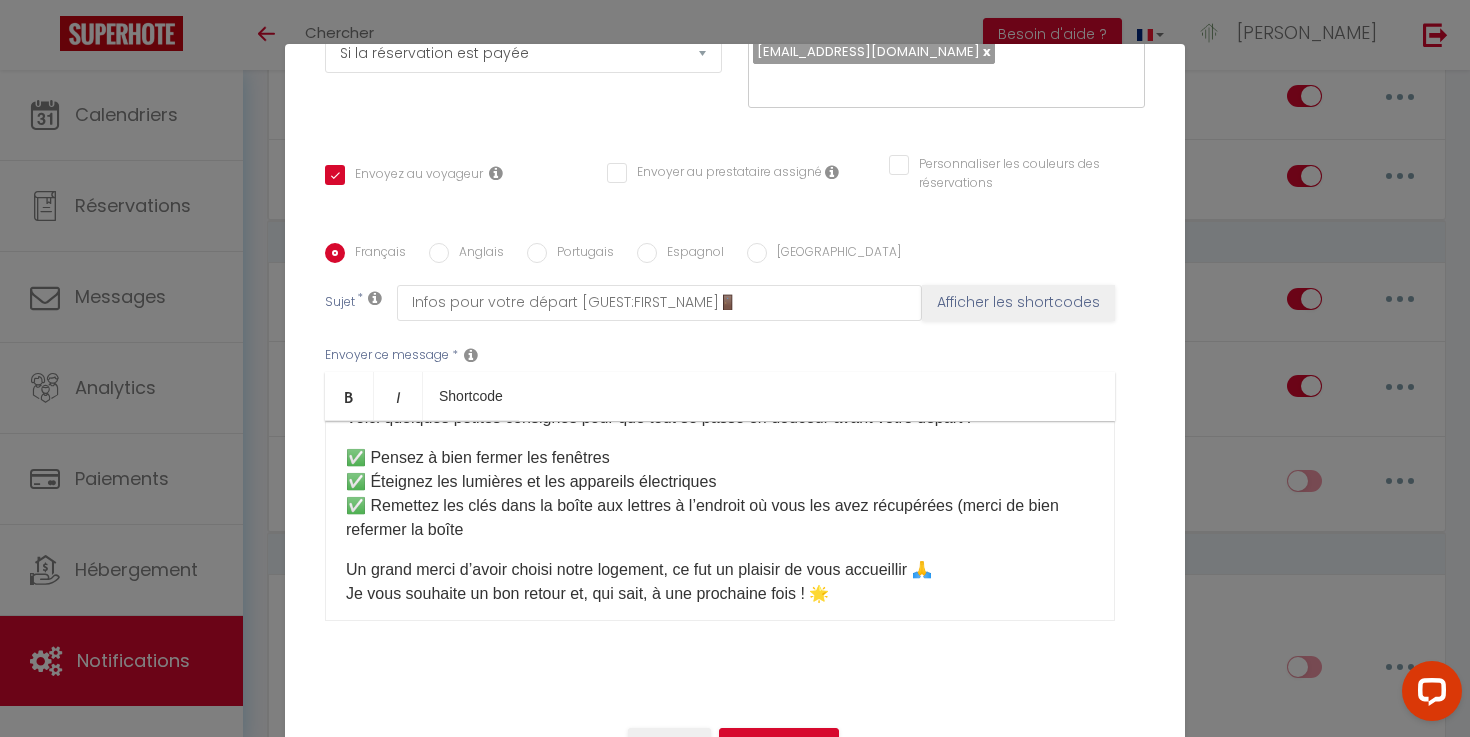 click on "✅ Pensez à bien fermer les fenêtres
✅ Éteignez les lumières et les appareils électriques ✅ Remettez les clés dans la boîte aux lettres à l’endroit où vous les avez récupérées (merci de bien refermer la boîte" at bounding box center (720, 494) 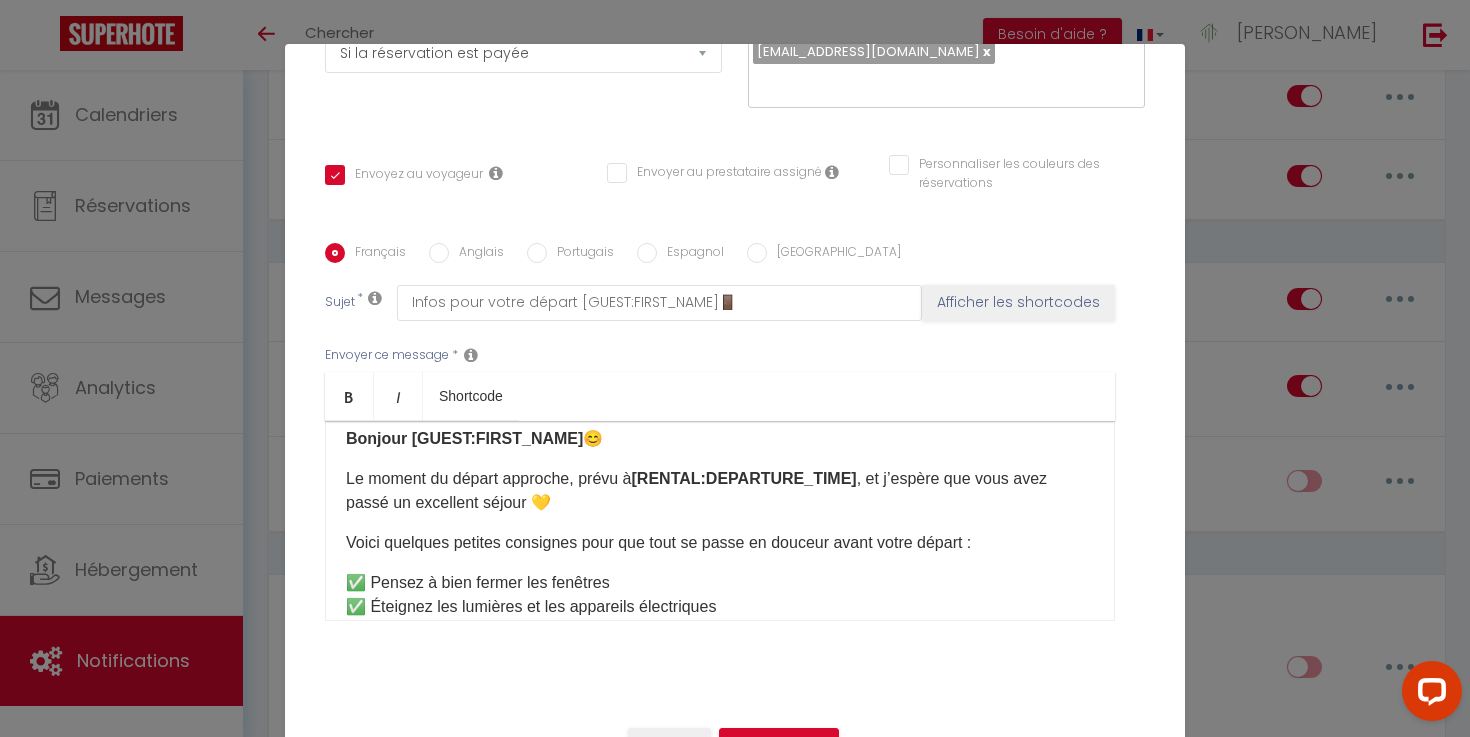 scroll, scrollTop: 0, scrollLeft: 0, axis: both 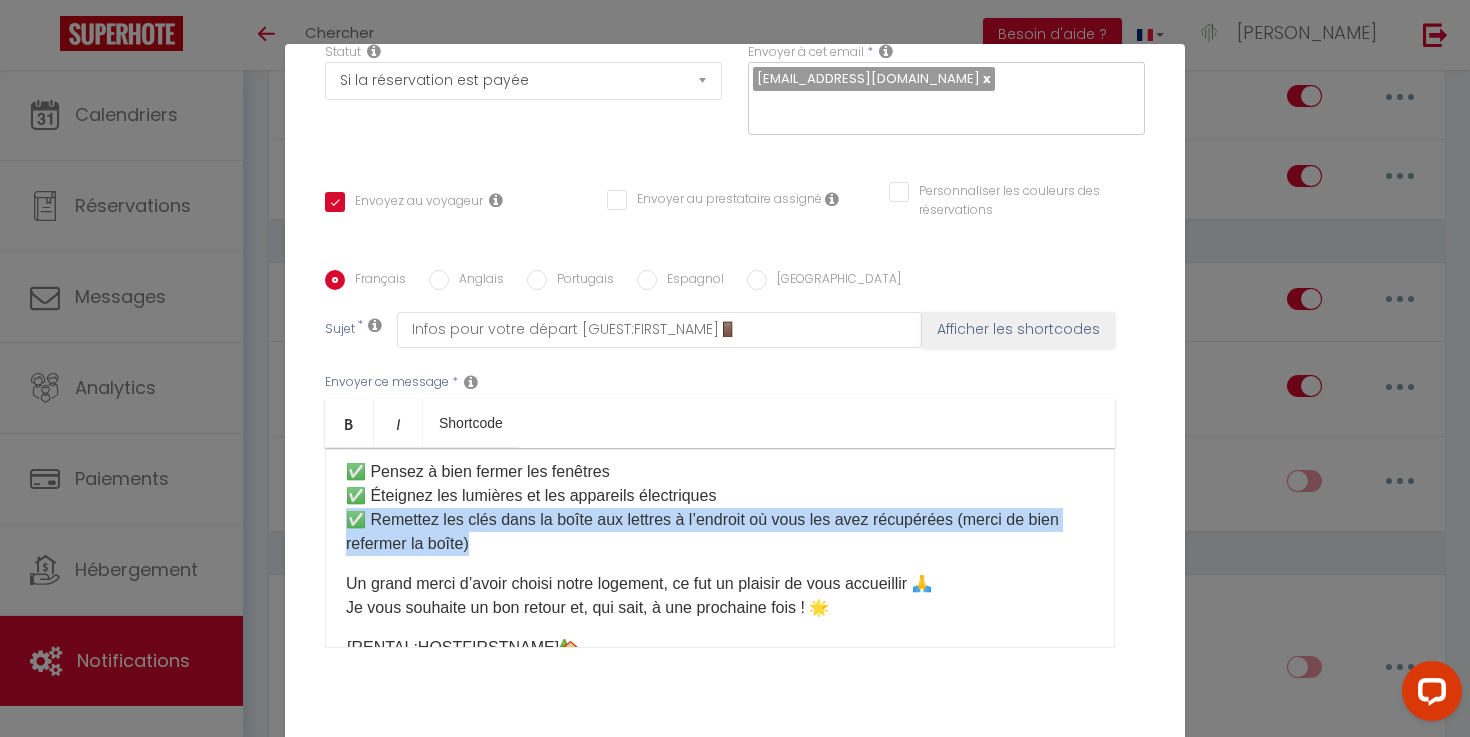 drag, startPoint x: 342, startPoint y: 523, endPoint x: 478, endPoint y: 539, distance: 136.93794 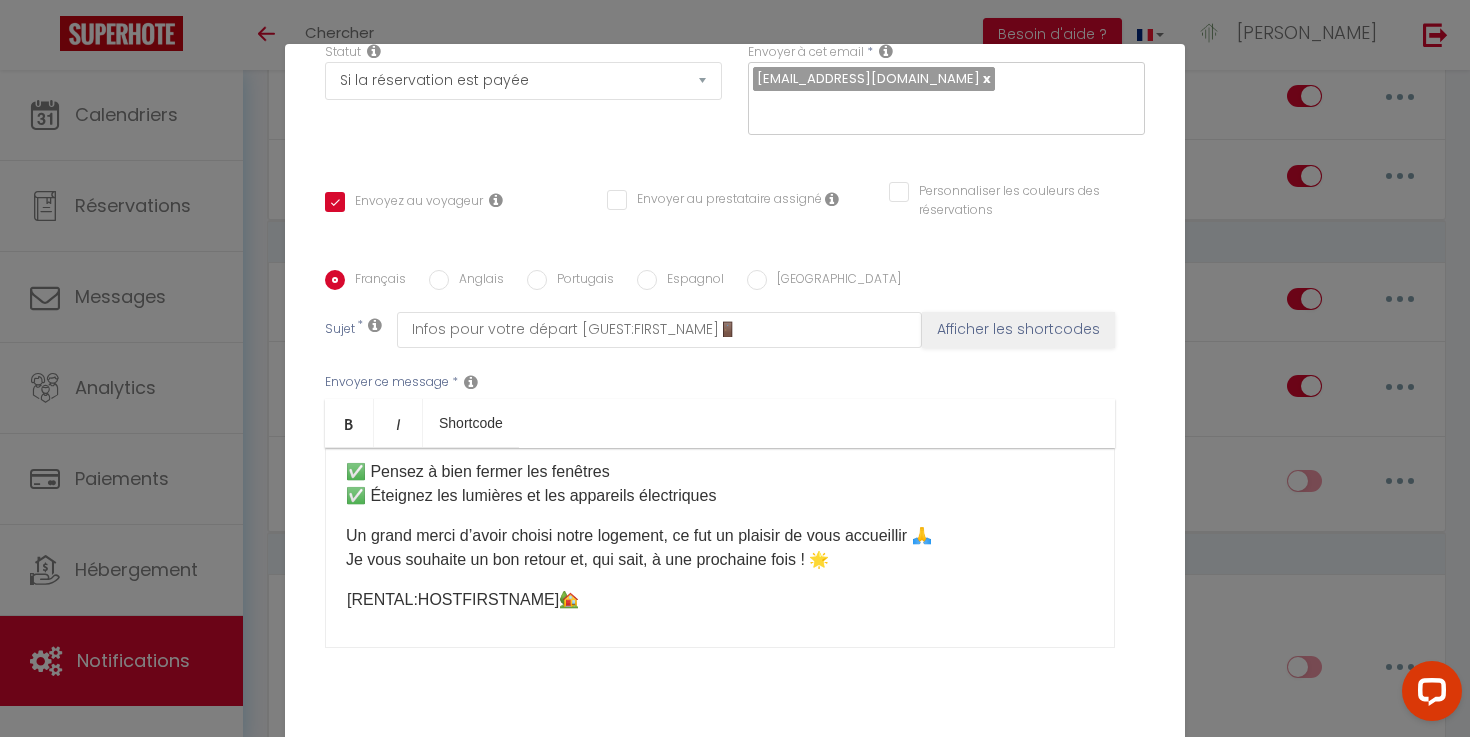 scroll, scrollTop: 158, scrollLeft: 0, axis: vertical 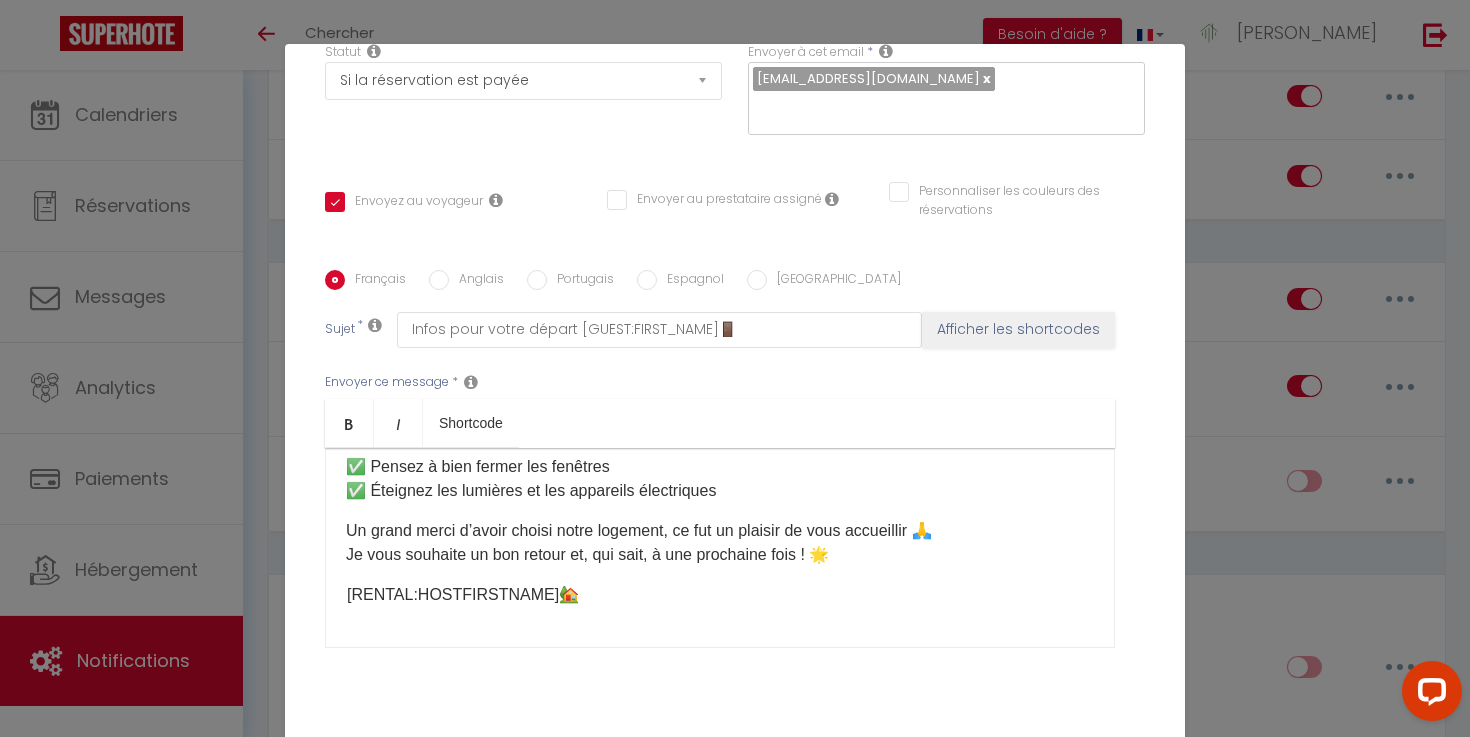 click on "Bonjour [GUEST:FIRST_NAME]​😊
Le moment du départ approche, prévu à  [RENTAL:DEPARTURE_TIME]​ , et j’espère que vous avez passé un excellent séjour 💛
Voici quelques petites consignes pour que tout se passe en douceur avant votre départ :
✅ Pensez à bien fermer les fenêtres
✅ Éteignez les lumières et les appareils électriques Un grand merci d’avoir choisi notre logement, ce fut un plaisir de vous accueillir 🙏
Je vous souhaite un bon retour et, qui sait, à une prochaine fois ! 🌟
[RENTAL:HOSTFIRSTNAME]​🏡" at bounding box center (720, 548) 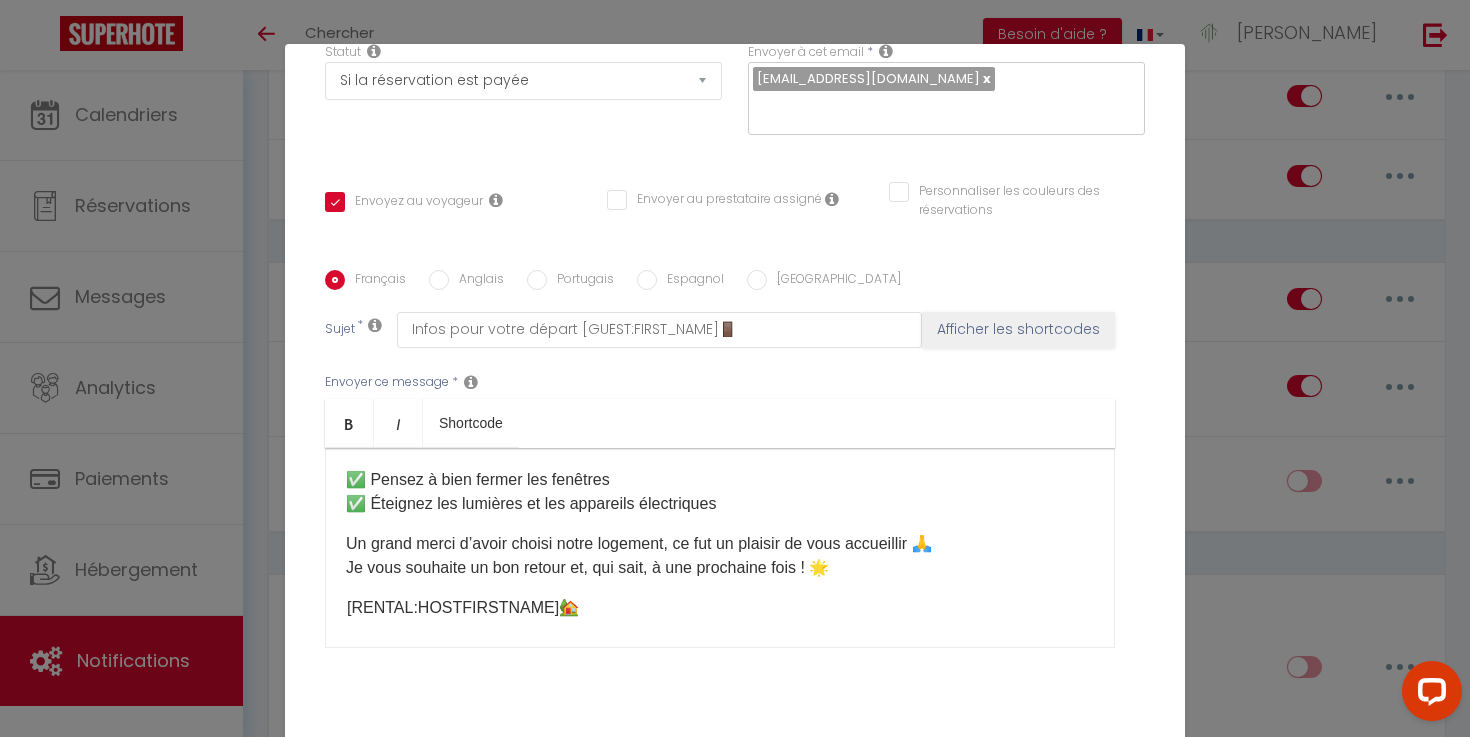 scroll, scrollTop: 146, scrollLeft: 0, axis: vertical 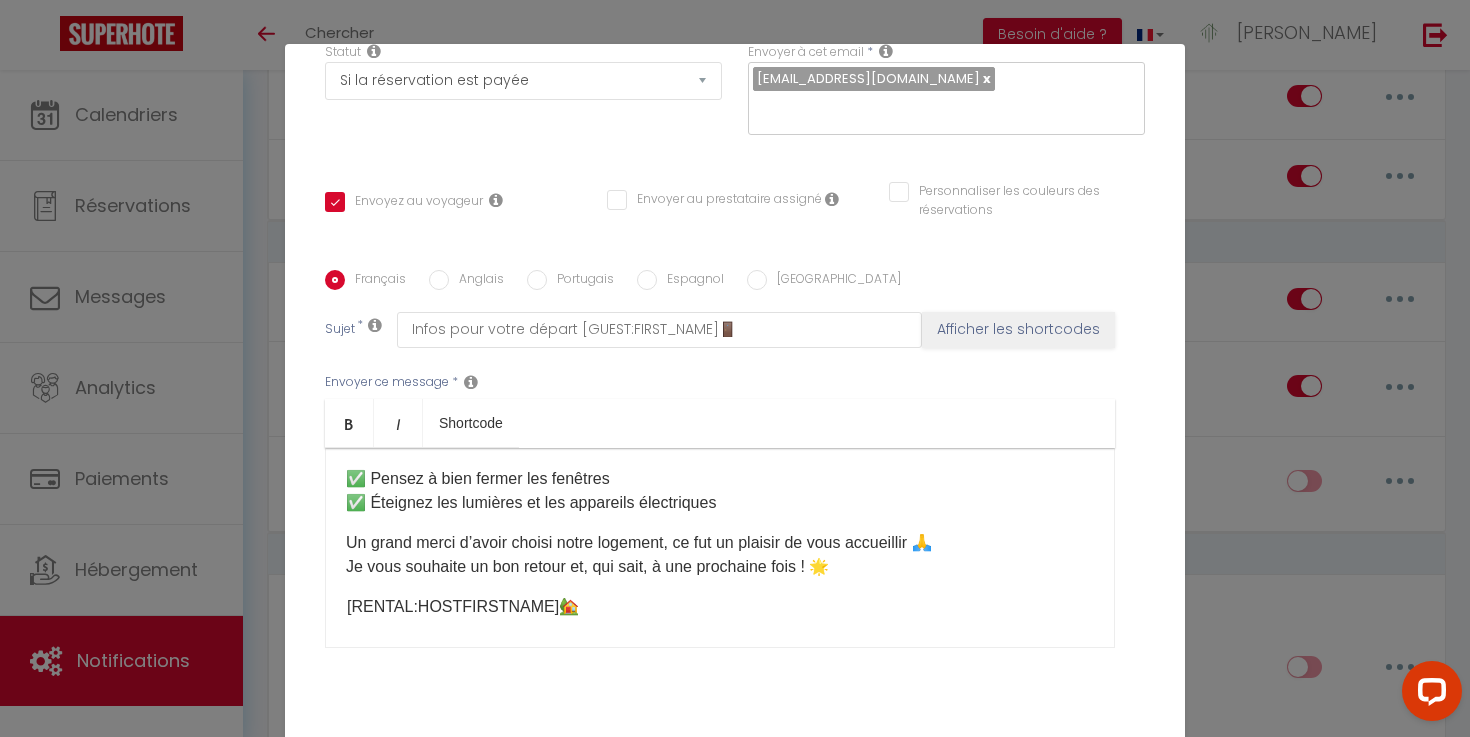 click on "✅ Pensez à bien fermer les fenêtres
✅ Éteignez les lumières et les appareils électriques" at bounding box center (720, 491) 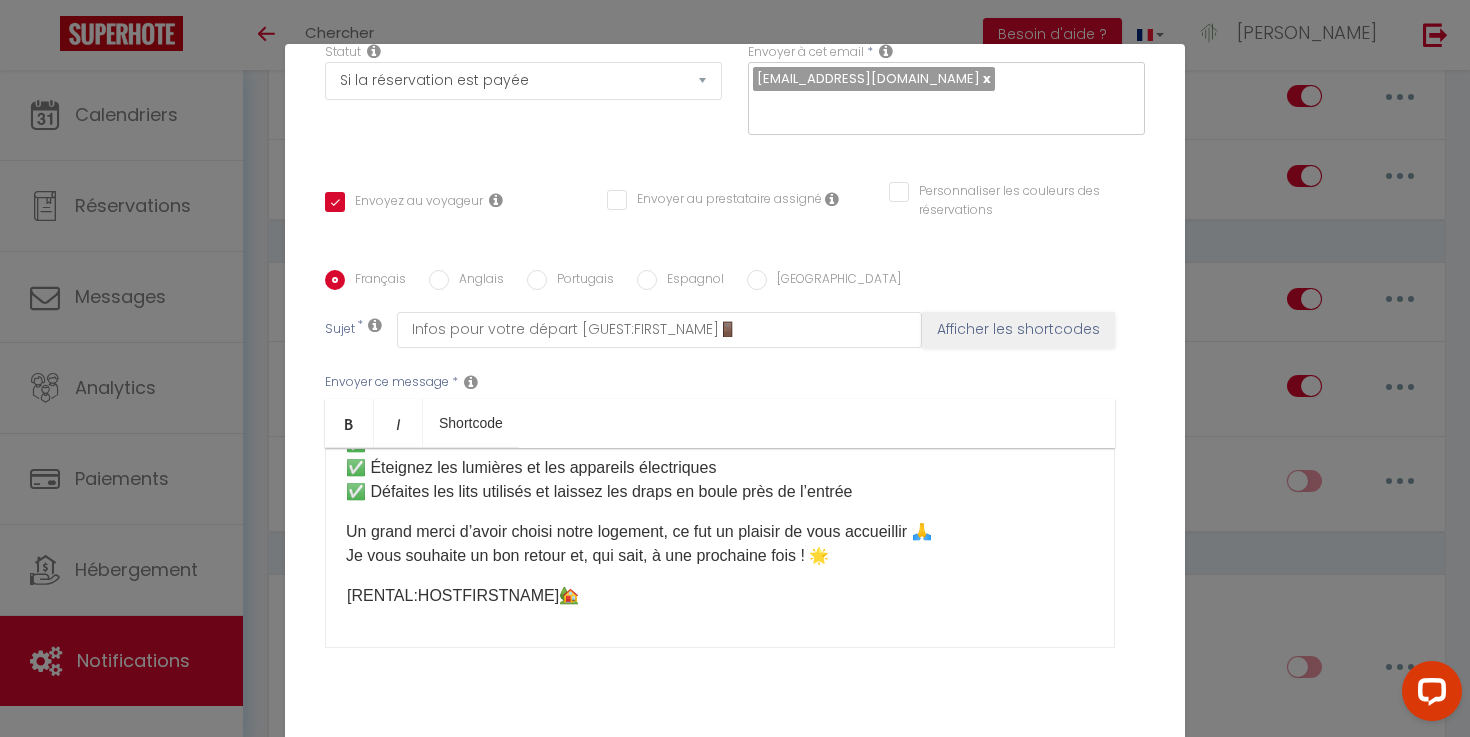 scroll, scrollTop: 182, scrollLeft: 0, axis: vertical 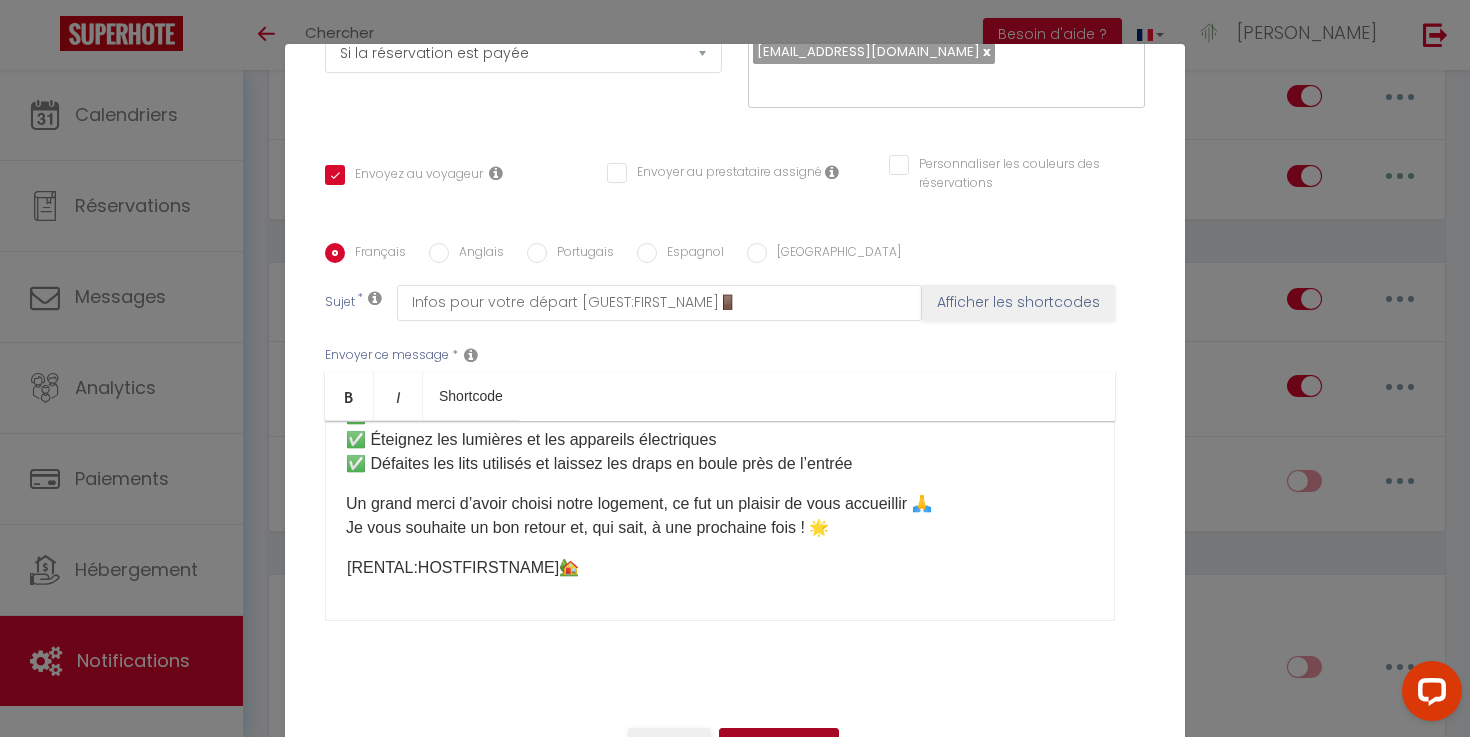 click on "Mettre à jour" at bounding box center (779, 745) 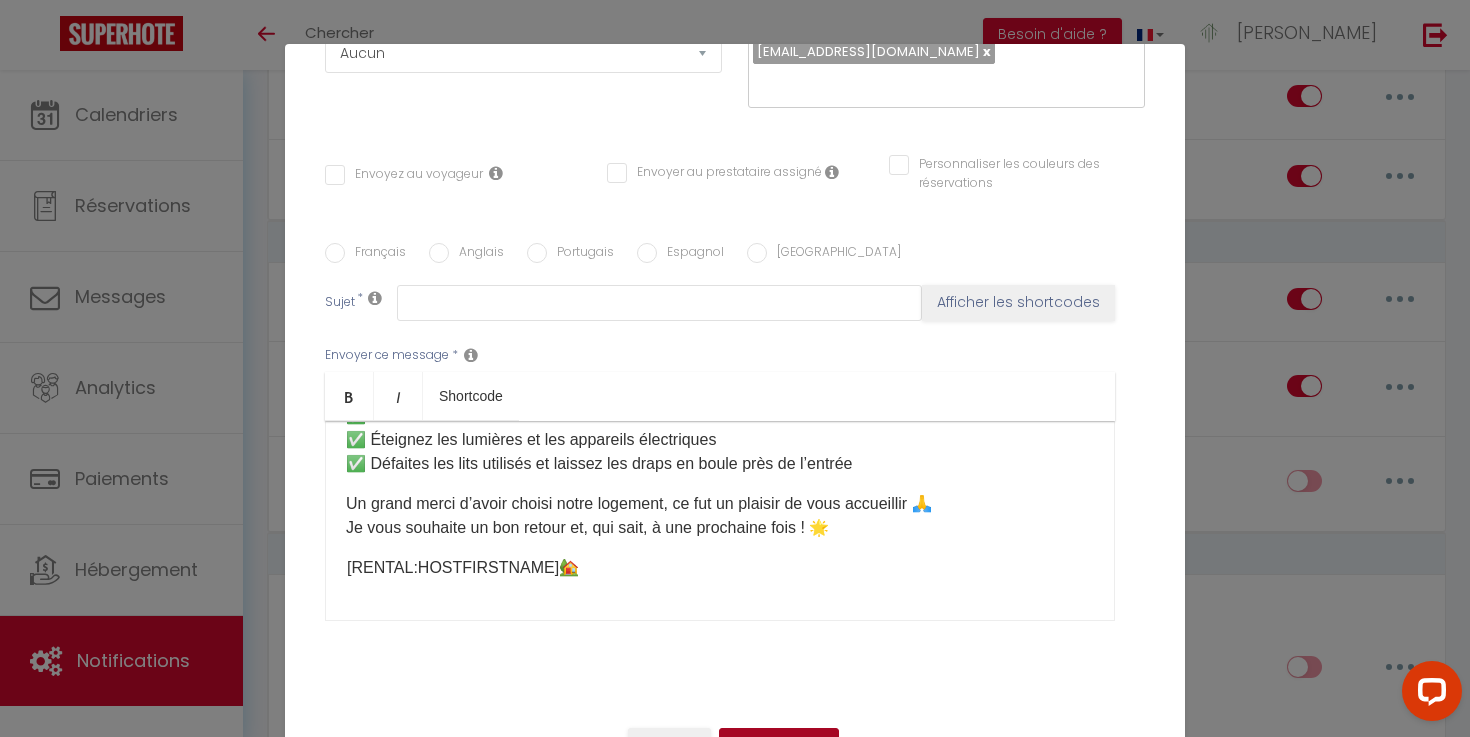 select 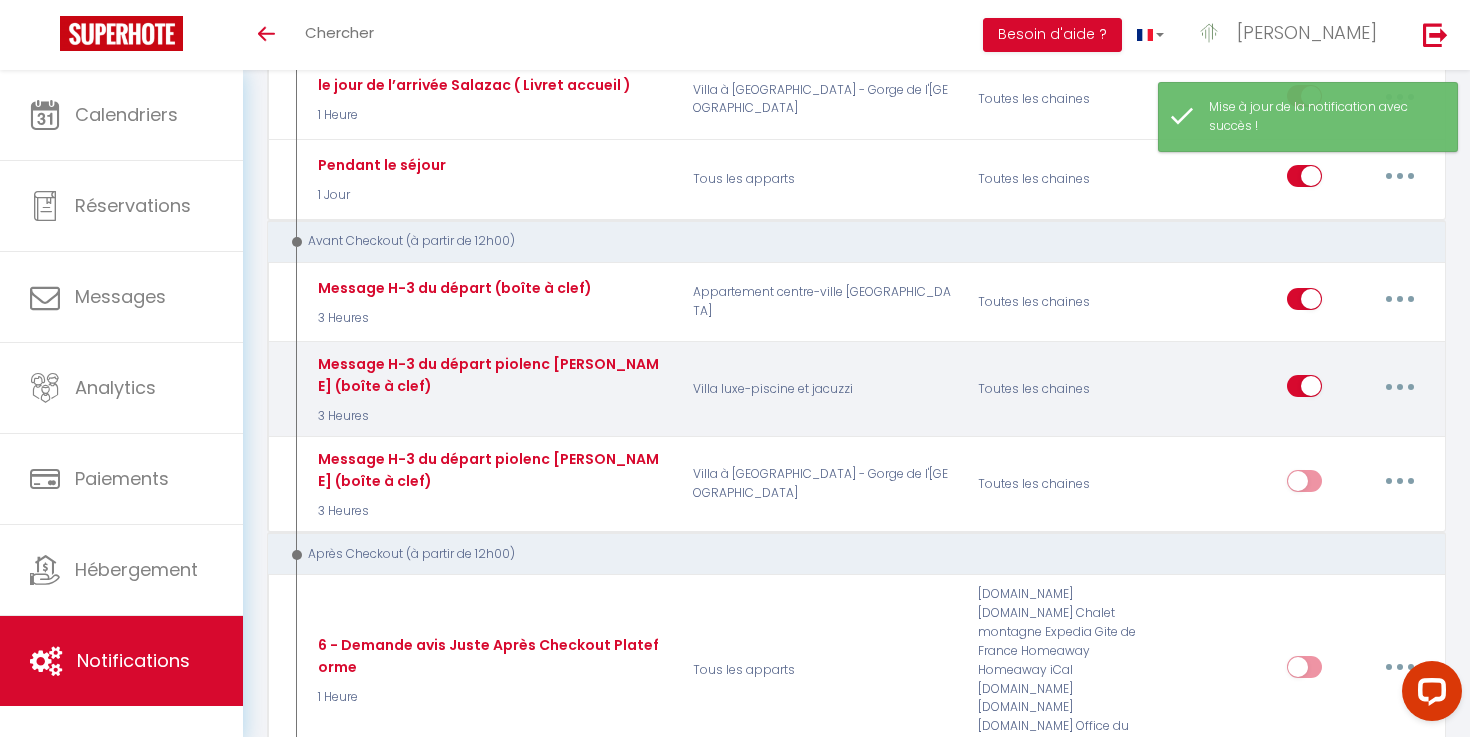 click at bounding box center (1400, 386) 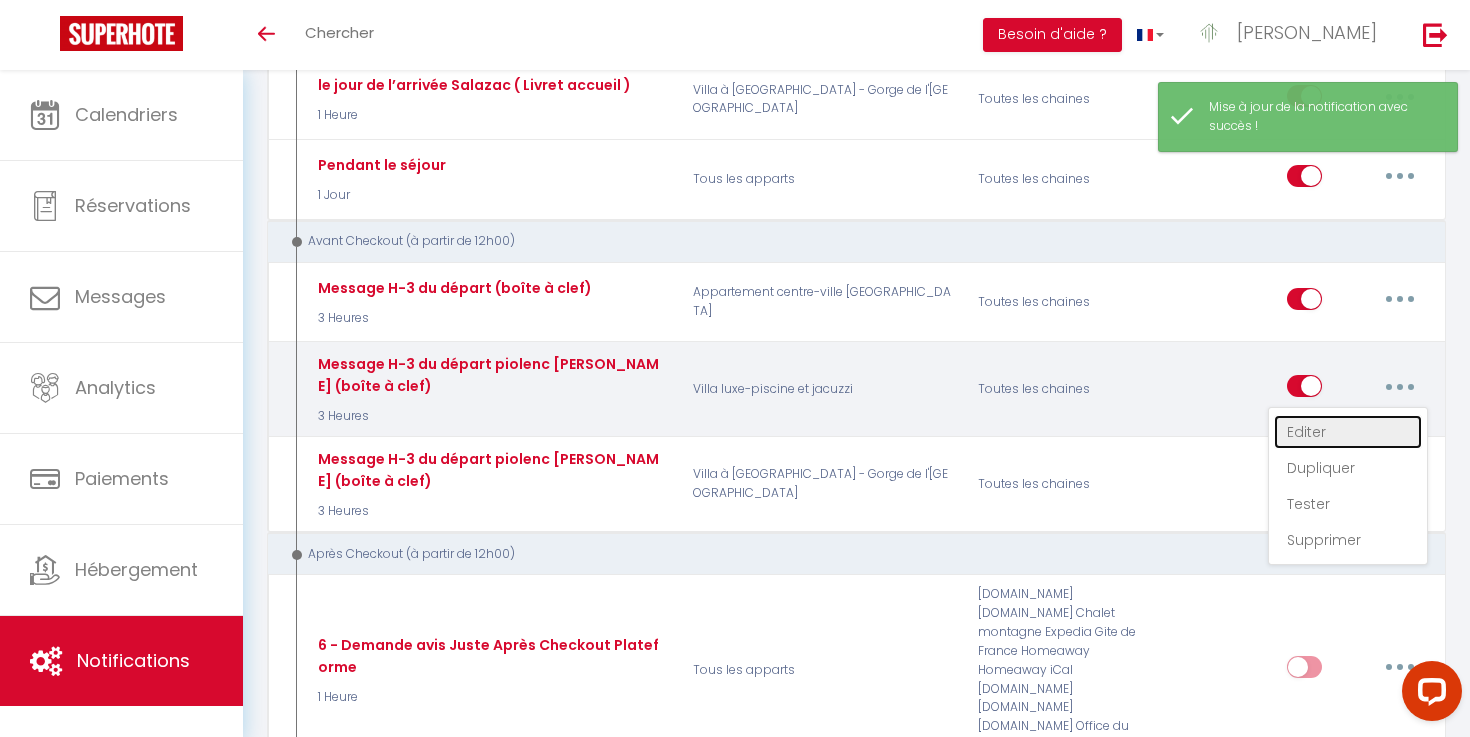 click on "Editer" at bounding box center [1348, 432] 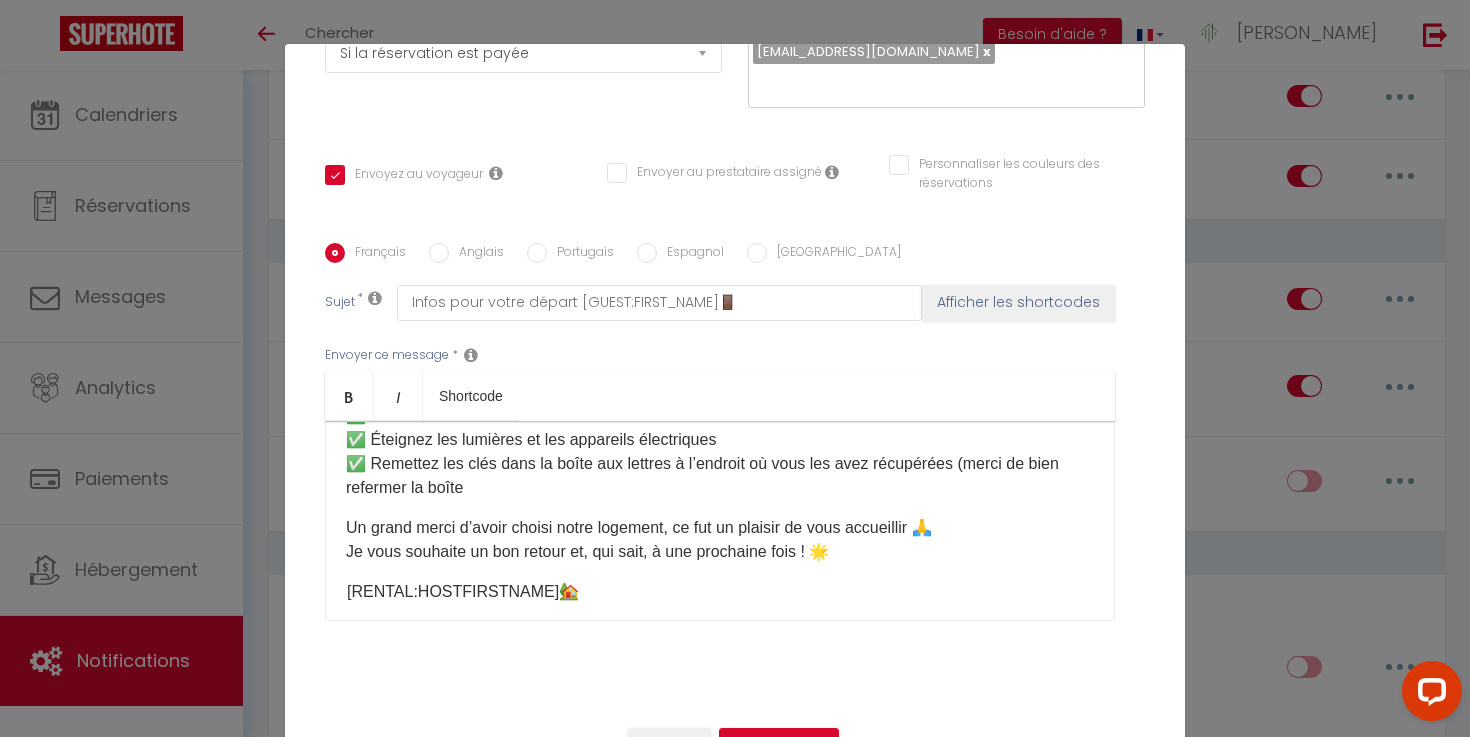 click on "✅ Pensez à bien fermer les fenêtres
✅ Éteignez les lumières et les appareils électriques ✅ Remettez les clés dans la boîte aux lettres à l’endroit où vous les avez récupérées (merci de bien refermer la boîte" at bounding box center [720, 452] 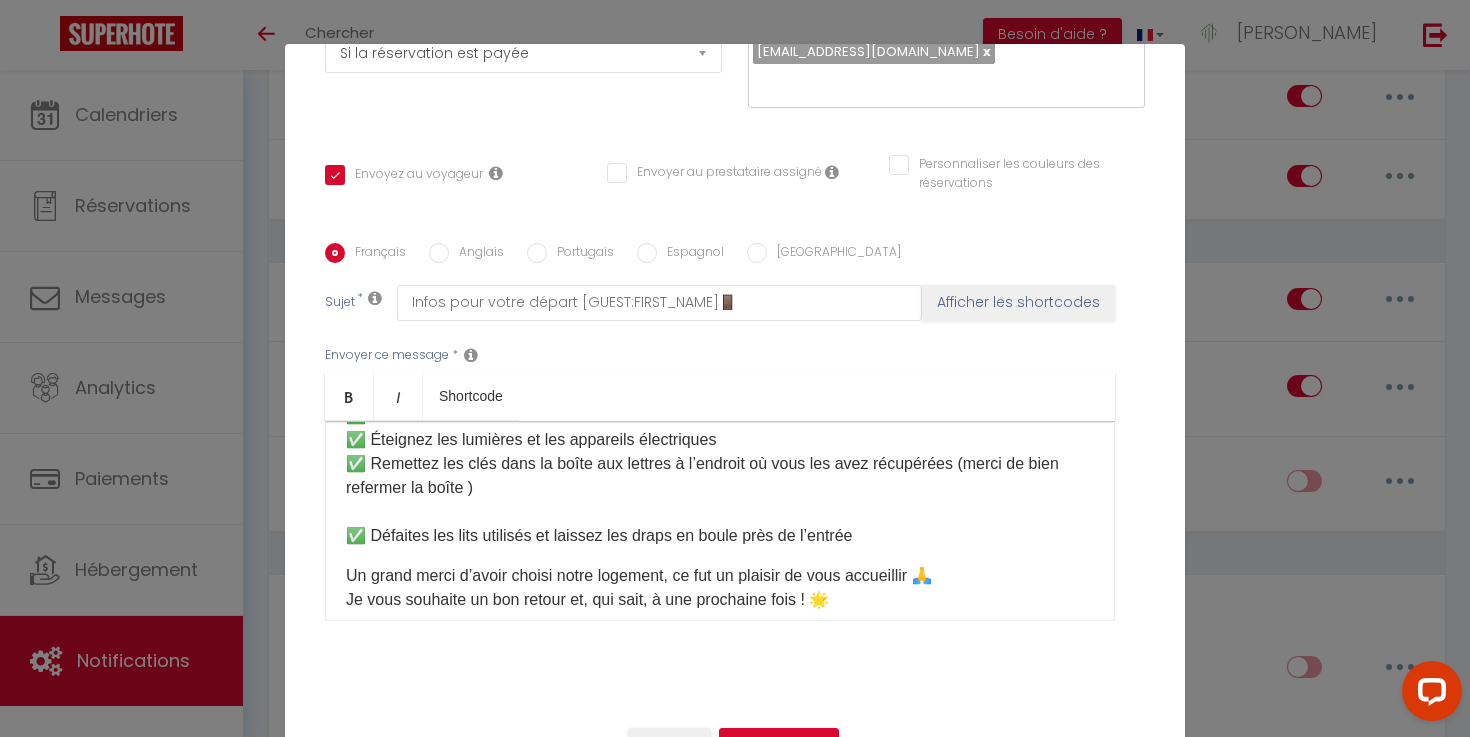 click on "Bonjour [GUEST:FIRST_NAME]​😊
Le moment du départ approche, prévu à  [RENTAL:DEPARTURE_TIME]​ , et j’espère que vous avez passé un excellent séjour 💛
Voici quelques petites consignes pour que tout se passe en douceur avant votre départ :
✅ Pensez à bien fermer les fenêtres
✅ Éteignez les lumières et les appareils électriques ✅ Remettez les clés dans la boîte aux lettres à l’endroit où vous les avez récupérées (merci de bien refermer la boîte ) ✅ Défaites les lits utilisés et laissez les draps en boule près de l’entrée ​ Un grand merci d’avoir choisi notre logement, ce fut un plaisir de vous accueillir 🙏
Je vous souhaite un bon retour et, qui sait, à une prochaine fois ! 🌟
[RENTAL:HOSTFIRSTNAME]​🏡" at bounding box center [720, 521] 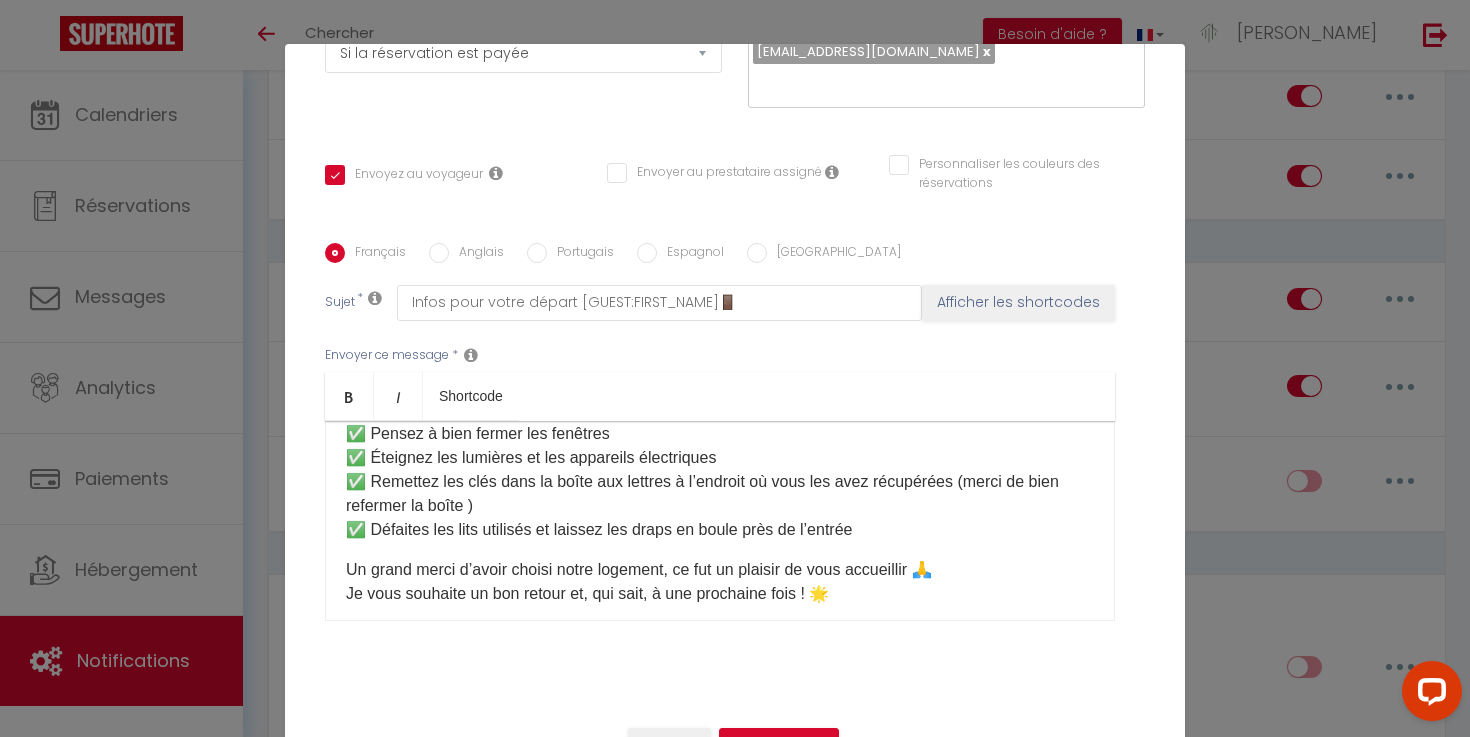 scroll, scrollTop: 230, scrollLeft: 0, axis: vertical 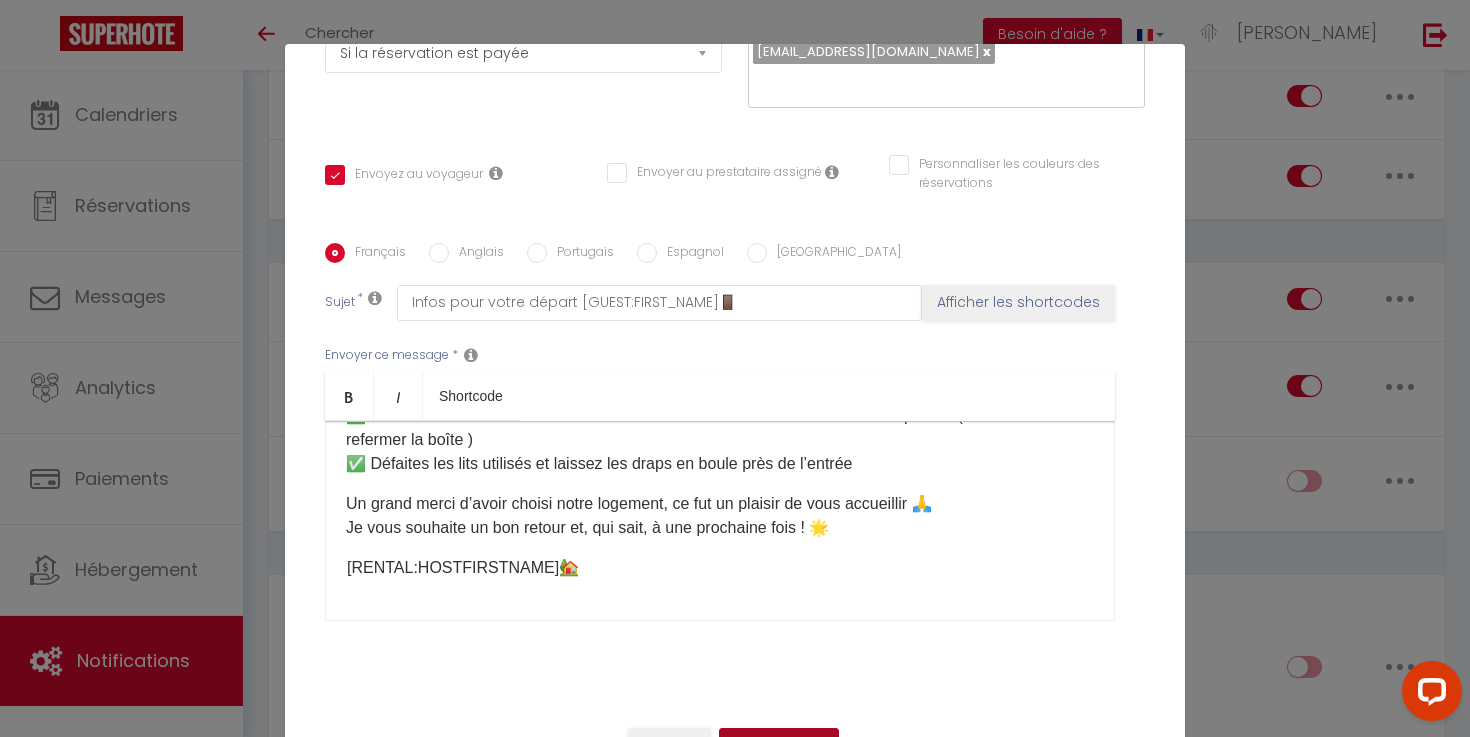 click on "Mettre à jour" at bounding box center [779, 745] 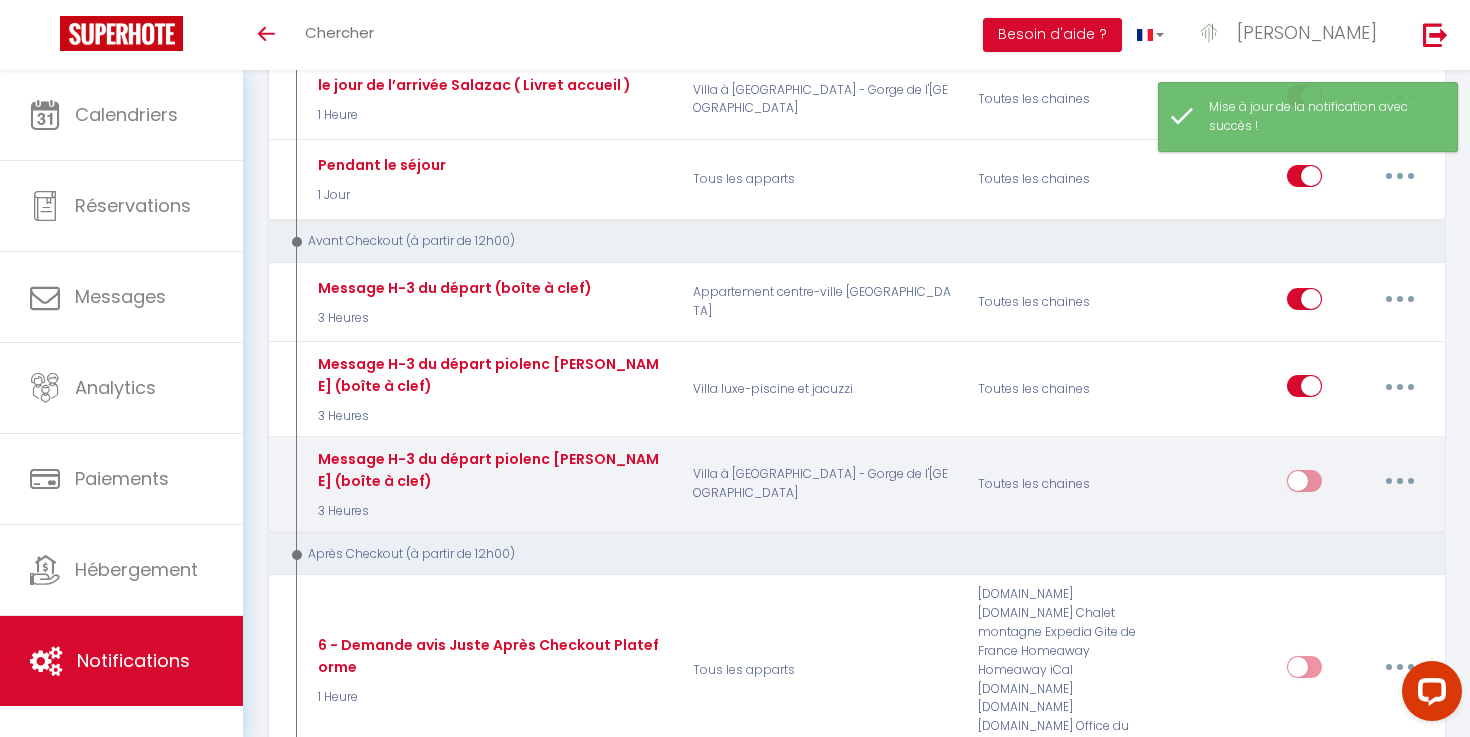 click at bounding box center [1304, 485] 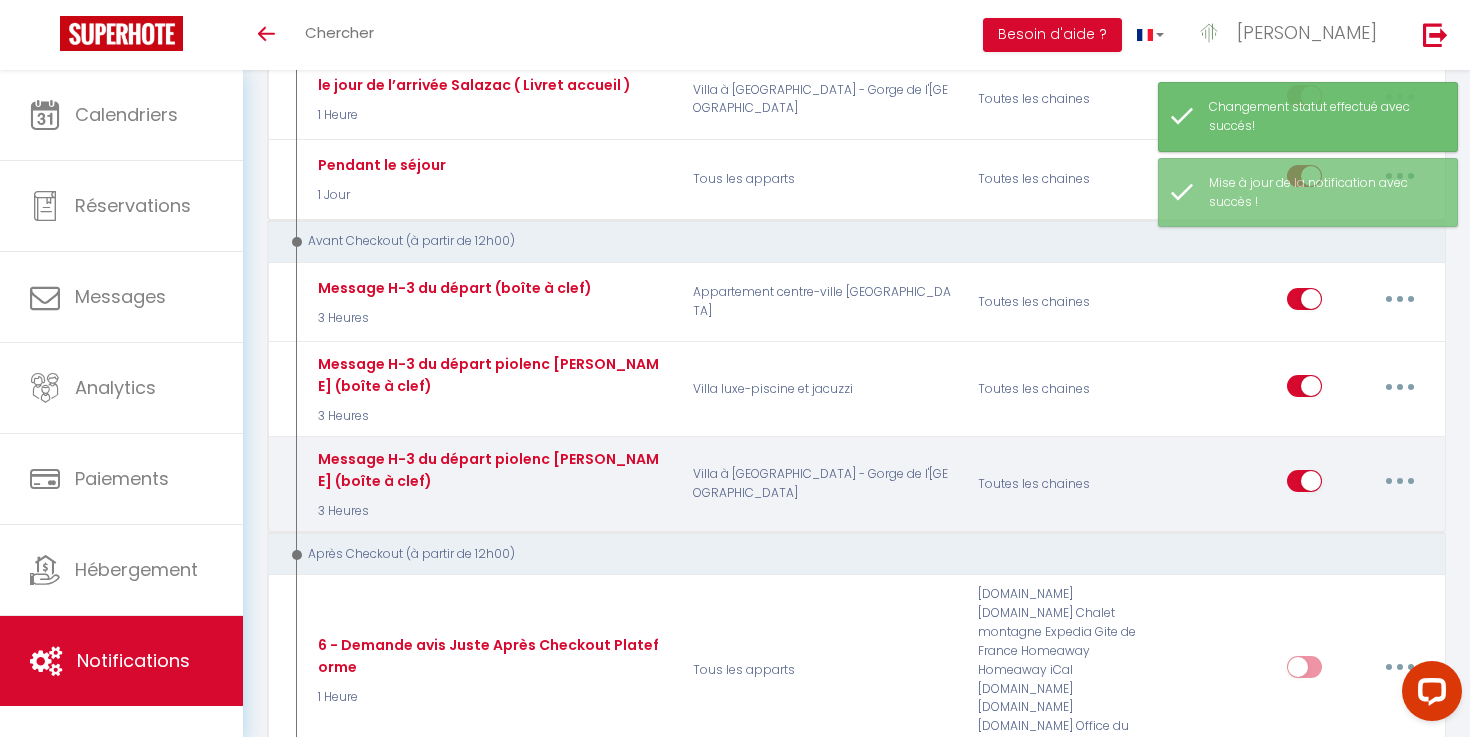 click at bounding box center [1400, 481] 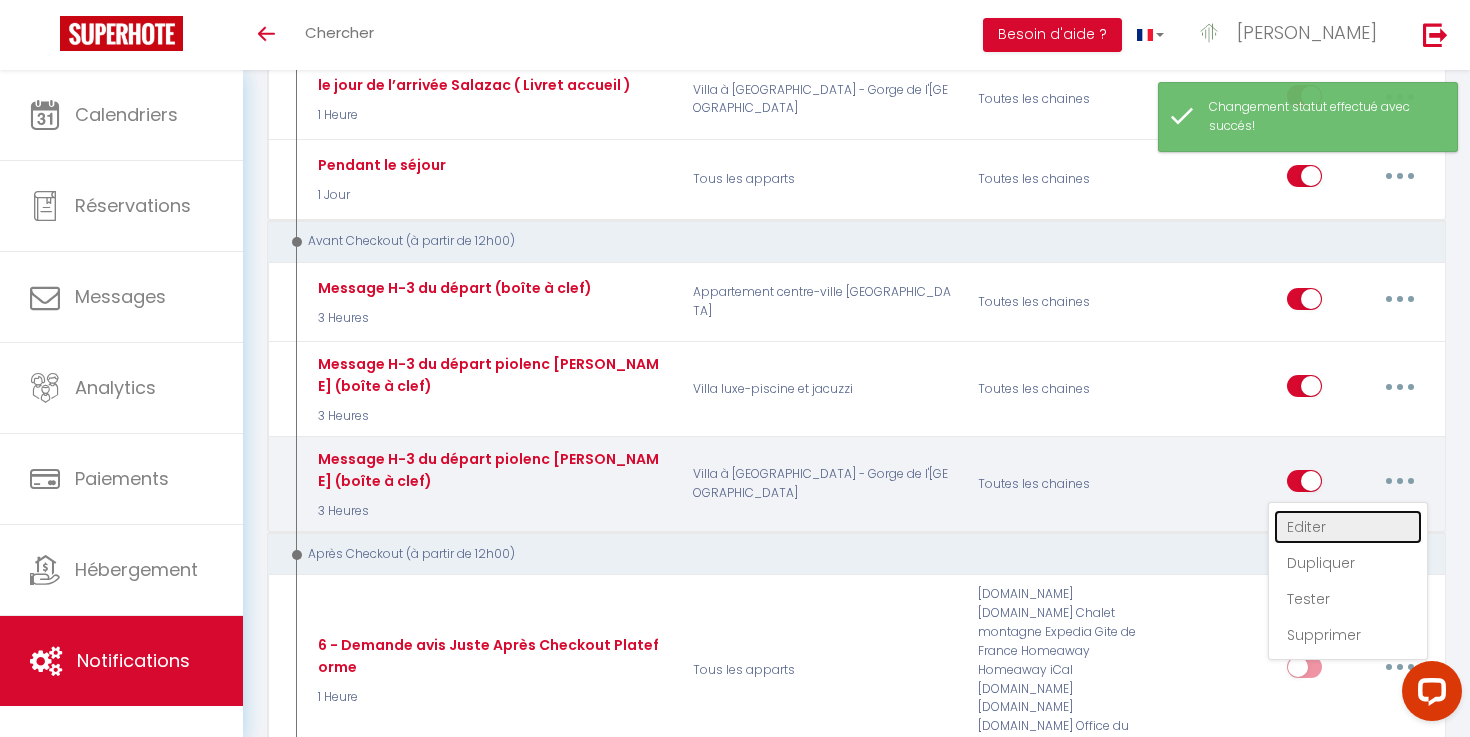 click on "Editer" at bounding box center [1348, 527] 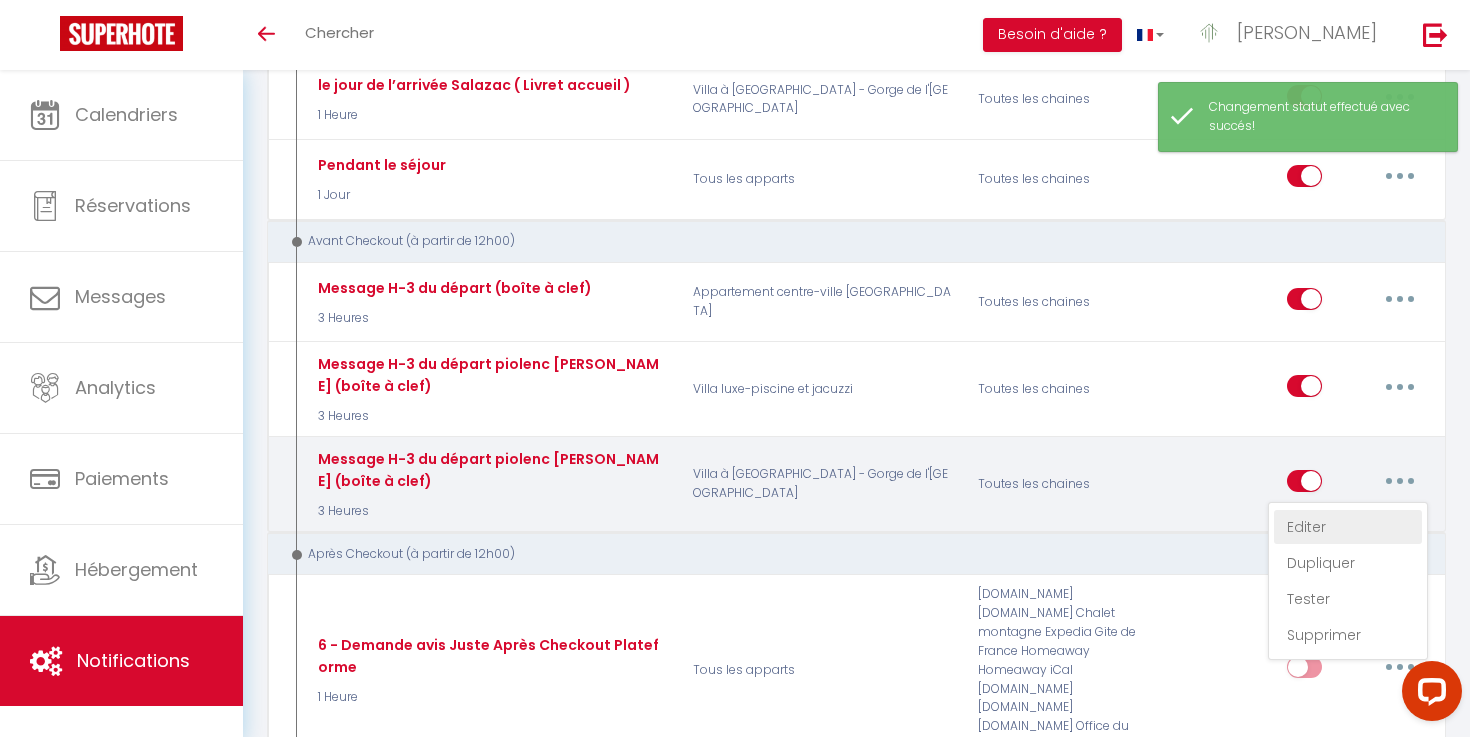 type on "Message H-3 du départ piolenc [PERSON_NAME] (boîte à clef)" 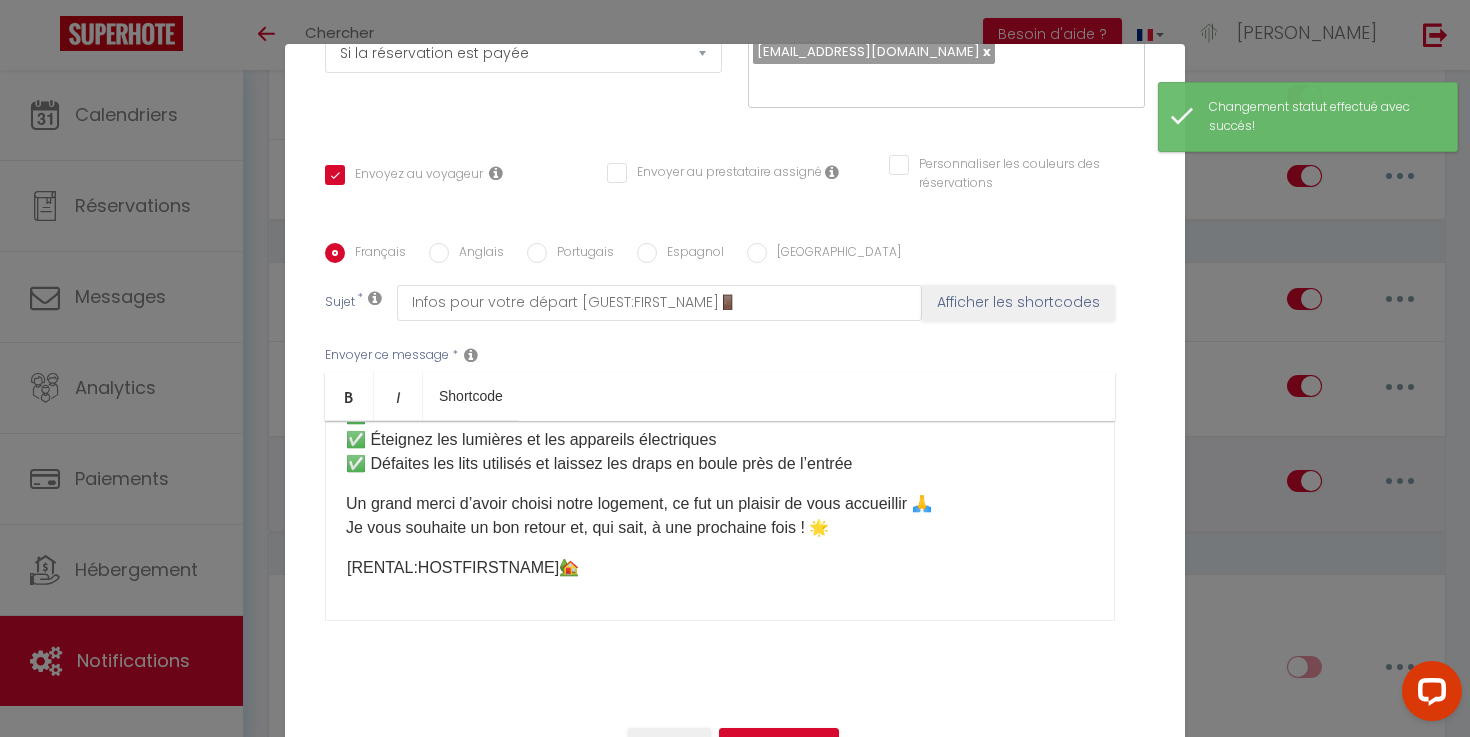 scroll, scrollTop: 182, scrollLeft: 0, axis: vertical 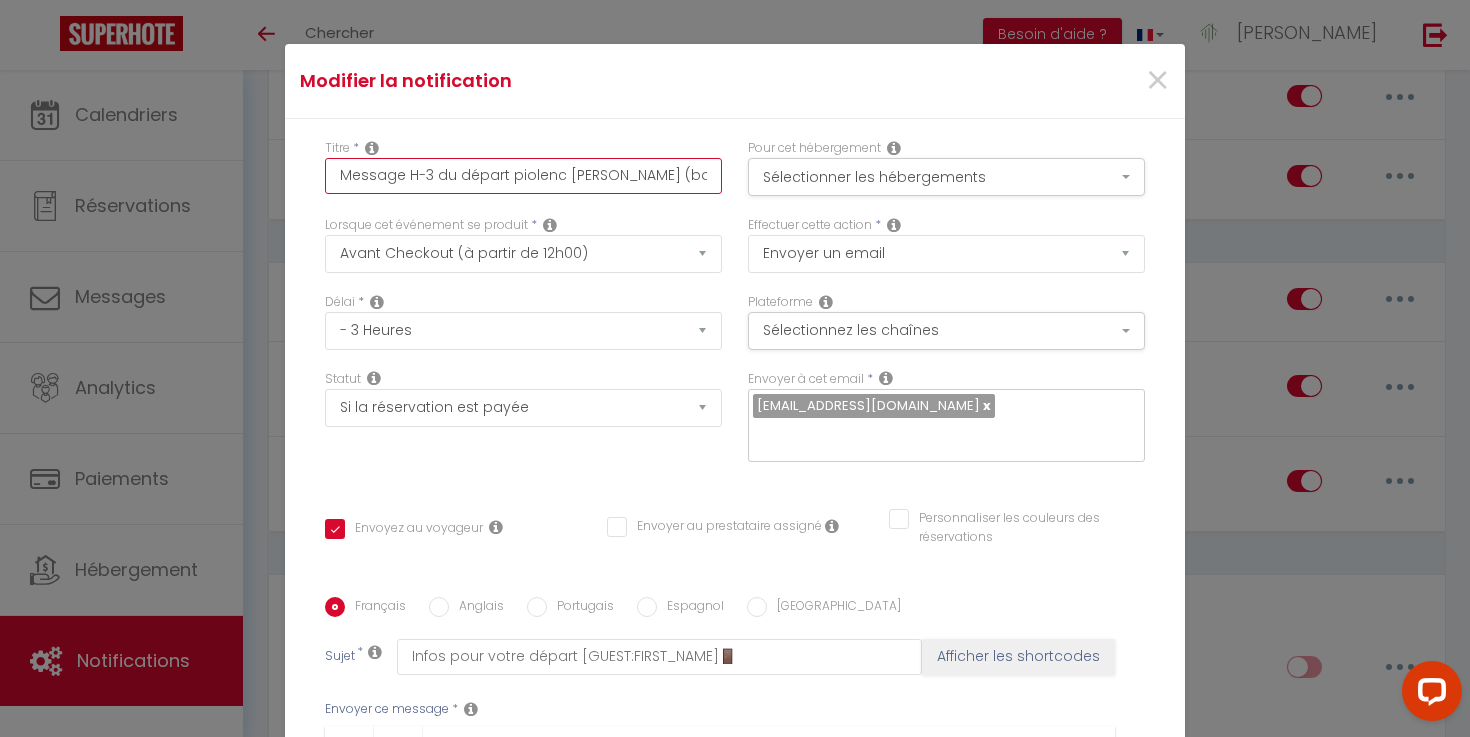 drag, startPoint x: 508, startPoint y: 171, endPoint x: 619, endPoint y: 172, distance: 111.0045 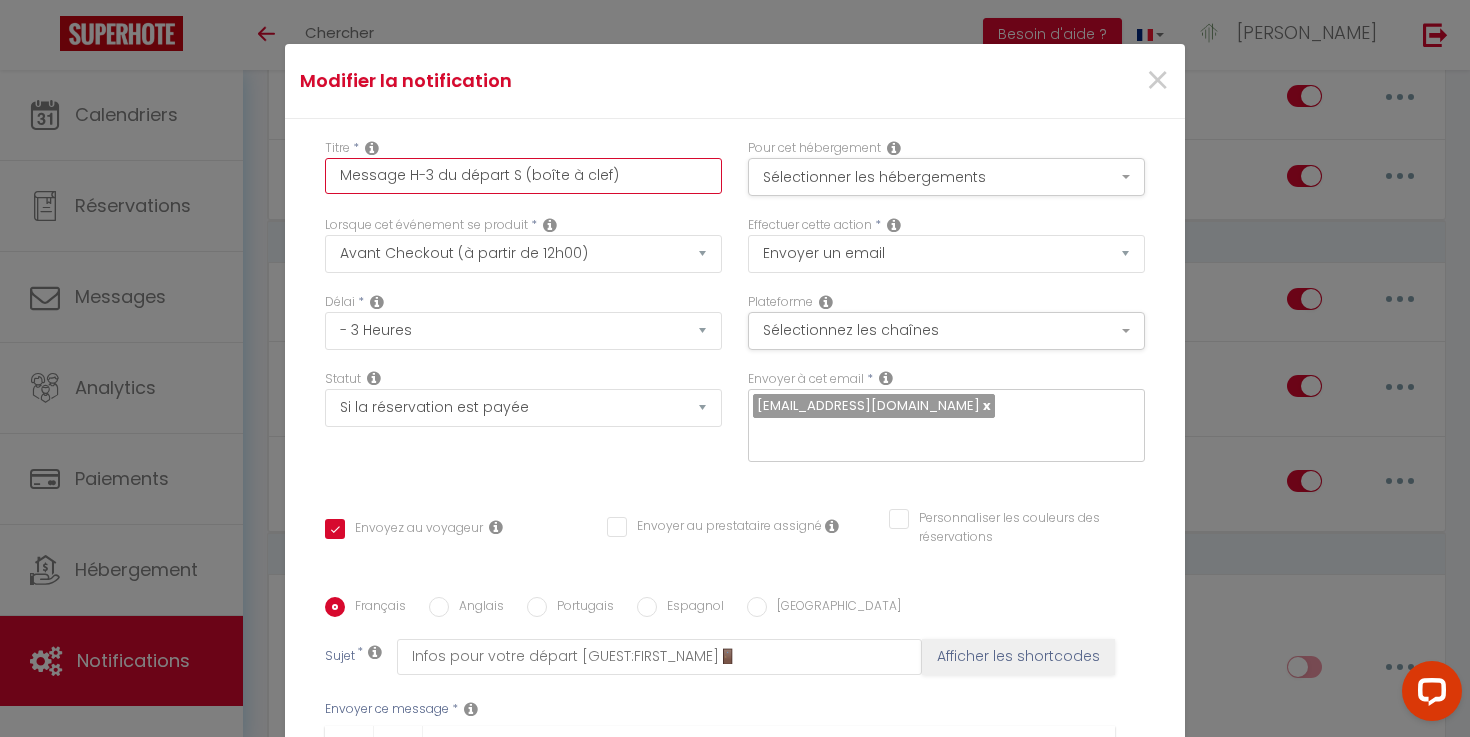 checkbox on "true" 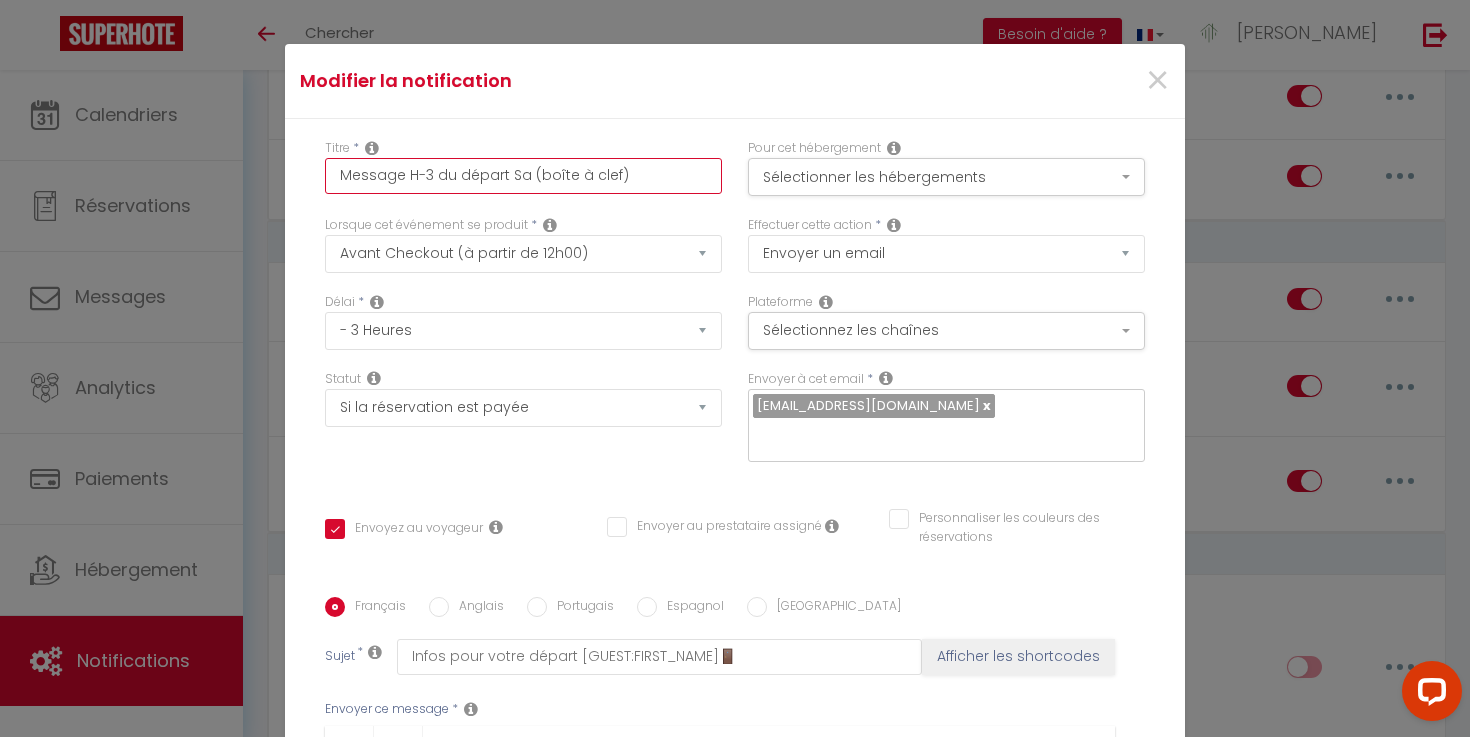 checkbox on "true" 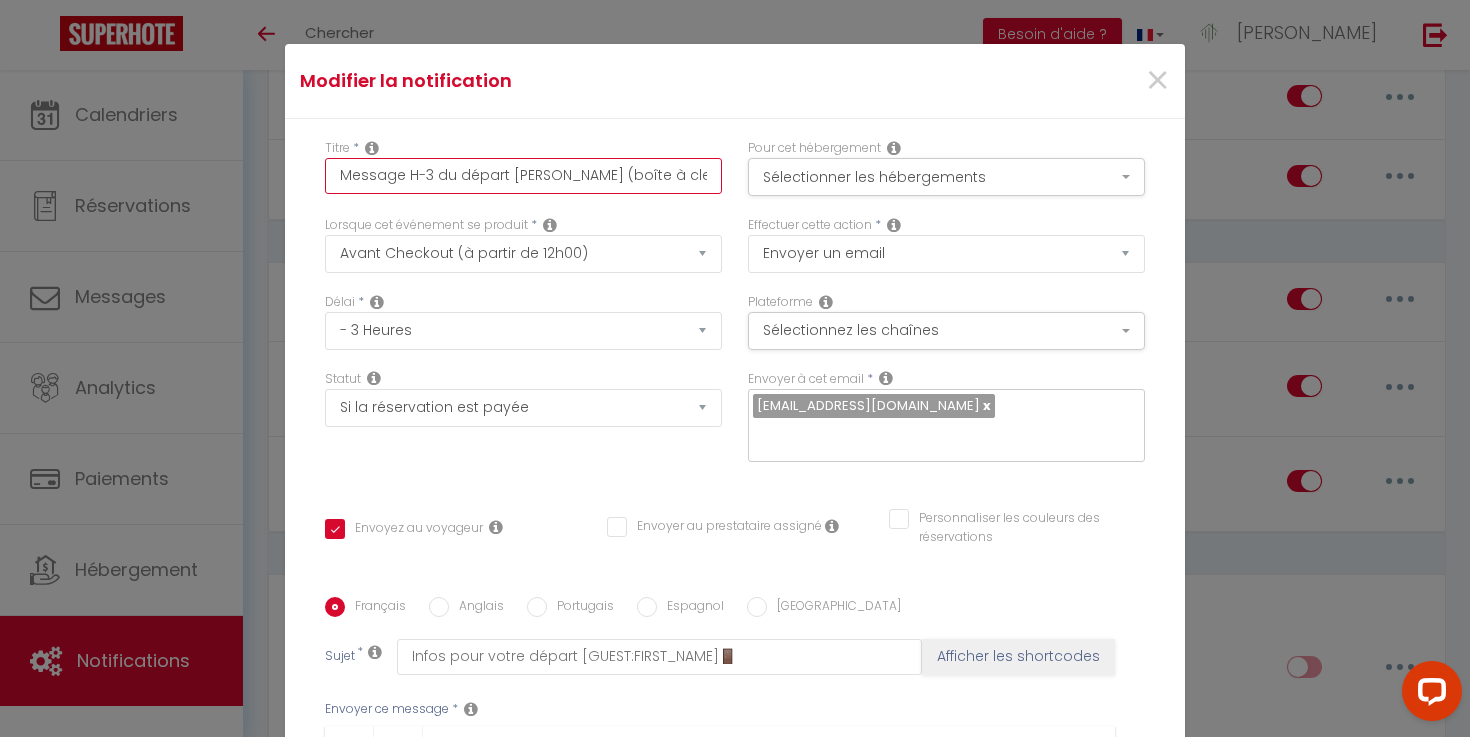 checkbox on "true" 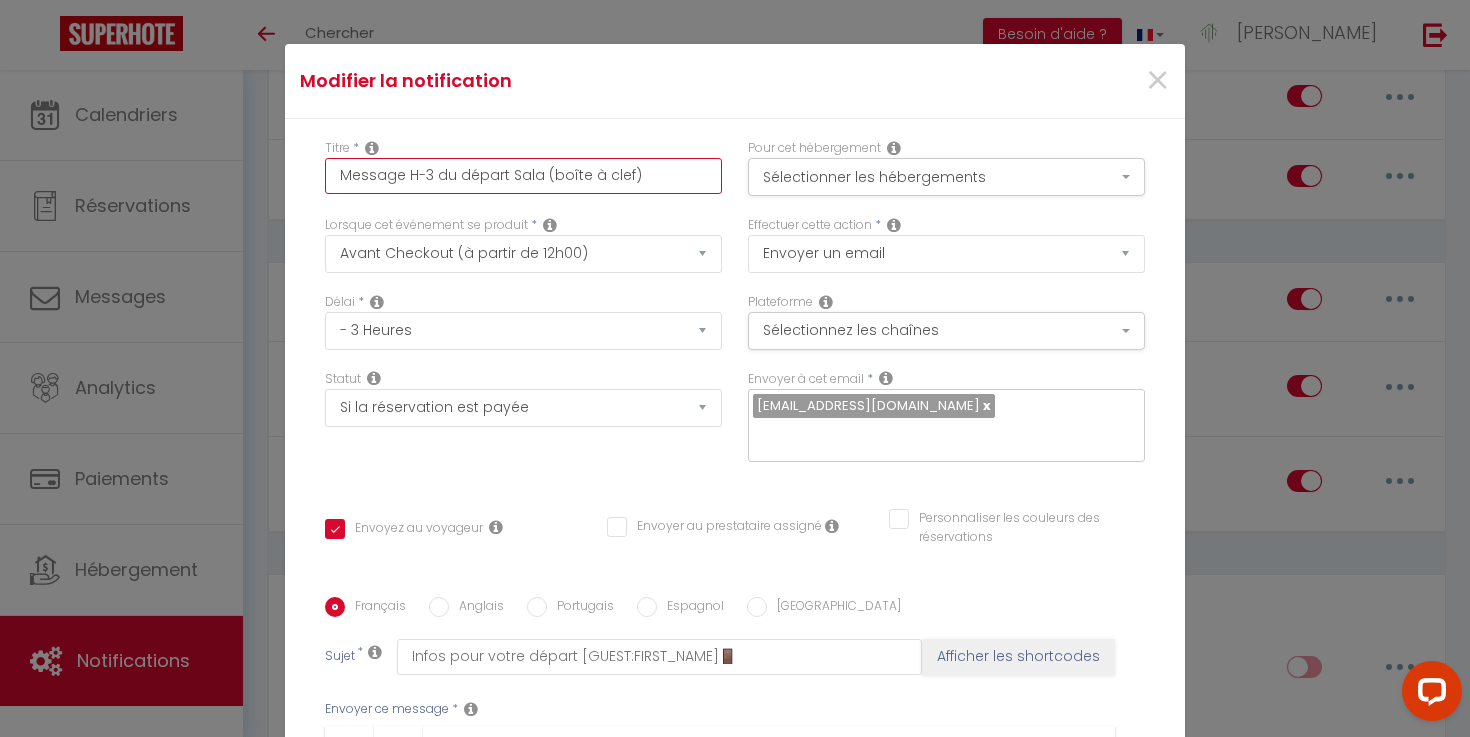 checkbox on "true" 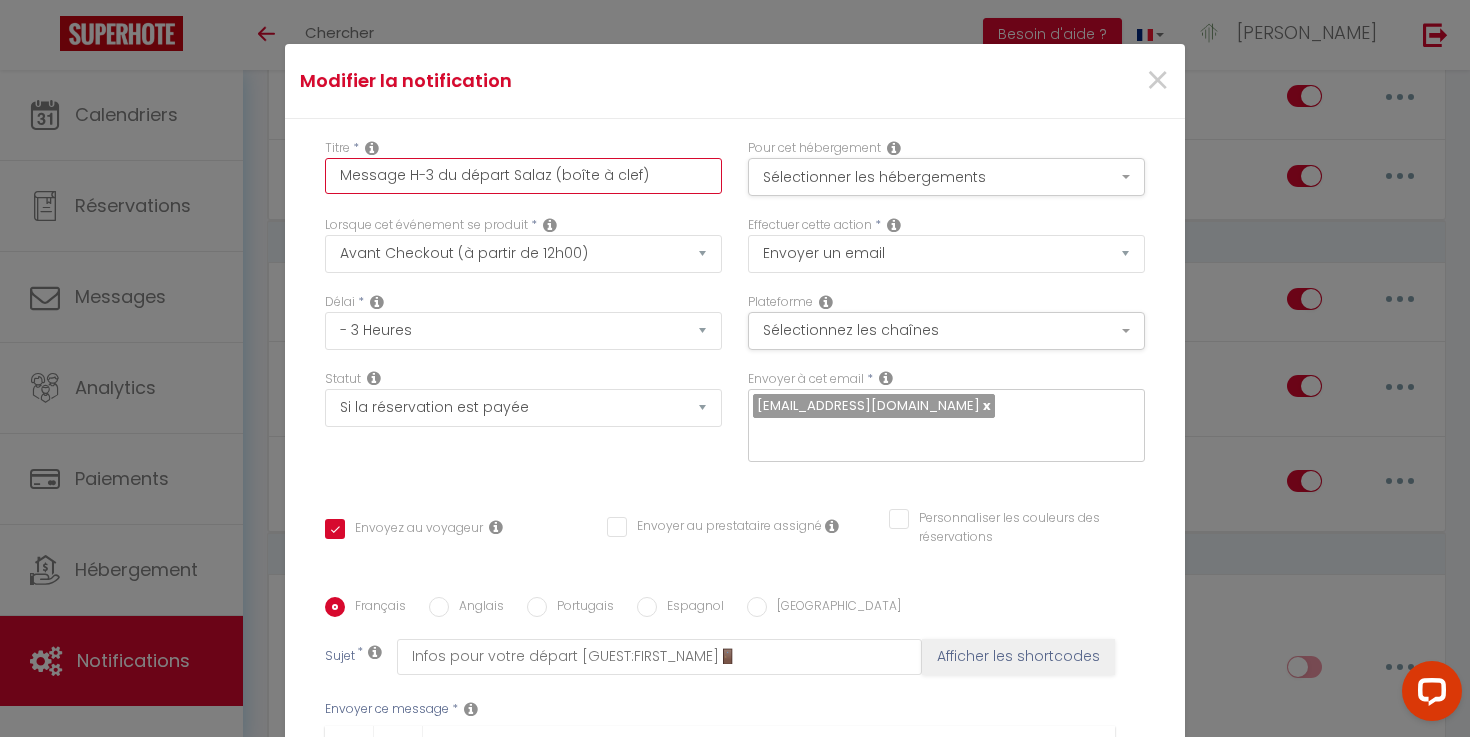 checkbox on "true" 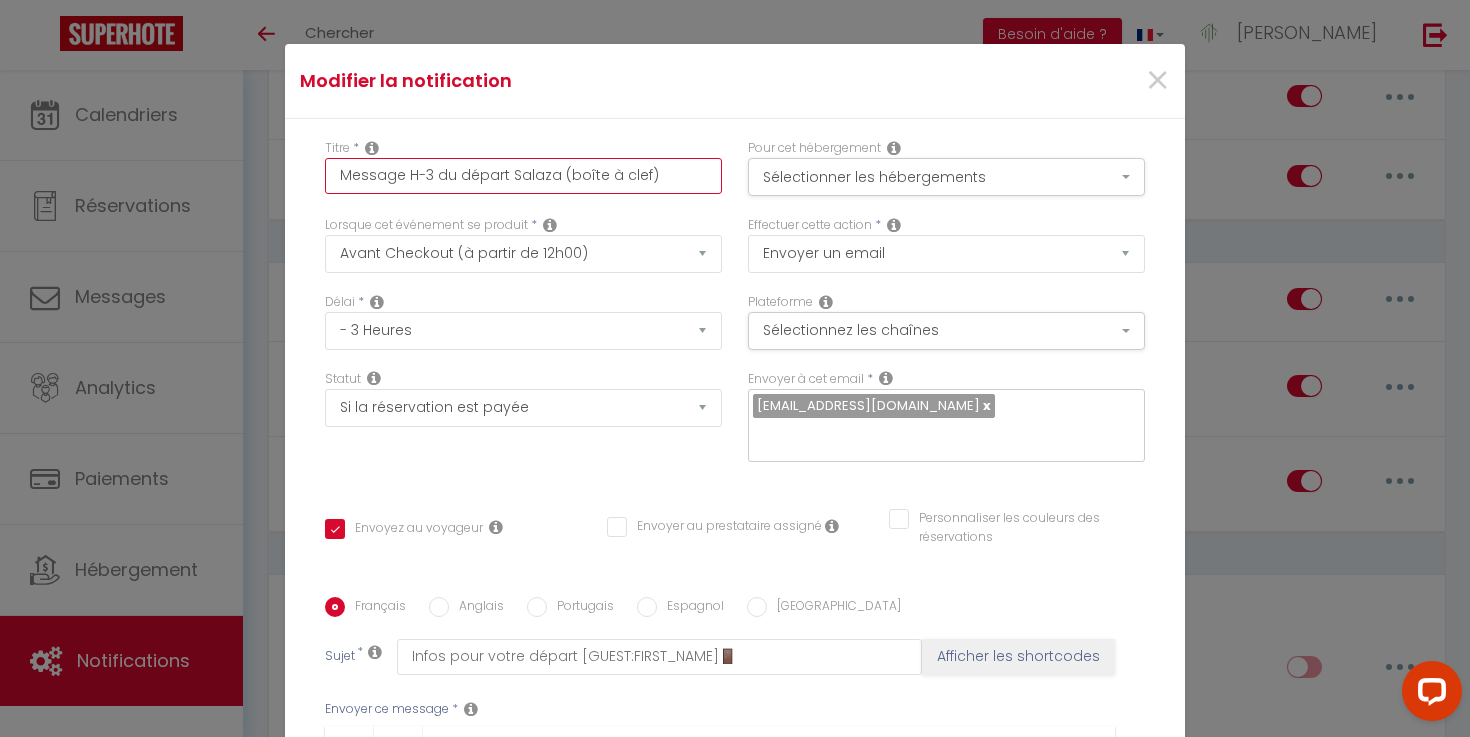 checkbox on "true" 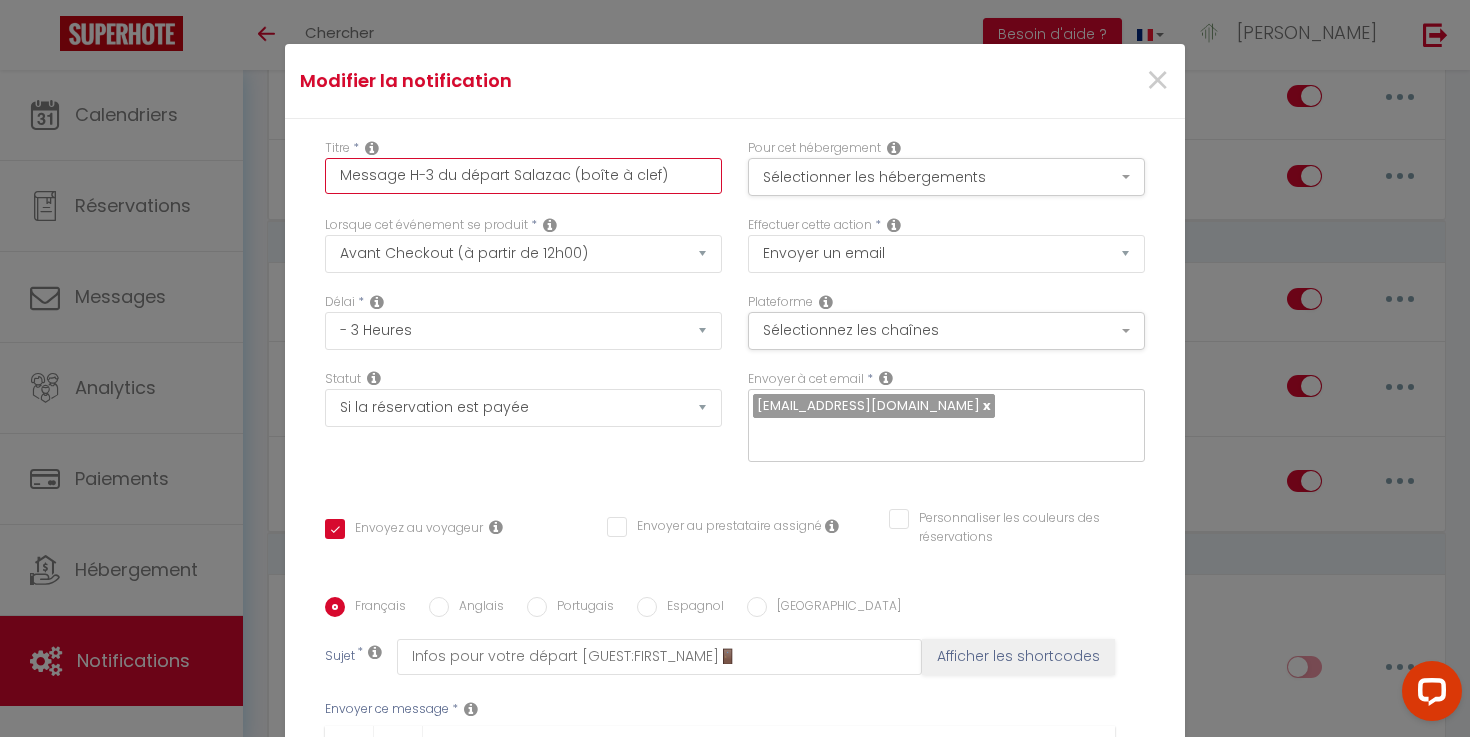 checkbox on "true" 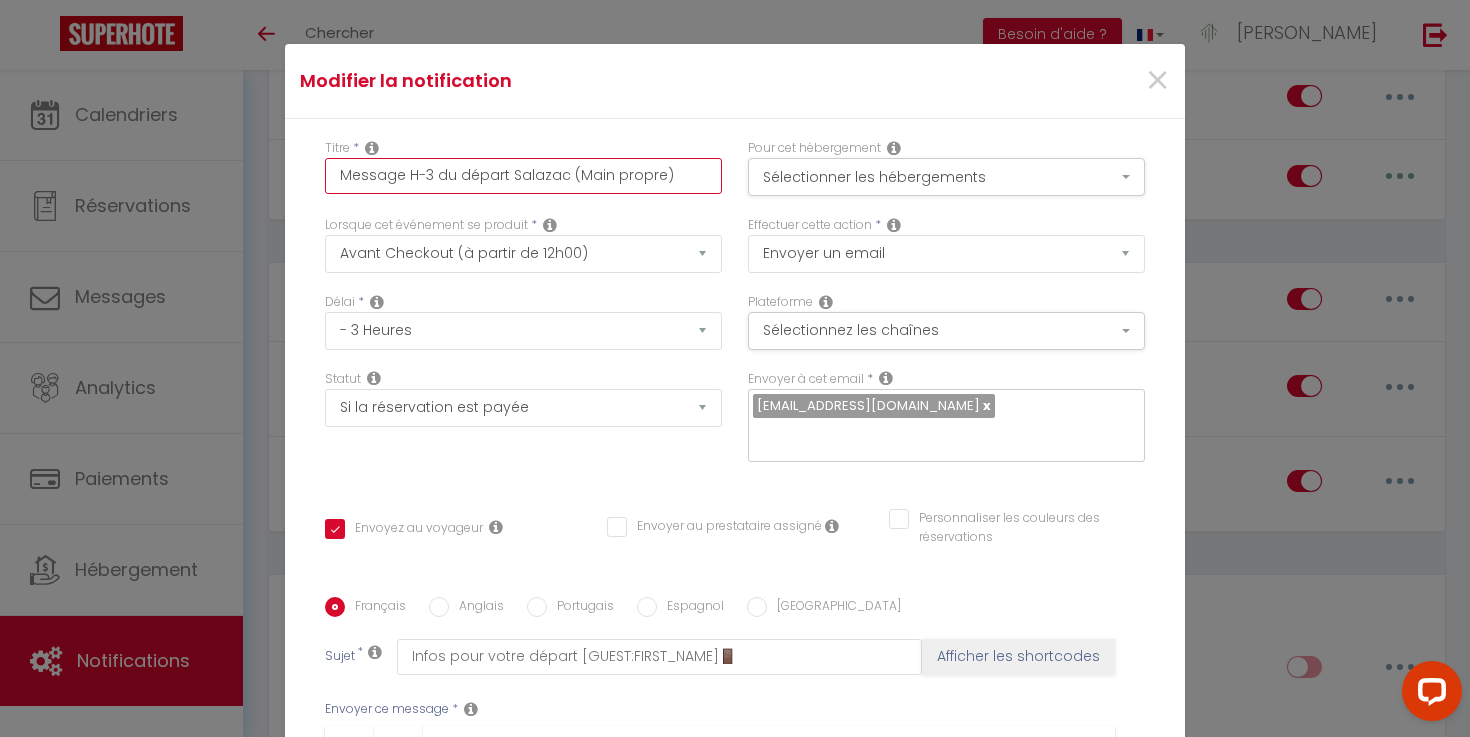 click on "Message H-3 du départ Salazac (Main propre)" at bounding box center (523, 176) 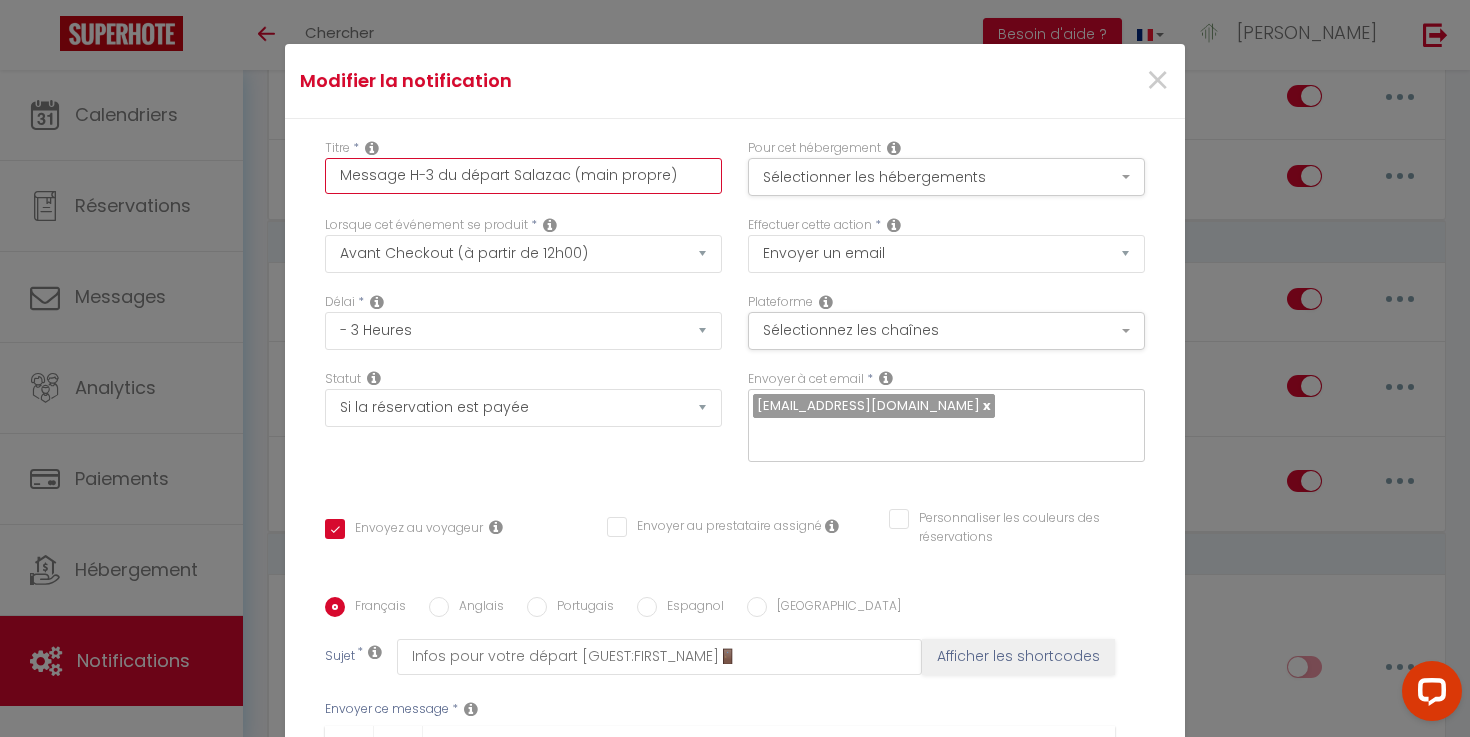 scroll, scrollTop: 356, scrollLeft: 0, axis: vertical 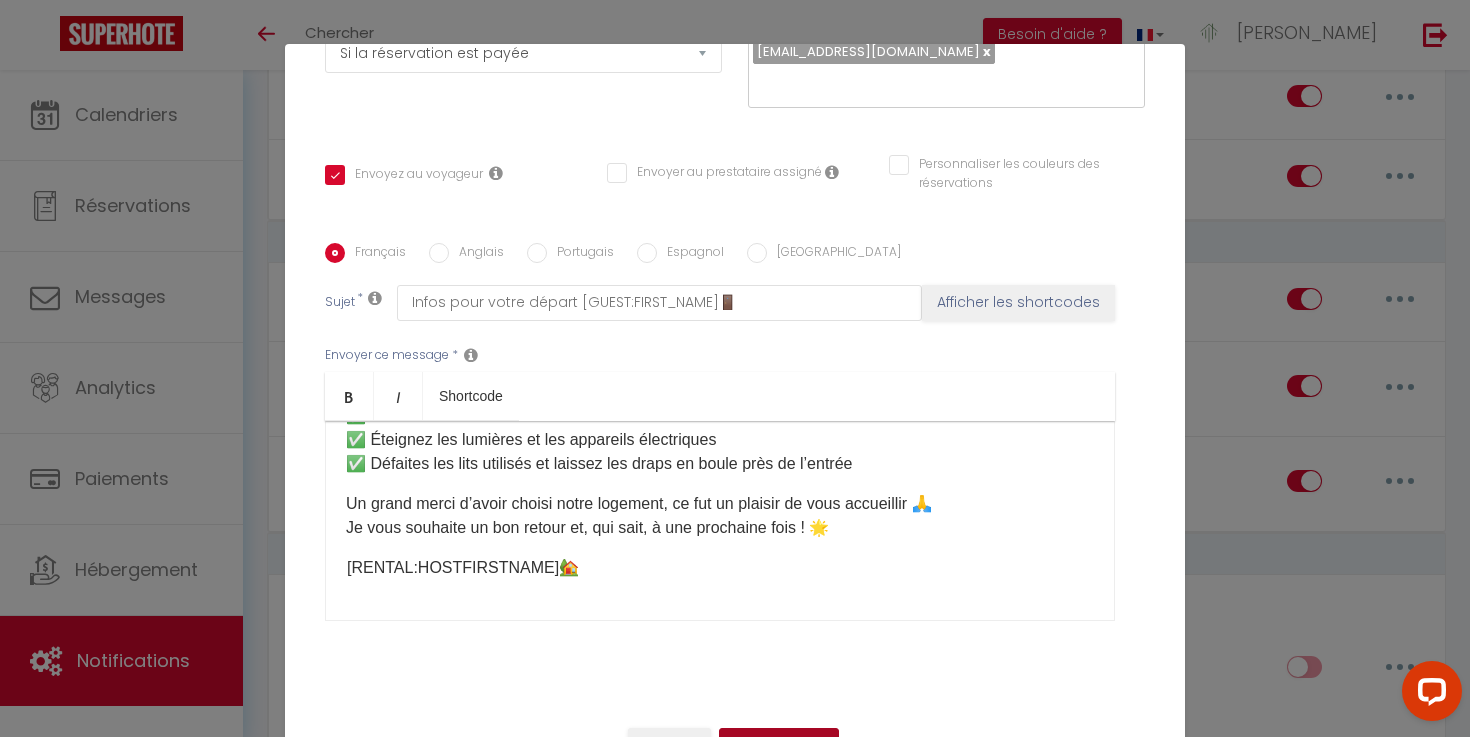 click on "Mettre à jour" at bounding box center (779, 745) 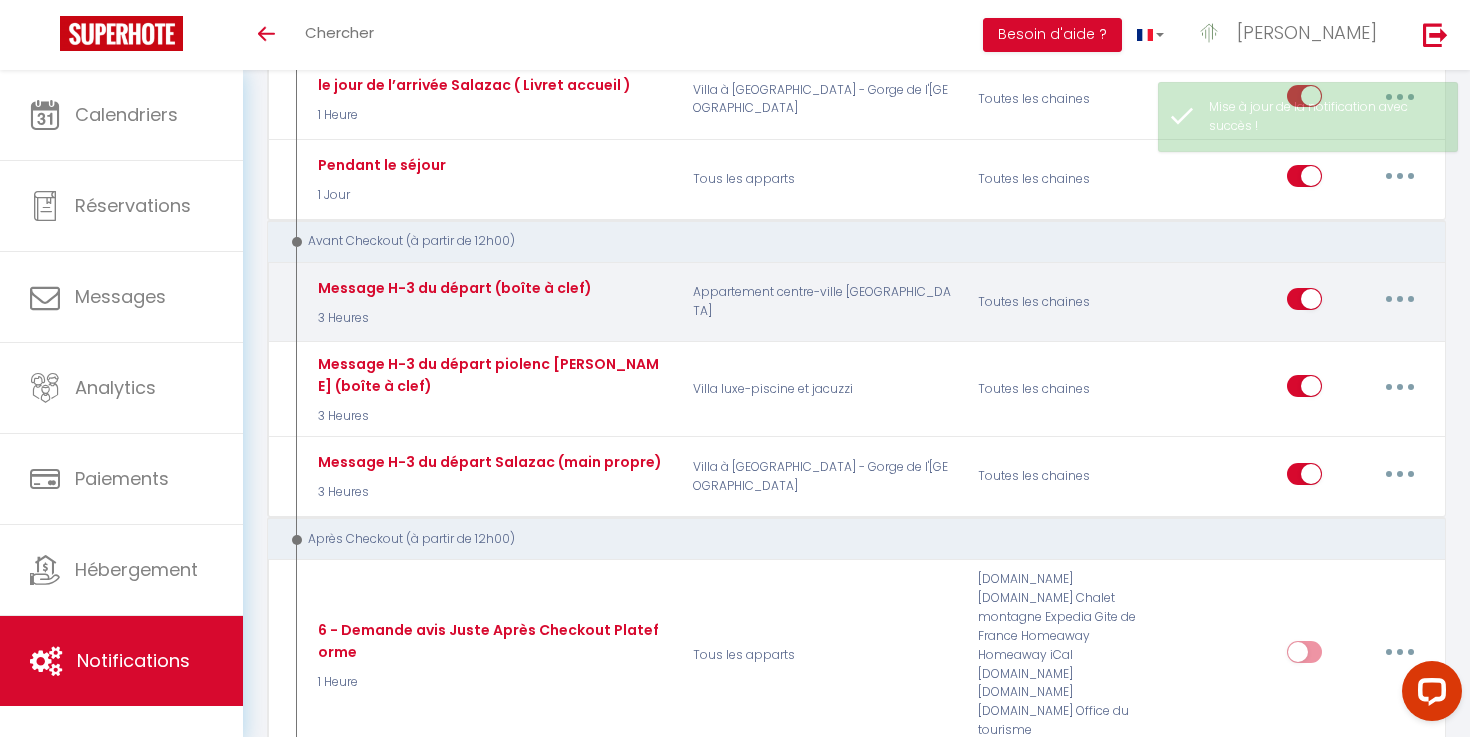 click at bounding box center (1400, 299) 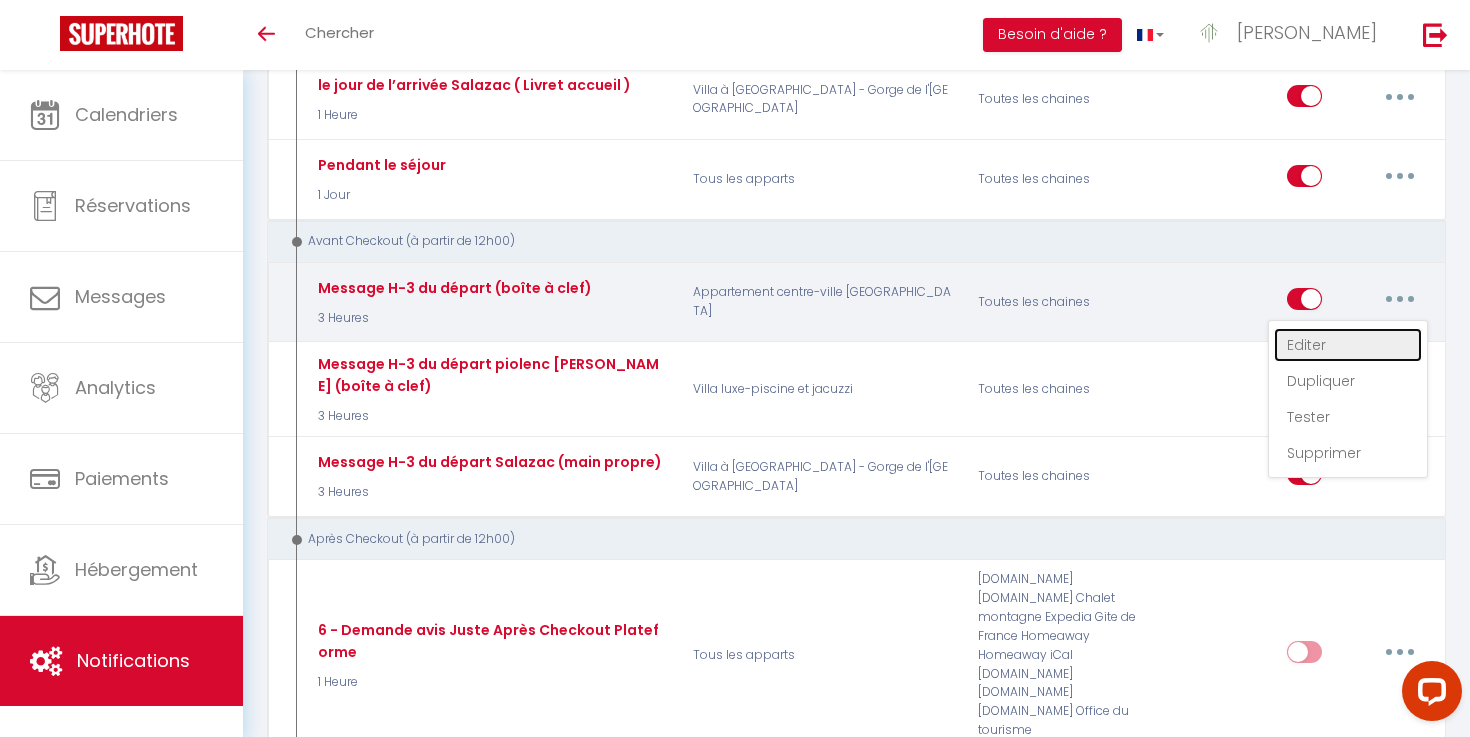 click on "Editer" at bounding box center (1348, 345) 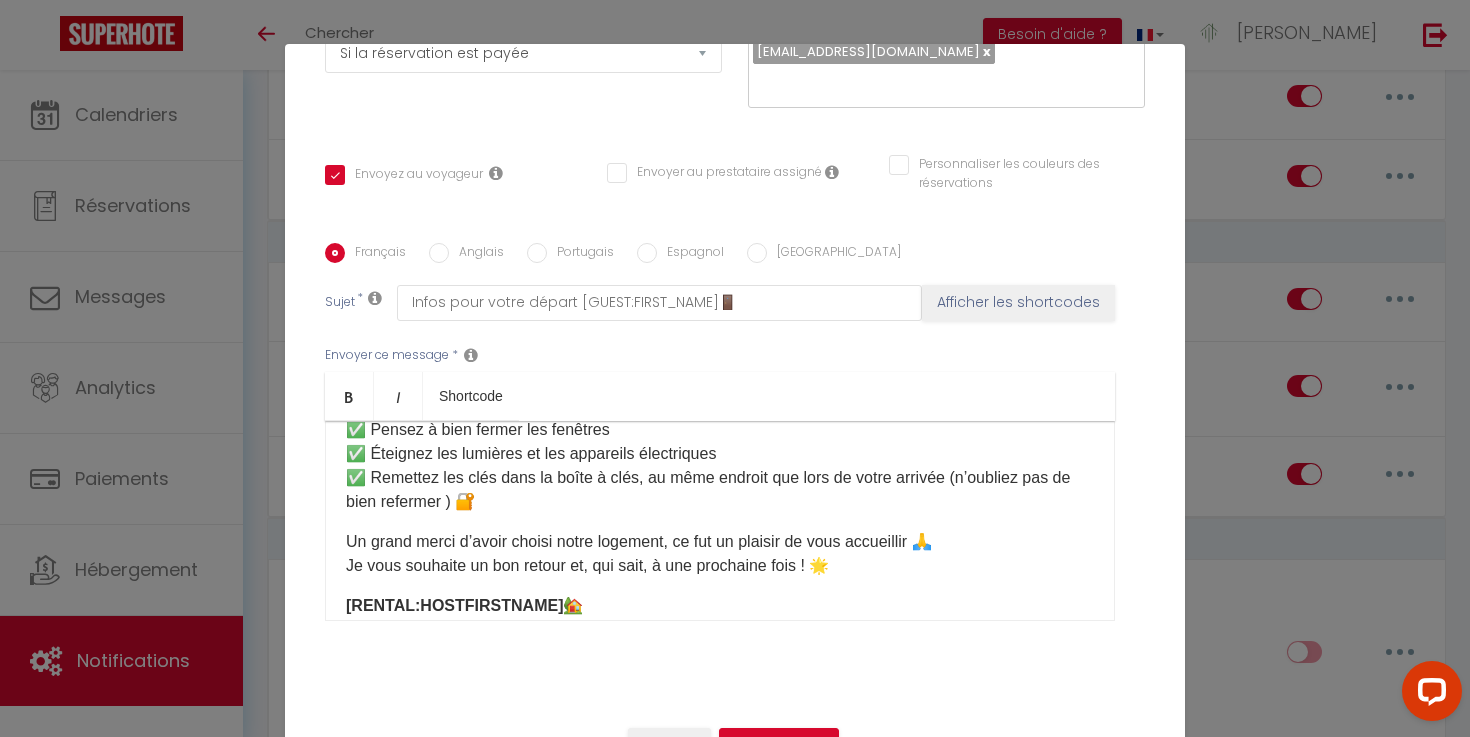 scroll, scrollTop: 270, scrollLeft: 0, axis: vertical 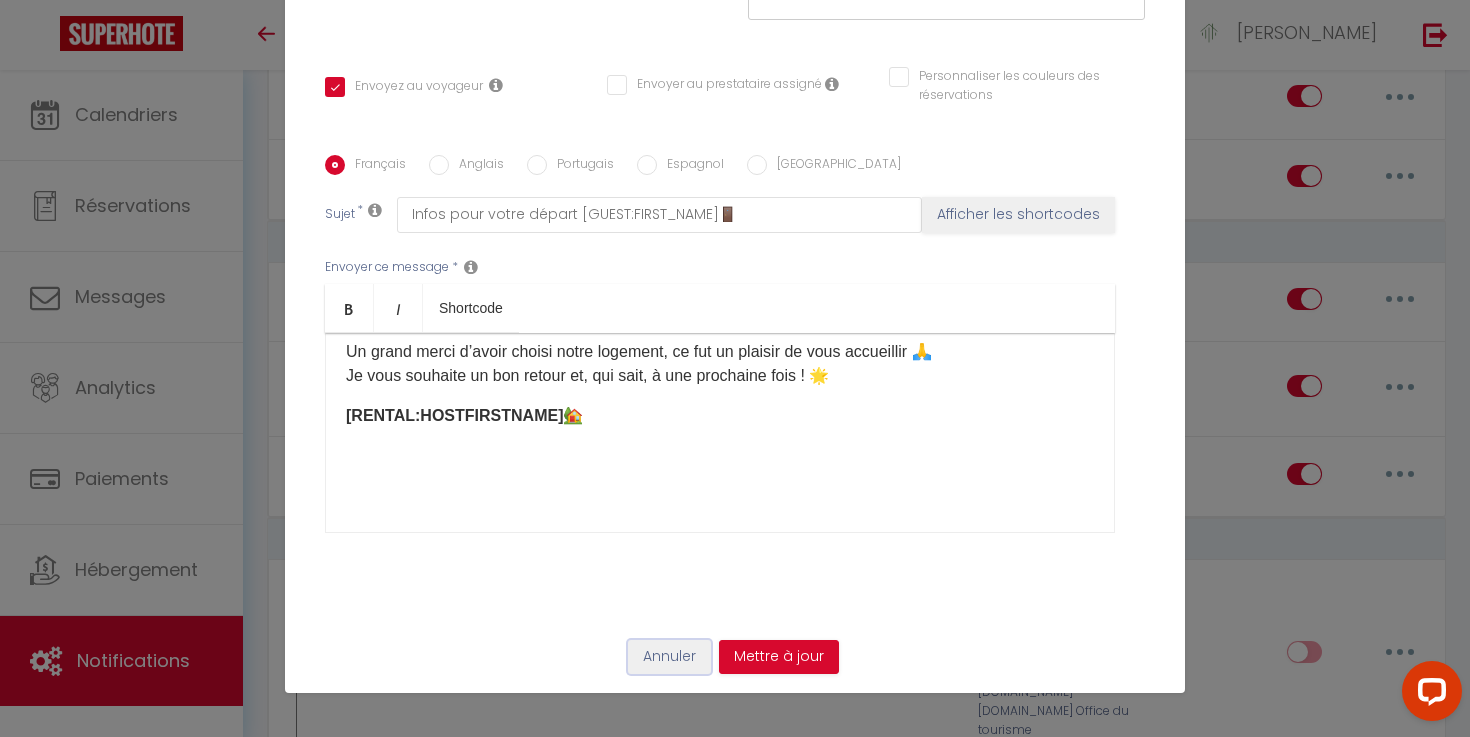 click on "Annuler" at bounding box center [669, 657] 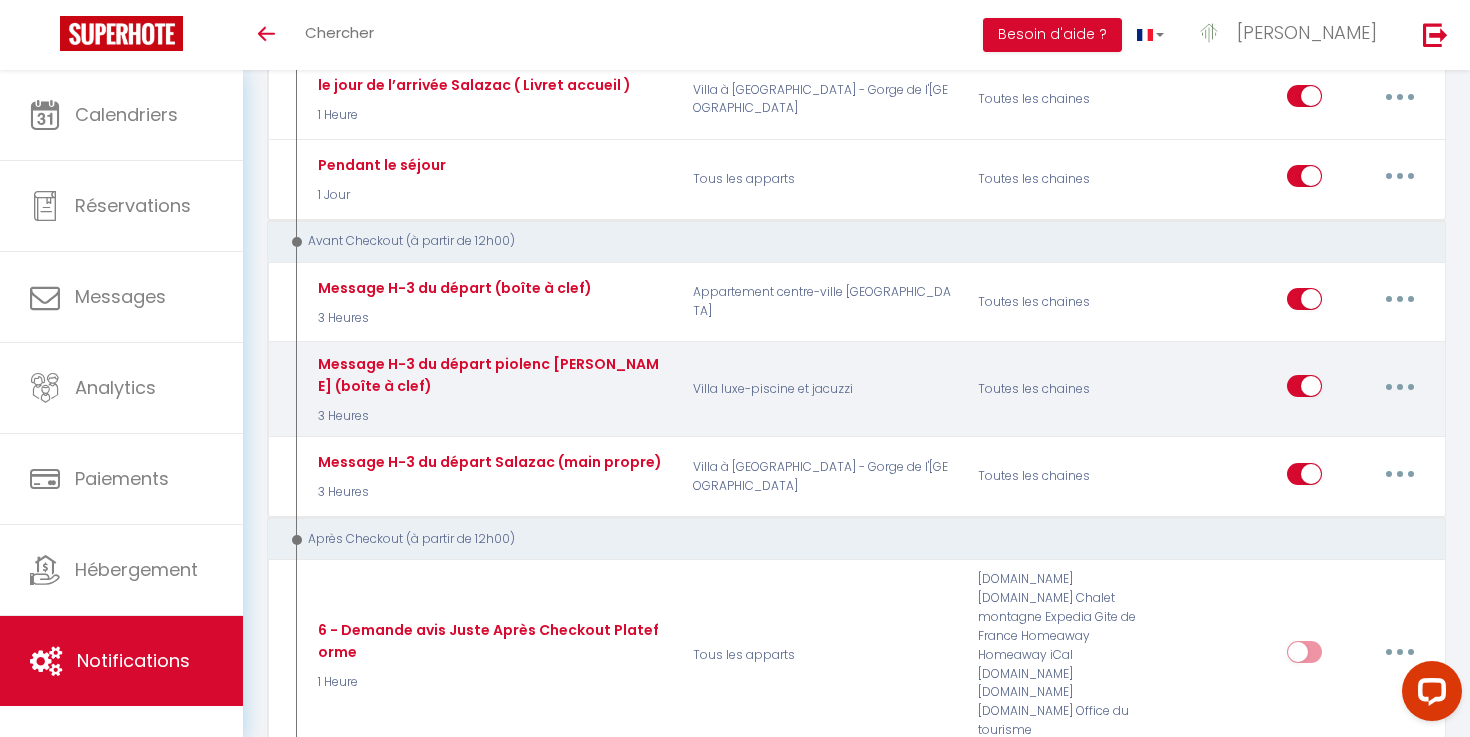 click on "Editer   Dupliquer   Tester   Supprimer" at bounding box center (1357, 389) 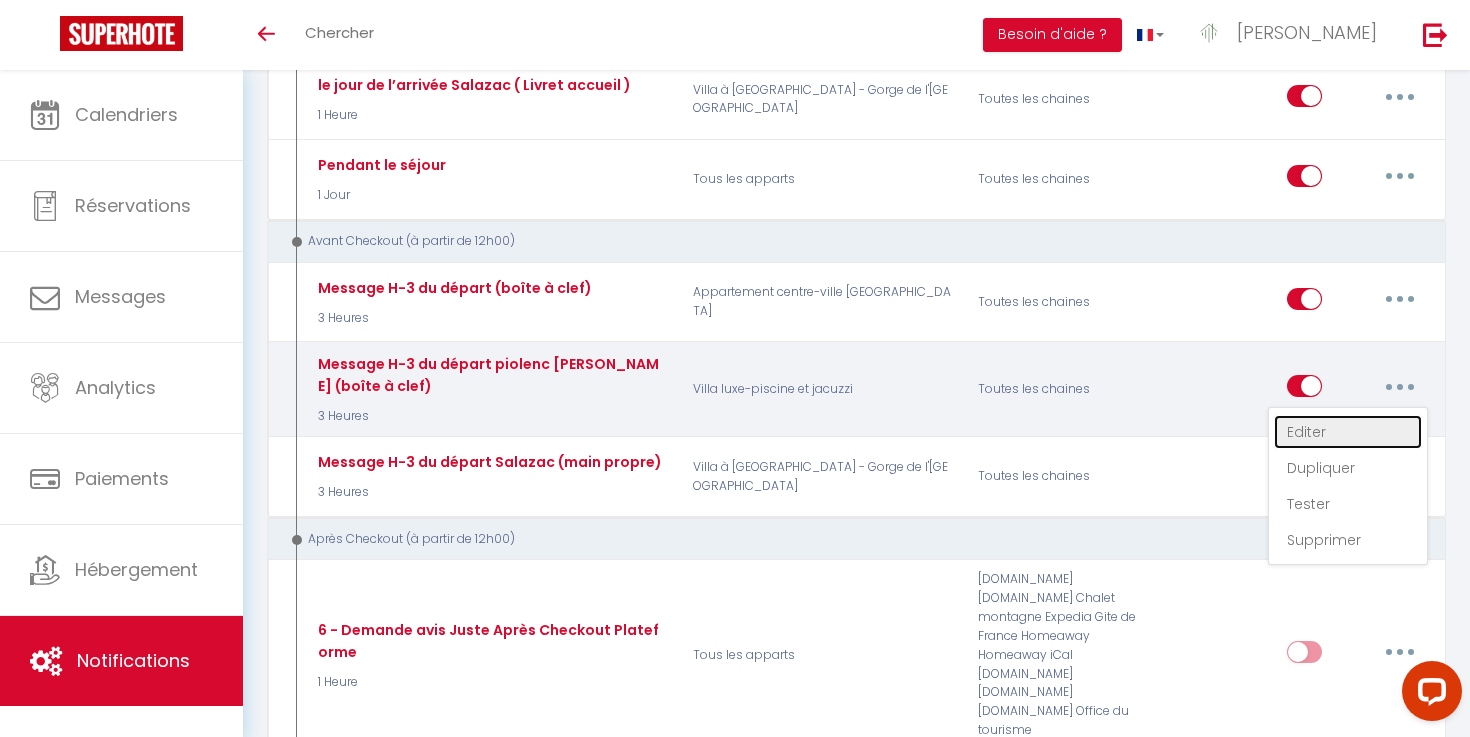 click on "Editer" at bounding box center (1348, 432) 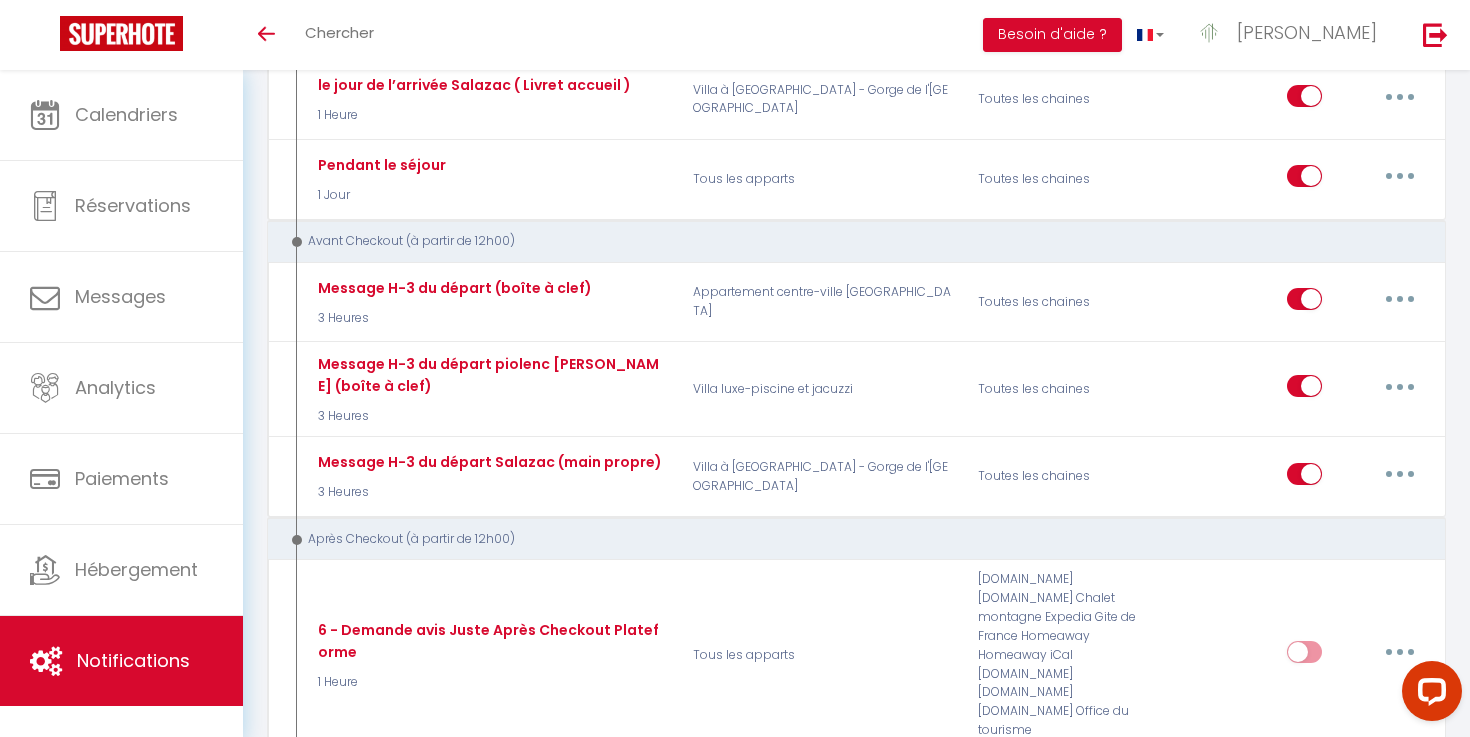 scroll, scrollTop: 230, scrollLeft: 0, axis: vertical 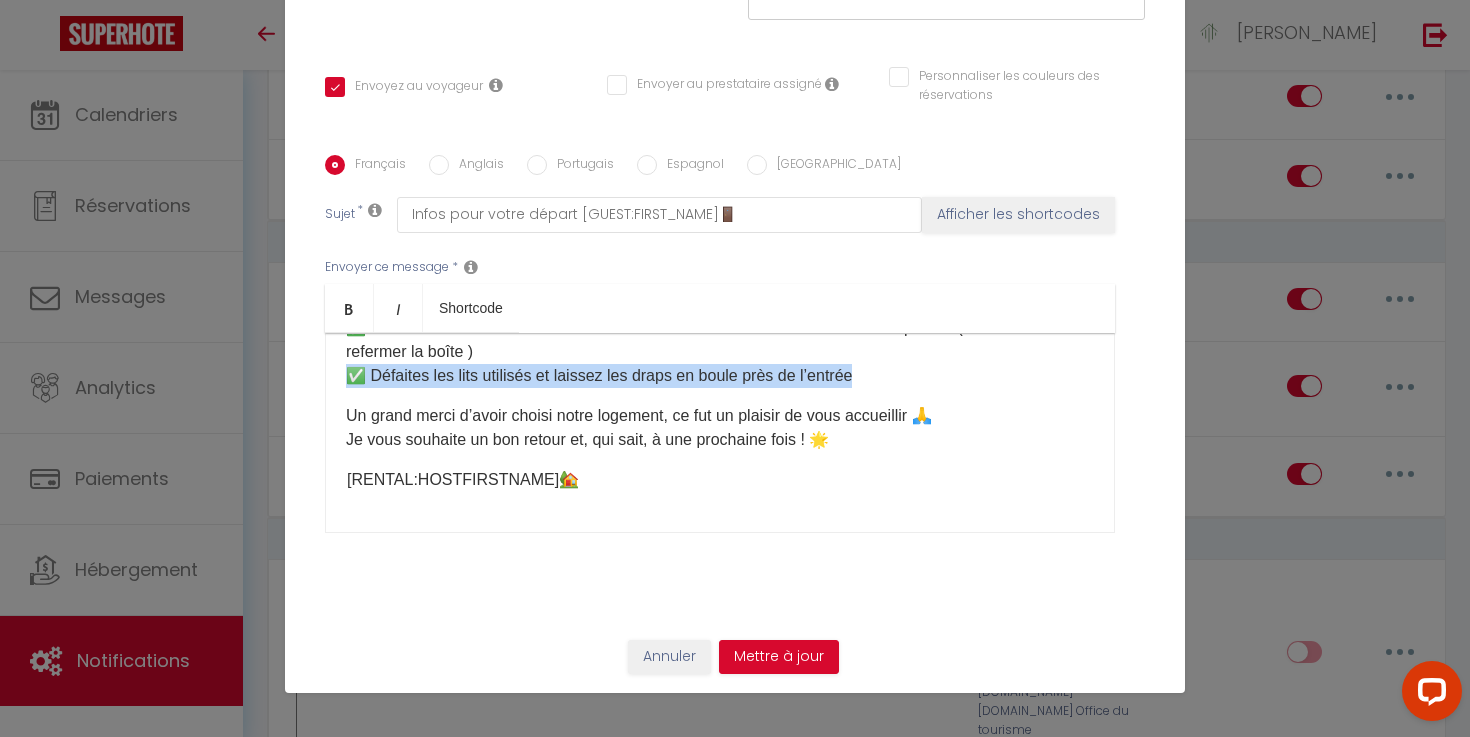 drag, startPoint x: 337, startPoint y: 373, endPoint x: 864, endPoint y: 368, distance: 527.02374 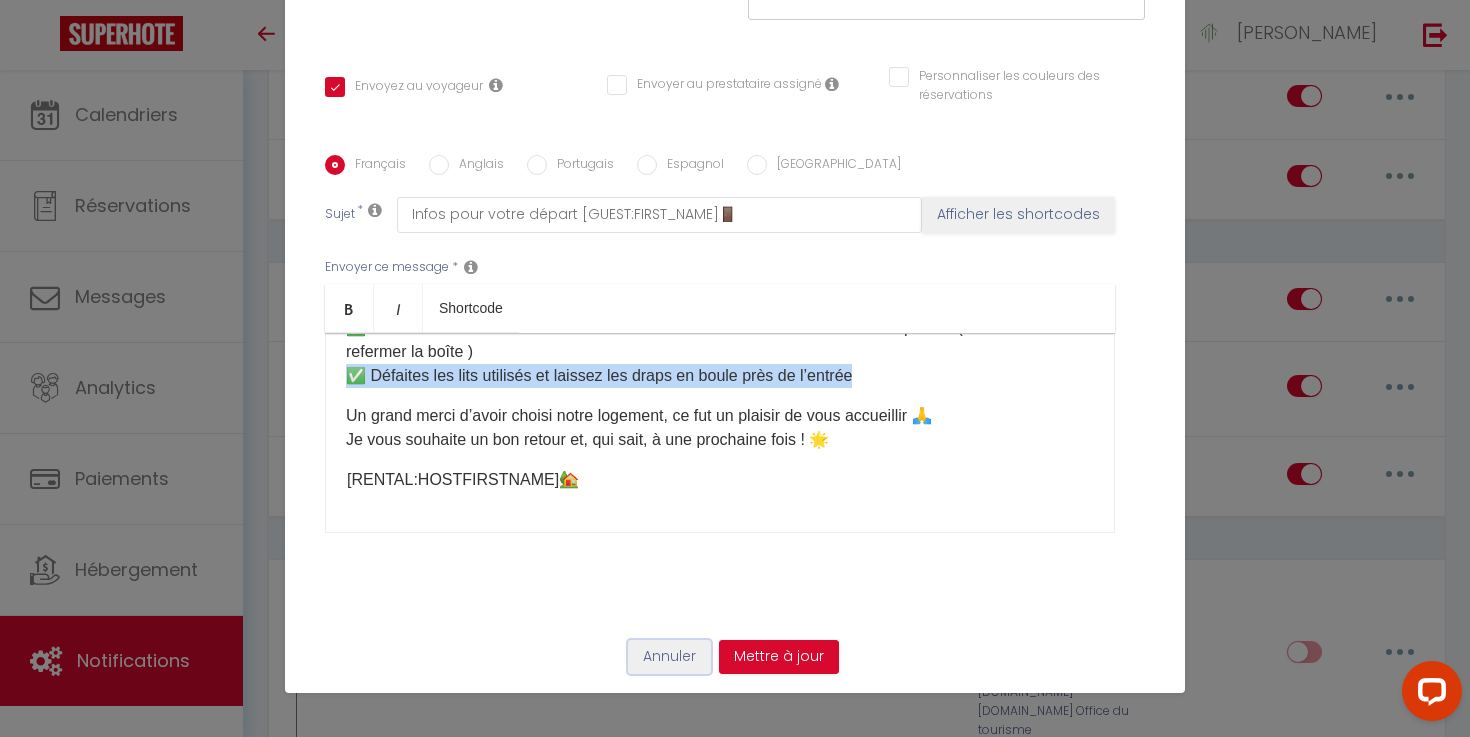 click on "Annuler" at bounding box center (669, 657) 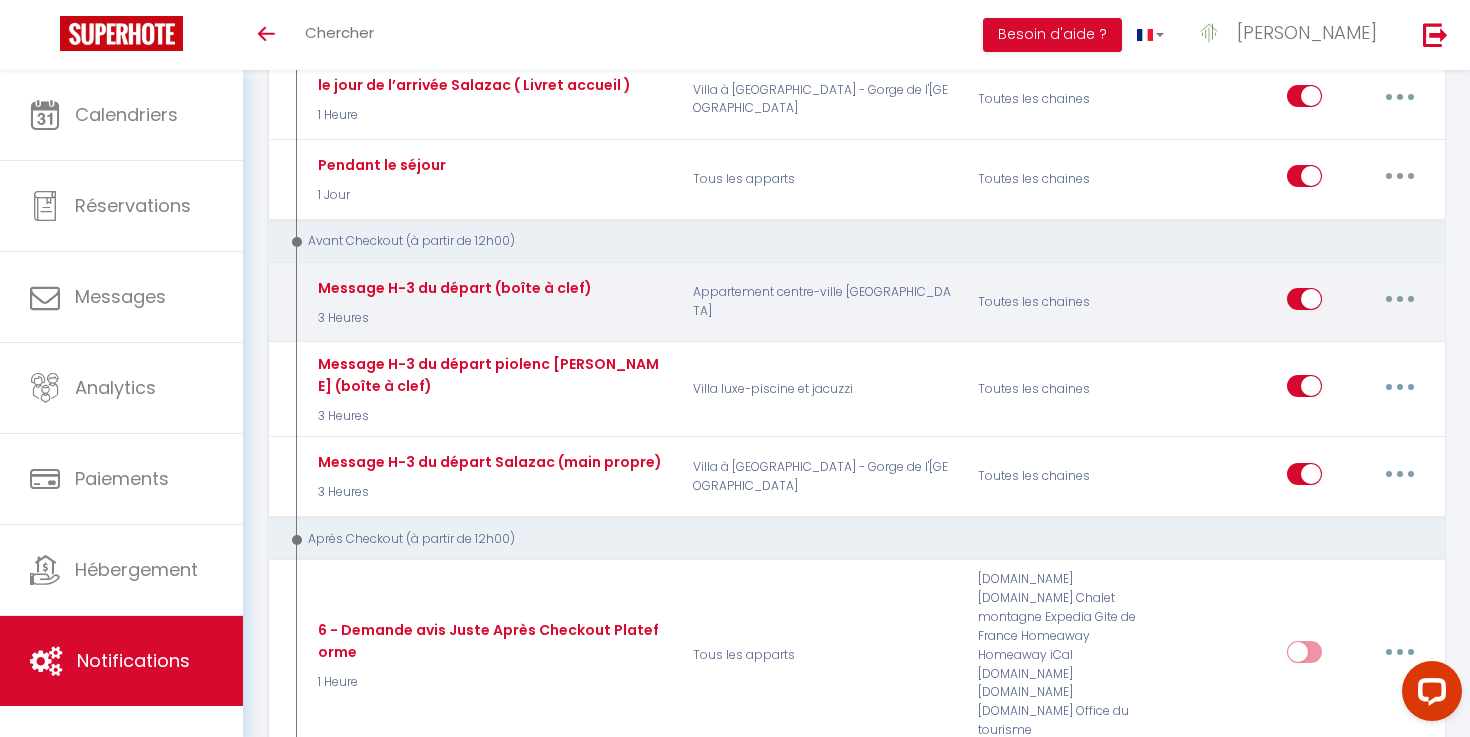 click at bounding box center [1400, 299] 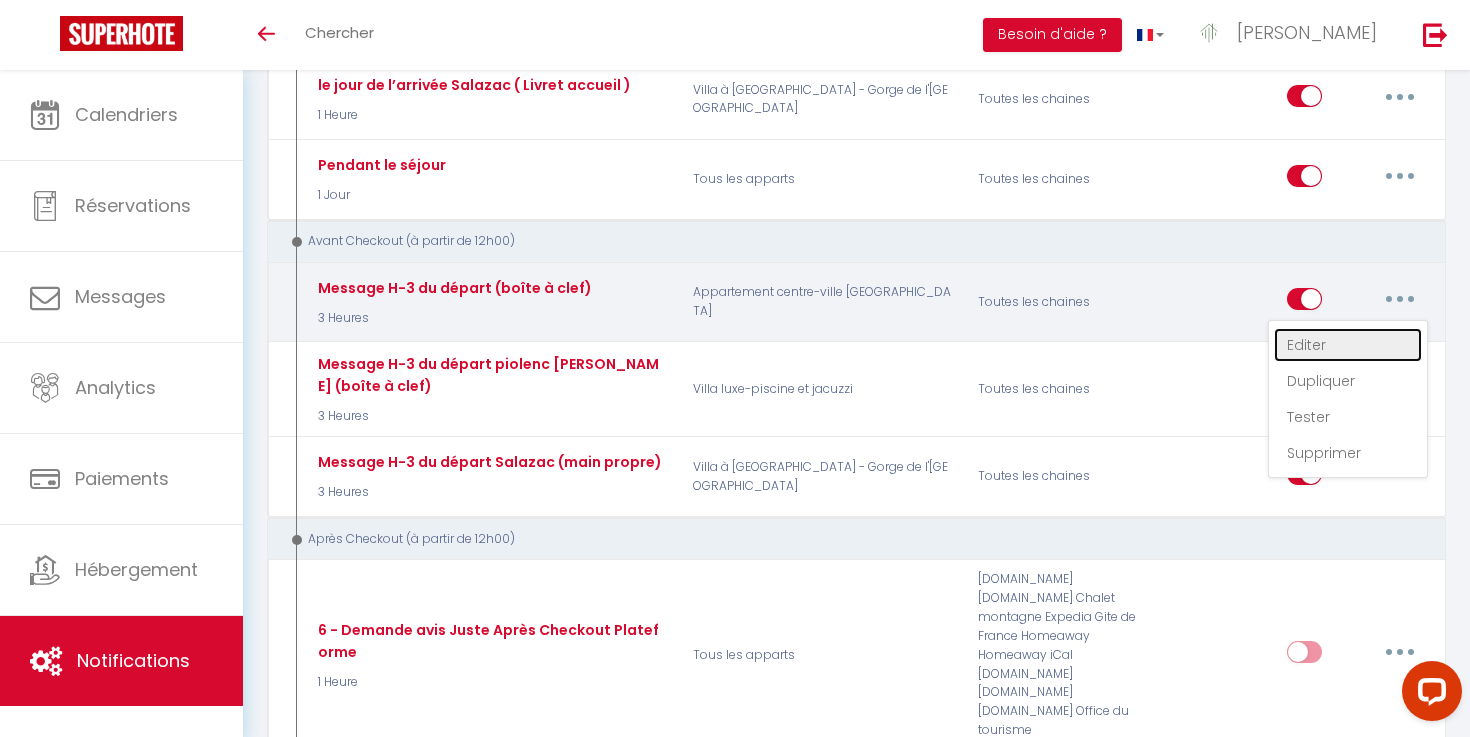 click on "Editer" at bounding box center (1348, 345) 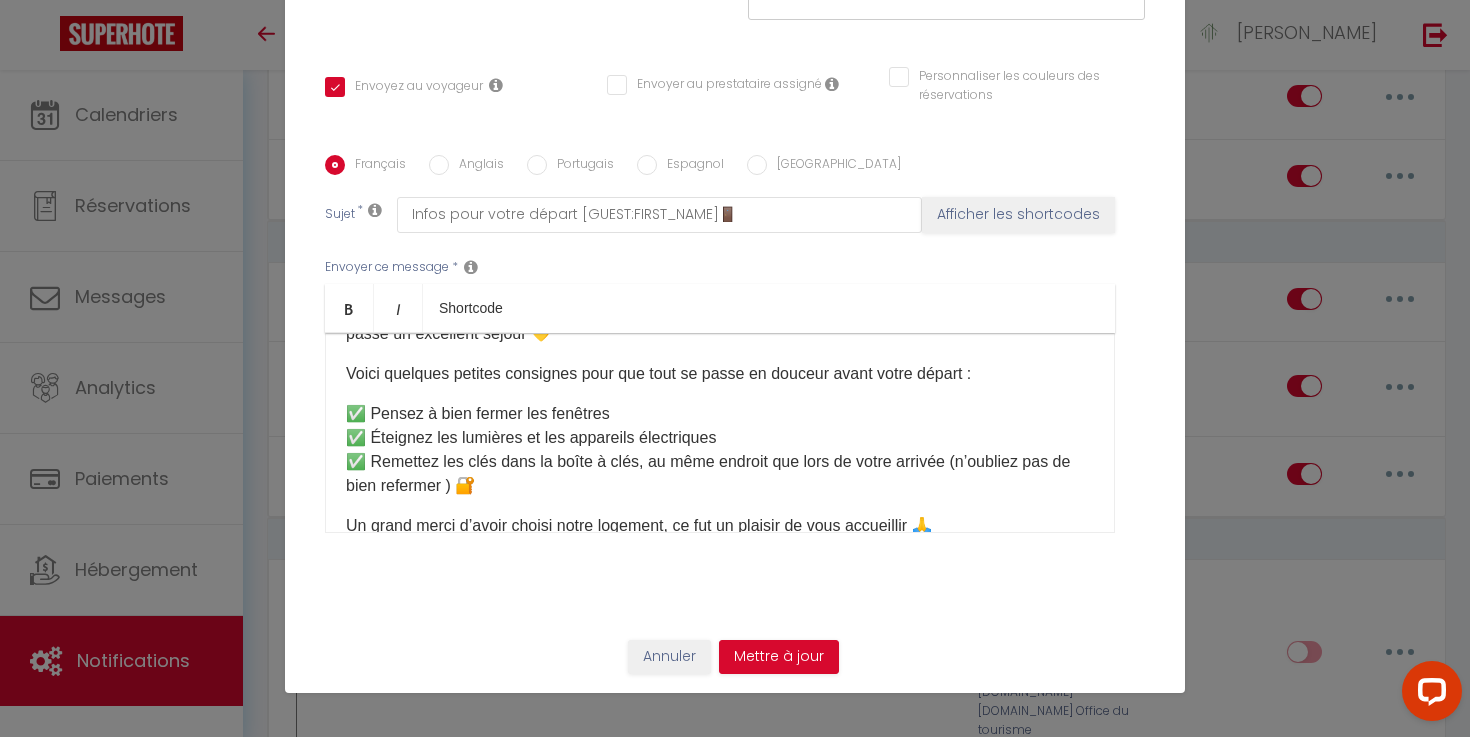 scroll, scrollTop: 89, scrollLeft: 0, axis: vertical 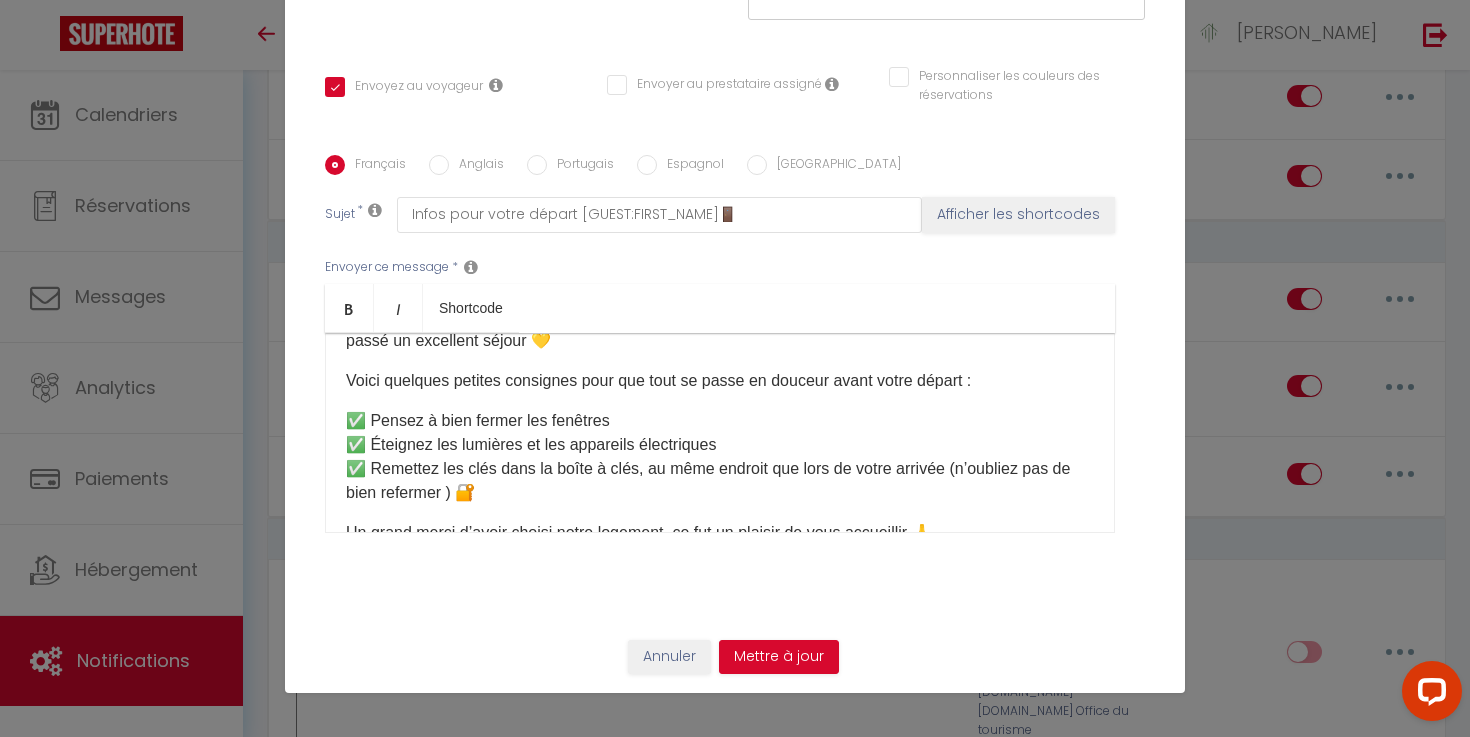 click on "✅ Pensez à bien fermer les fenêtres
✅ Éteignez les lumières et les appareils électriques
✅ Remettez les clés dans la boîte à clés, au même endroit que lors de votre arrivée (n’oubliez pas de bien refermer ) 🔐" at bounding box center (720, 457) 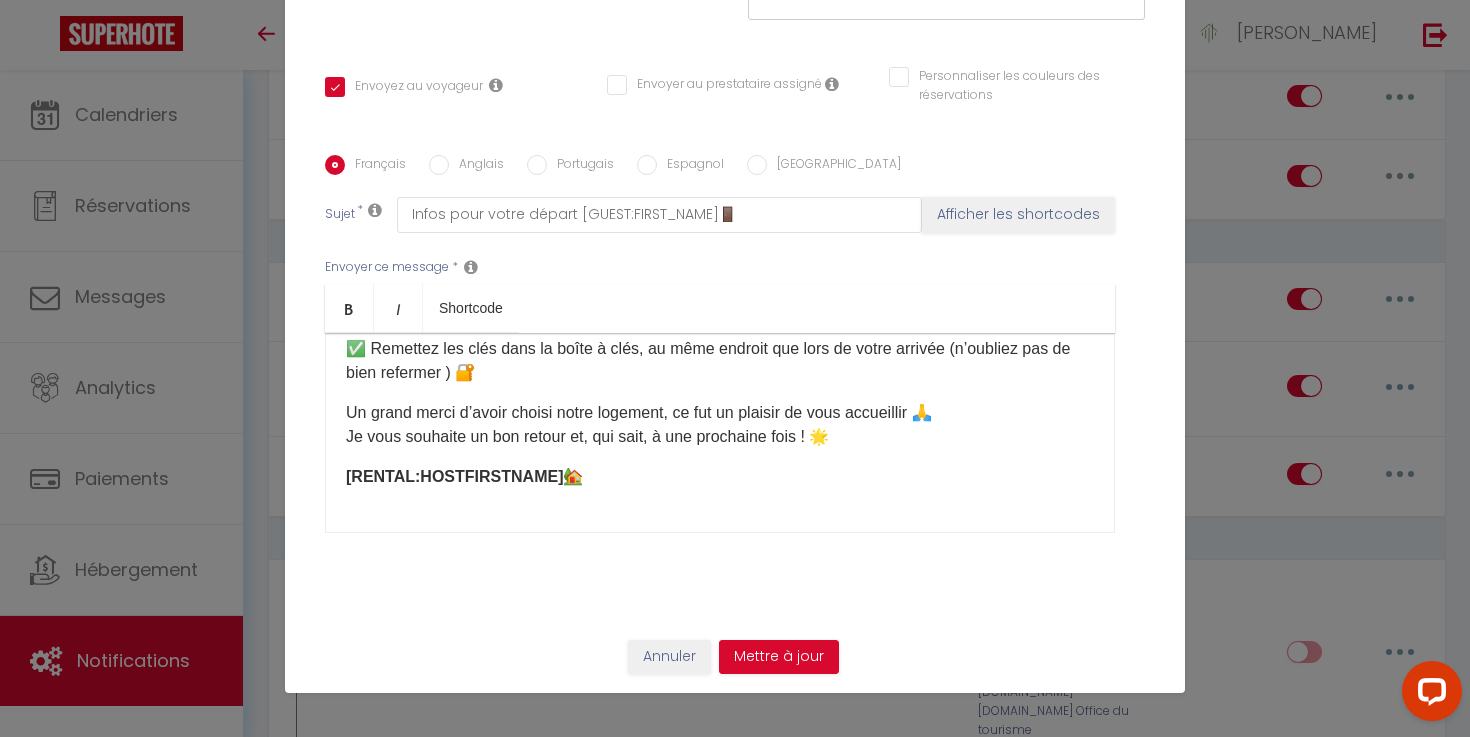 scroll, scrollTop: 292, scrollLeft: 0, axis: vertical 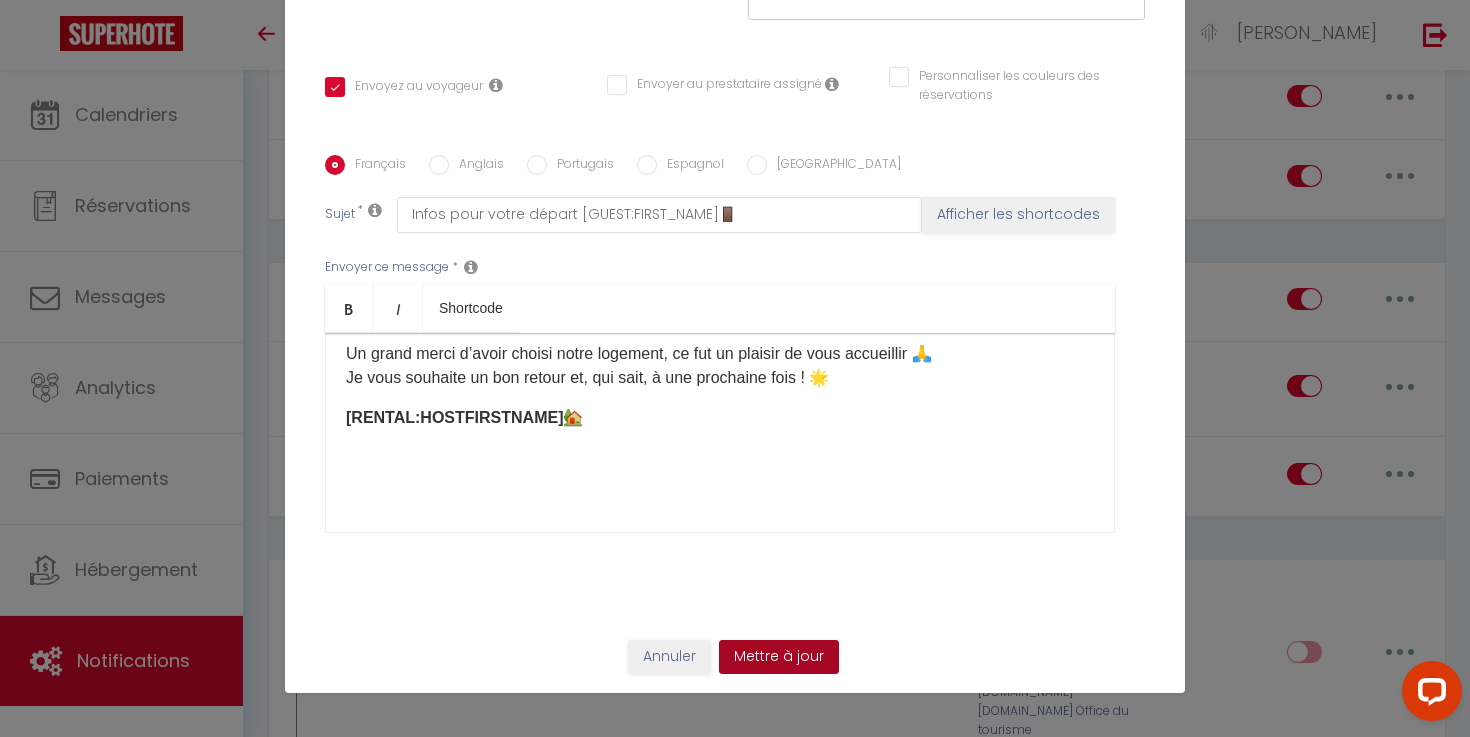 click on "Mettre à jour" at bounding box center (779, 657) 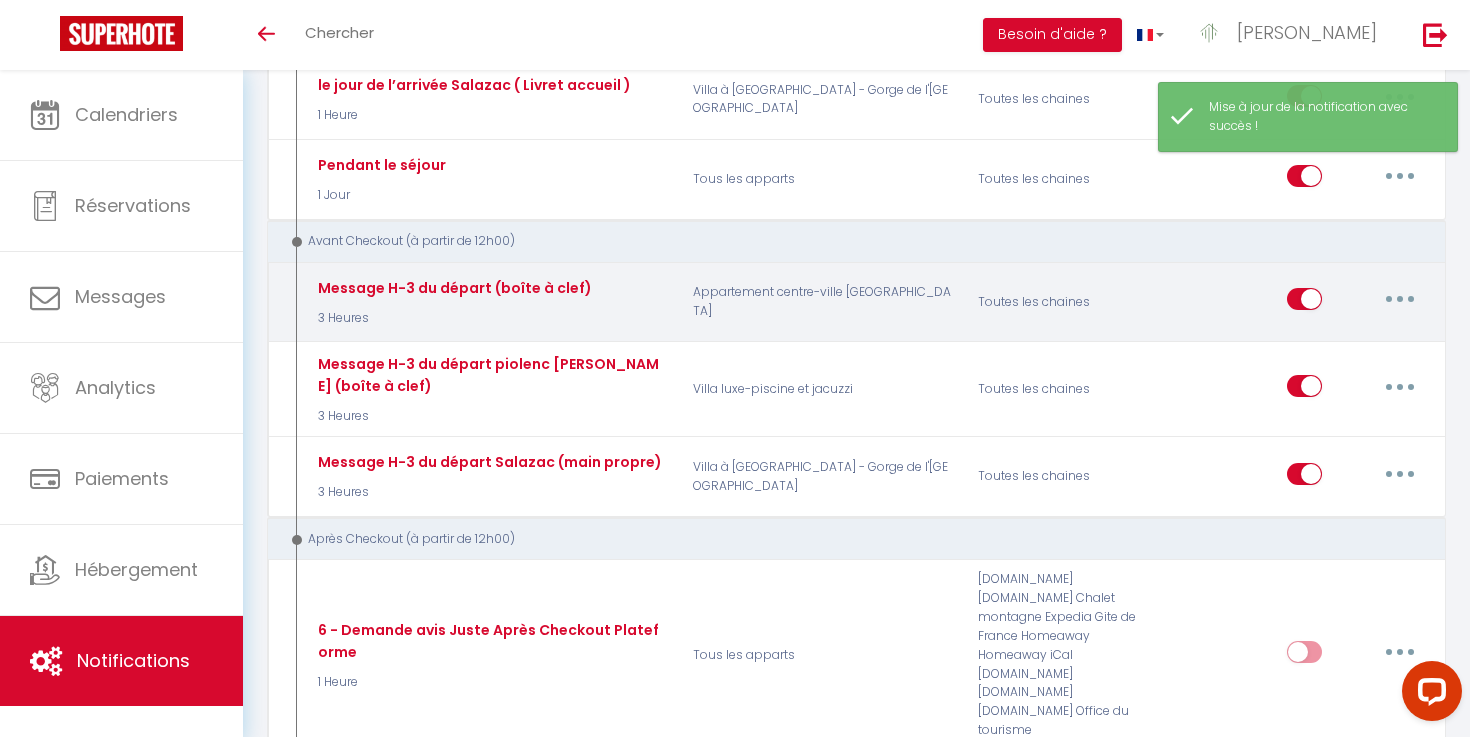 click at bounding box center [1400, 299] 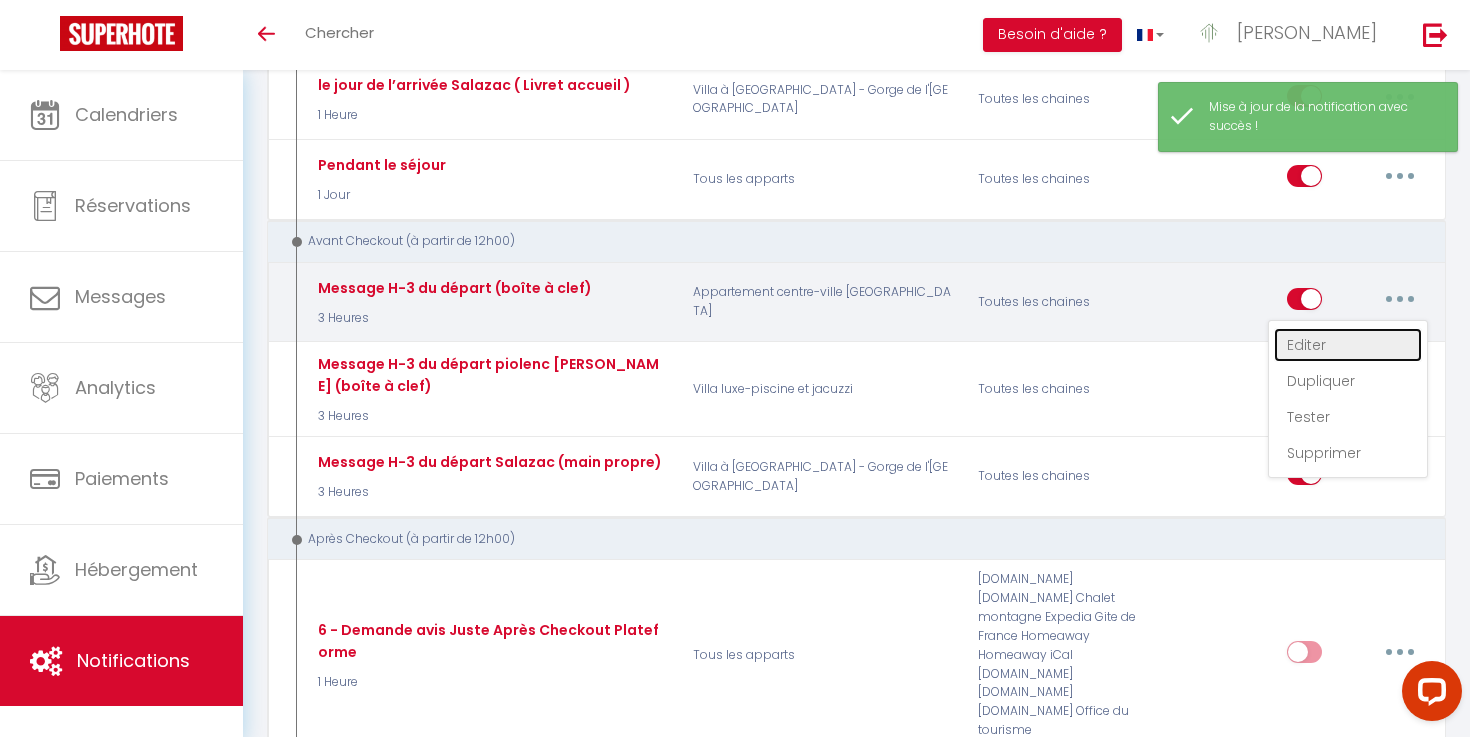 click on "Editer" at bounding box center (1348, 345) 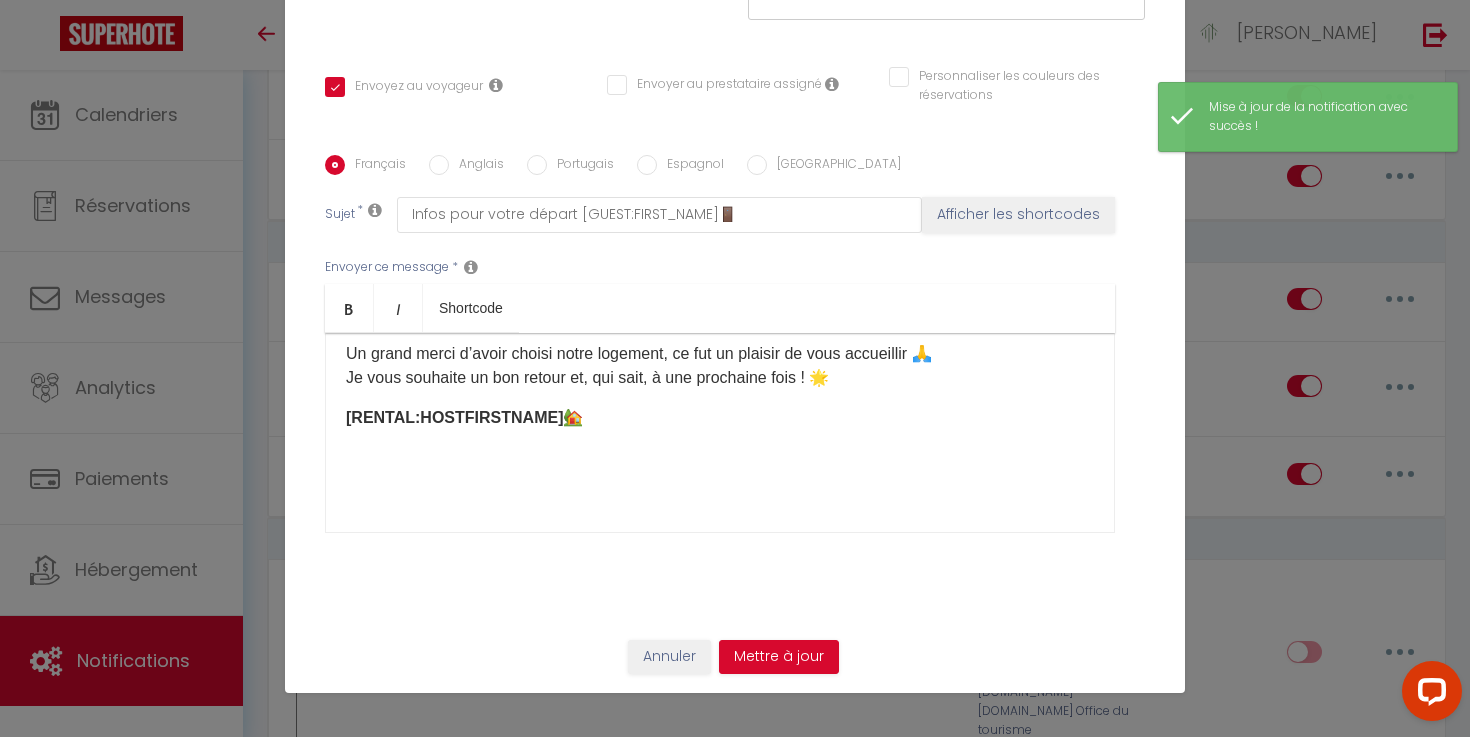 scroll, scrollTop: 0, scrollLeft: 0, axis: both 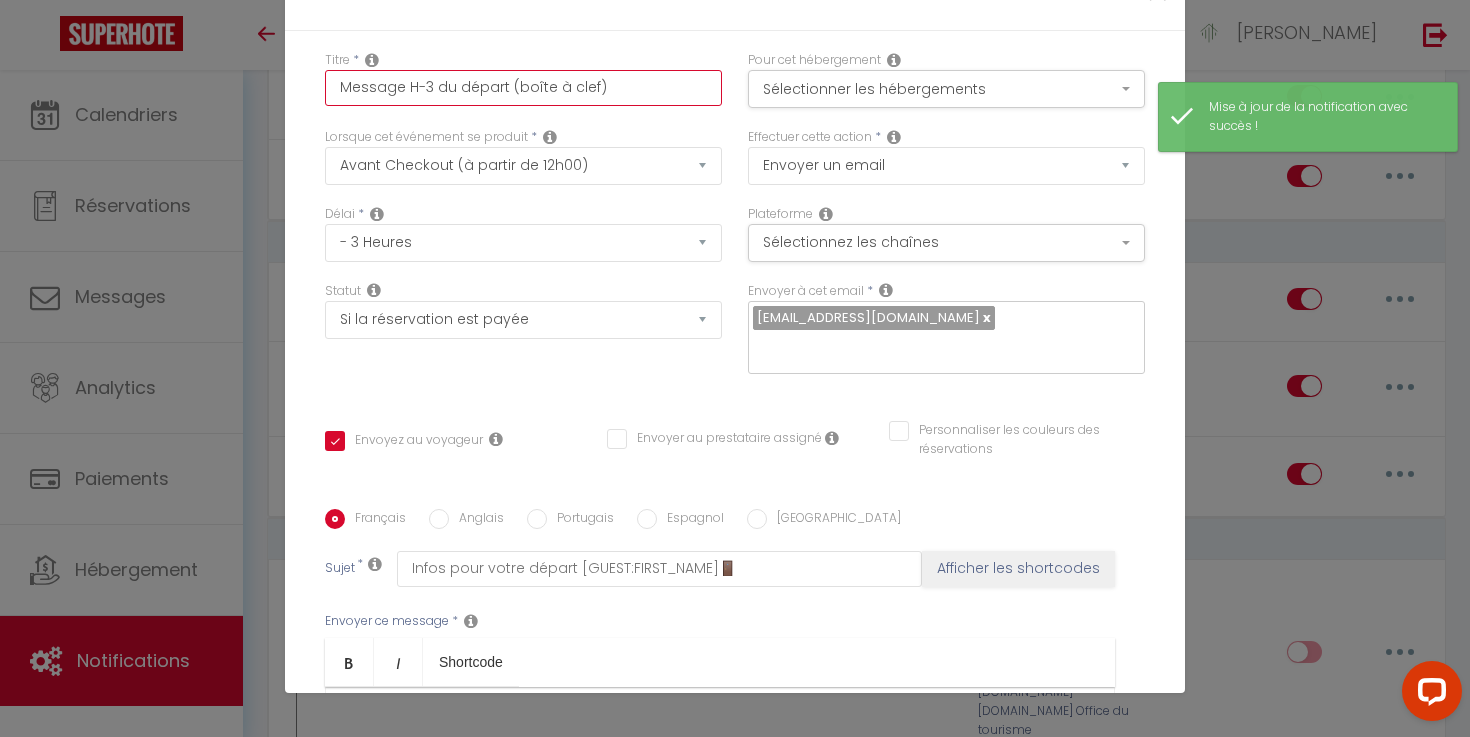 click on "Message H-3 du départ (boîte à clef)" at bounding box center [523, 88] 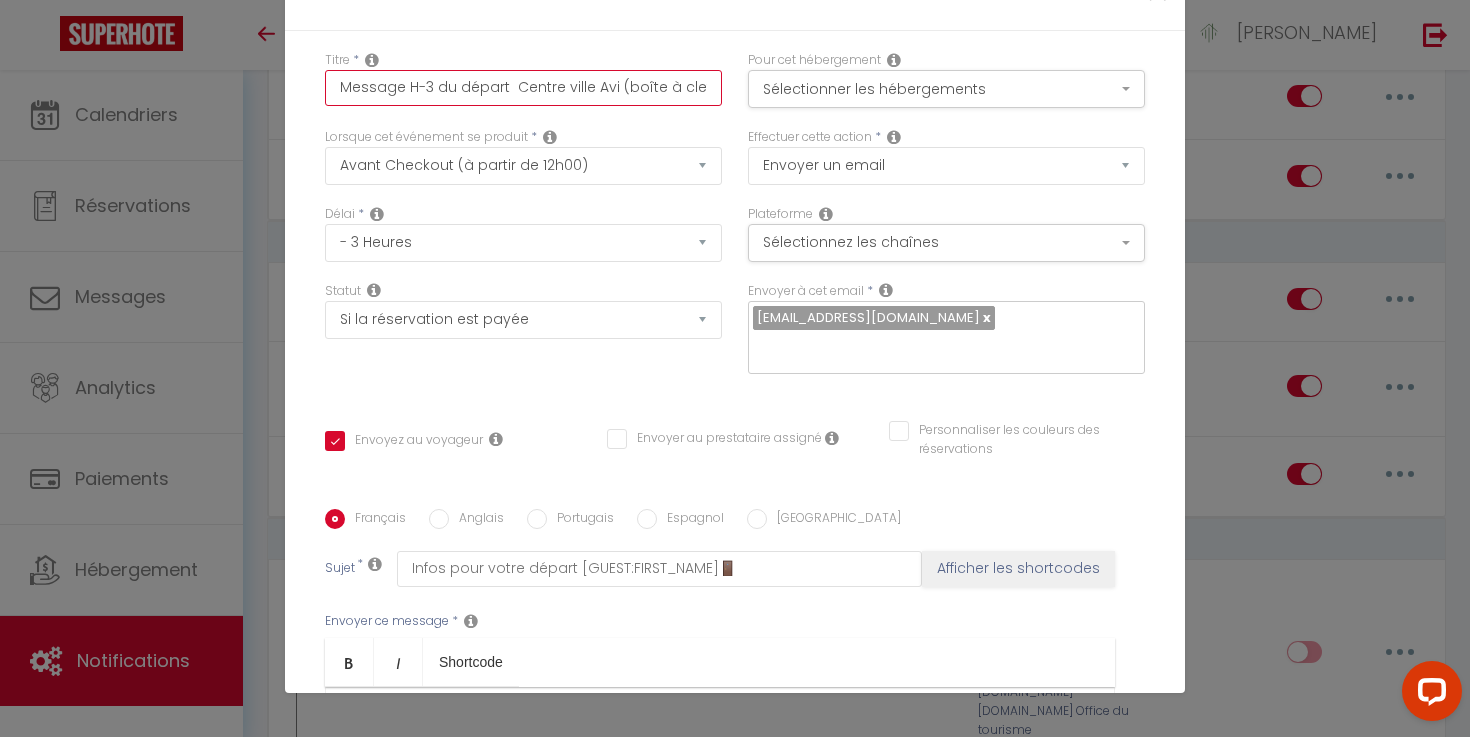 scroll, scrollTop: 356, scrollLeft: 0, axis: vertical 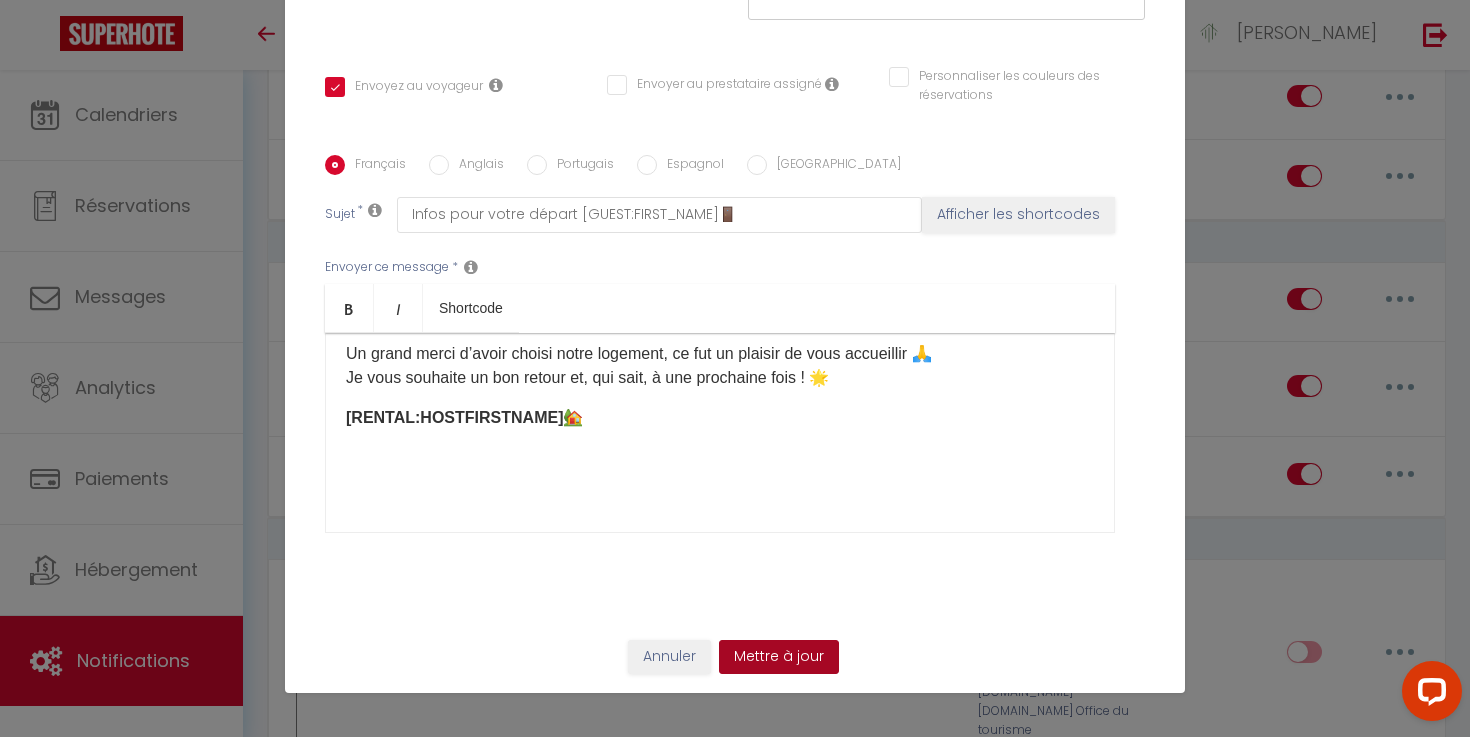 click on "Mettre à jour" at bounding box center [779, 657] 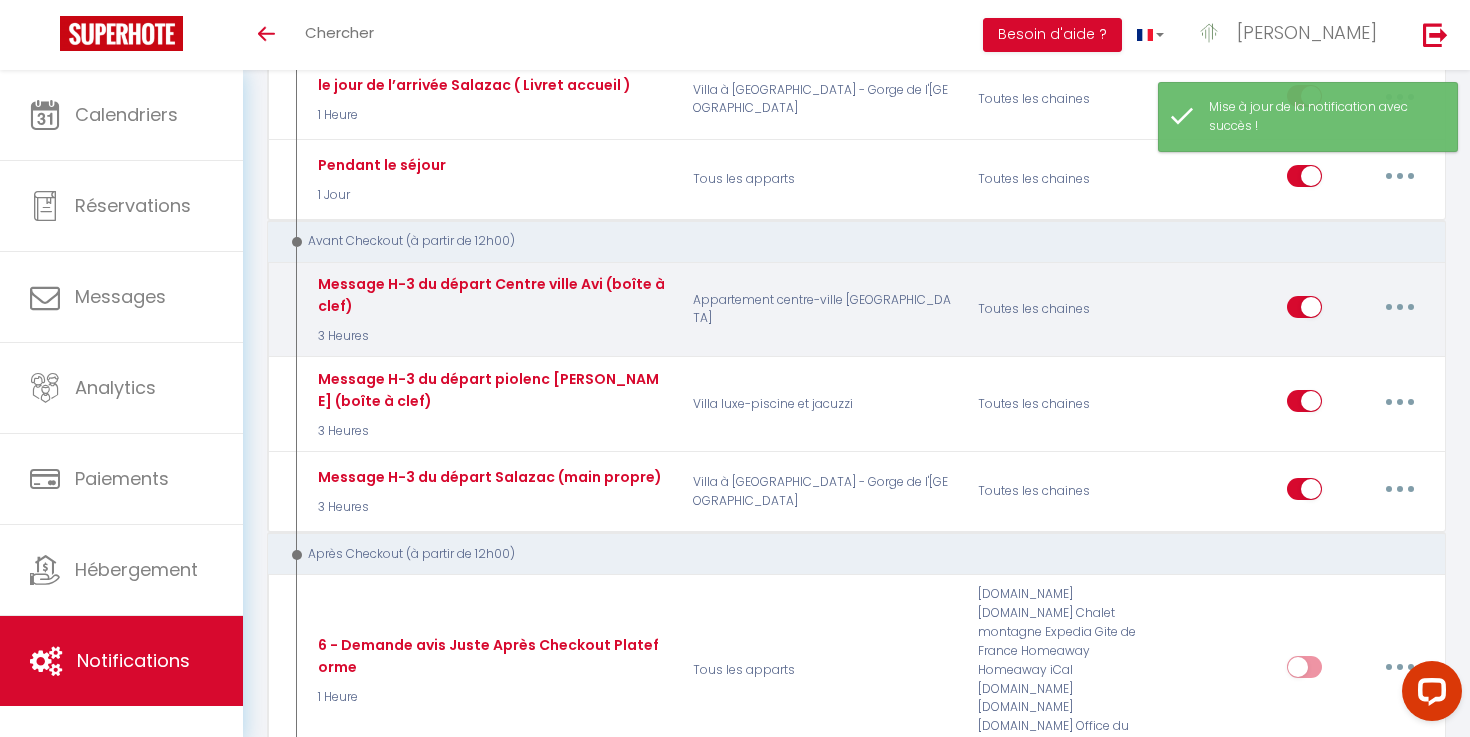 click at bounding box center [1400, 307] 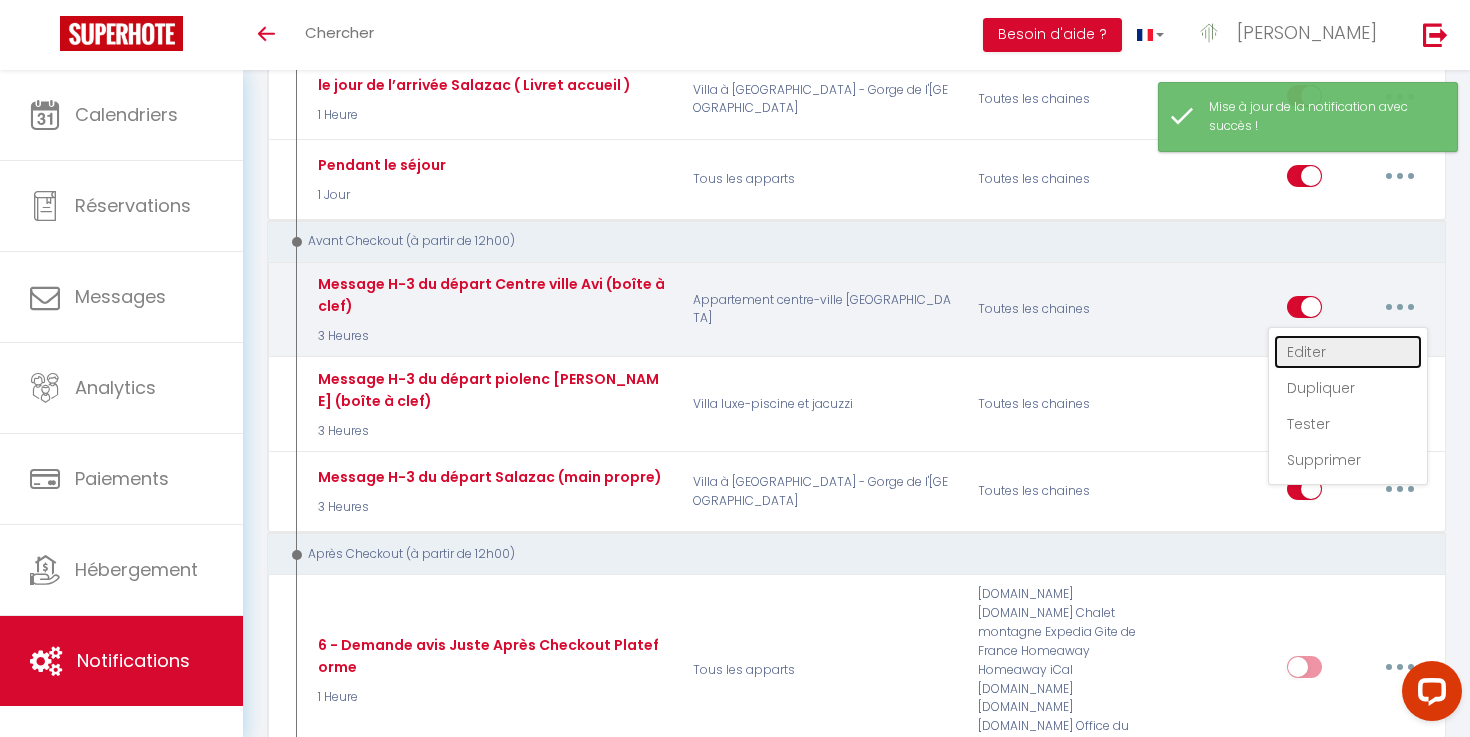 click on "Editer" at bounding box center (1348, 352) 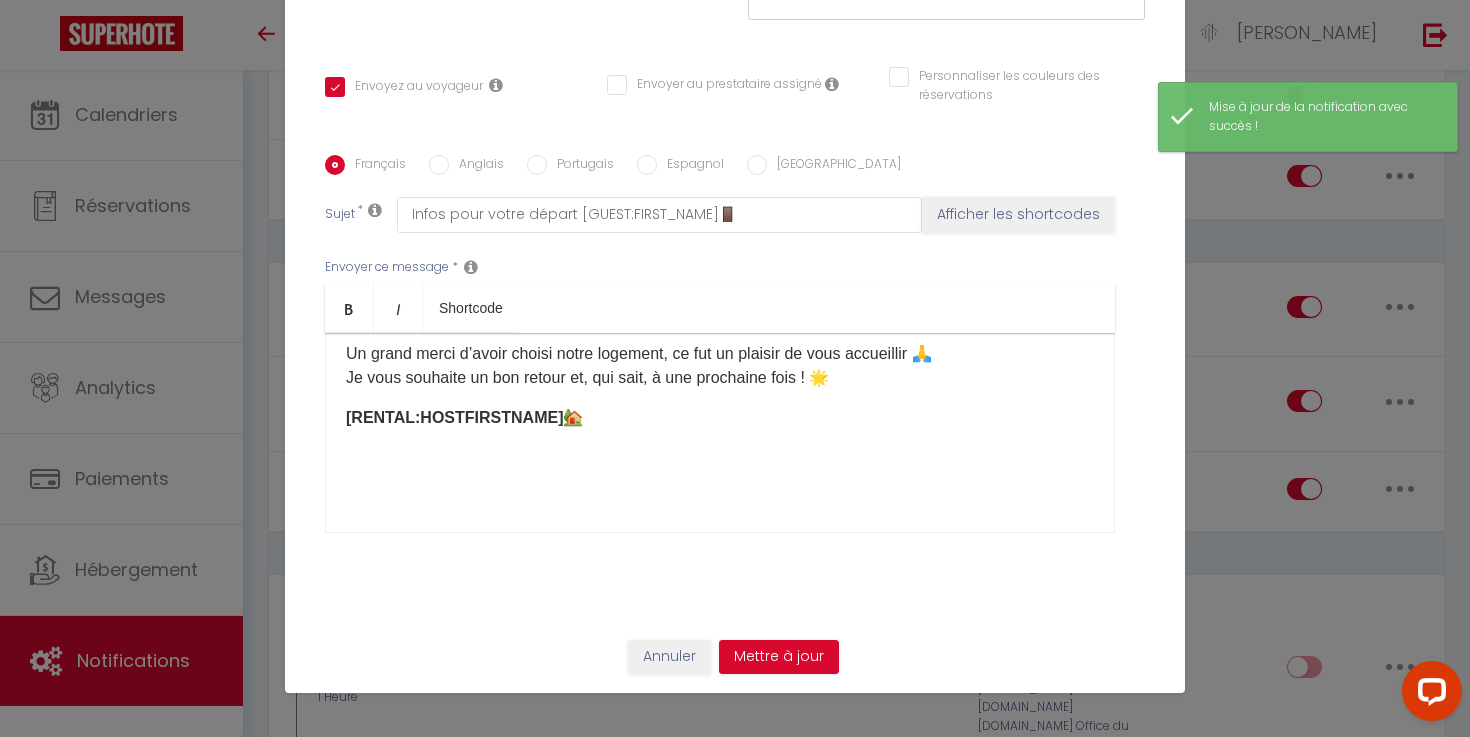 click at bounding box center [720, 482] 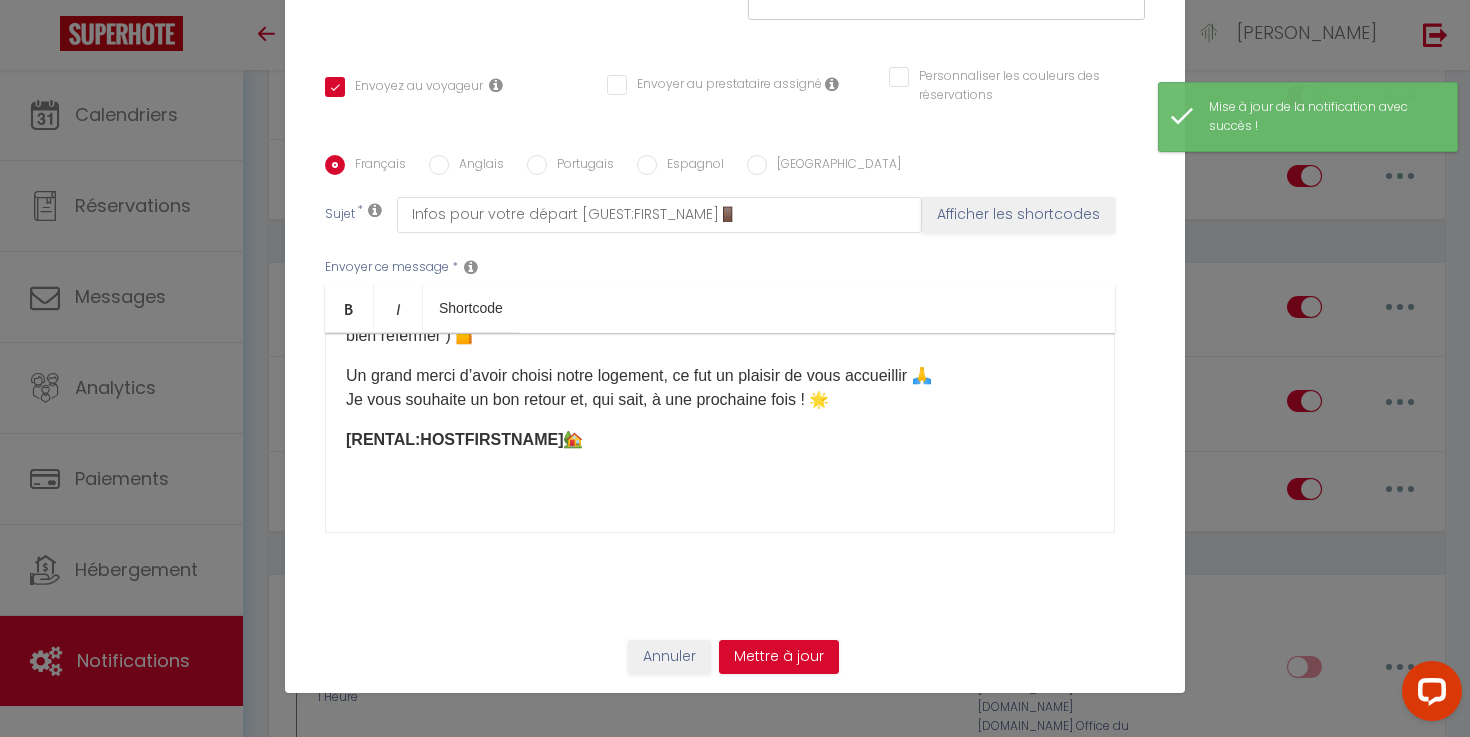 scroll, scrollTop: 230, scrollLeft: 0, axis: vertical 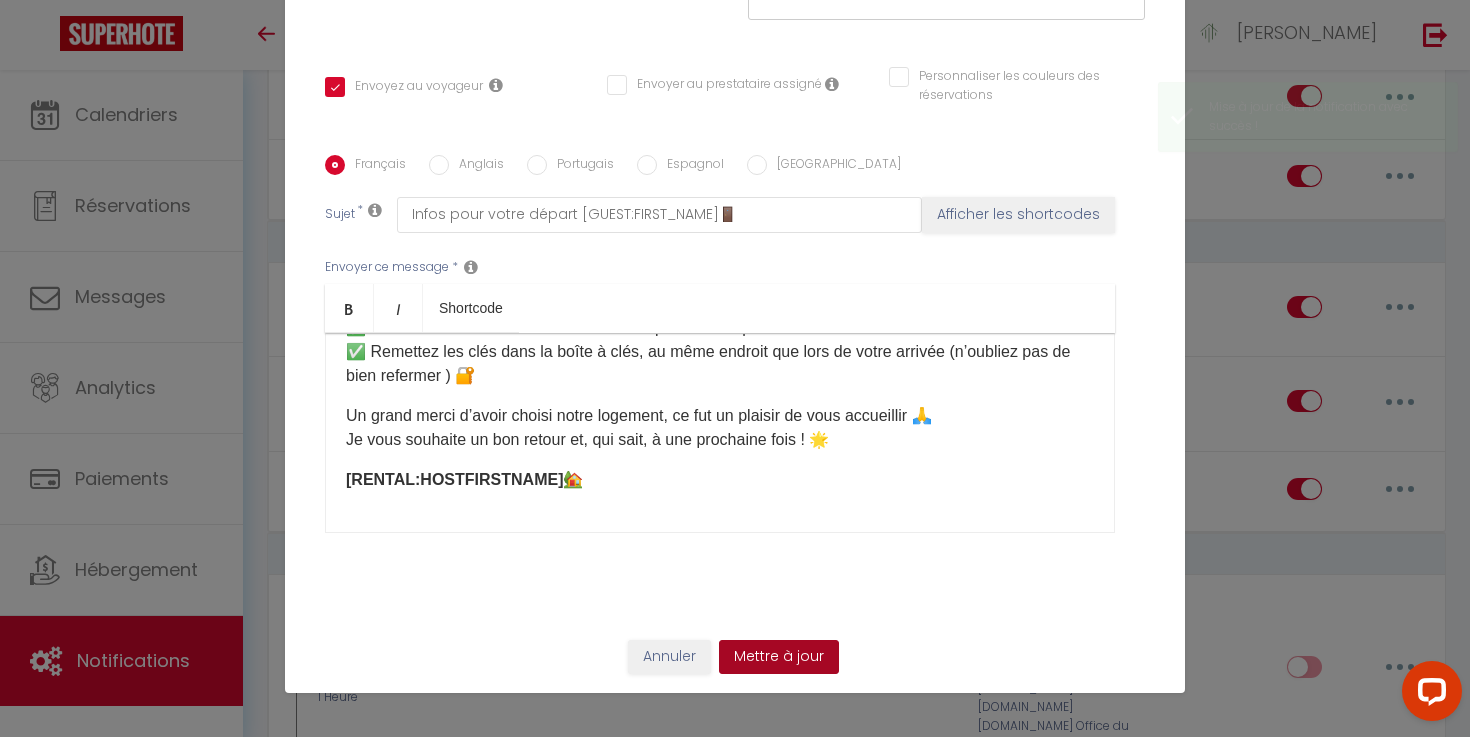 click on "Mettre à jour" at bounding box center [779, 657] 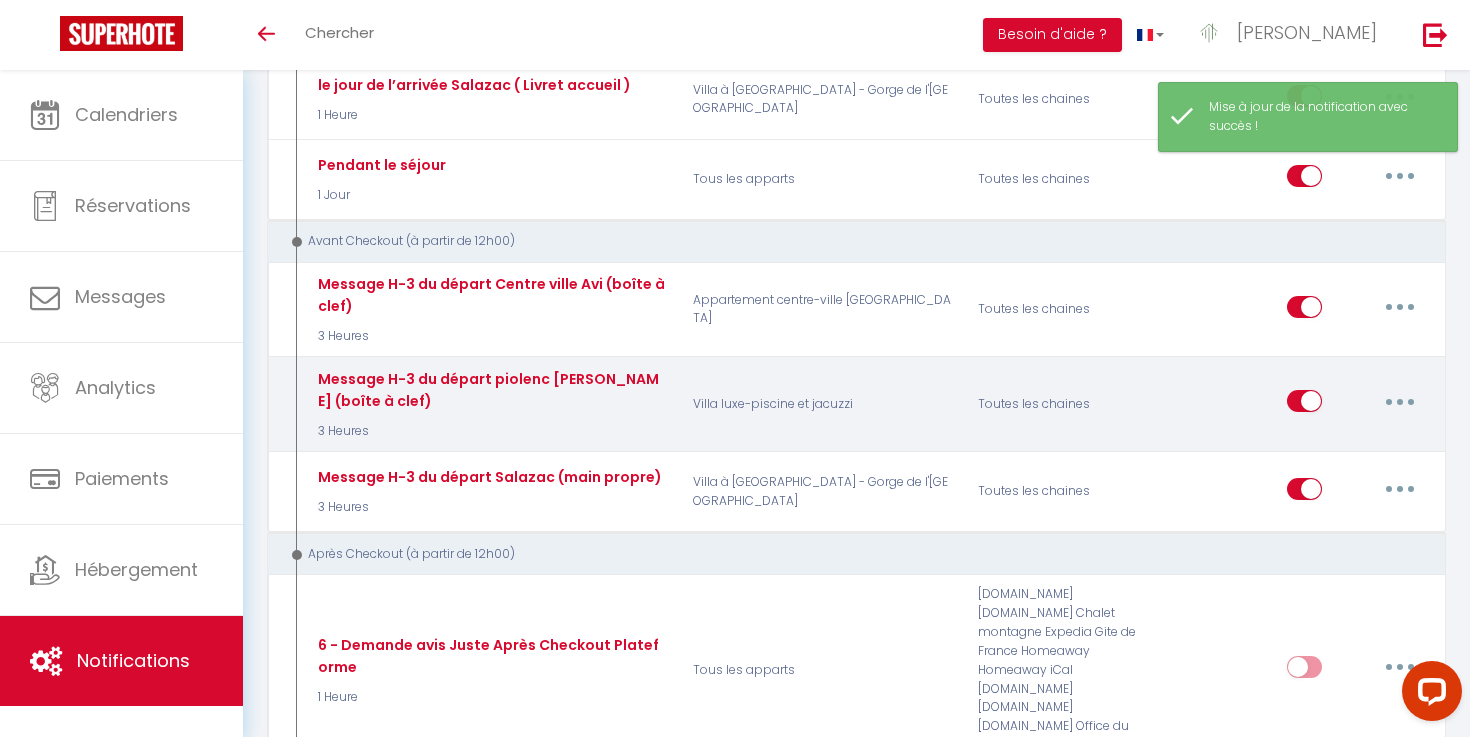 click on "Editer   Dupliquer   Tester   Supprimer" at bounding box center (1357, 404) 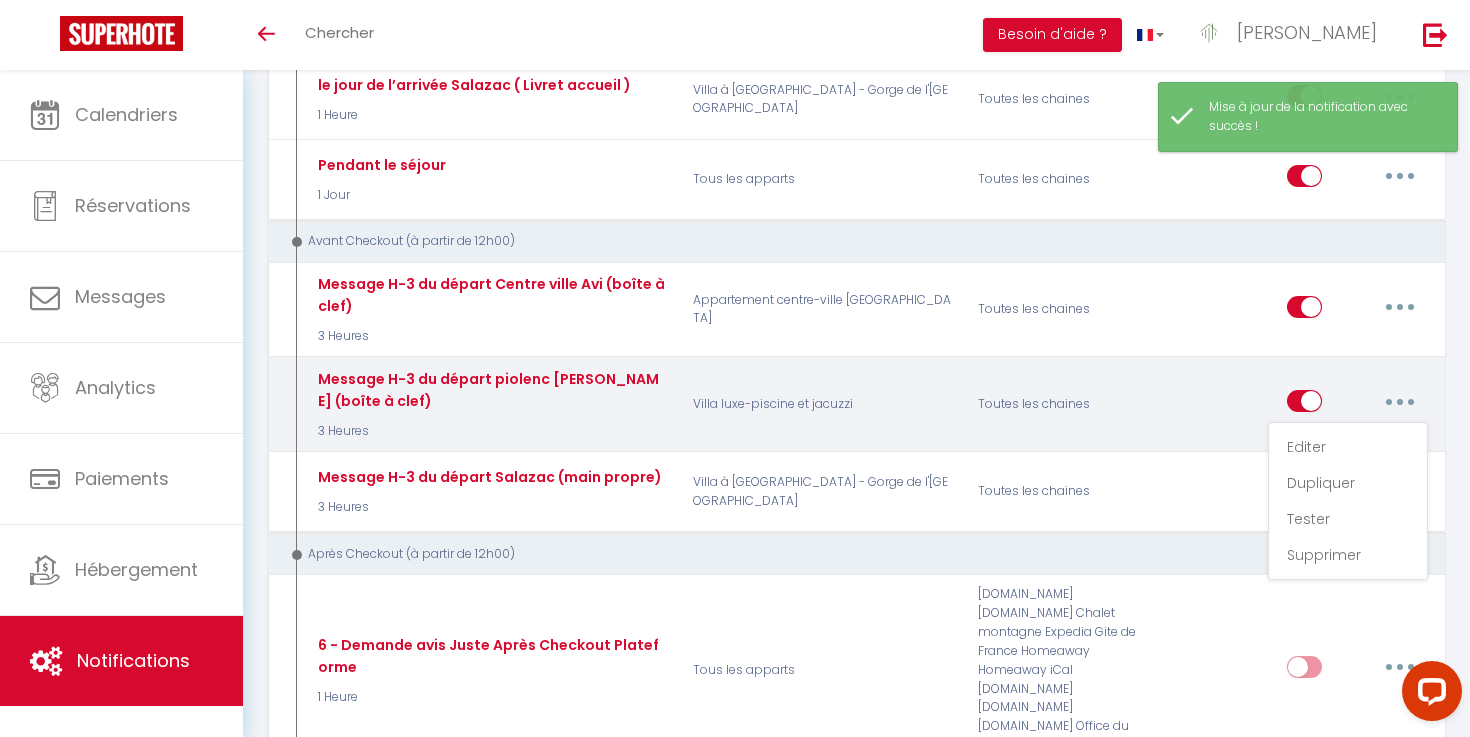 click on "Editer   Dupliquer   Tester   Supprimer" at bounding box center (1348, 501) 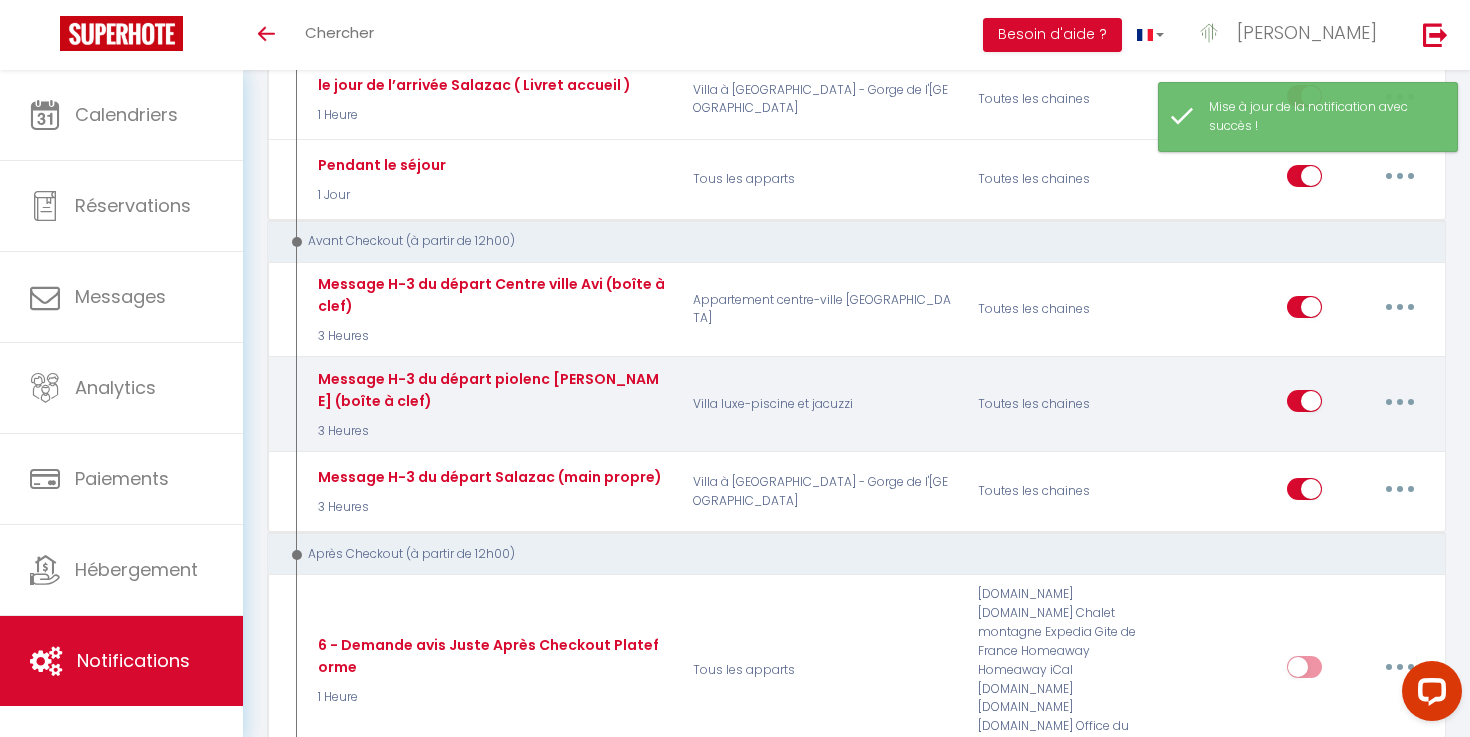 click at bounding box center (1400, 401) 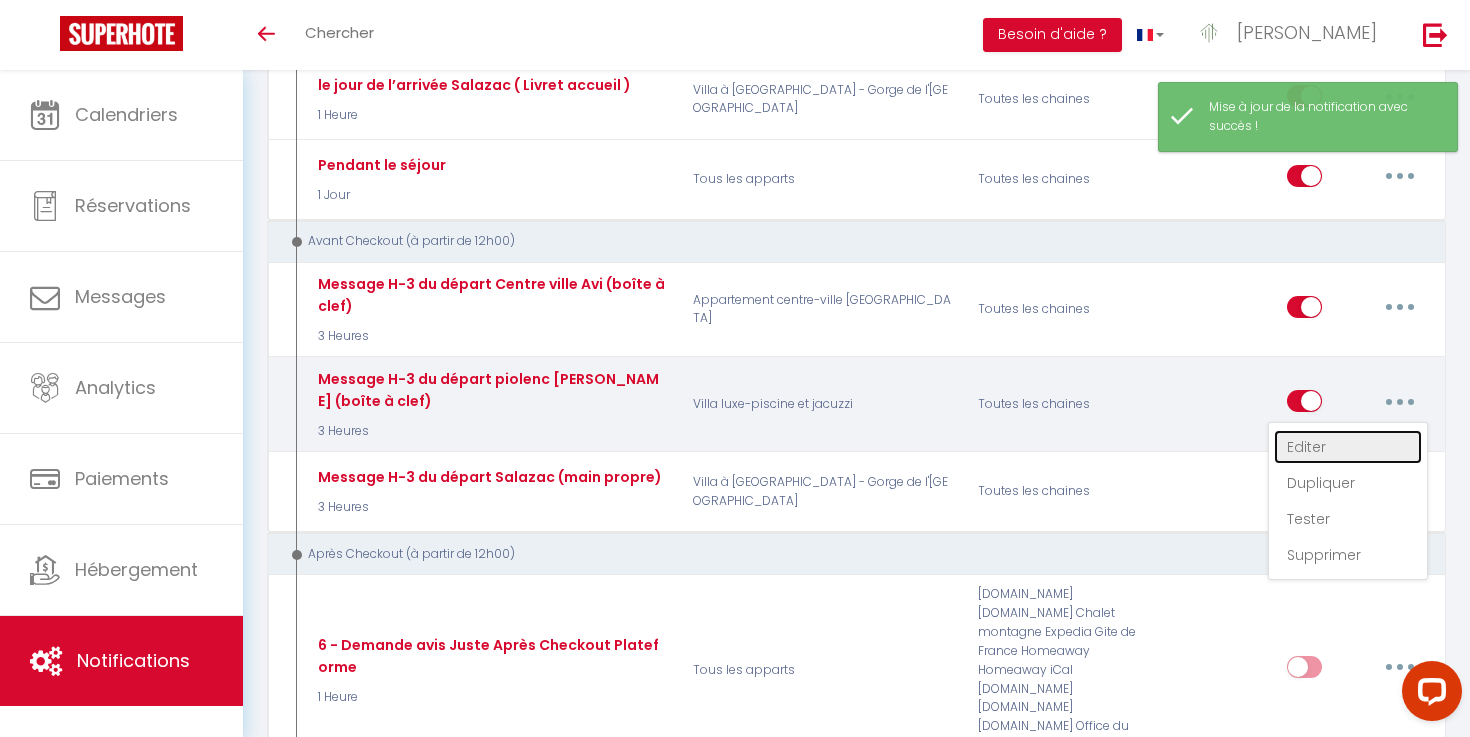click on "Editer" at bounding box center (1348, 447) 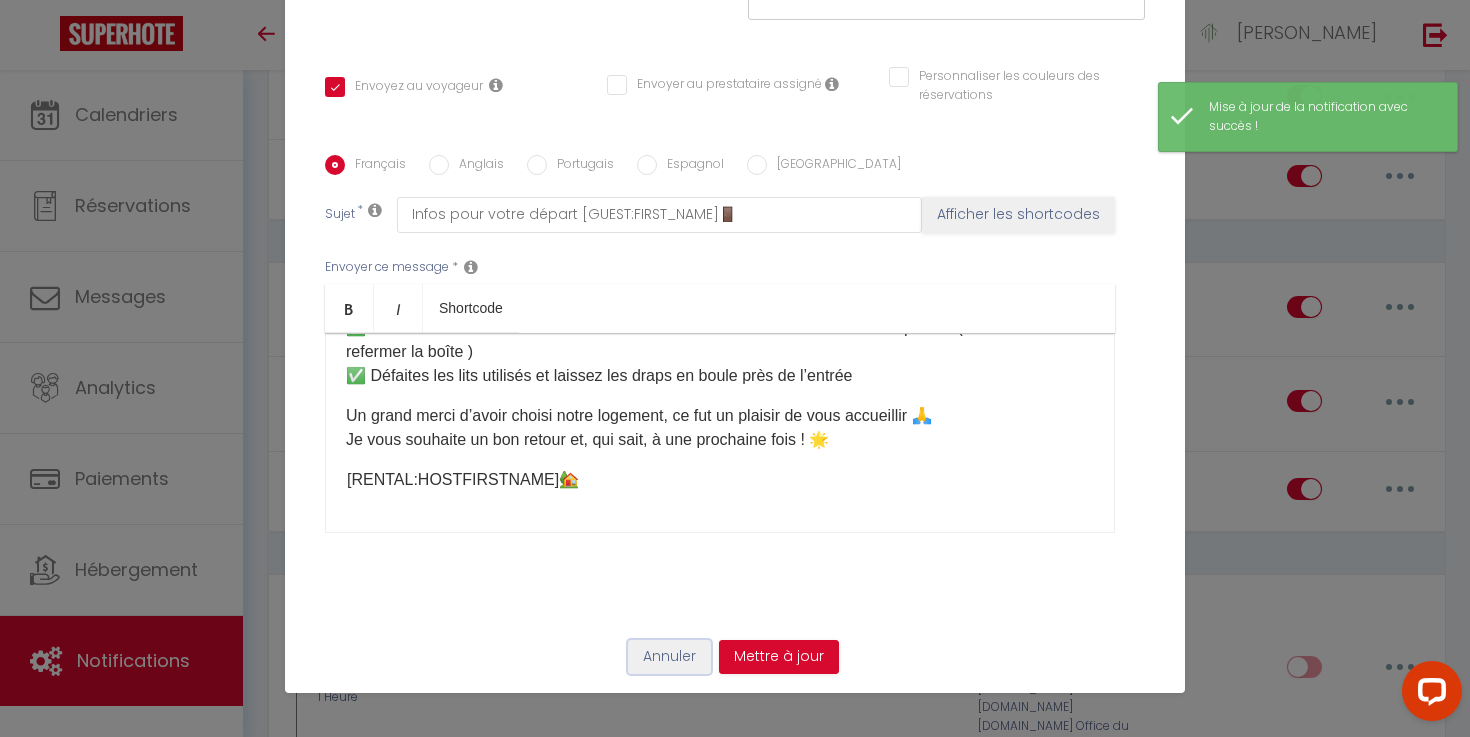 click on "Annuler" at bounding box center [669, 657] 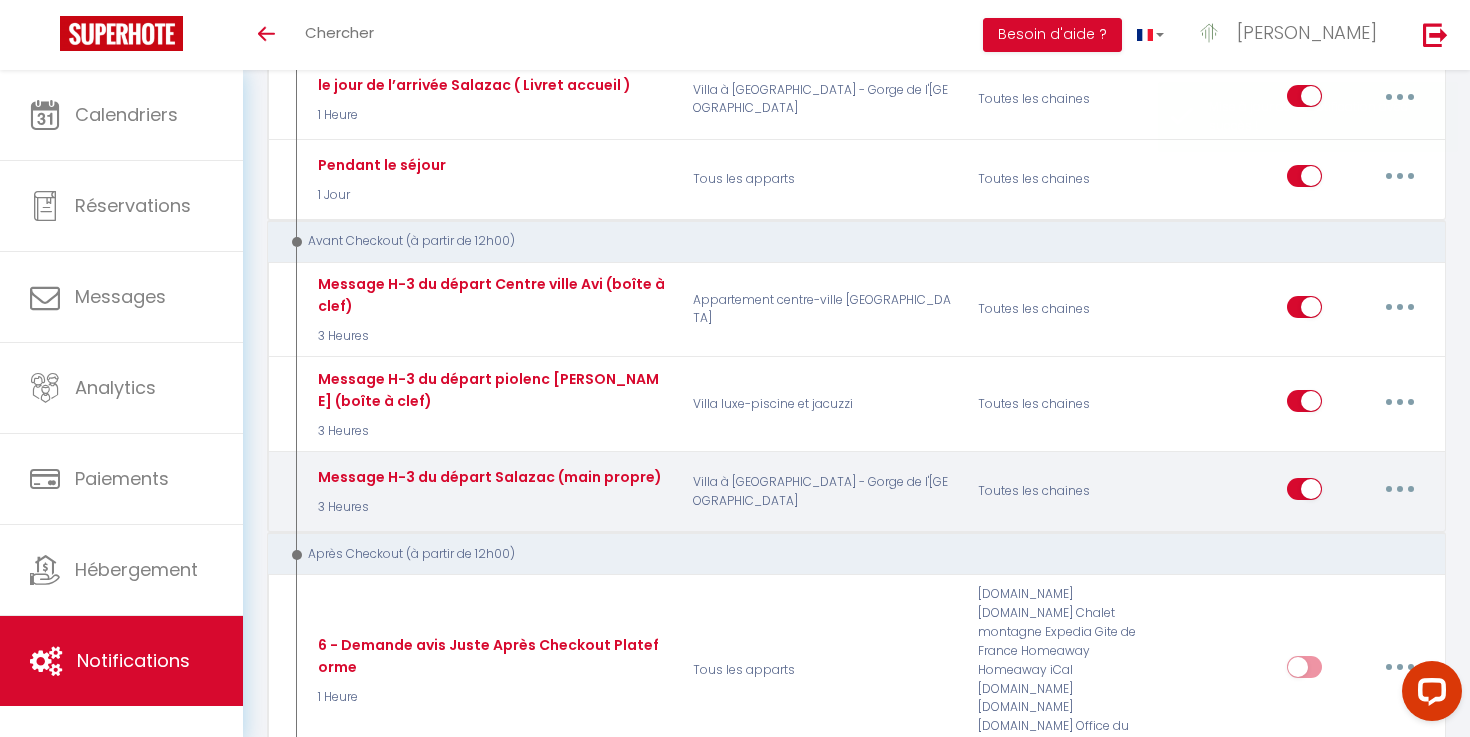 click at bounding box center (1400, 489) 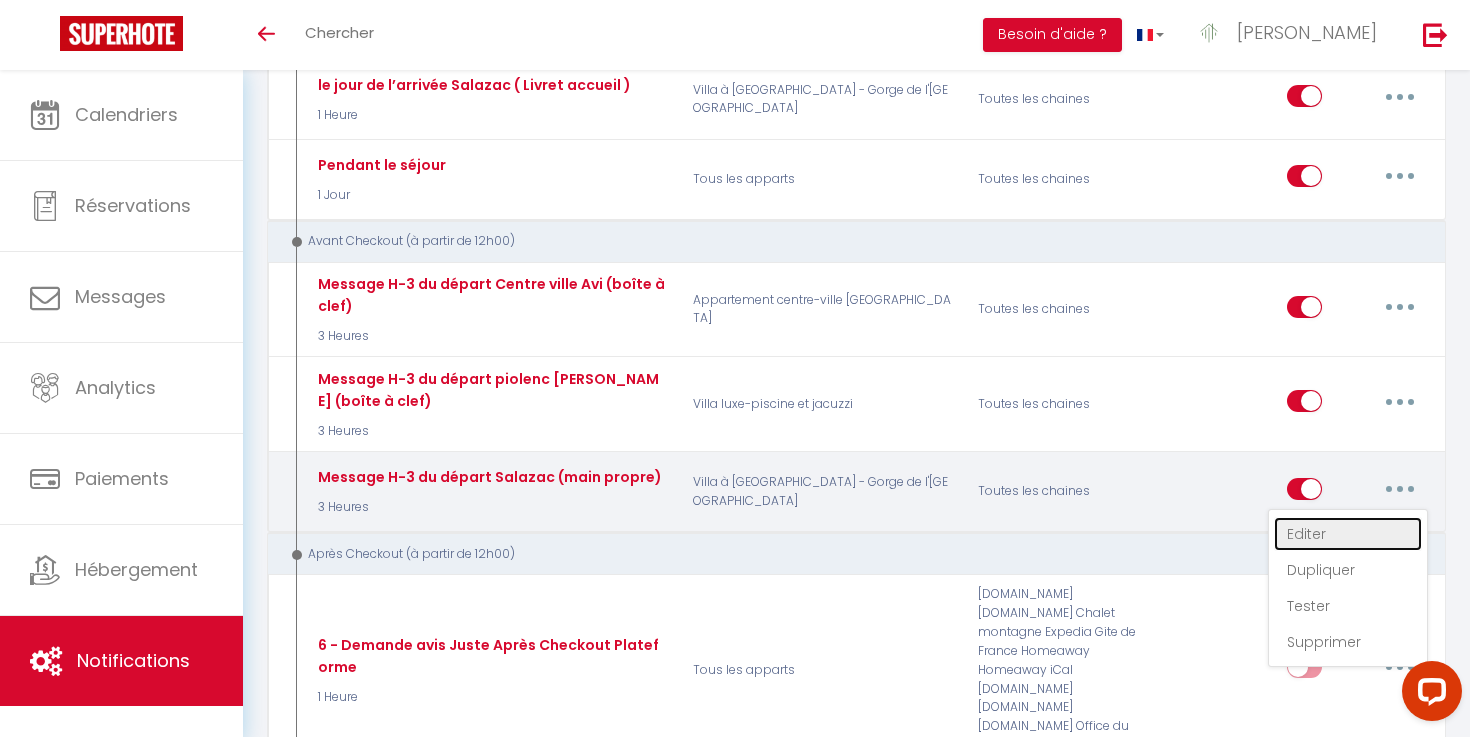 click on "Editer" at bounding box center [1348, 534] 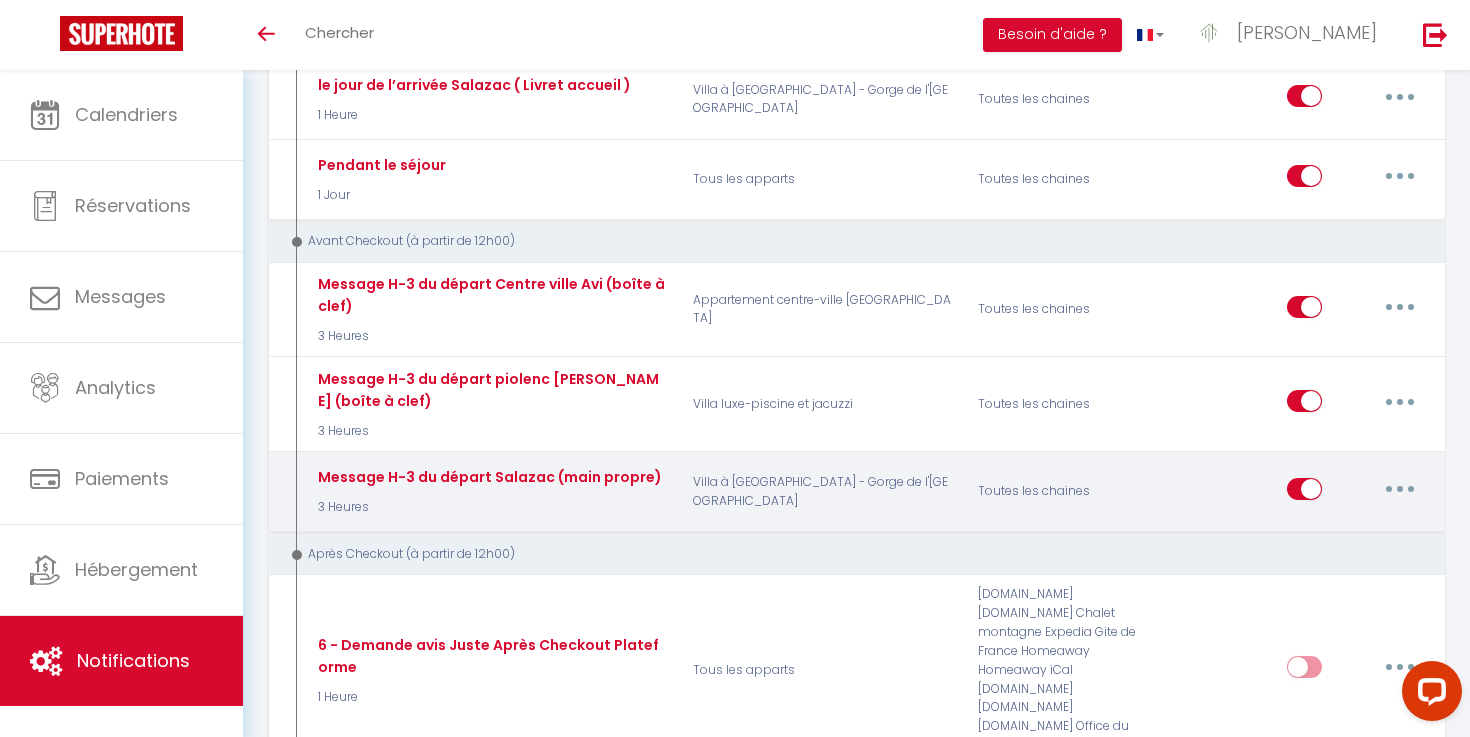 scroll, scrollTop: 182, scrollLeft: 0, axis: vertical 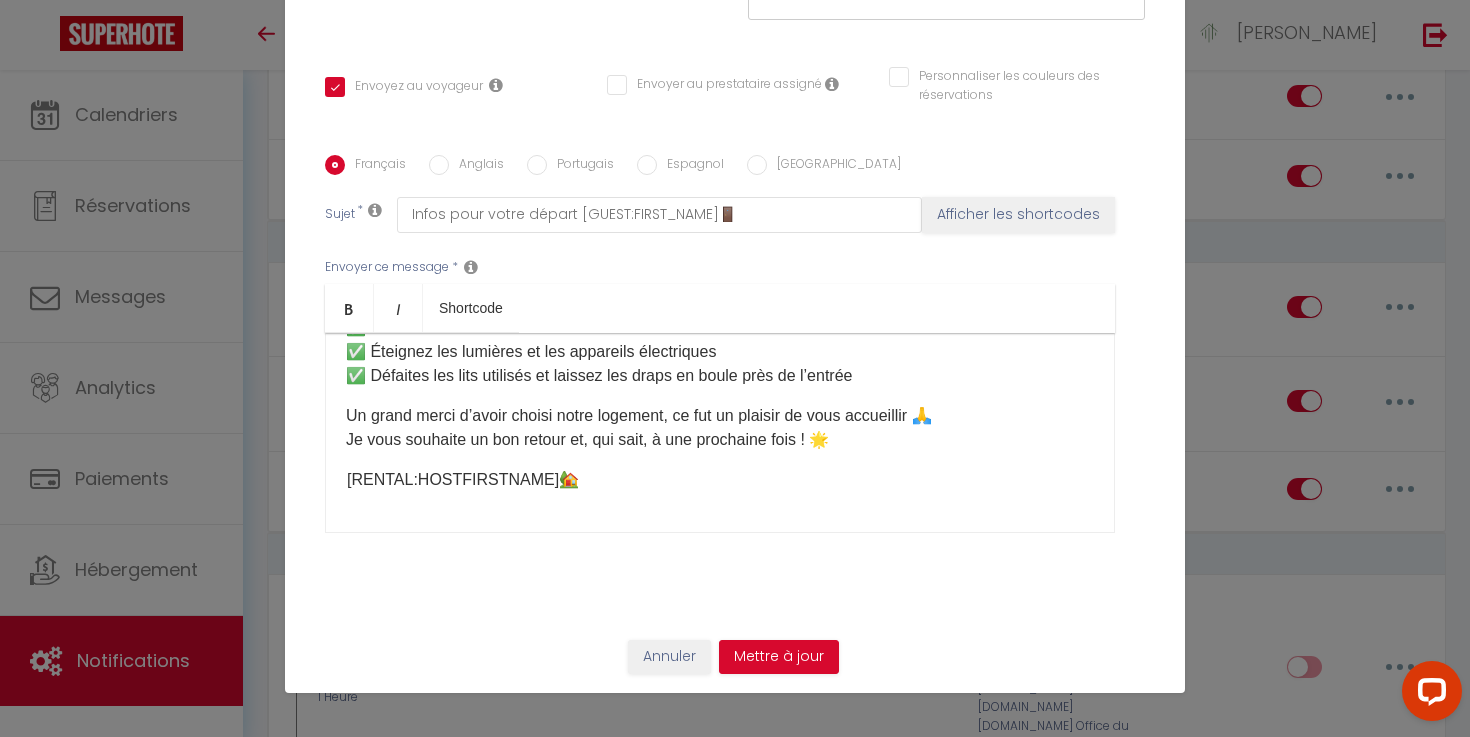 click on "Bonjour [GUEST:FIRST_NAME]​😊
Le moment du départ approche, prévu à  [RENTAL:DEPARTURE_TIME]​ , et j’espère que vous avez passé un excellent séjour 💛
Voici quelques petites consignes pour que tout se passe en douceur avant votre départ :
✅ Pensez à bien fermer les fenêtres
✅ Éteignez les lumières et les appareils électriques ✅ Défaites les lits utilisés et laissez les draps en boule près de l’entrée​ Un grand merci d’avoir choisi notre logement, ce fut un plaisir de vous accueillir 🙏
Je vous souhaite un bon retour et, qui sait, à une prochaine fois ! 🌟
[RENTAL:HOSTFIRSTNAME]​🏡" at bounding box center [720, 433] 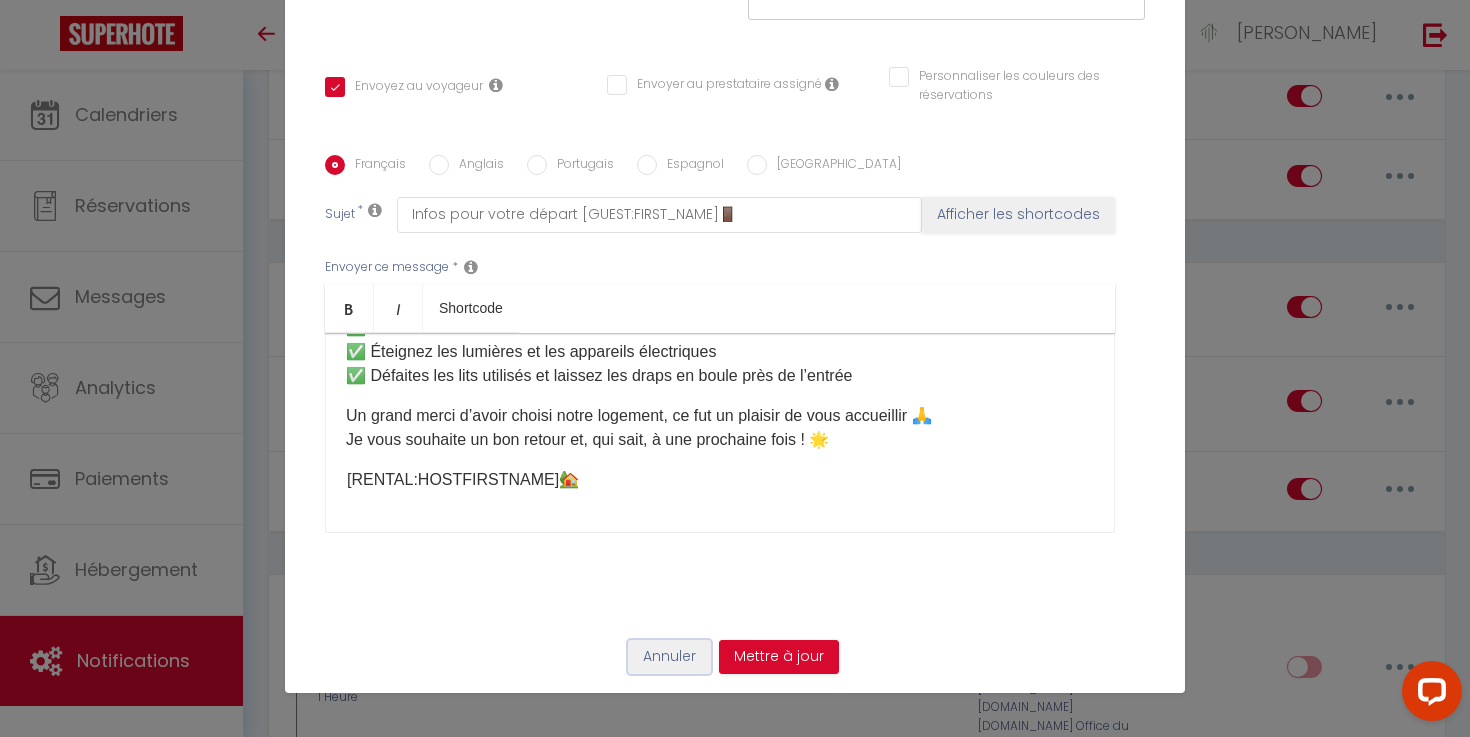 click on "Annuler" at bounding box center (669, 657) 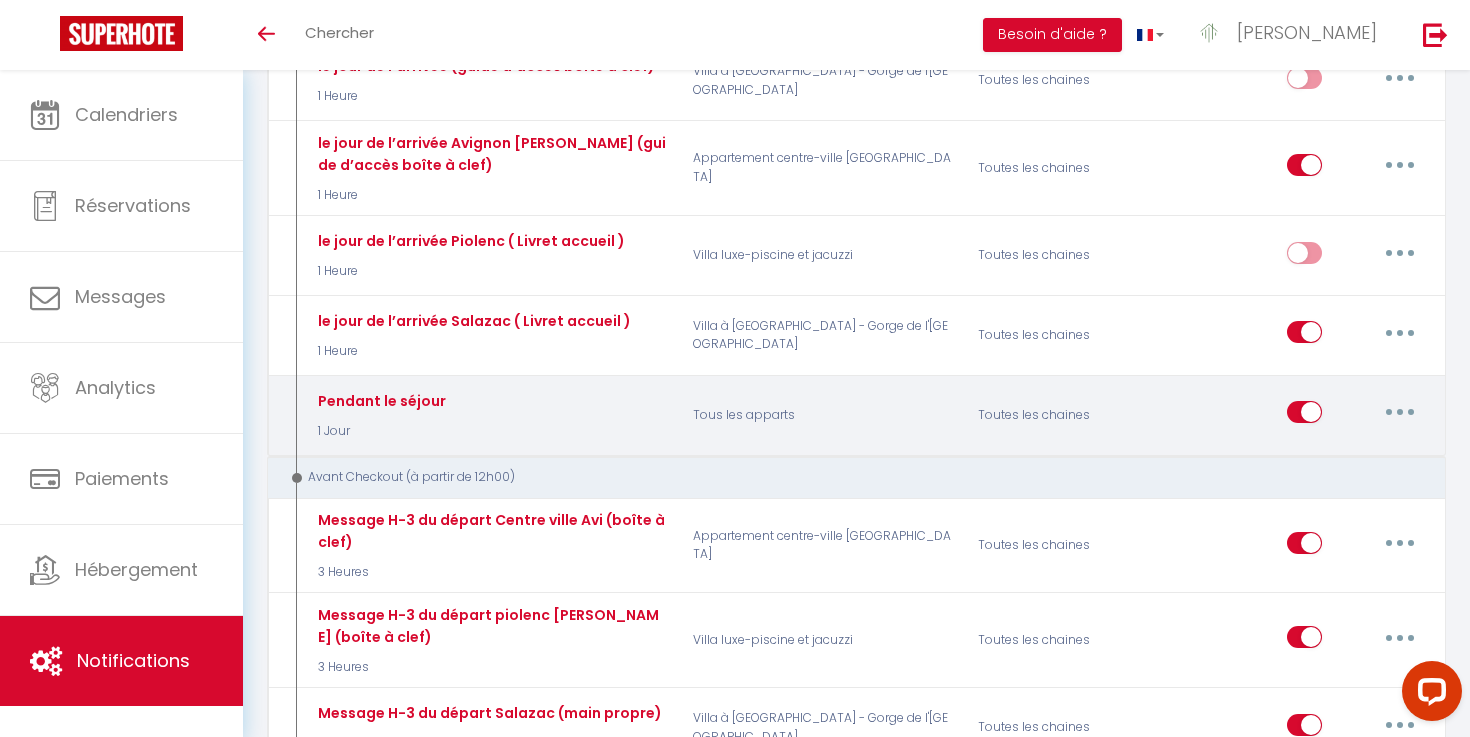 scroll, scrollTop: 871, scrollLeft: 0, axis: vertical 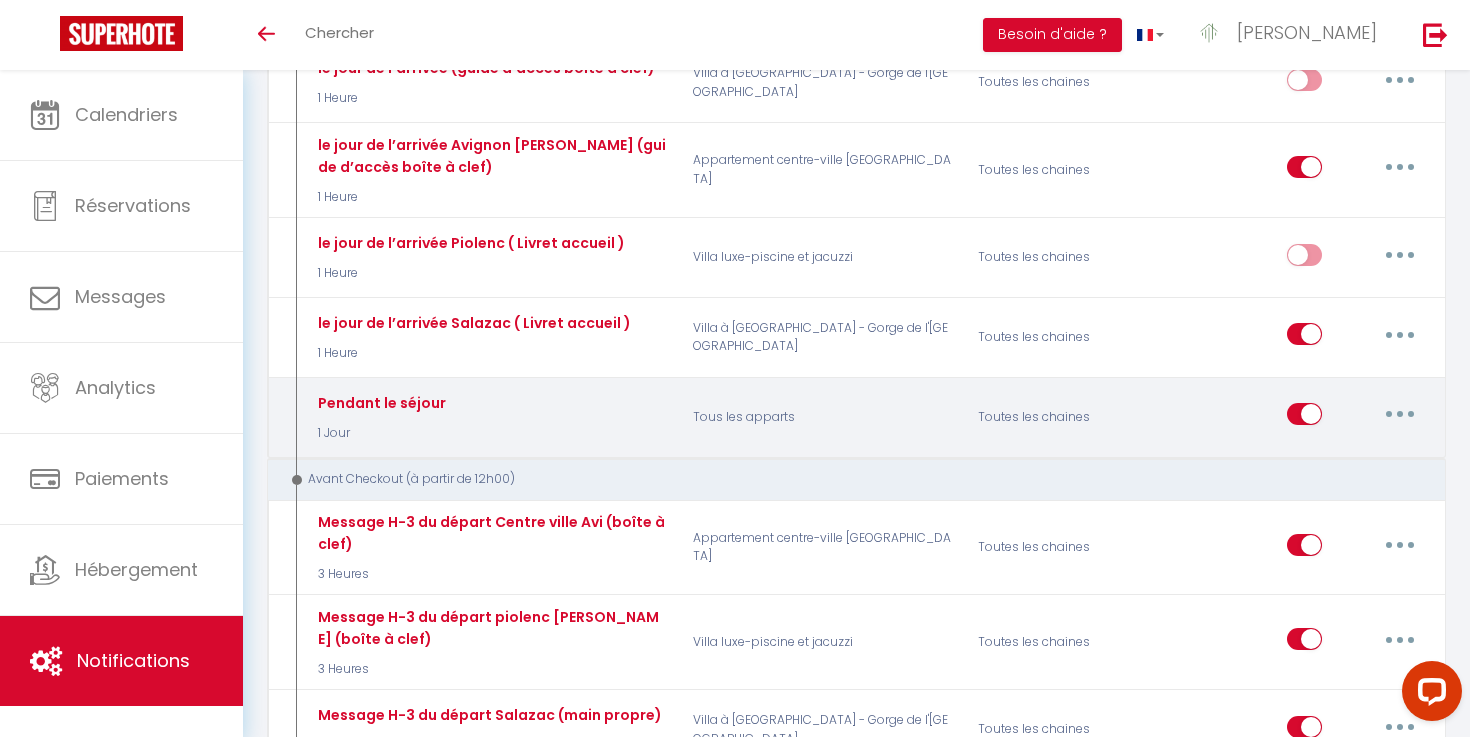 click at bounding box center (1400, 414) 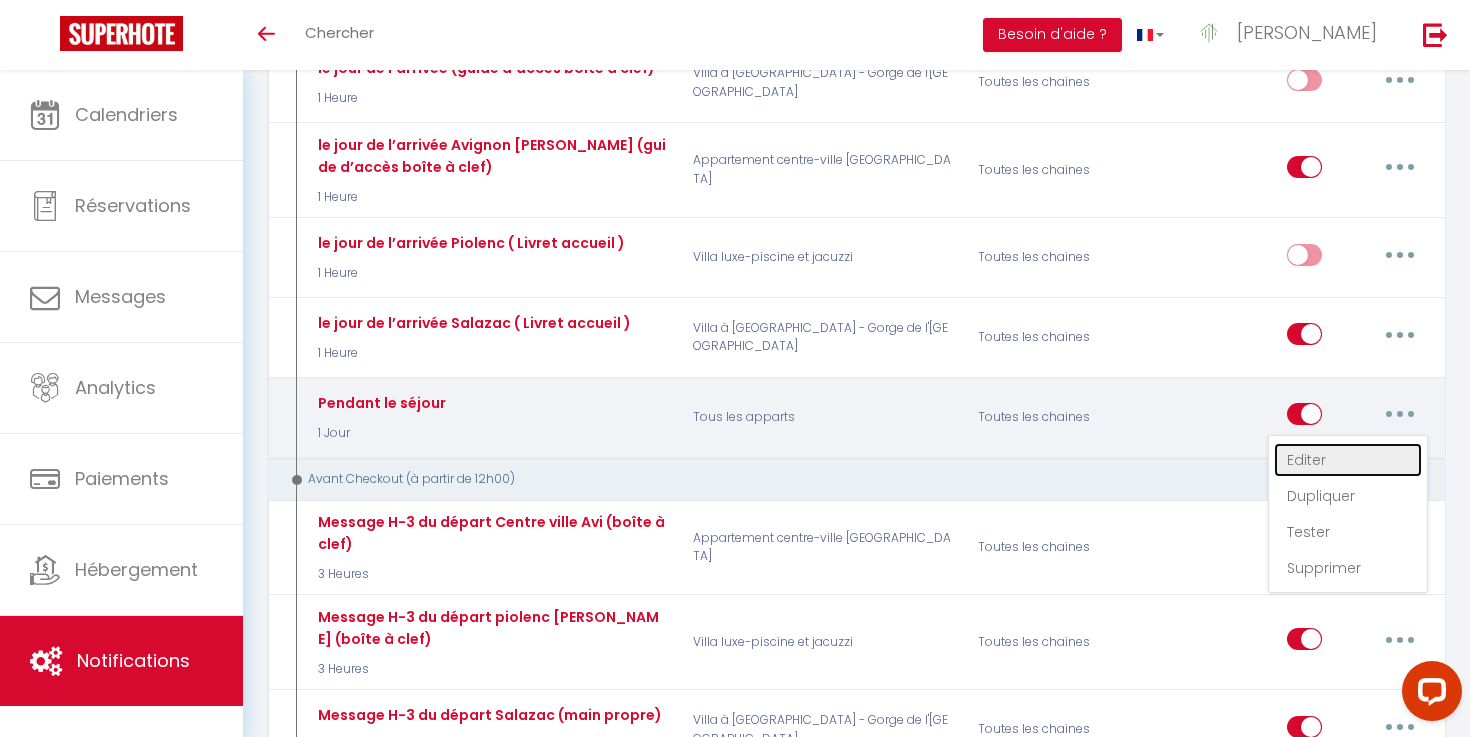 click on "Editer" at bounding box center [1348, 460] 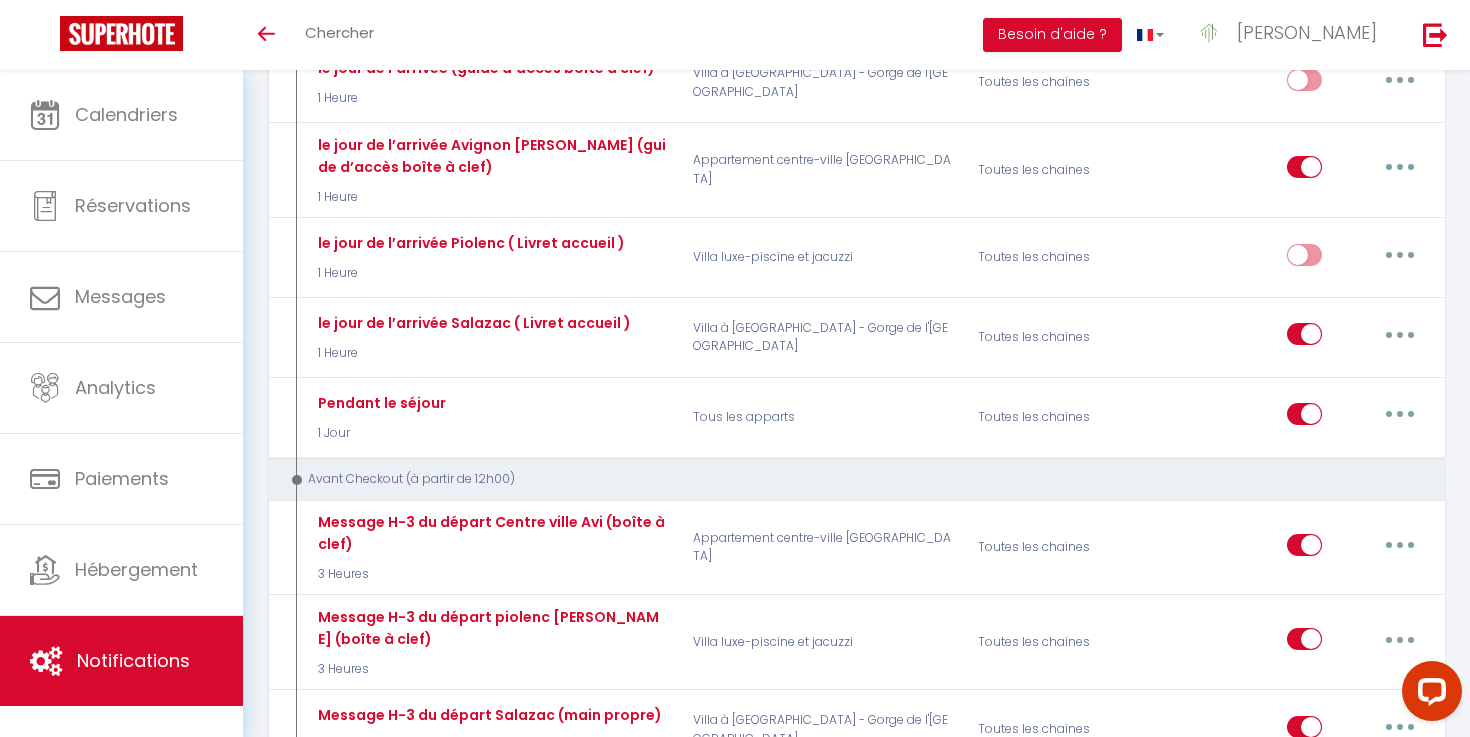 scroll, scrollTop: 126, scrollLeft: 0, axis: vertical 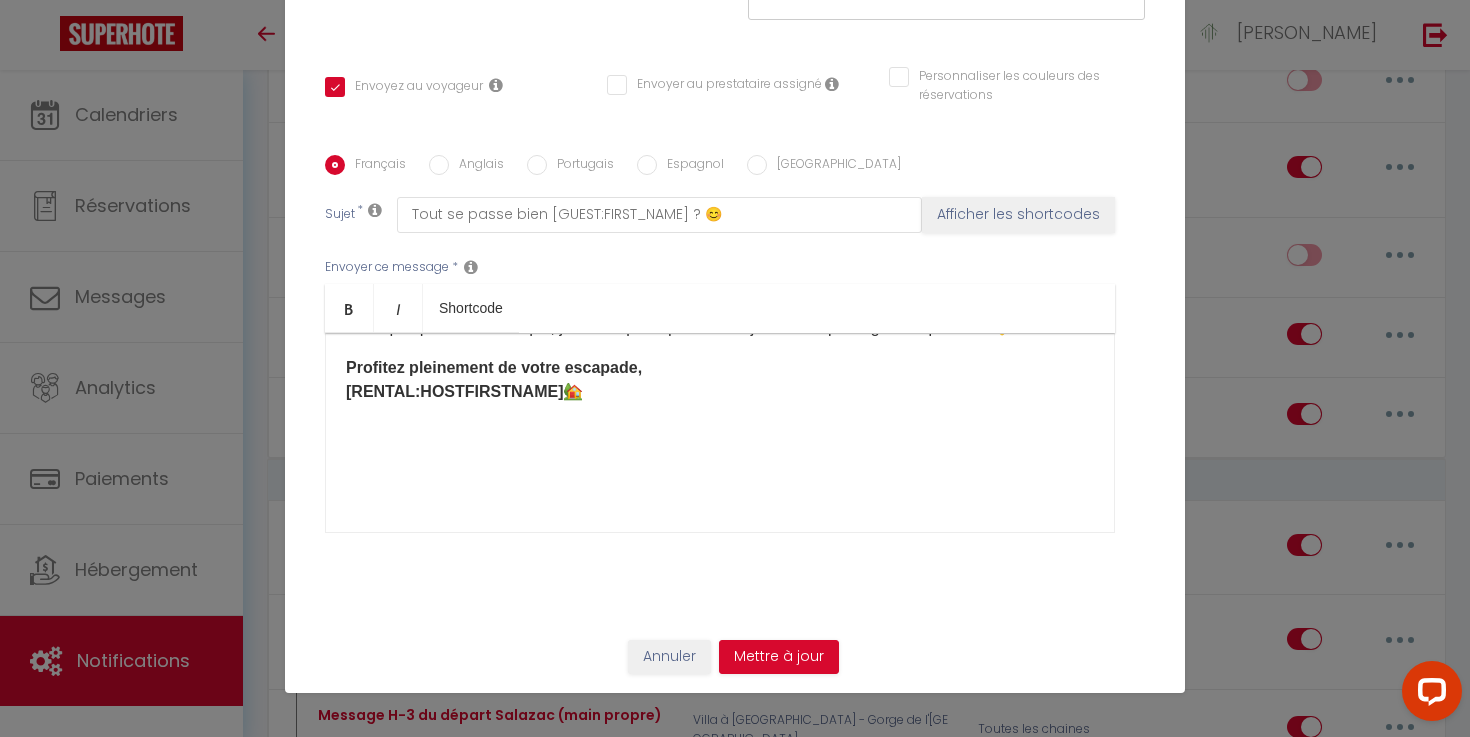 click on "Bonjour [GUEST:FIRST_NAME]​ 😊
J’espère que vous êtes bien installé et que tout se passe à merveille ✨
Est-ce que tout est à votre goût ? N’hésitez surtout pas à me faire signe si vous avez la moindre question ou si quelque chose manque, je suis là pour que votre séjour soit le plus agréable possible 💛
Profitez pleinement de votre escapade,
[RENTAL:HOSTFIRSTNAME]​  🏡 ​ ​" at bounding box center (720, 433) 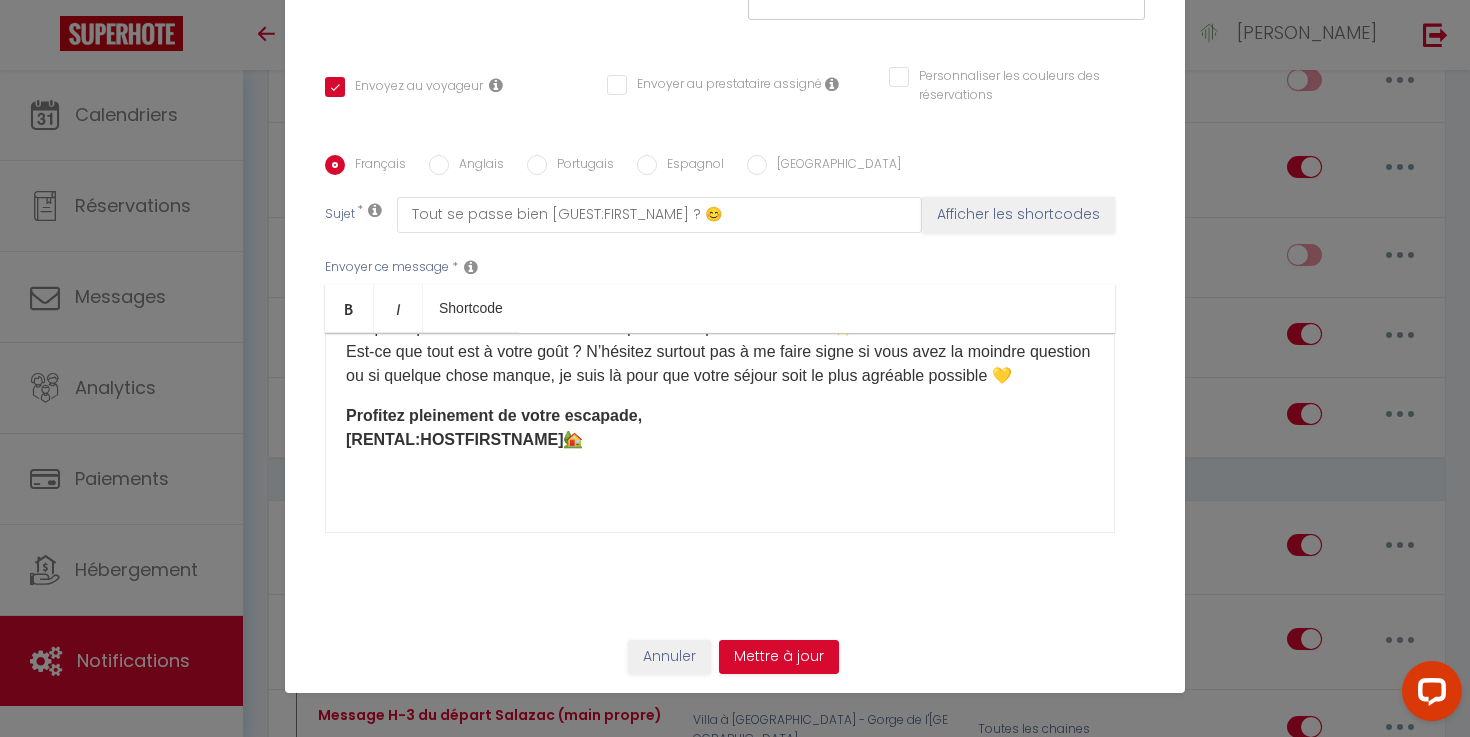 scroll, scrollTop: 38, scrollLeft: 0, axis: vertical 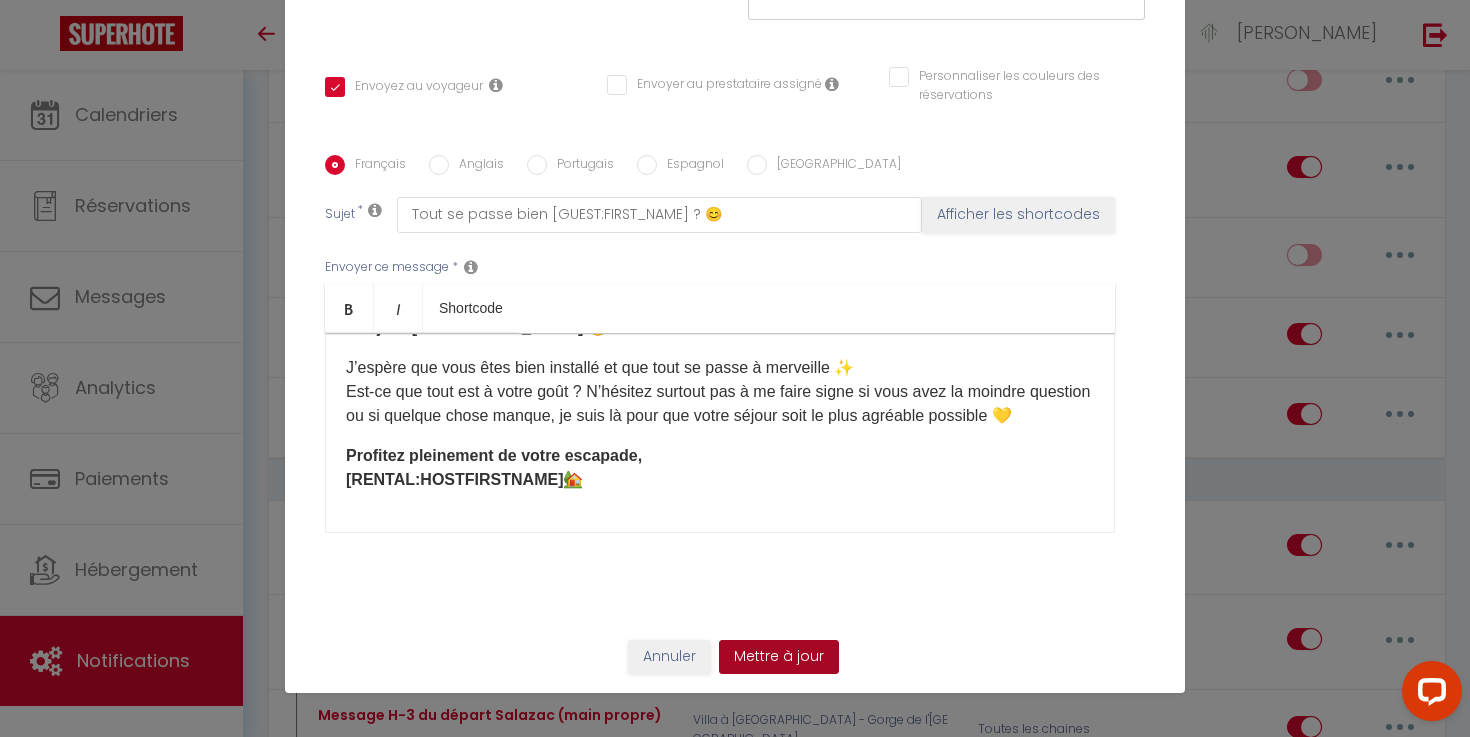 click on "Mettre à jour" at bounding box center [779, 657] 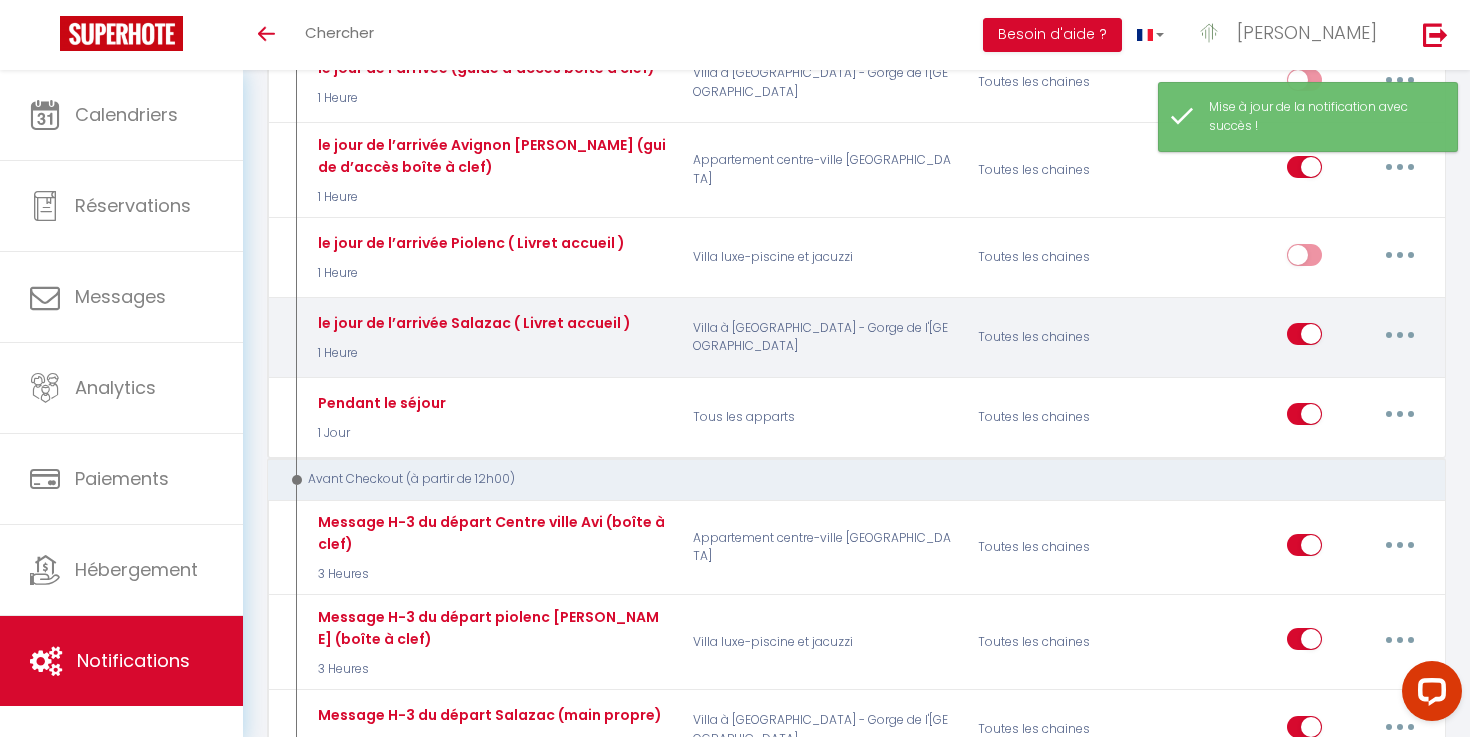 click at bounding box center (1400, 334) 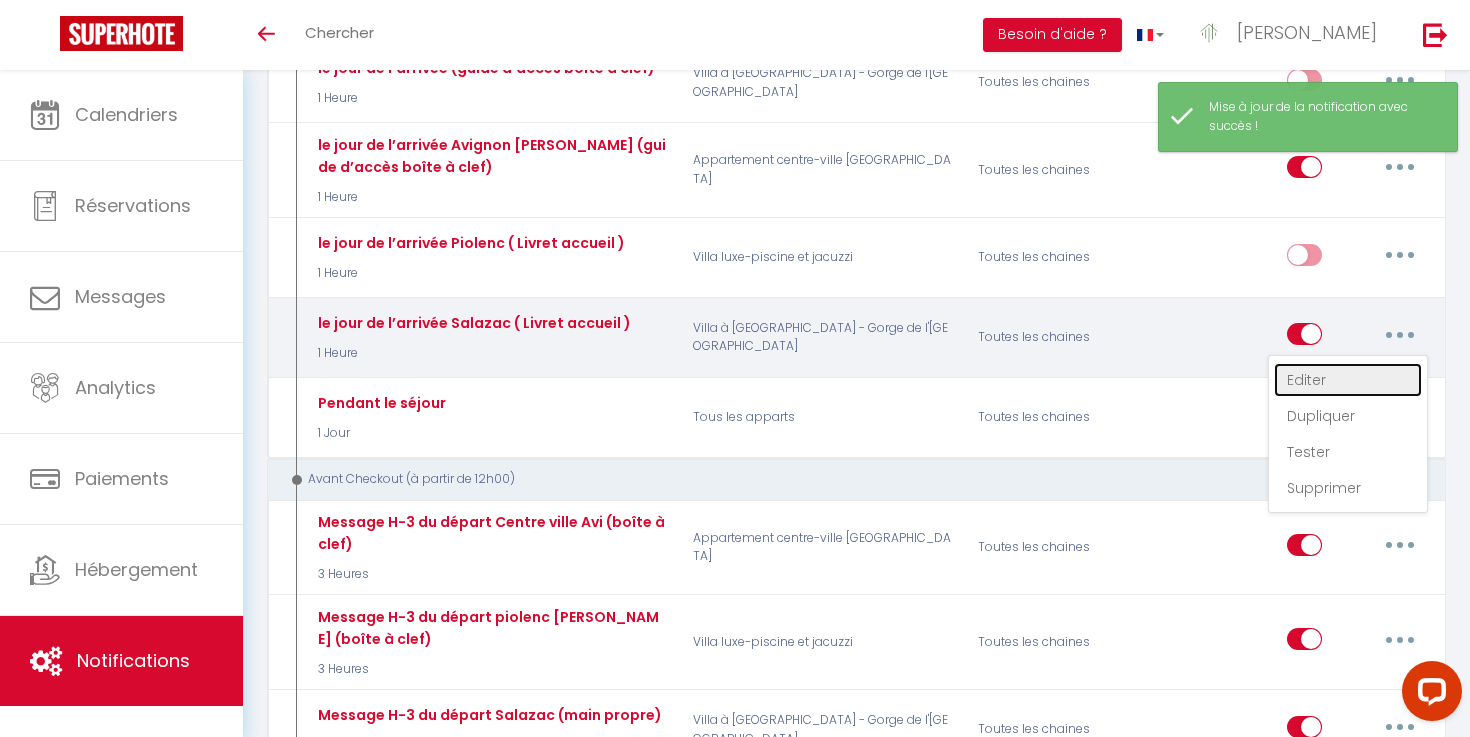 click on "Editer" at bounding box center (1348, 380) 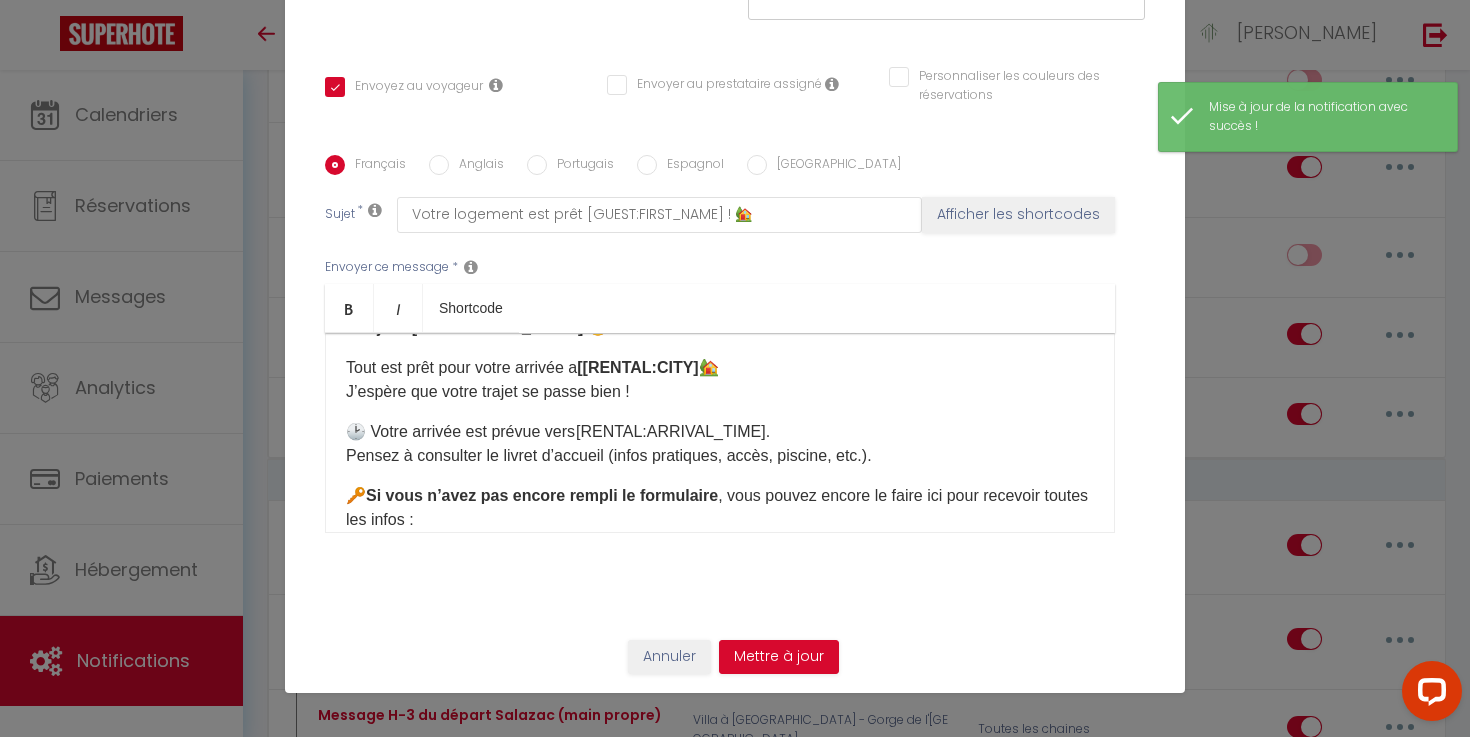scroll, scrollTop: 230, scrollLeft: 0, axis: vertical 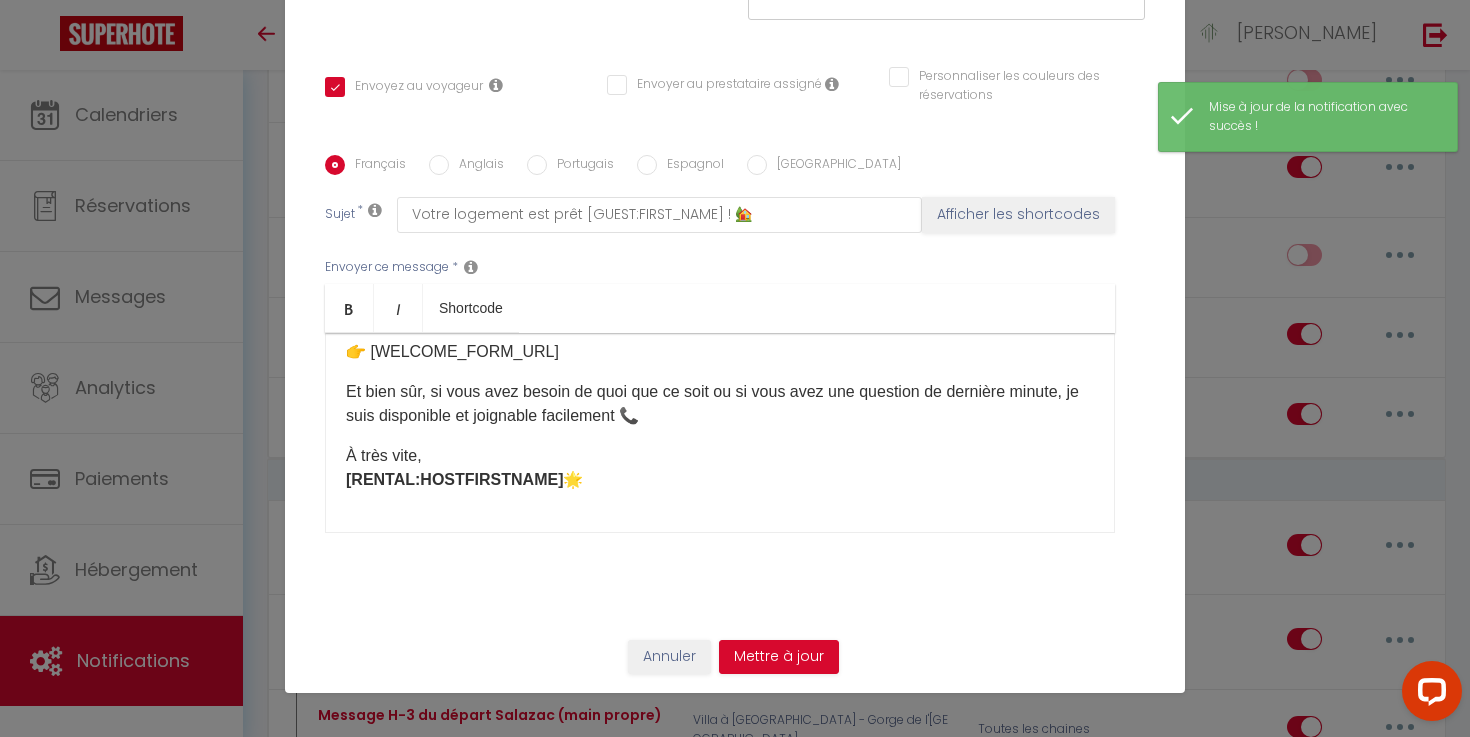 click on "Bonjour [GUEST:FIRST_NAME]​ 😊
Tout est prêt pour votre arrivée a  [[RENTAL:CITY]​  🏡
J’espère que votre trajet se passe bien !
🕑 Votre arrivée est prévue vers  [RENTAL:ARRIVAL_TIME].​
Pensez à consulter le livret d’accueil (infos pratiques, accès, piscine, etc.).
🔑  Si vous n’avez pas encore rempli le formulaire , vous pouvez encore le faire ici pour recevoir toutes les infos :
👉 [WELCOME_FORM_URL]​
Et bien sûr, si vous avez besoin de quoi que ce soit ou si vous avez une question de dernière minute, je suis disponible et joignable facilement 📞
À très vite,
[RENTAL:HOSTFIRSTNAME]​  🌟" at bounding box center [720, 433] 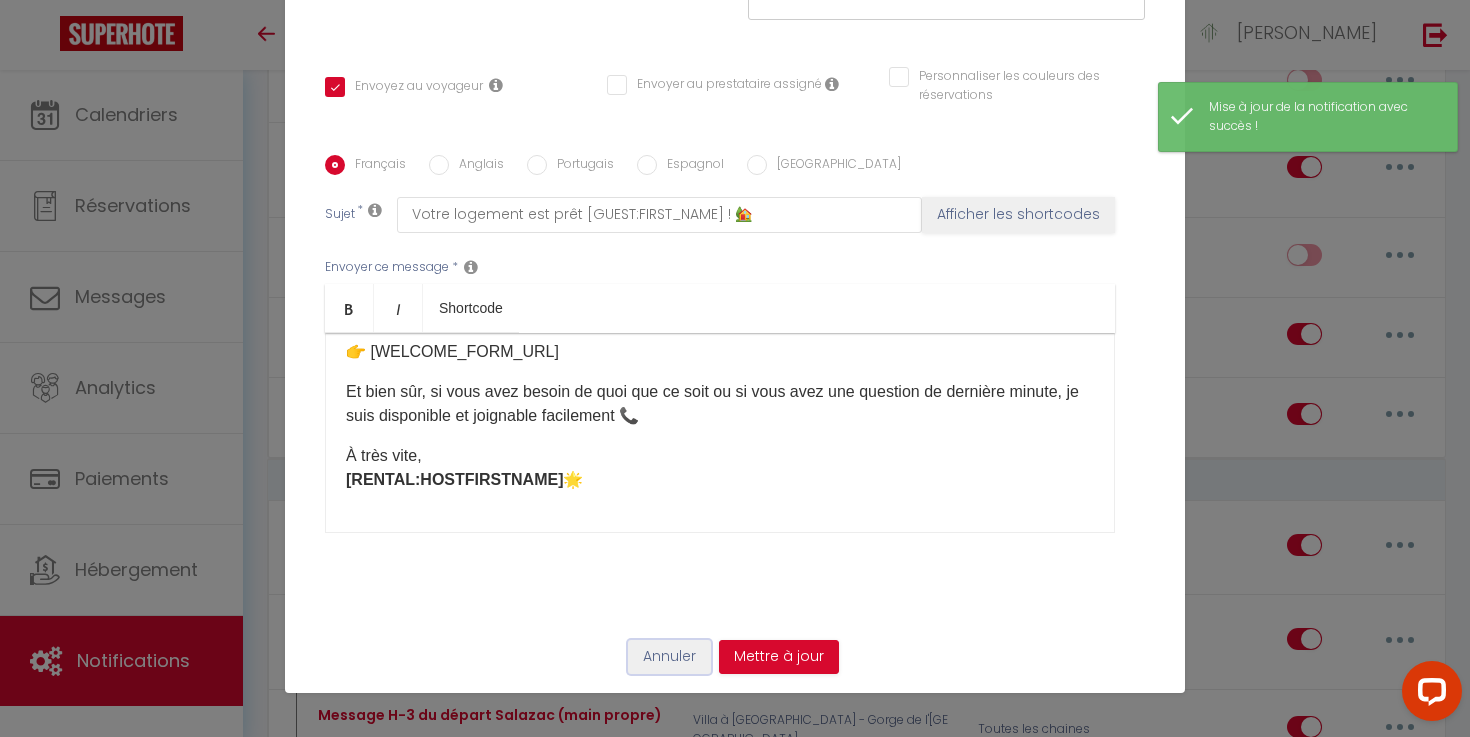 click on "Annuler" at bounding box center [669, 657] 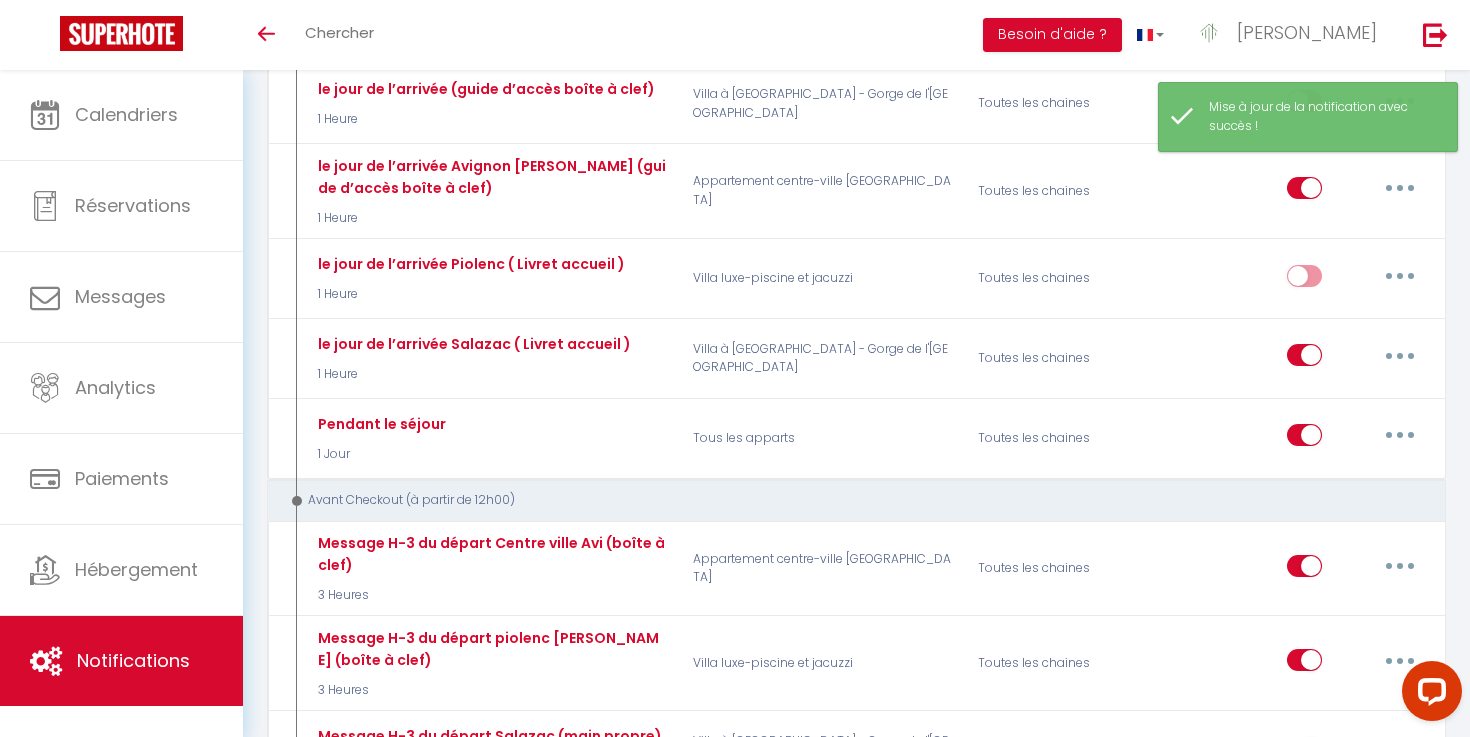scroll, scrollTop: 840, scrollLeft: 0, axis: vertical 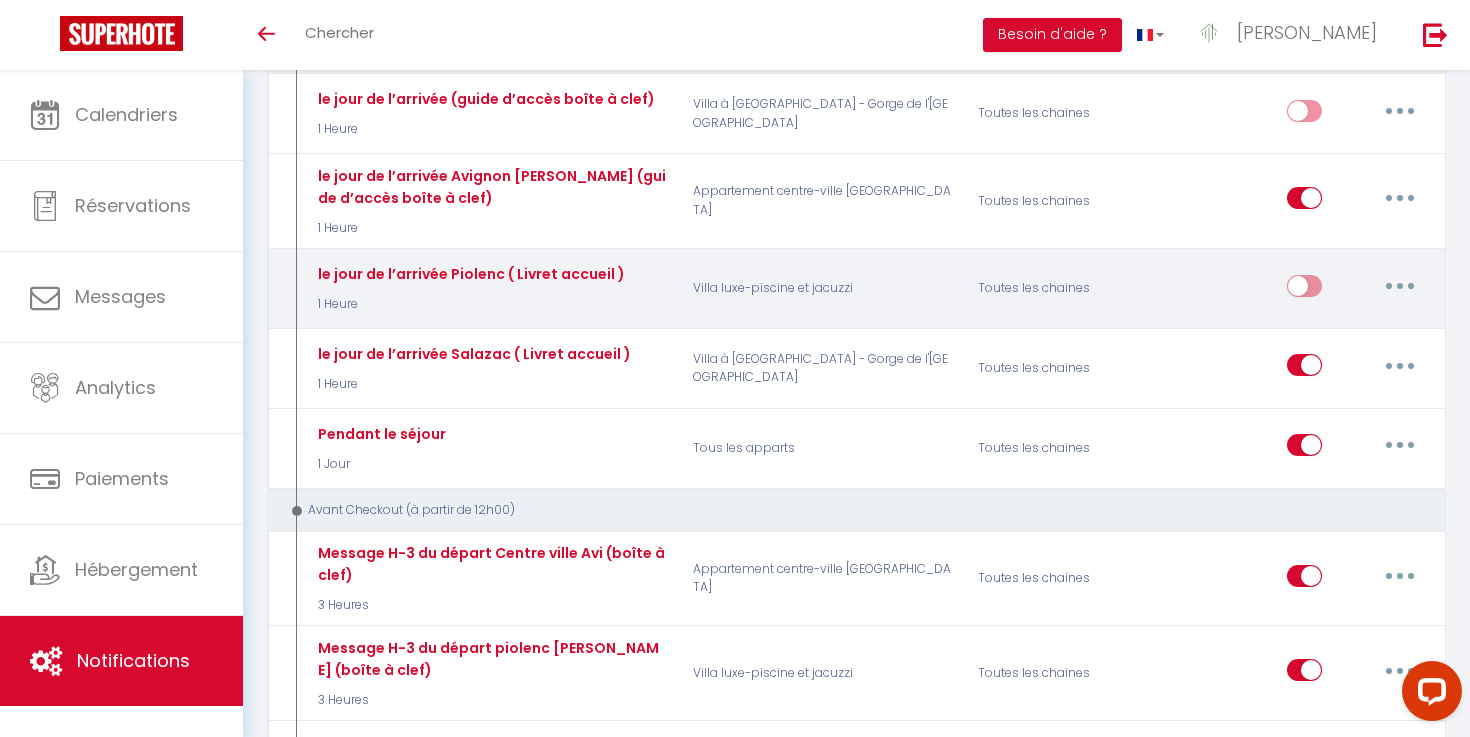 click at bounding box center (1400, 286) 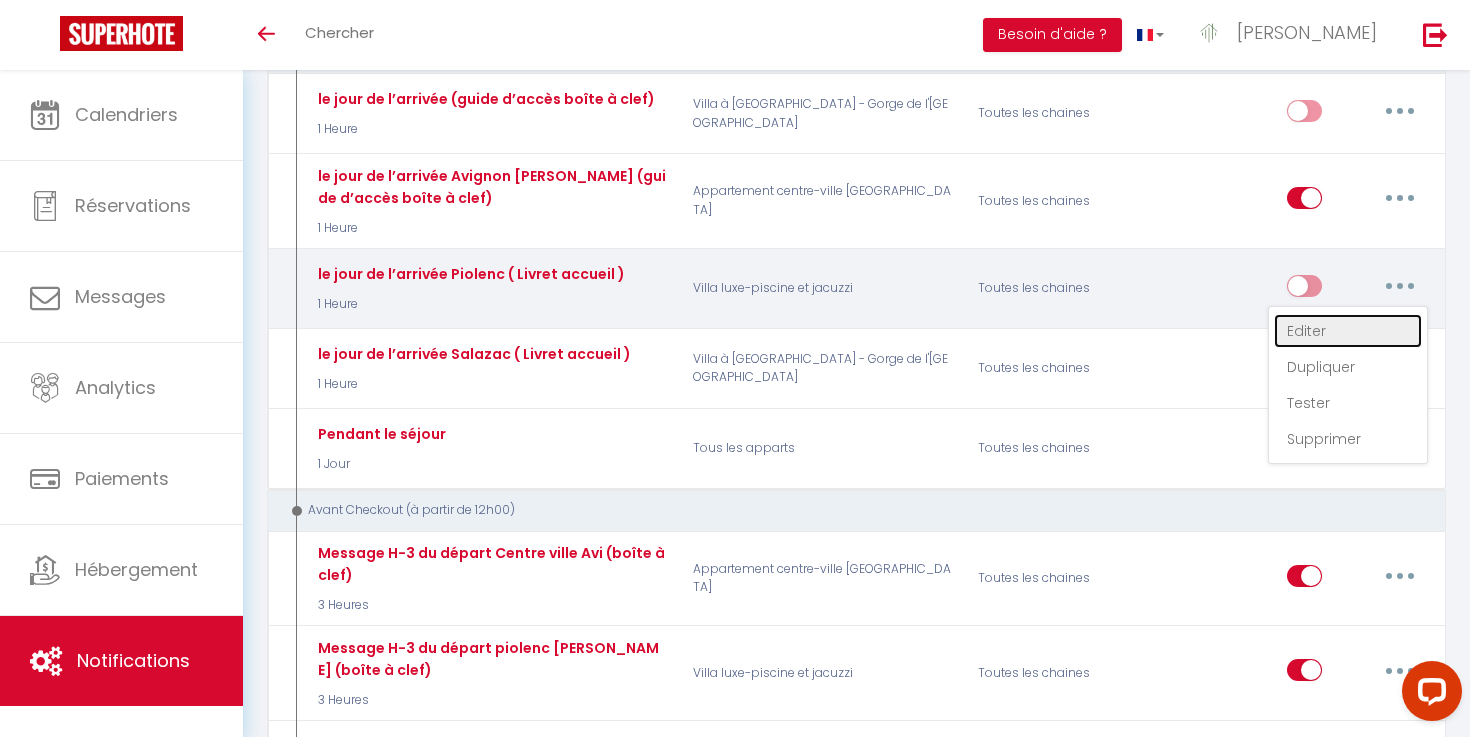 click on "Editer" at bounding box center (1348, 331) 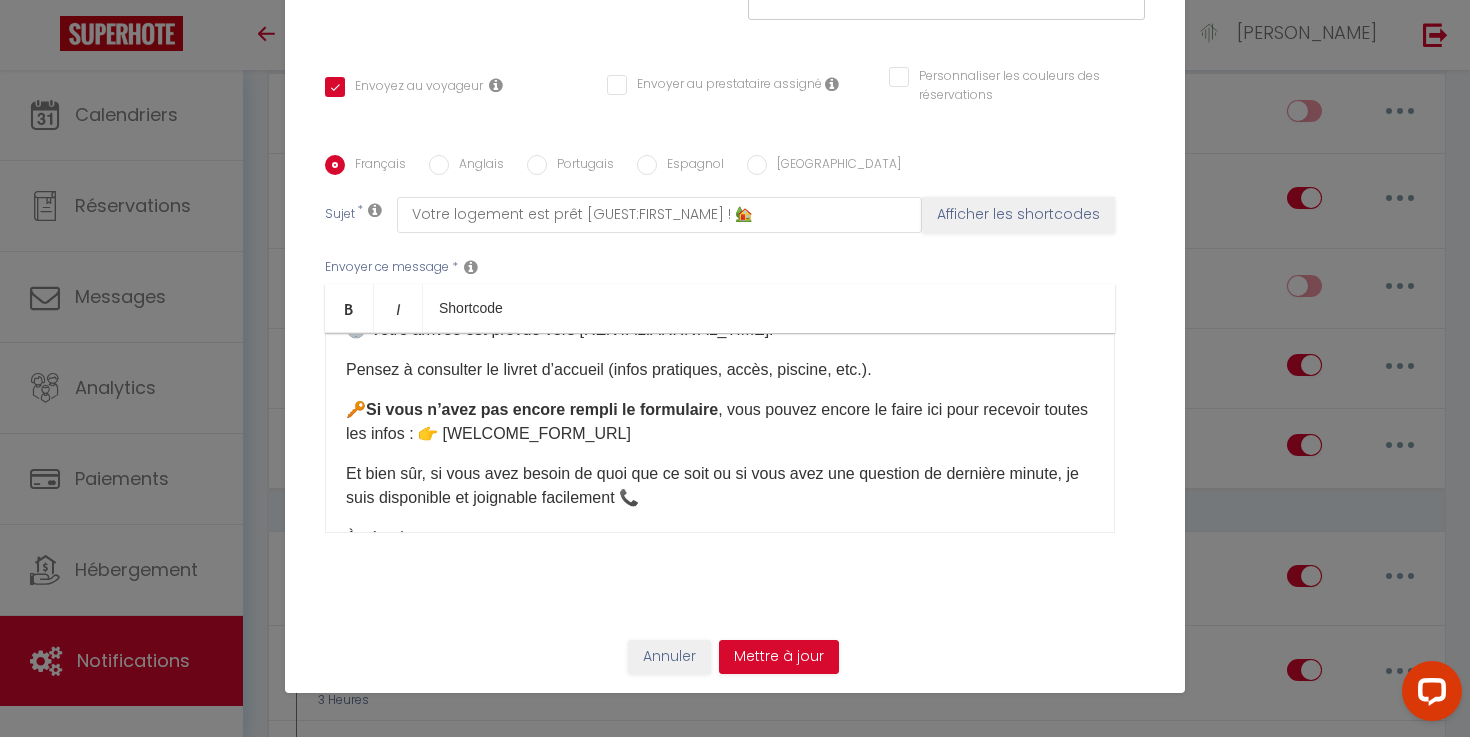 scroll, scrollTop: 0, scrollLeft: 0, axis: both 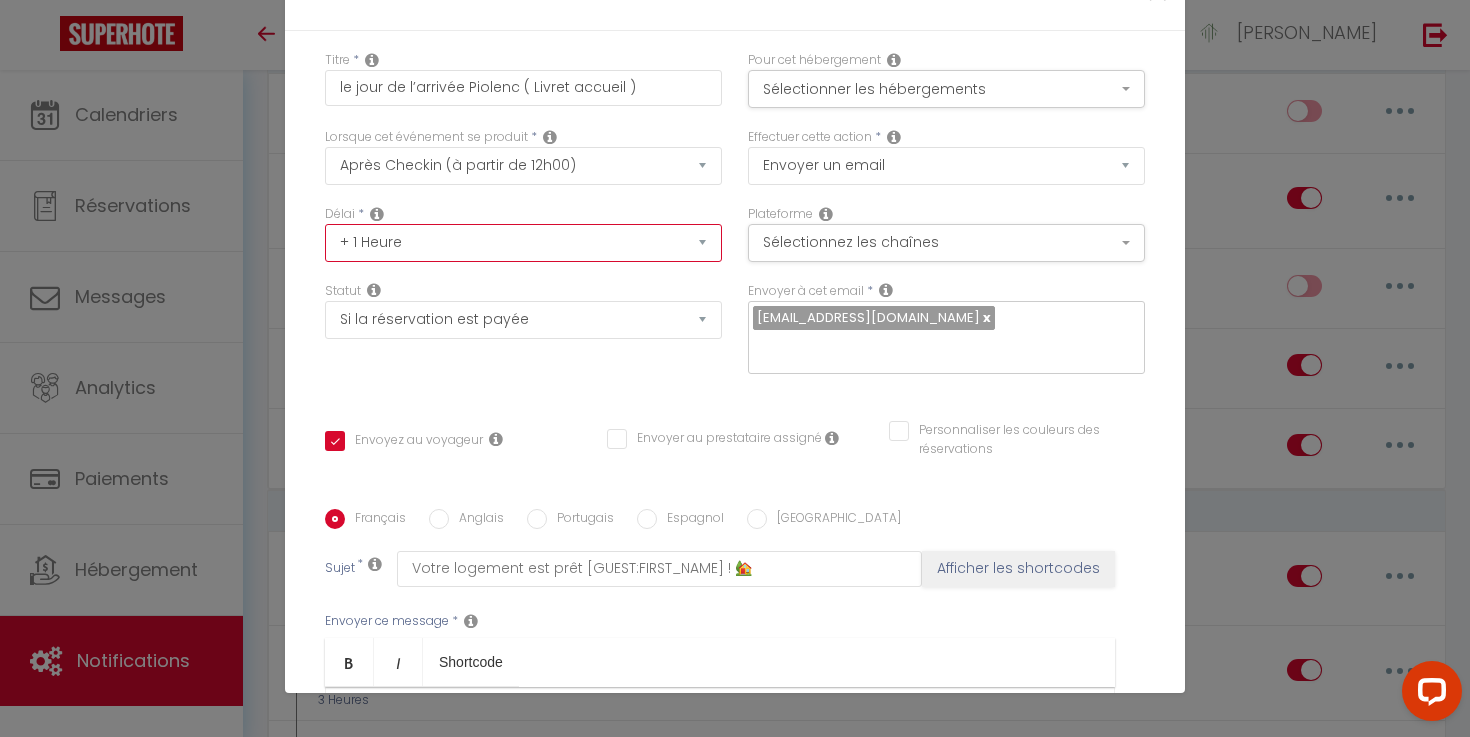 click on "Immédiat + 10 Minutes + 1 Heure + 2 Heures + 3 Heures + 4 Heures + 5 Heures + 6 Heures + 7 Heures + 8 Heures + 9 Heures + 10 Heures + 11 Heures + 12 Heures + 13 Heures + 14 Heures + 15 Heures + 16 Heures + 17 Heures + 18 Heures + 19 Heures + 20 Heures + 21 Heures + 22 Heures + 23 Heures   + 1 Jour + 2 Jours + 3 Jours + 4 Jours + 5 Jours + 6 Jours + 7 Jours + 8 Jours + 9 Jours + 10 Jours + 11 Jours + 12 Jours + 13 Jours + 14 Jours + 15 Jours + 16 Jours + 17 Jours + 18 Jours + 19 Jours + 20 Jours + 21 Jours + 22 Jours + 23 Jours + 24 Jours + 25 Jours + 26 Jours + 27 Jours + 28 Jours + 29 Jours + 30 Jours + 31 Jours + 32 Jours + 33 Jours + 34 Jours + 35 Jours + 36 Jours + 37 Jours + 38 Jours + 39 Jours + 40 Jours + 41 Jours + 42 Jours + 43 Jours + 44 Jours + 45 Jours + 46 Jours + 47 Jours + 48 Jours + 49 Jours + 50 Jours + 51 Jours + 52 Jours + 53 Jours + 54 Jours + 55 Jours + 56 Jours + 57 Jours + 58 Jours + 59 Jours + 60 Jours + 61 Jours + 62 Jours + 63 Jours + 64 Jours + 65 Jours + 66 Jours + 67 Jours" at bounding box center (523, 243) 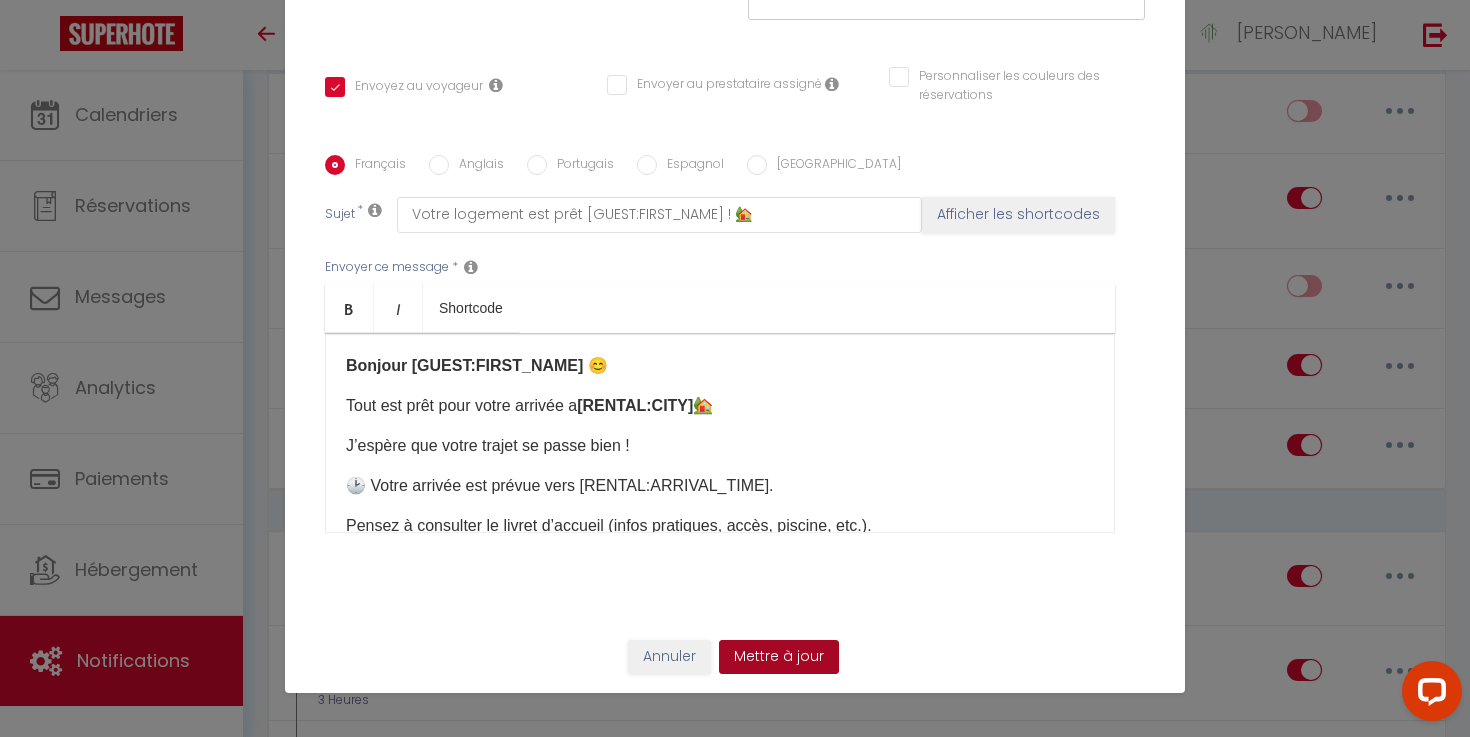 click on "Mettre à jour" at bounding box center (779, 657) 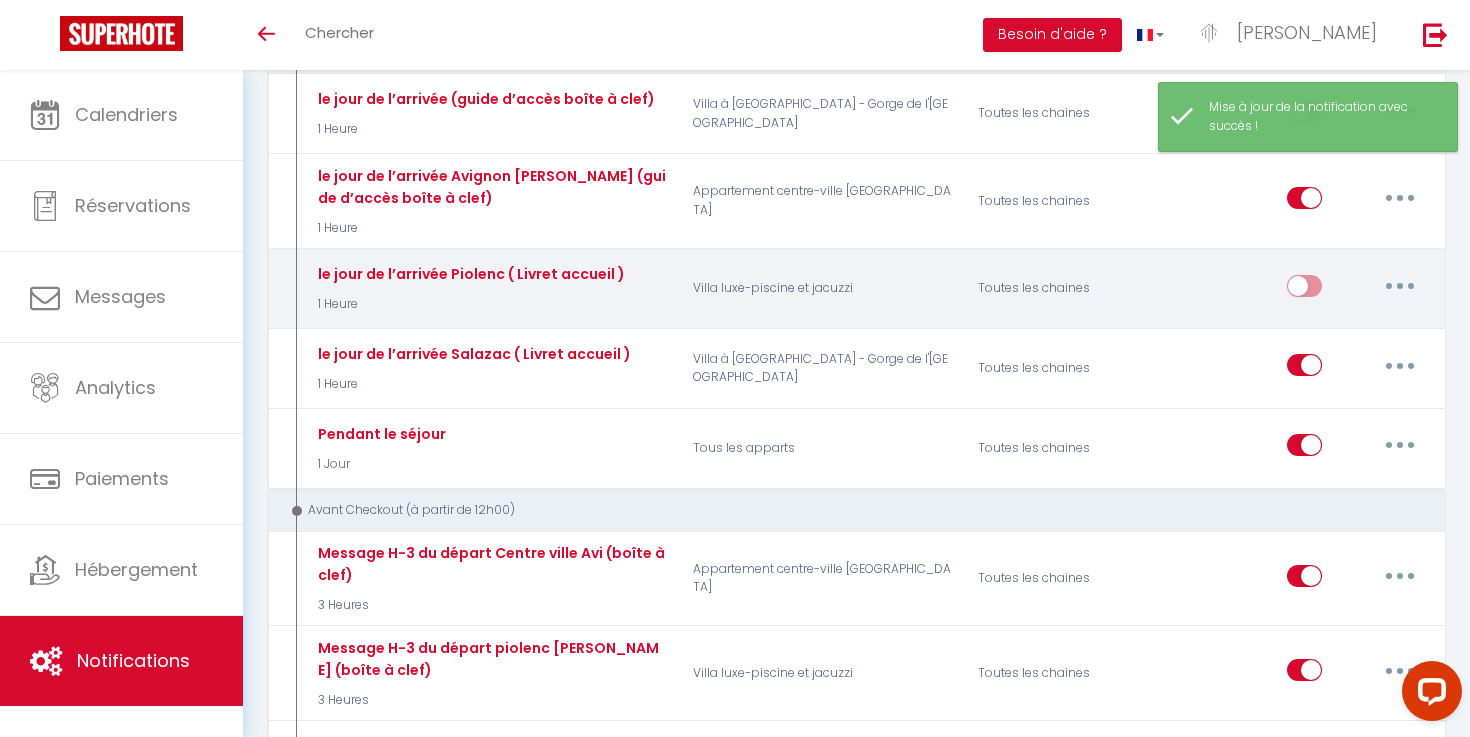 click at bounding box center [1304, 290] 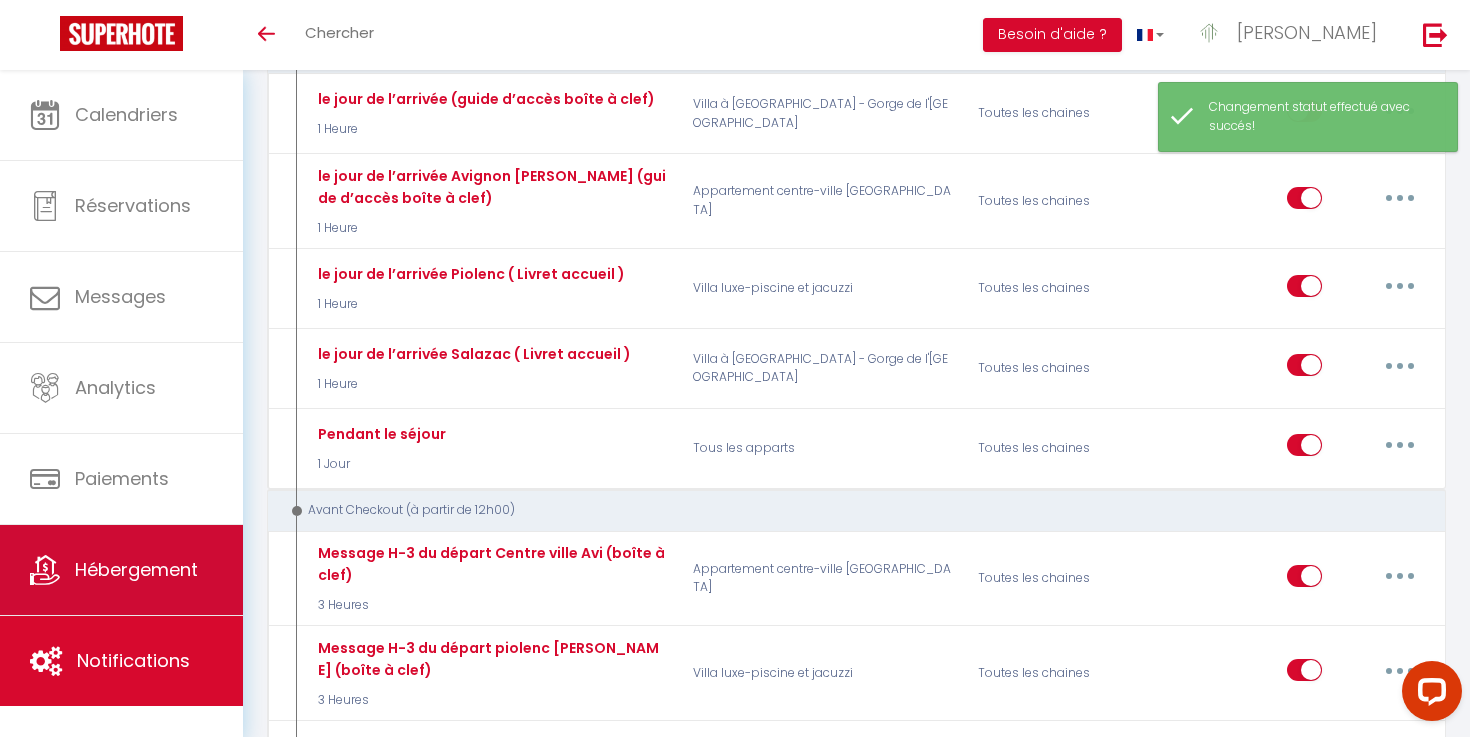 click on "Hébergement" at bounding box center (121, 570) 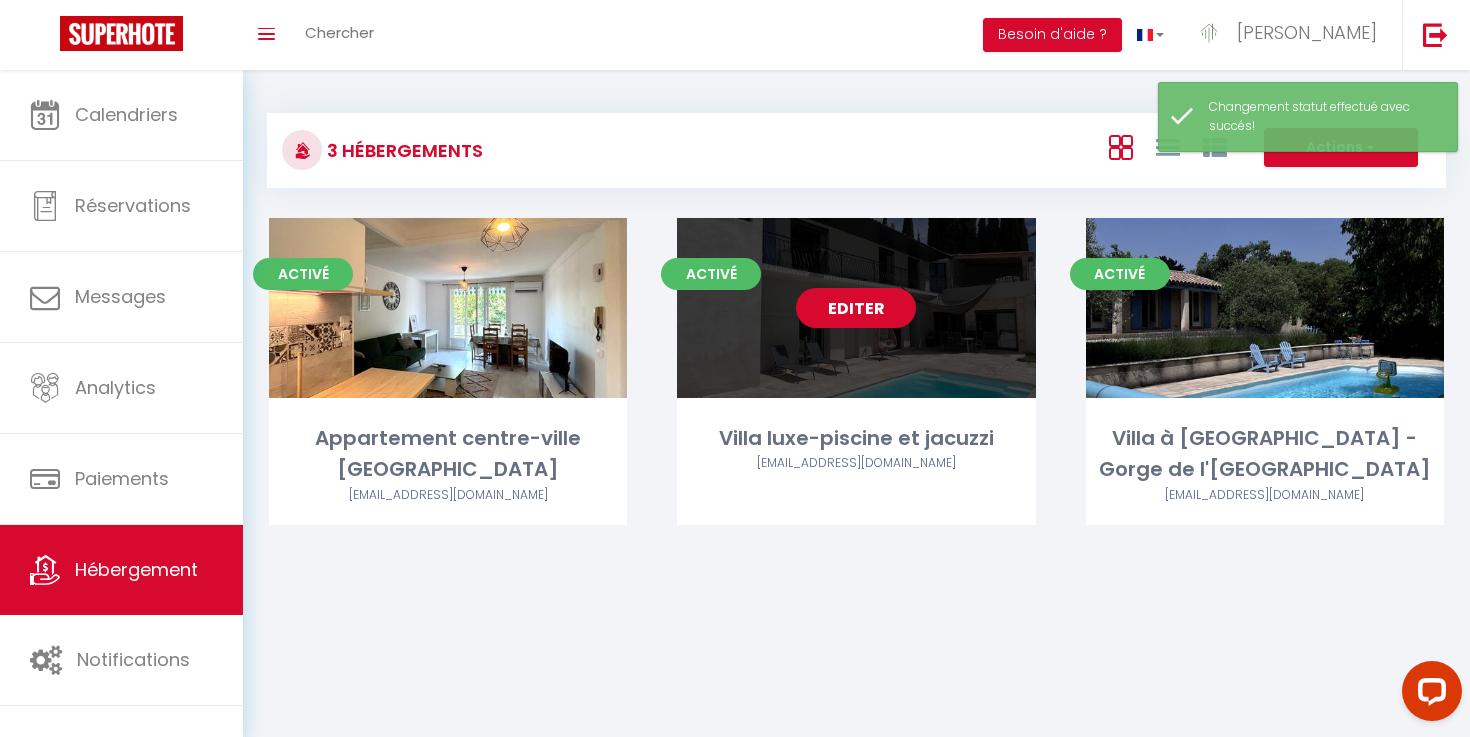 click on "Editer" at bounding box center [856, 308] 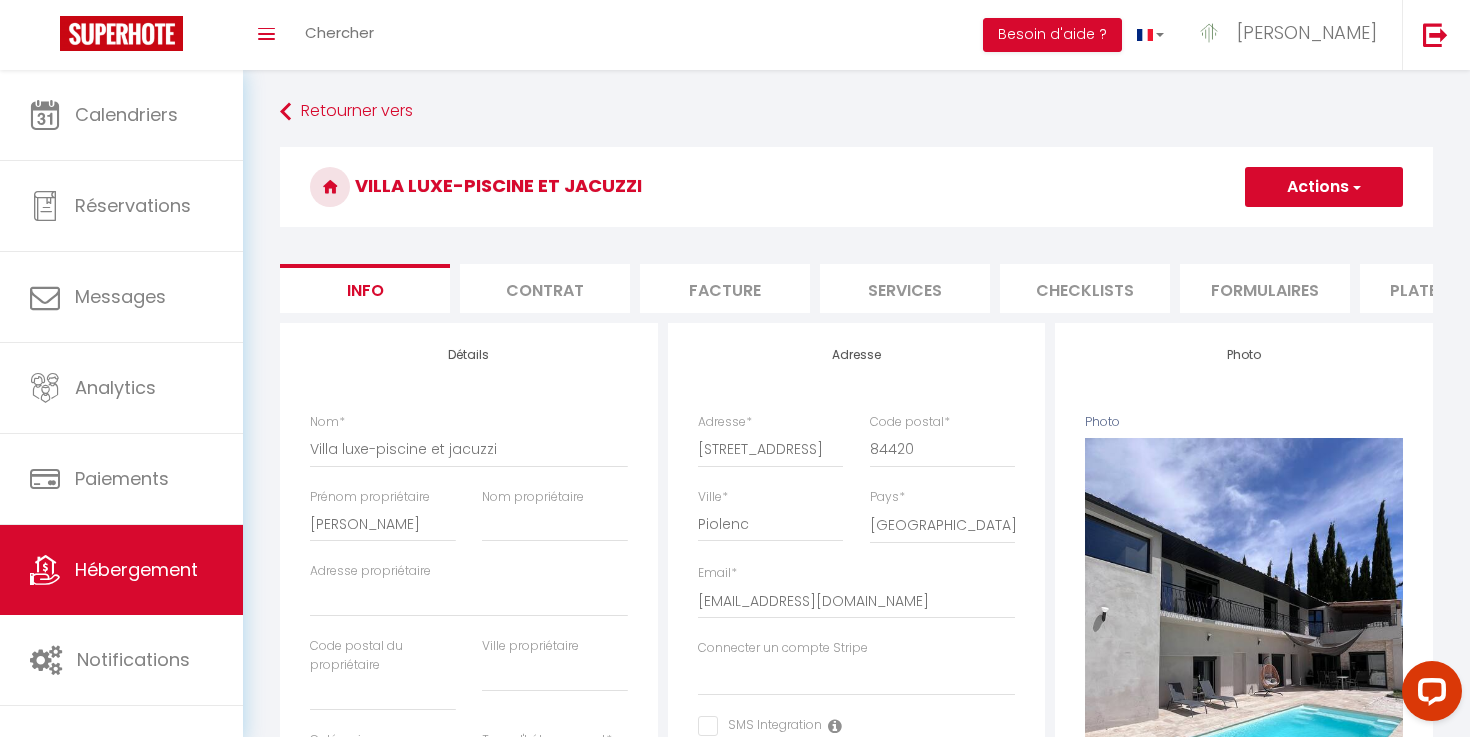 click on "Formulaires" at bounding box center (1265, 288) 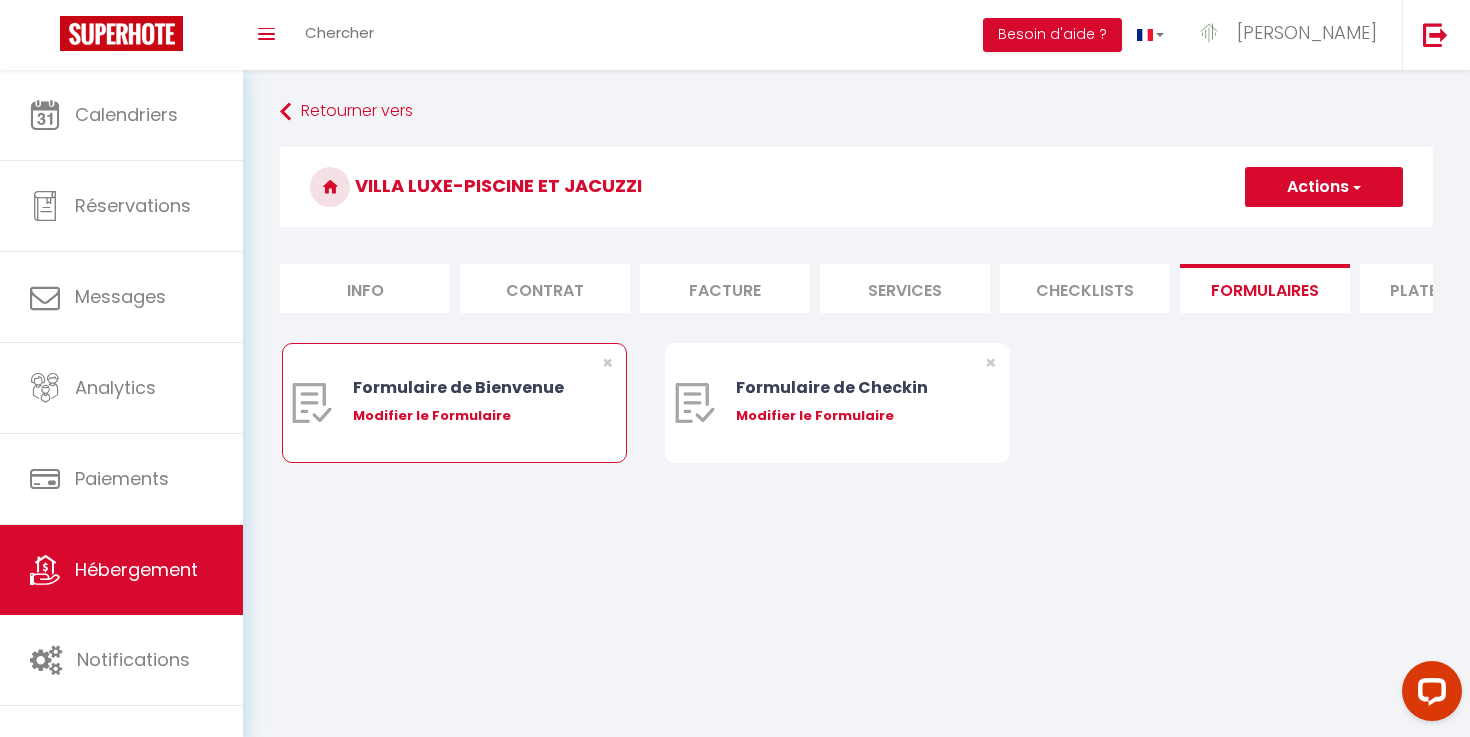 click on "Modifier le Formulaire" at bounding box center (468, 416) 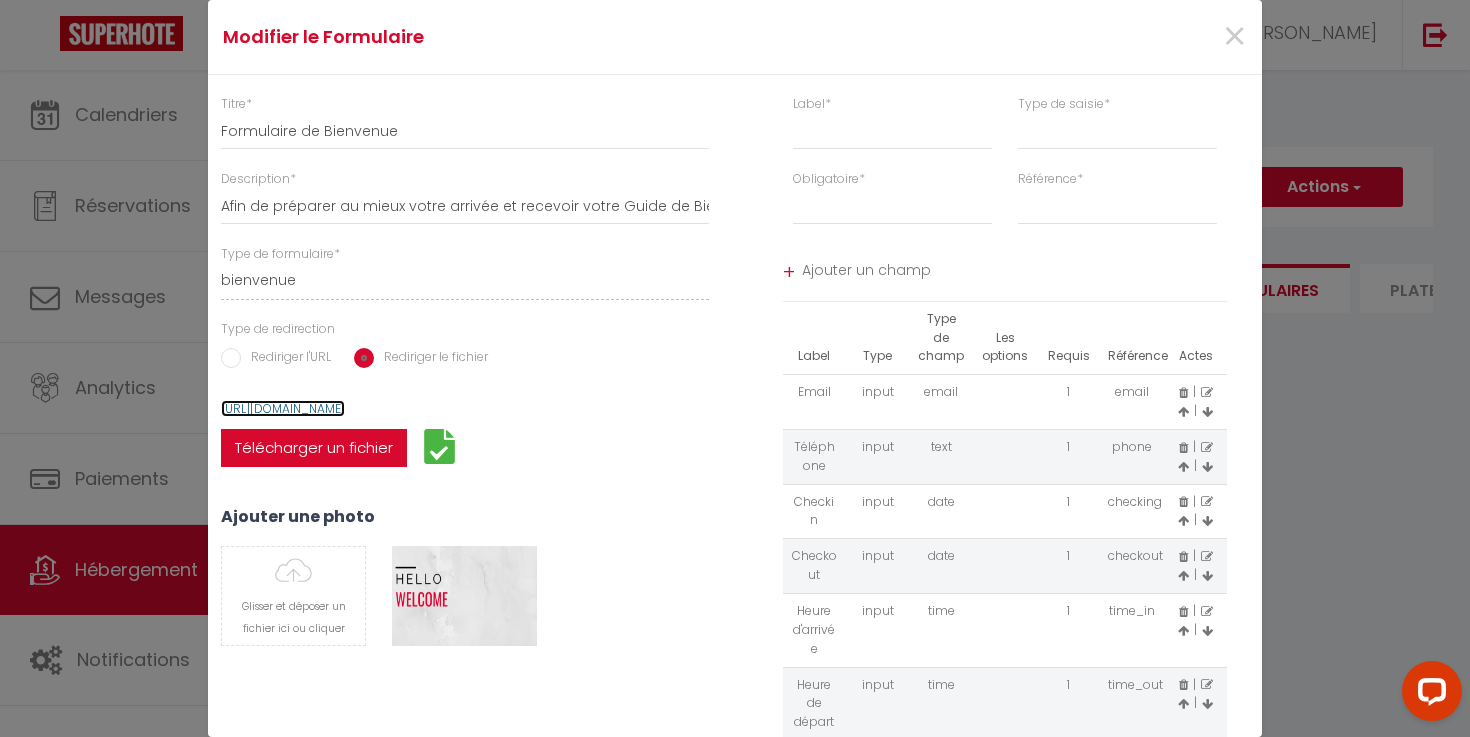 click on "[URL][DOMAIN_NAME]" at bounding box center [283, 408] 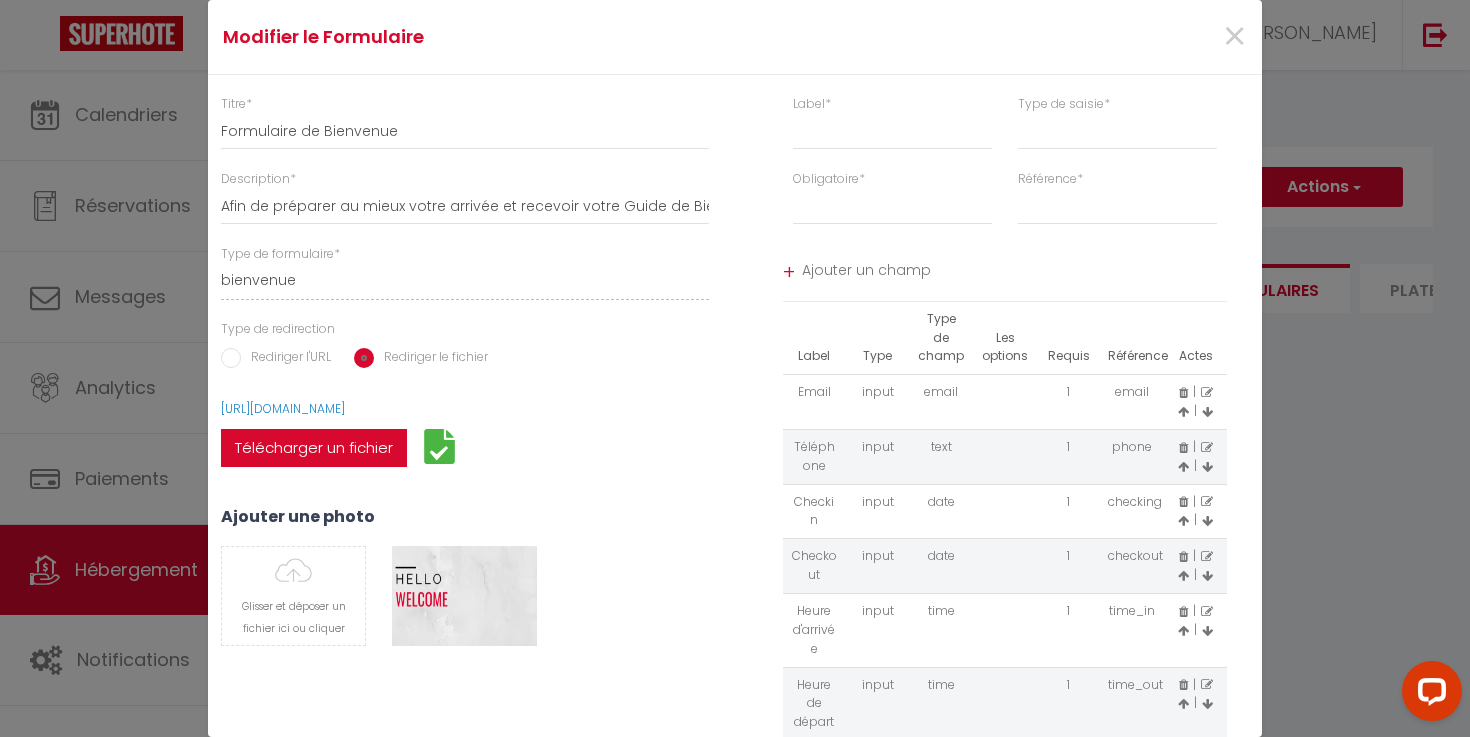 click on "×" at bounding box center [1085, 37] 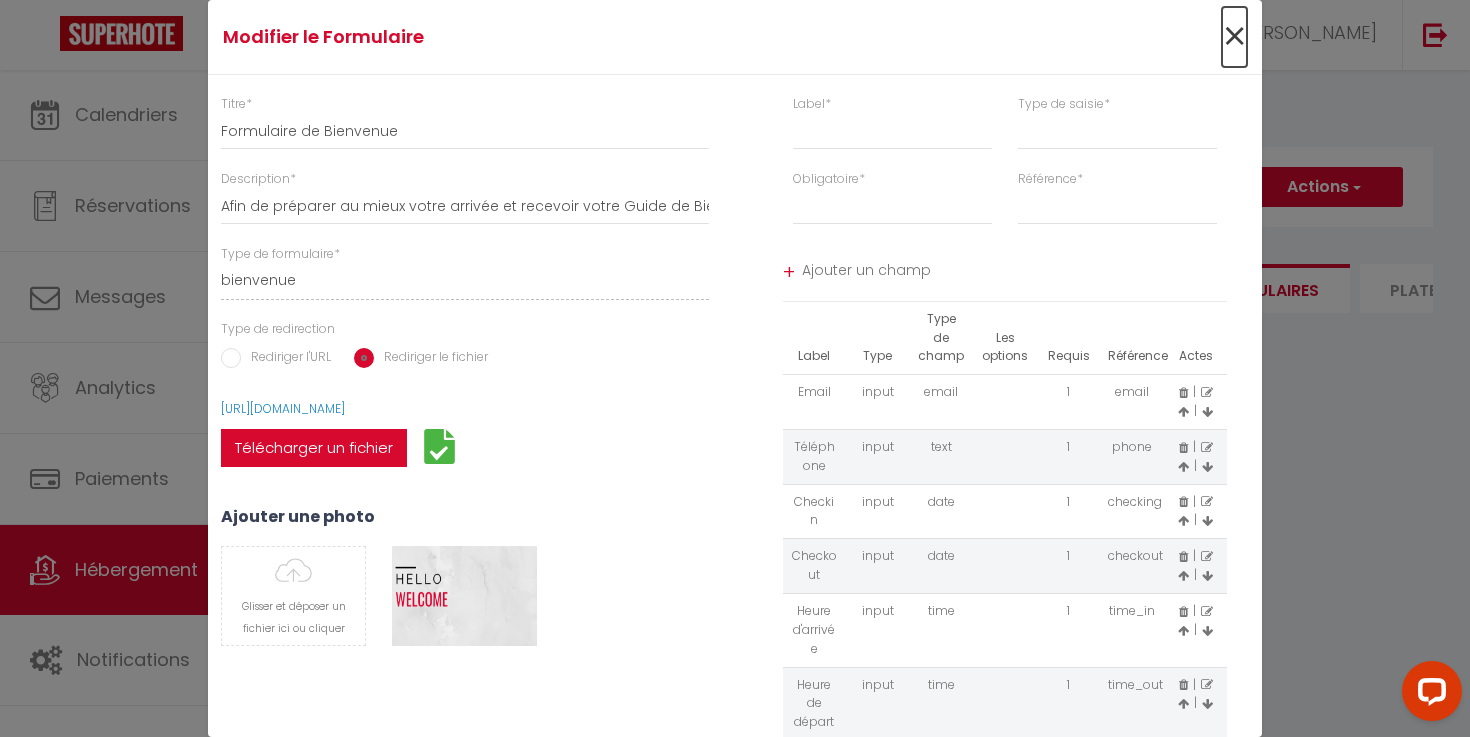 click on "×" at bounding box center [1234, 37] 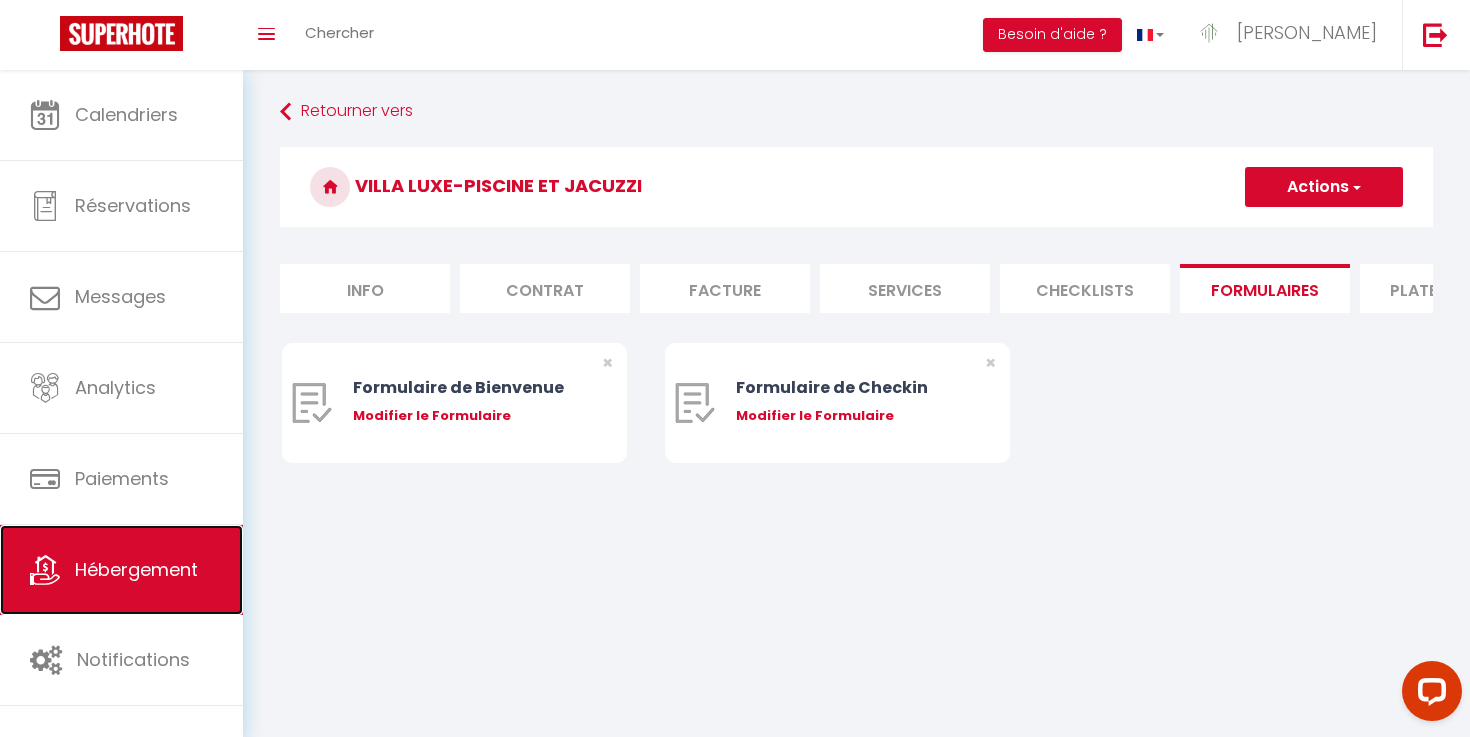 click on "Hébergement" at bounding box center (136, 569) 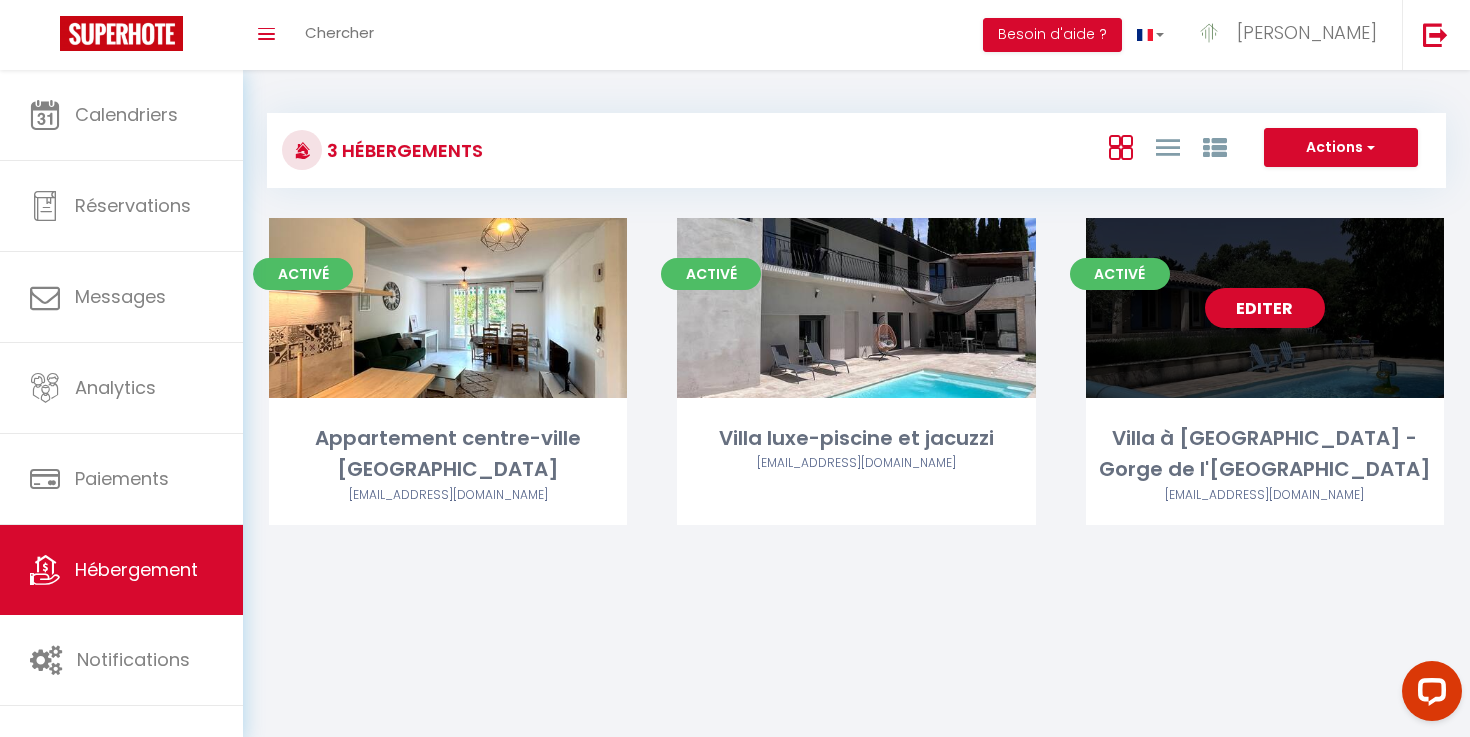 click on "Editer" at bounding box center [1265, 308] 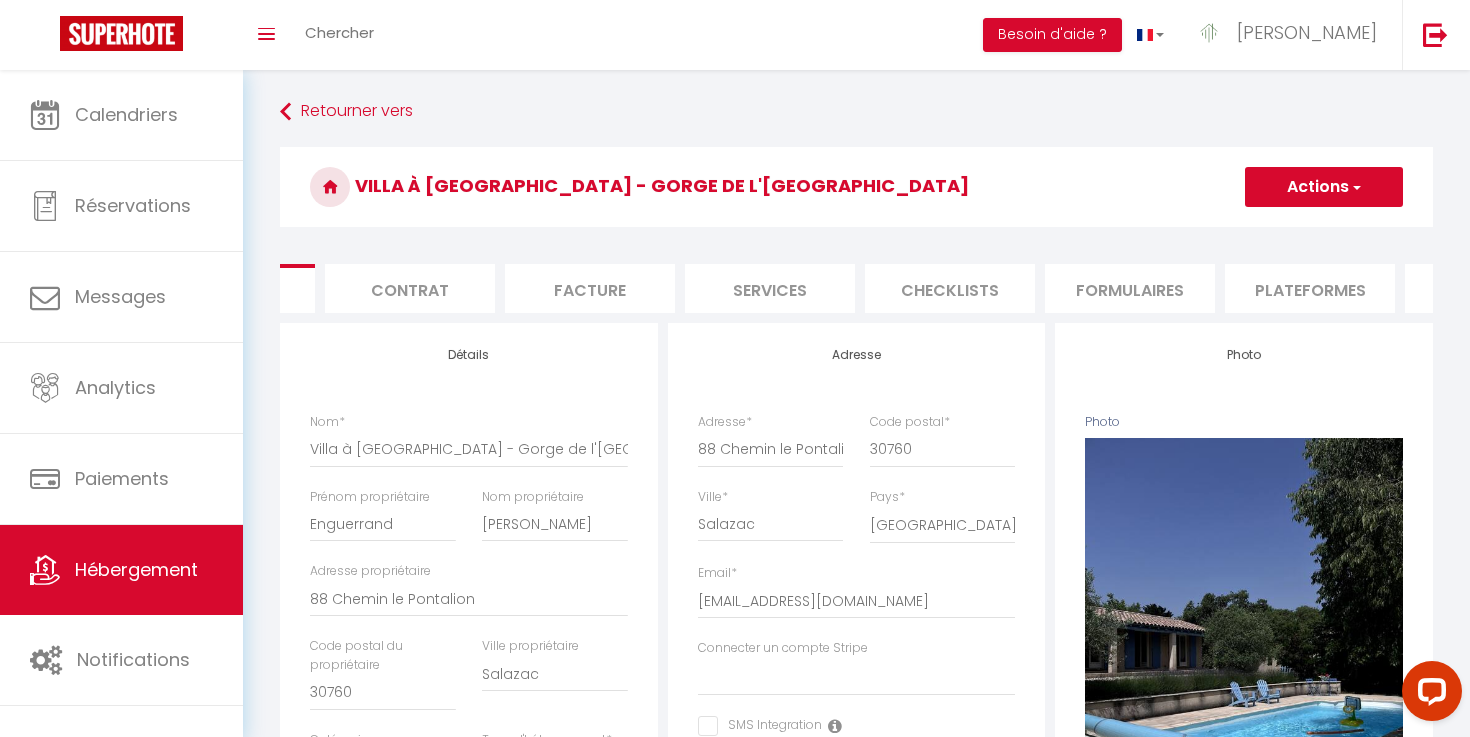 scroll, scrollTop: 0, scrollLeft: 647, axis: horizontal 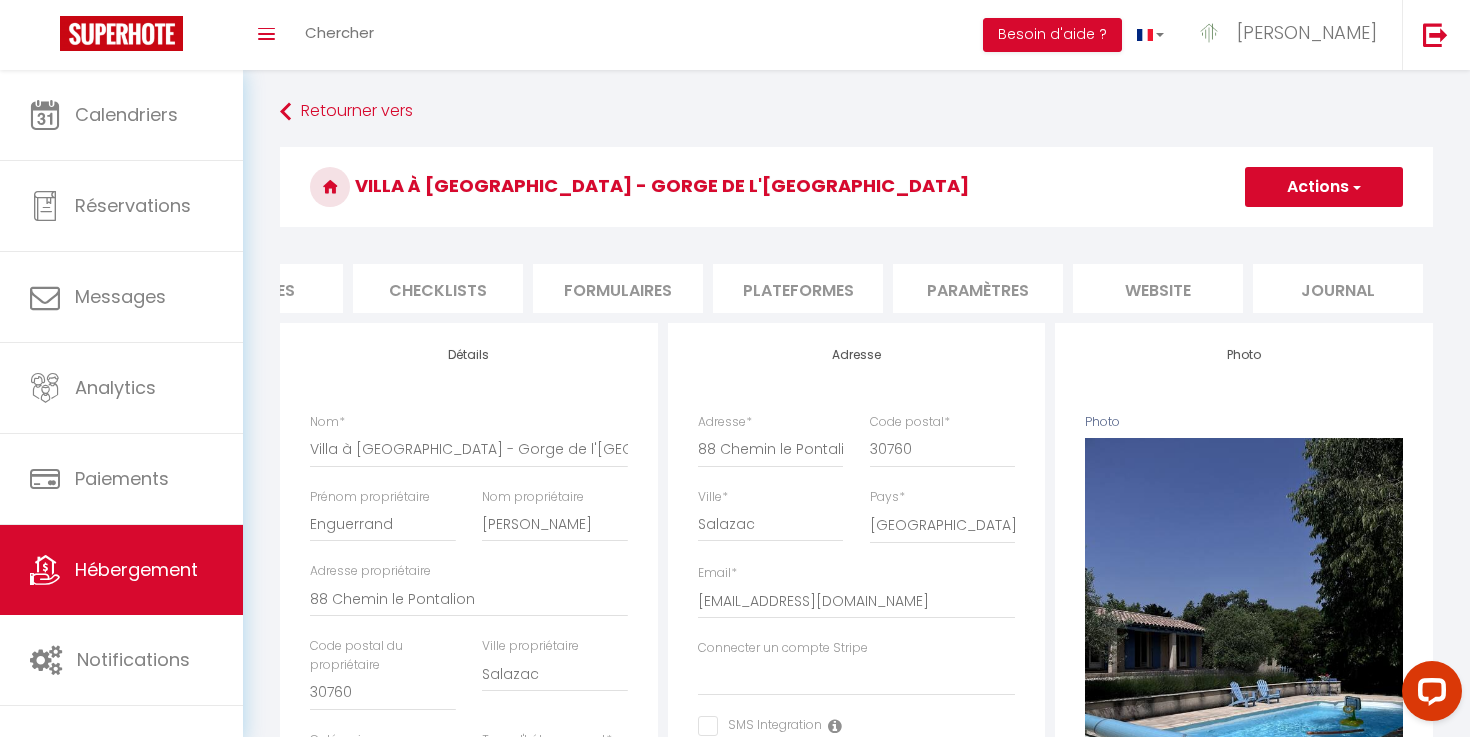 click on "Plateformes" at bounding box center (798, 288) 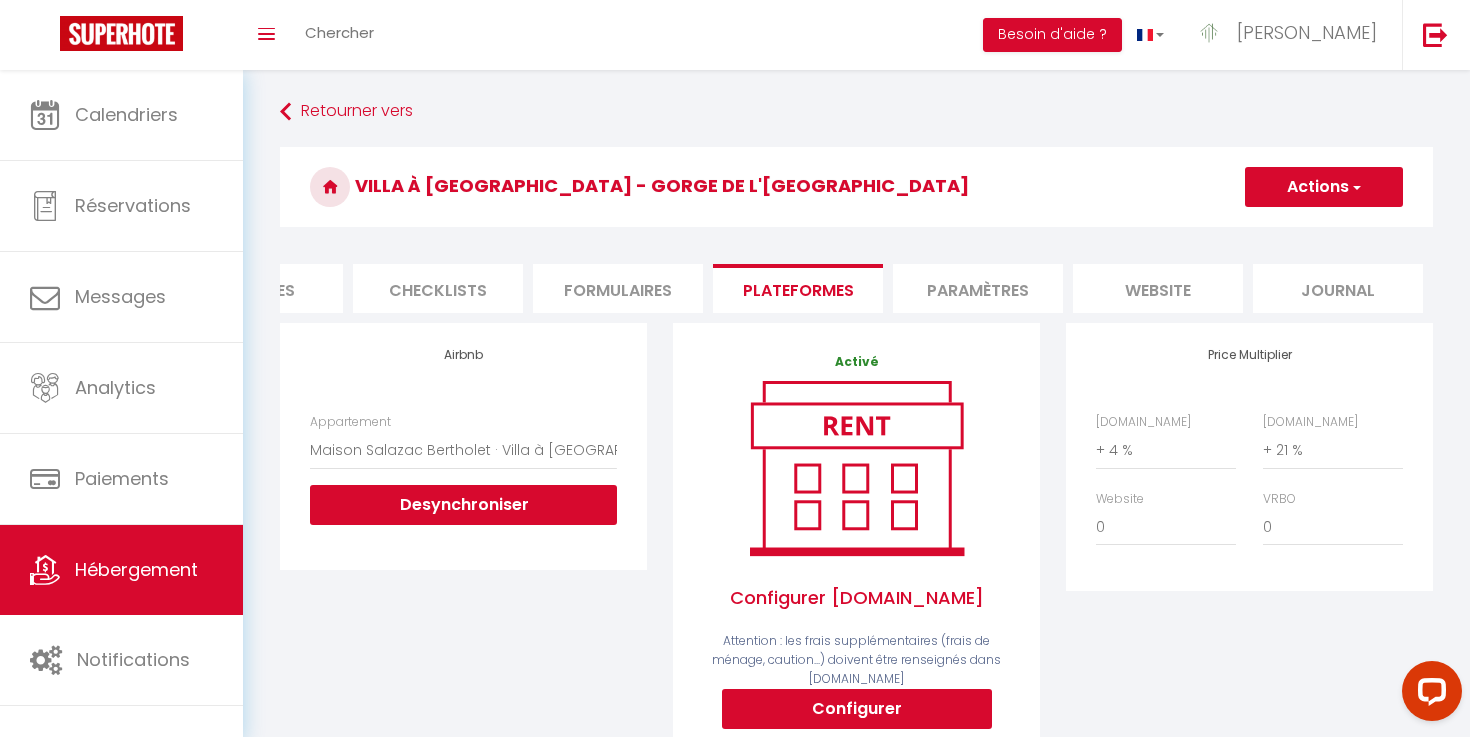 click on "Villa à [GEOGRAPHIC_DATA] - Gorge de l'[GEOGRAPHIC_DATA]
Actions
Enregistrer
Info
Contrat
Facture
Services
Checklists
Formulaires
Plateformes
Paramètres
website
Journal
Modèle personnalisé
×         Titre [PERSON_NAME]
Enregistrer
Liste de checklist
×
Titre
*" at bounding box center (856, 685) 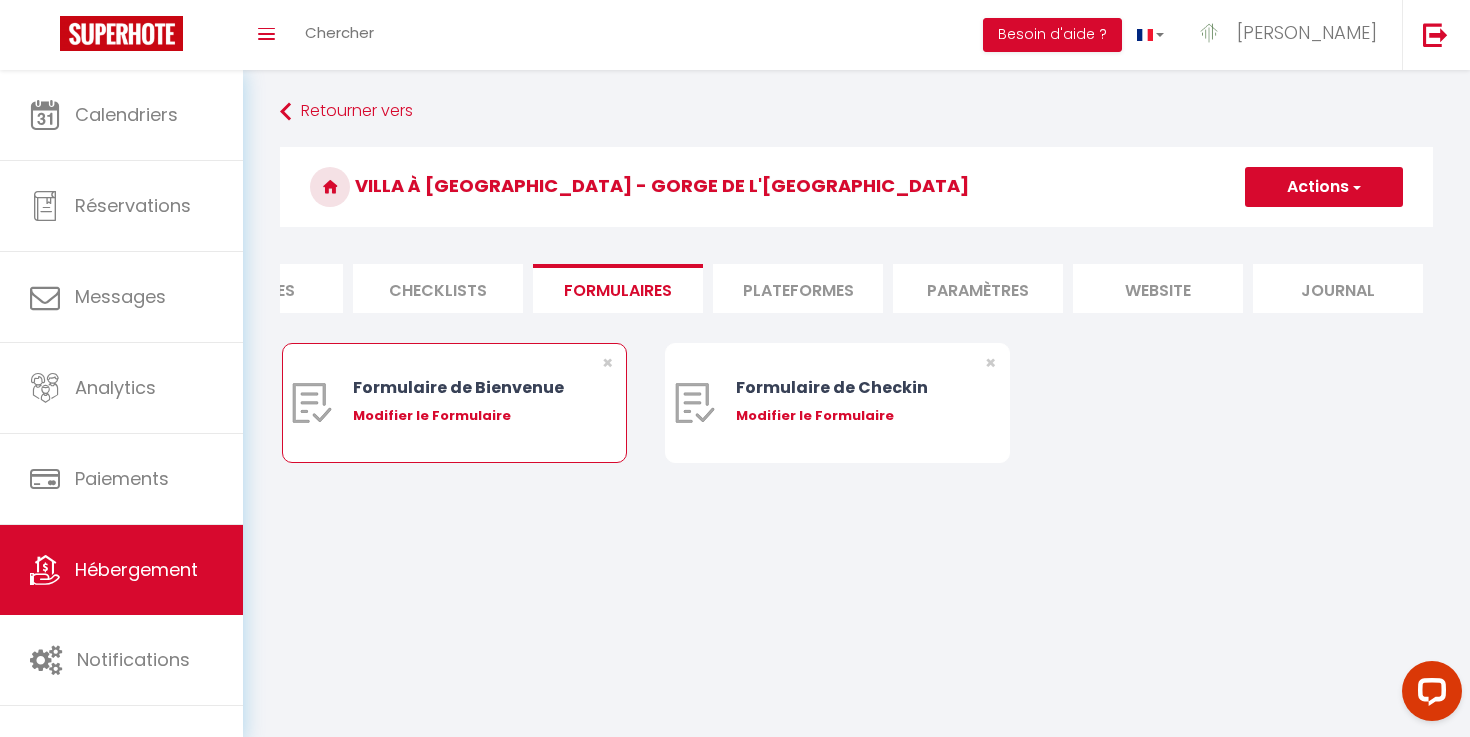 click on "Modifier le Formulaire" at bounding box center (468, 416) 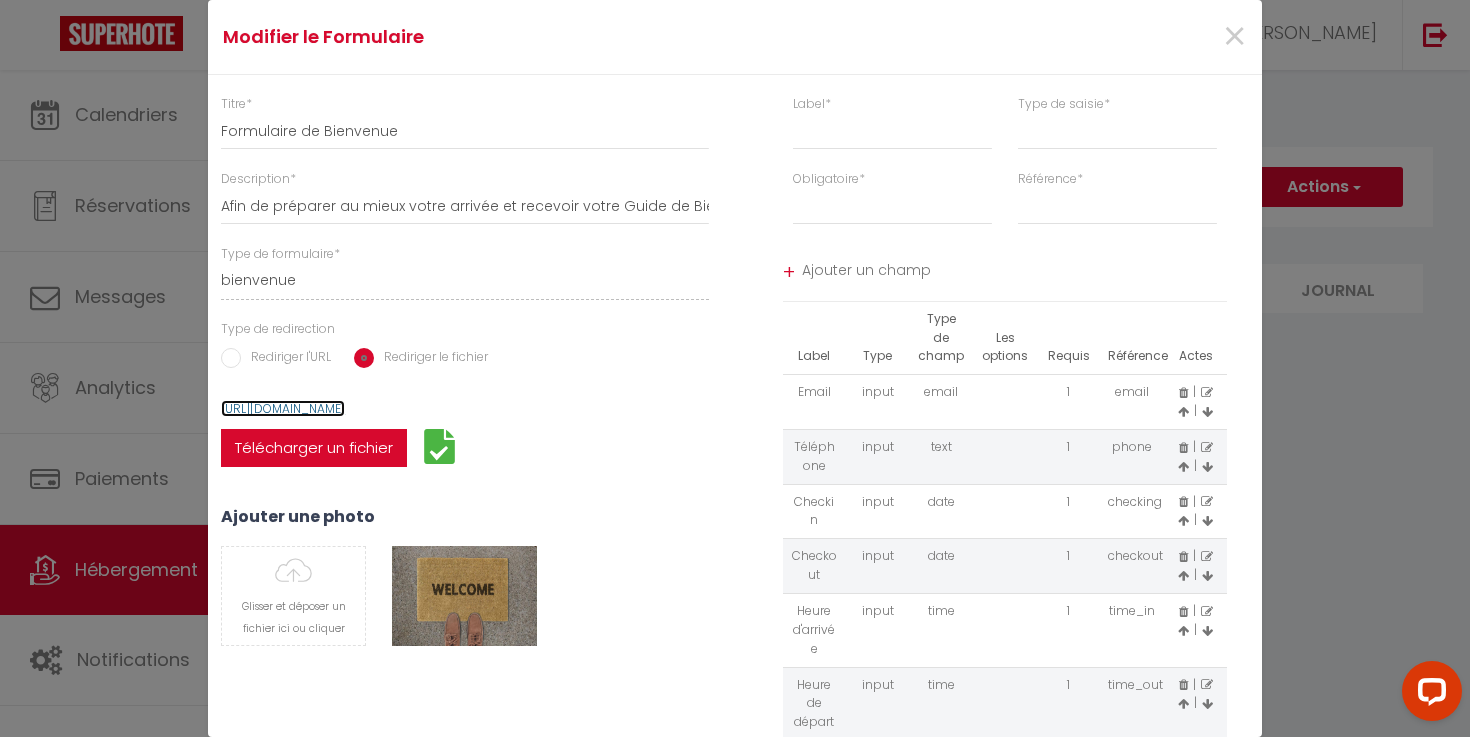 click on "[URL][DOMAIN_NAME]" at bounding box center (283, 408) 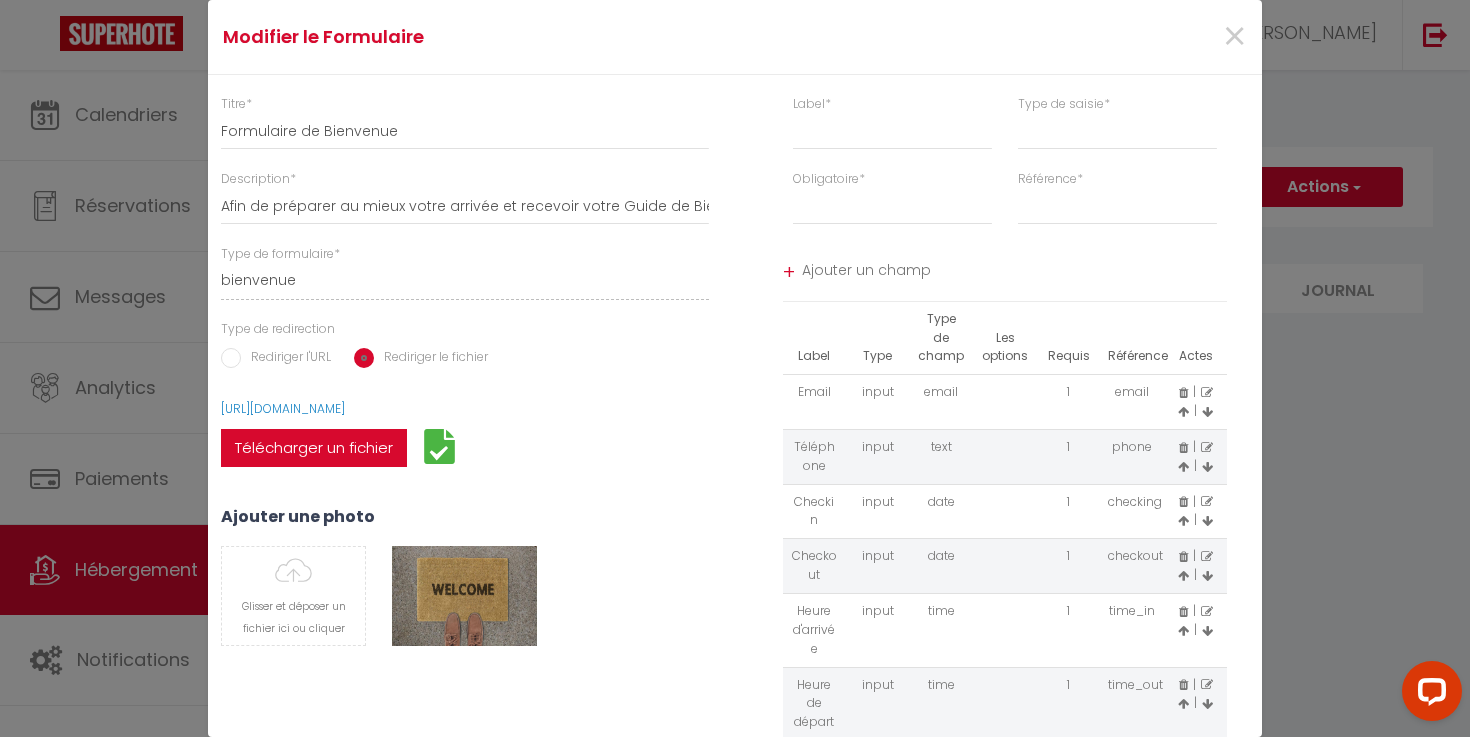 click on "Modifier le Formulaire
×
Titre
*   Formulaire de Bienvenue
Description
*   Afin de préparer au mieux votre arrivée et recevoir votre Guide de Bienvenue, je vous remercie de remplir le formulaire suivant
Type de formulaire
*
bienvenue
checkin
Type de redirection     Rediriger l'URL     Rediriger le fichier
URL de redirection
*   [URL][DOMAIN_NAME]   [URL][DOMAIN_NAME]       Télécharger un fichier           Remove           *" at bounding box center [735, 368] 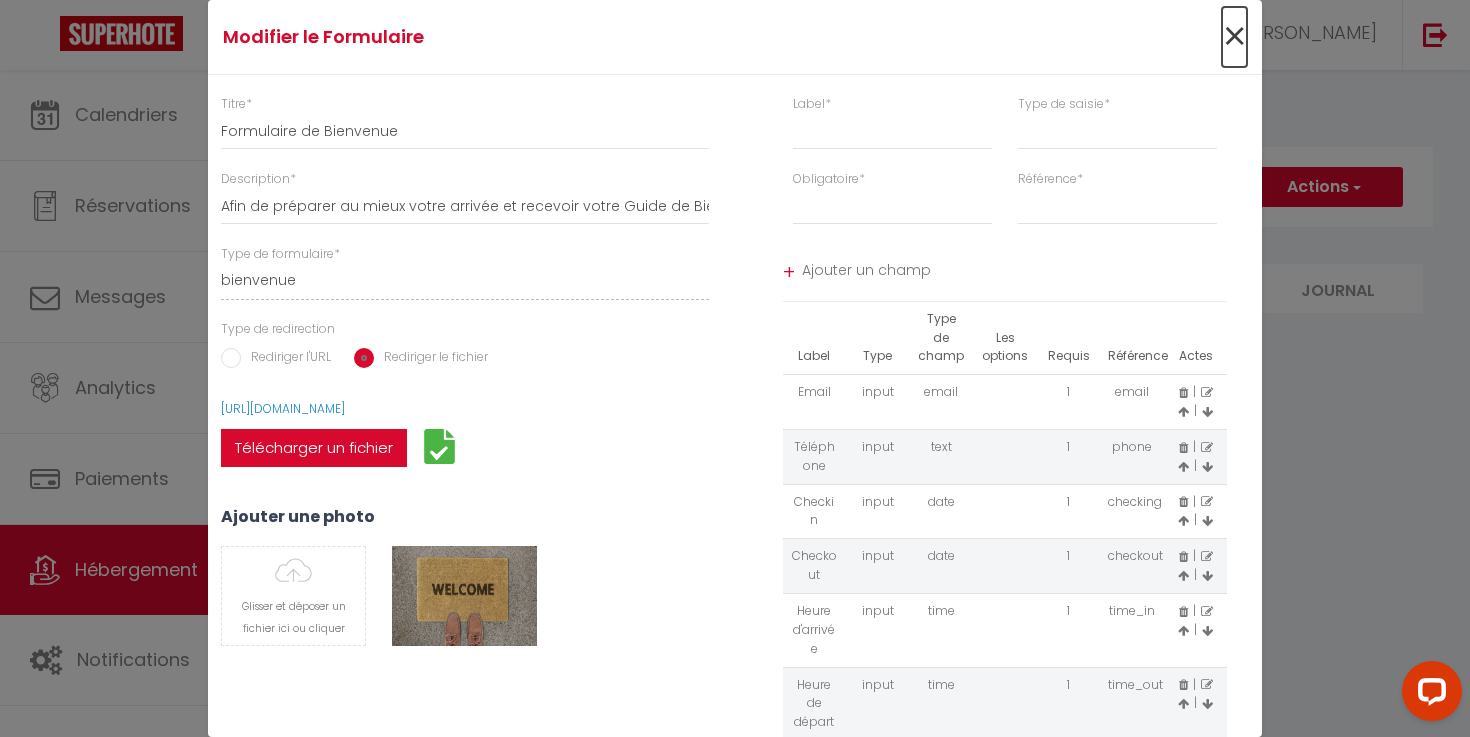 click on "×" at bounding box center [1234, 37] 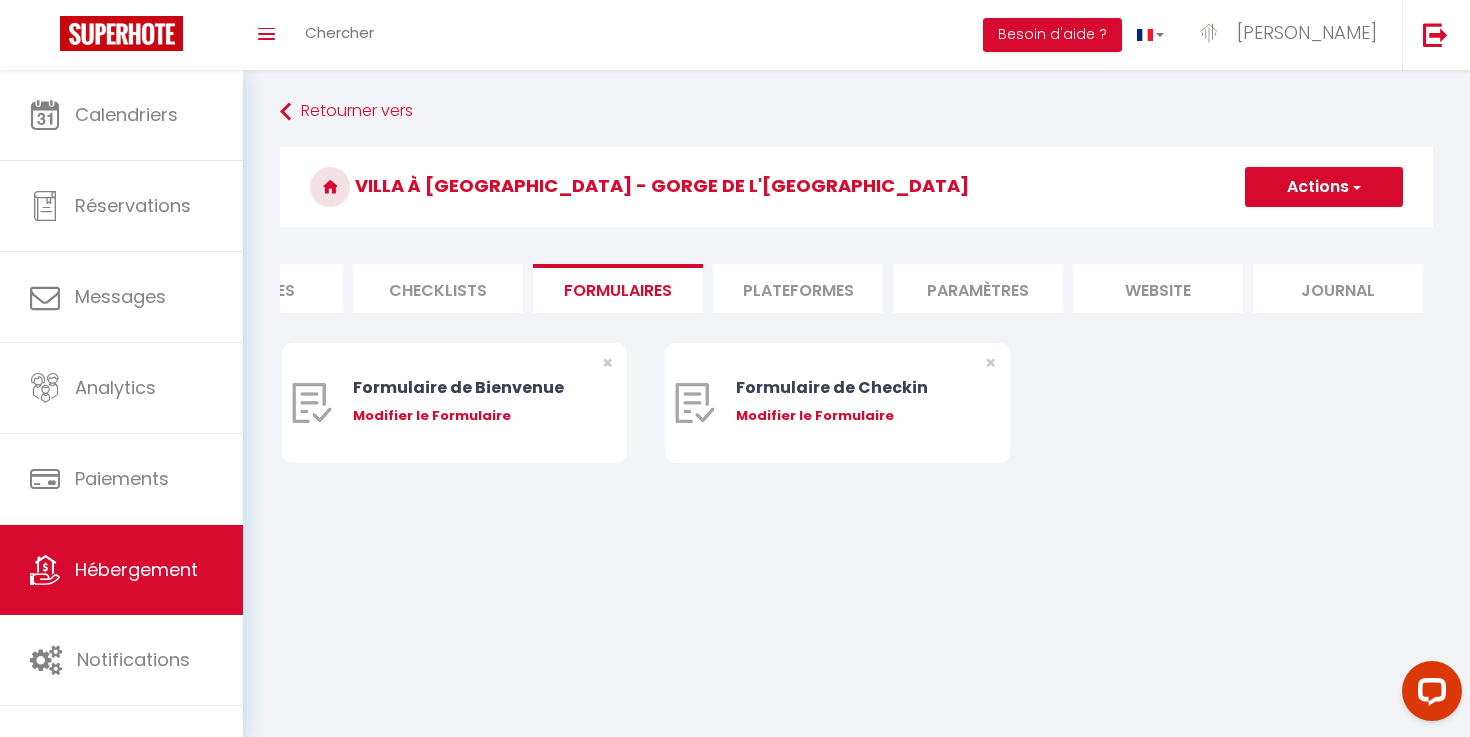 click on "Actions" at bounding box center (1324, 187) 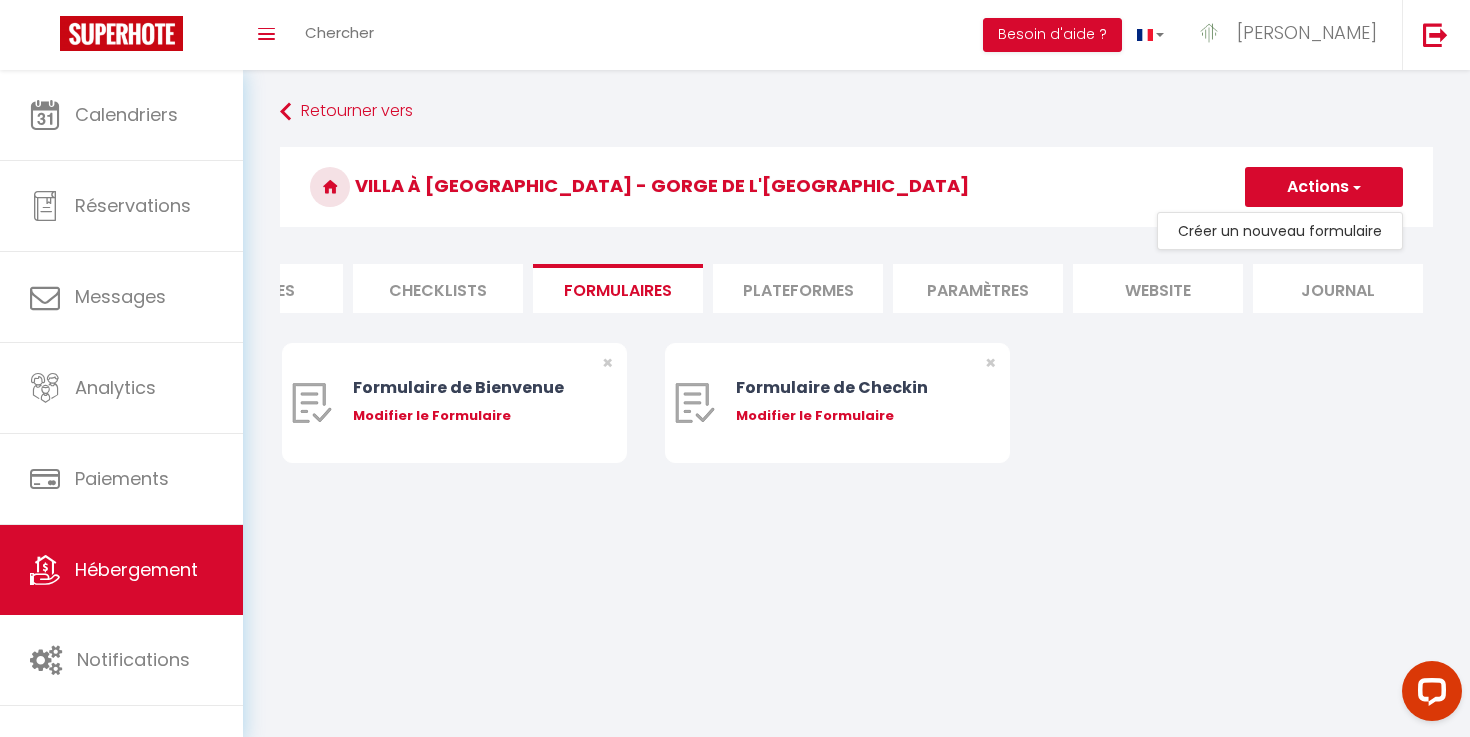 click on "Coaching SuperHote ce soir à 18h00, pour participer:  [URL][DOMAIN_NAME][SECURITY_DATA]   ×     Toggle navigation       Toggle Search     Toggle menubar     Chercher   BUTTON
Besoin d'aide ?
[PERSON_NAME]        Équipe     Résultat de la recherche   Aucun résultat     Calendriers     Réservations     Messages     Analytics      Paiements     Hébergement     Notifications                 Résultat de la recherche   Id   Appart   Voyageur    Checkin   Checkout   Nuits   Pers.   Plateforme   Statut     Résultat de la recherche   Aucun résultat               Retourner vers    Villa à [GEOGRAPHIC_DATA] de l'[GEOGRAPHIC_DATA]
Actions
Créer un nouveau formulaire
Info
Contrat
Facture
×" at bounding box center [735, 438] 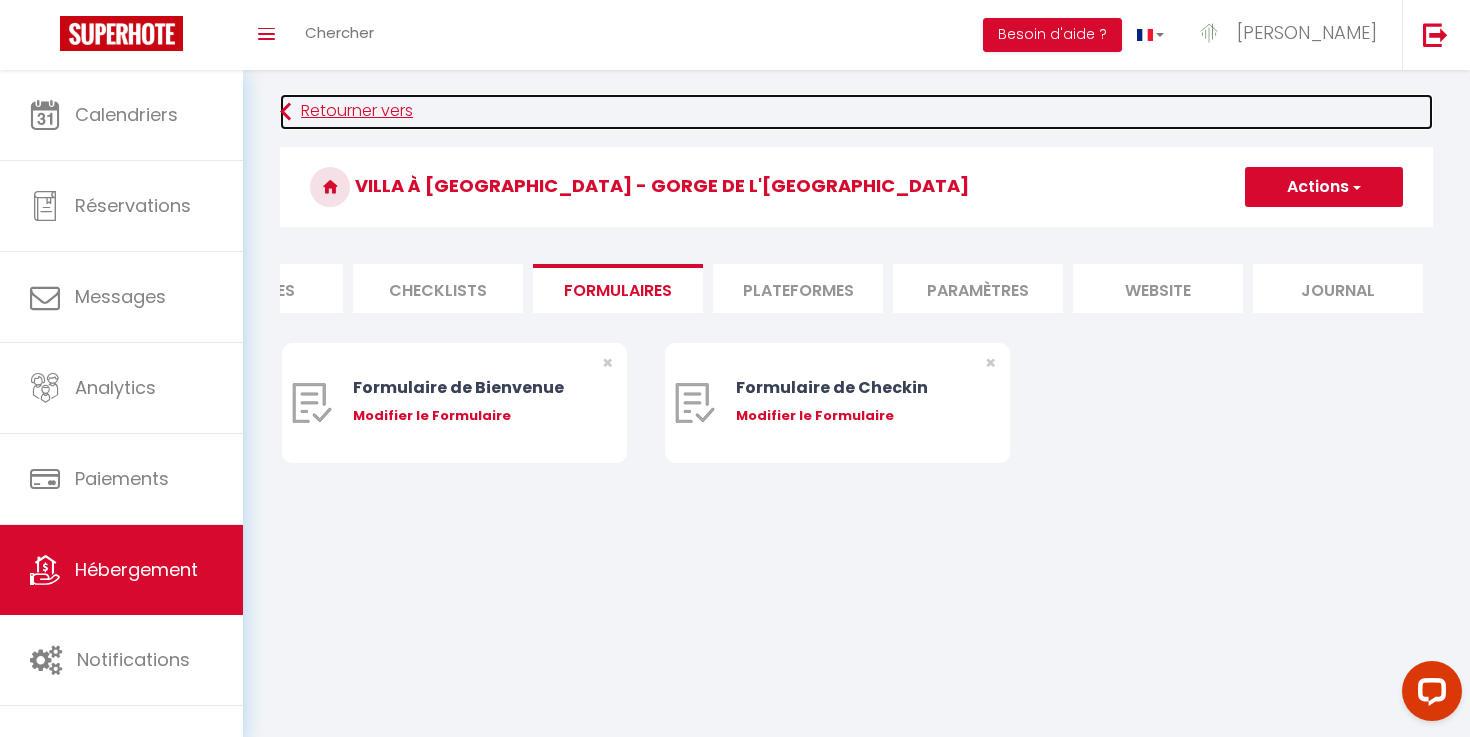 click on "Retourner vers" at bounding box center [856, 112] 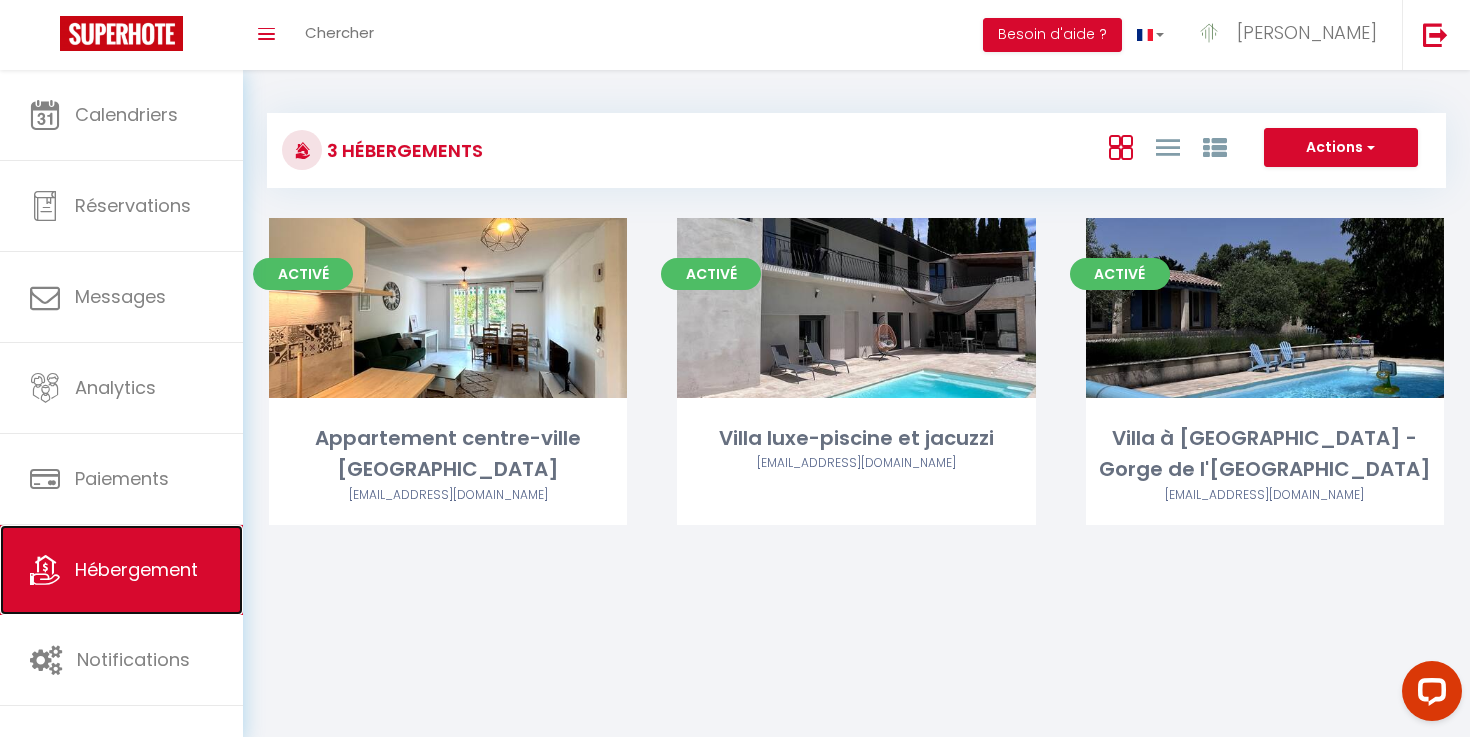 click on "Hébergement" at bounding box center (121, 570) 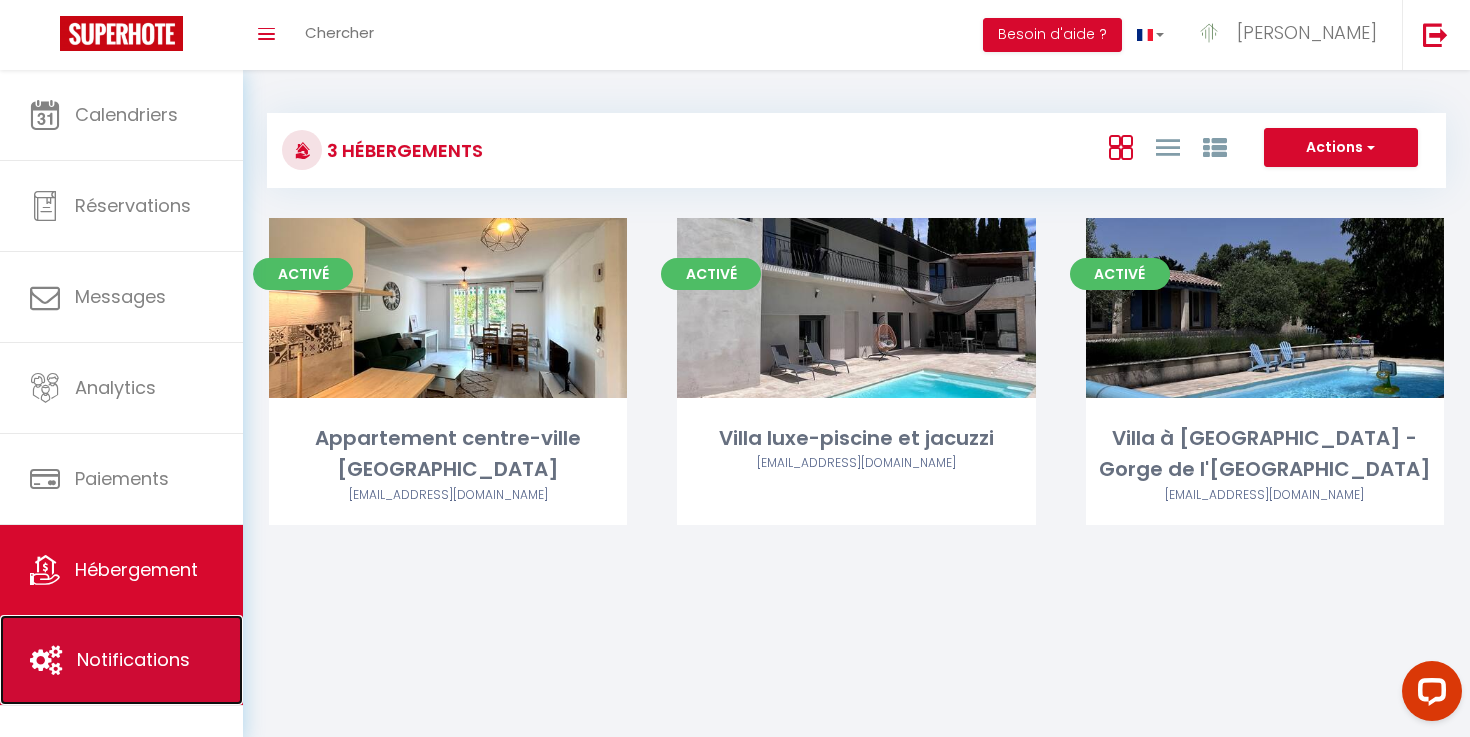 click on "Notifications" at bounding box center [133, 659] 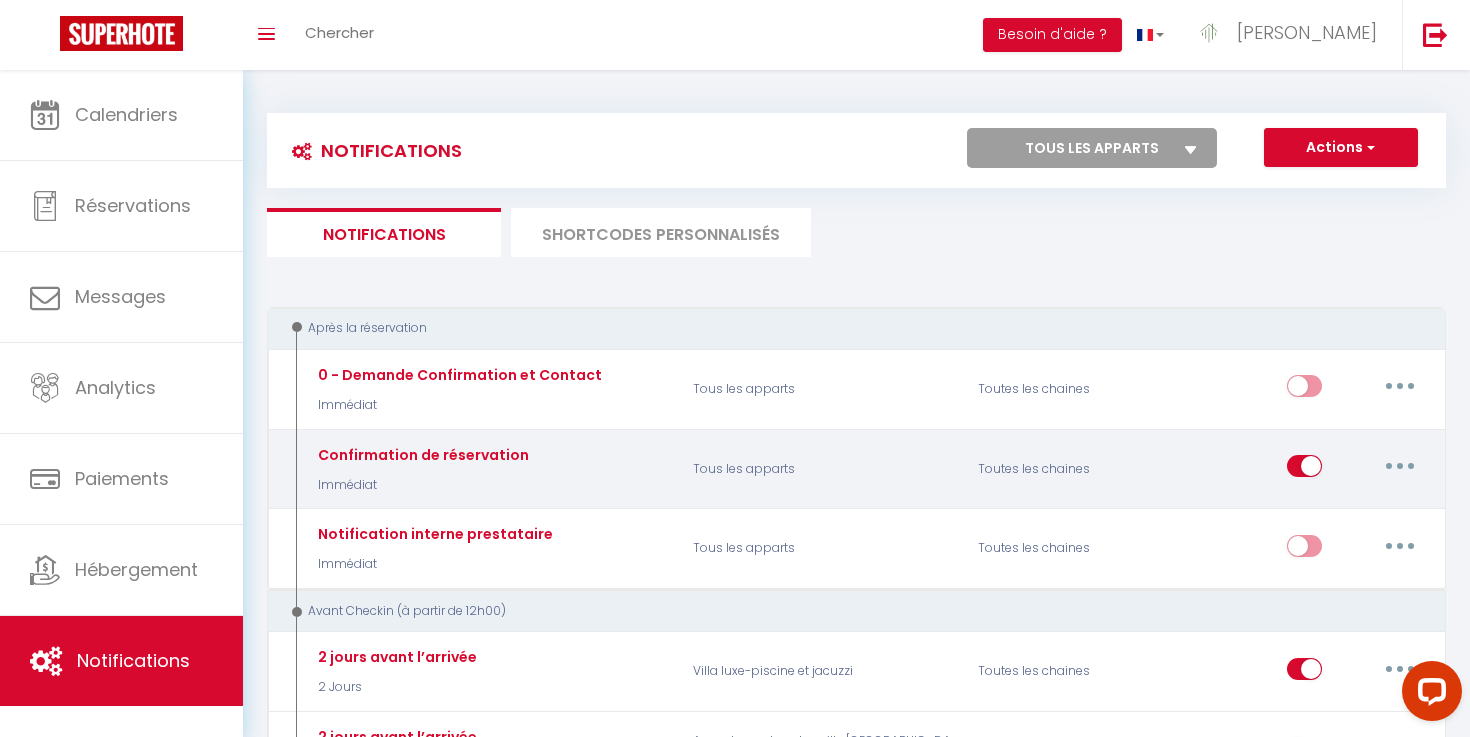 click at bounding box center (1400, 466) 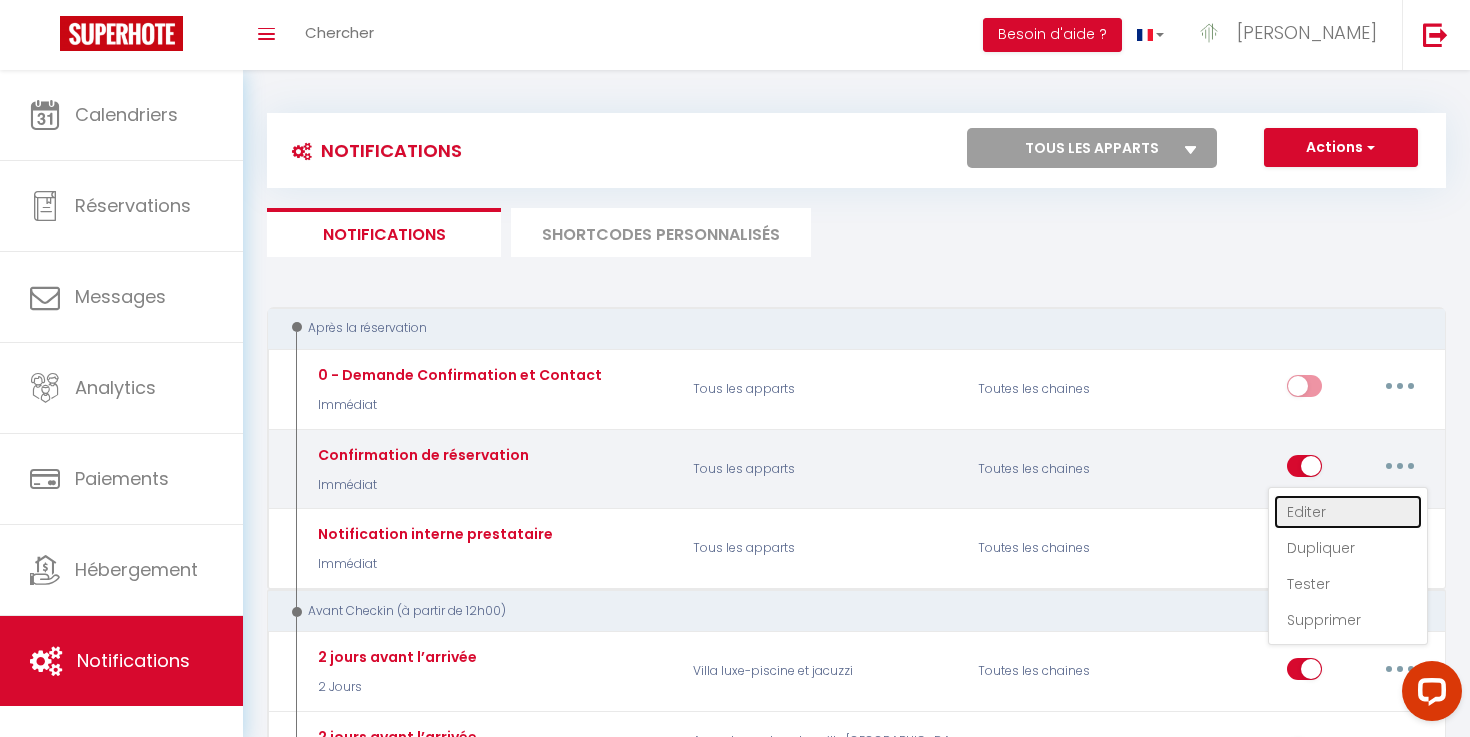 click on "Editer" at bounding box center [1348, 512] 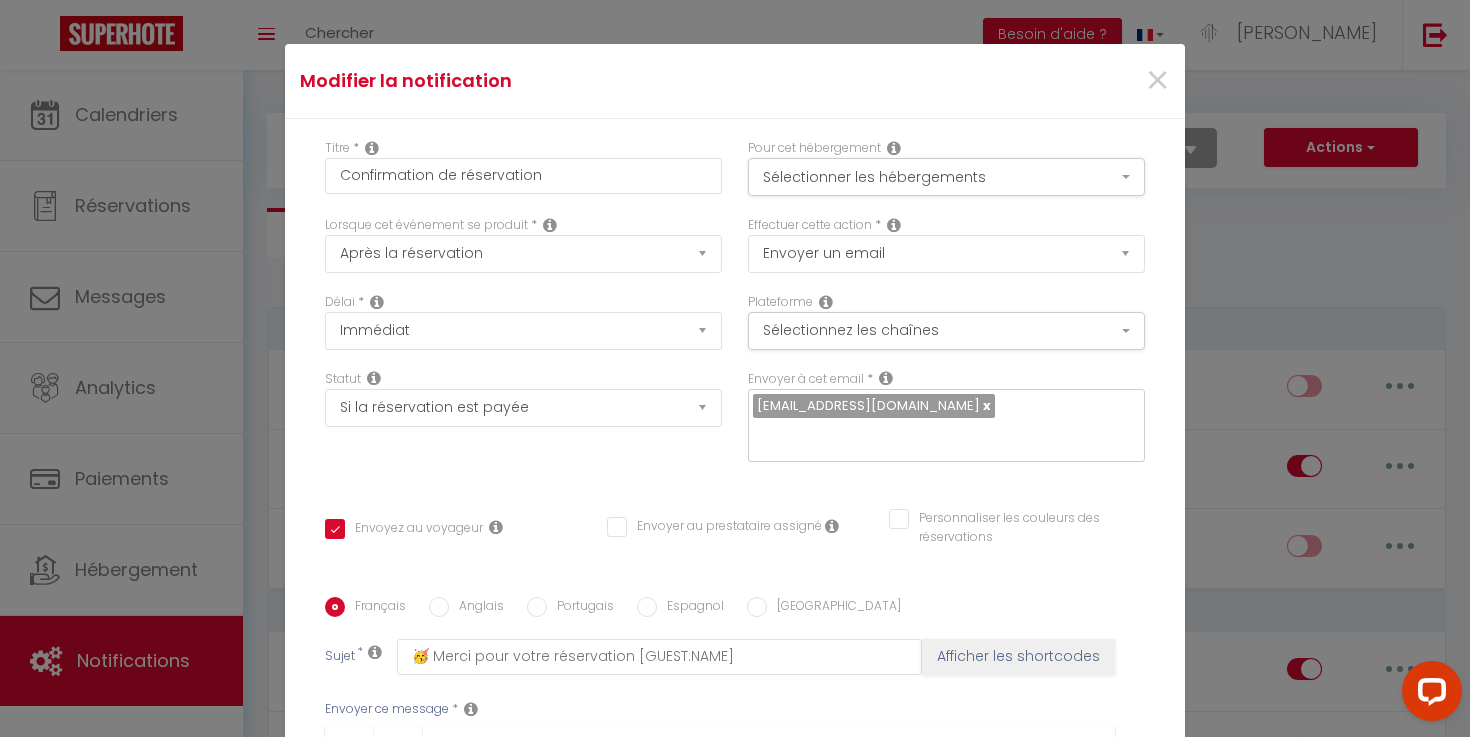 scroll, scrollTop: 356, scrollLeft: 0, axis: vertical 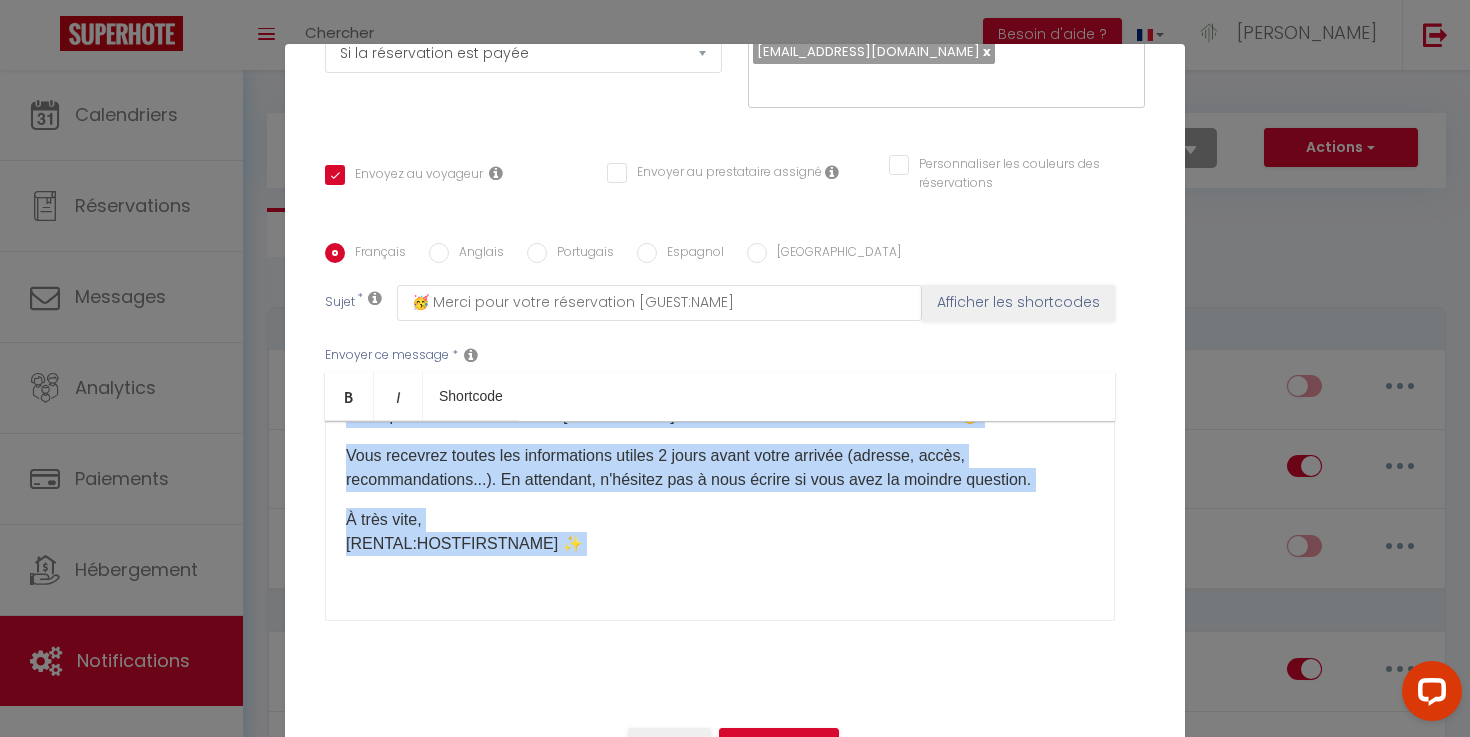 drag, startPoint x: 343, startPoint y: 451, endPoint x: 604, endPoint y: 653, distance: 330.03787 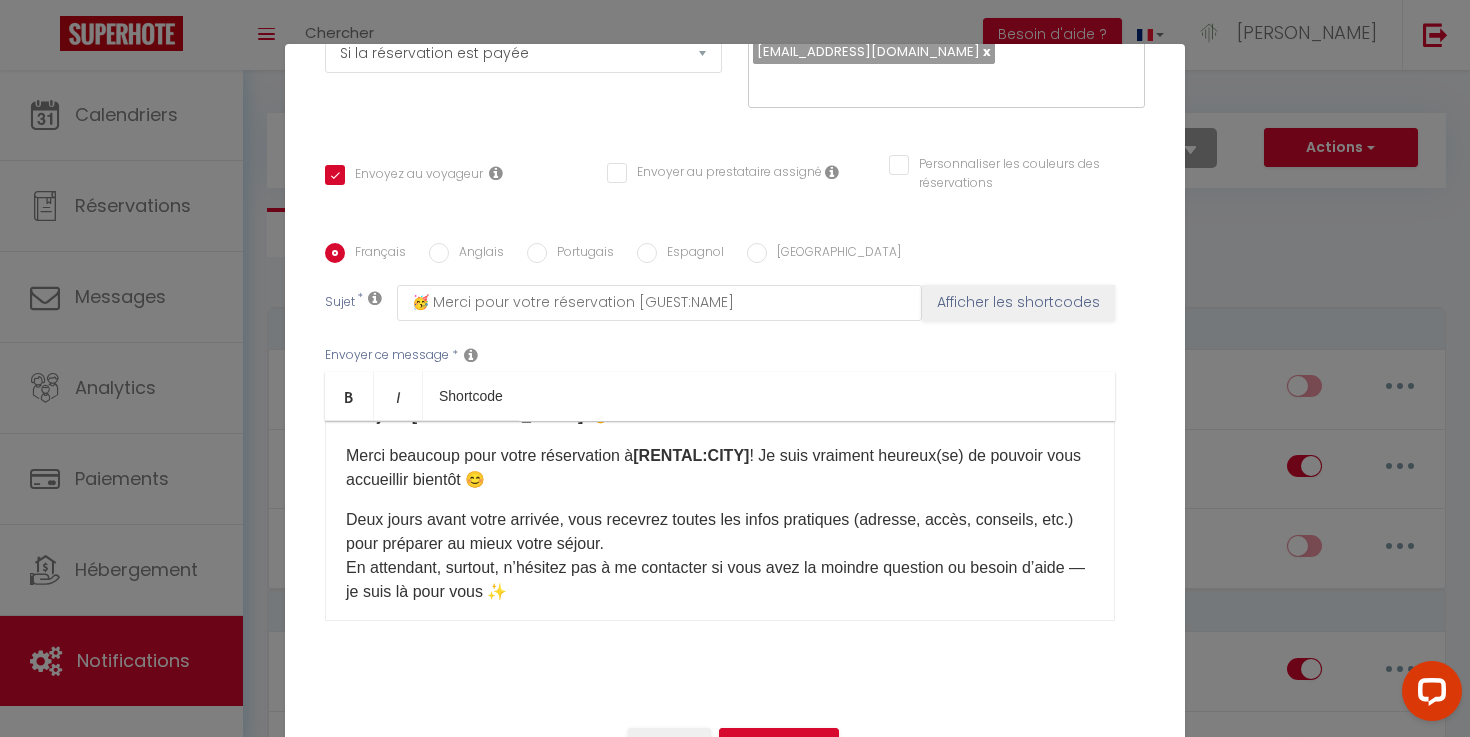 scroll, scrollTop: 0, scrollLeft: 0, axis: both 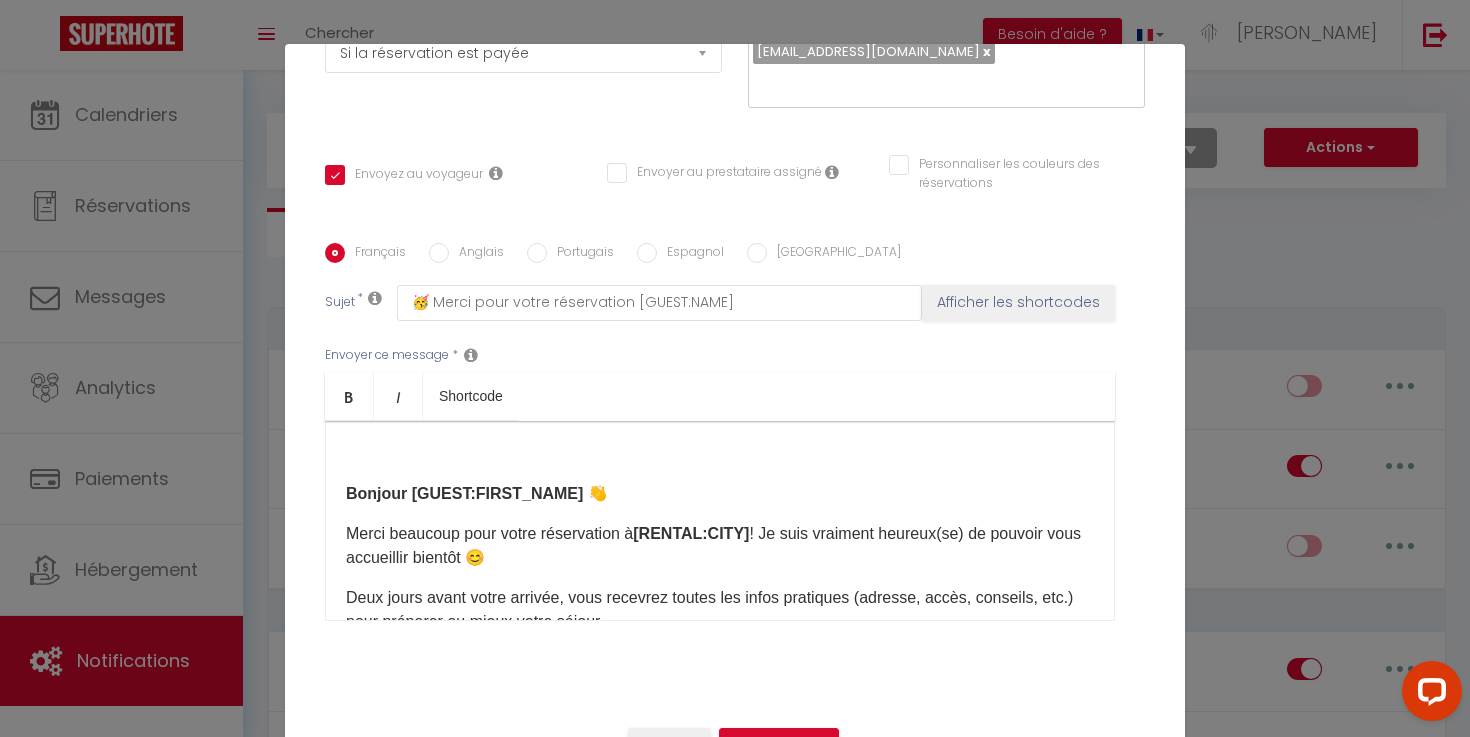 click on "Bonjour [GUEST:FIRST_NAME] 👋
Merci beaucoup pour votre réservation à  [RENTAL:CITY]  ! Je suis vraiment heureux(se) de pouvoir vous accueillir bientôt 😊
Deux jours avant votre arrivée, vous recevrez toutes les infos pratiques (adresse, accès, conseils, etc.) pour préparer au mieux votre séjour.
En attendant, surtout, n’hésitez pas à me contacter si vous avez la moindre question ou besoin d’aide — je suis là pour vous ✨
À très vite,
[RENTAL:HOSTFIRSTNAME]  🌟 ​" at bounding box center (720, 521) 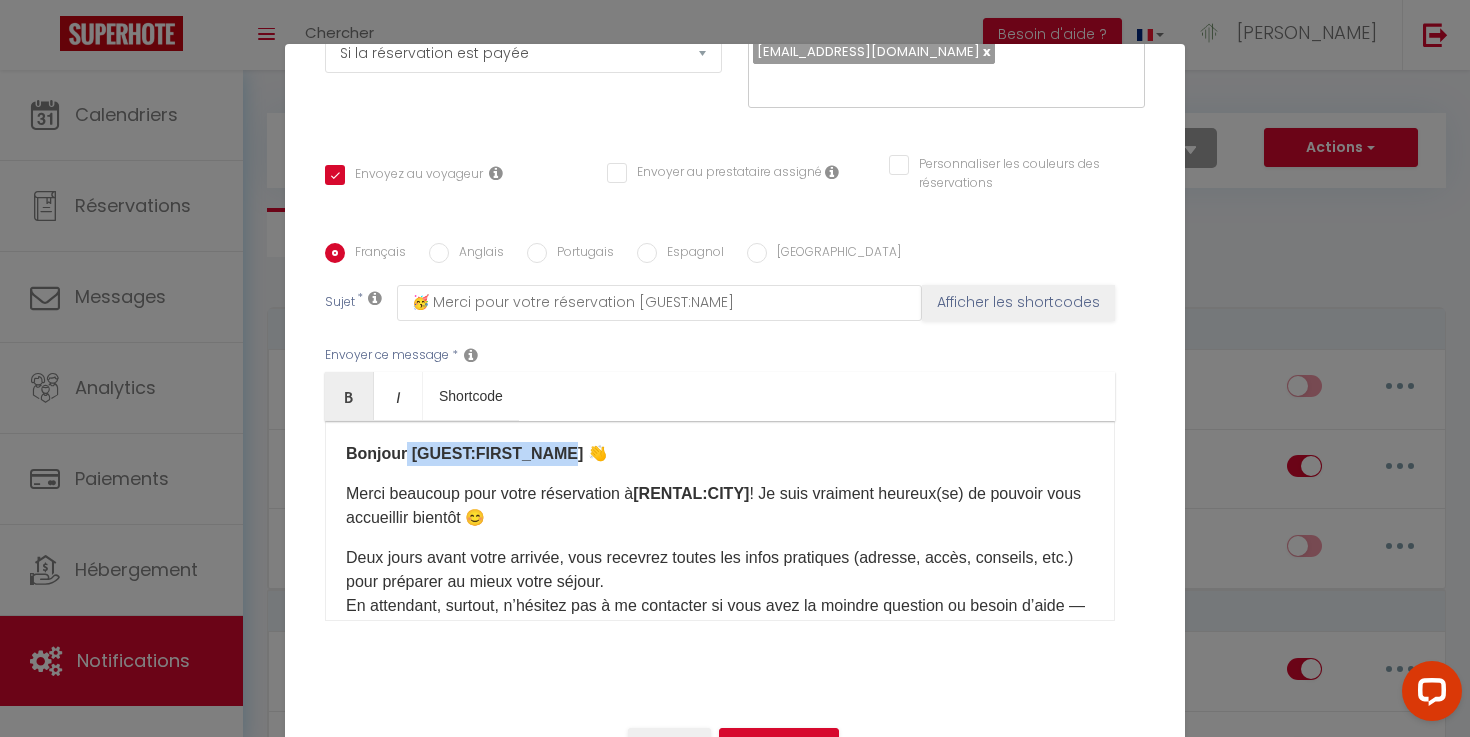drag, startPoint x: 406, startPoint y: 457, endPoint x: 565, endPoint y: 459, distance: 159.01257 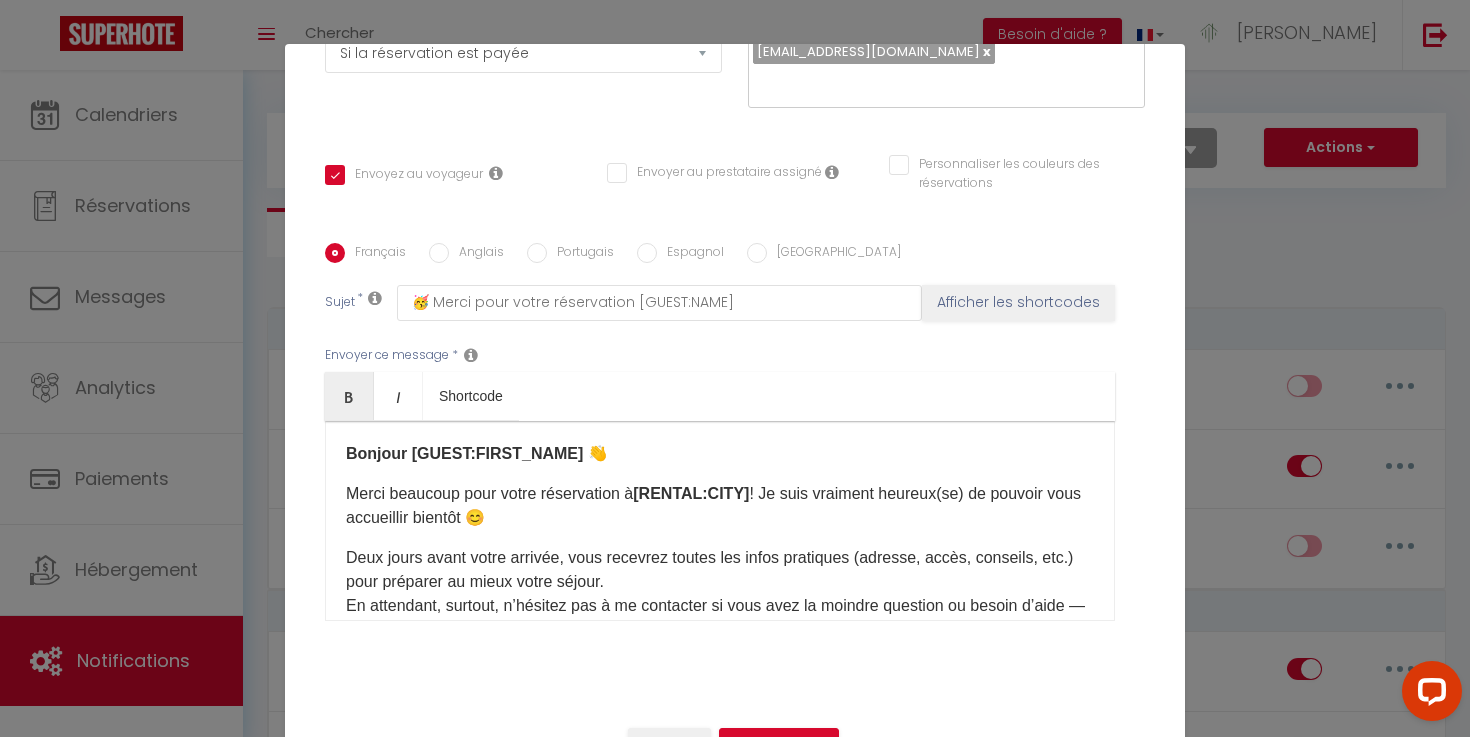 click on "Bonjour [GUEST:FIRST_NAME] 👋" at bounding box center [477, 453] 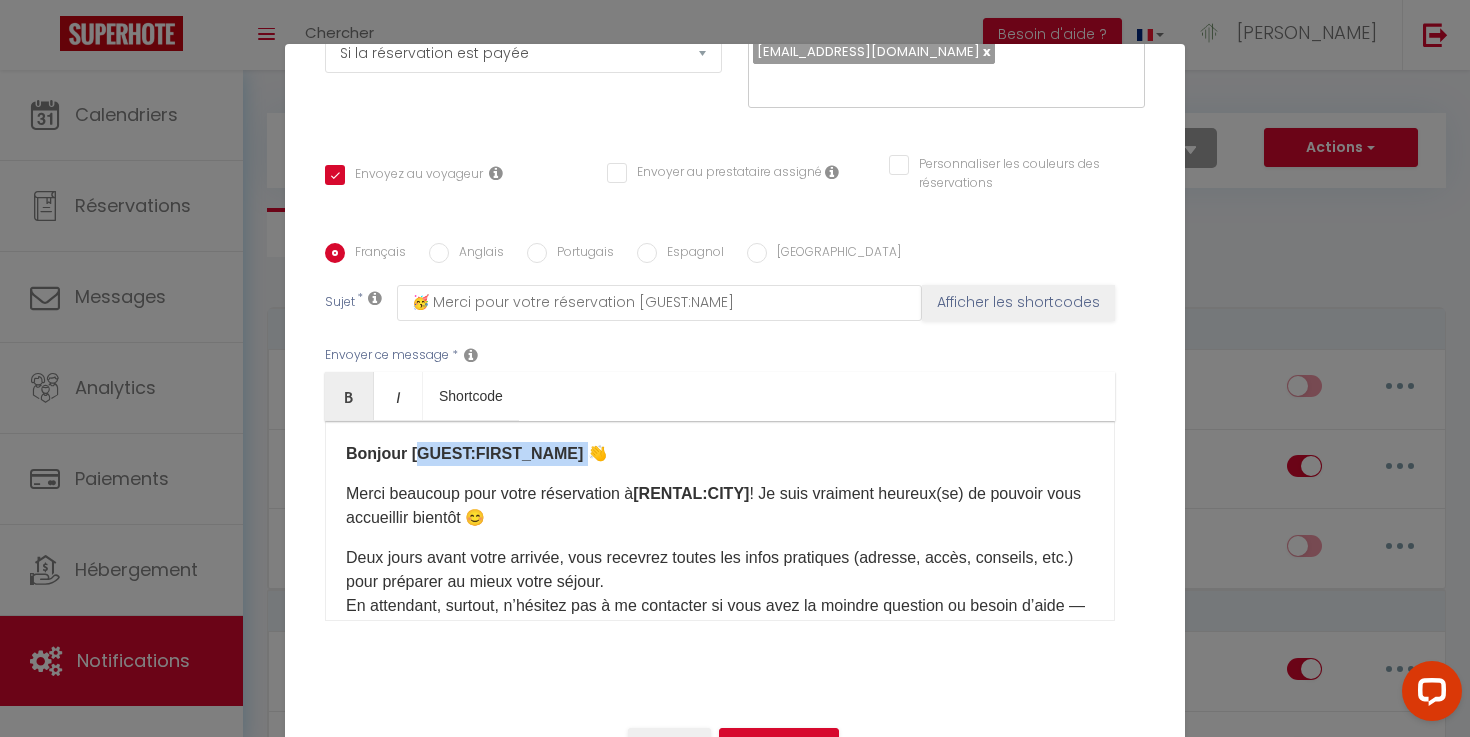 drag, startPoint x: 568, startPoint y: 459, endPoint x: 414, endPoint y: 456, distance: 154.02922 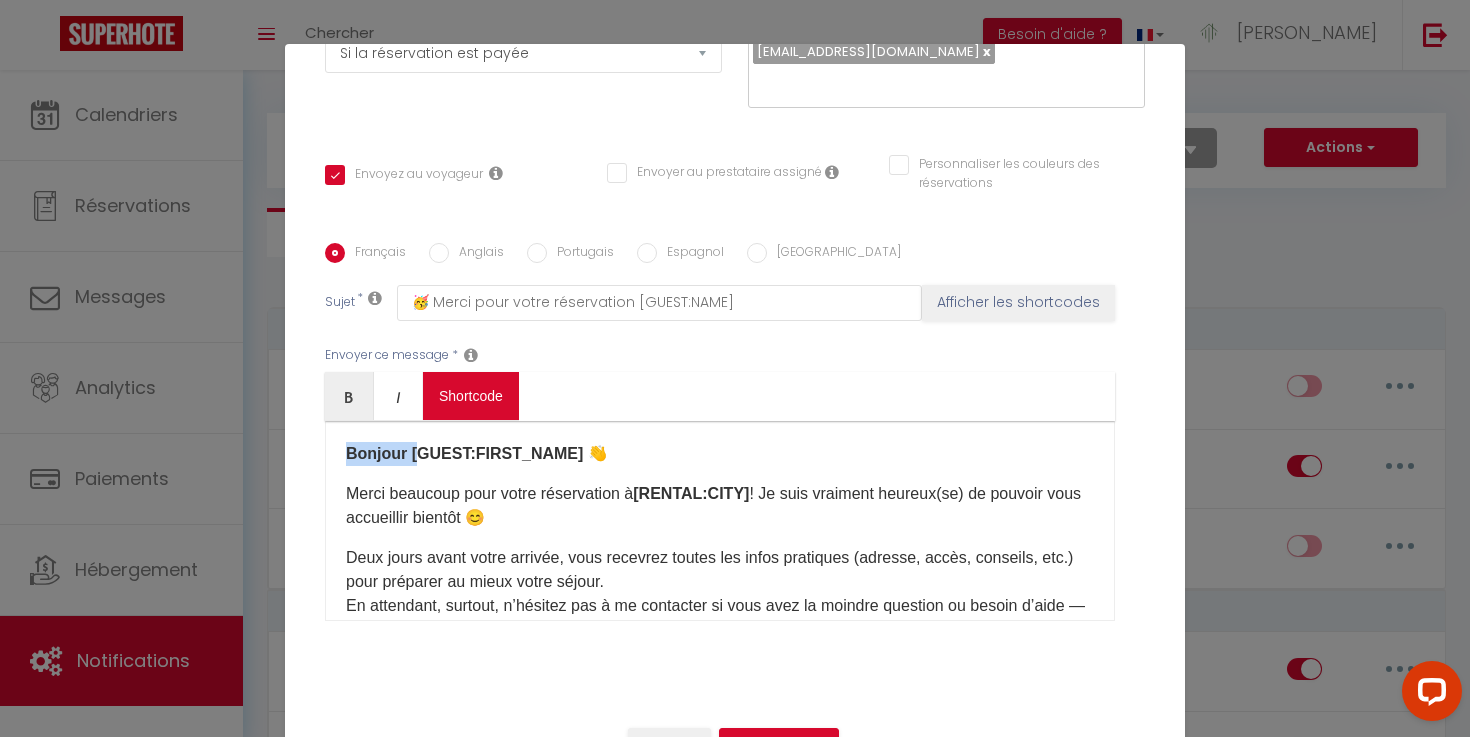 click on "Coaching SuperHote ce soir à 18h00, pour participer:  [URL][DOMAIN_NAME][SECURITY_DATA]   ×     Toggle navigation       Toggle Search     Toggle menubar     Chercher   BUTTON
Besoin d'aide ?
[PERSON_NAME]        Équipe     Résultat de la recherche   Aucun résultat     Calendriers     Réservations     Messages     Analytics      Paiements     Hébergement     Notifications                 Résultat de la recherche   Id   Appart   Voyageur    Checkin   Checkout   Nuits   Pers.   Plateforme   Statut     Résultat de la recherche   Aucun résultat          Notifications
Actions
Nouvelle Notification    Exporter    Importer    Tous les apparts    Appartement centre-ville [GEOGRAPHIC_DATA] Villa luxe-piscine et [GEOGRAPHIC_DATA] à [GEOGRAPHIC_DATA] - Gorge de l'Ardèche
Actions
Notifications" at bounding box center (735, 2077) 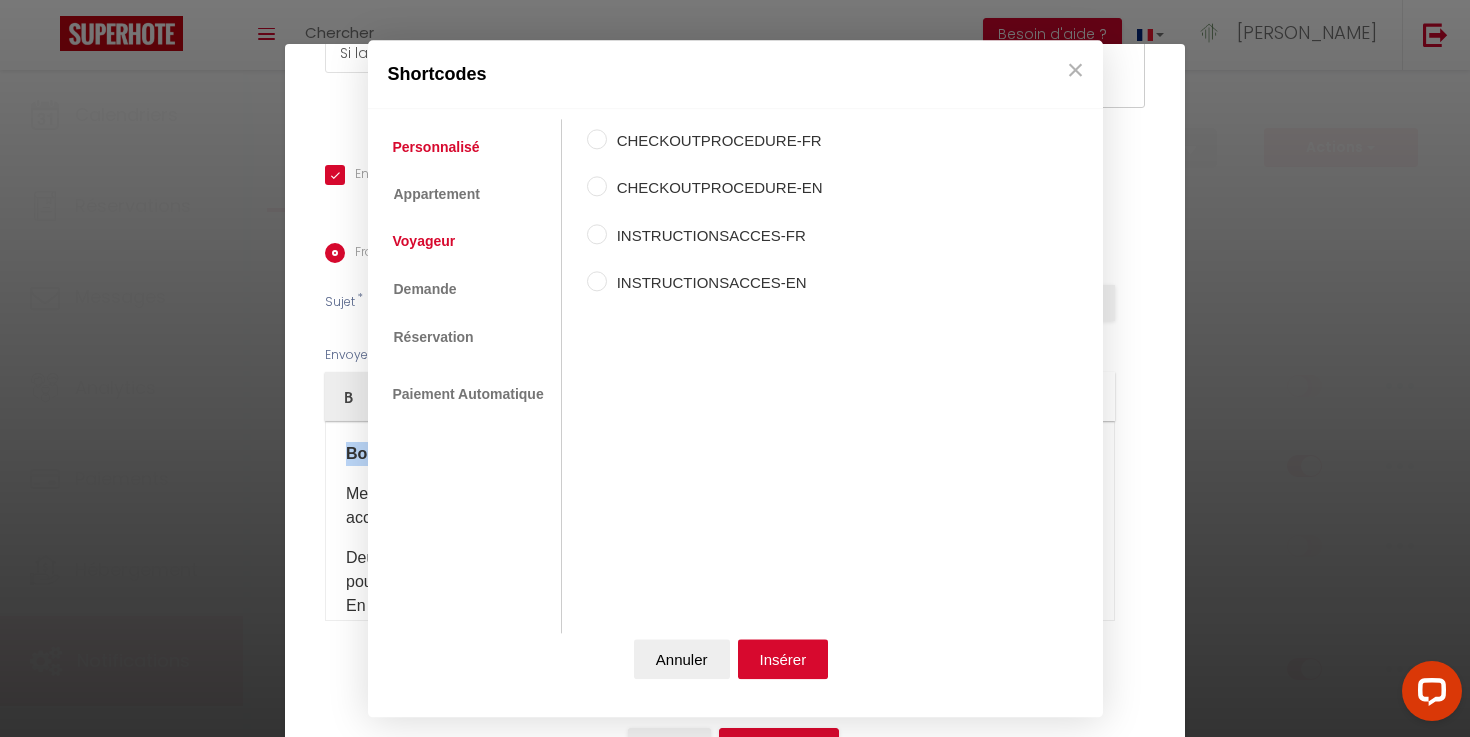 click on "Voyageur" at bounding box center [424, 242] 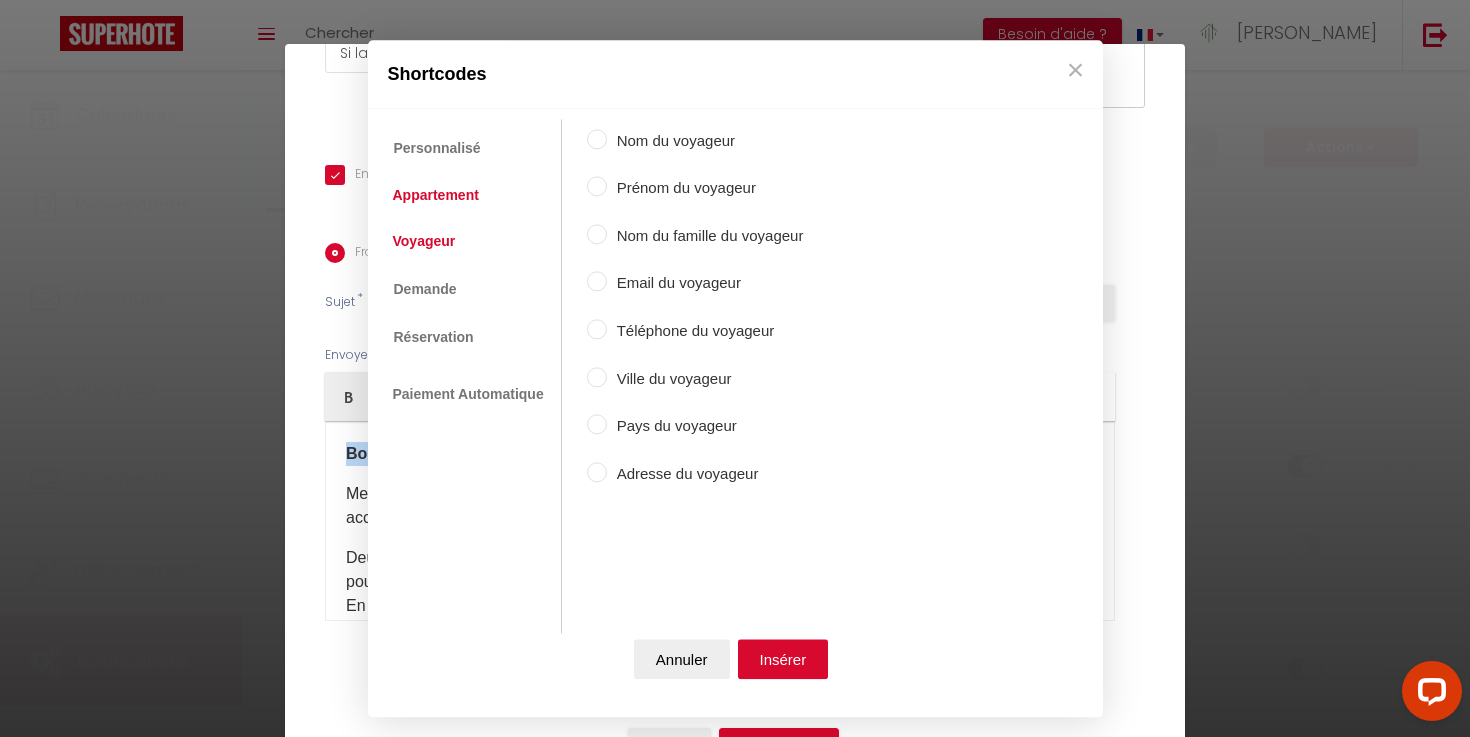 click on "Appartement" at bounding box center (436, 195) 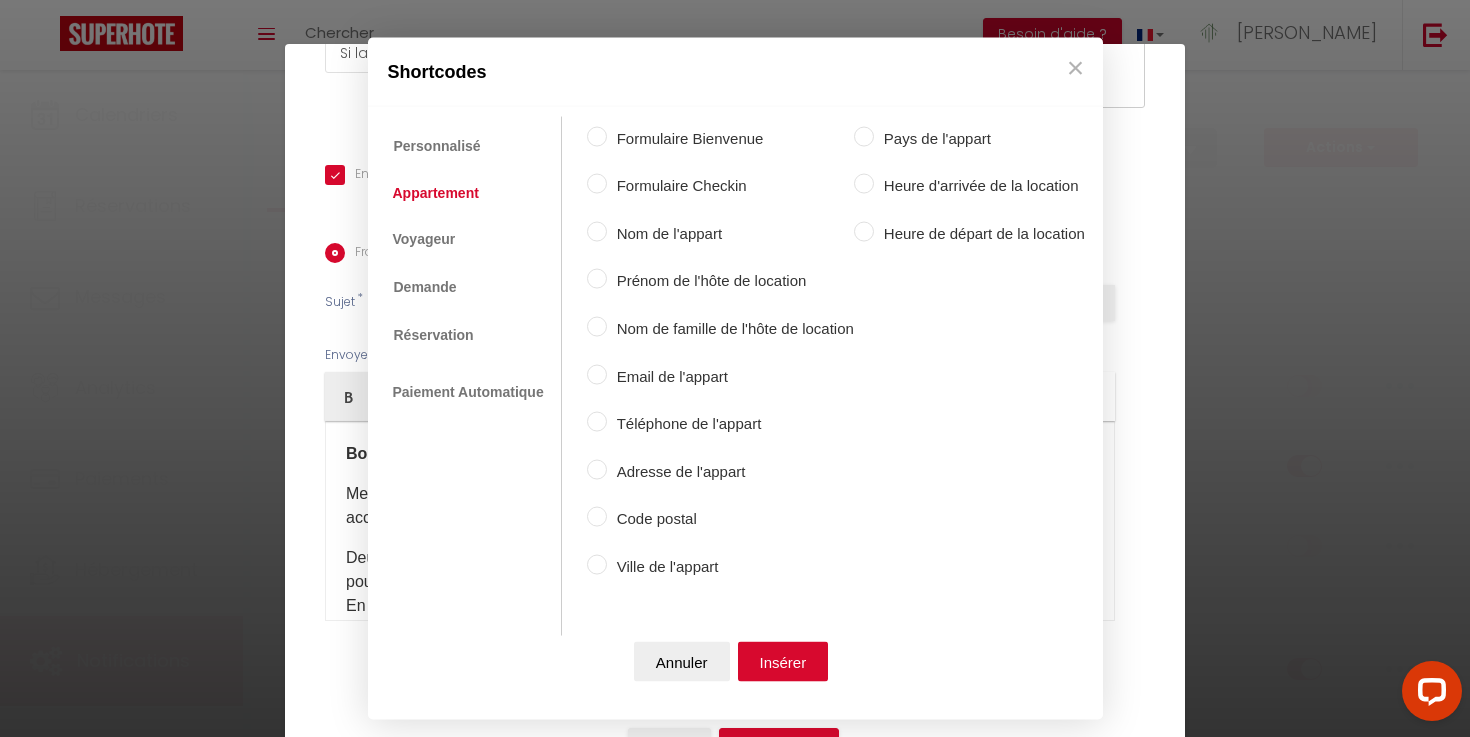 click on "Prénom de l'hôte de location" at bounding box center [730, 281] 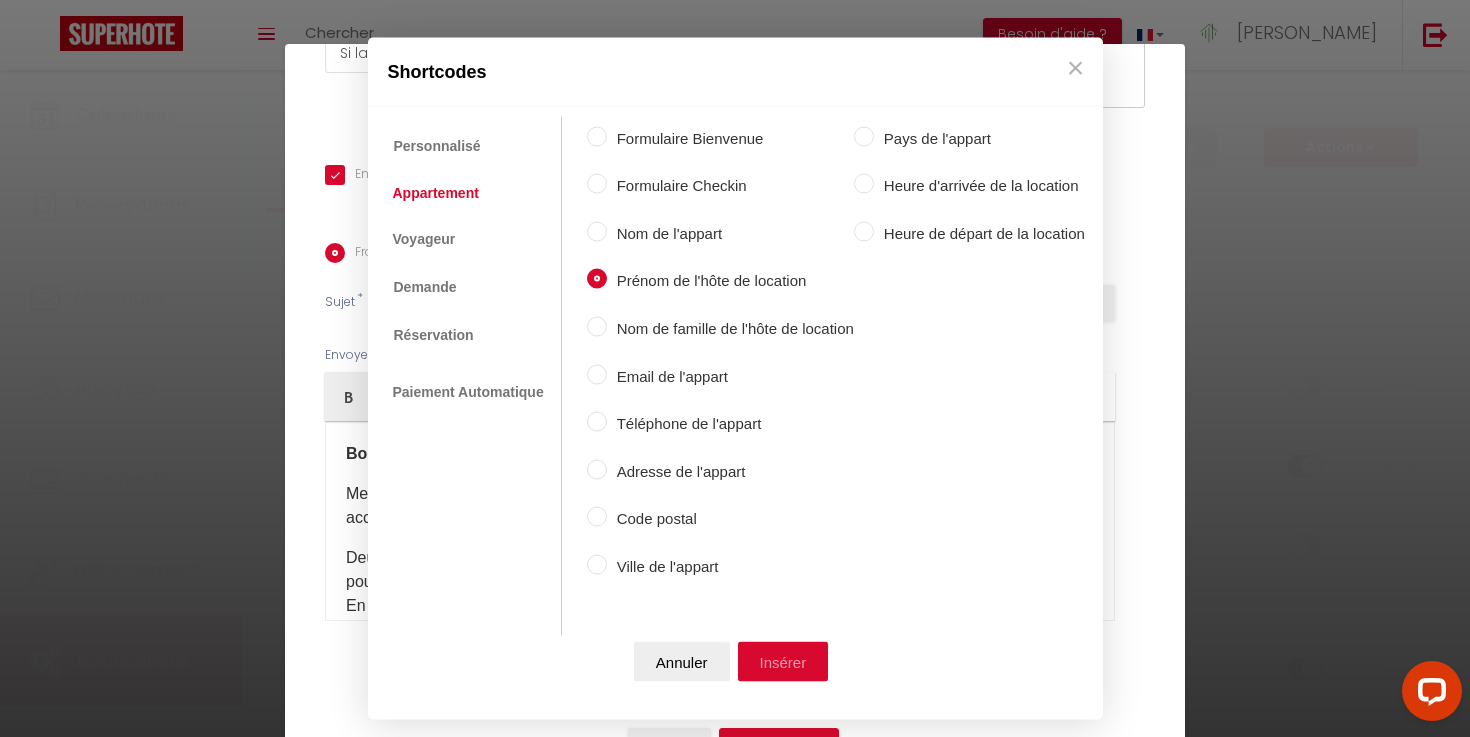 click on "Insérer" at bounding box center [783, 662] 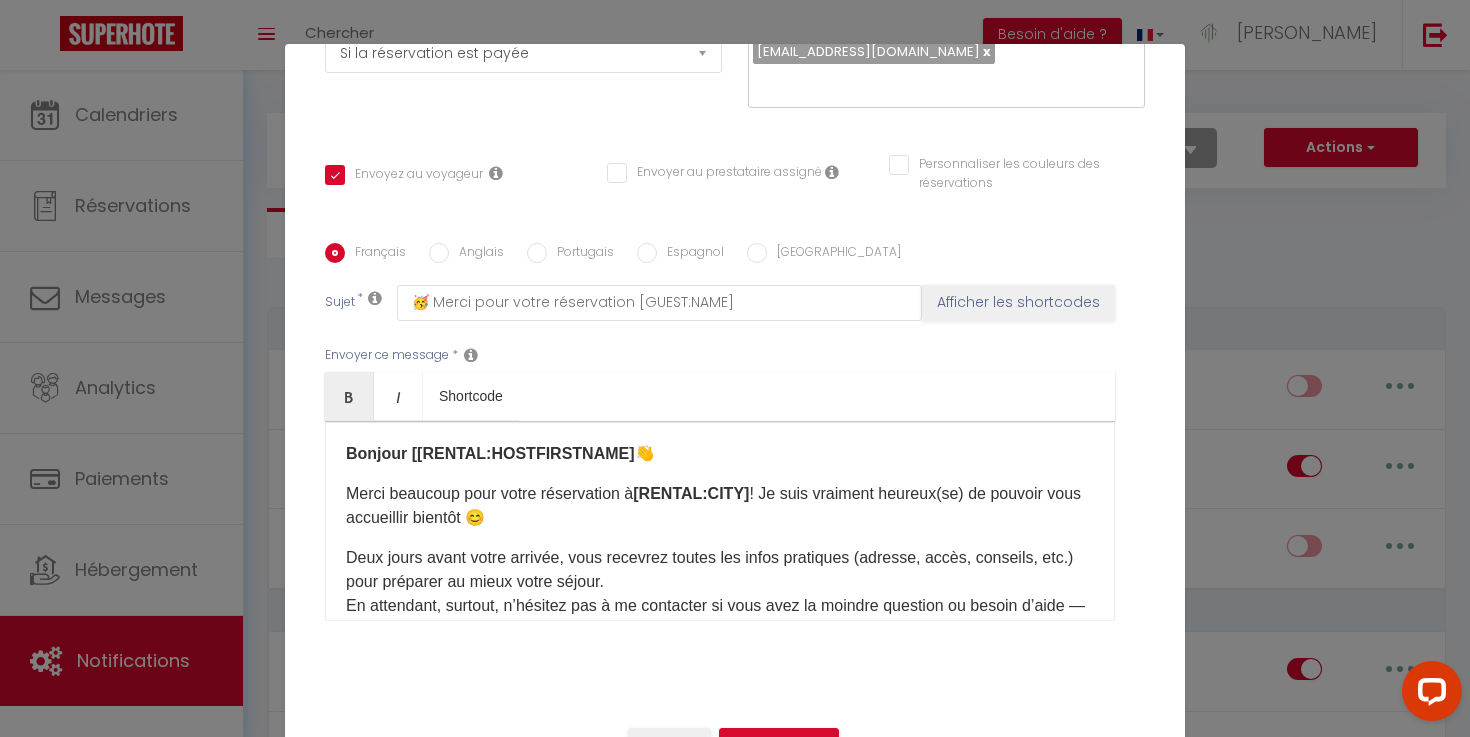 click on "Bonjour [ [RENTAL:HOSTFIRSTNAME] ​ 👋" at bounding box center (500, 453) 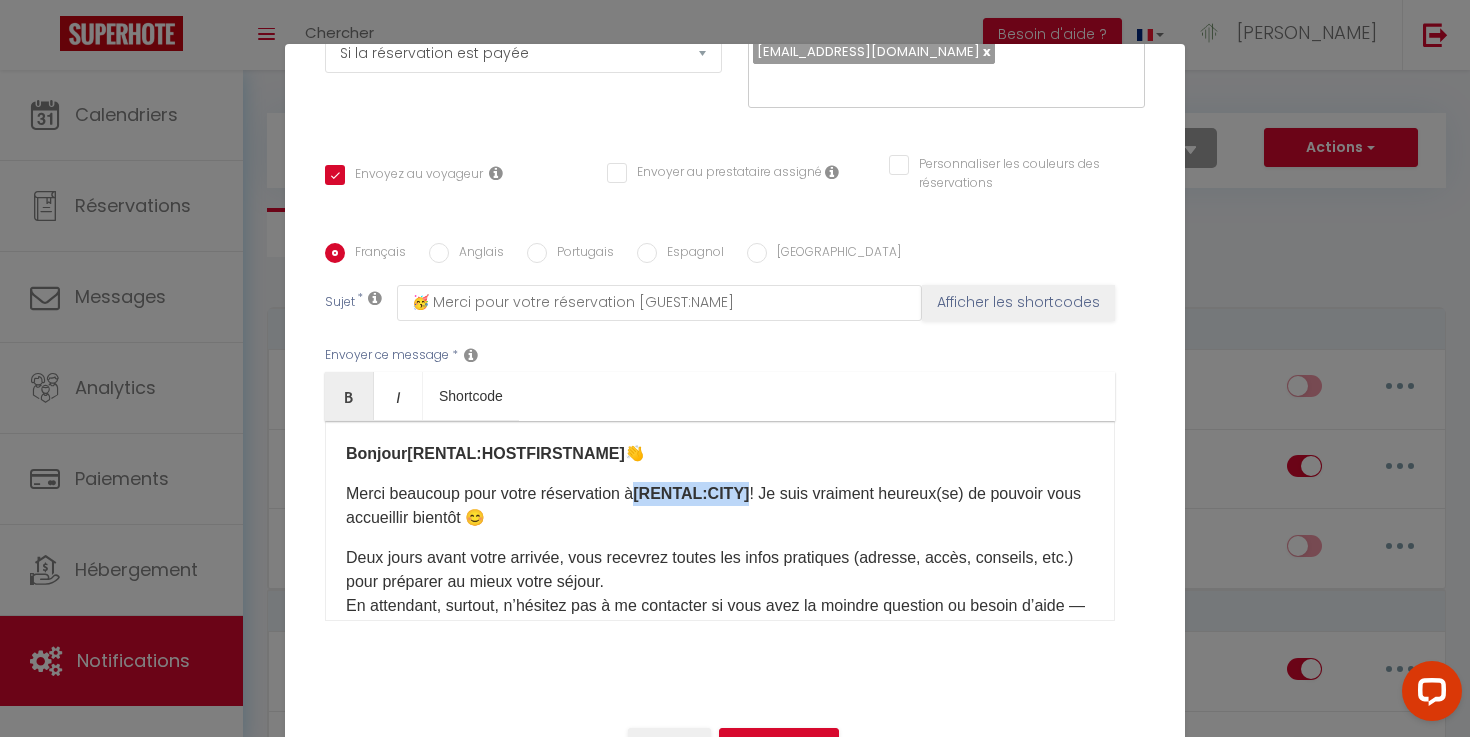drag, startPoint x: 751, startPoint y: 498, endPoint x: 645, endPoint y: 499, distance: 106.004715 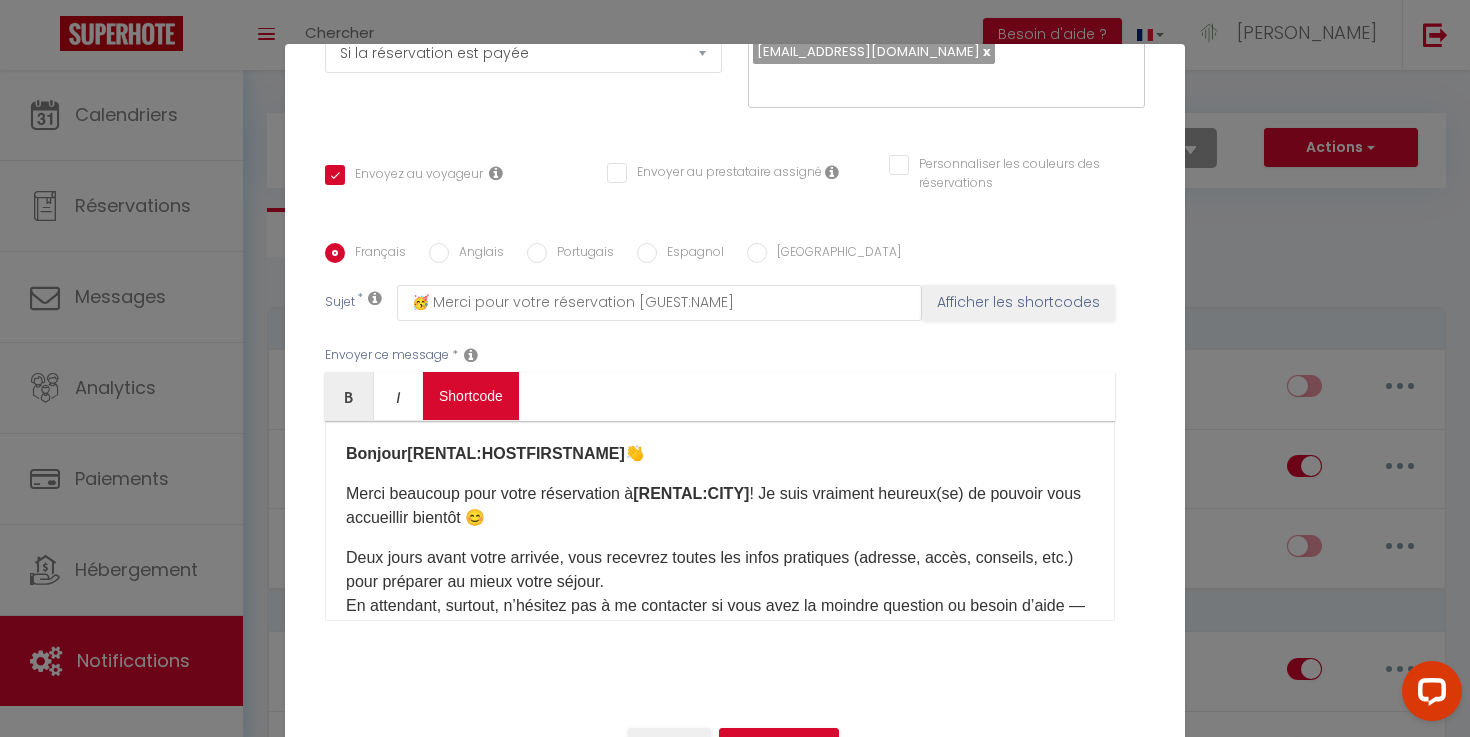 click on "Coaching SuperHote ce soir à 18h00, pour participer:  [URL][DOMAIN_NAME][SECURITY_DATA]   ×     Toggle navigation       Toggle Search     Toggle menubar     Chercher   BUTTON
Besoin d'aide ?
[PERSON_NAME]        Équipe     Résultat de la recherche   Aucun résultat     Calendriers     Réservations     Messages     Analytics      Paiements     Hébergement     Notifications                 Résultat de la recherche   Id   Appart   Voyageur    Checkin   Checkout   Nuits   Pers.   Plateforme   Statut     Résultat de la recherche   Aucun résultat          Notifications
Actions
Nouvelle Notification    Exporter    Importer    Tous les apparts    Appartement centre-ville [GEOGRAPHIC_DATA] Villa luxe-piscine et [GEOGRAPHIC_DATA] à [GEOGRAPHIC_DATA] - Gorge de l'Ardèche
Actions
Notifications" at bounding box center [735, 2077] 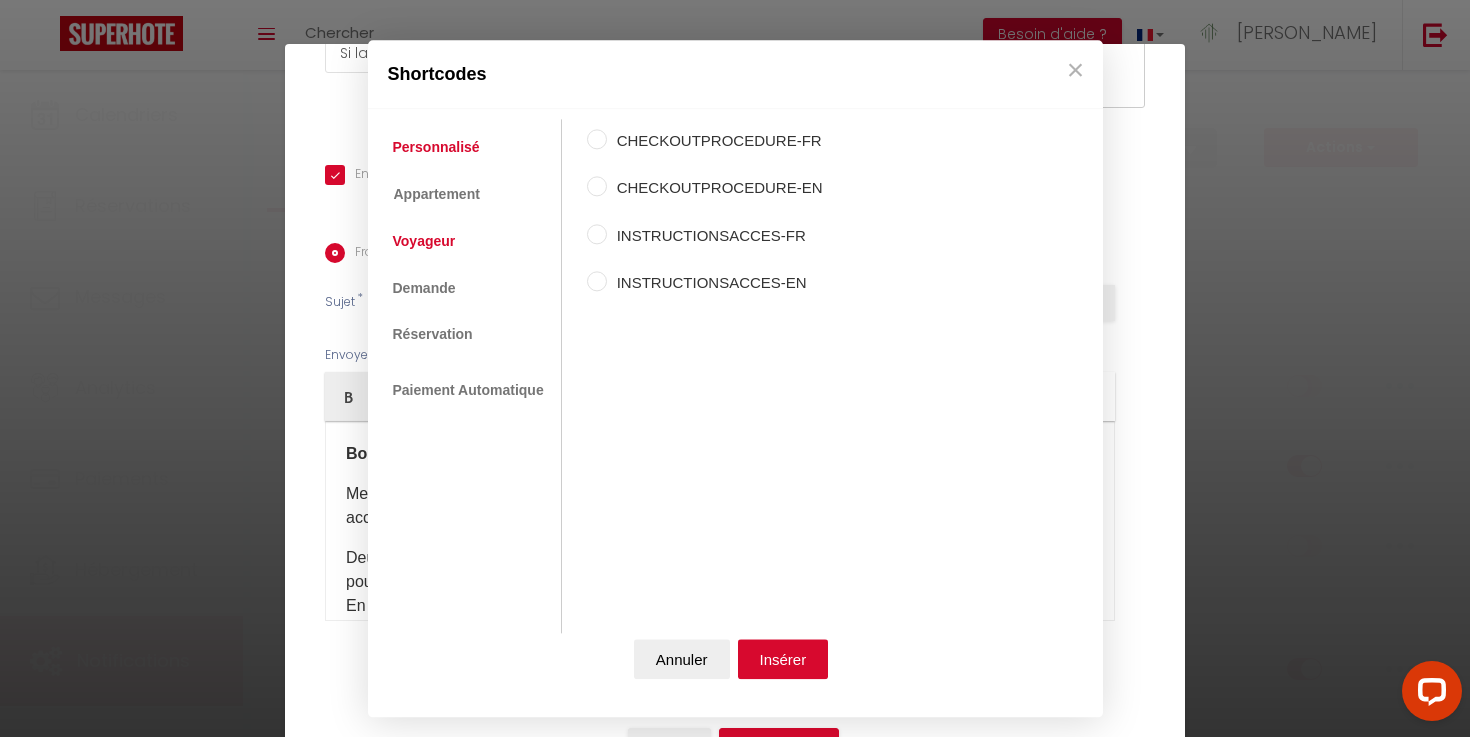 click on "Voyageur" at bounding box center [424, 242] 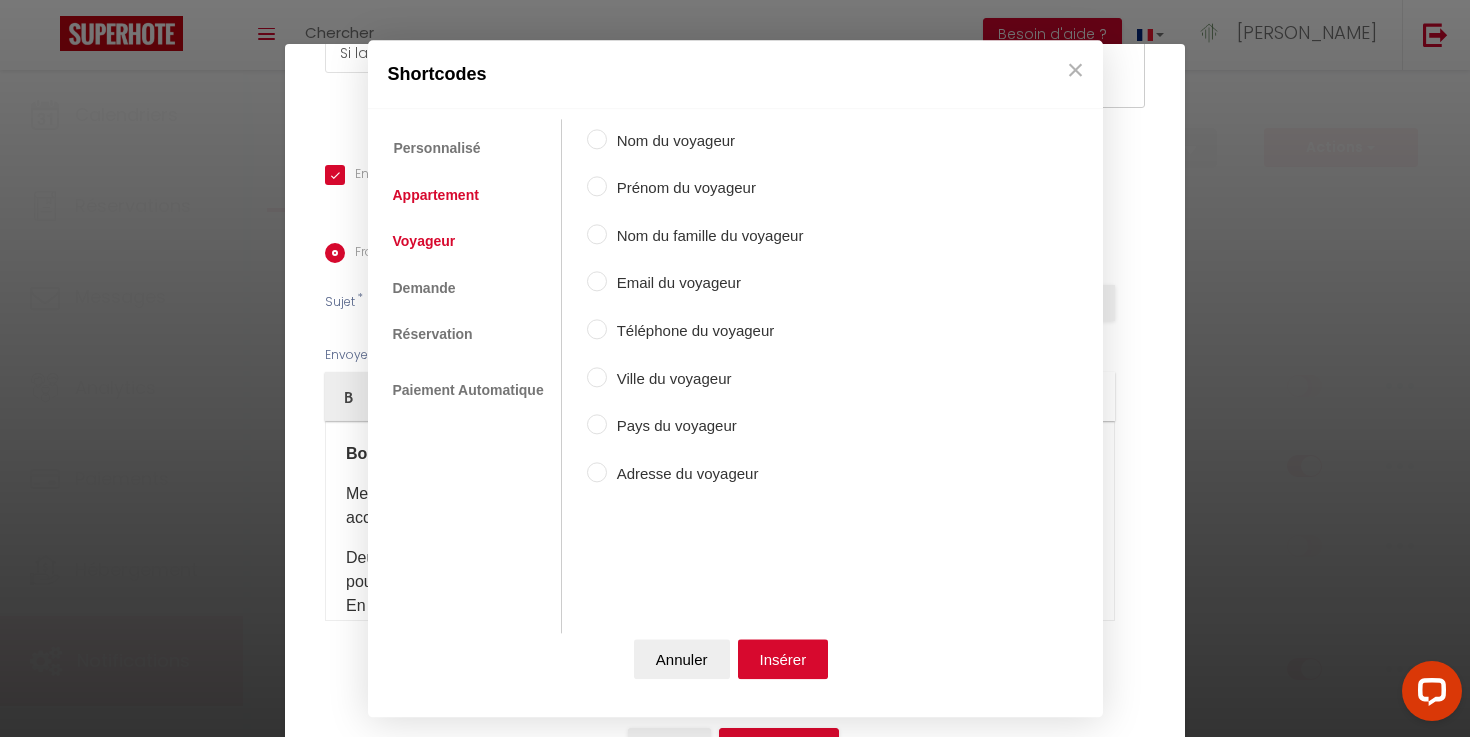 click on "Appartement" at bounding box center [436, 195] 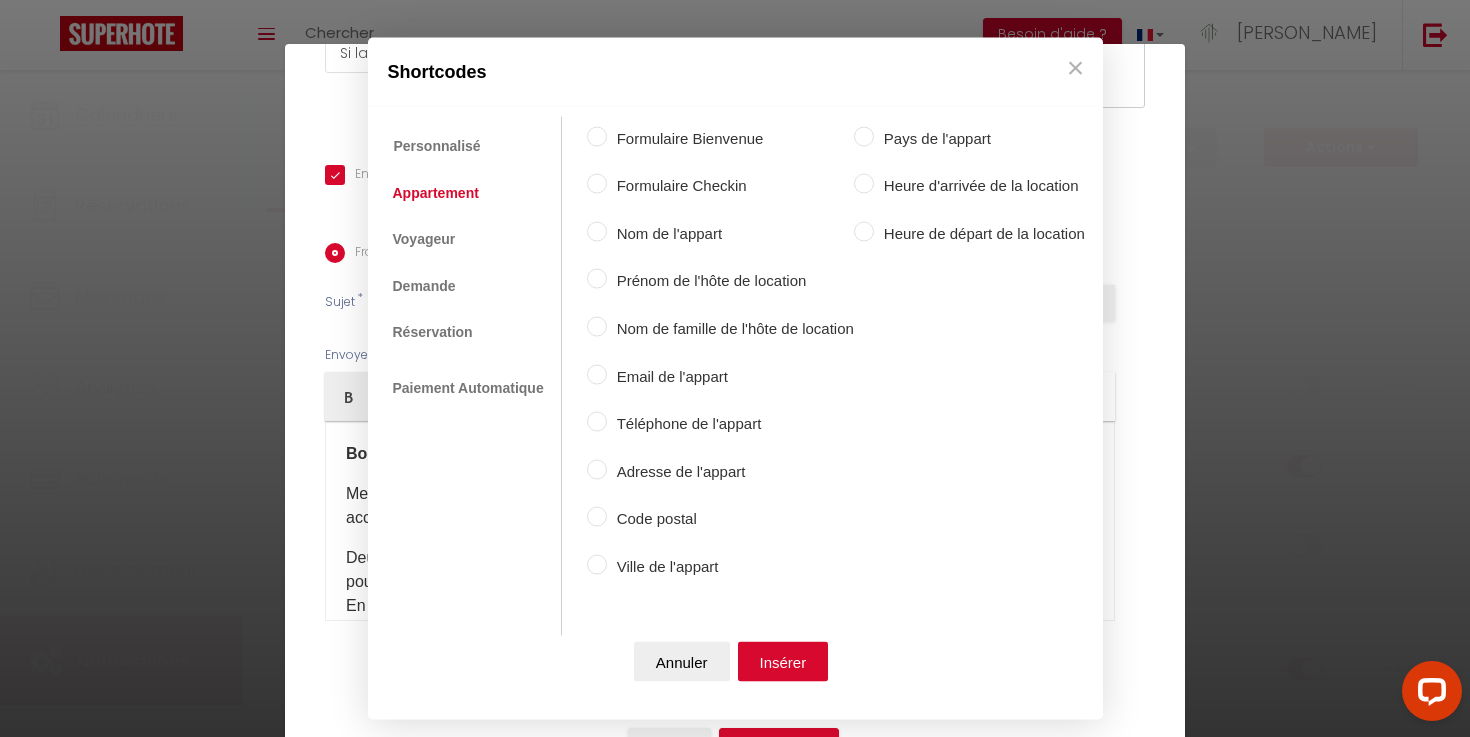 click on "Ville de l'appart" at bounding box center (730, 566) 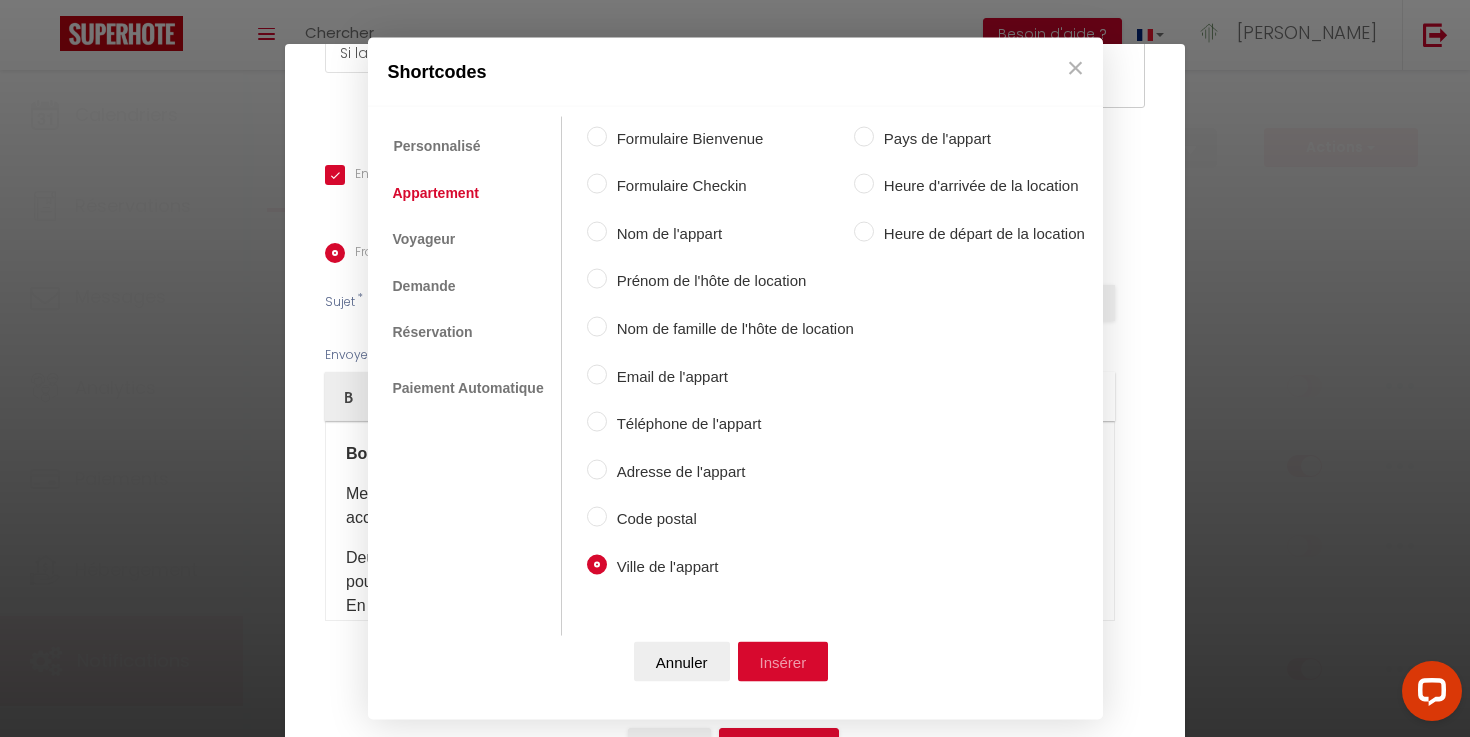 click on "Insérer" at bounding box center (783, 662) 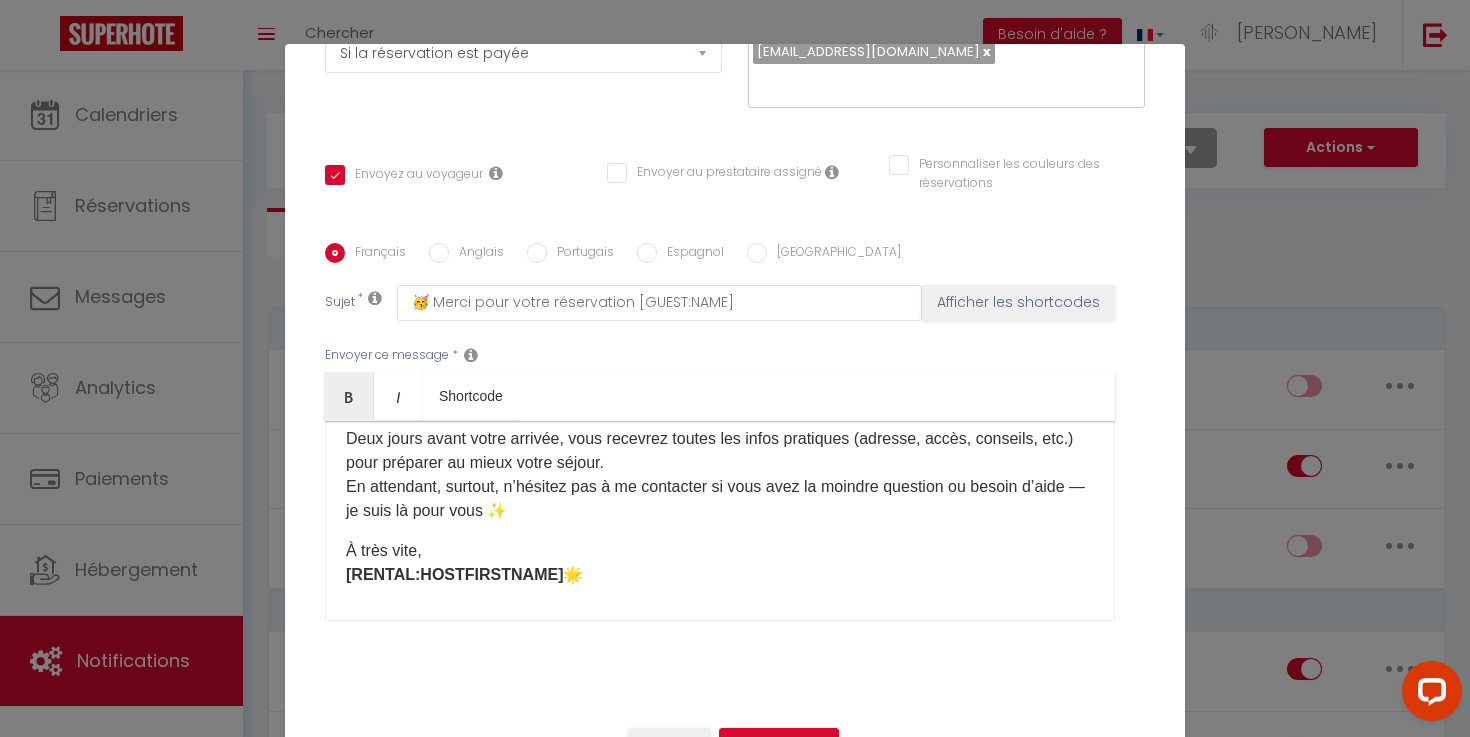 scroll, scrollTop: 132, scrollLeft: 0, axis: vertical 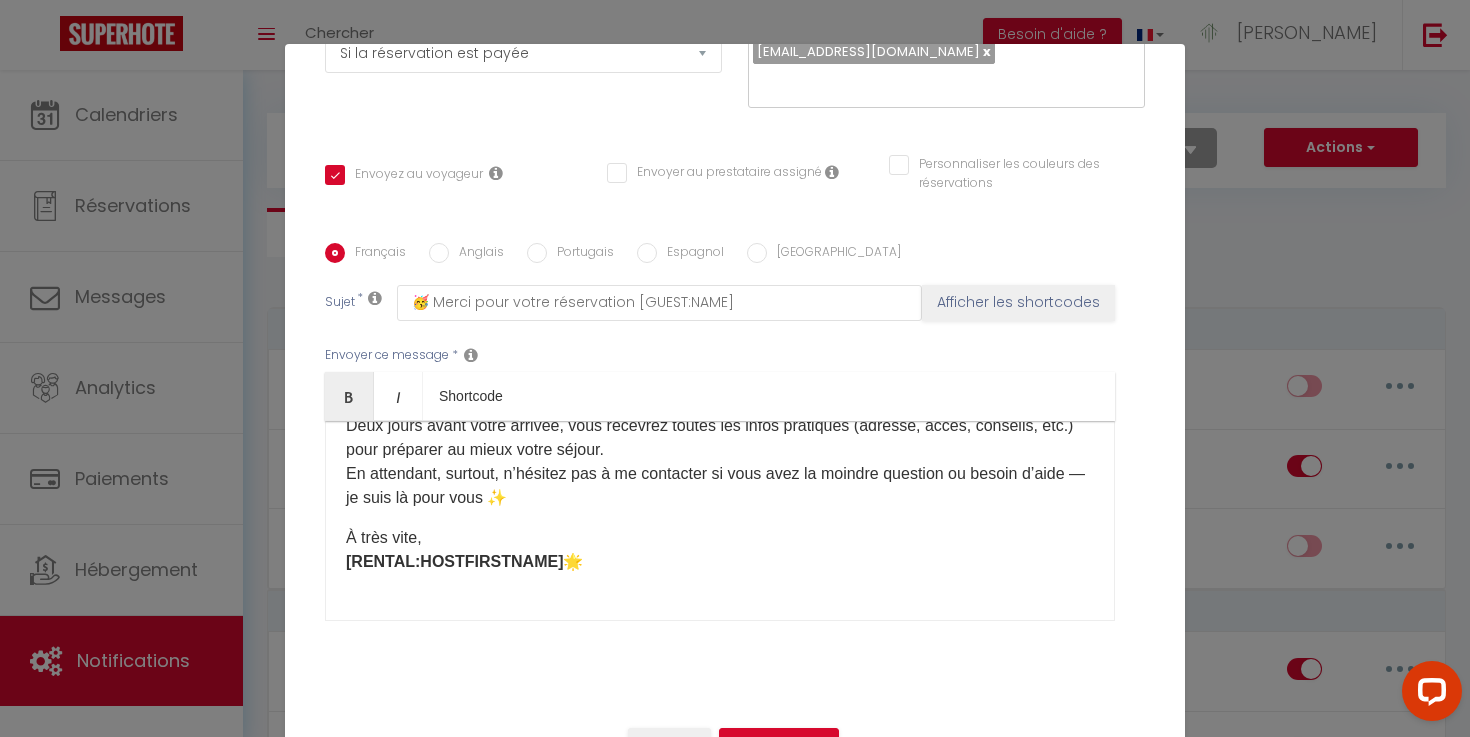 click on "Deux jours avant votre arrivée, vous recevrez toutes les infos pratiques (adresse, accès, conseils, etc.) pour préparer au mieux votre séjour.
En attendant, surtout, n’hésitez pas à me contacter si vous avez la moindre question ou besoin d’aide — je suis là pour vous ✨" at bounding box center [720, 462] 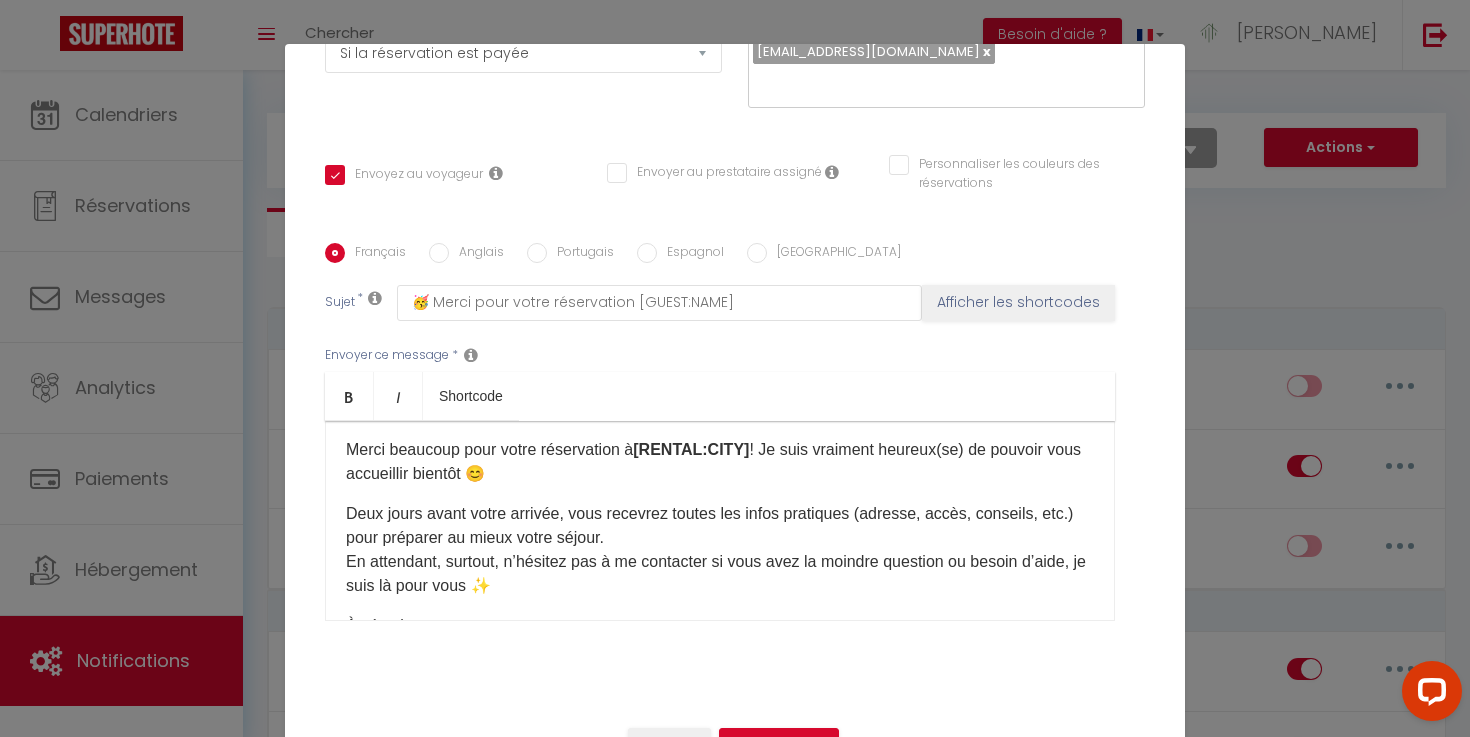 scroll, scrollTop: 46, scrollLeft: 0, axis: vertical 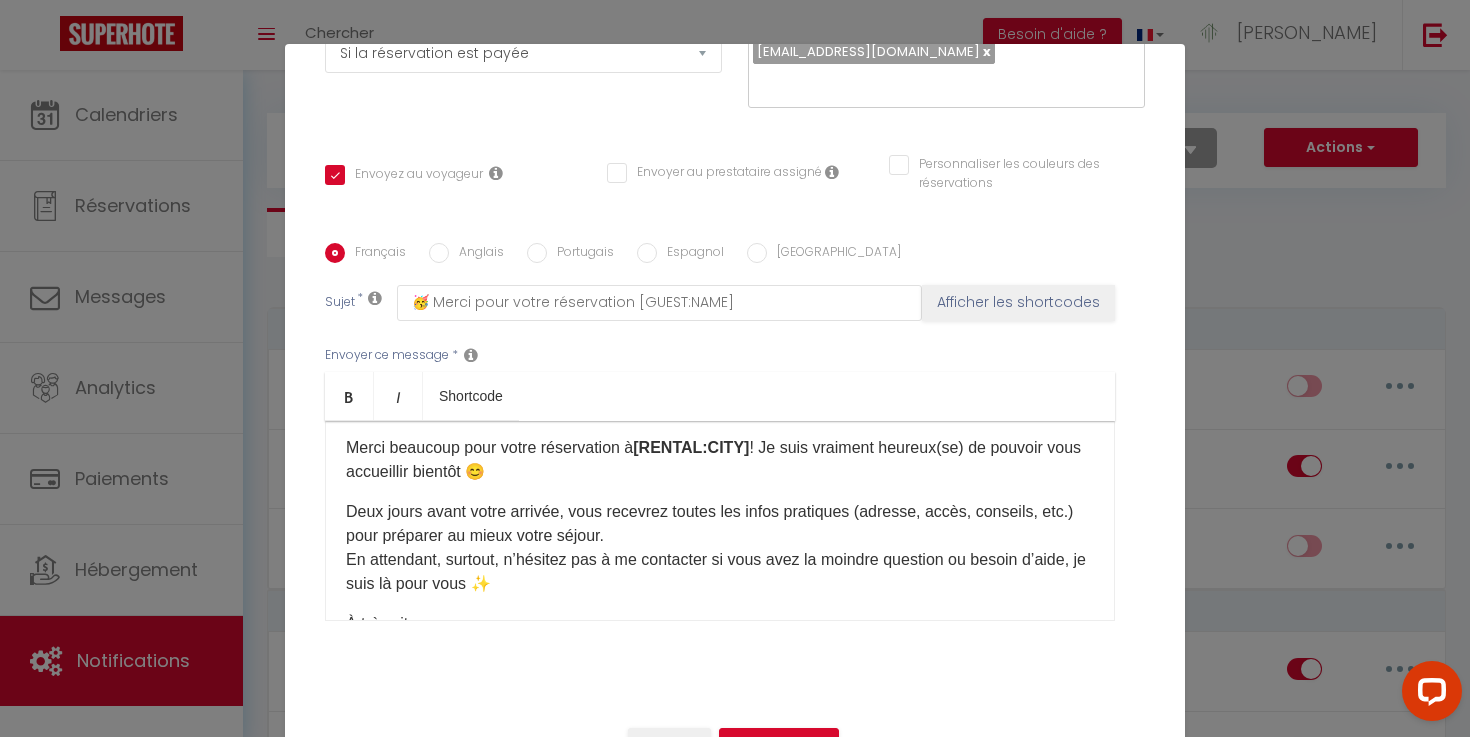 click on "Merci beaucoup pour votre réservation à  [RENTAL:CITY] ​  ! Je suis vraiment heureux(se) de pouvoir vous accueillir bientôt 😊" at bounding box center [720, 460] 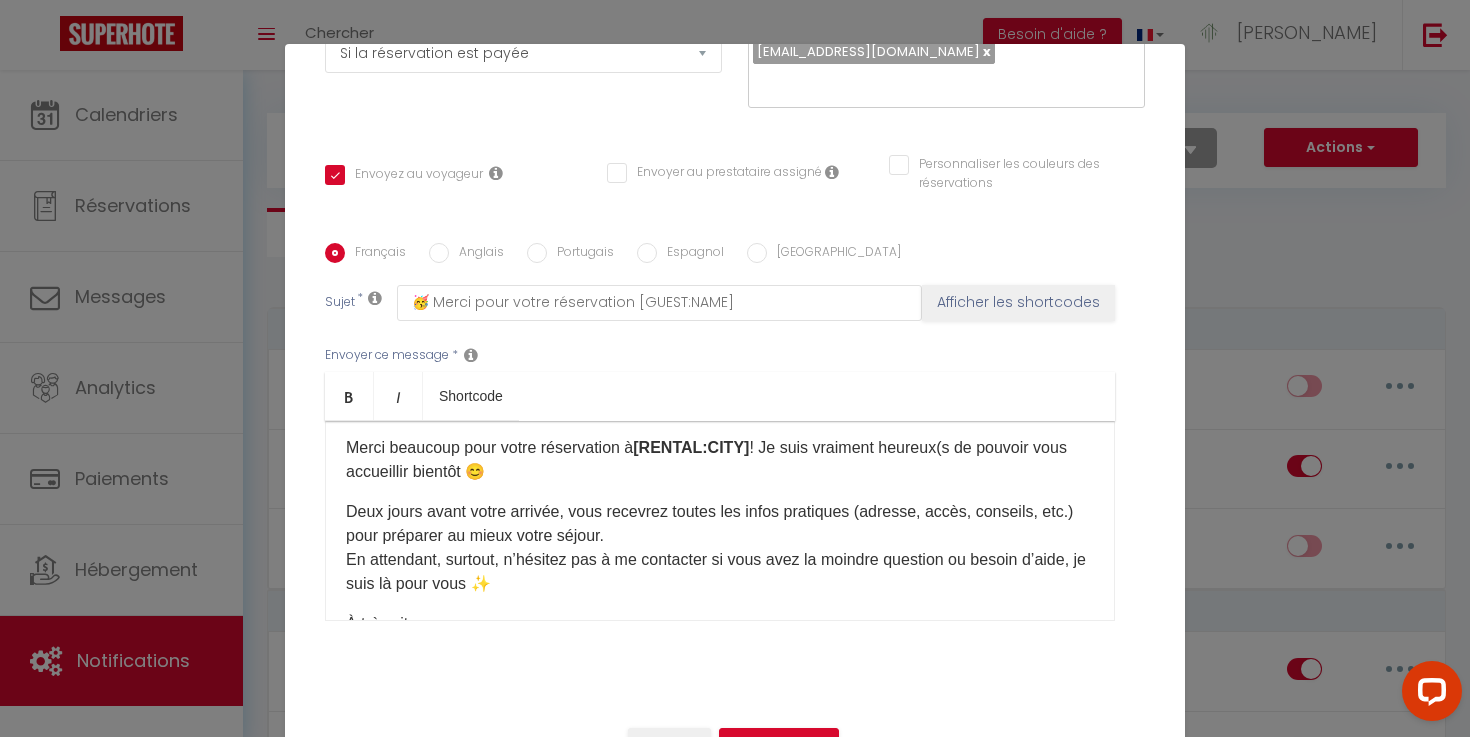 click on "Merci beaucoup pour votre réservation à  [RENTAL:CITY] ​  ! Je suis vraiment heureux(s de pouvoir vous accueillir bientôt 😊" at bounding box center [720, 460] 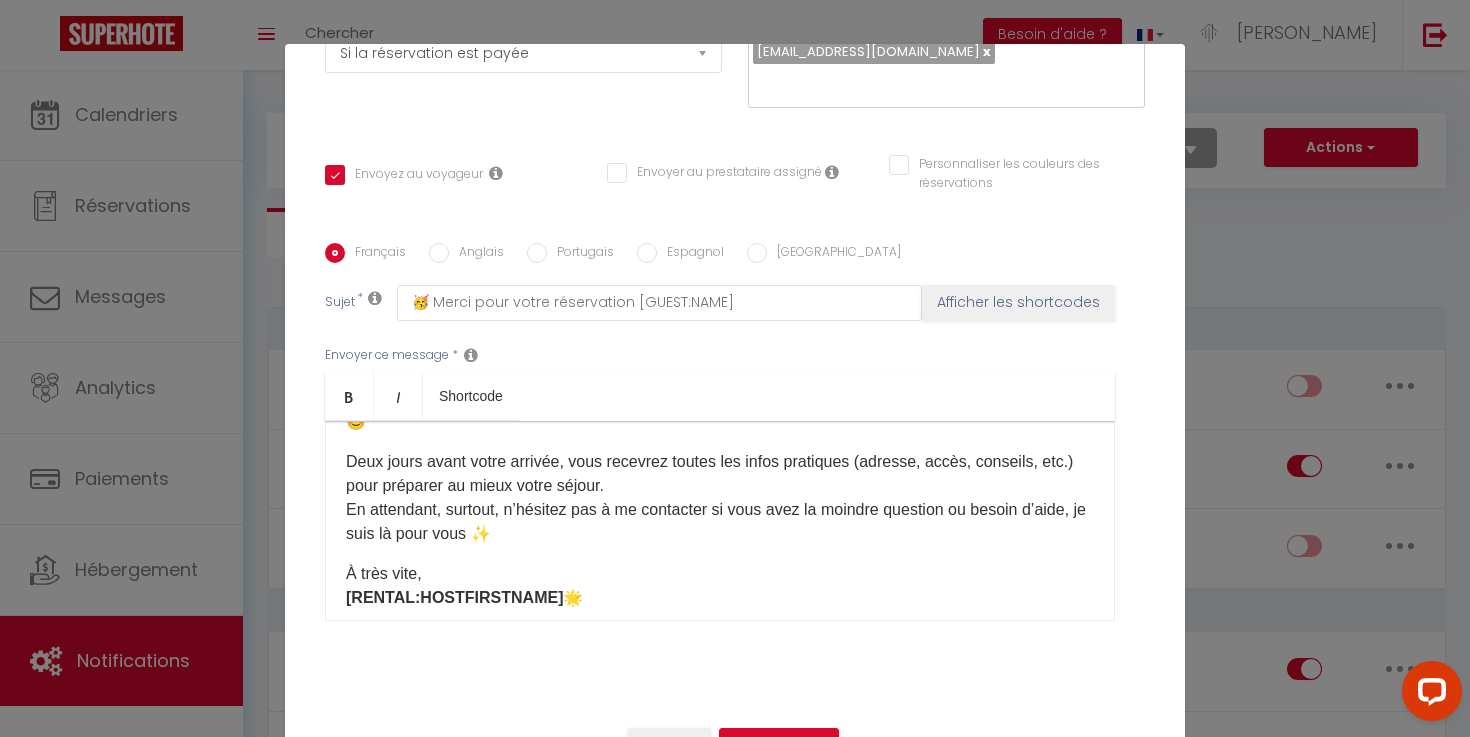 scroll, scrollTop: 150, scrollLeft: 0, axis: vertical 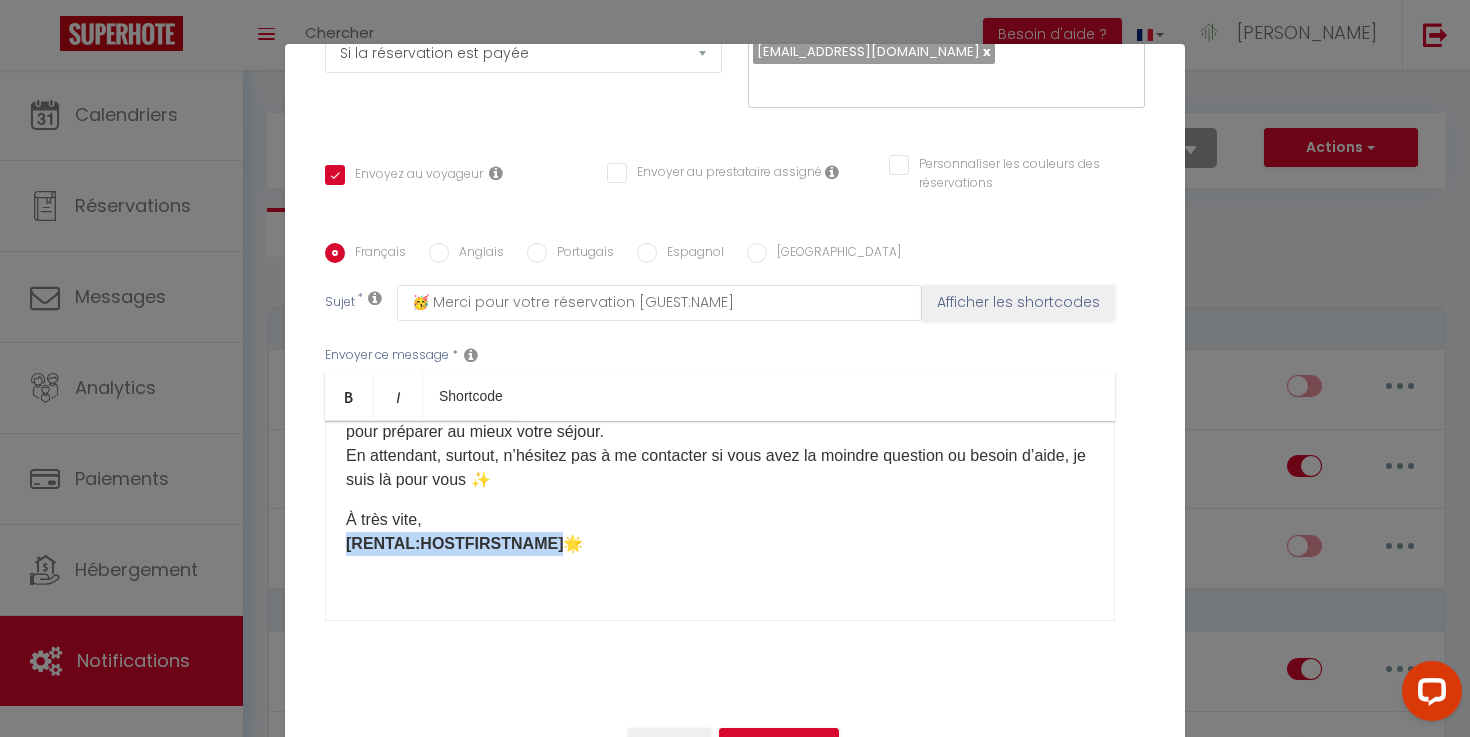 drag, startPoint x: 543, startPoint y: 550, endPoint x: 346, endPoint y: 549, distance: 197.00253 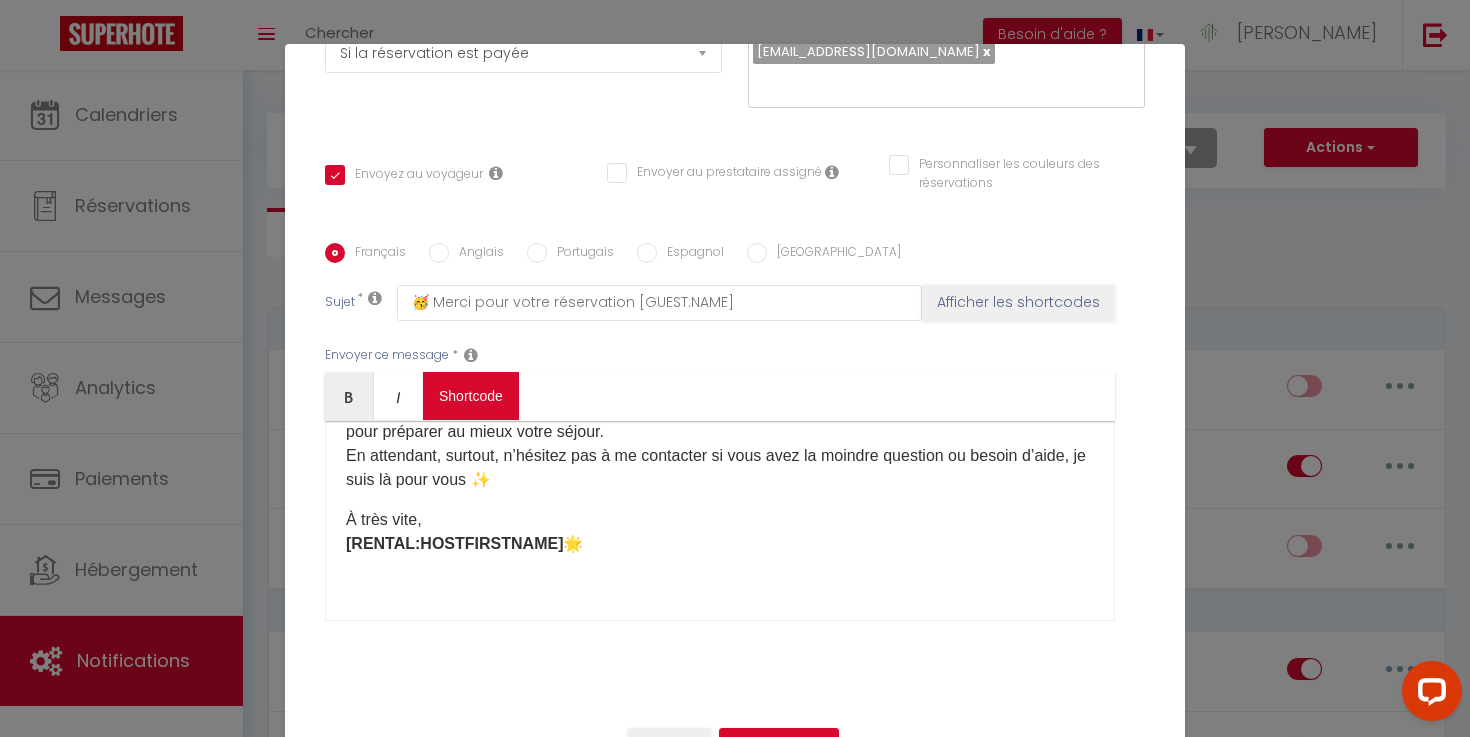 click on "Coaching SuperHote ce soir à 18h00, pour participer:  [URL][DOMAIN_NAME][SECURITY_DATA]   ×     Toggle navigation       Toggle Search     Toggle menubar     Chercher   BUTTON
Besoin d'aide ?
[PERSON_NAME]        Équipe     Résultat de la recherche   Aucun résultat     Calendriers     Réservations     Messages     Analytics      Paiements     Hébergement     Notifications                 Résultat de la recherche   Id   Appart   Voyageur    Checkin   Checkout   Nuits   Pers.   Plateforme   Statut     Résultat de la recherche   Aucun résultat          Notifications
Actions
Nouvelle Notification    Exporter    Importer    Tous les apparts    Appartement centre-ville [GEOGRAPHIC_DATA] Villa luxe-piscine et [GEOGRAPHIC_DATA] à [GEOGRAPHIC_DATA] - Gorge de l'Ardèche
Actions
Notifications" at bounding box center (735, 2077) 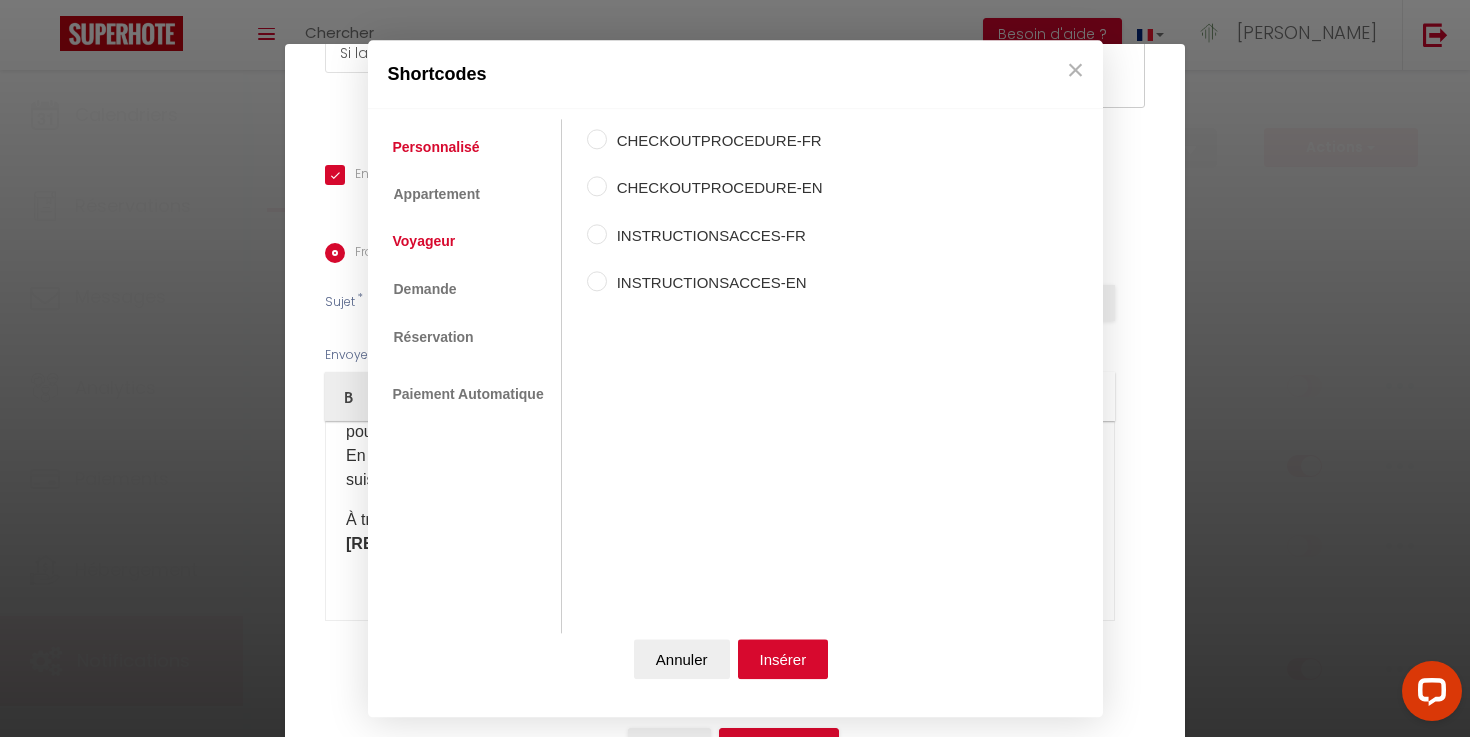 click on "Voyageur" at bounding box center (424, 242) 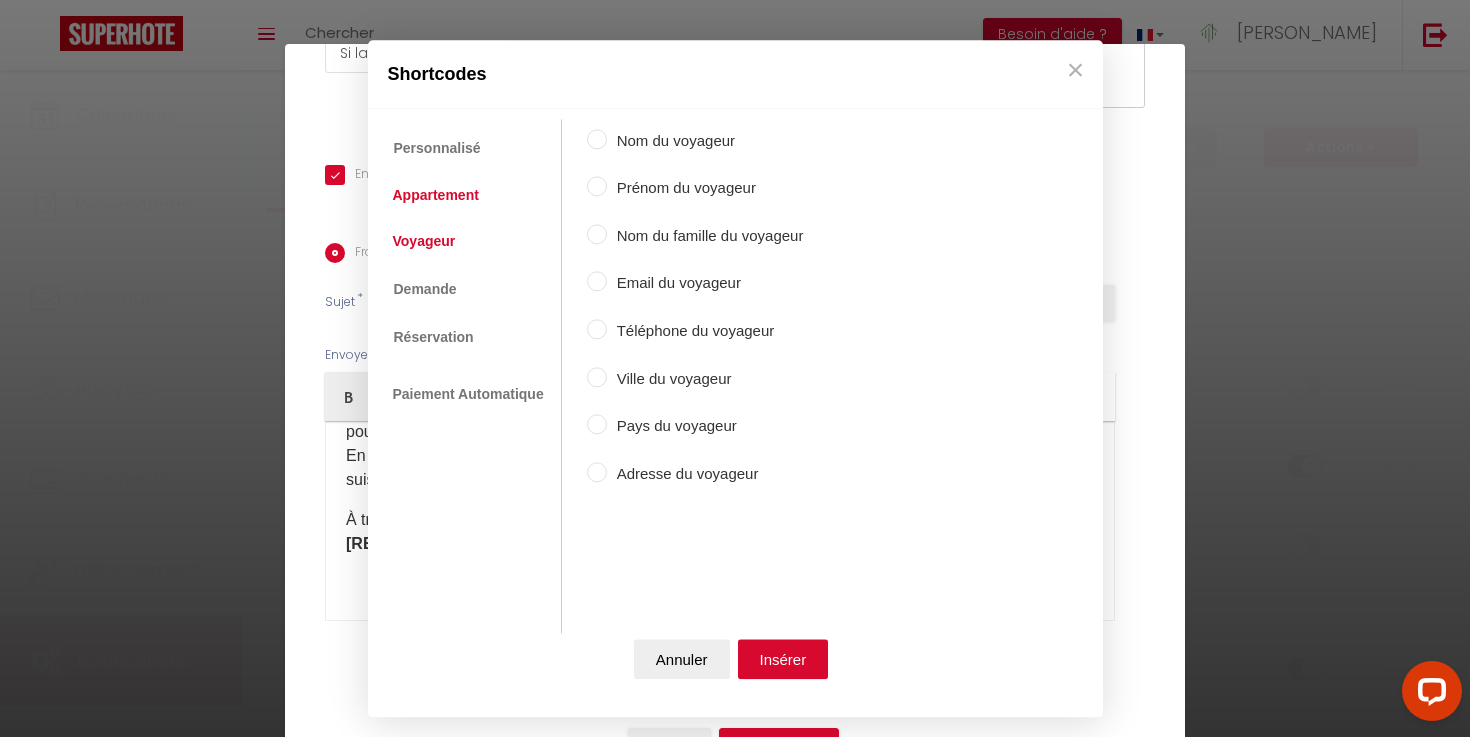 click on "Appartement" at bounding box center [436, 195] 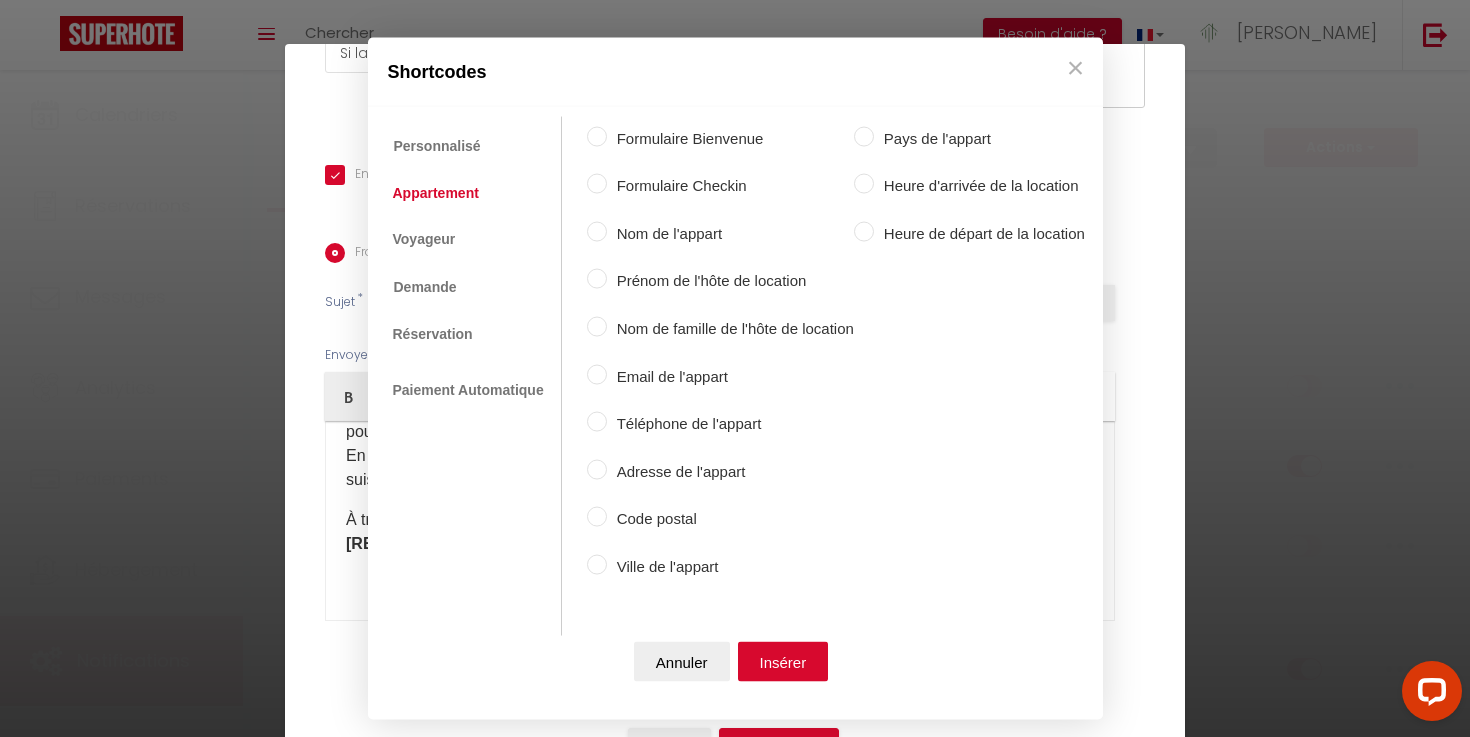 click on "Personnalisé
Appartement
Voyageur
Demande
Réservation
Lien De Paiement
Paiement Automatique" at bounding box center [470, 376] 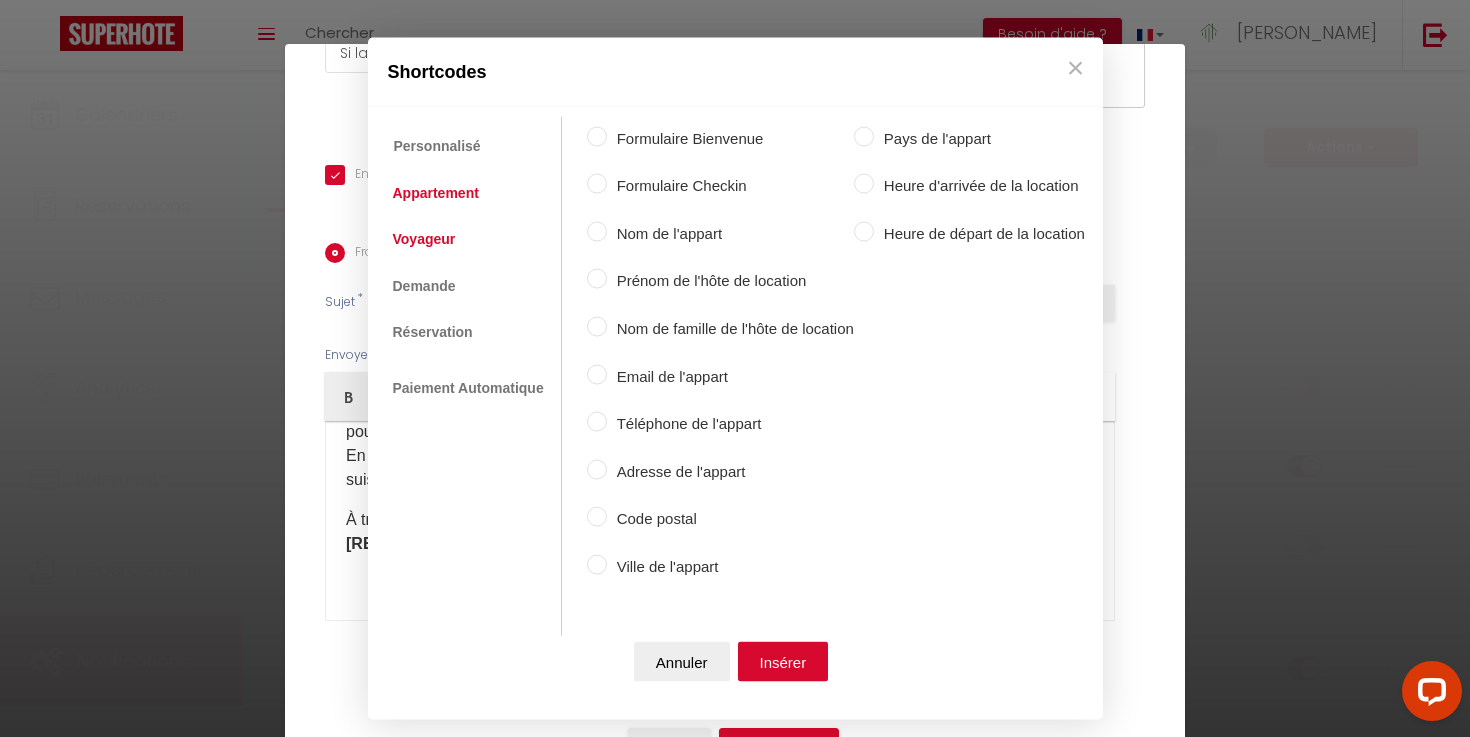 click on "Voyageur" at bounding box center (424, 239) 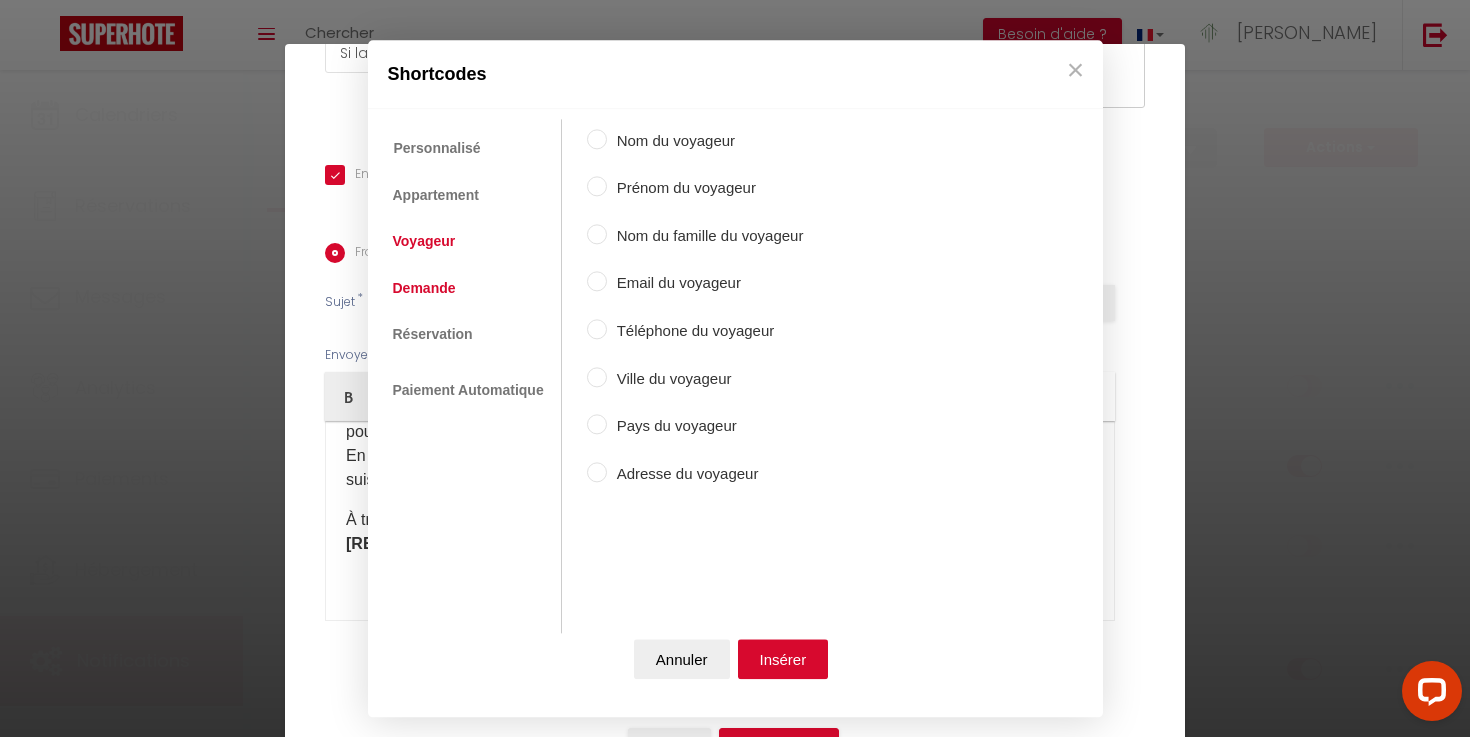 click on "Demande" at bounding box center (424, 288) 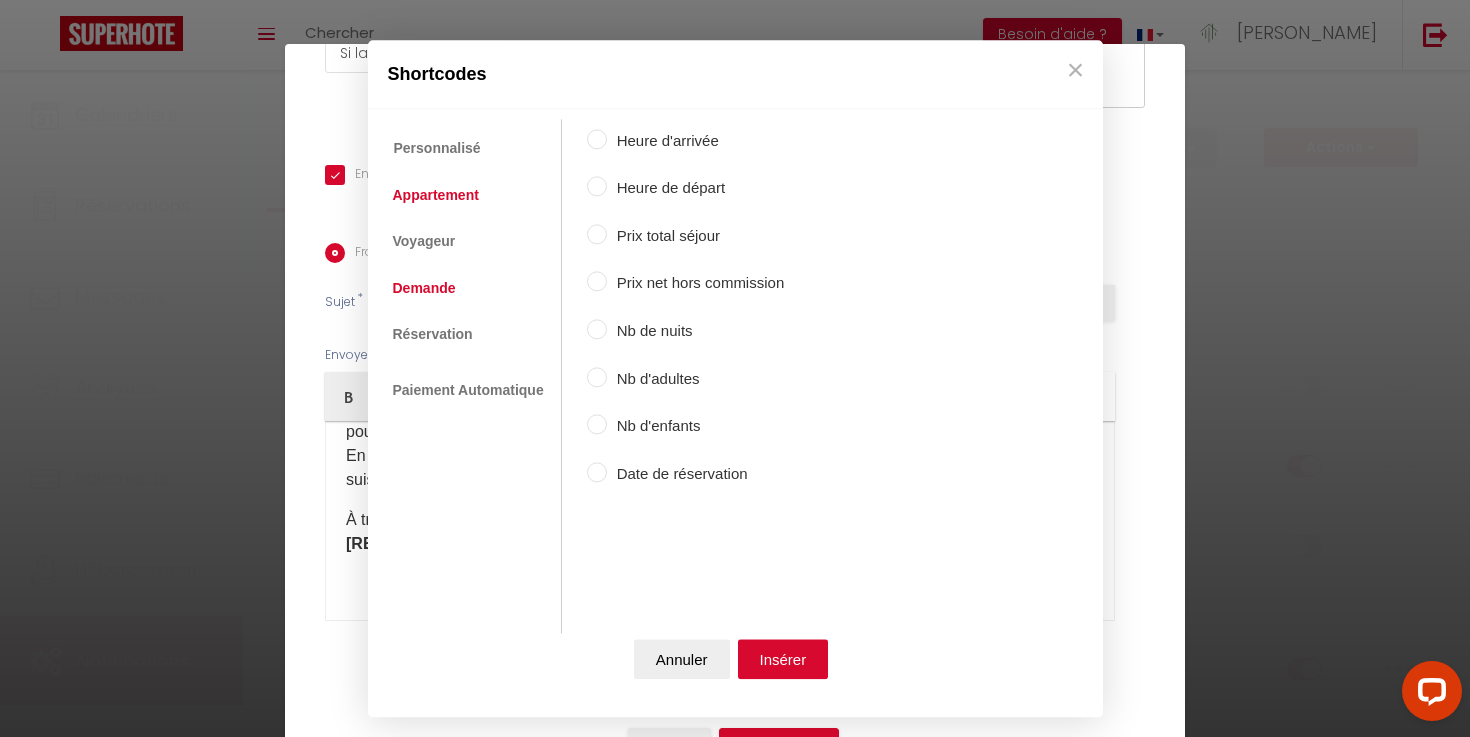 click on "Appartement" at bounding box center (436, 195) 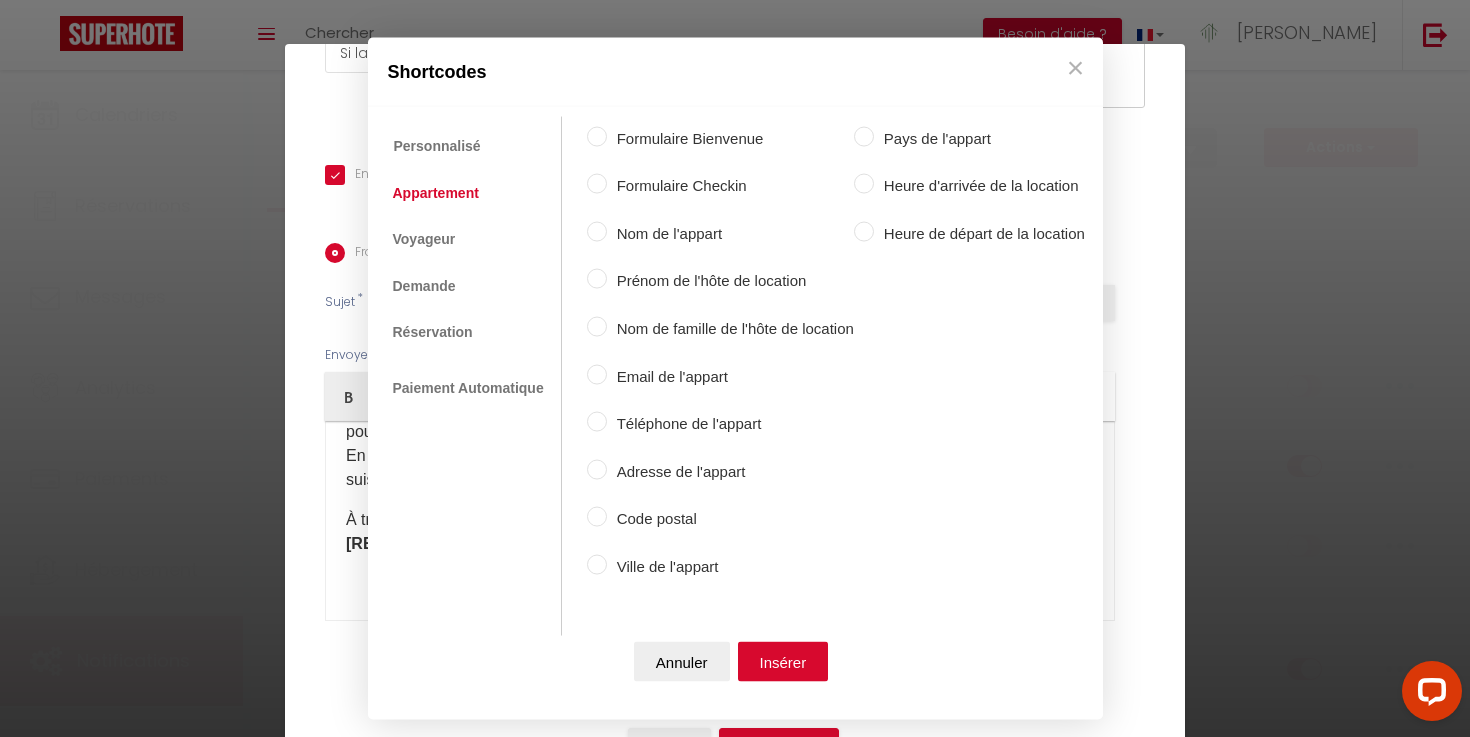 click on "Prénom de l'hôte de location" at bounding box center [730, 281] 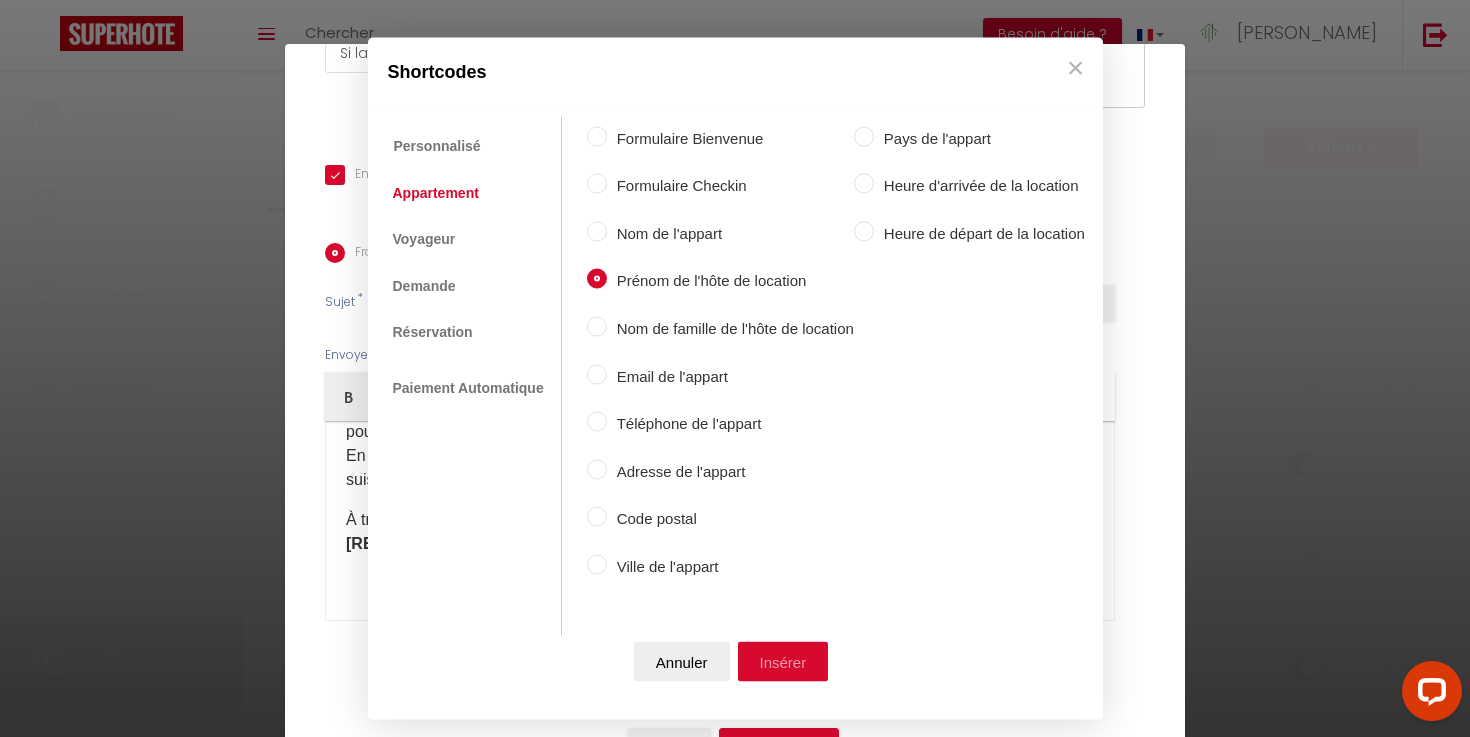 click on "Insérer" at bounding box center [783, 662] 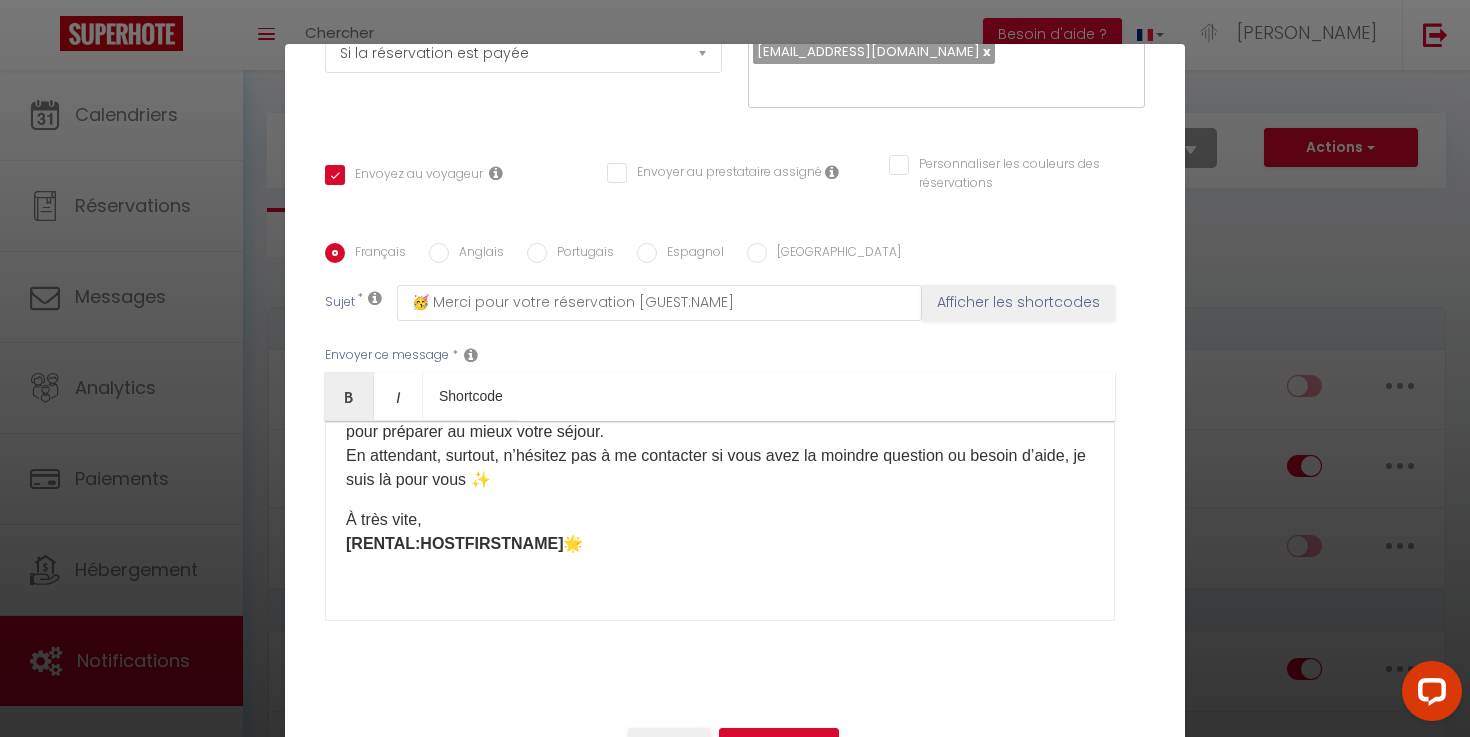 scroll, scrollTop: 150, scrollLeft: 0, axis: vertical 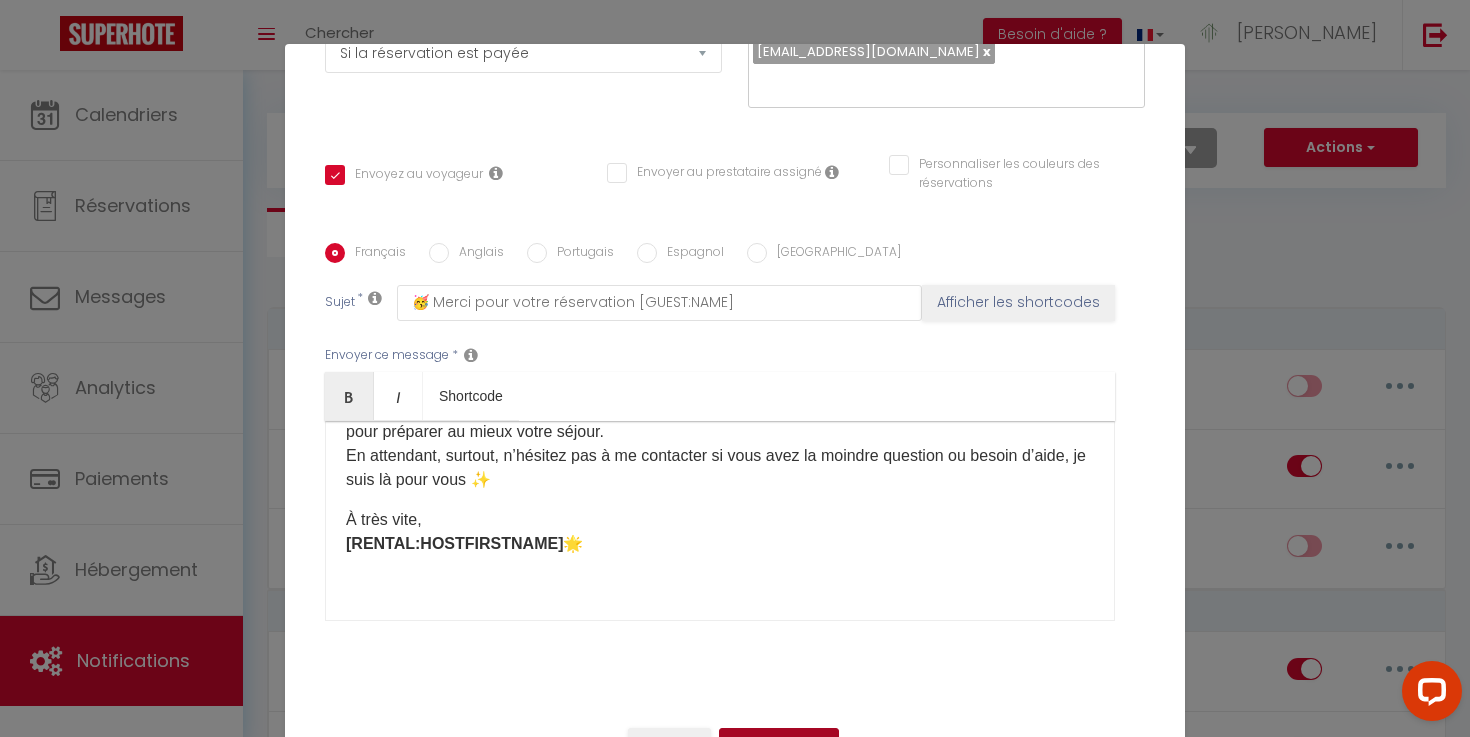 click on "Mettre à jour" at bounding box center (779, 745) 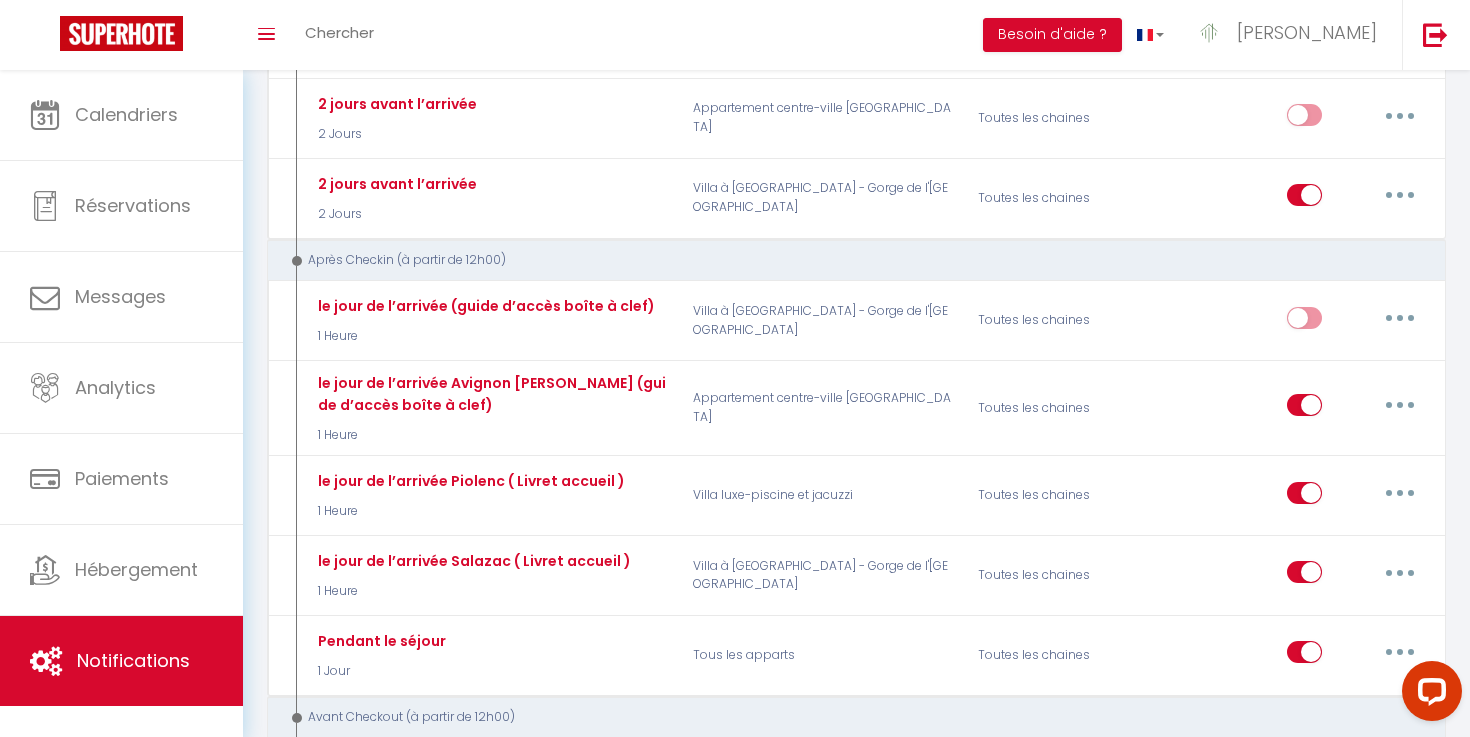 scroll, scrollTop: 686, scrollLeft: 0, axis: vertical 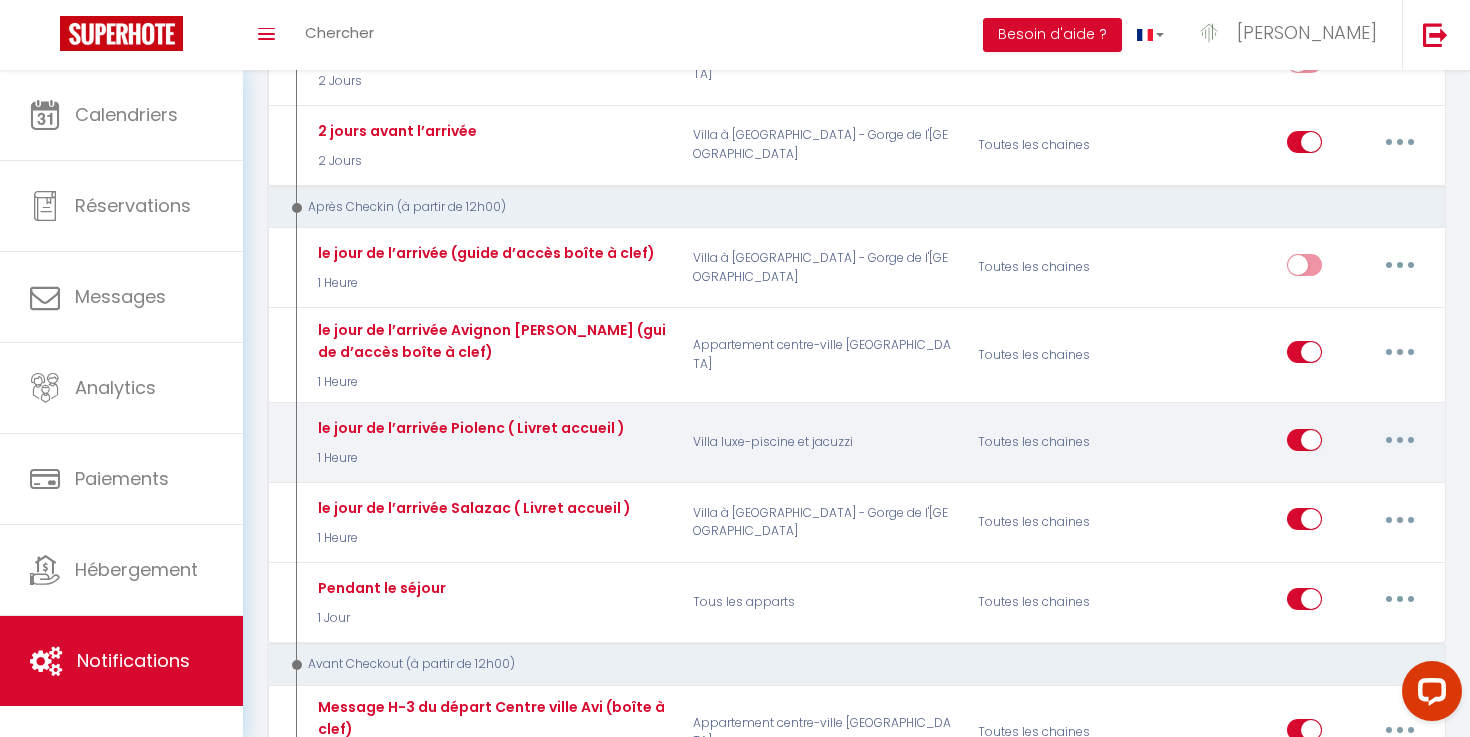 click at bounding box center [1400, 440] 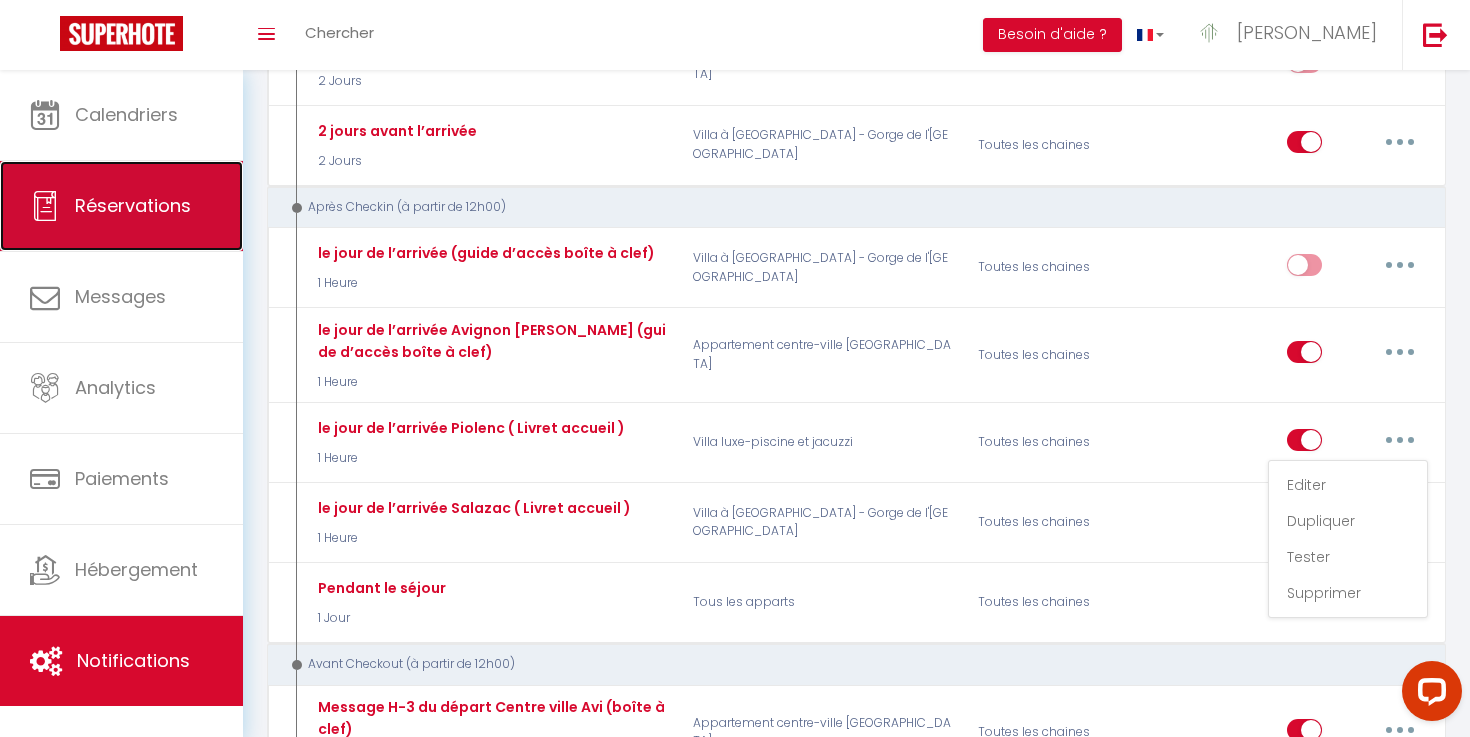 click on "Réservations" at bounding box center (121, 206) 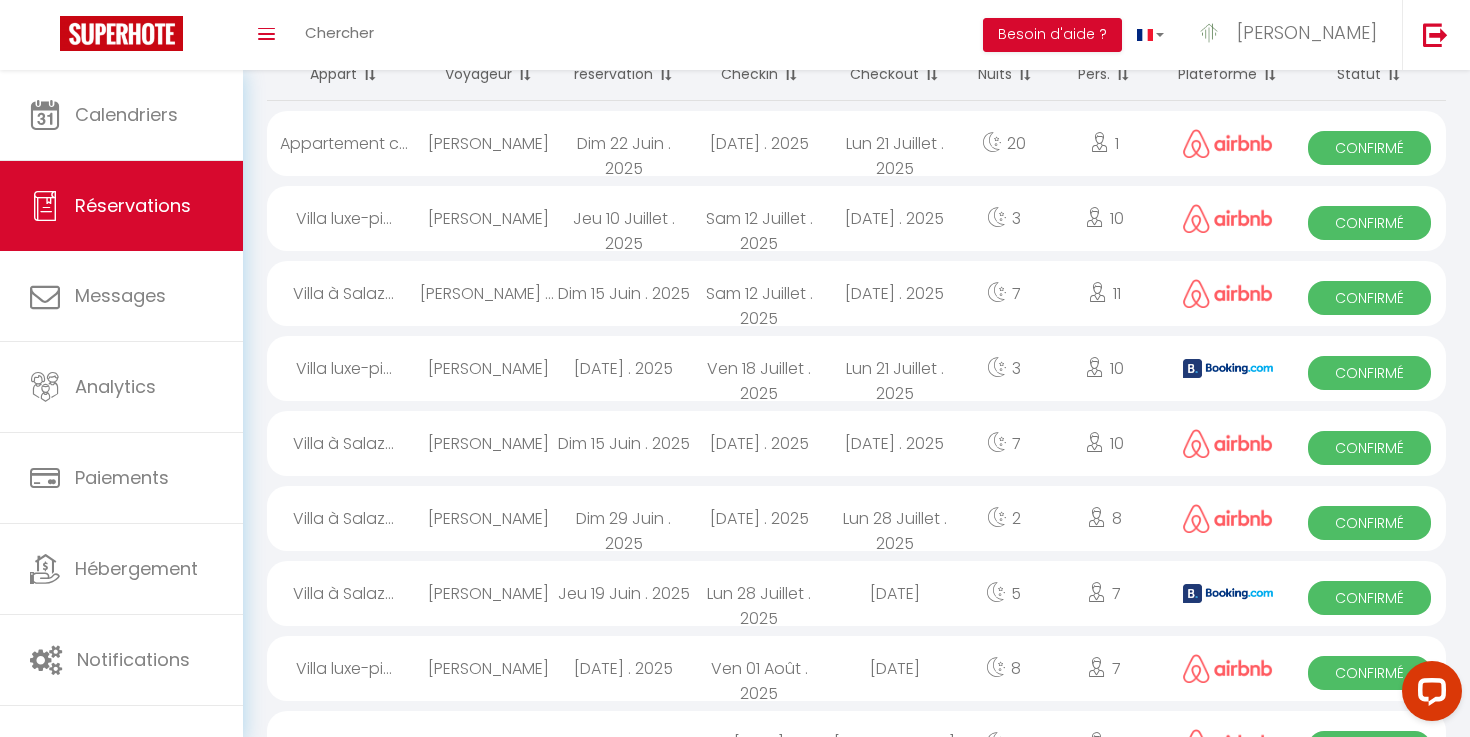 scroll, scrollTop: 0, scrollLeft: 0, axis: both 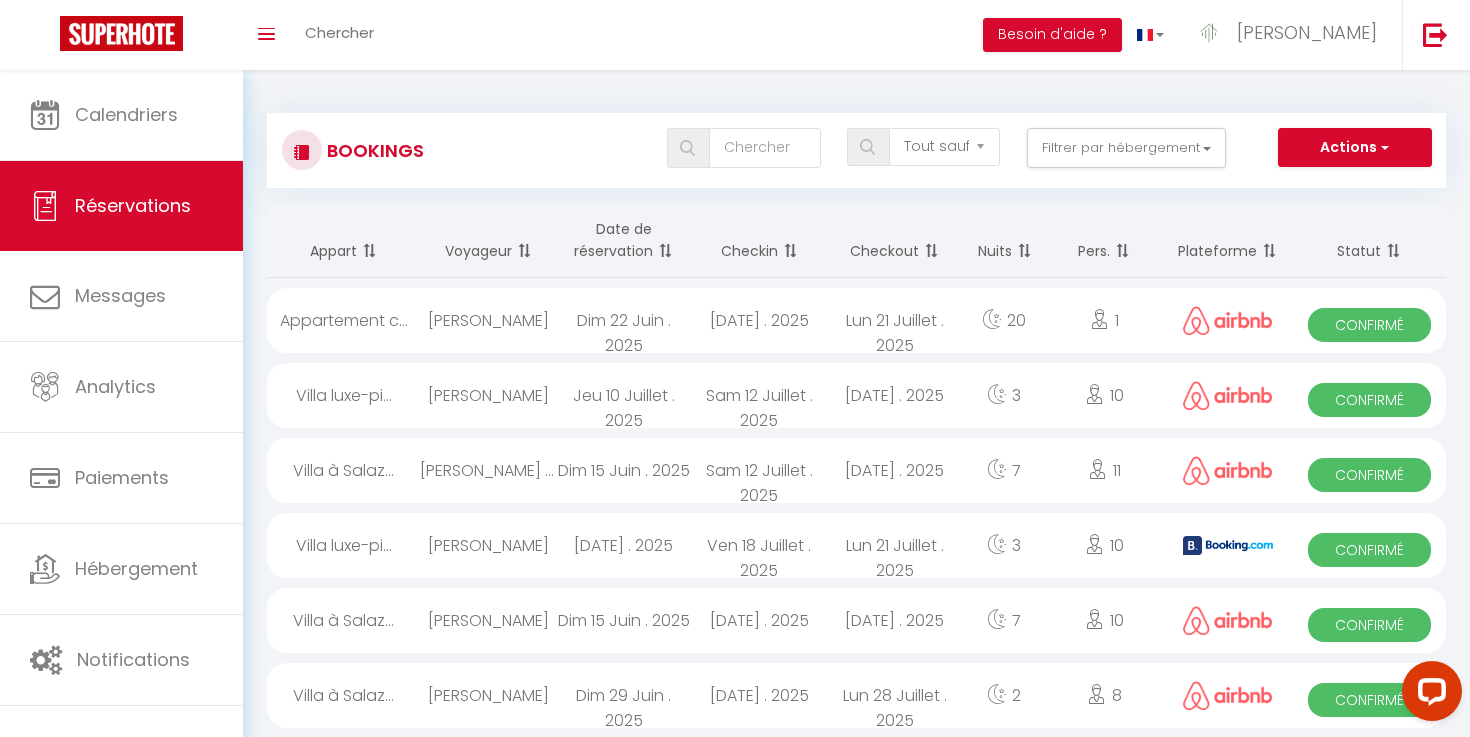 click on "[PERSON_NAME]" at bounding box center [488, 395] 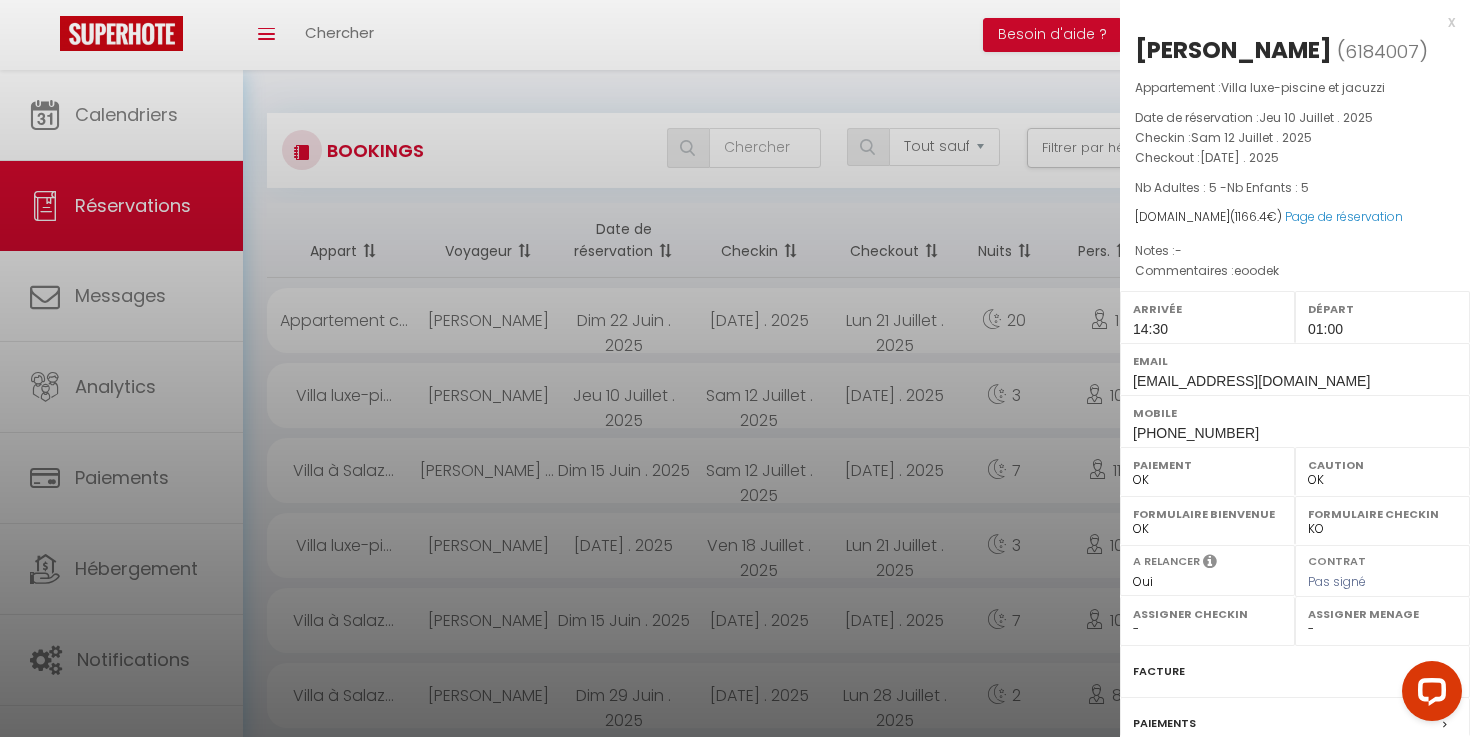 click on "6184007" at bounding box center (1382, 51) 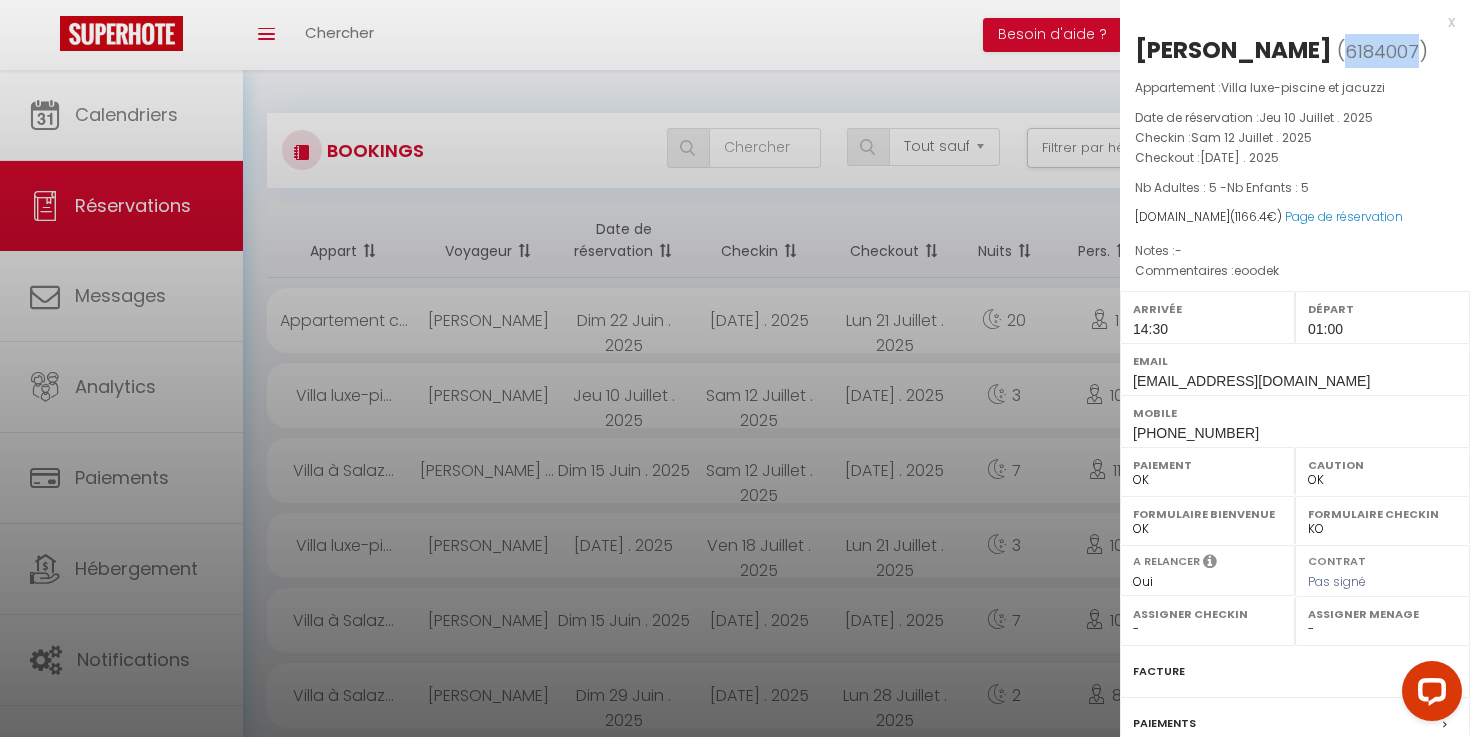 click on "6184007" at bounding box center (1382, 51) 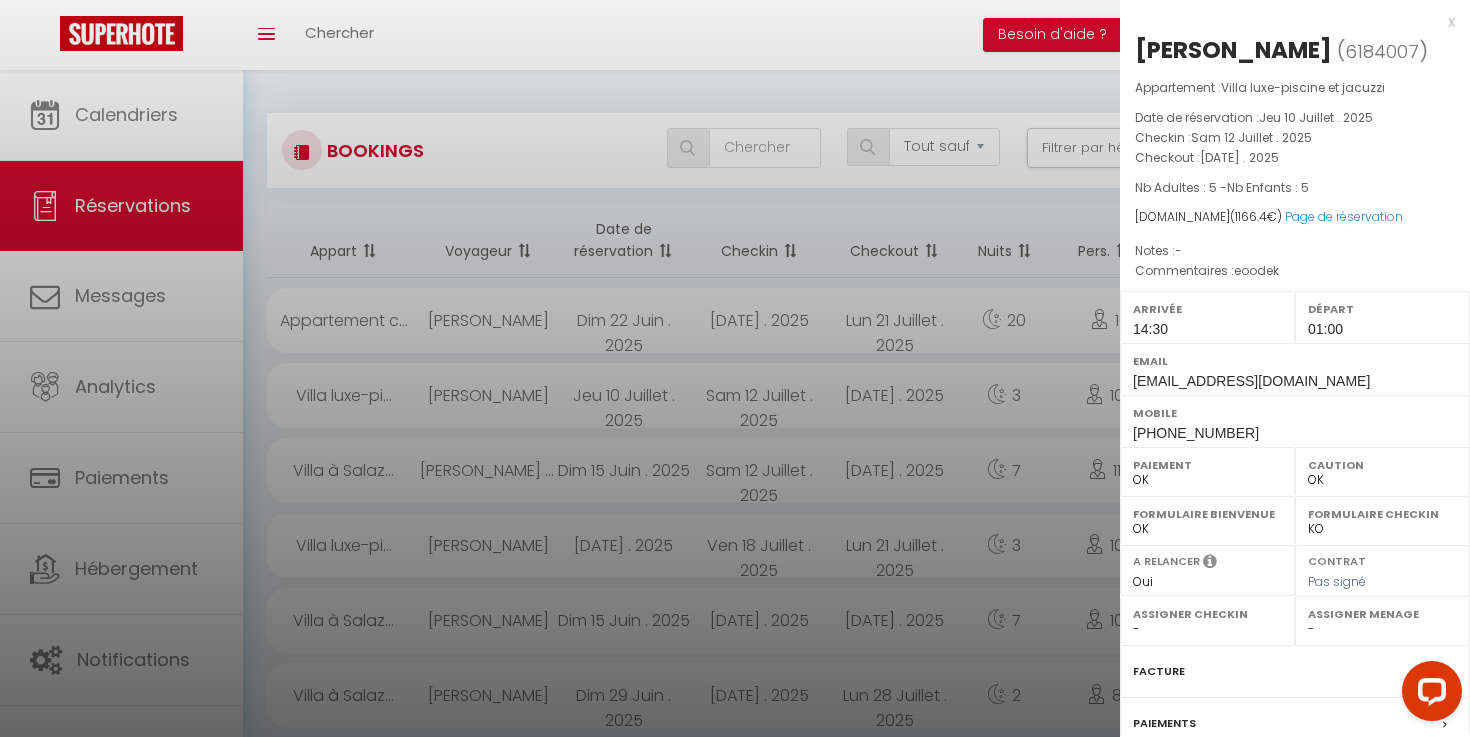 click at bounding box center [735, 368] 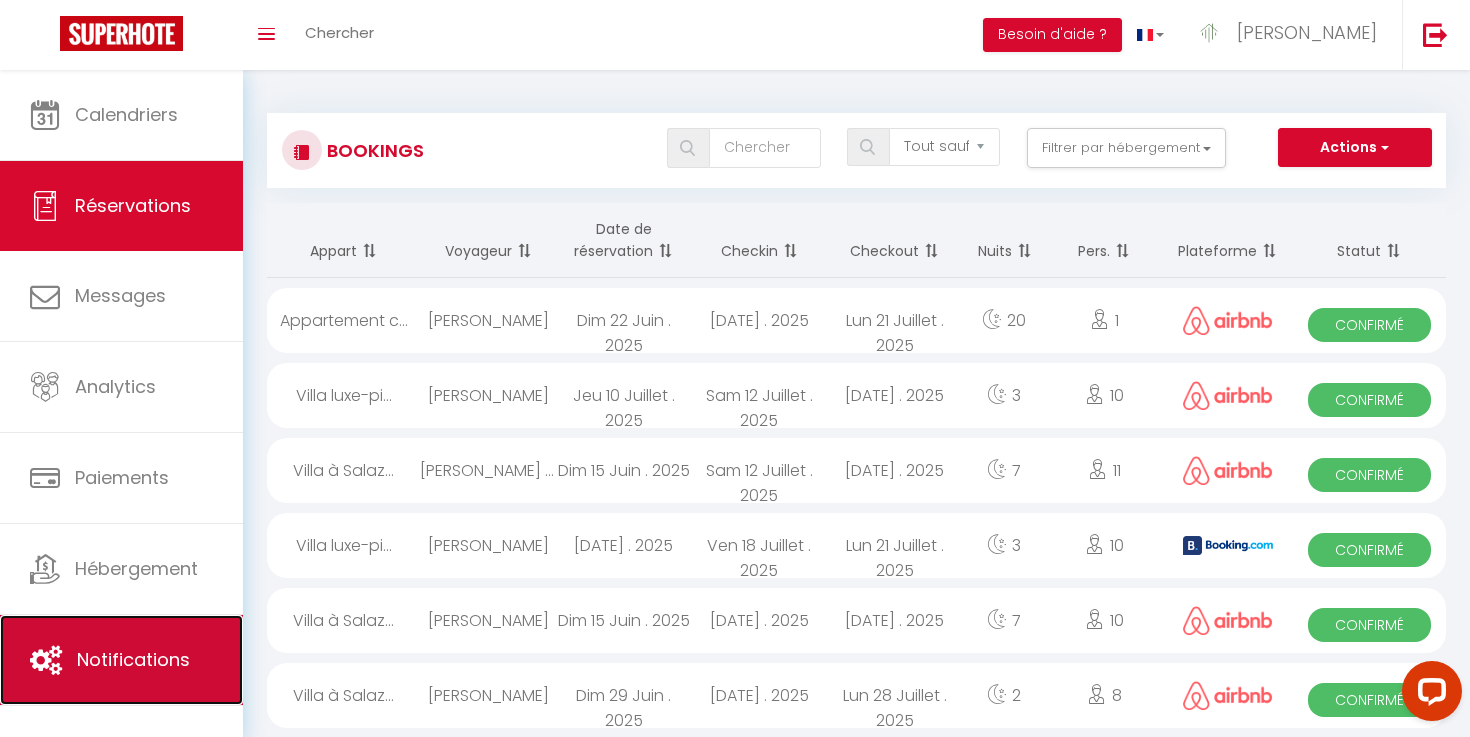 click on "Notifications" at bounding box center [121, 660] 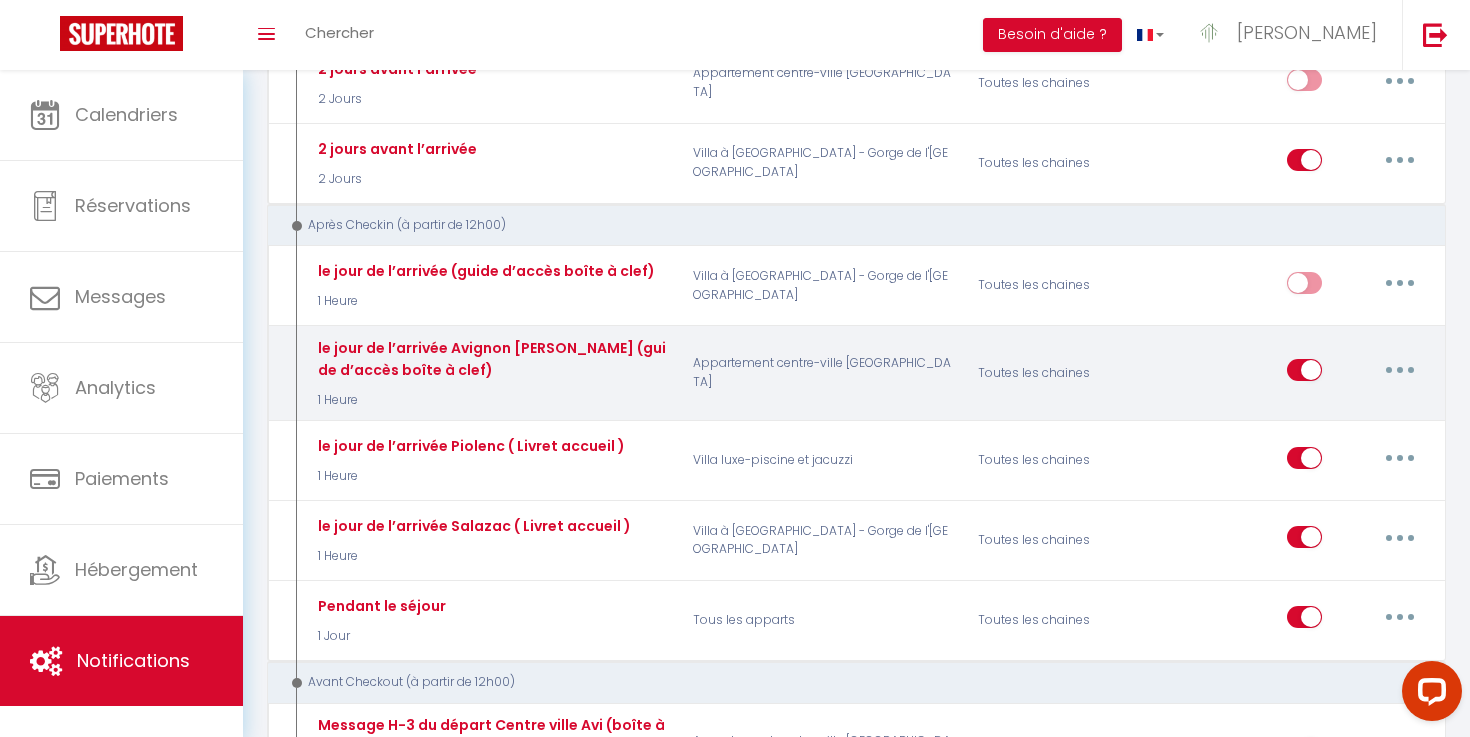 scroll, scrollTop: 663, scrollLeft: 0, axis: vertical 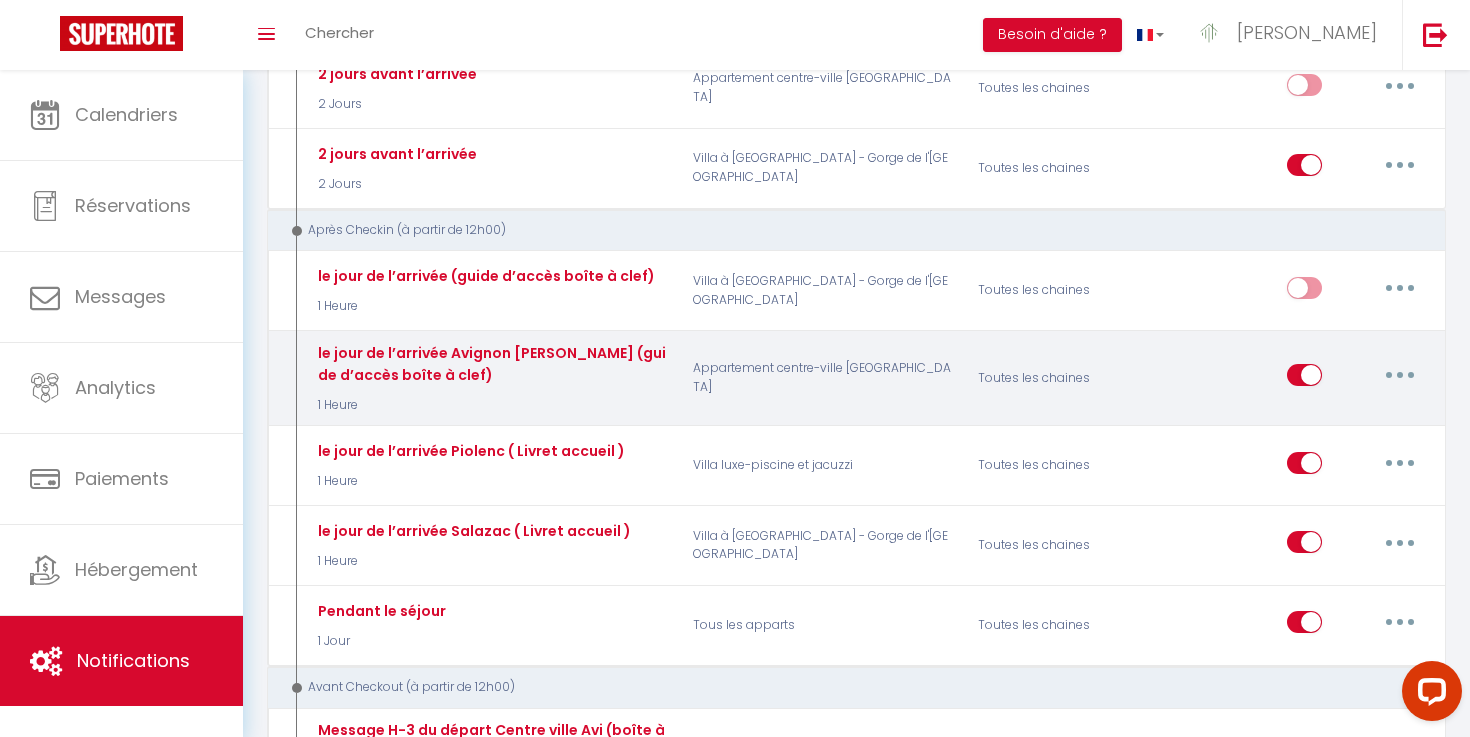 click at bounding box center (1400, 375) 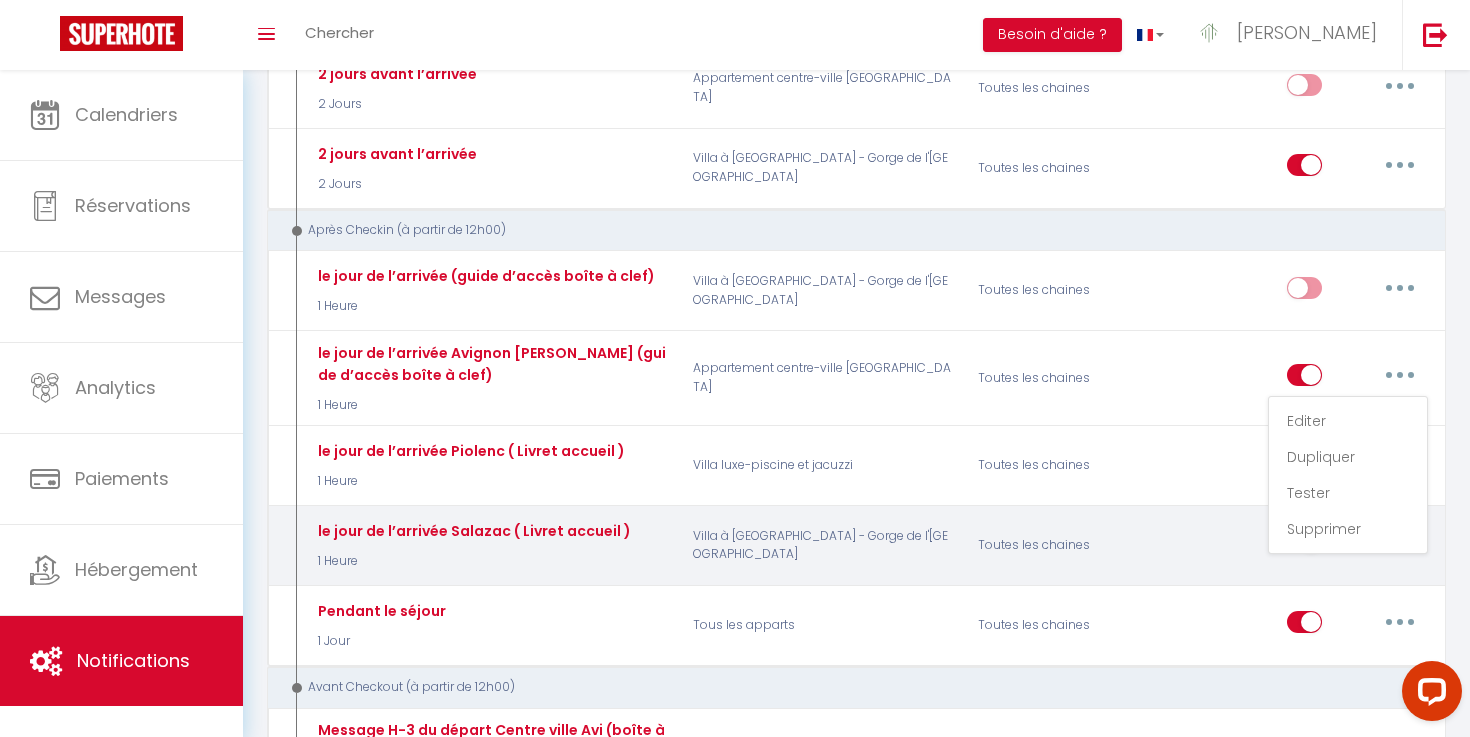click on "Editer   Dupliquer   Tester   Supprimer" at bounding box center (1297, 545) 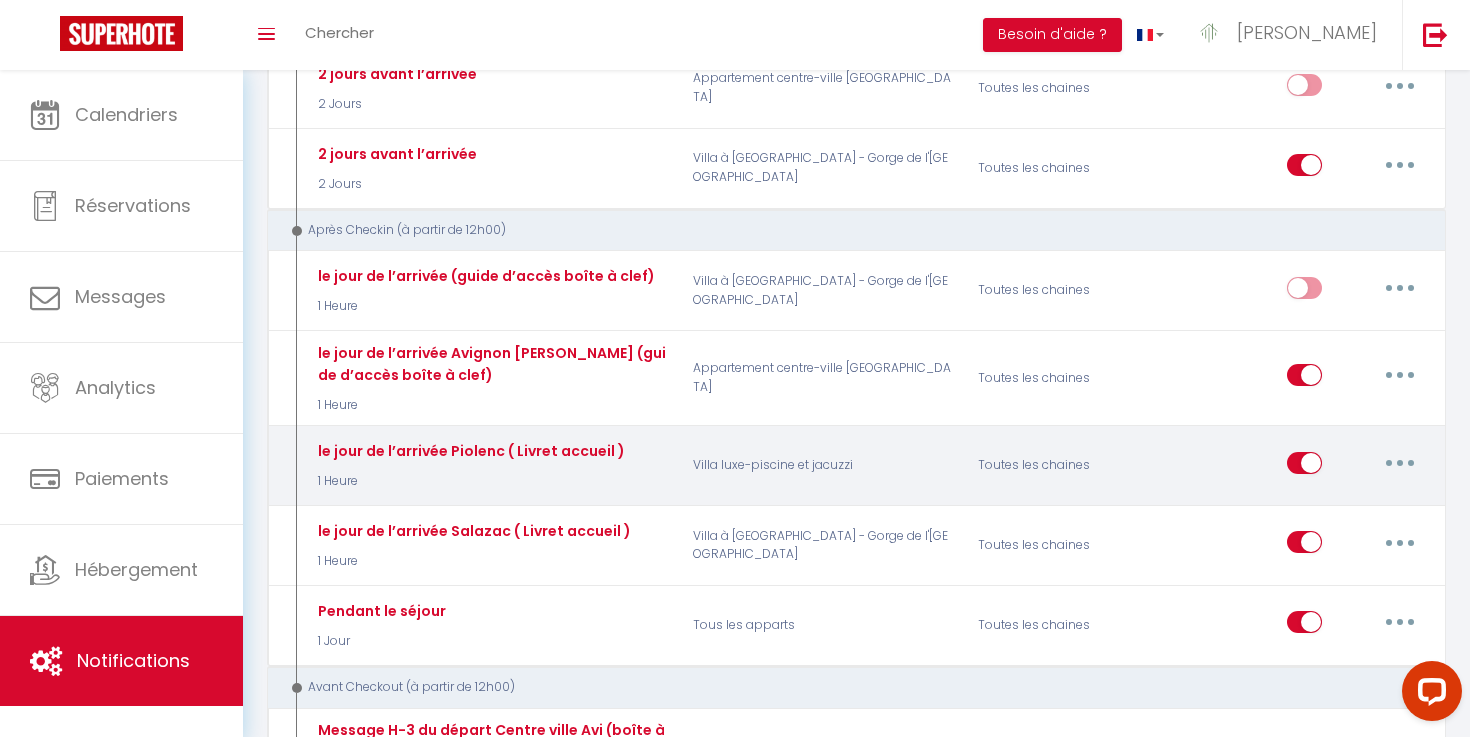 click at bounding box center [1400, 463] 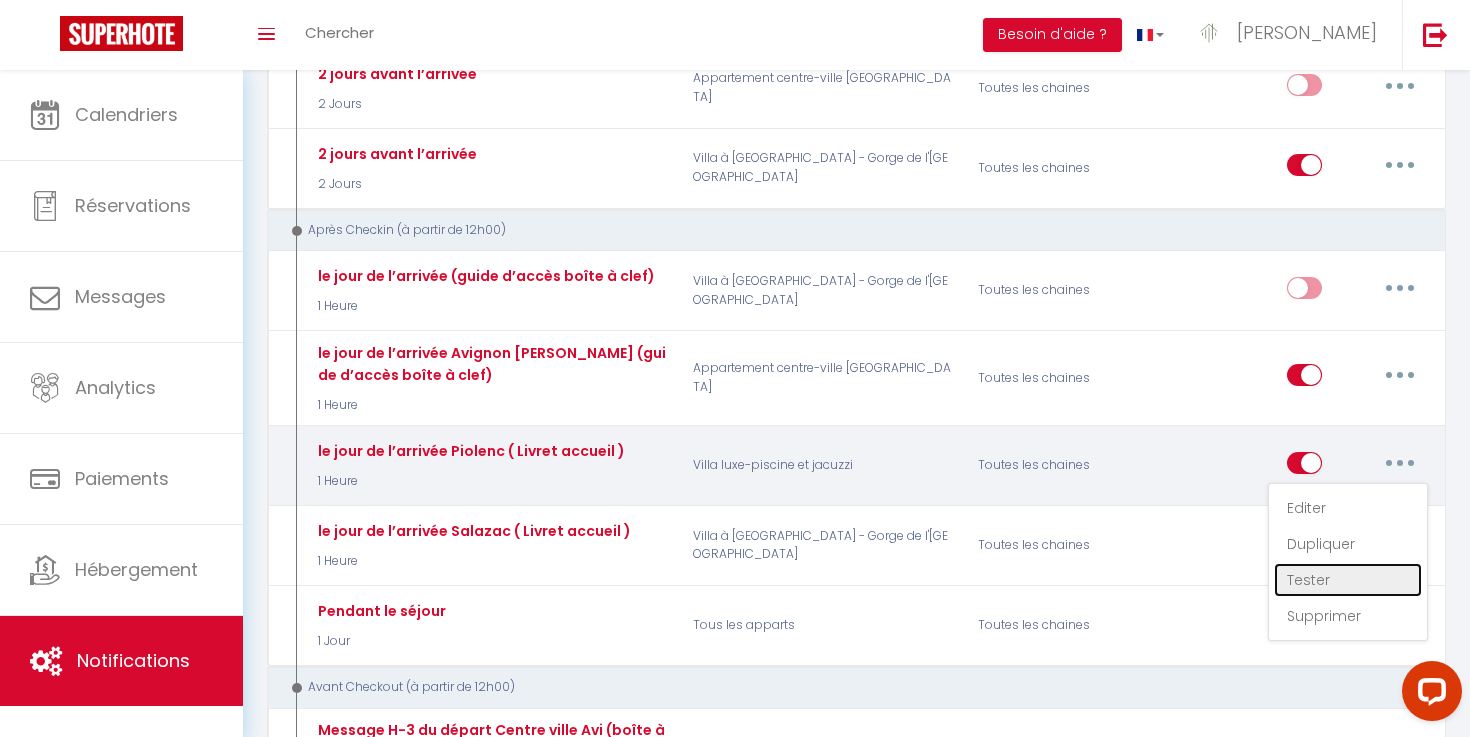 click on "Tester" at bounding box center [1348, 580] 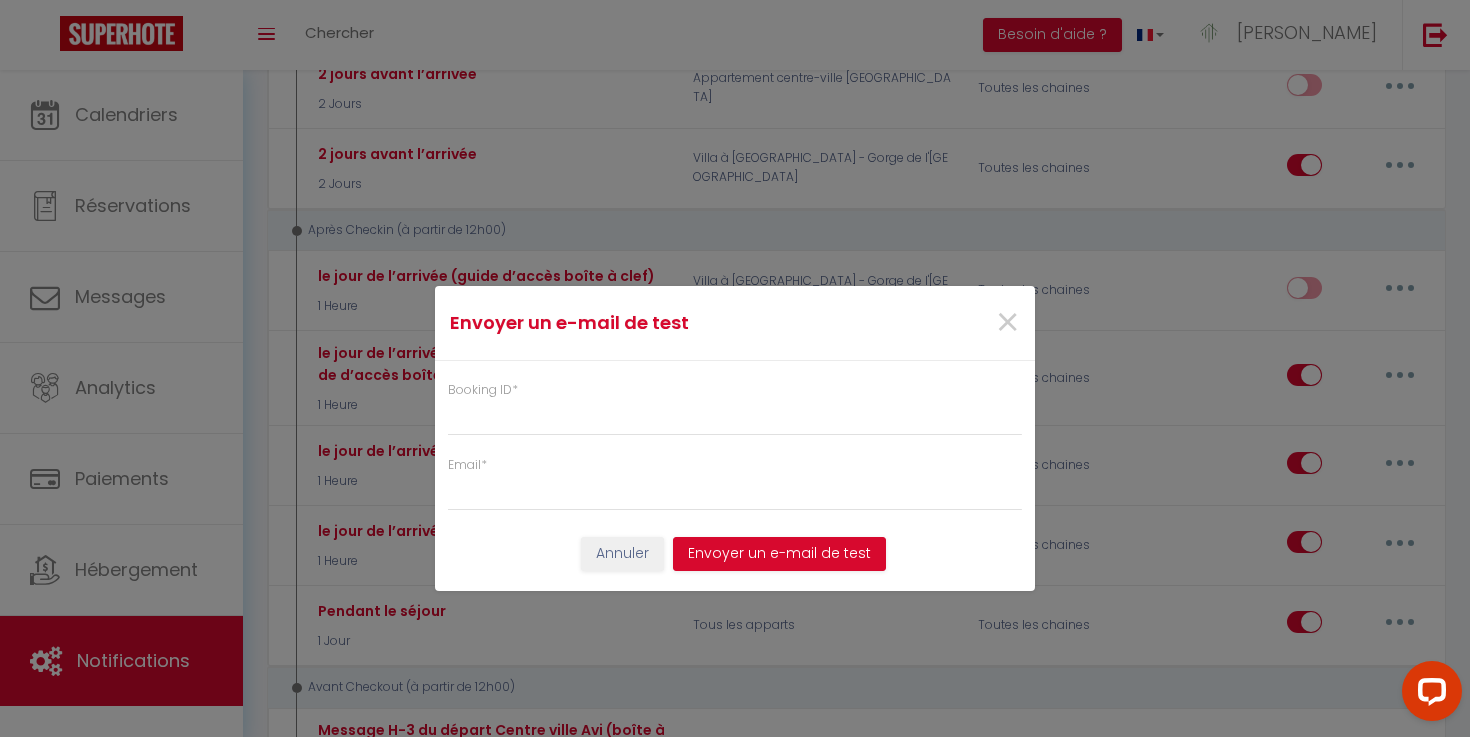click on "Booking ID
*
Email
*" at bounding box center (735, 436) 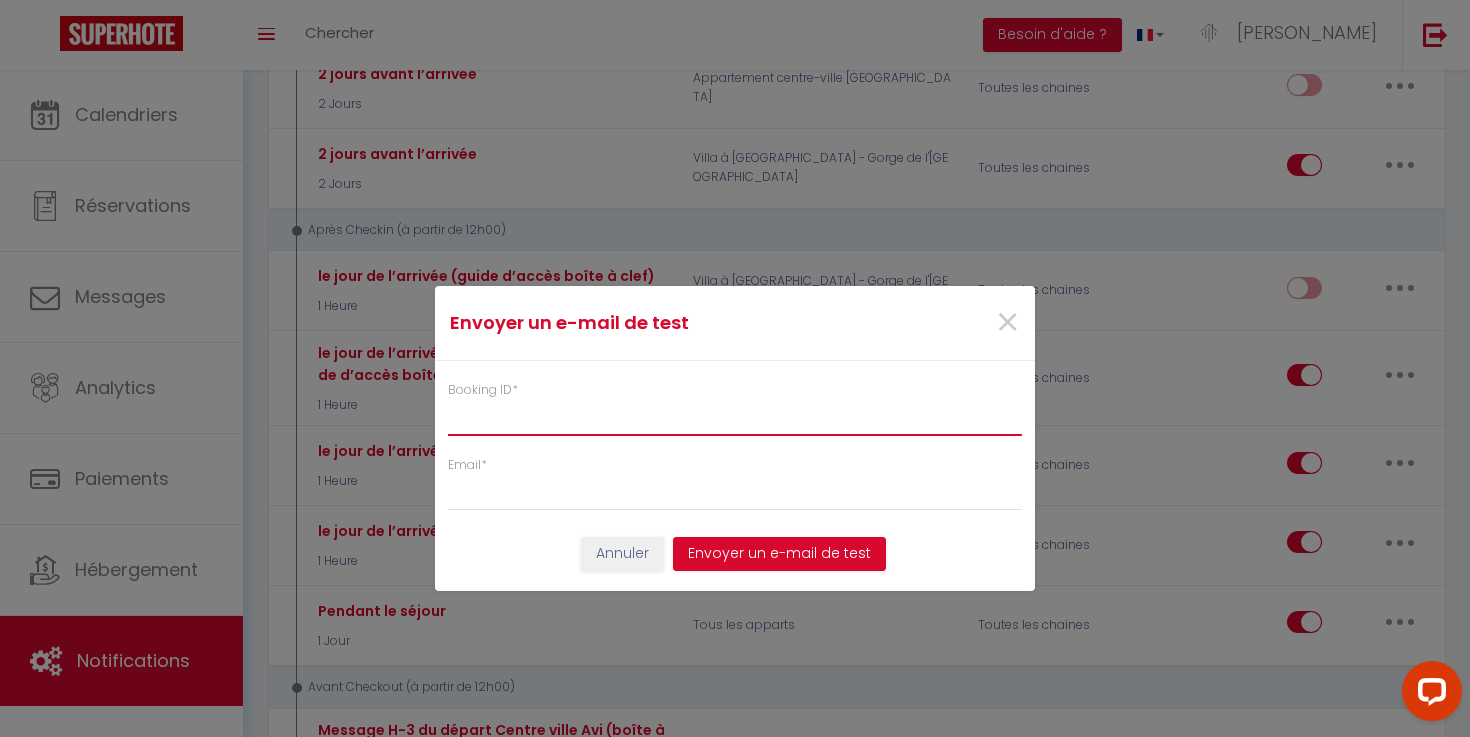 click on "Booking ID
*" at bounding box center [735, 418] 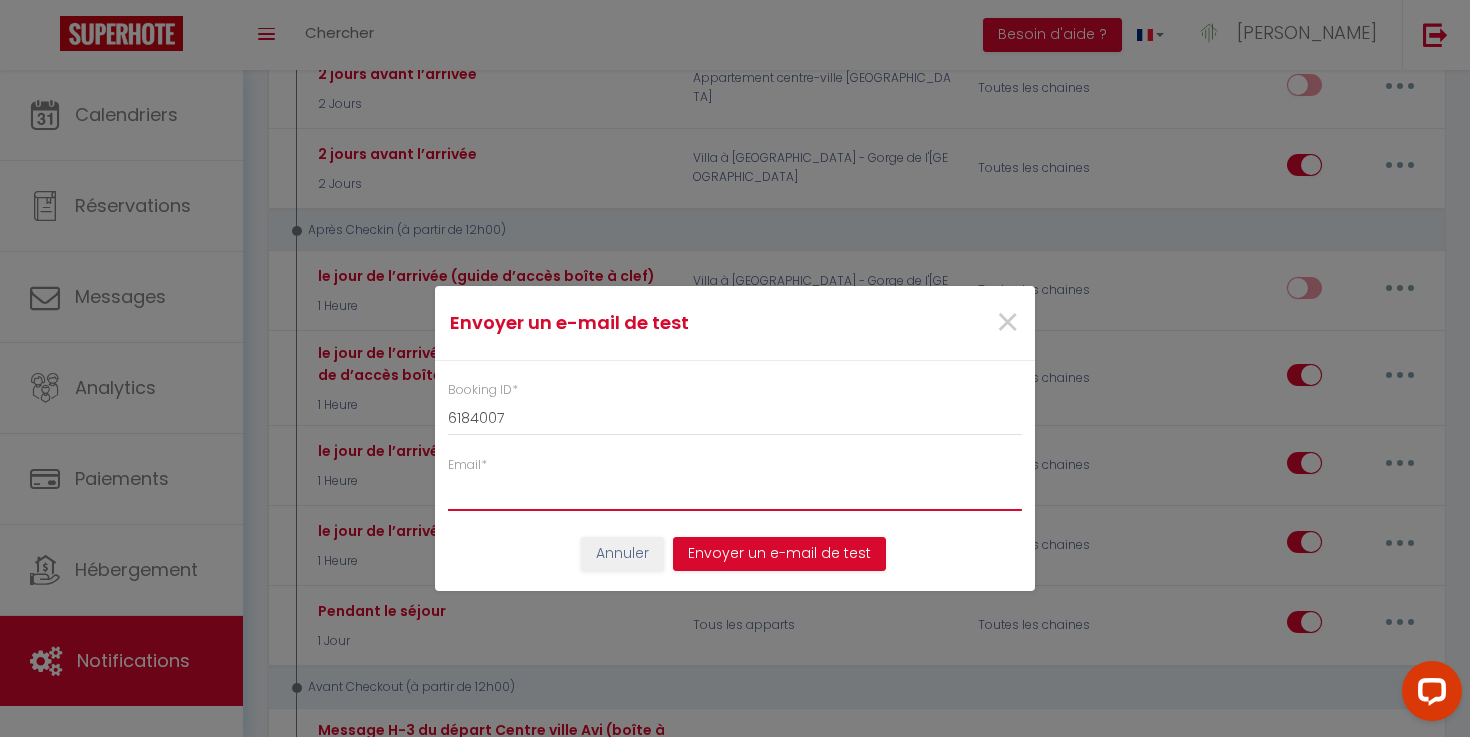 click on "Email
*" at bounding box center [735, 493] 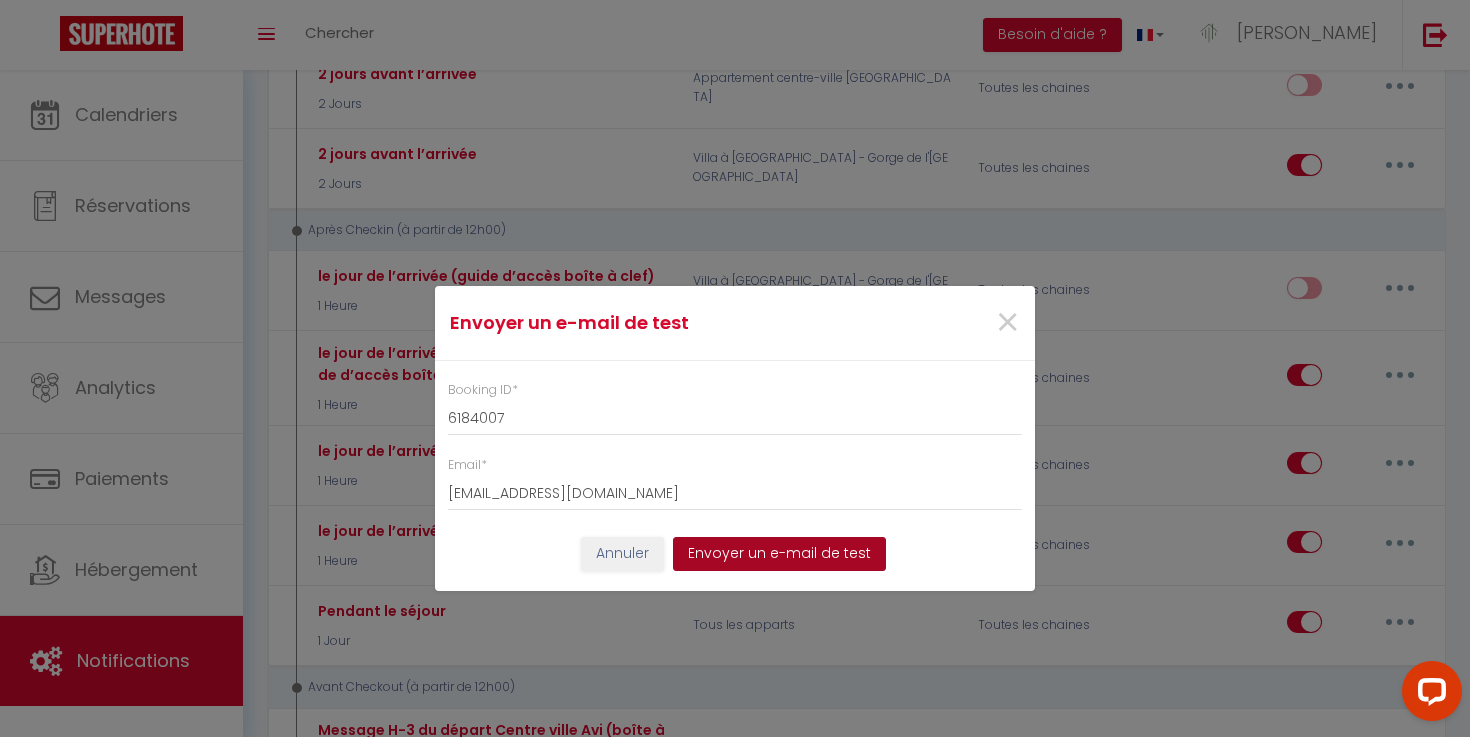 click on "Envoyer un e-mail de test" at bounding box center (779, 554) 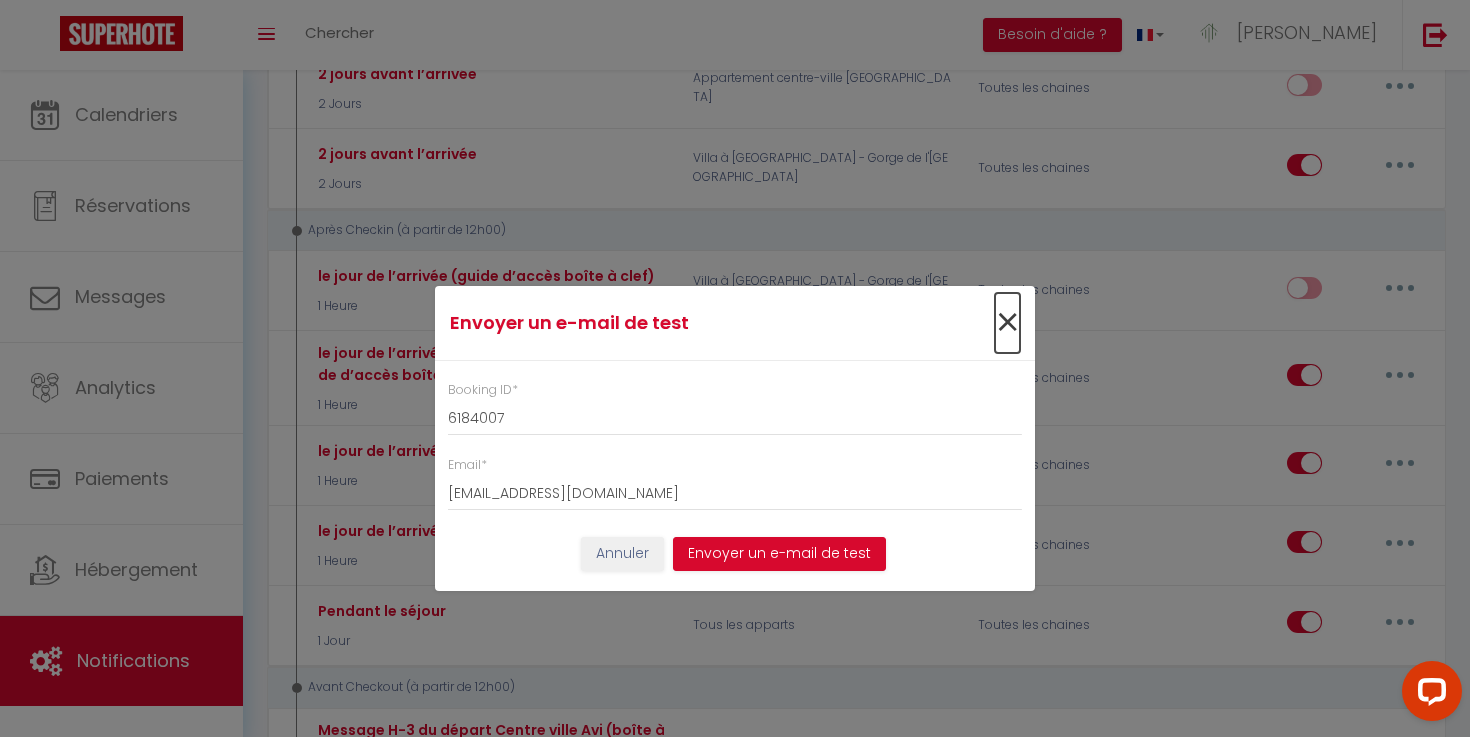 click on "×" at bounding box center [1007, 323] 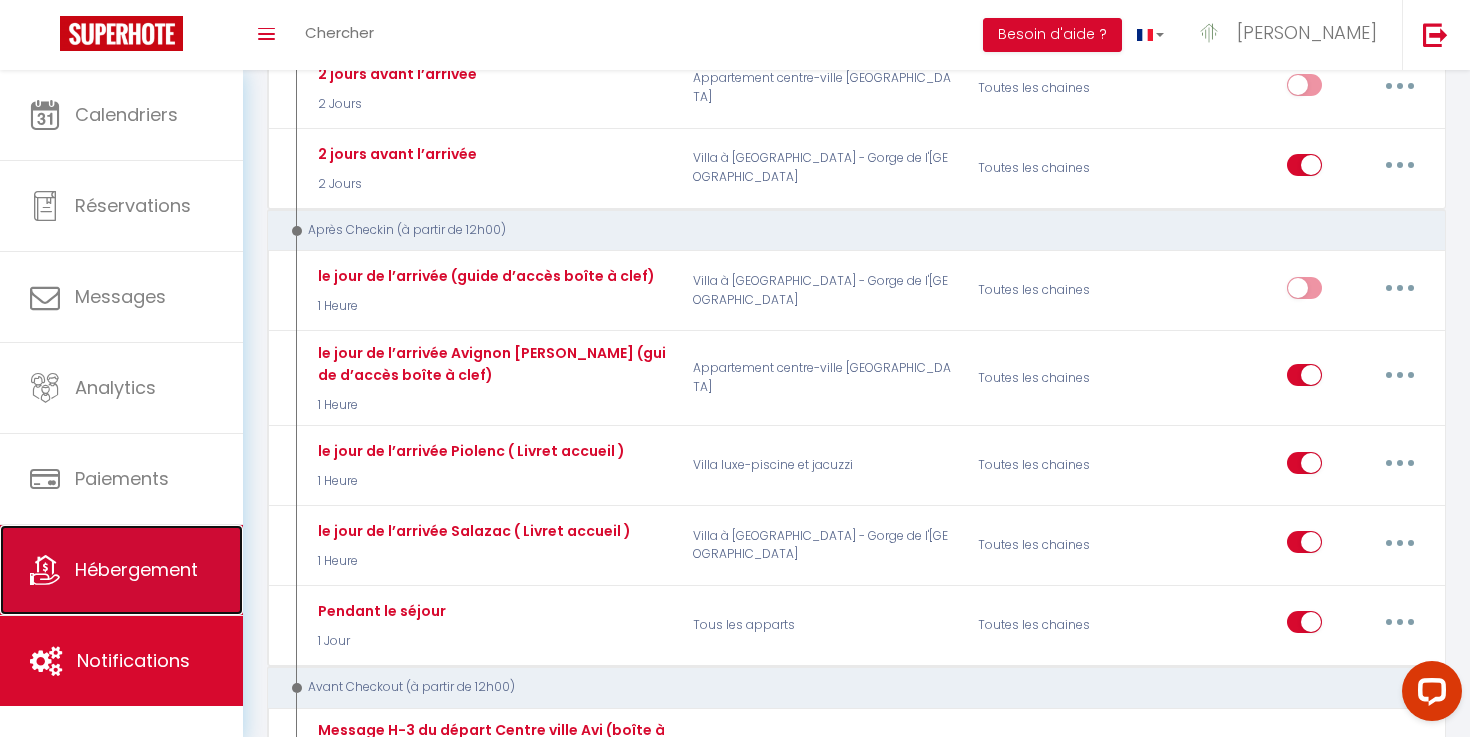 click on "Hébergement" at bounding box center (136, 569) 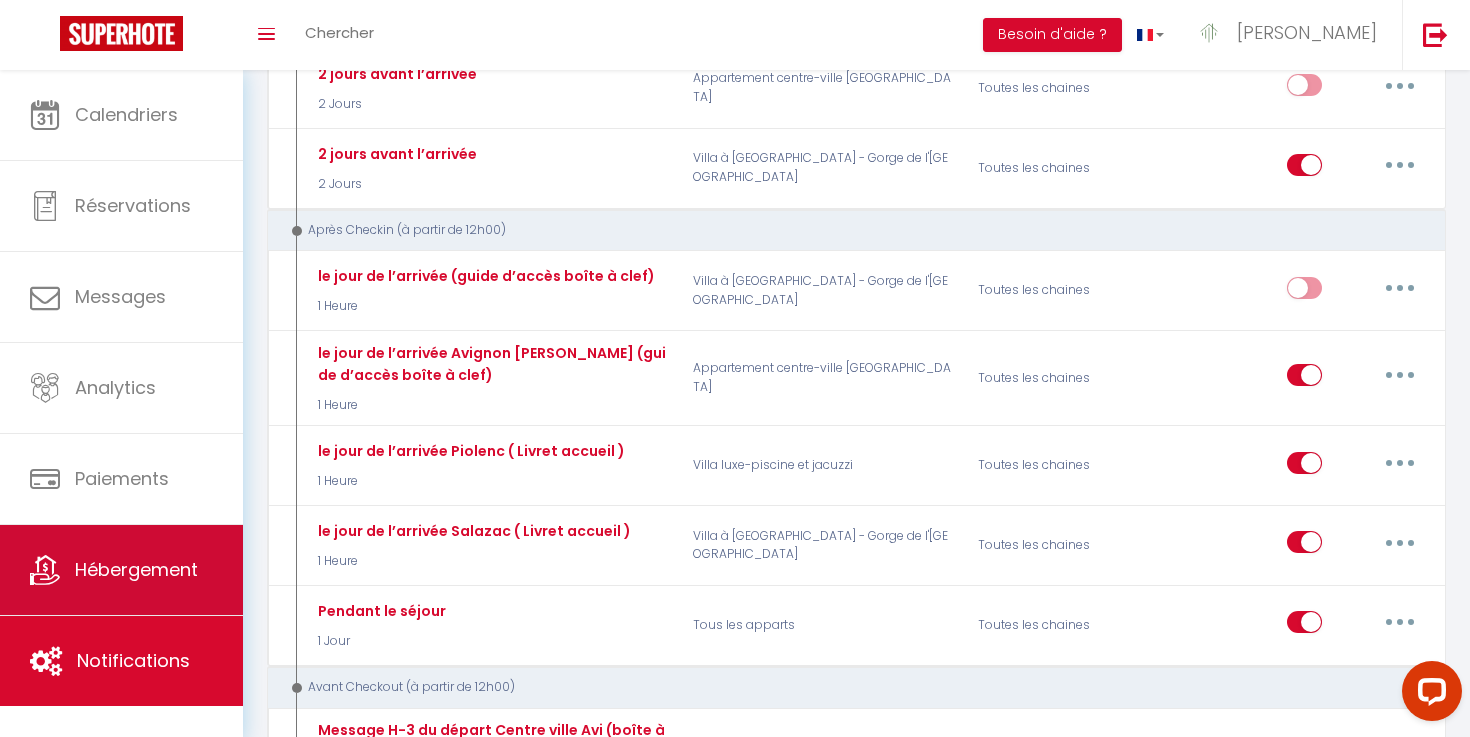 scroll, scrollTop: 0, scrollLeft: 0, axis: both 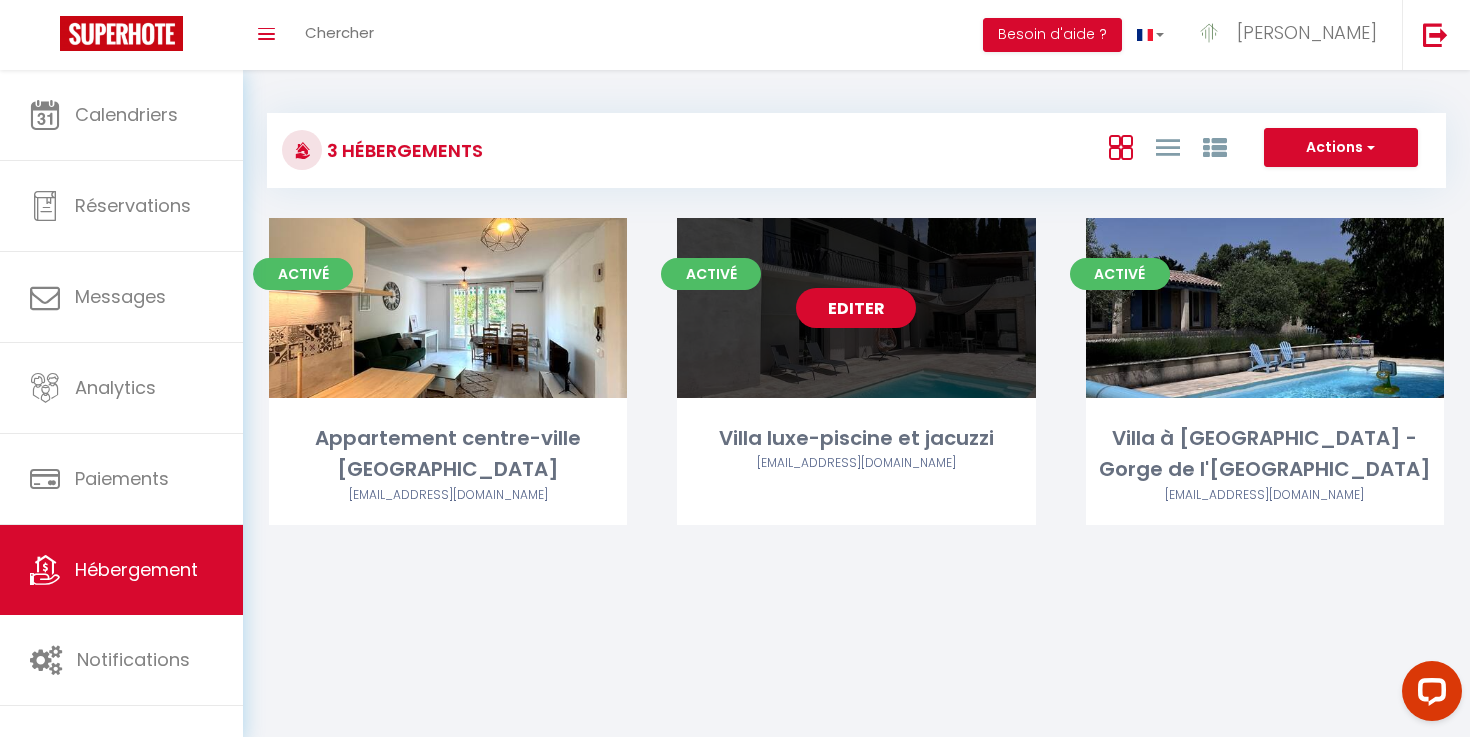 click on "Editer" at bounding box center [856, 308] 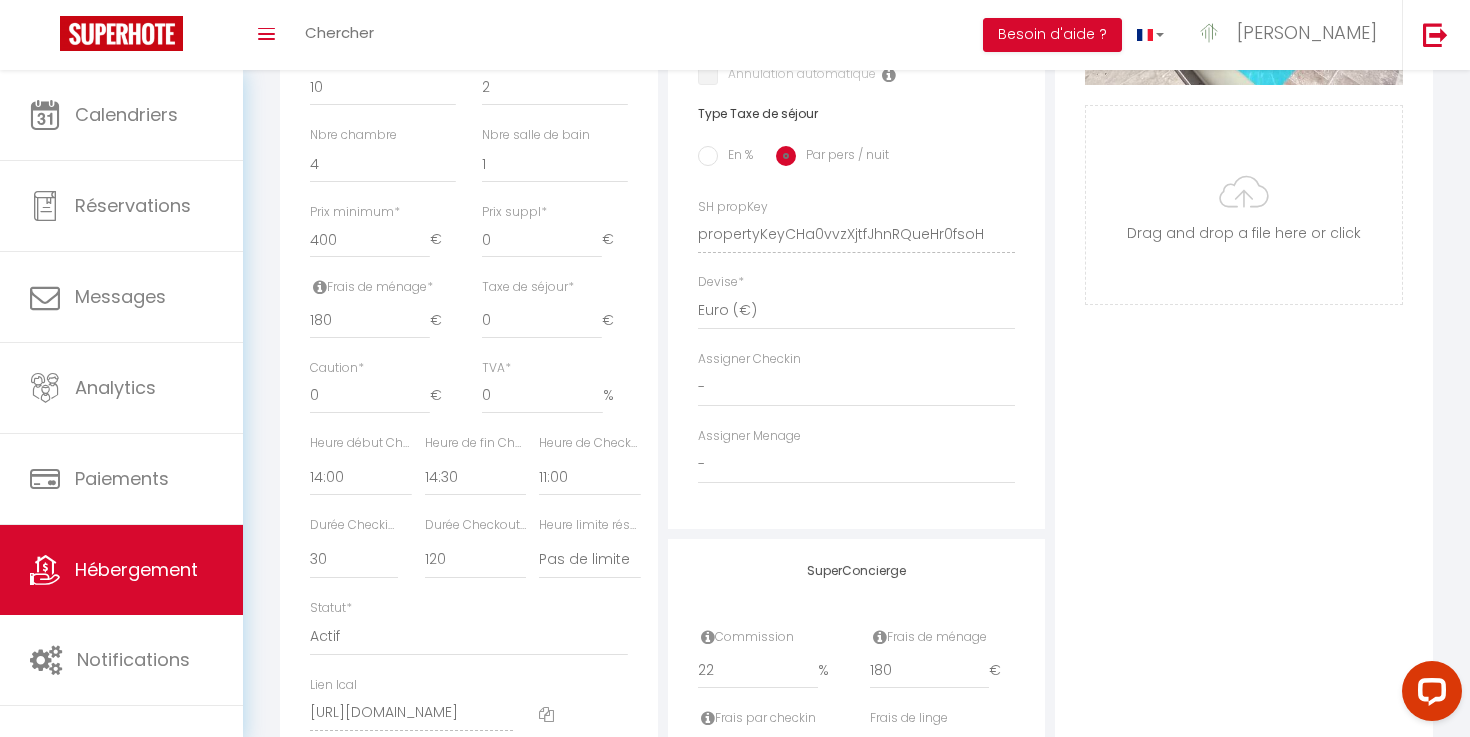 scroll, scrollTop: 786, scrollLeft: 0, axis: vertical 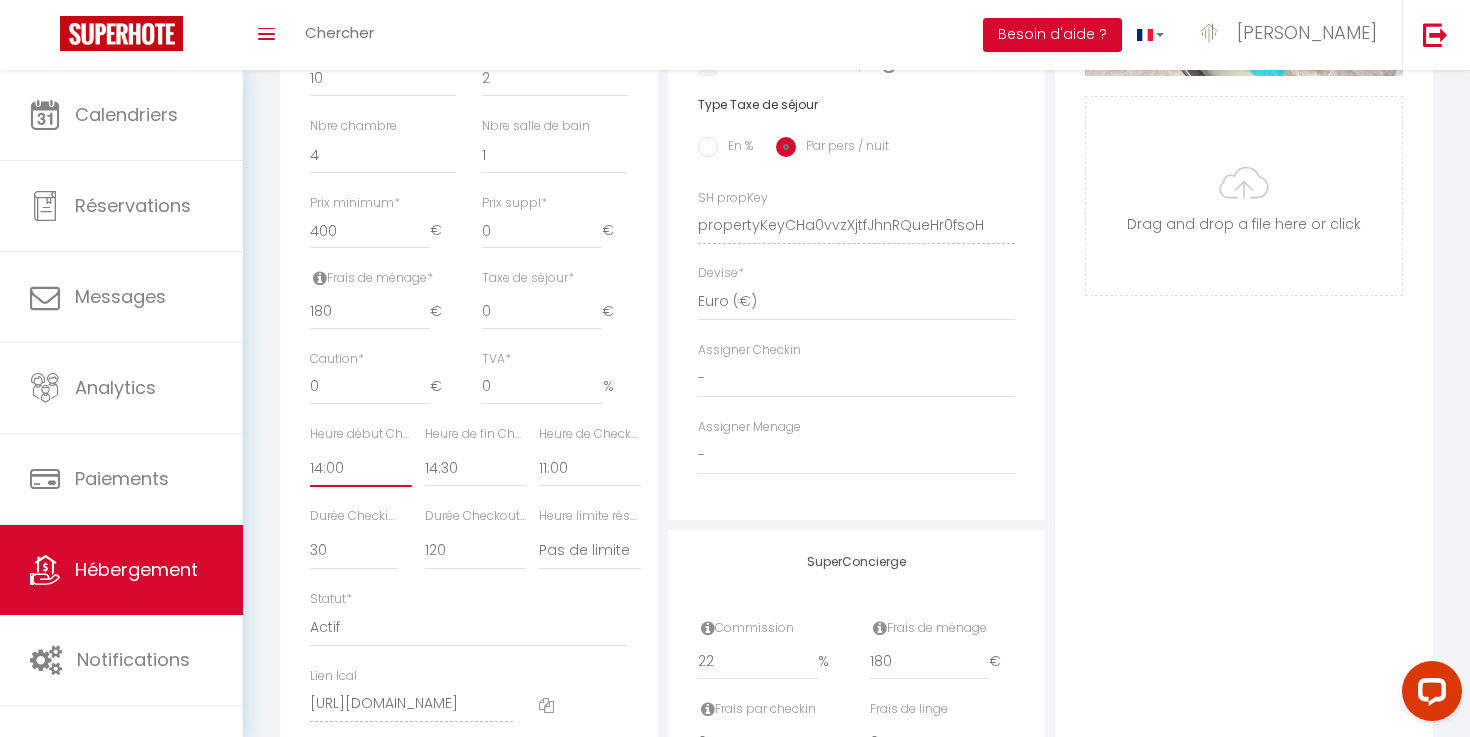 click on "00:00
00:15
00:30
00:45
01:00
01:15
01:30
01:45
02:00
02:15
02:30
02:45
03:00" at bounding box center (360, 468) 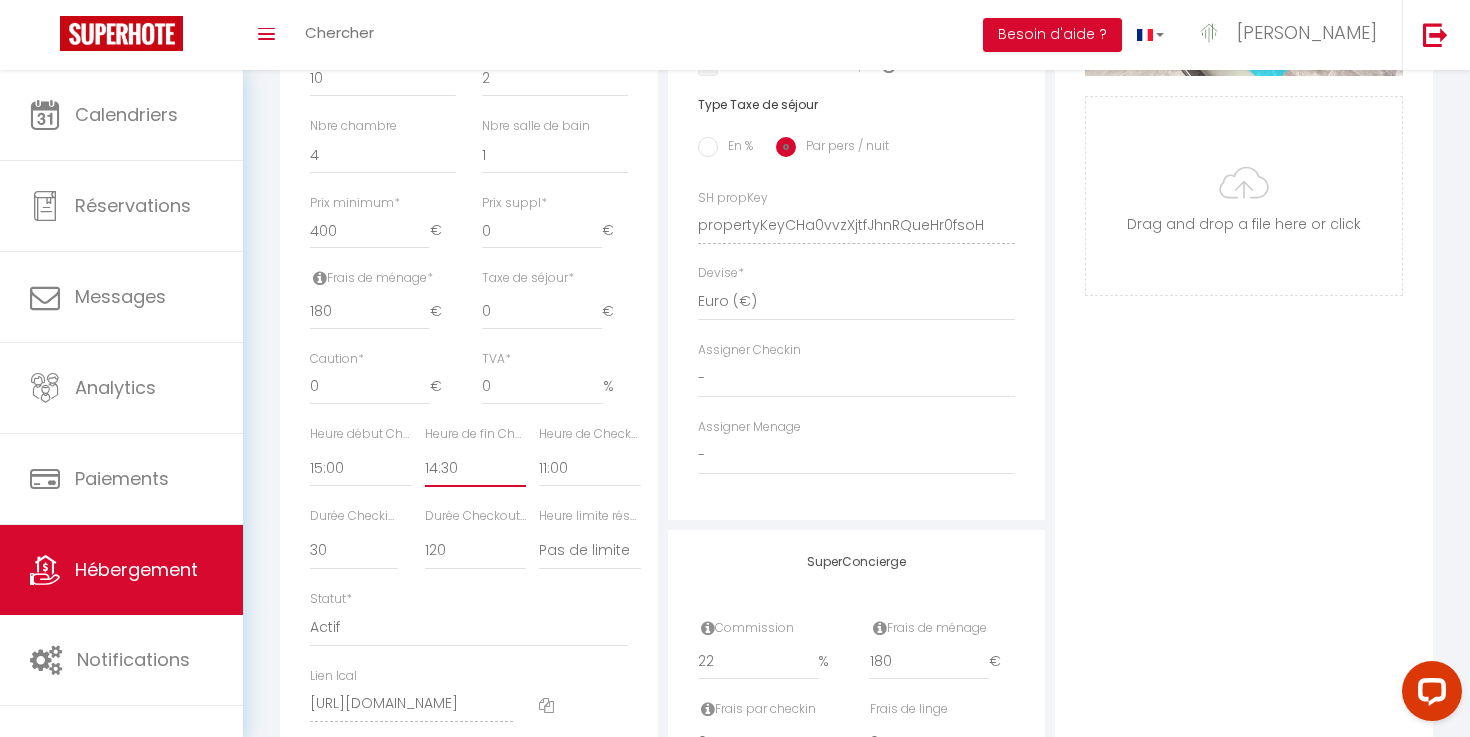 click on "00:00
00:15
00:30
00:45
01:00
01:15
01:30
01:45
02:00
02:15
02:30
02:45
03:00" at bounding box center [475, 468] 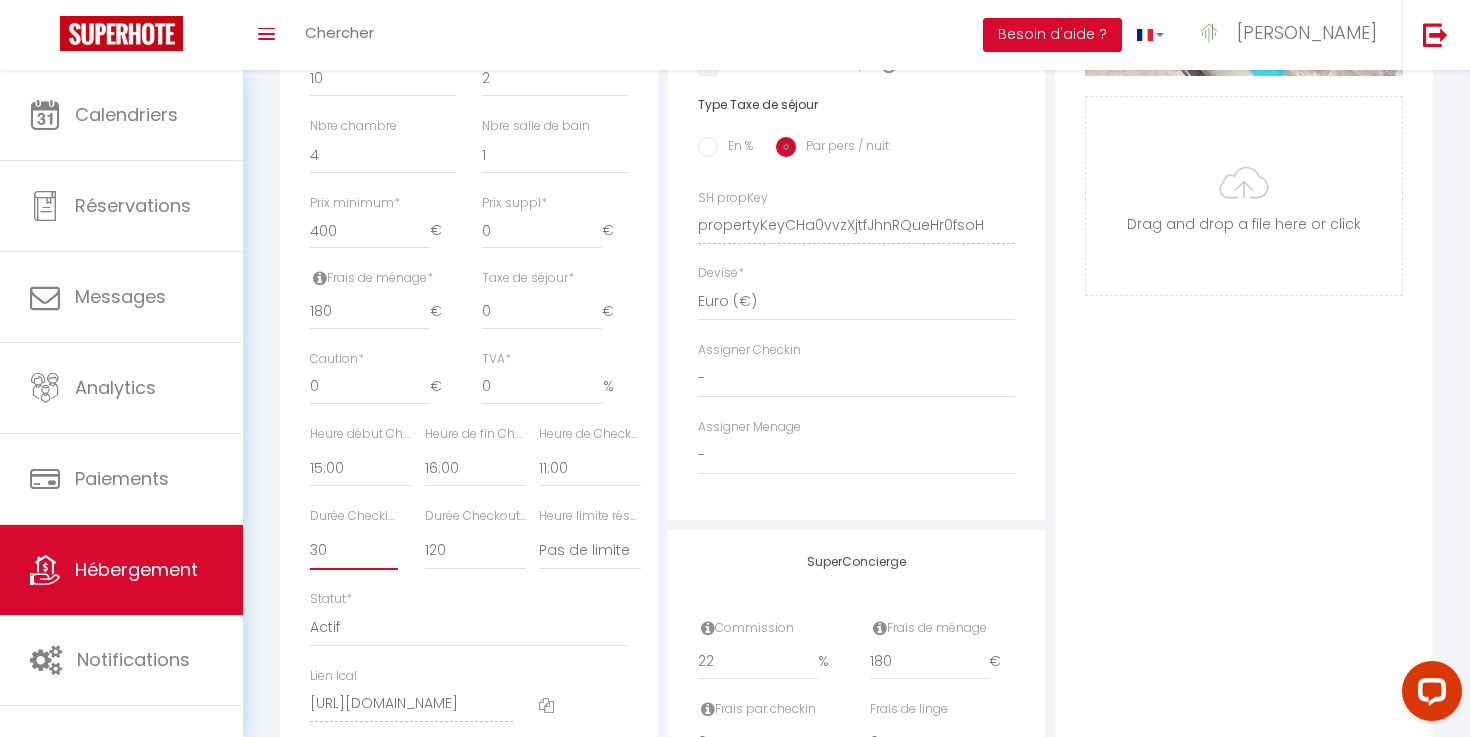 click on "15
30
45
60
75
90
105
120
135
150
165
180
195
210" at bounding box center [354, 551] 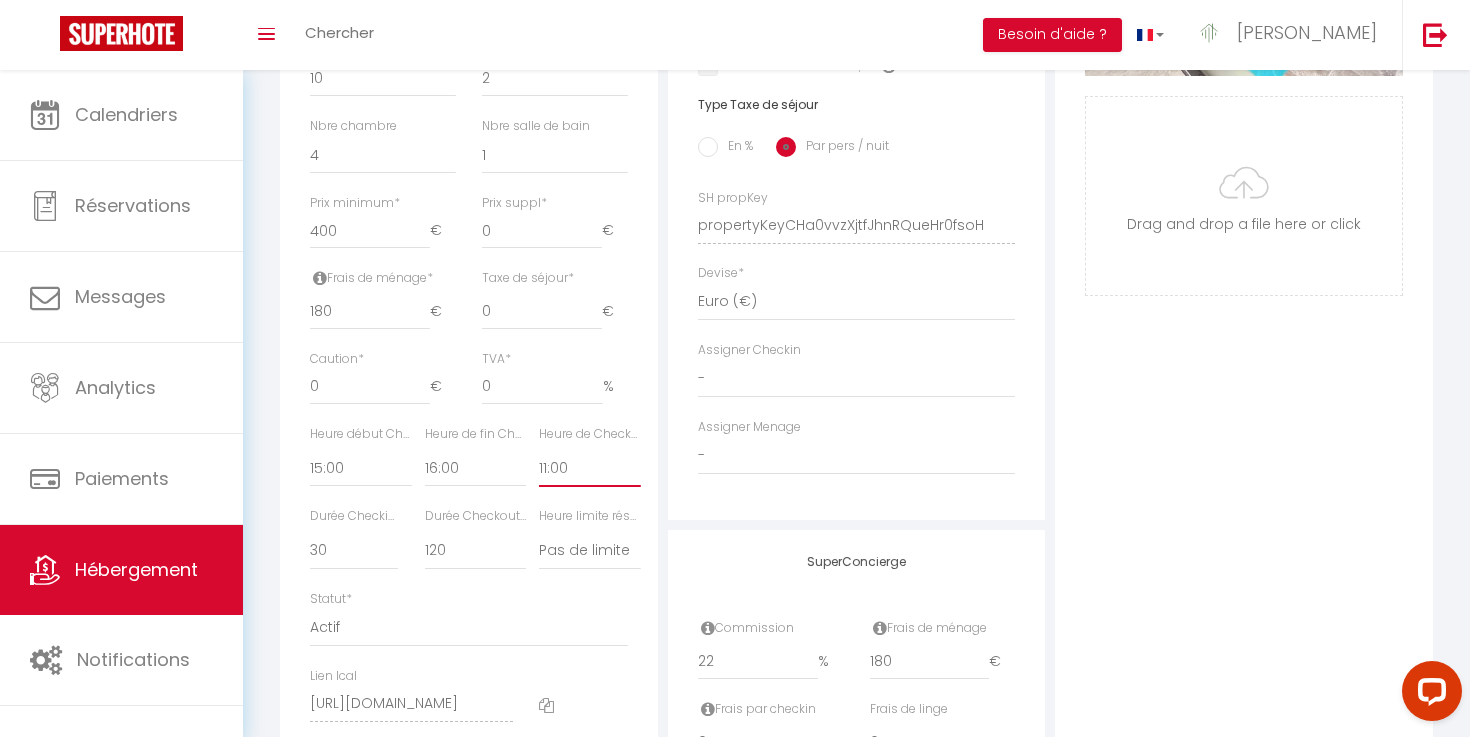 click on "00:00
00:15
00:30
00:45
01:00
01:15
01:30
01:45
02:00
02:15
02:30
02:45
03:00" at bounding box center [589, 468] 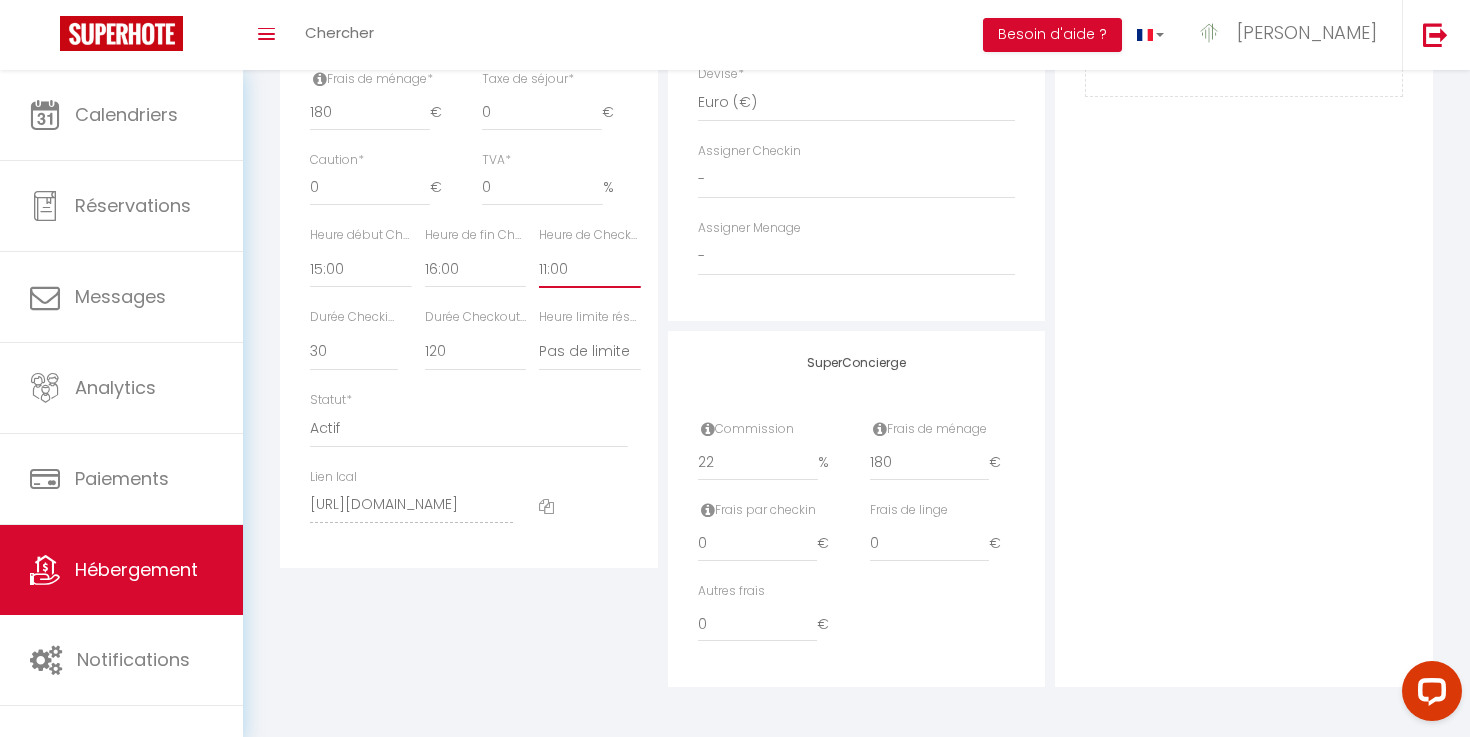 scroll, scrollTop: 0, scrollLeft: 0, axis: both 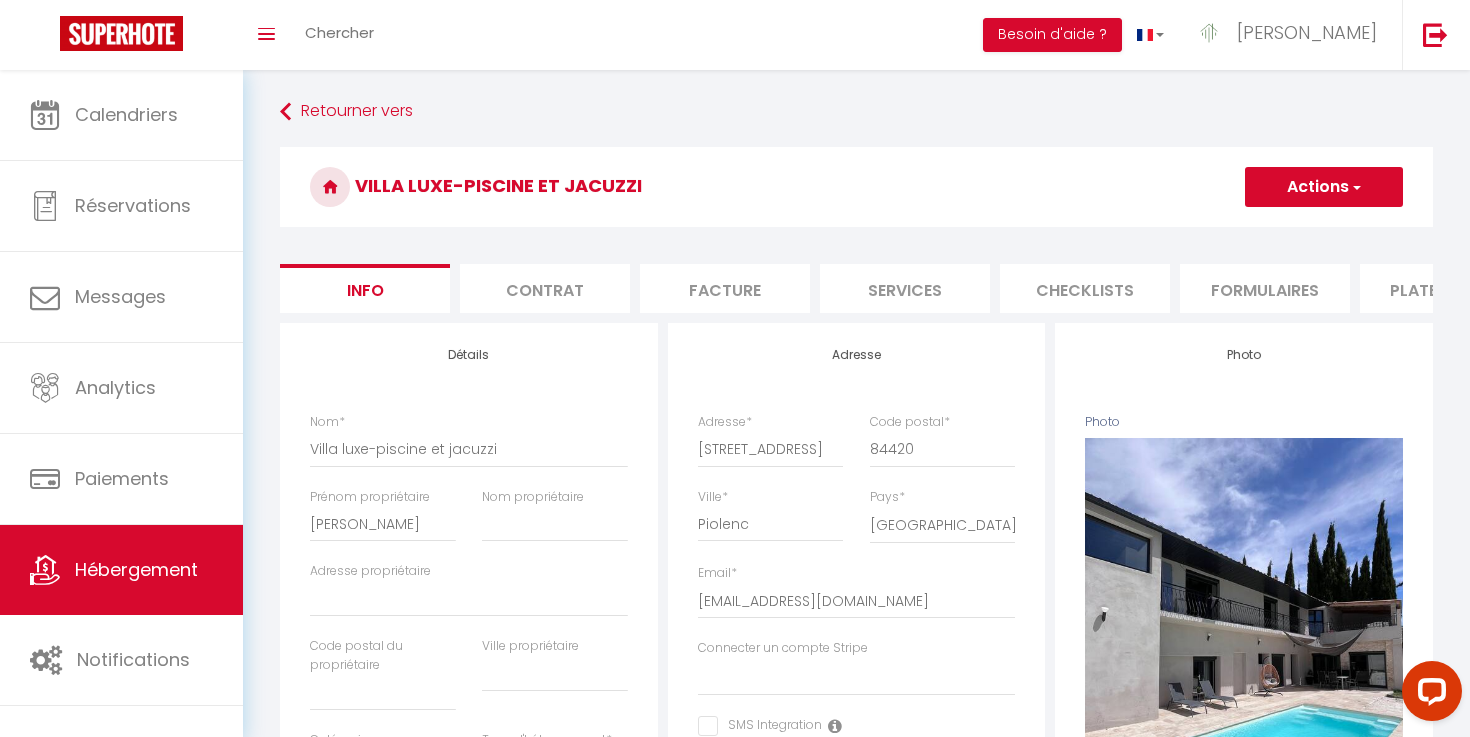 click on "Actions" at bounding box center [1324, 187] 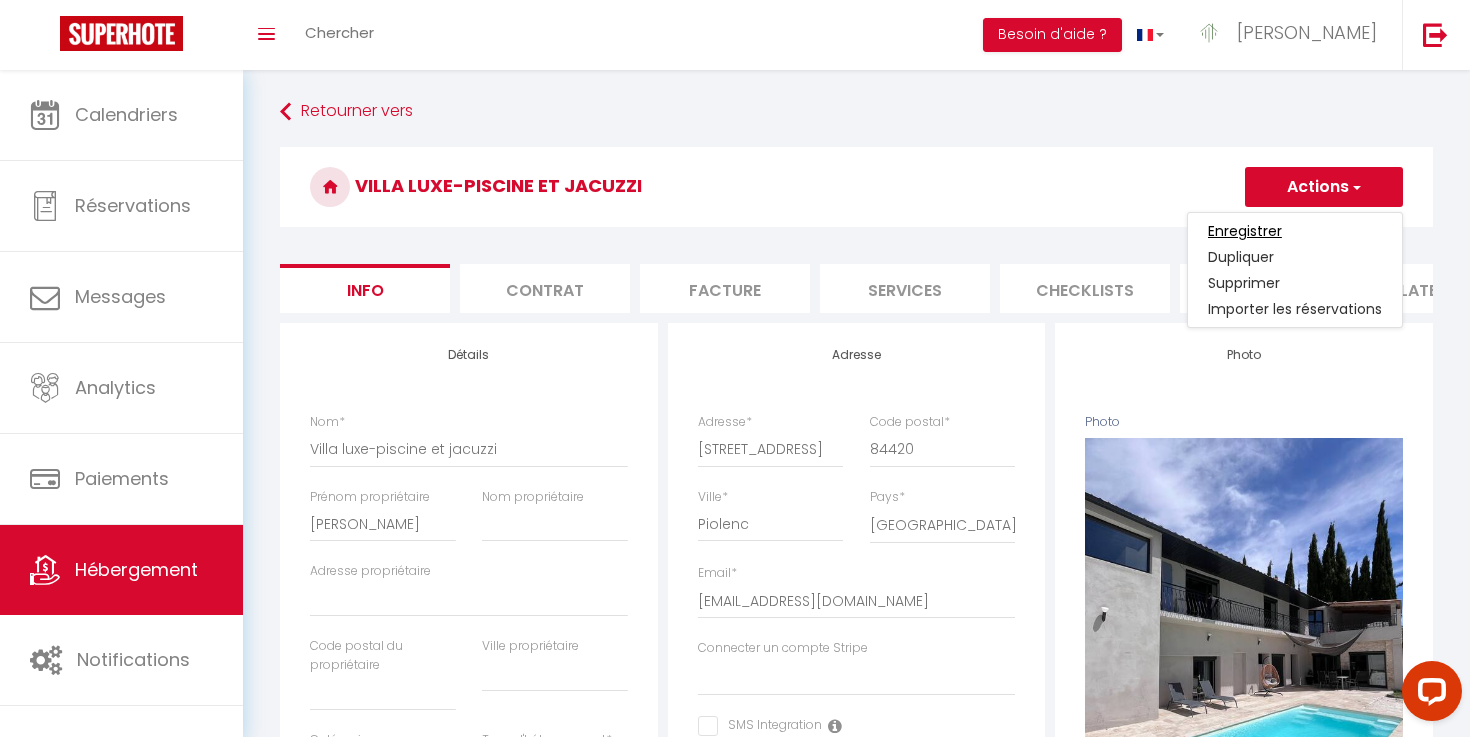 click on "Enregistrer" at bounding box center (1245, 231) 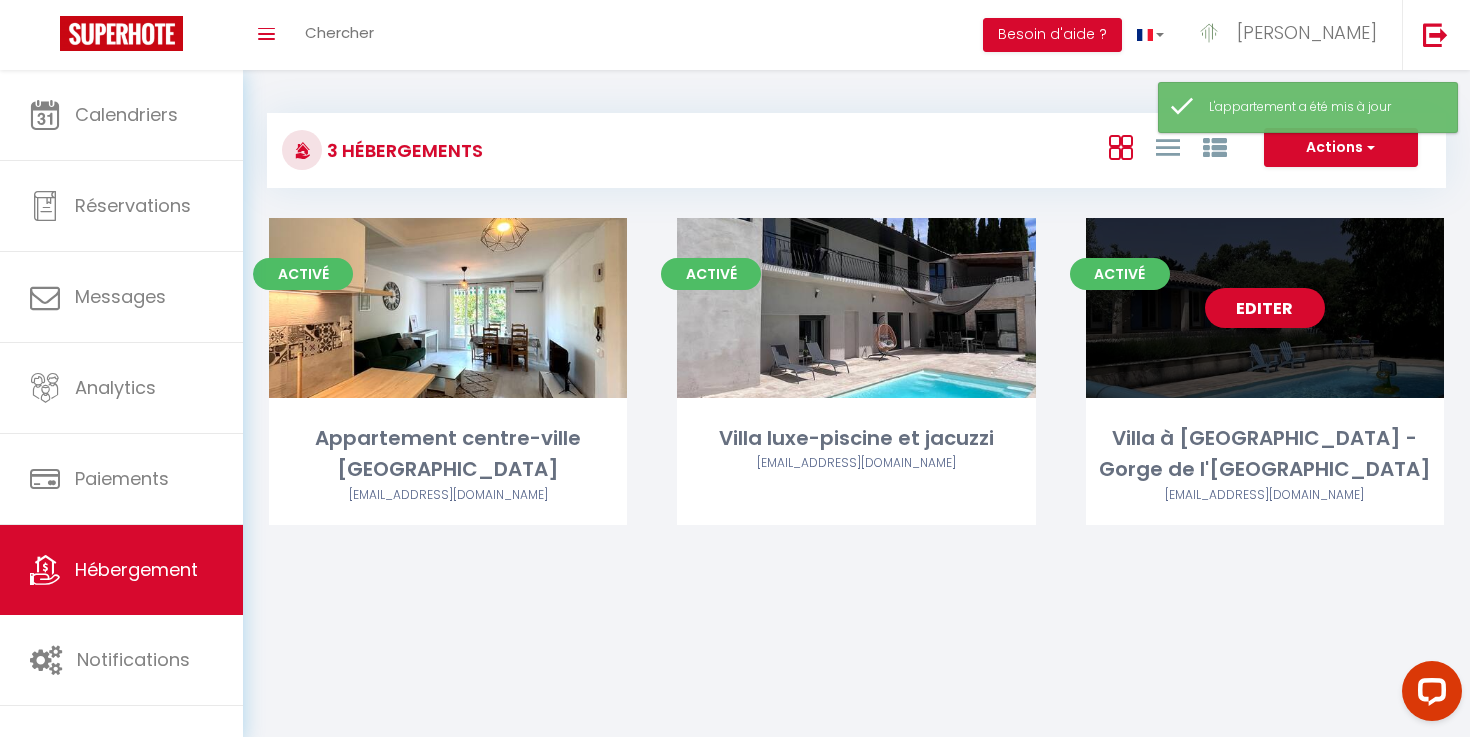 click on "Editer" at bounding box center [1265, 308] 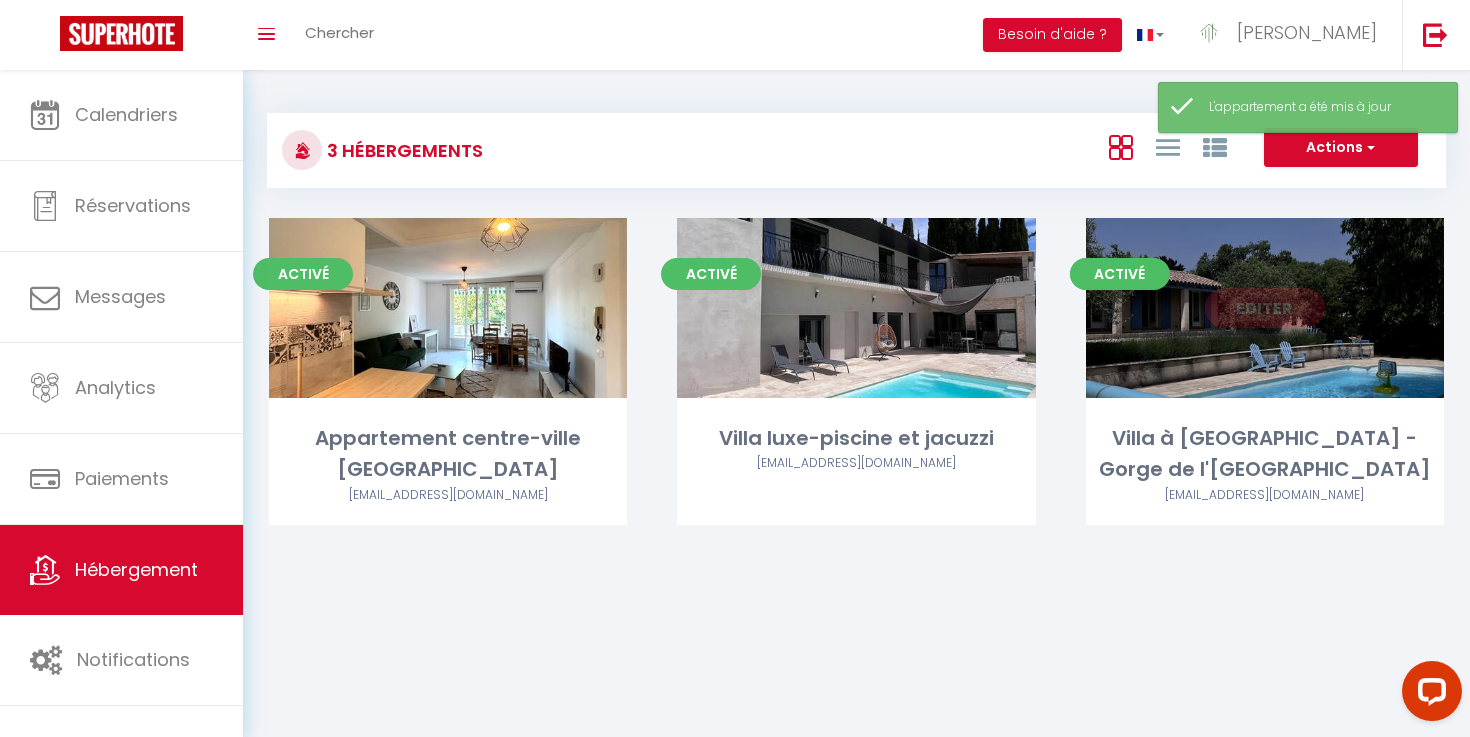 click on "Editer" at bounding box center [1265, 308] 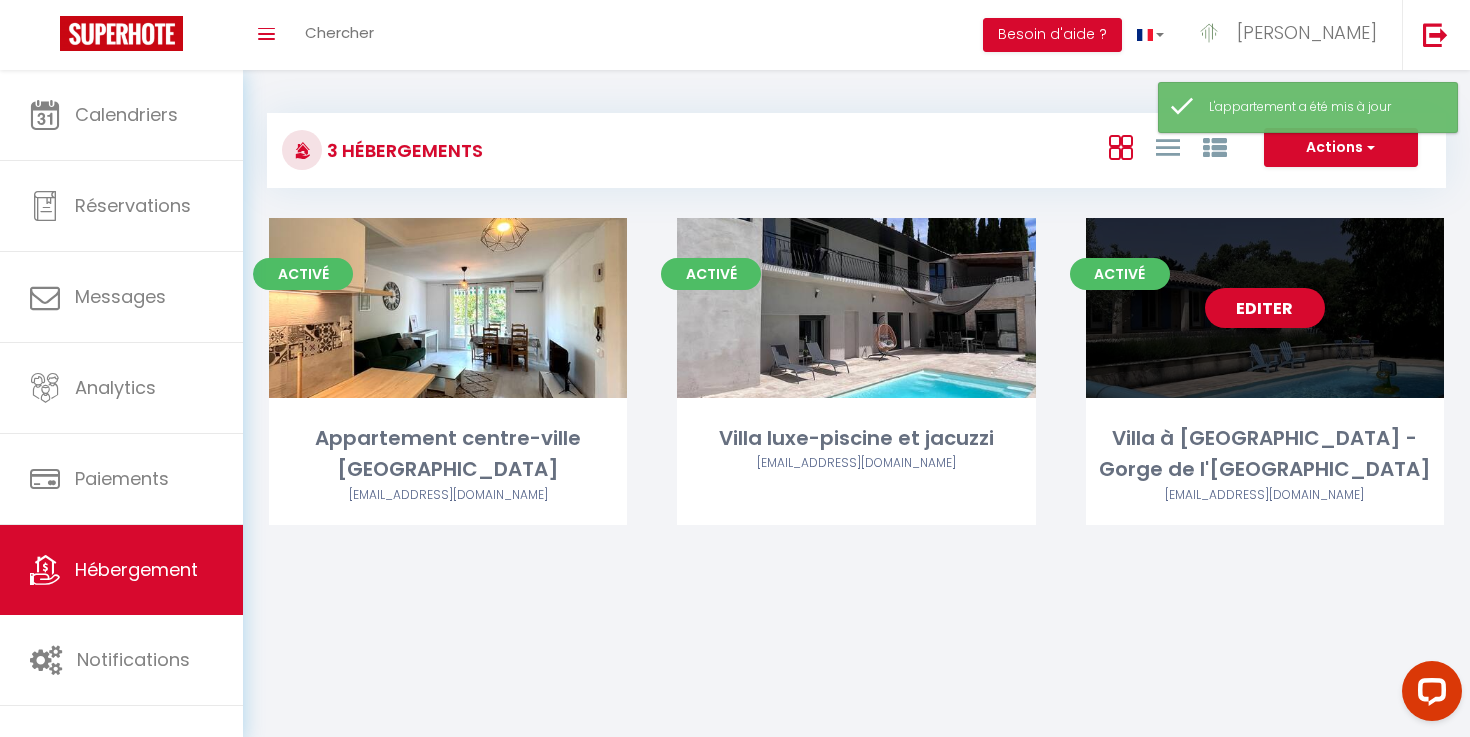 click on "Editer" at bounding box center [1265, 308] 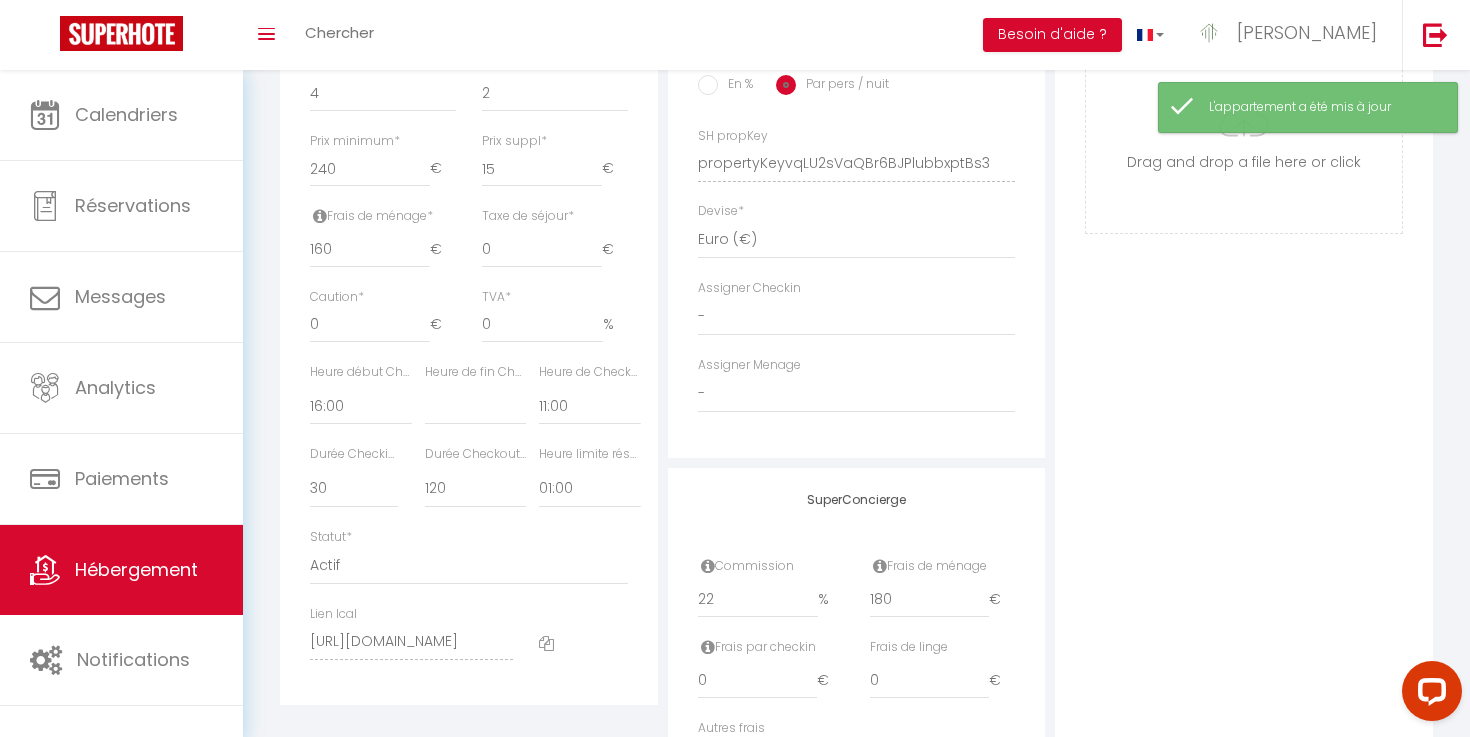 scroll, scrollTop: 860, scrollLeft: 0, axis: vertical 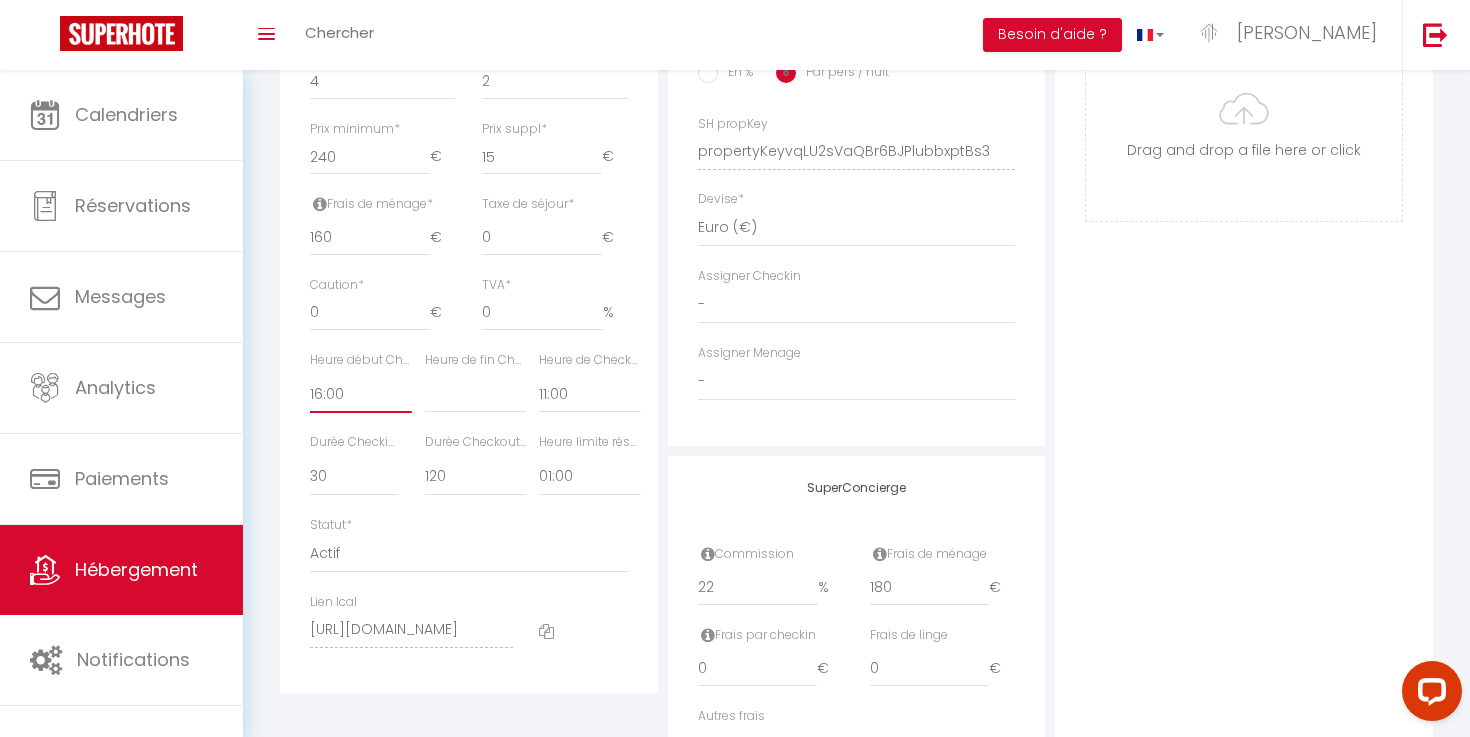click on "00:00
00:15
00:30
00:45
01:00
01:15
01:30
01:45
02:00
02:15
02:30
02:45
03:00" at bounding box center [360, 394] 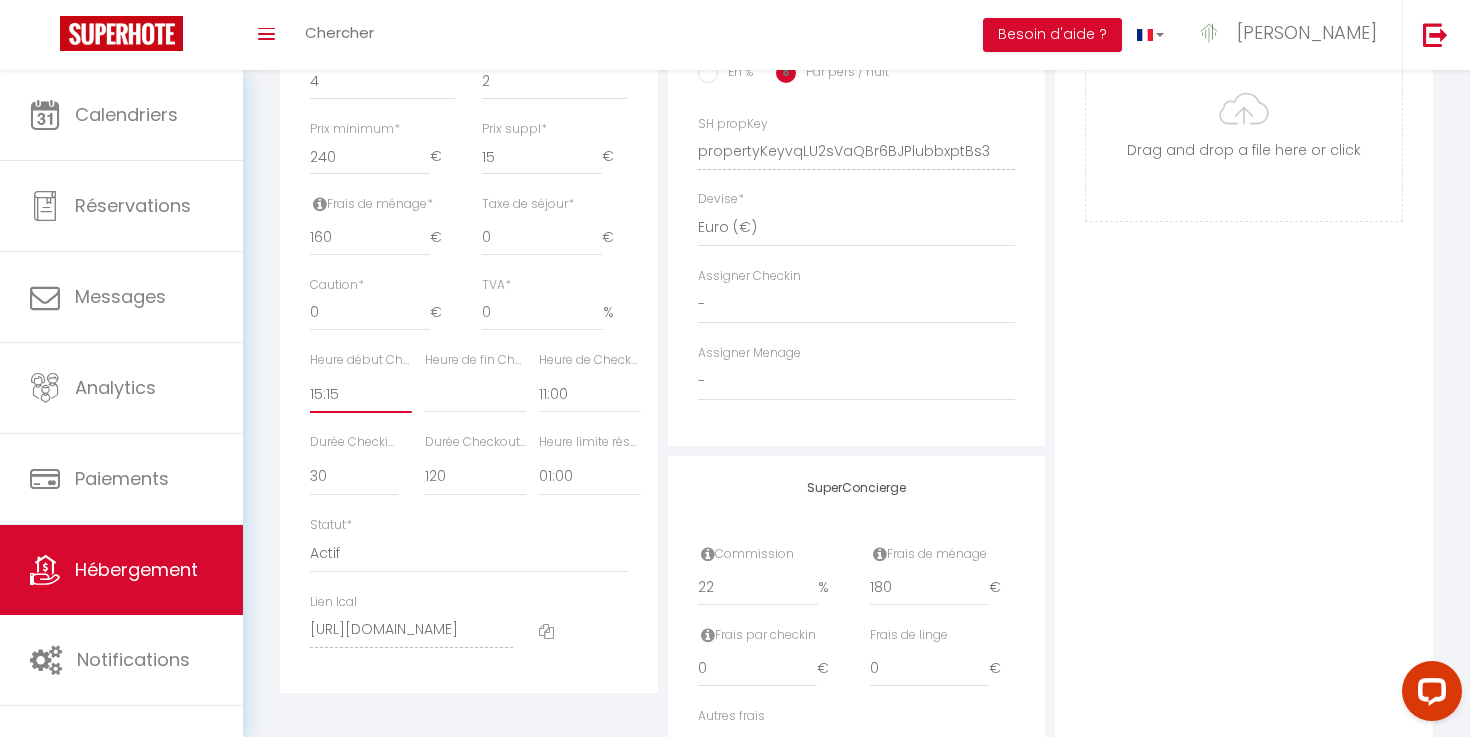 click on "00:00
00:15
00:30
00:45
01:00
01:15
01:30
01:45
02:00
02:15
02:30
02:45
03:00" at bounding box center [360, 394] 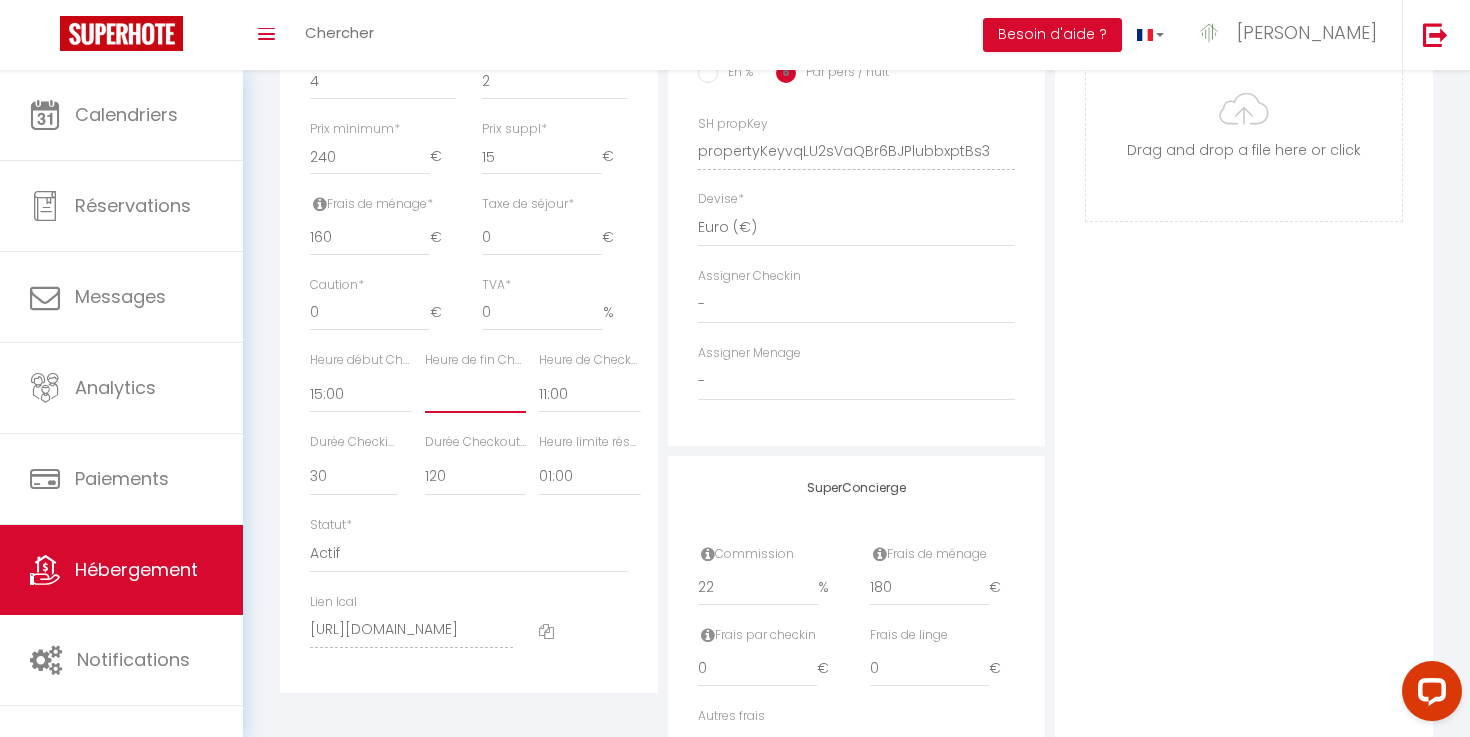 click on "00:00
00:15
00:30
00:45
01:00
01:15
01:30
01:45
02:00
02:15
02:30
02:45
03:00" at bounding box center [475, 394] 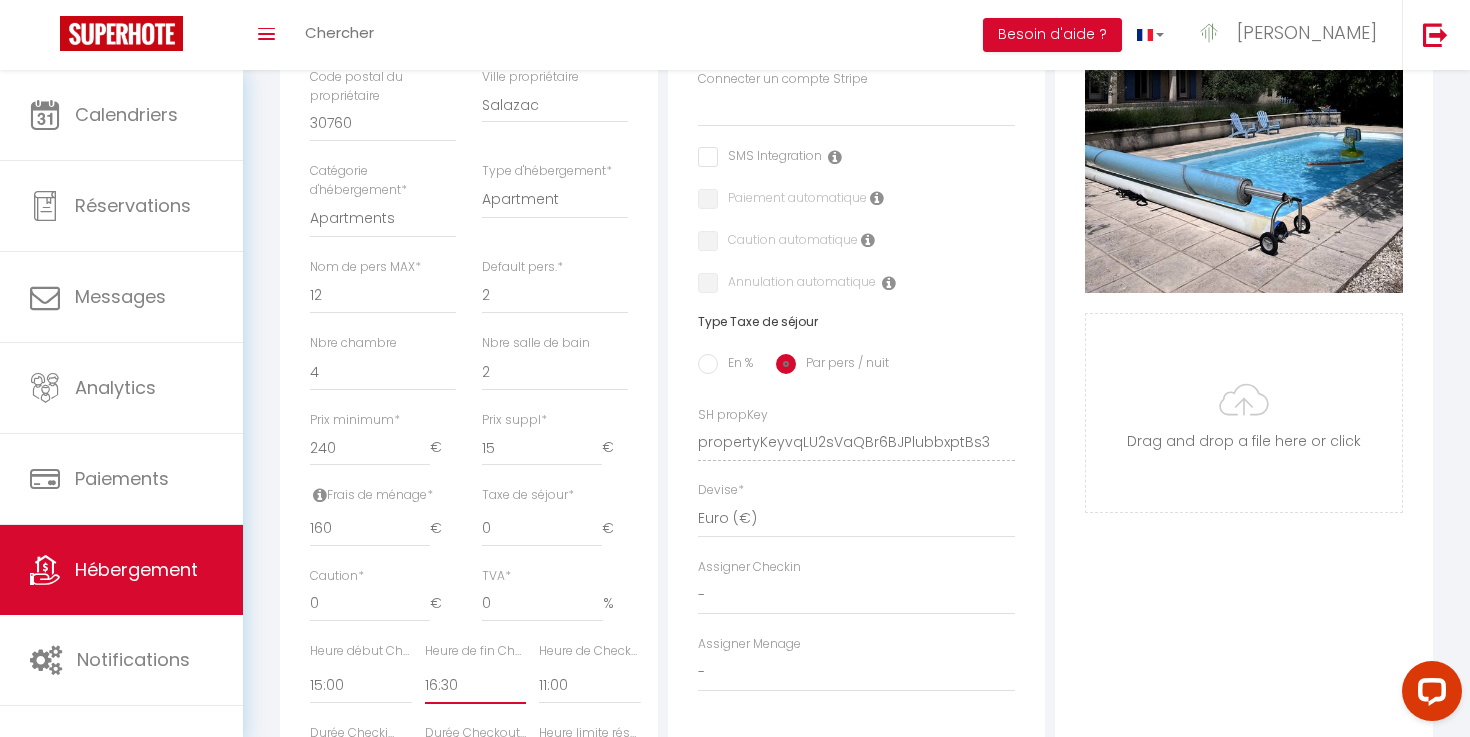scroll, scrollTop: 0, scrollLeft: 0, axis: both 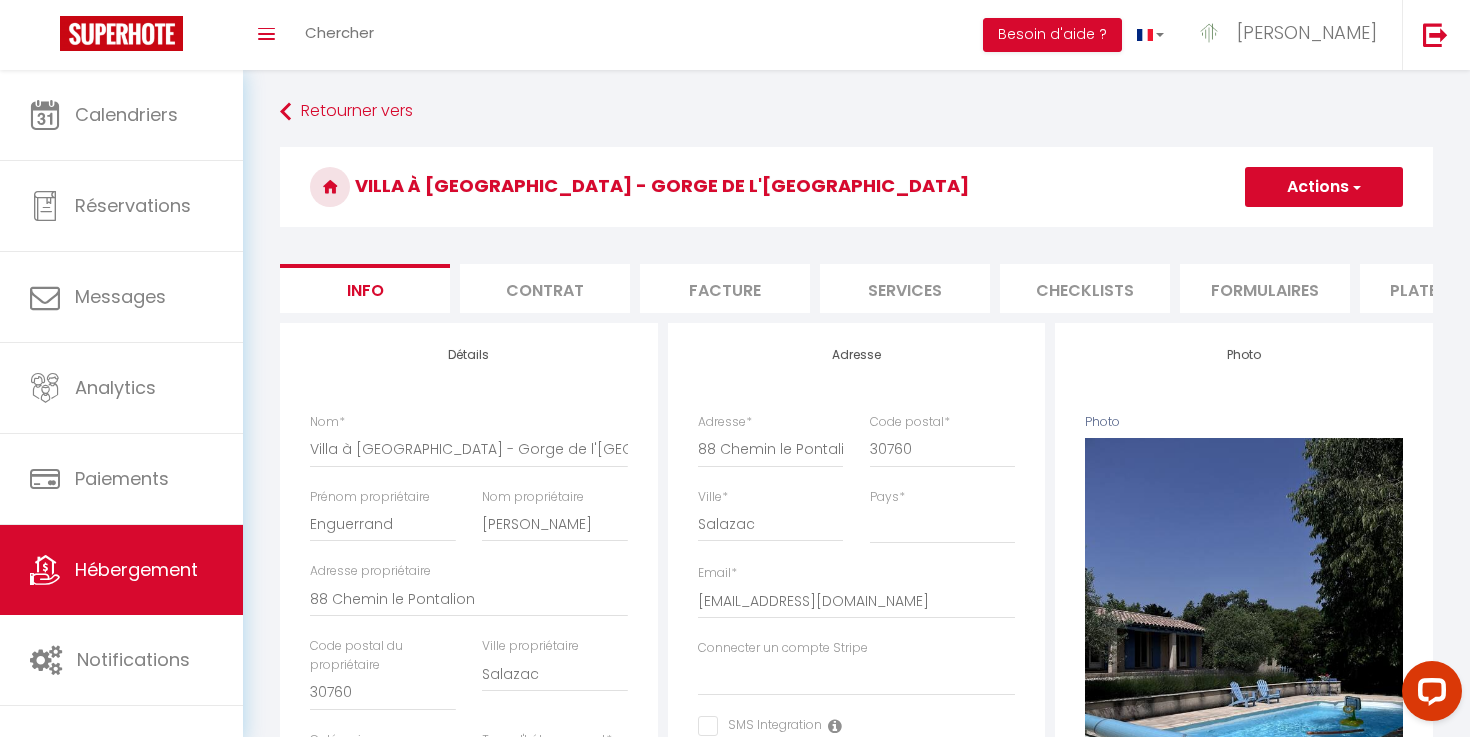 click on "Actions" at bounding box center (1324, 187) 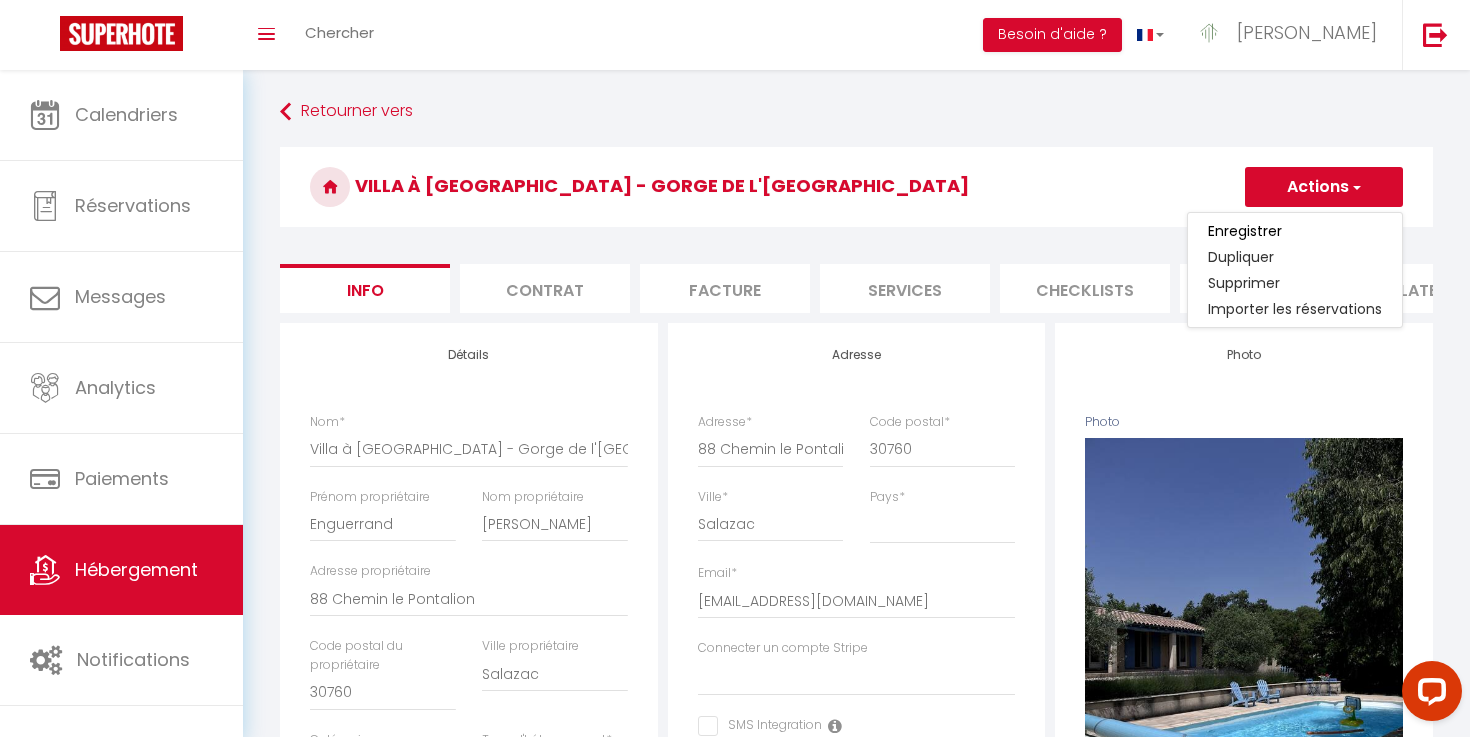 click on "Enregistrer" at bounding box center [1295, 231] 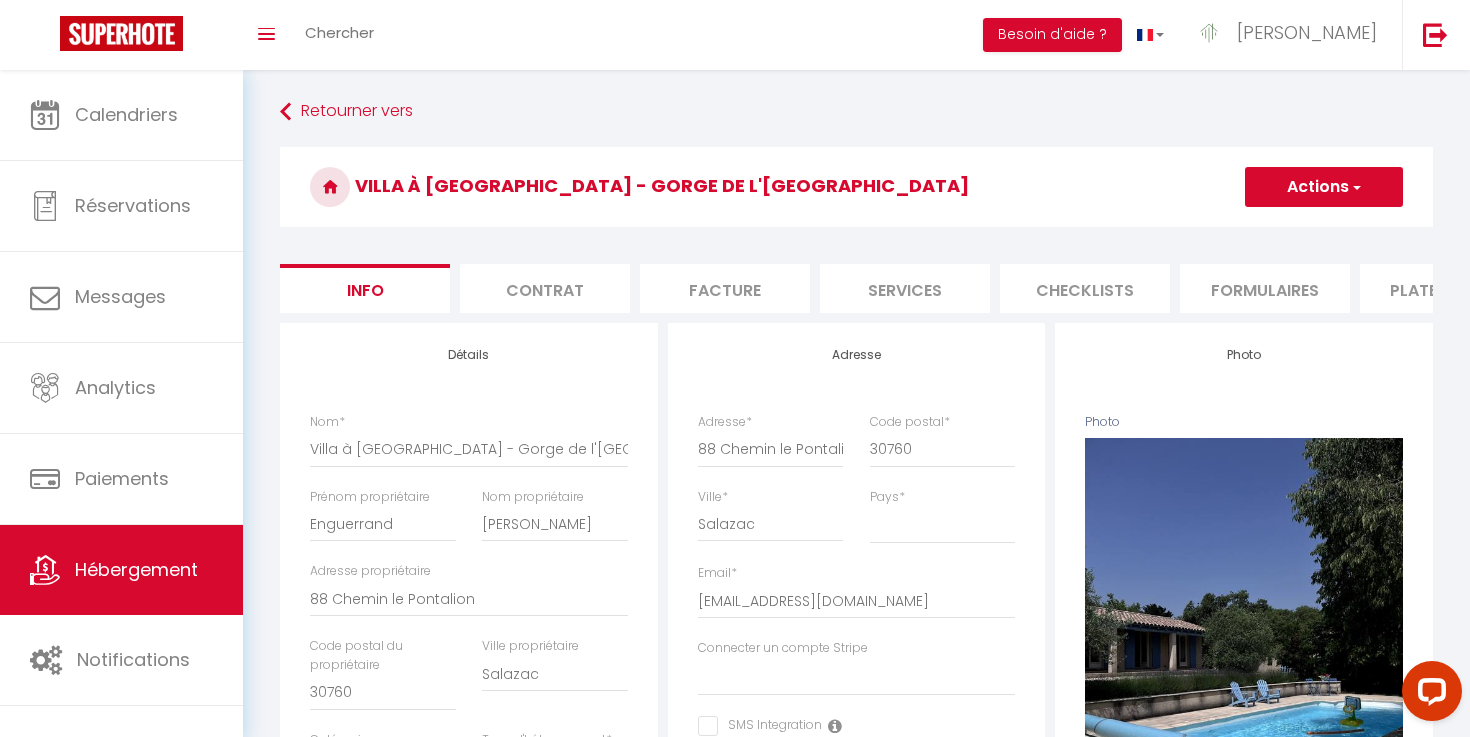click on "Actions" at bounding box center [1324, 187] 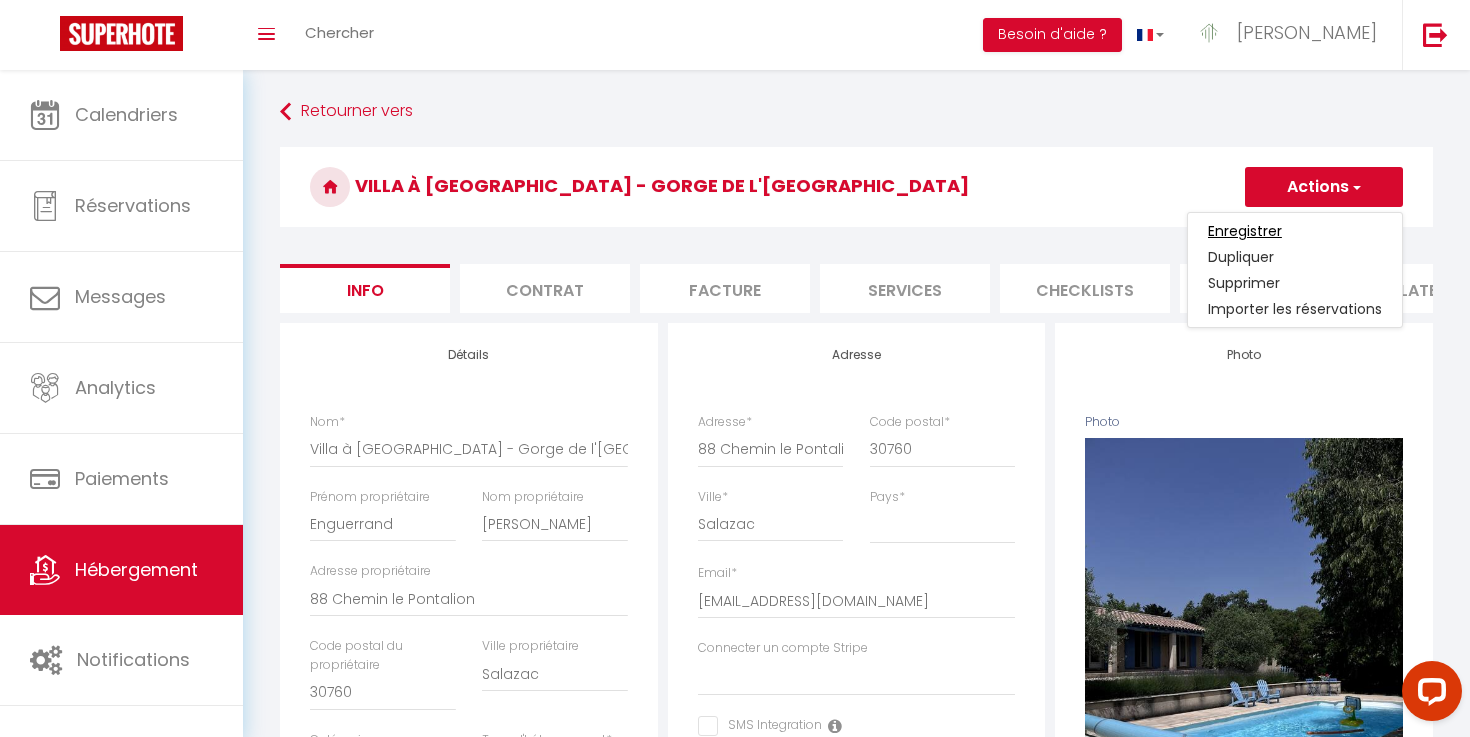 click on "Enregistrer" at bounding box center [1245, 231] 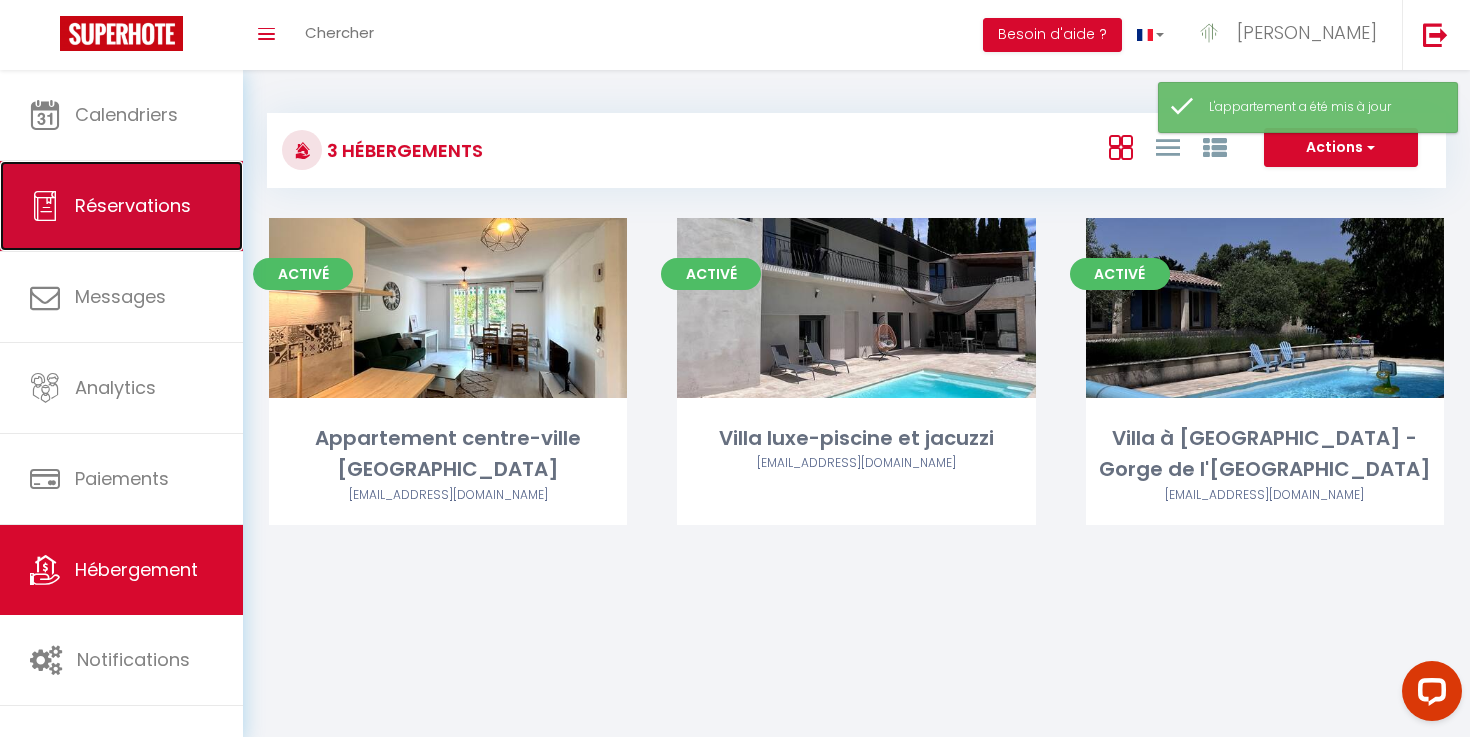 click on "Réservations" at bounding box center [121, 206] 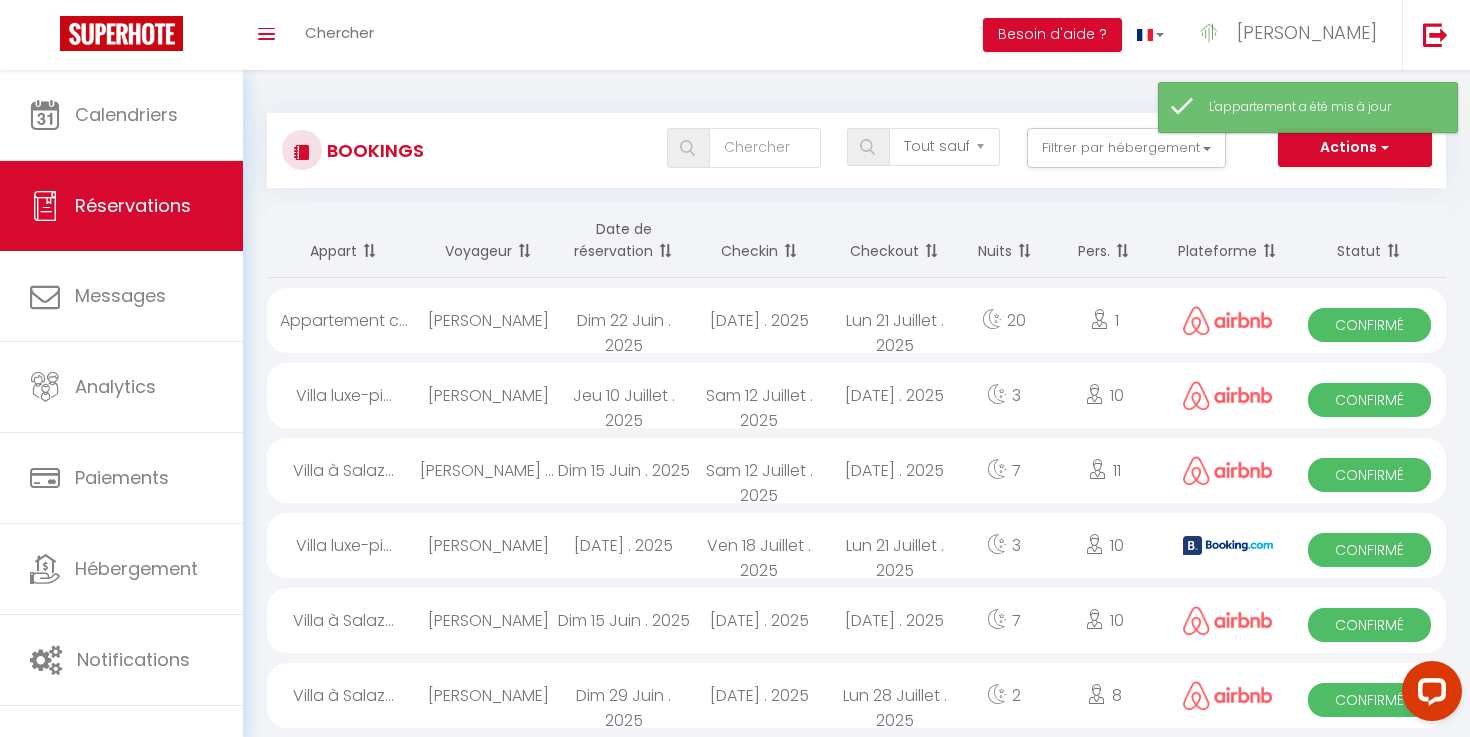 click on "[PERSON_NAME]" at bounding box center (488, 395) 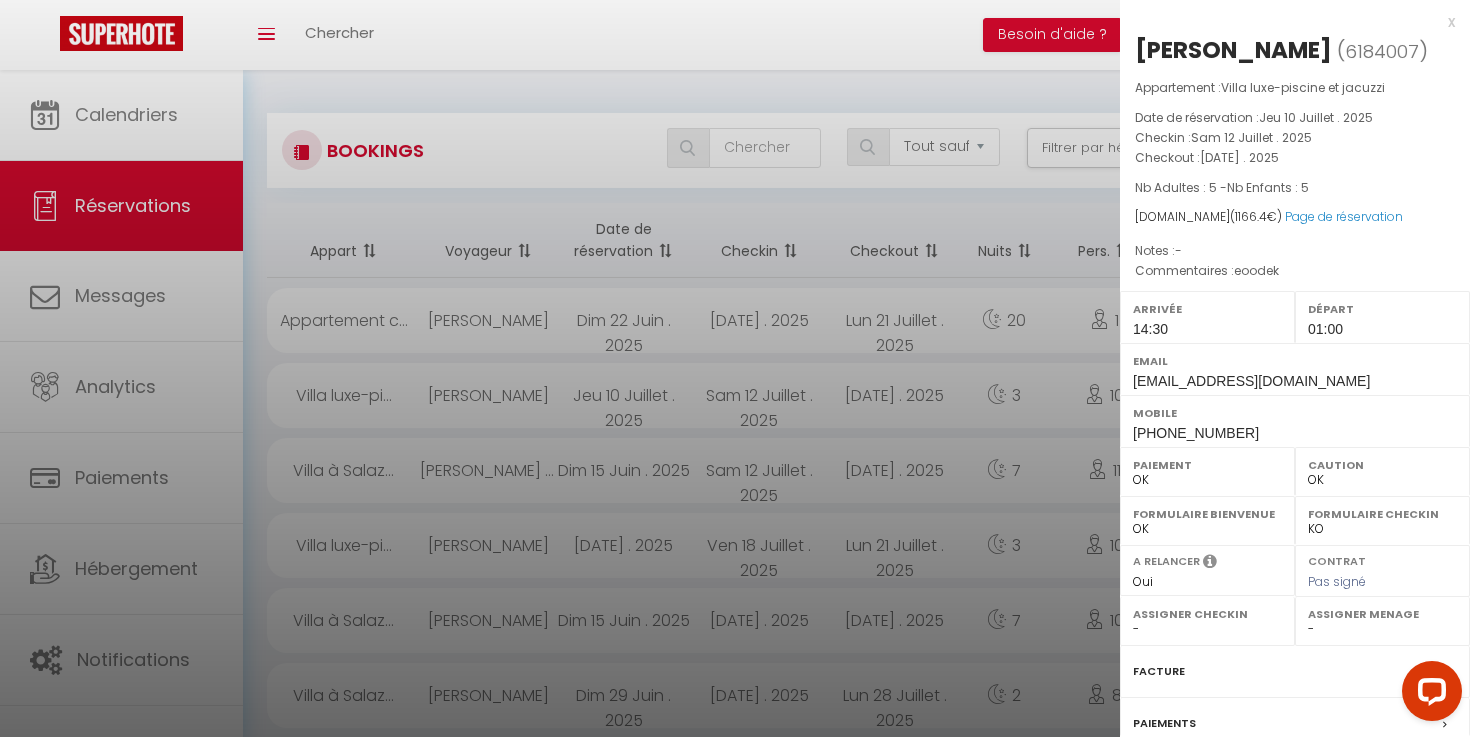 click on "14:30" at bounding box center (1150, 329) 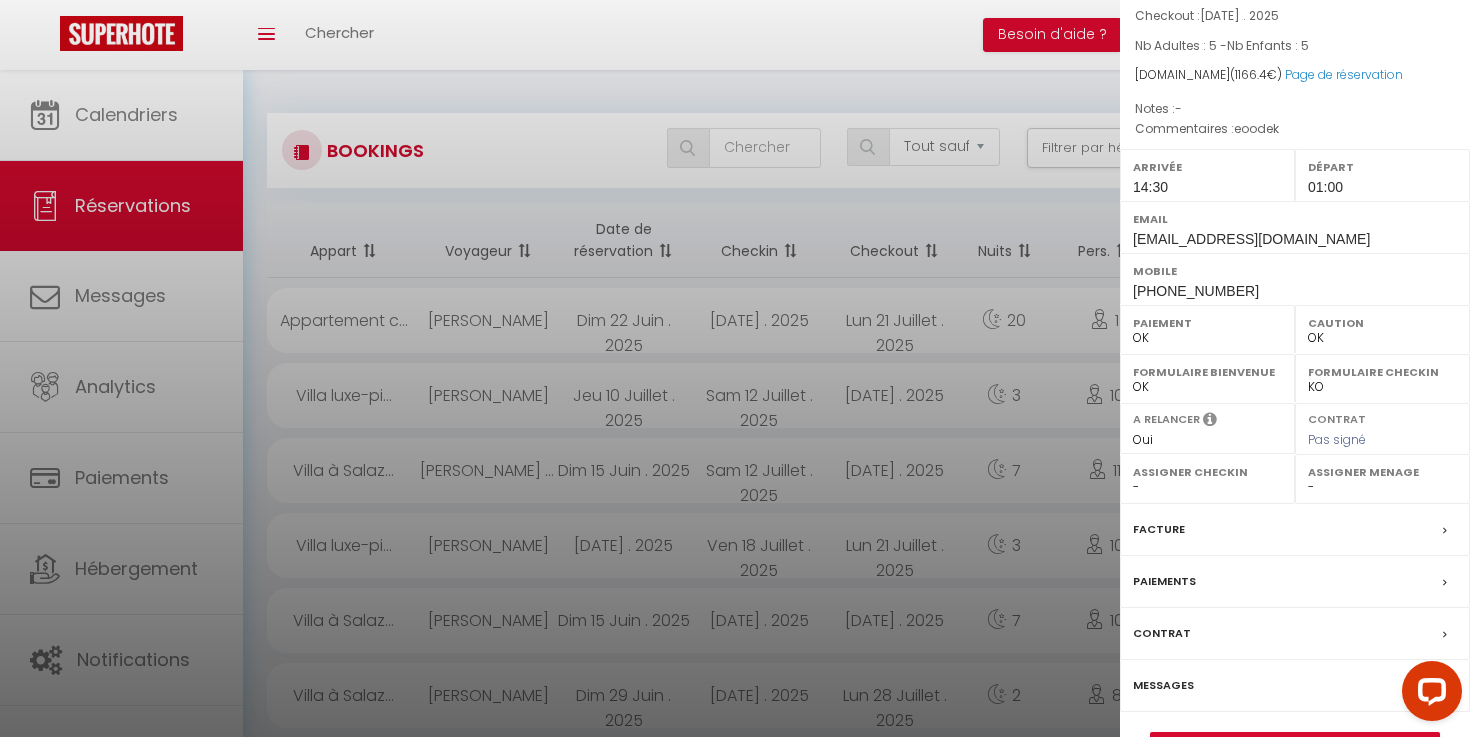 scroll, scrollTop: 195, scrollLeft: 0, axis: vertical 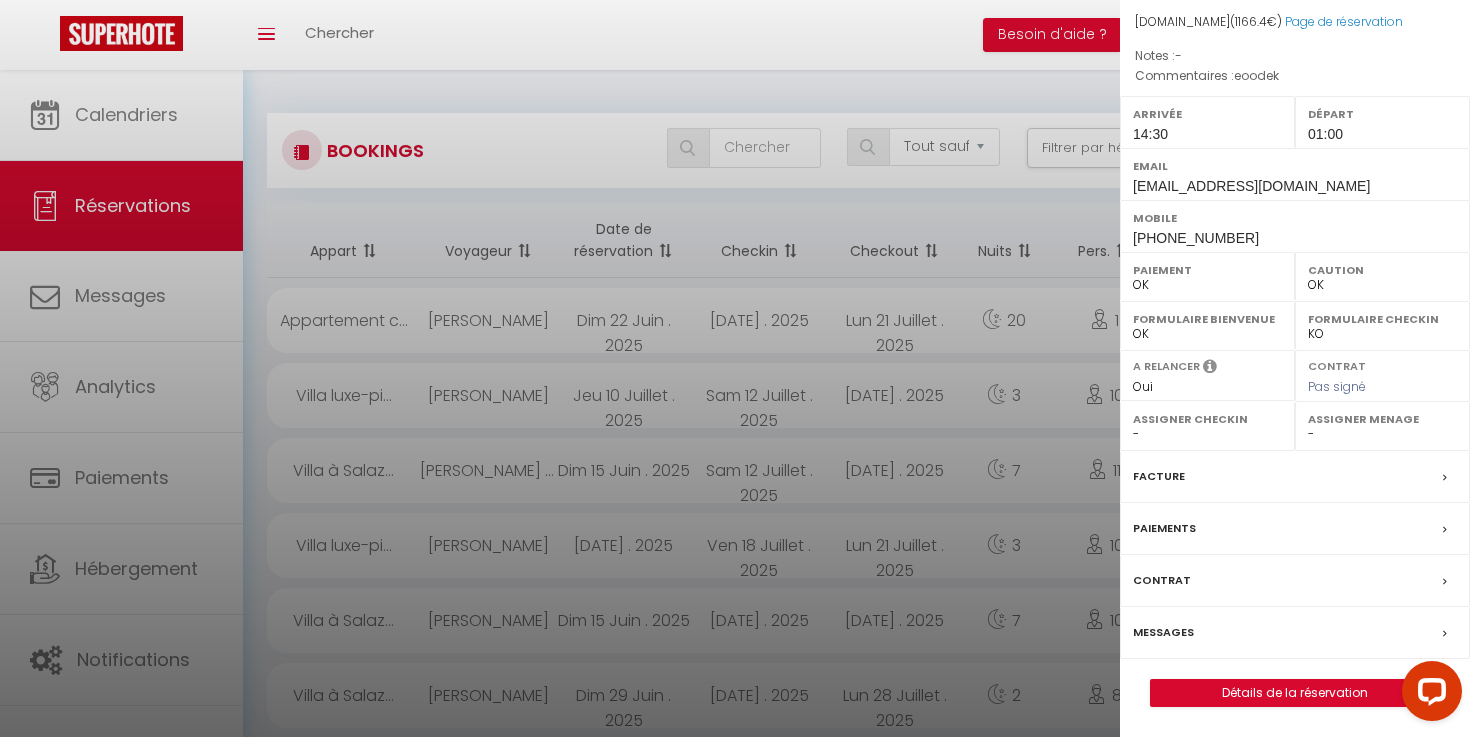 click at bounding box center [735, 368] 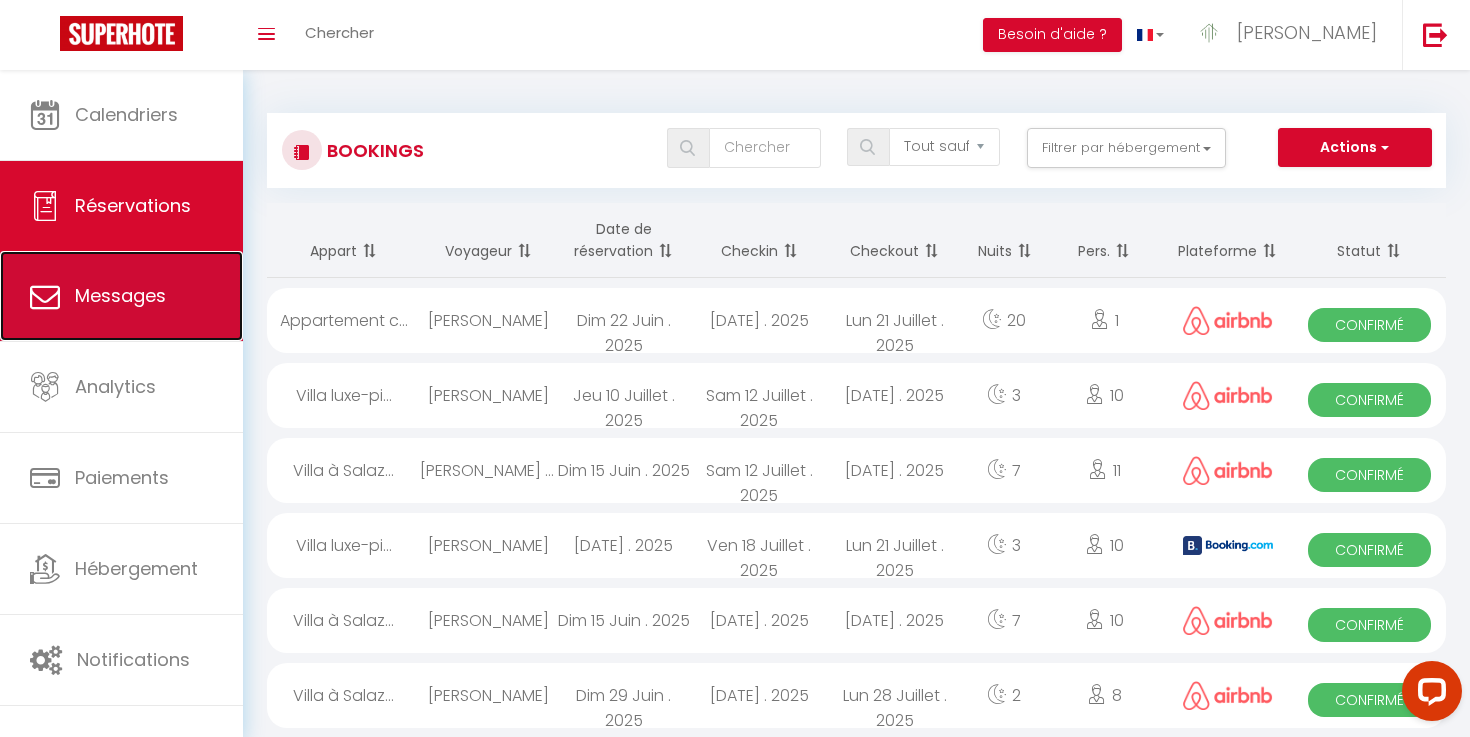 click on "Messages" at bounding box center (120, 295) 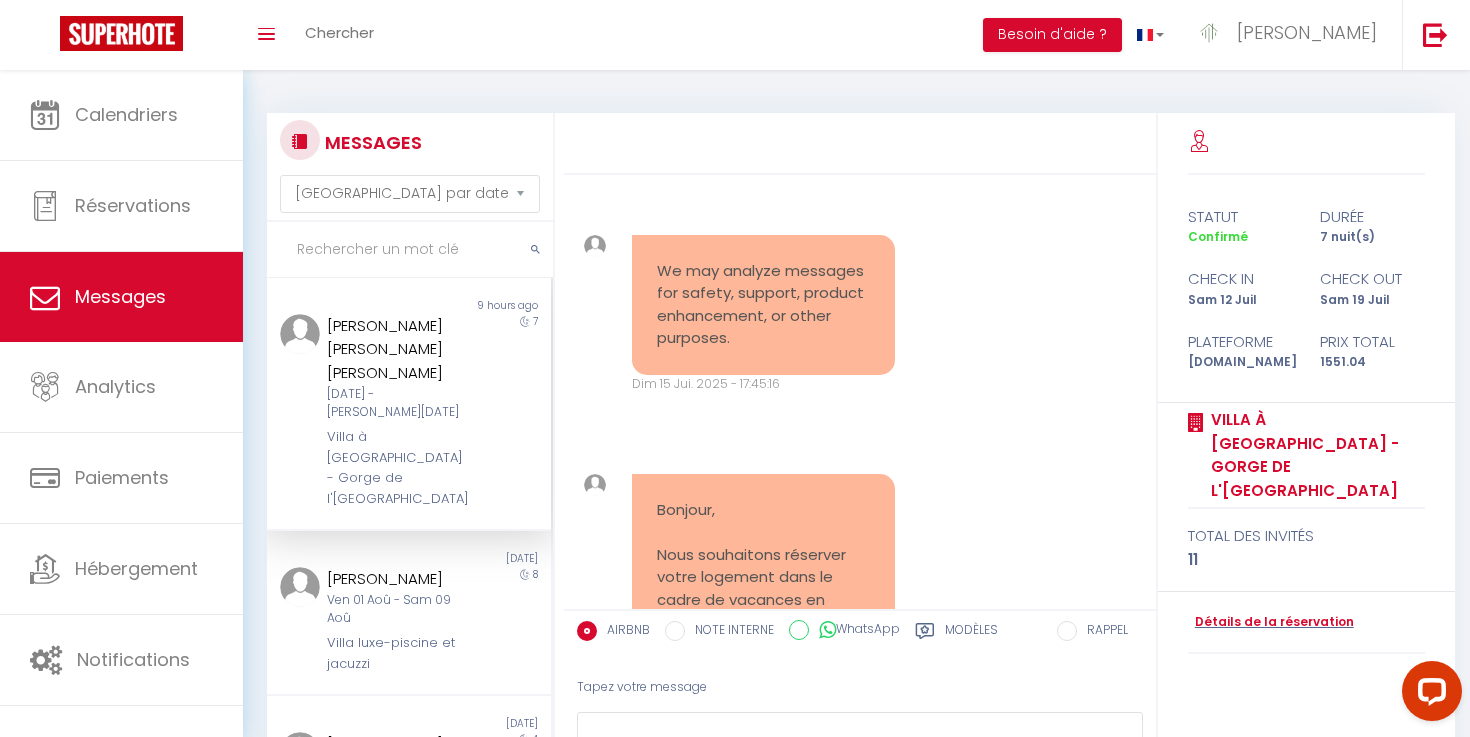 scroll, scrollTop: 3659, scrollLeft: 0, axis: vertical 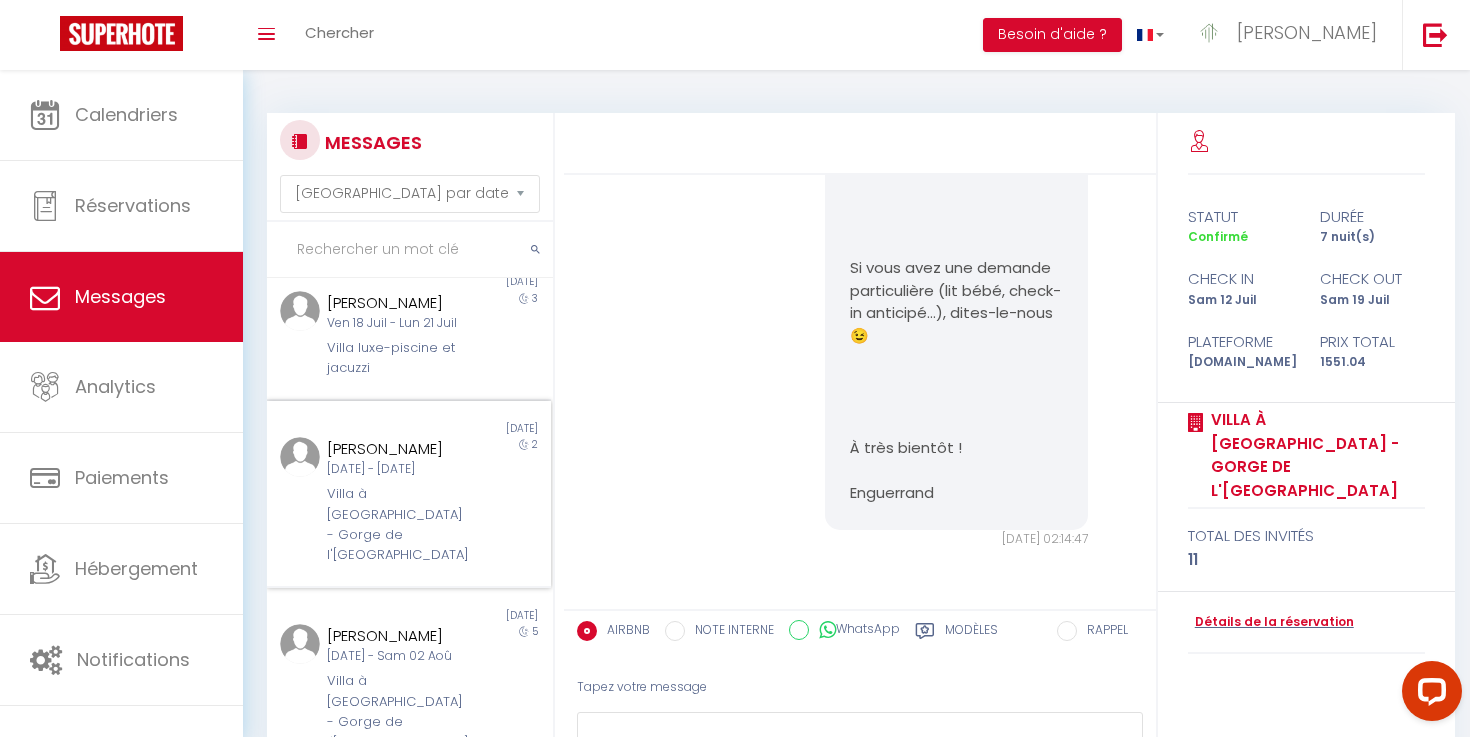 click on "2" at bounding box center (515, 501) 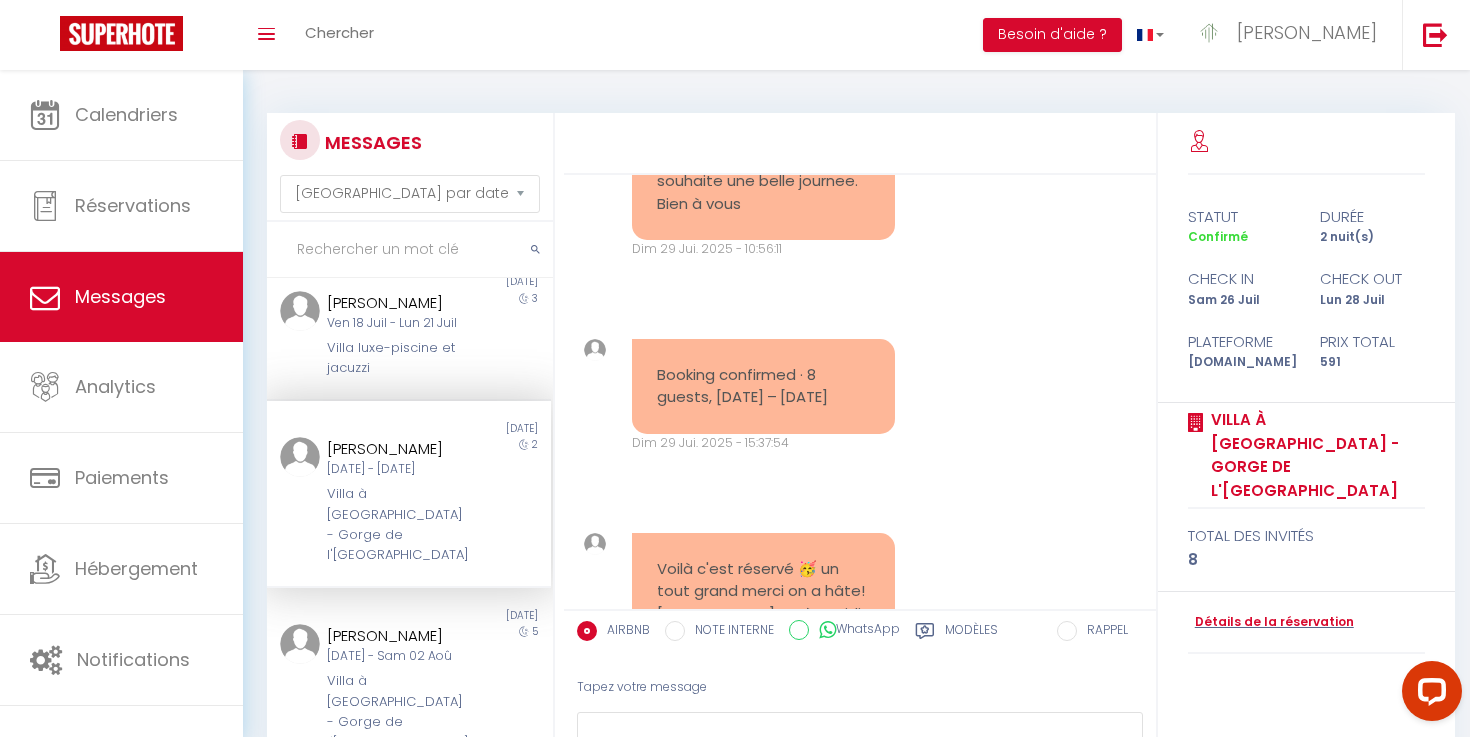 scroll, scrollTop: 1816, scrollLeft: 0, axis: vertical 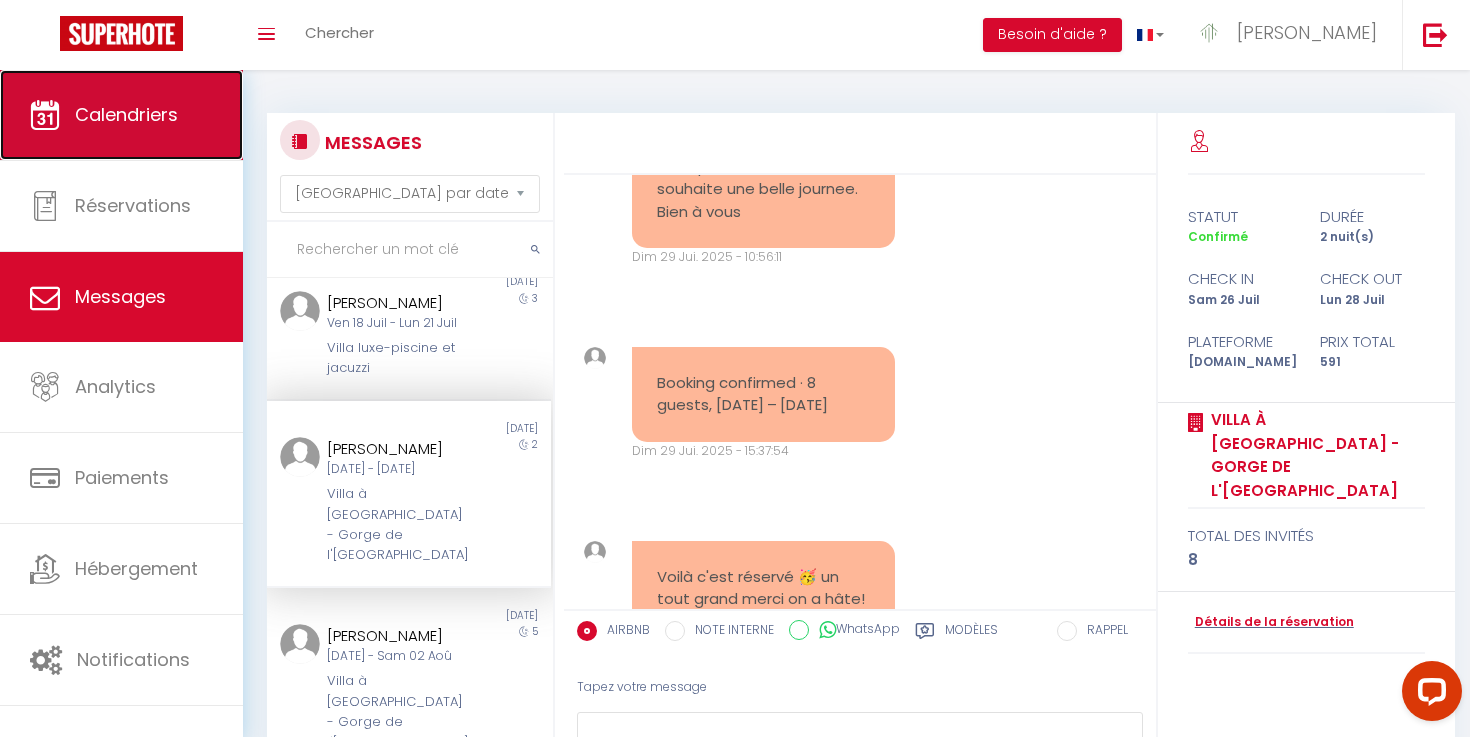 click on "Calendriers" at bounding box center [126, 114] 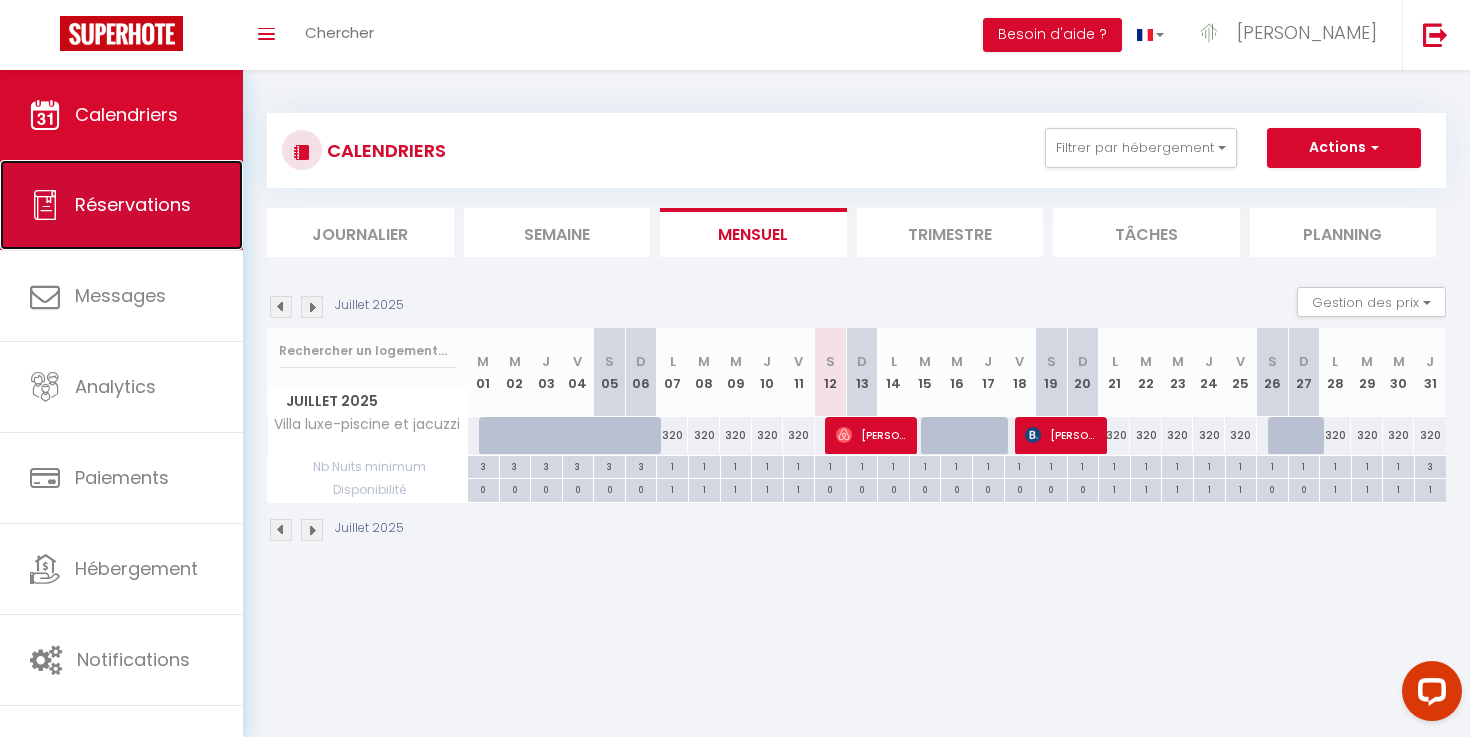 click on "Réservations" at bounding box center [121, 205] 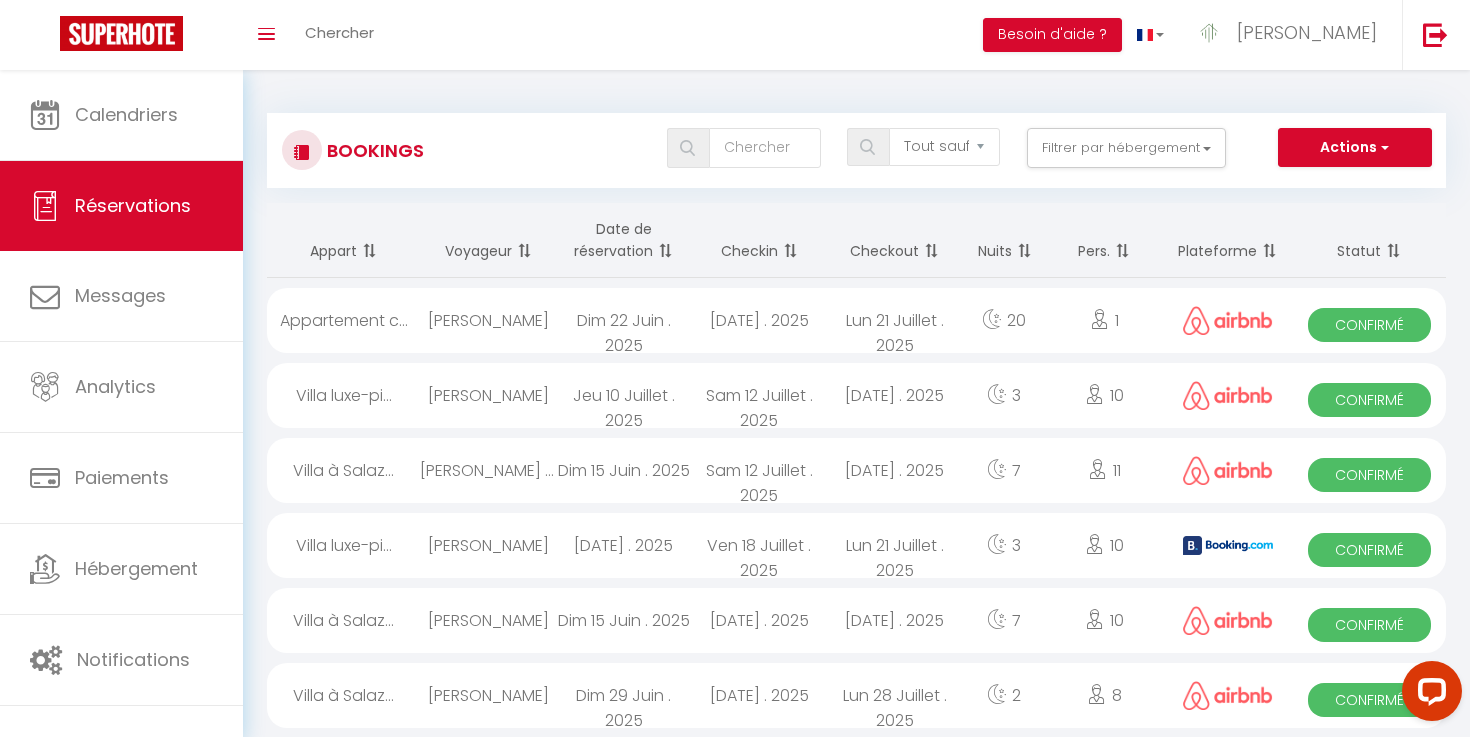 click on "Sam 12 Juillet . 2025" at bounding box center (759, 470) 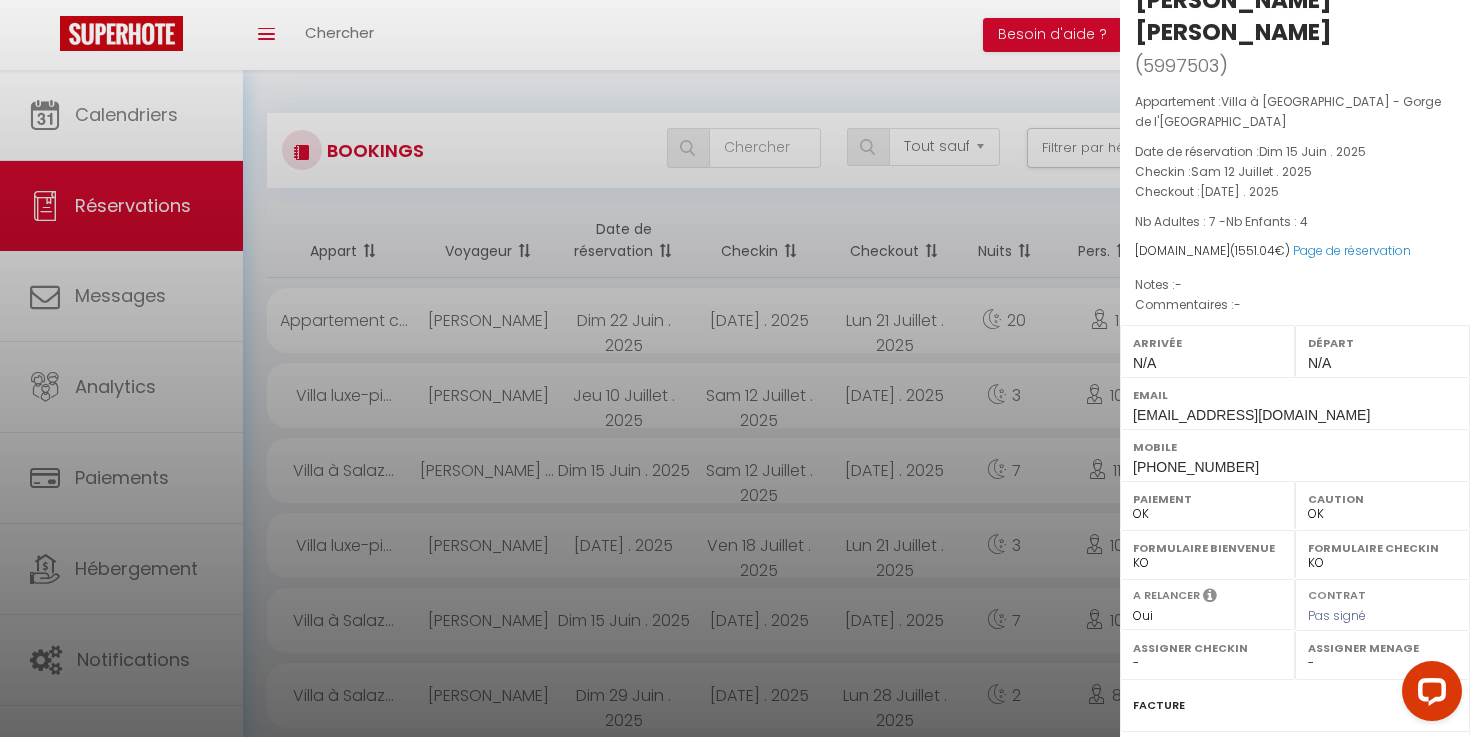 scroll, scrollTop: 279, scrollLeft: 0, axis: vertical 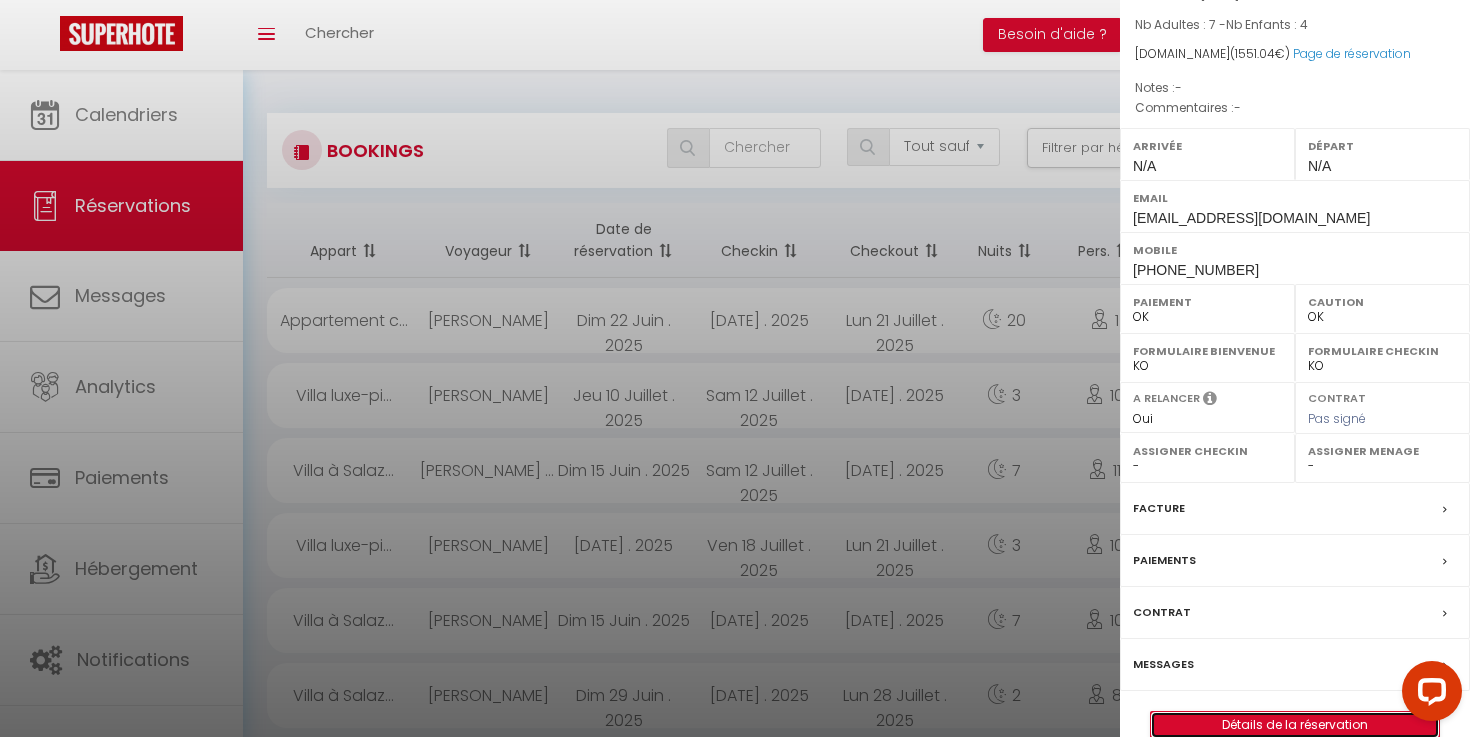 click on "Détails de la réservation" at bounding box center (1295, 725) 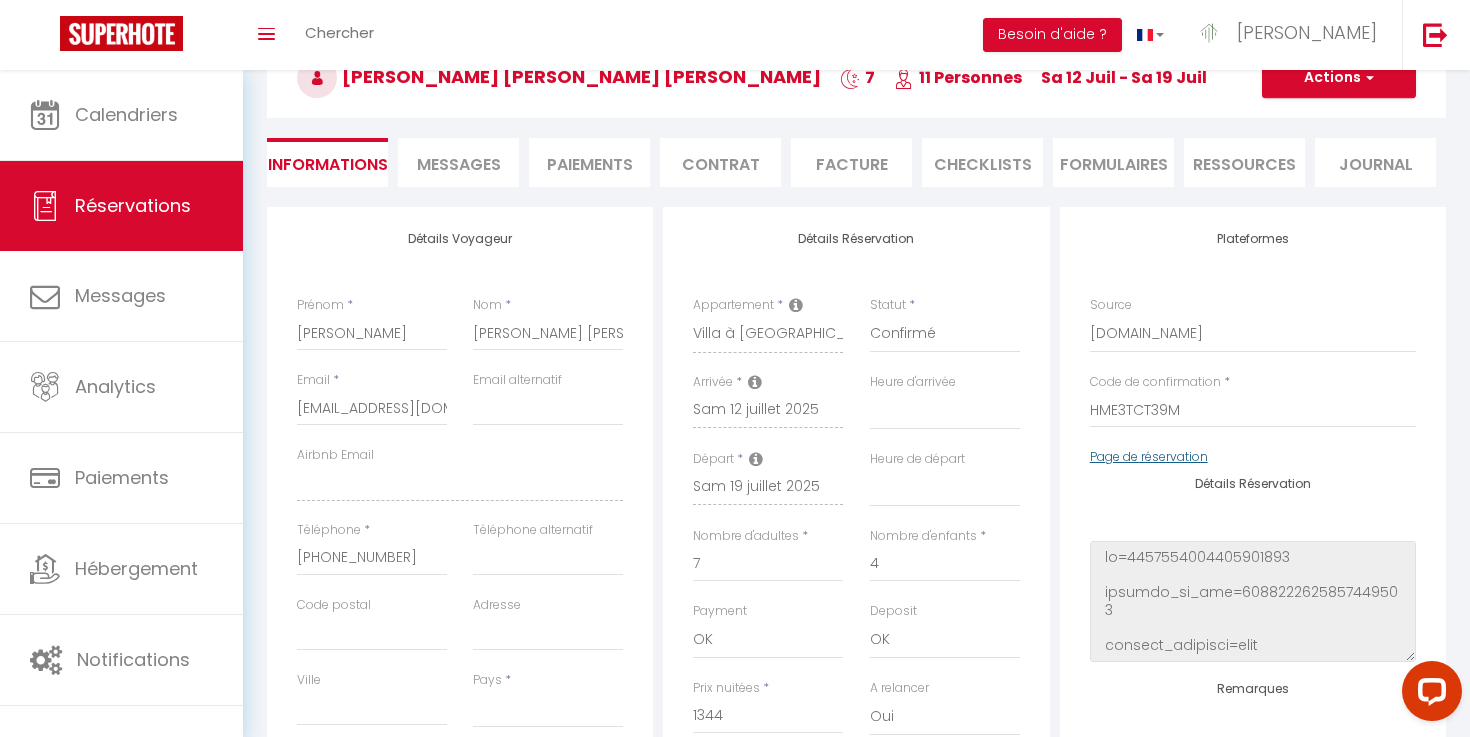 scroll, scrollTop: 122, scrollLeft: 0, axis: vertical 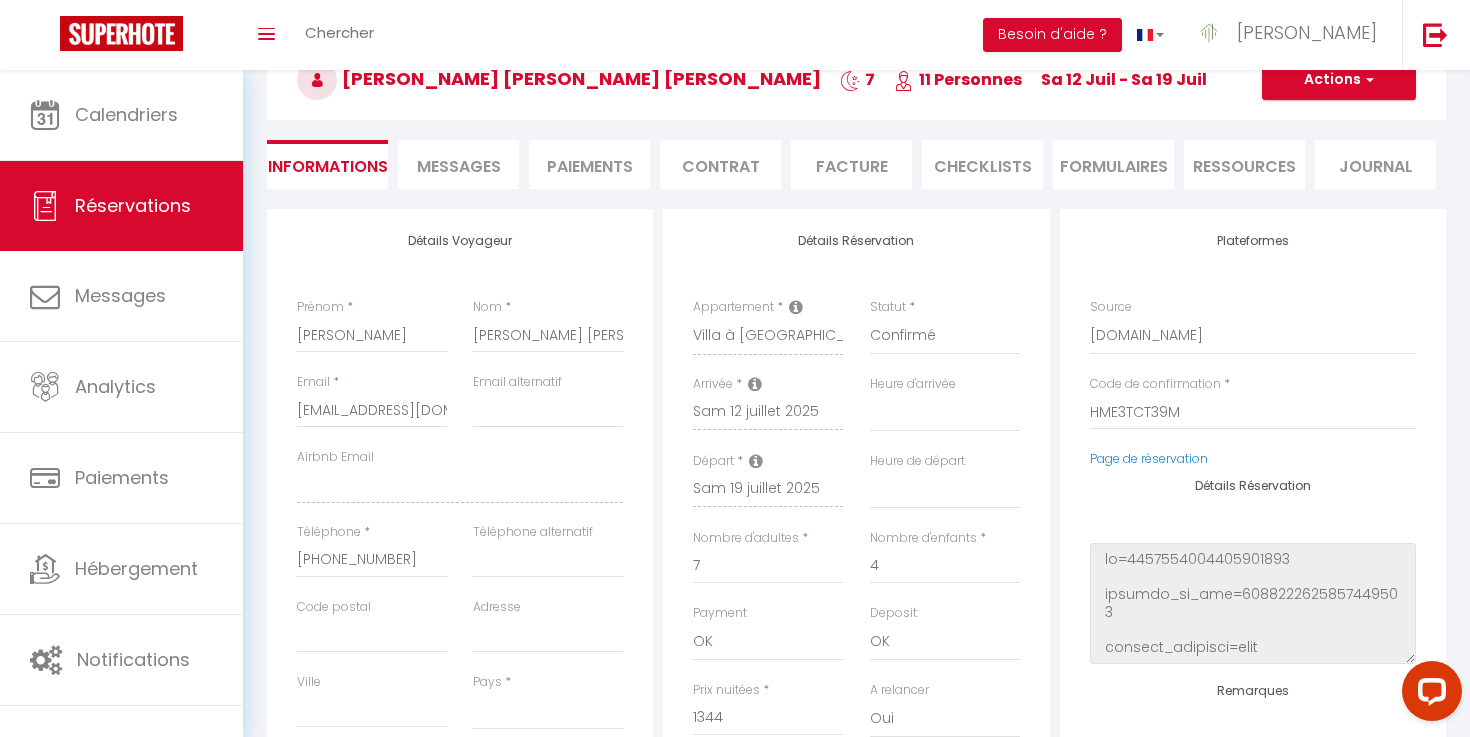 click on "11 Personnes" at bounding box center [958, 79] 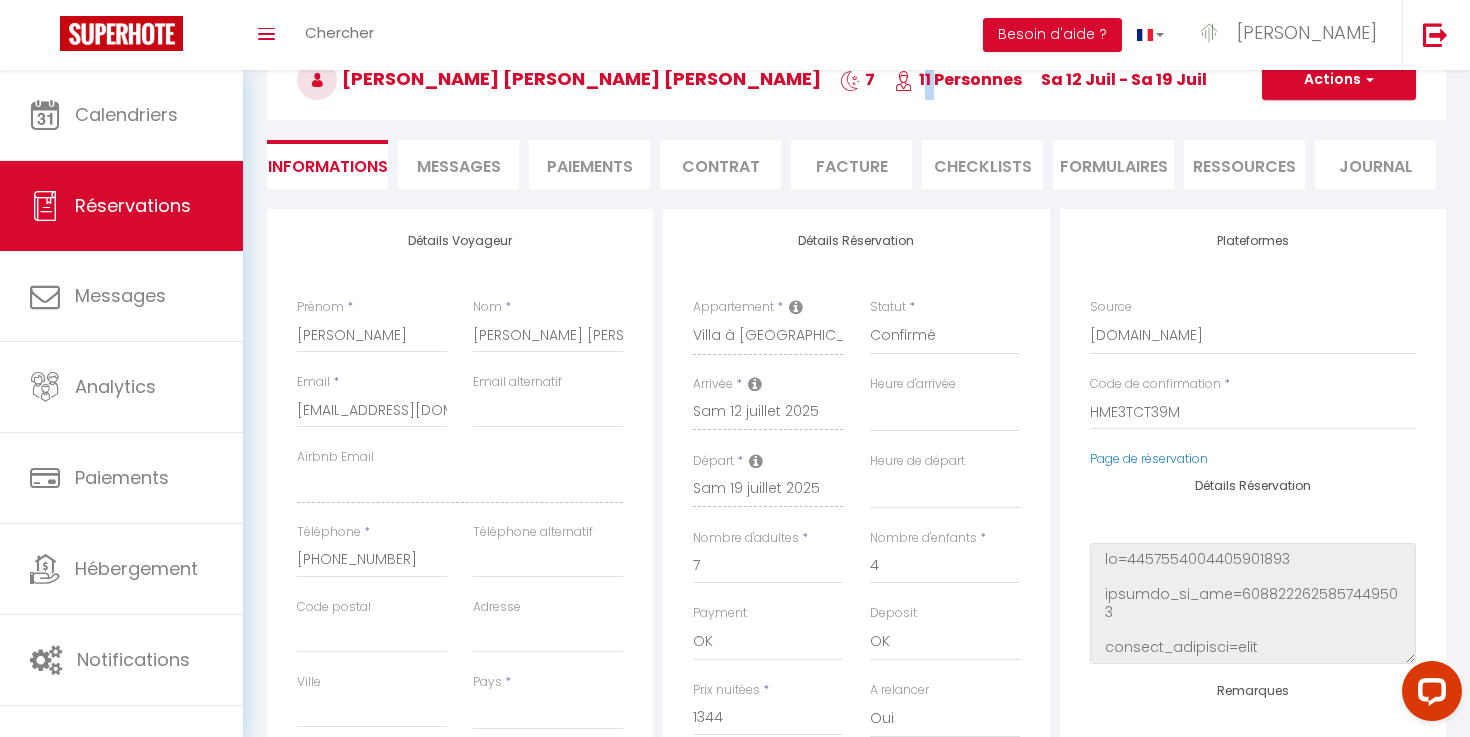 click on "11 Personnes" at bounding box center [958, 79] 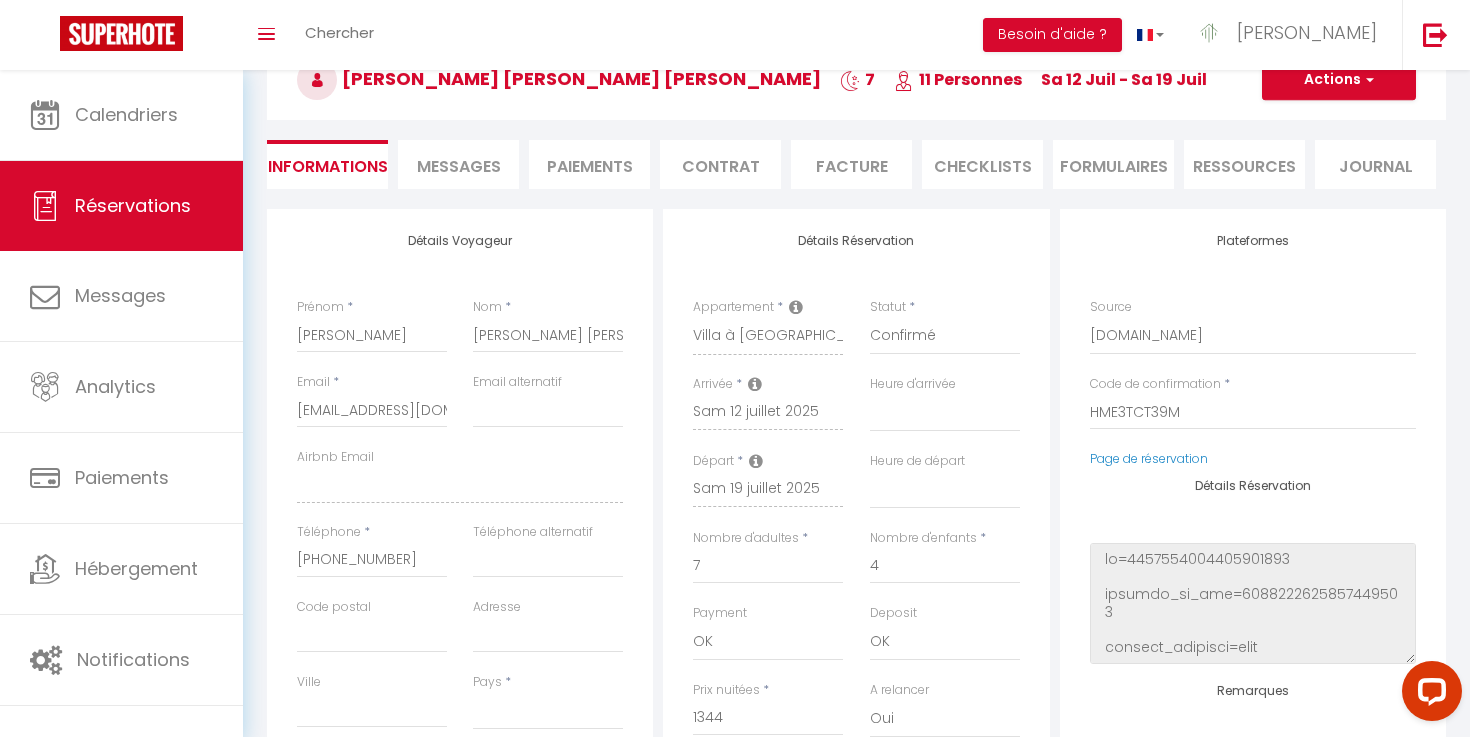 click on "[PERSON_NAME] Kopi [PERSON_NAME] [PERSON_NAME]   7    11 Personnes
[DATE] - [DATE]" at bounding box center (856, 80) 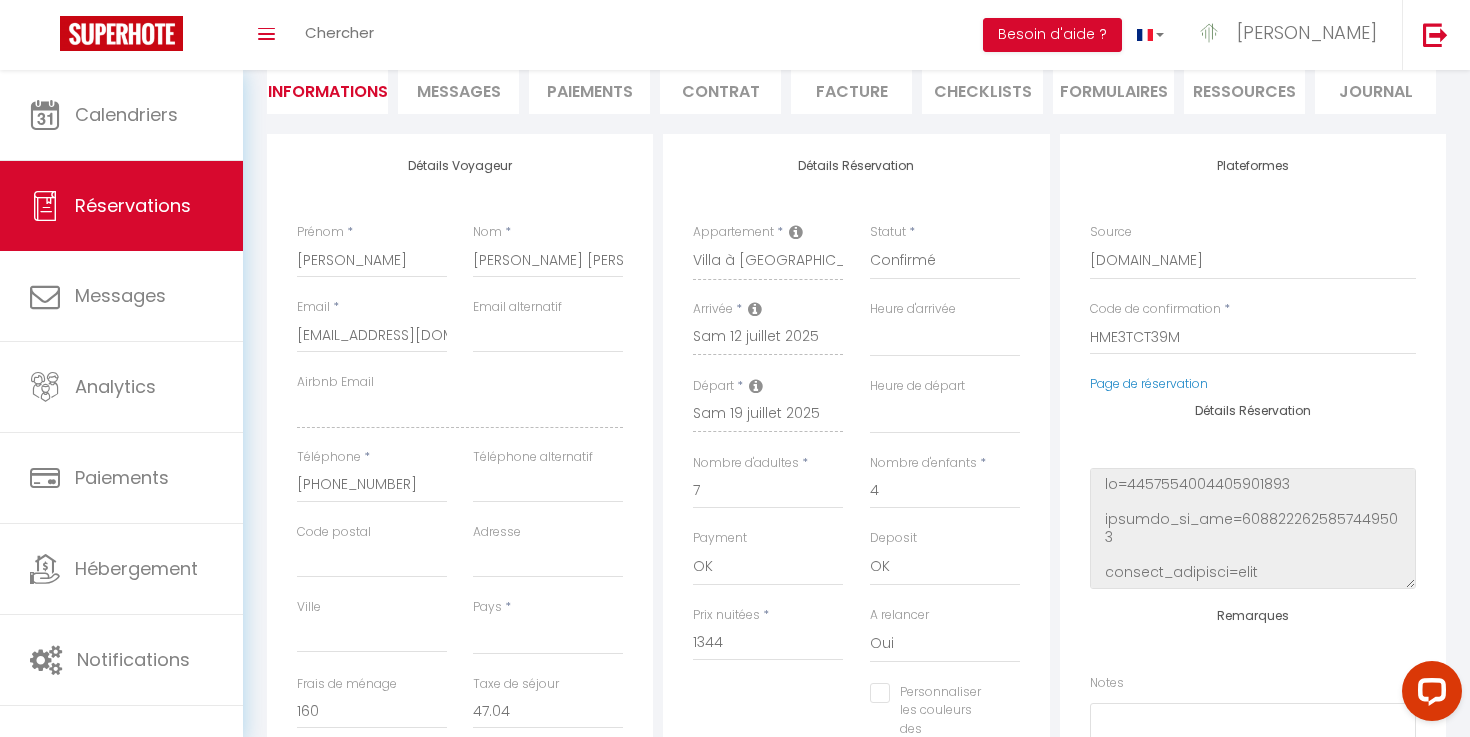 scroll, scrollTop: 0, scrollLeft: 0, axis: both 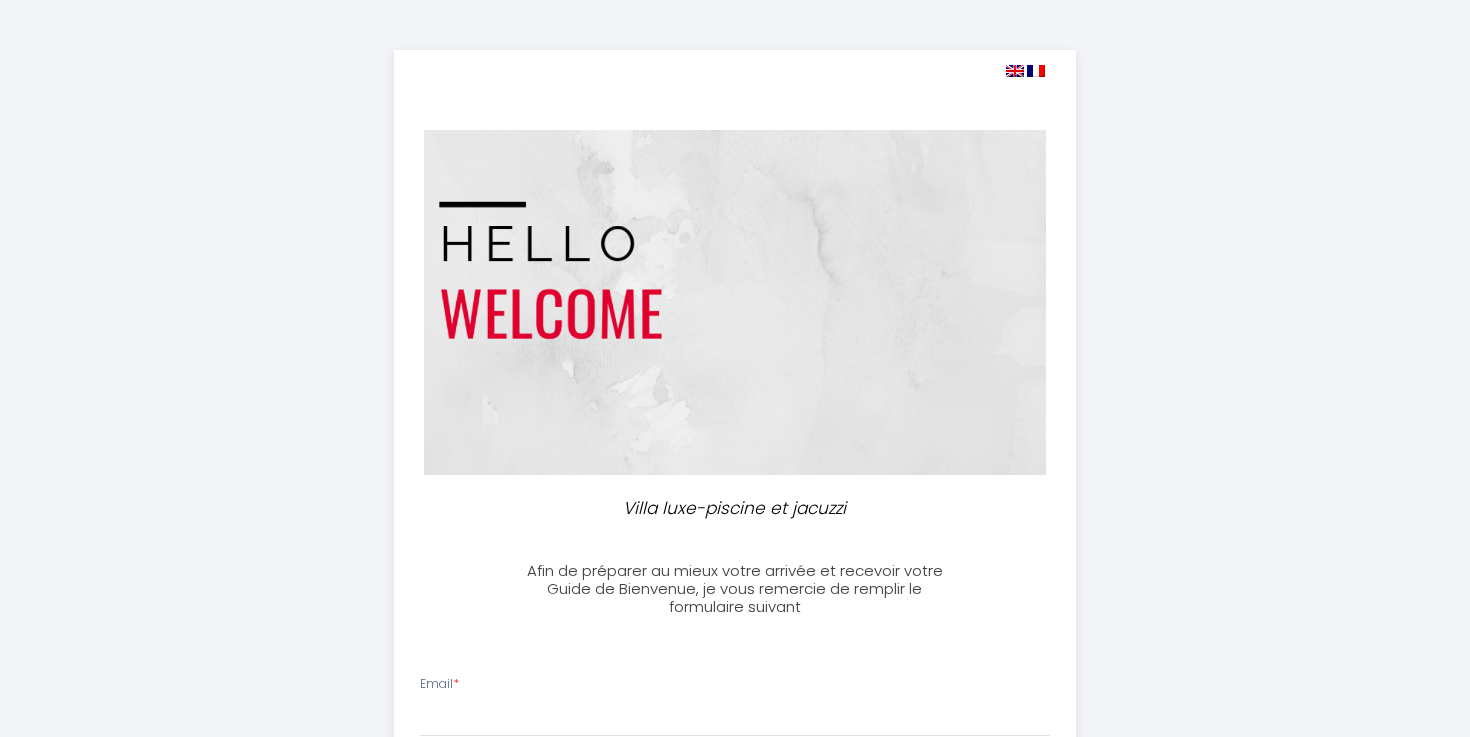 select 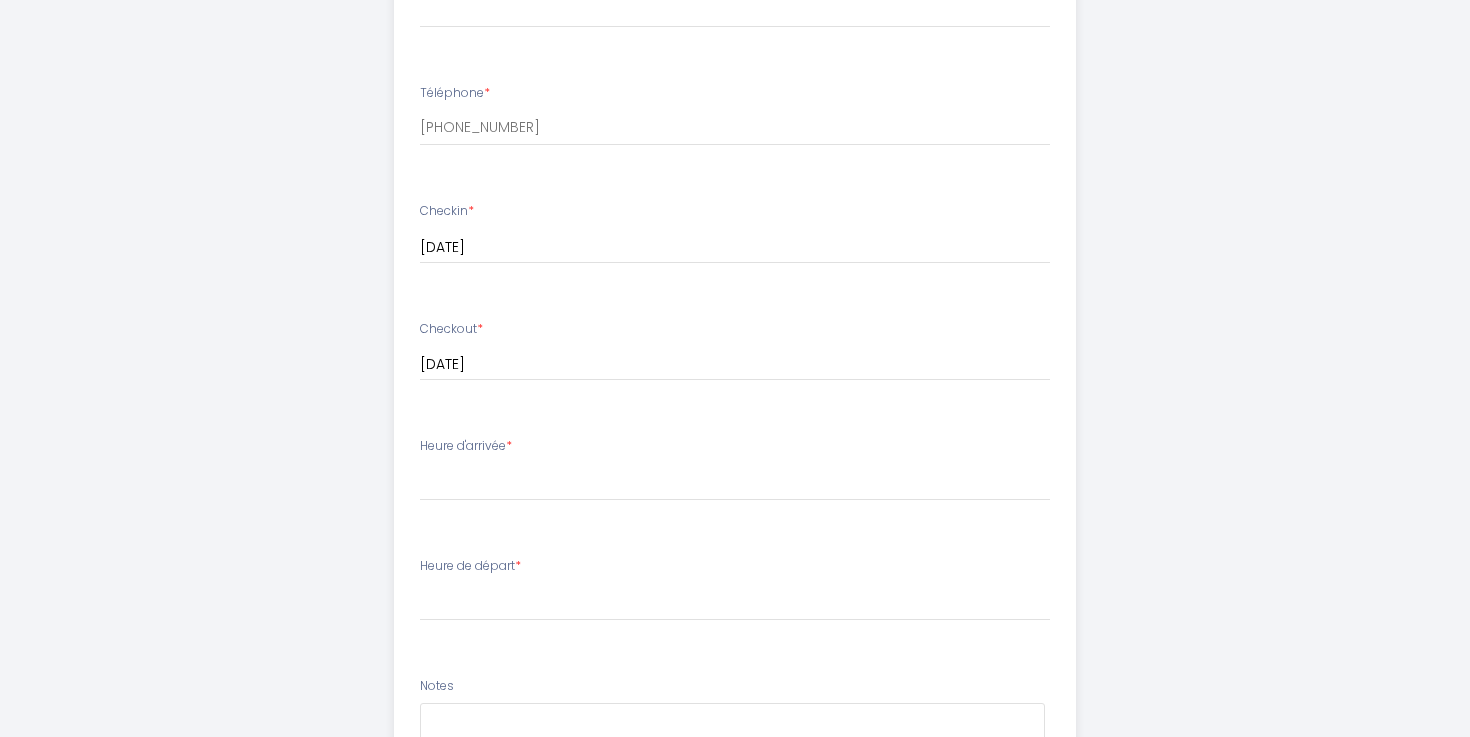 scroll, scrollTop: 966, scrollLeft: 0, axis: vertical 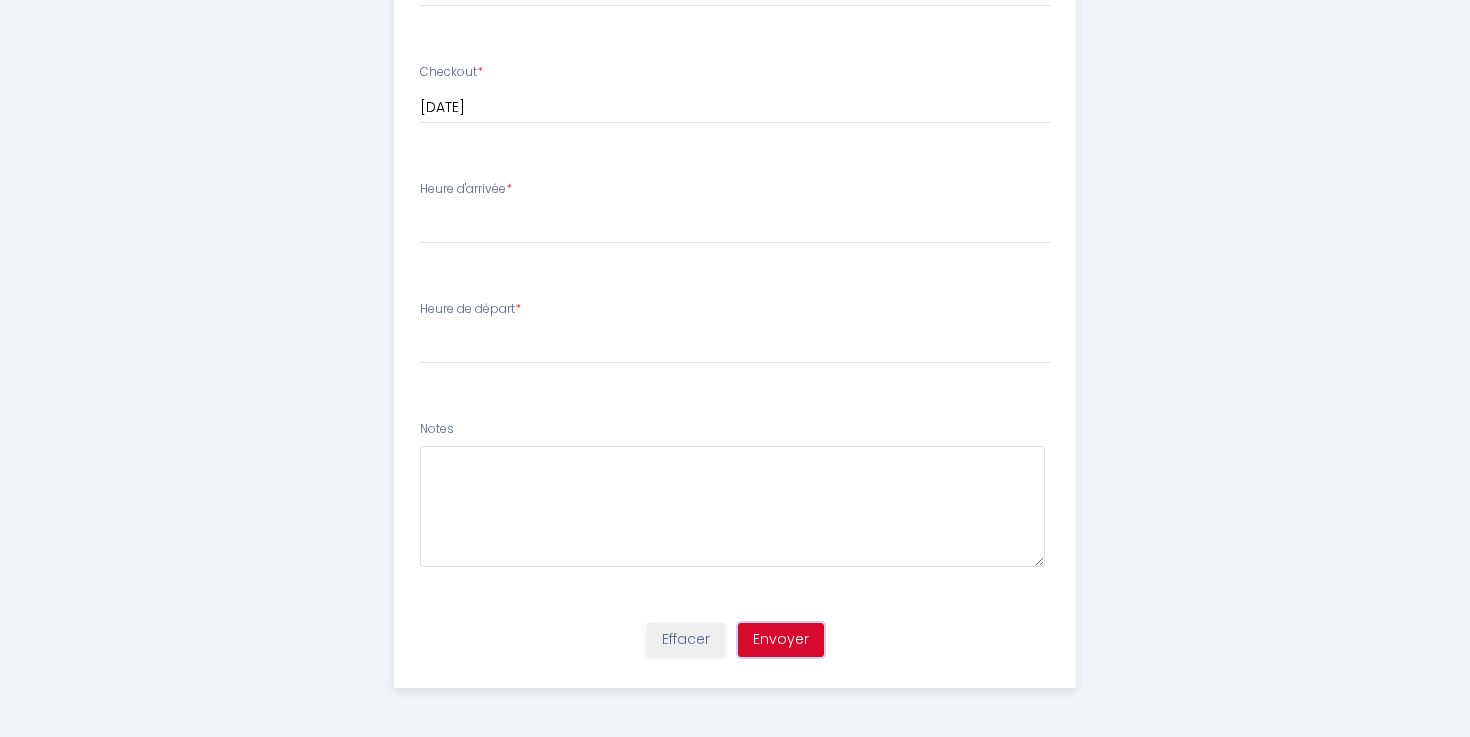 click on "Envoyer" at bounding box center (781, 640) 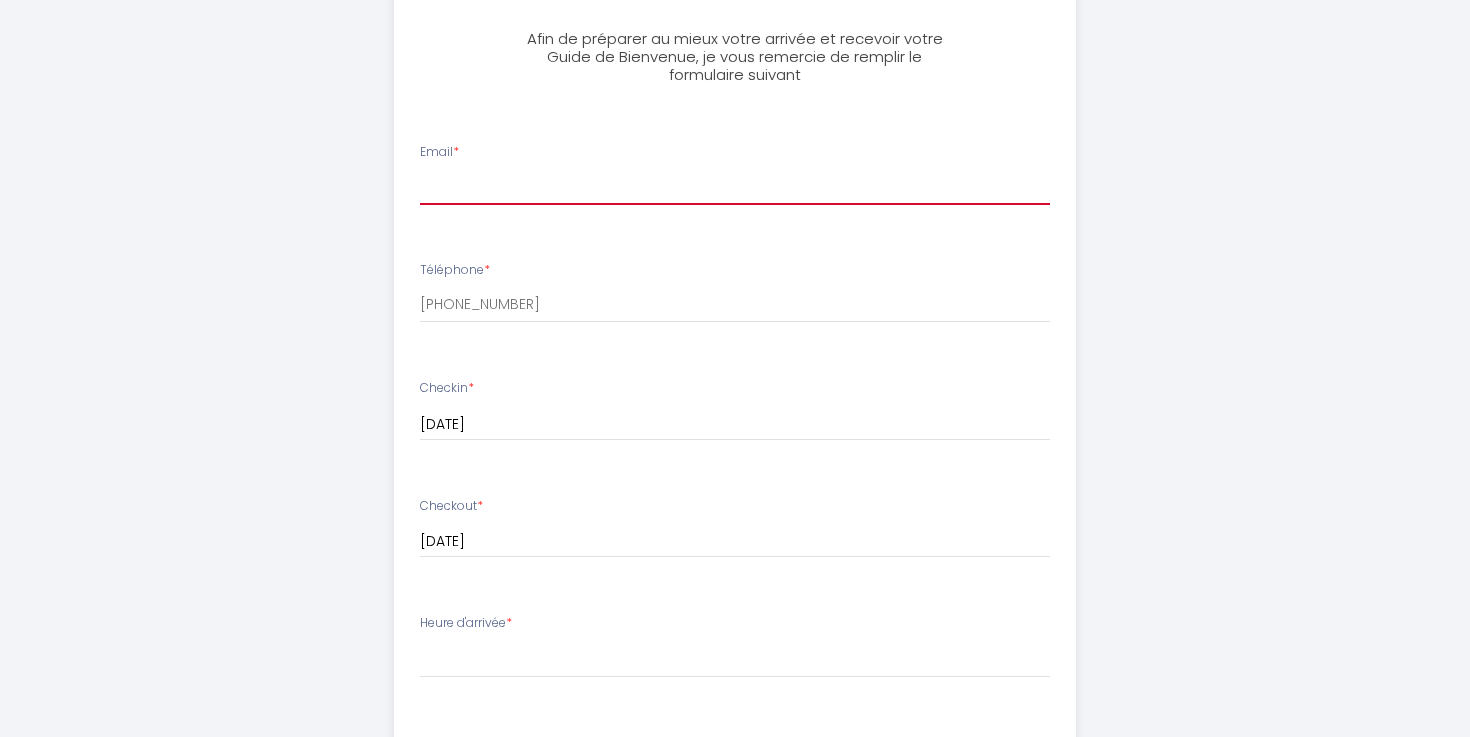 scroll, scrollTop: 527, scrollLeft: 0, axis: vertical 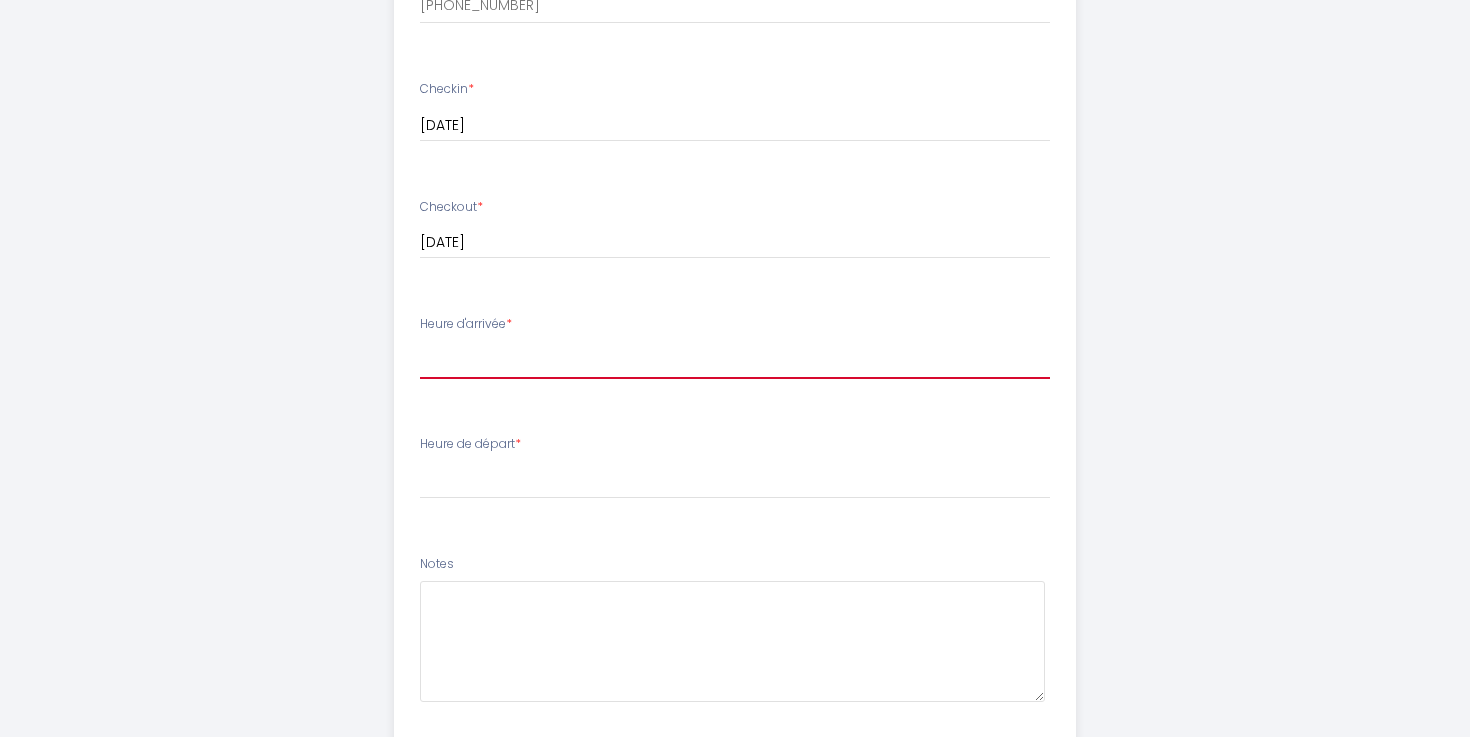 click on "14:00 14:30" at bounding box center [735, 360] 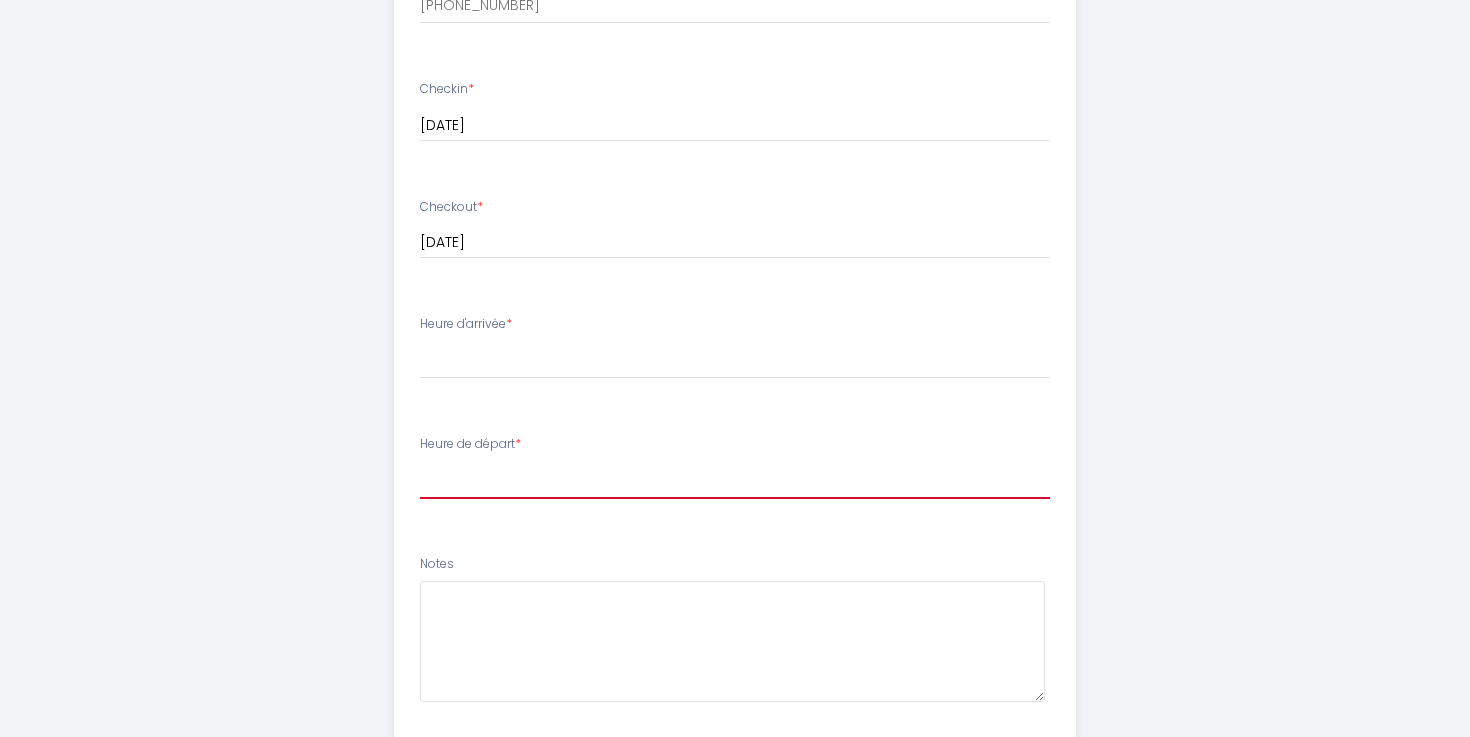 click on "00:00 00:30 01:00 01:30 02:00 02:30 03:00 03:30 04:00 04:30 05:00 05:30 06:00 06:30 07:00 07:30 08:00 08:30 09:00 09:30 10:00 10:30 11:00" at bounding box center [735, 480] 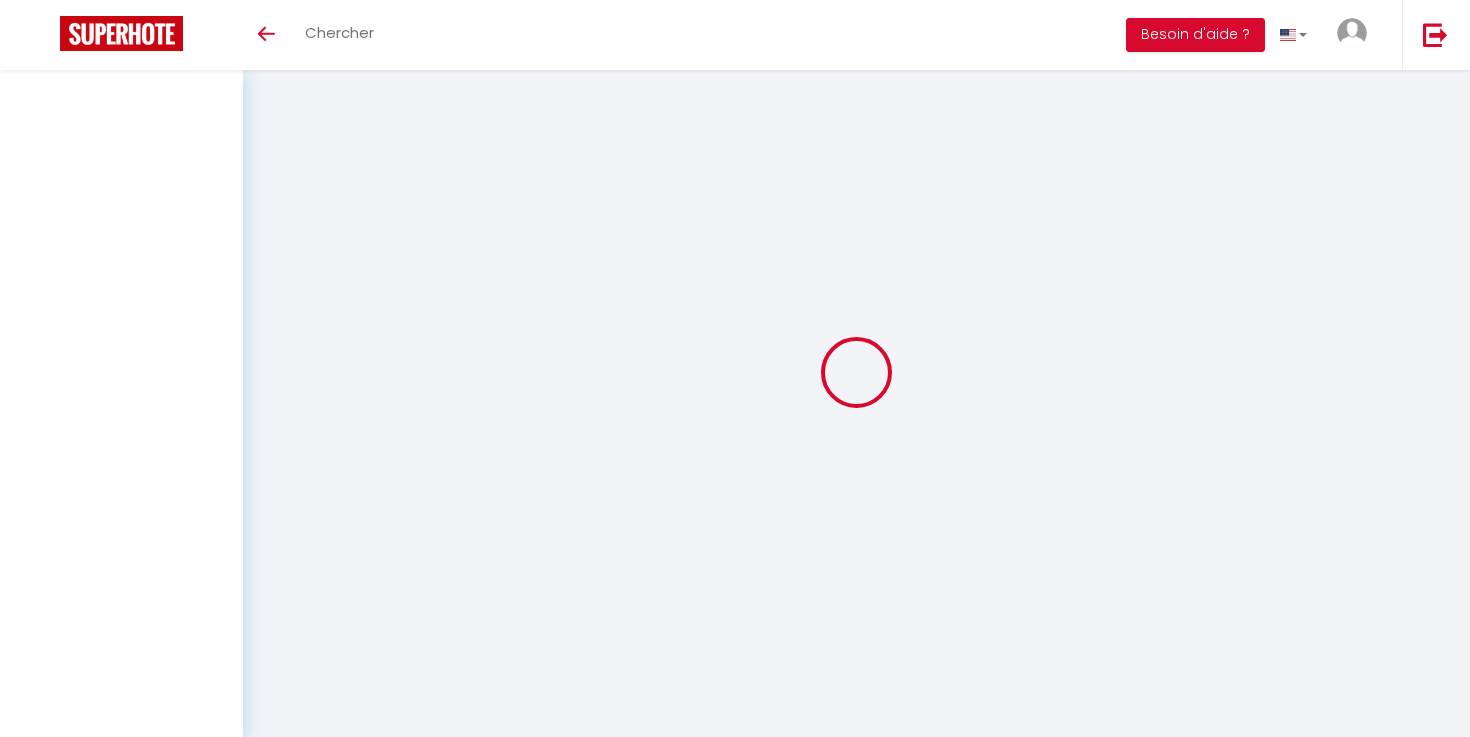 scroll, scrollTop: 0, scrollLeft: 0, axis: both 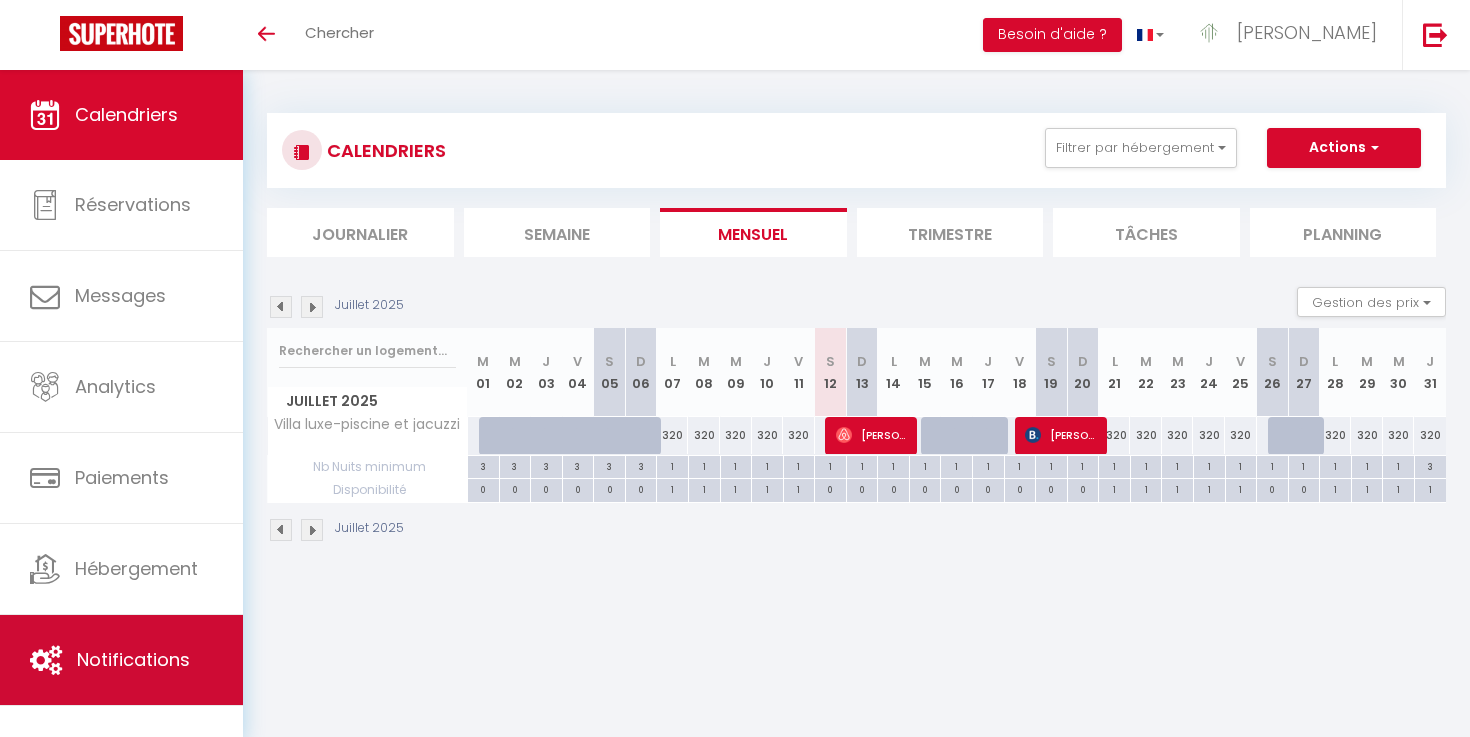 click on "Notifications" at bounding box center (121, 660) 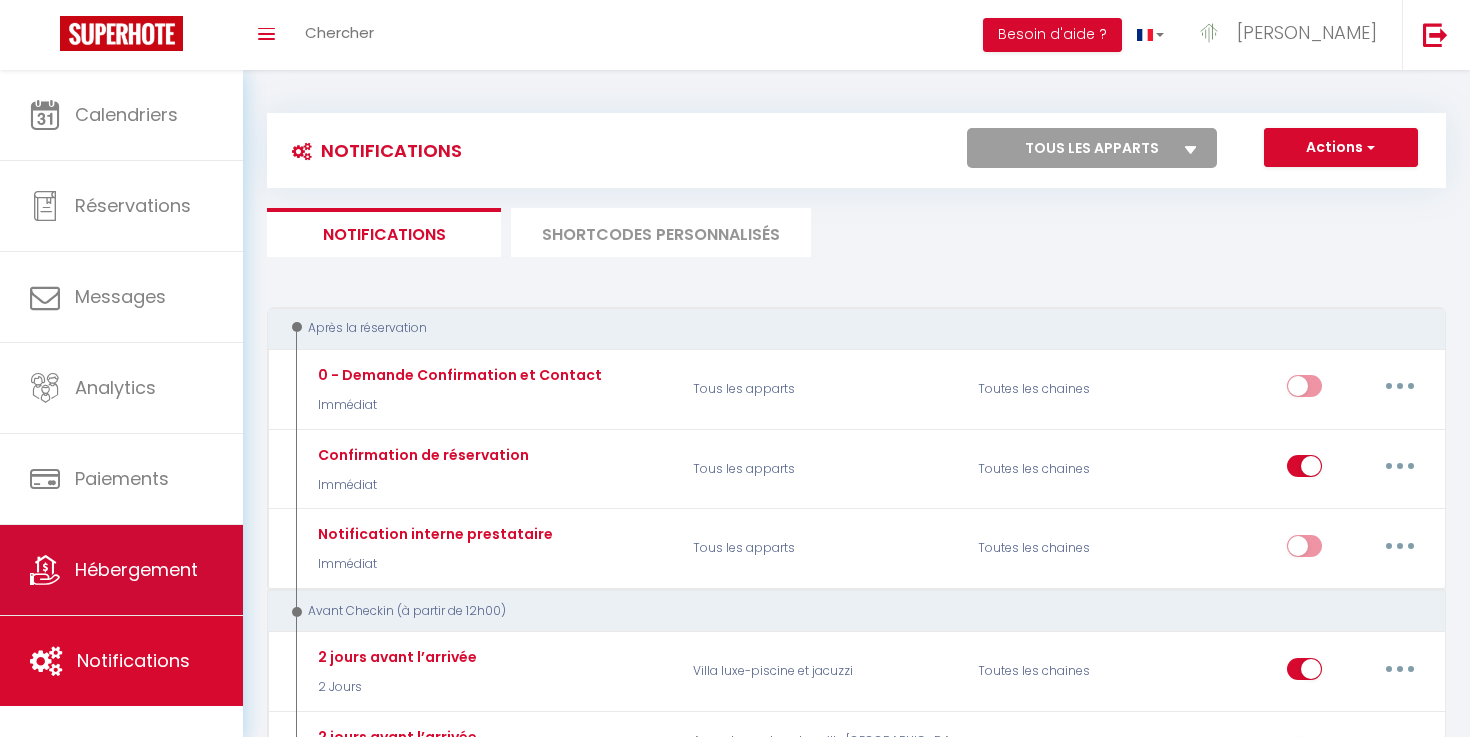 select 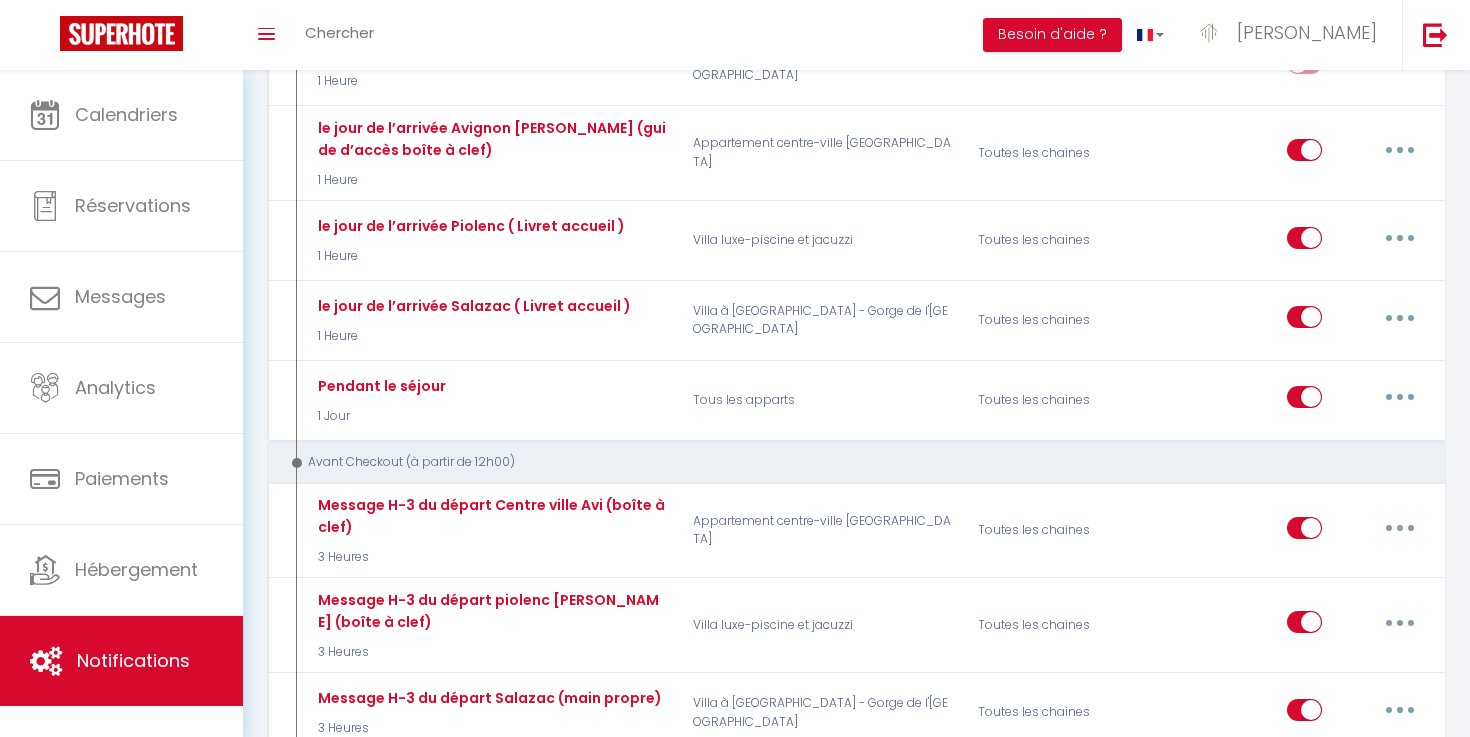 scroll, scrollTop: 871, scrollLeft: 0, axis: vertical 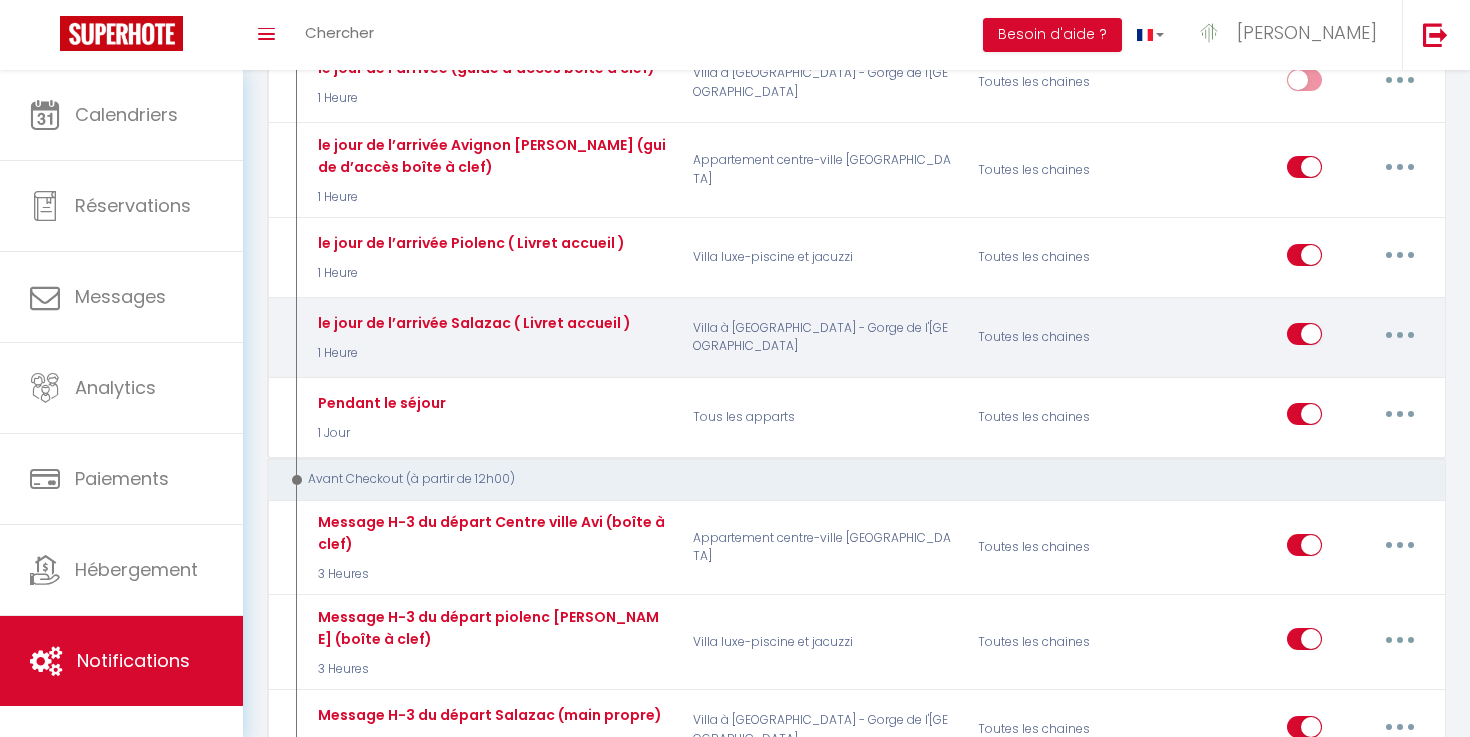 click at bounding box center (1400, 334) 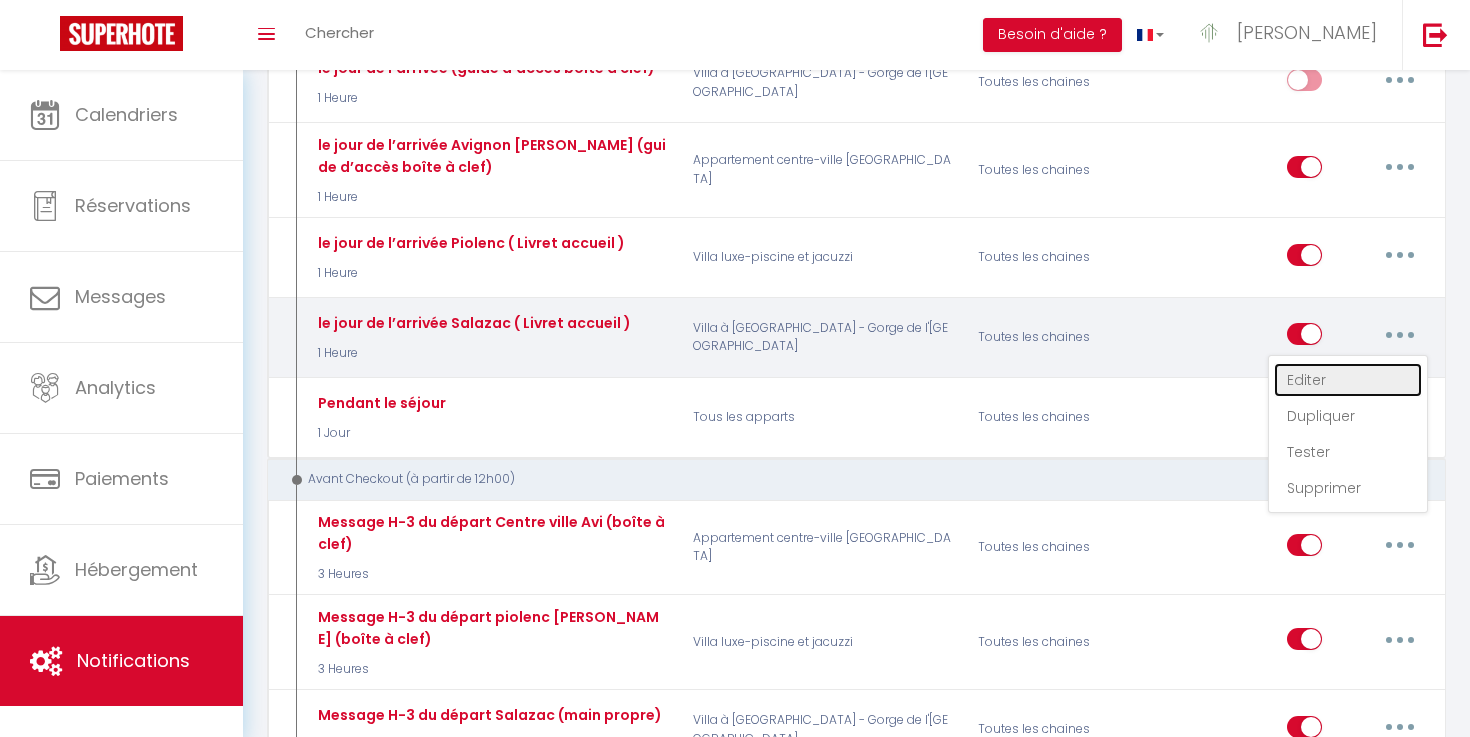 click on "Editer" at bounding box center [1348, 380] 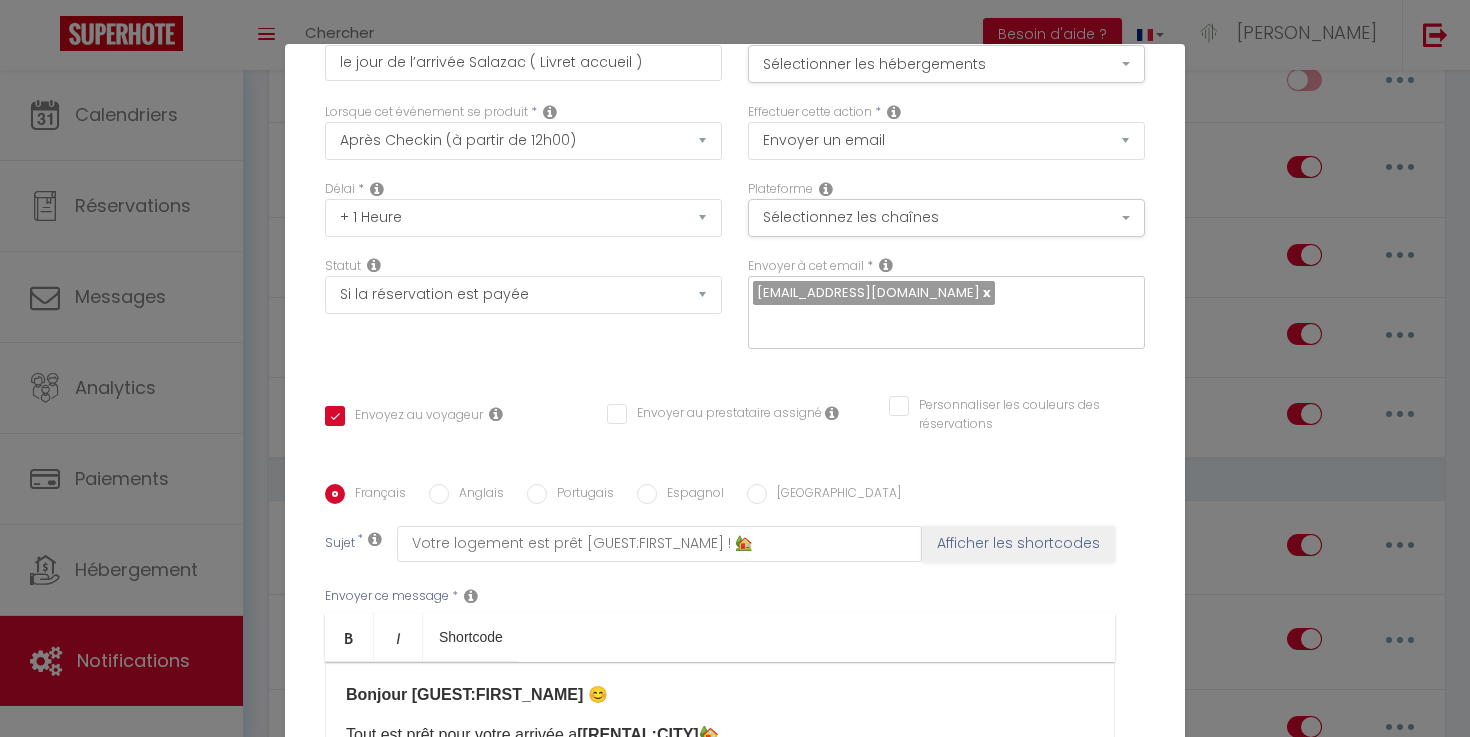 scroll, scrollTop: 356, scrollLeft: 0, axis: vertical 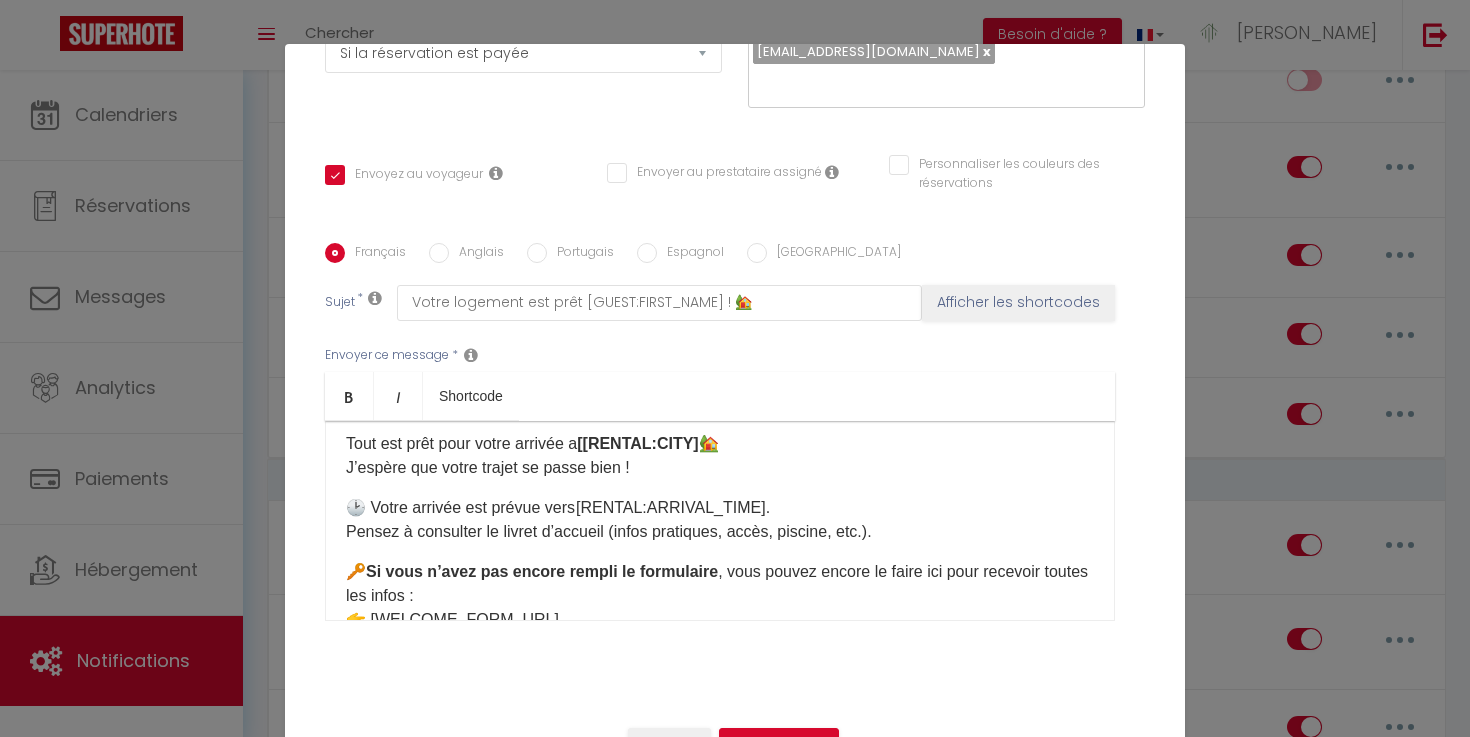 click on "[[RENTAL:CITY]​" at bounding box center (637, 443) 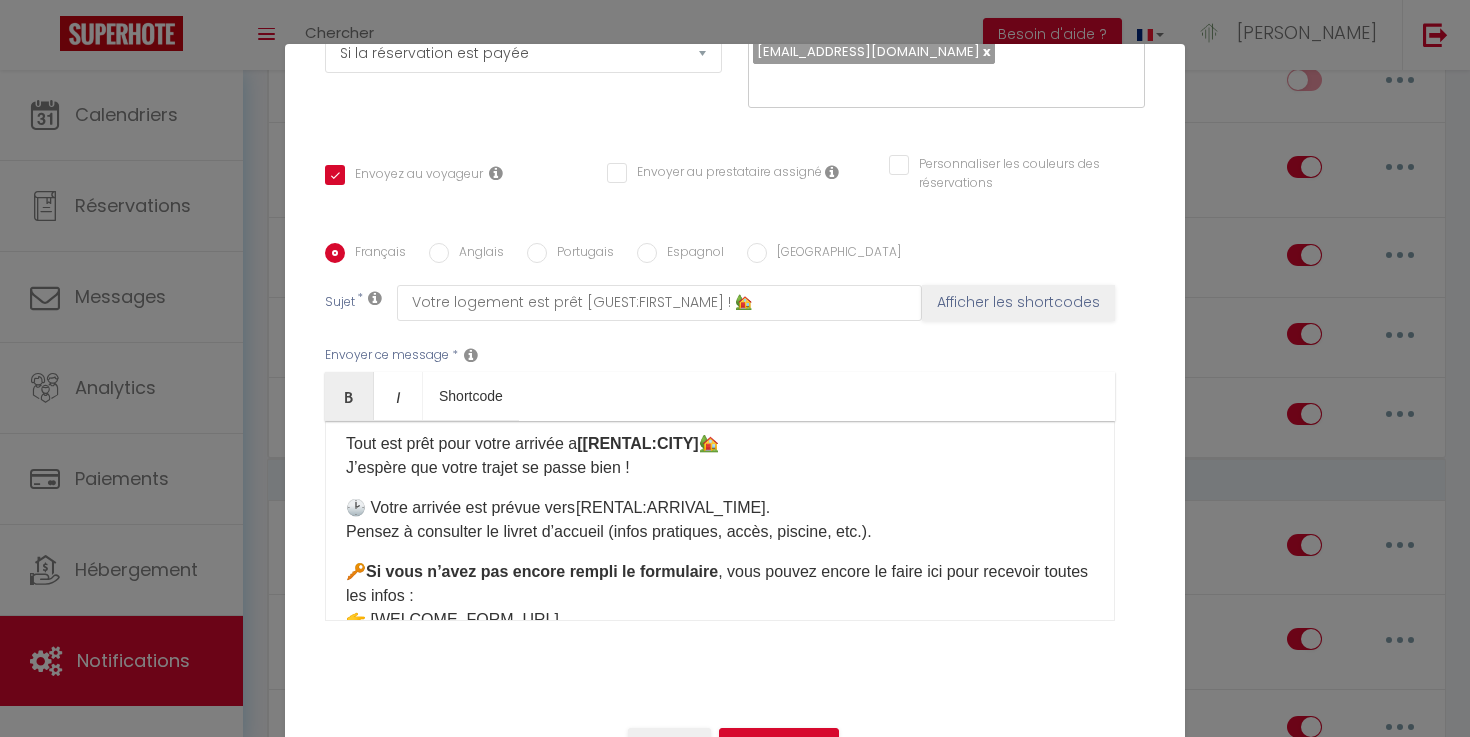 type 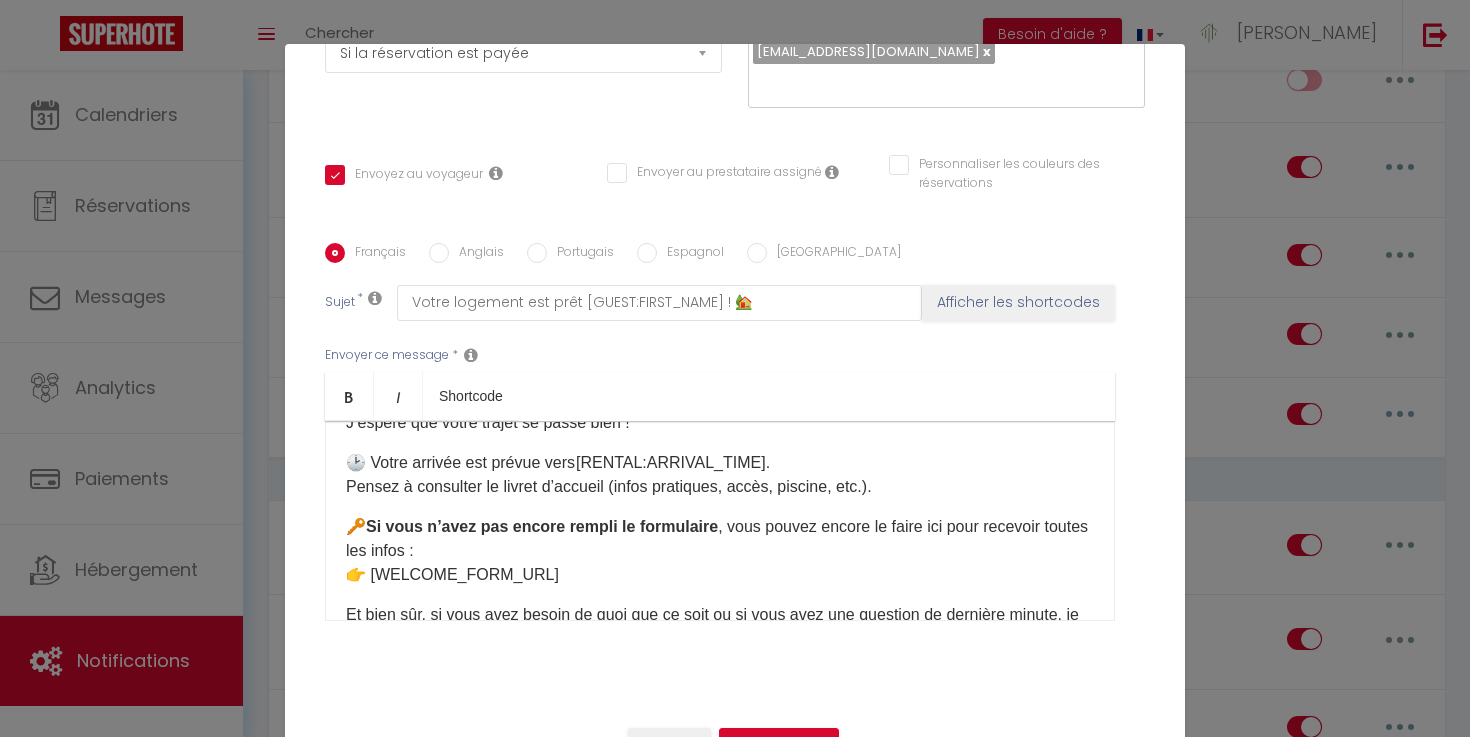 scroll, scrollTop: 96, scrollLeft: 0, axis: vertical 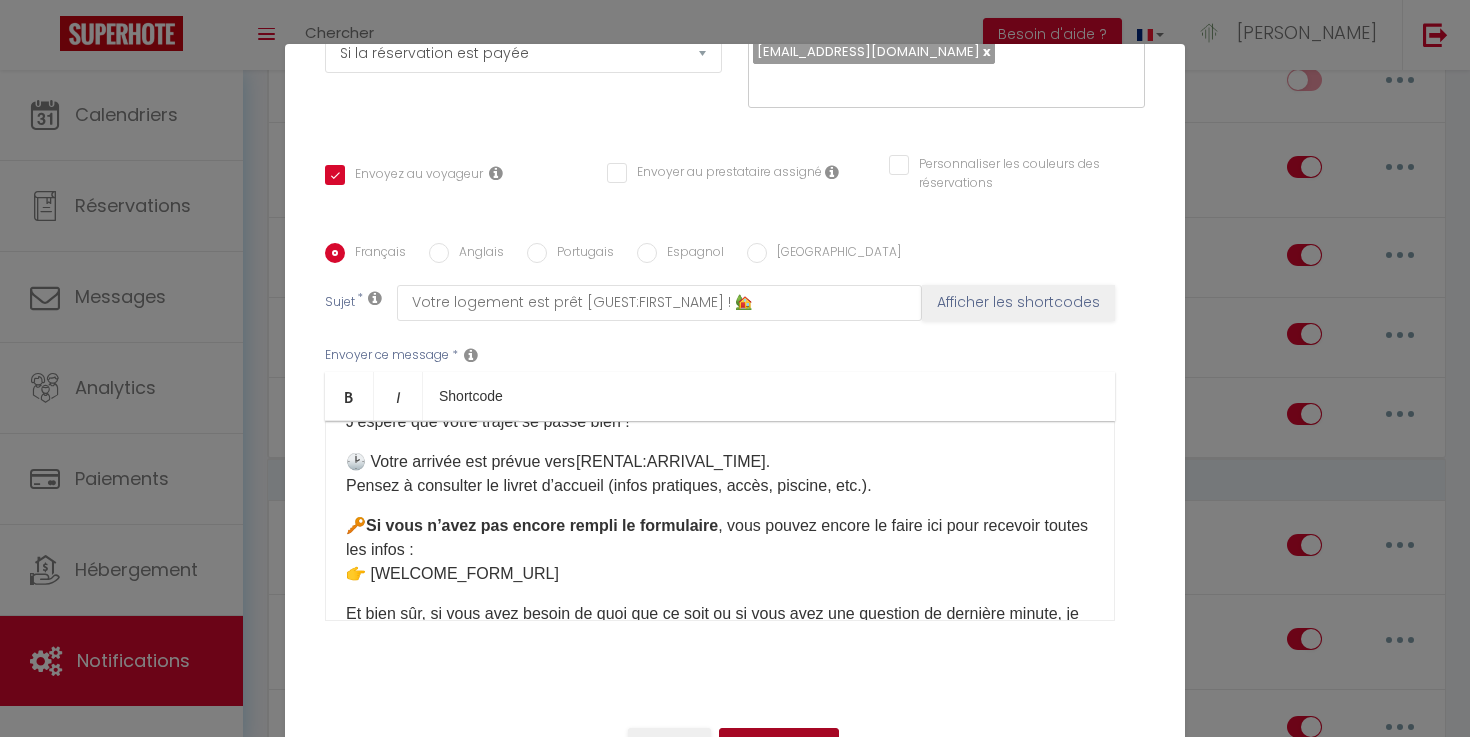 click on "Mettre à jour" at bounding box center (779, 745) 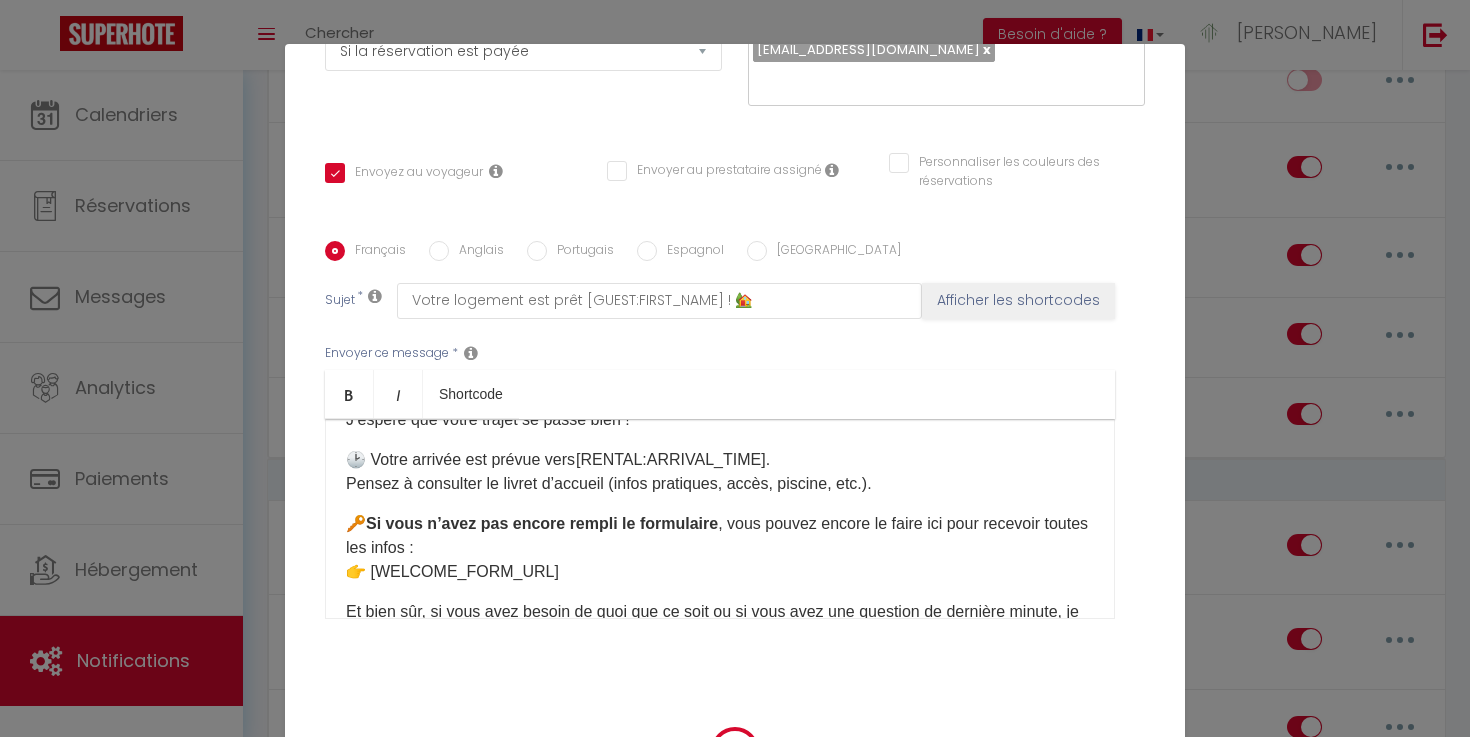 checkbox on "true" 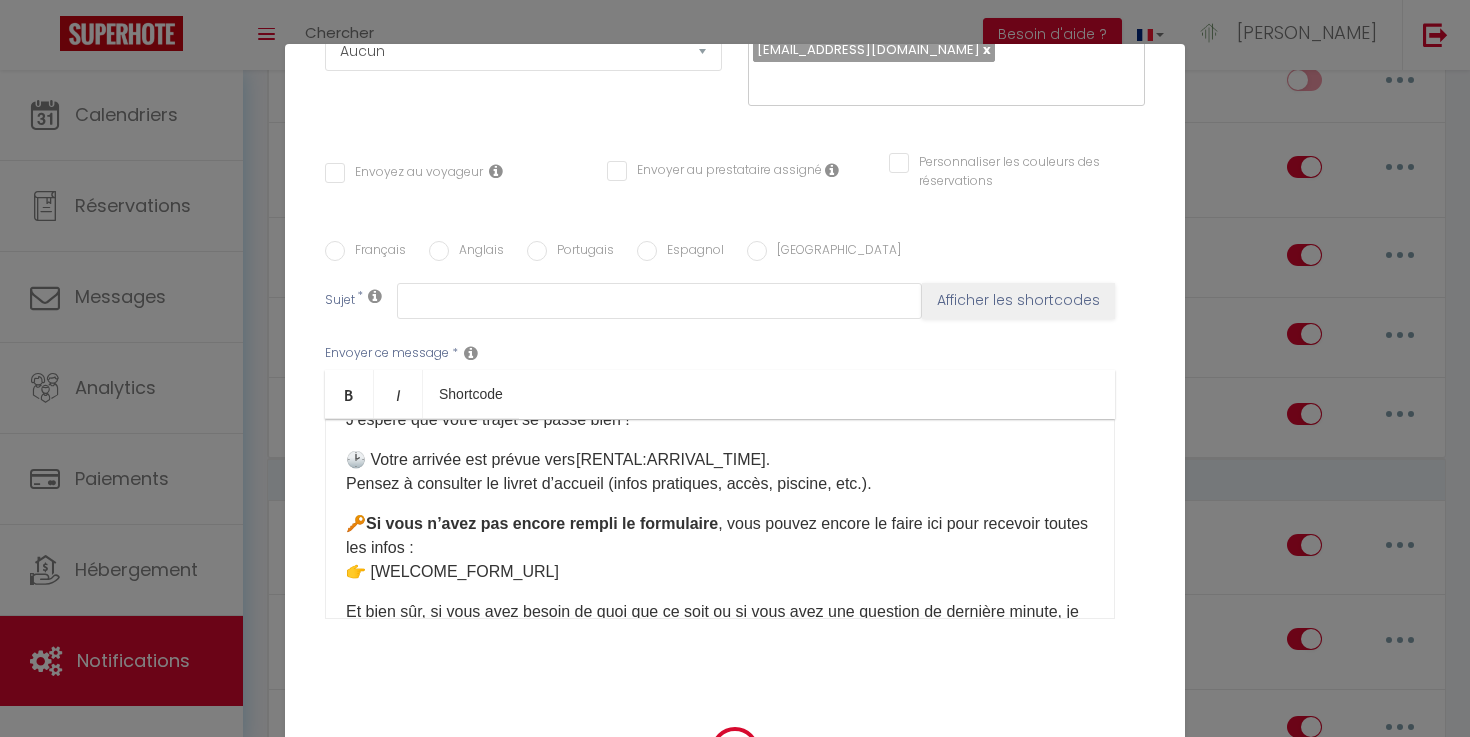 select 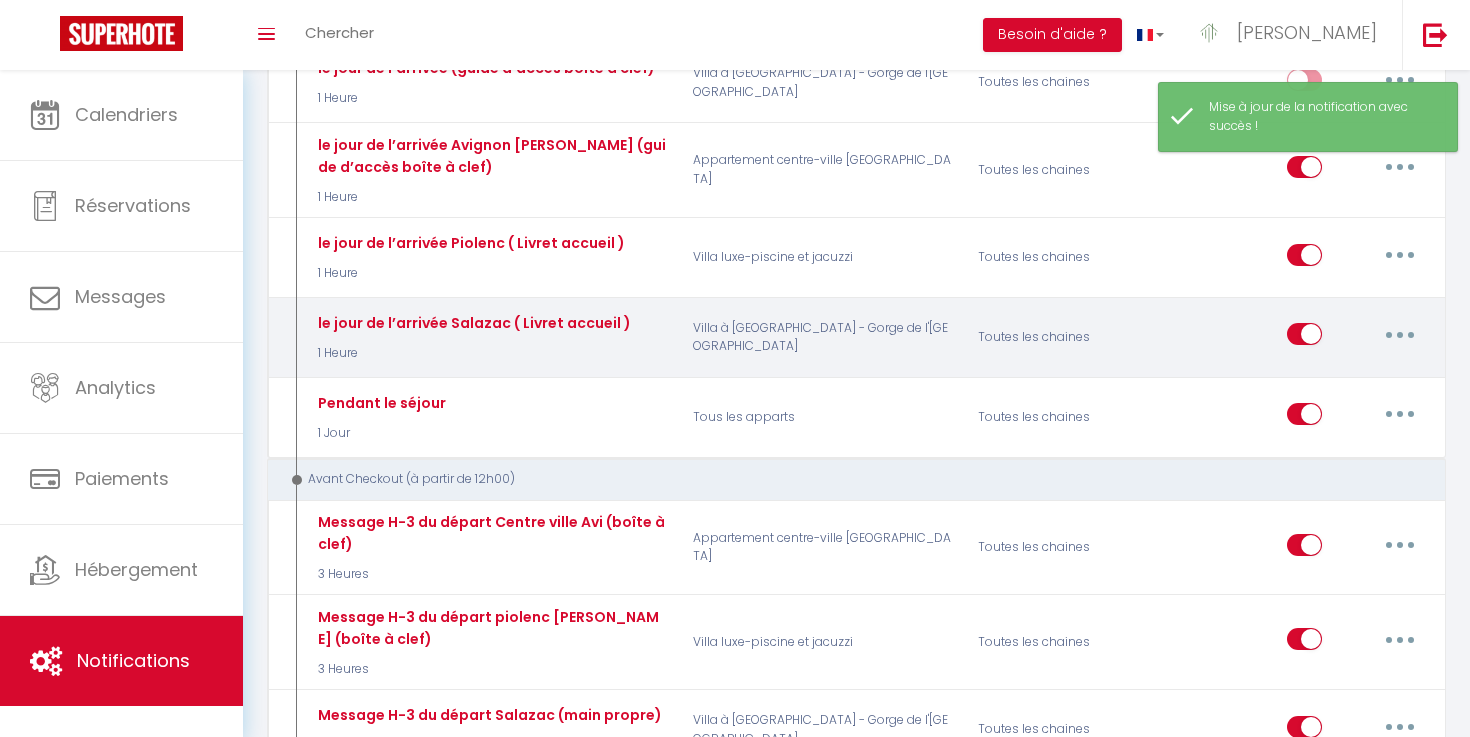 click at bounding box center [1400, 334] 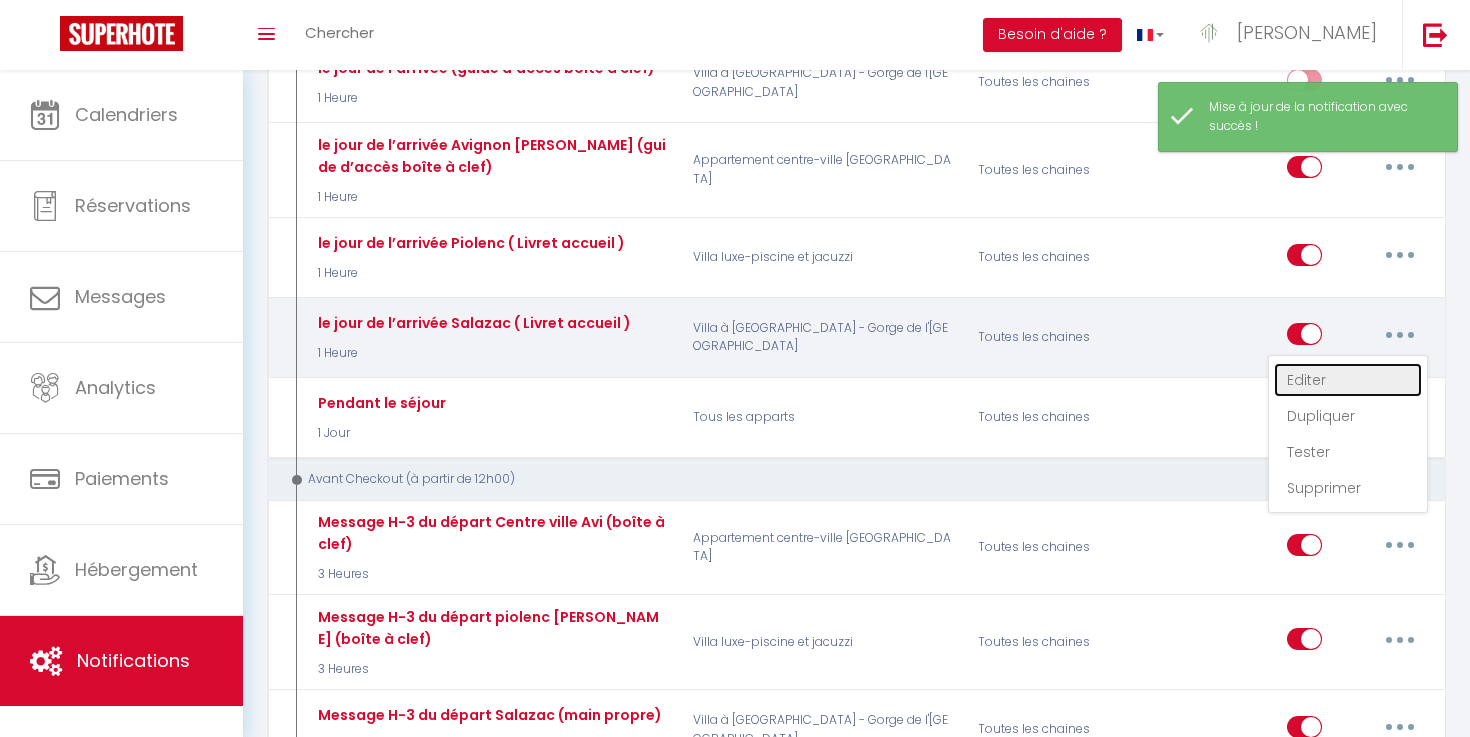 click on "Editer" at bounding box center (1348, 380) 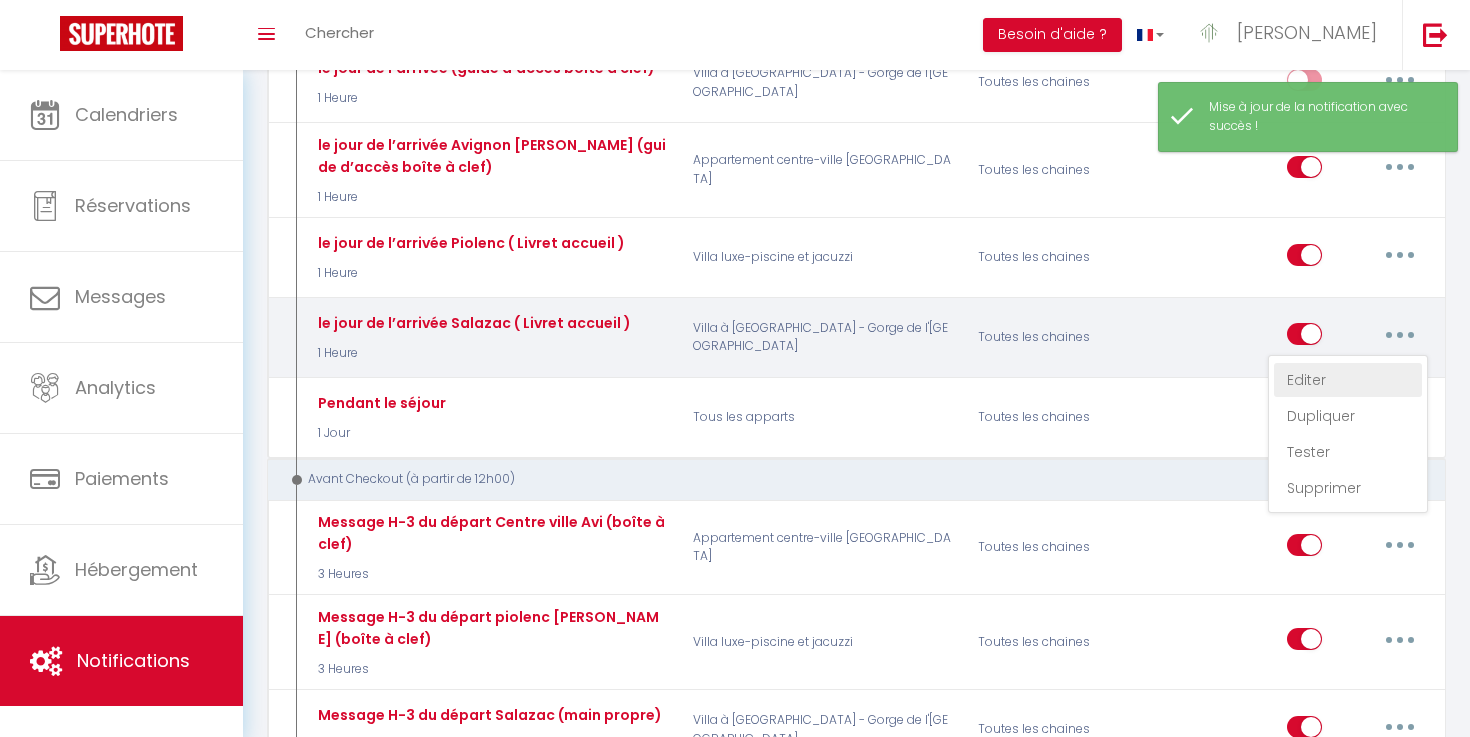 type on "le jour de l’arrivée Salazac ( Livret accueil )" 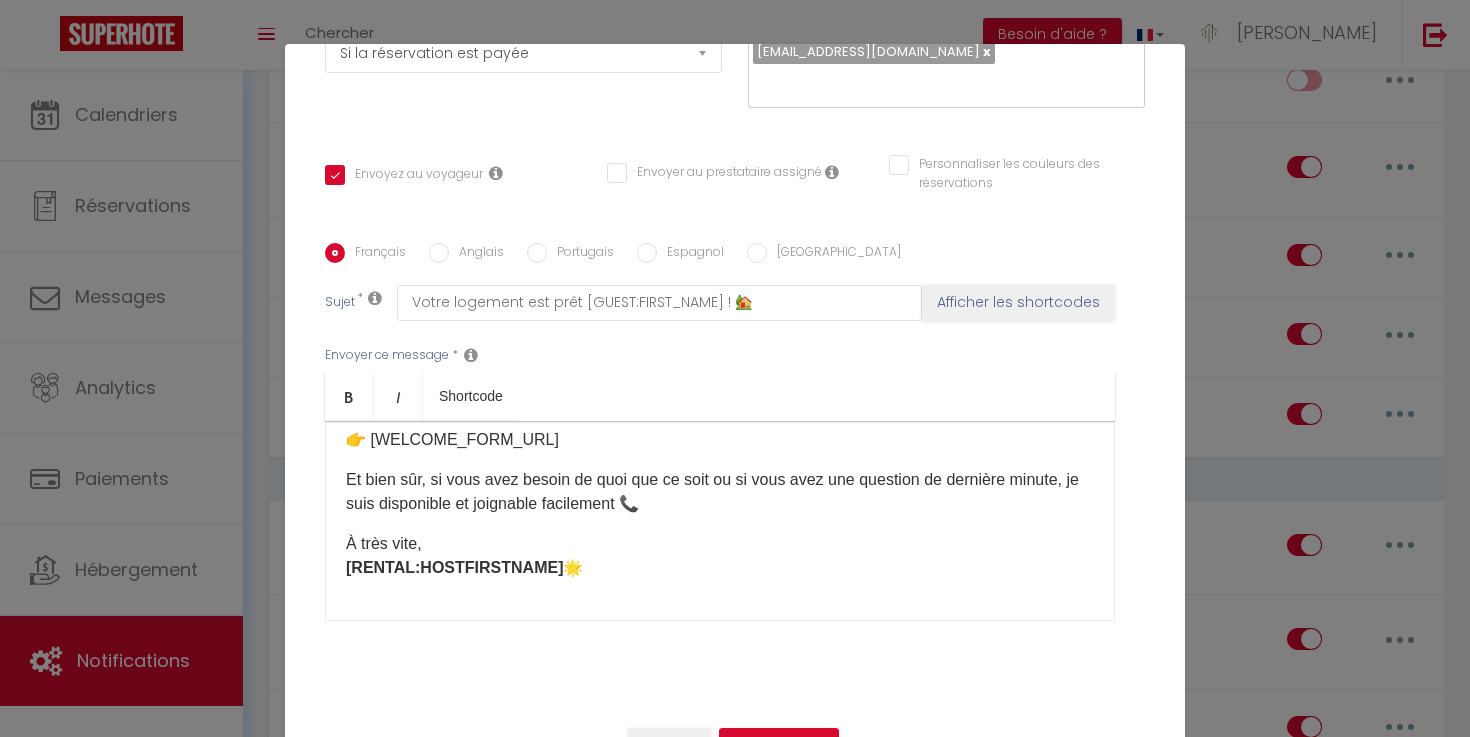 scroll, scrollTop: 0, scrollLeft: 0, axis: both 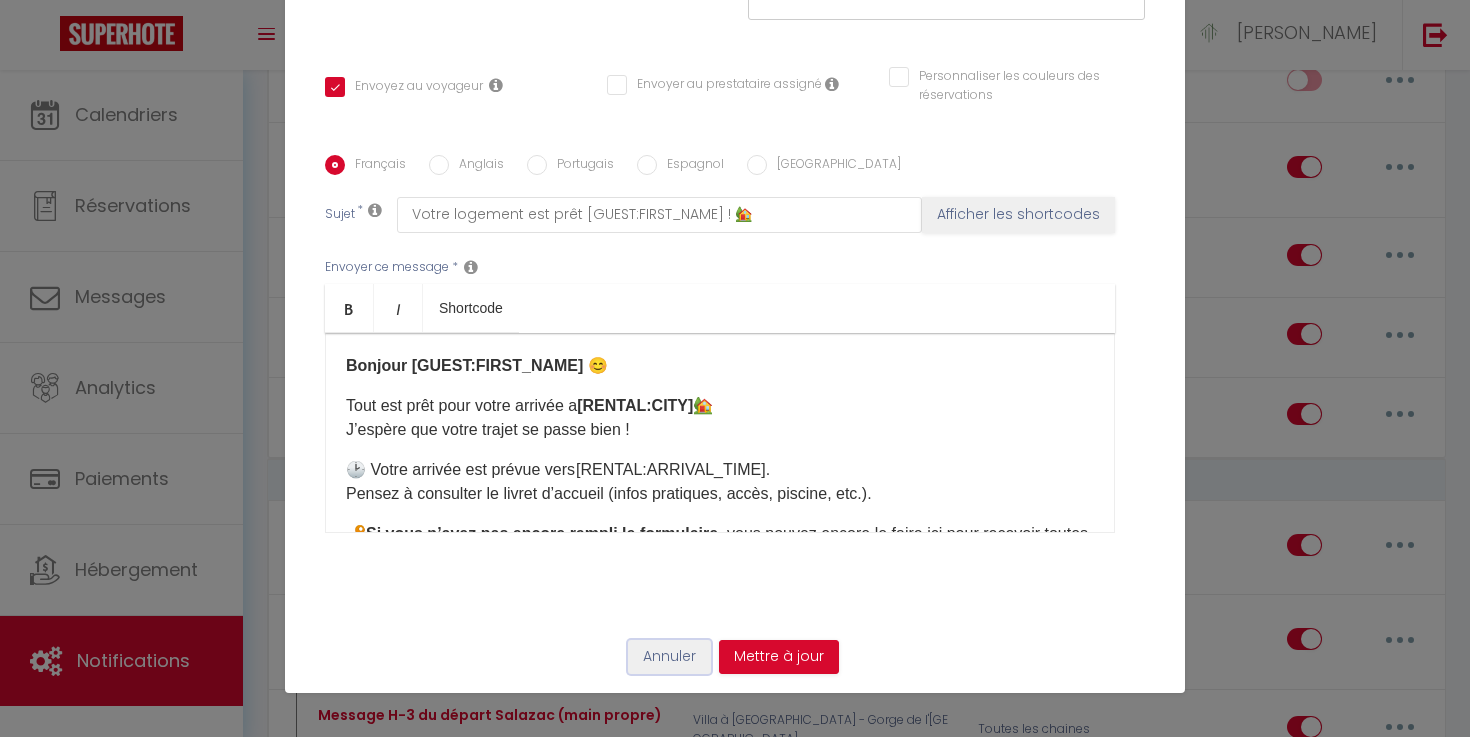 click on "Annuler" at bounding box center (669, 657) 